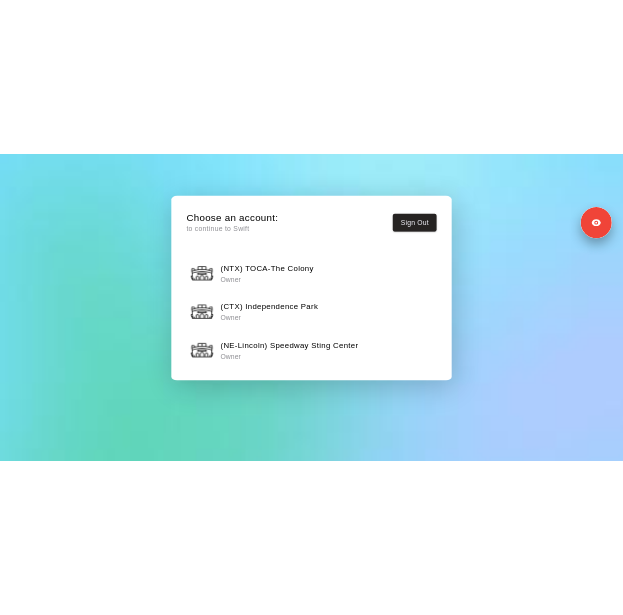 scroll, scrollTop: 0, scrollLeft: 0, axis: both 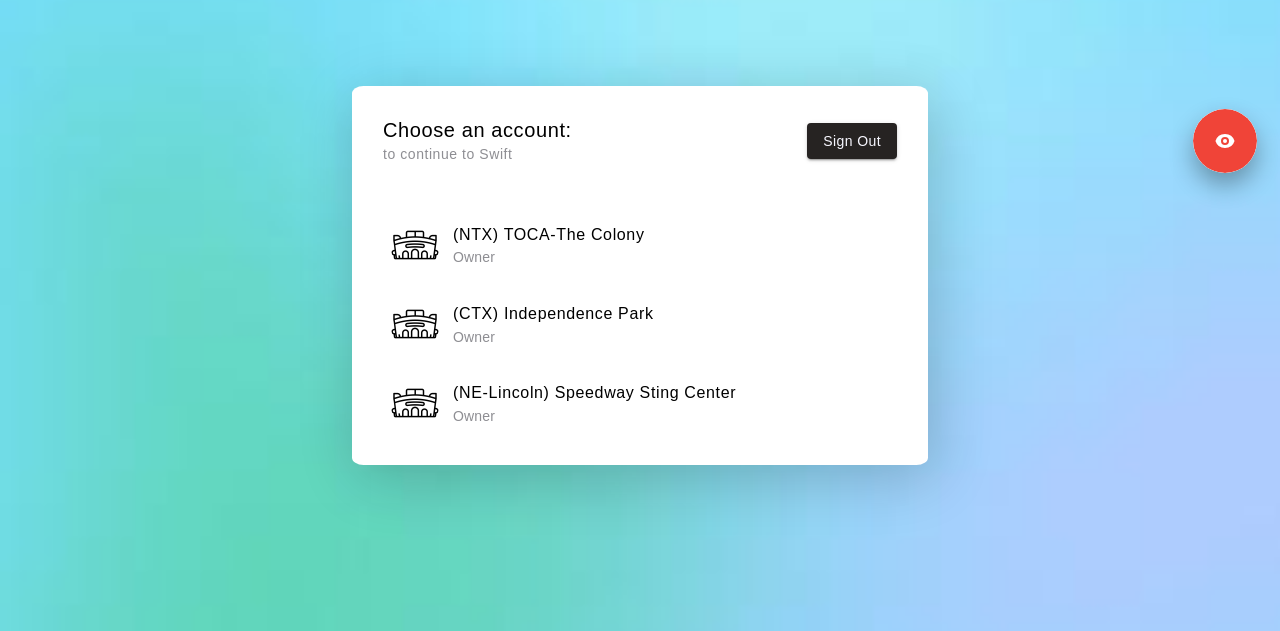 click on "(NTX) TOCA-The Colony   Owner" at bounding box center (640, 245) 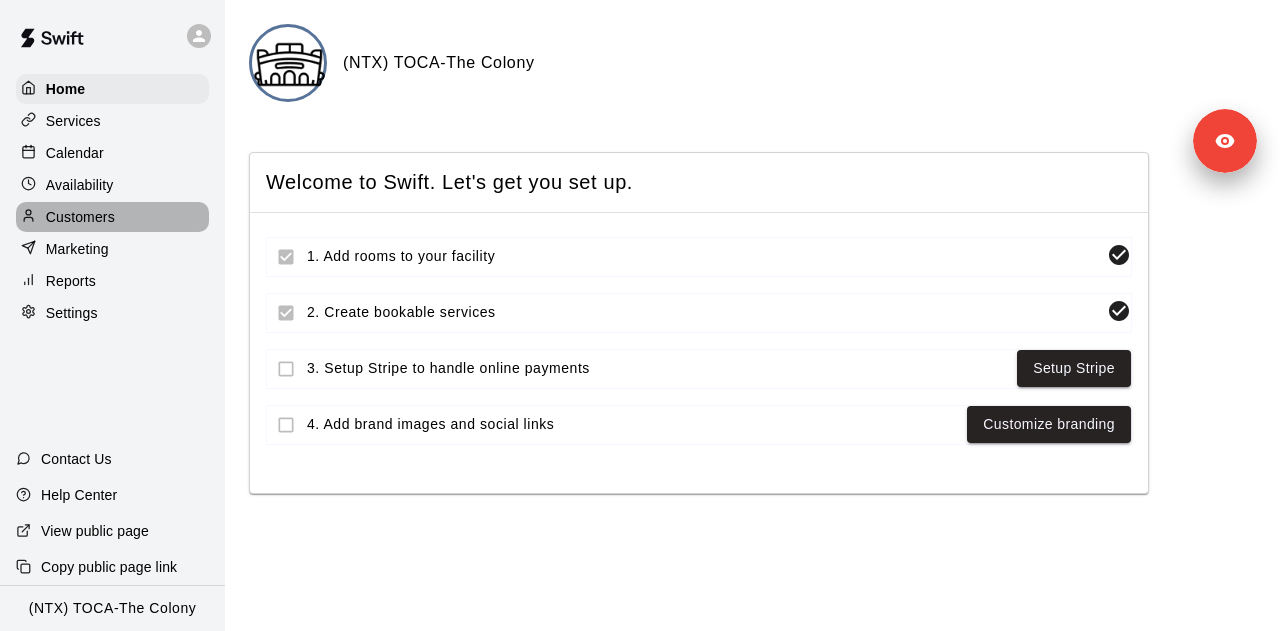 click on "Customers" at bounding box center [80, 217] 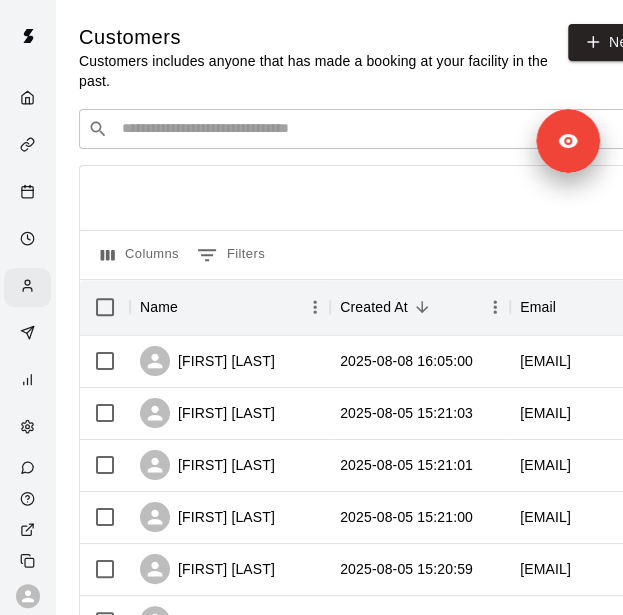 click at bounding box center (389, 129) 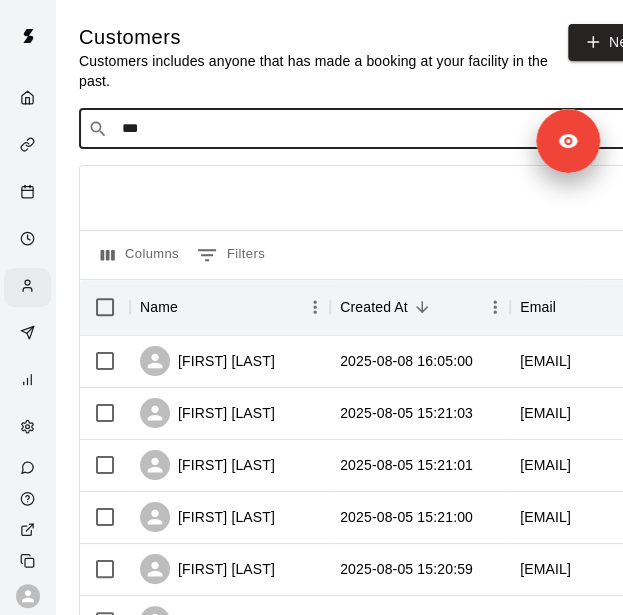 type on "****" 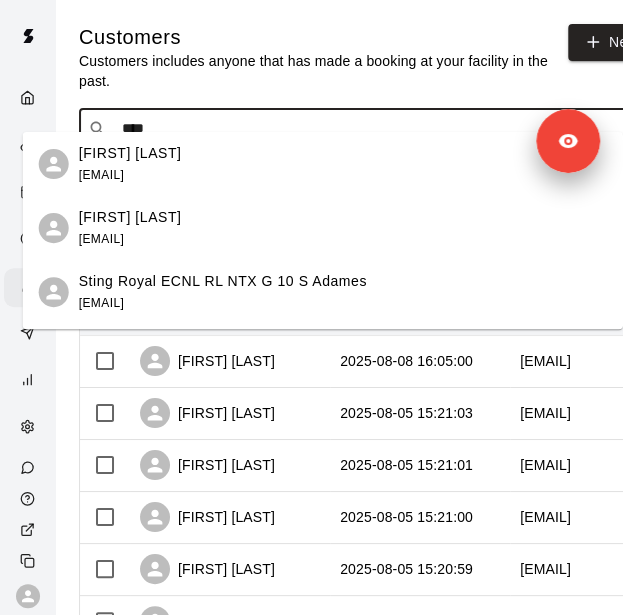 click on "Adam Flynn adamflynn@stingsoccer.com" at bounding box center (343, 228) 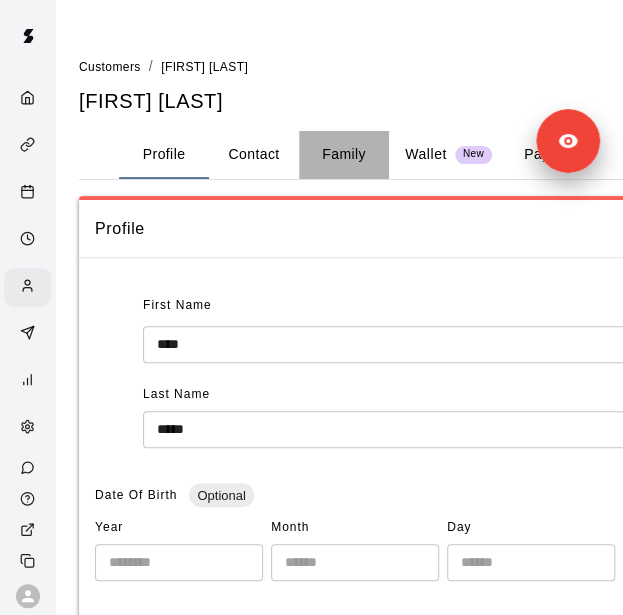 click on "Family" at bounding box center [344, 155] 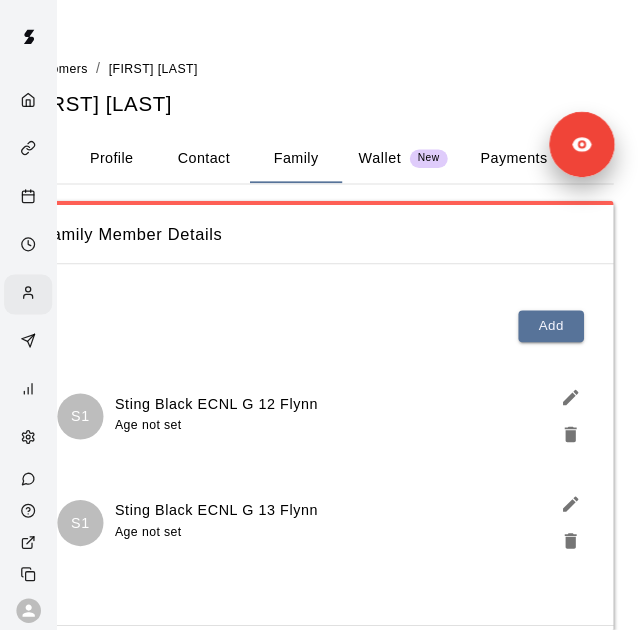 scroll, scrollTop: 0, scrollLeft: 0, axis: both 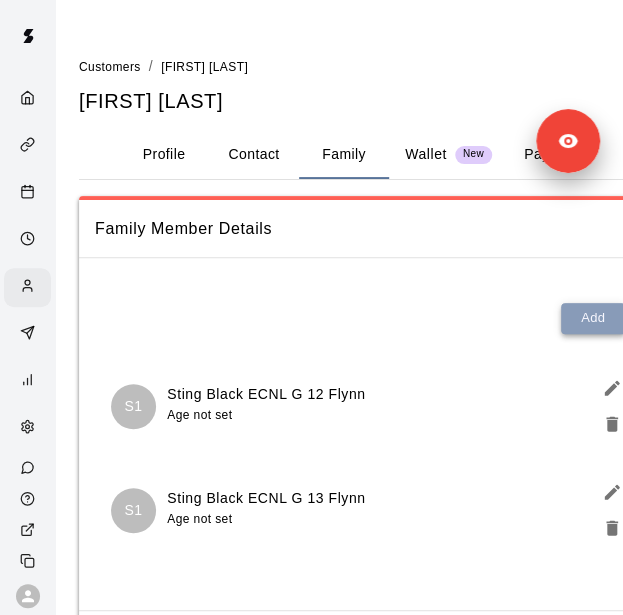 click on "Add" at bounding box center (593, 318) 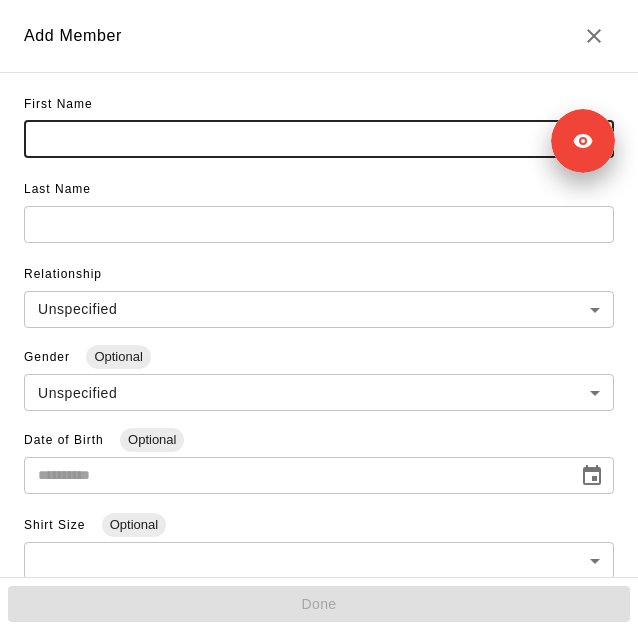 click at bounding box center (319, 139) 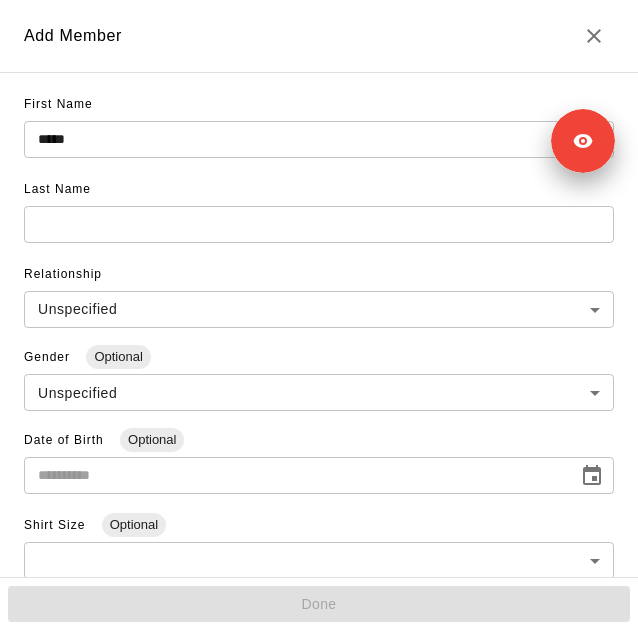 click on "*****" at bounding box center [319, 139] 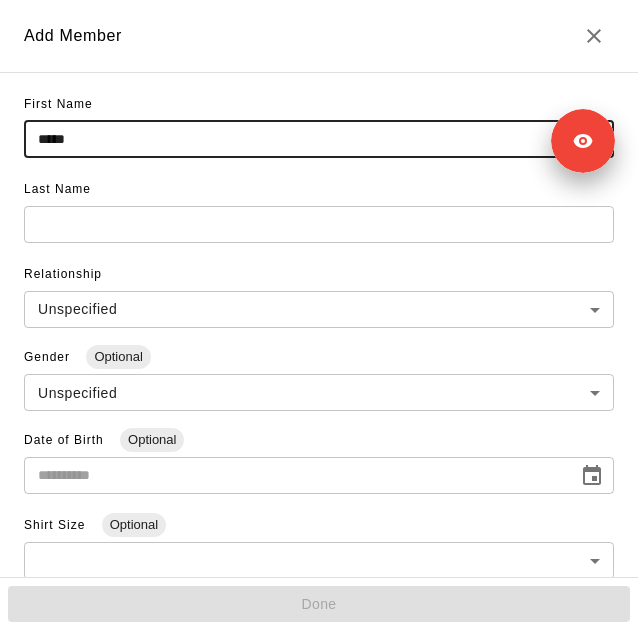 click on "*****" at bounding box center (319, 139) 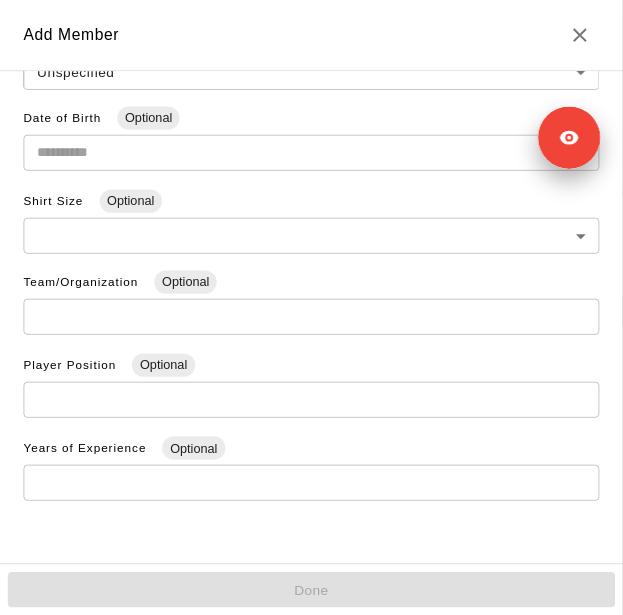 scroll, scrollTop: 0, scrollLeft: 0, axis: both 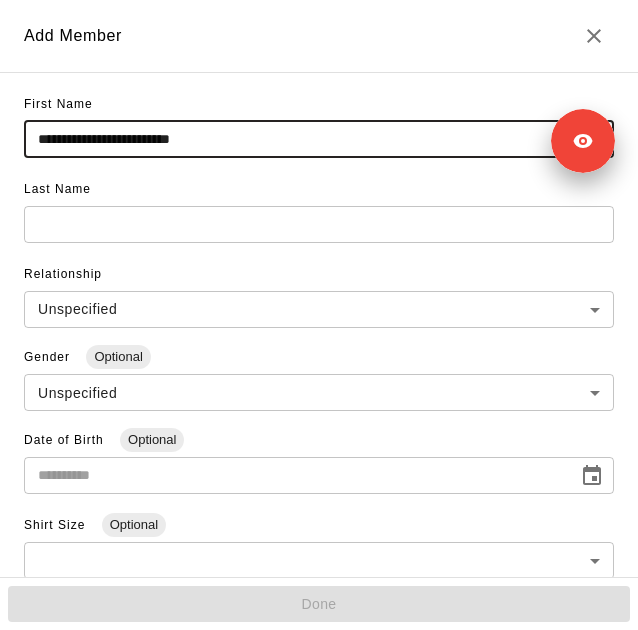 drag, startPoint x: 281, startPoint y: 132, endPoint x: 72, endPoint y: 144, distance: 209.34421 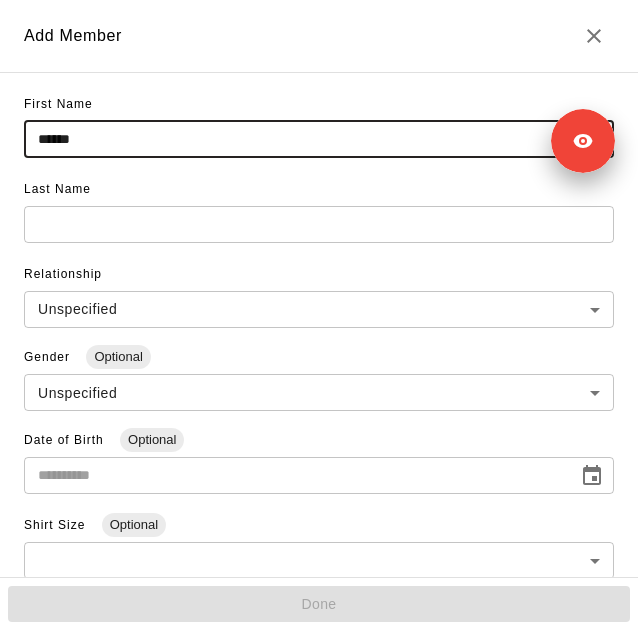 type on "*****" 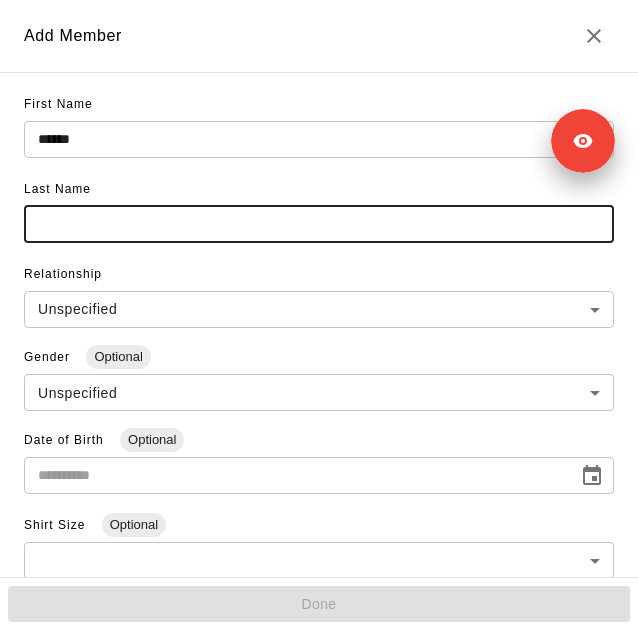 click at bounding box center [319, 224] 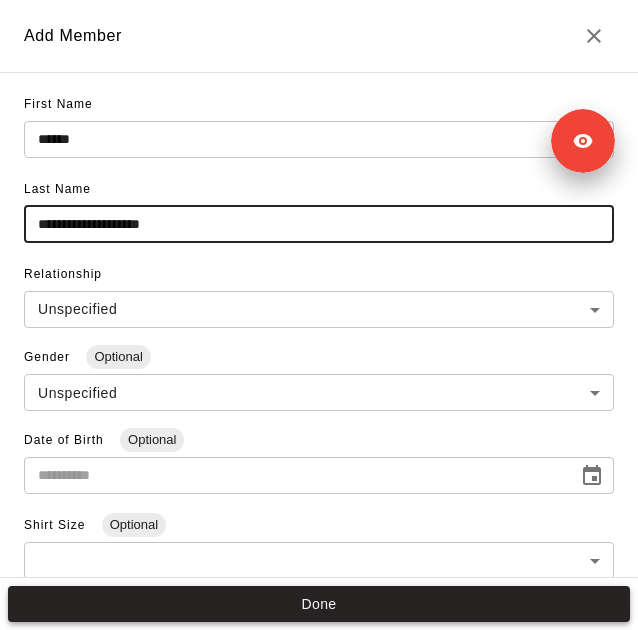 type on "**********" 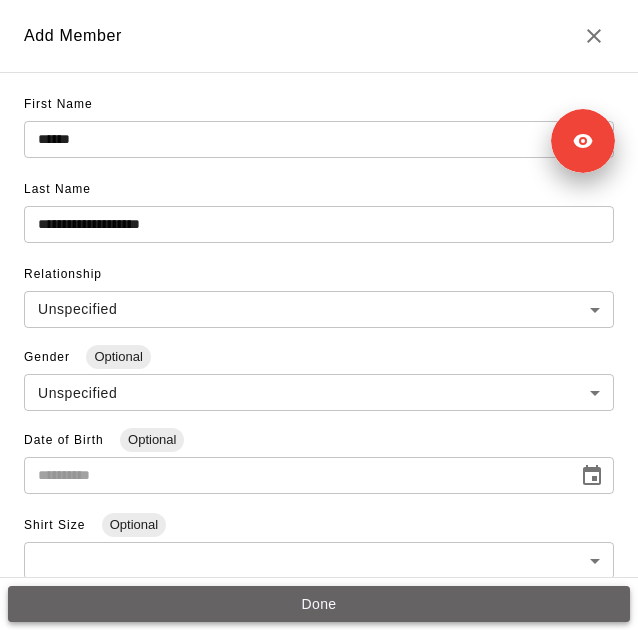 click on "Done" at bounding box center (319, 604) 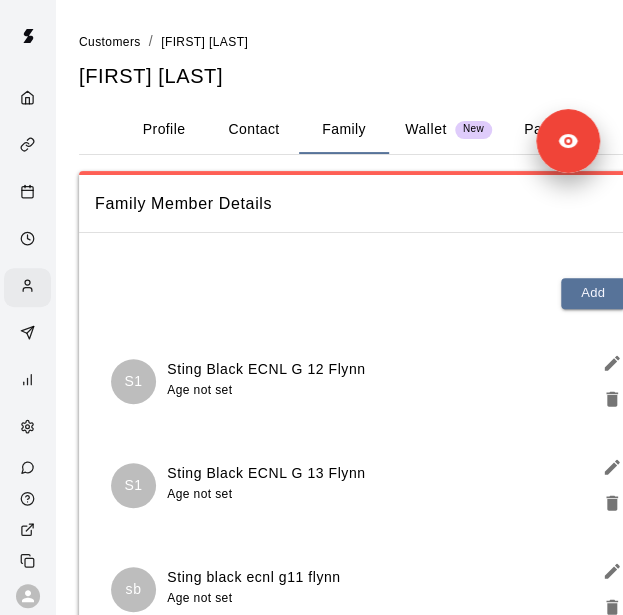 scroll, scrollTop: 26, scrollLeft: 0, axis: vertical 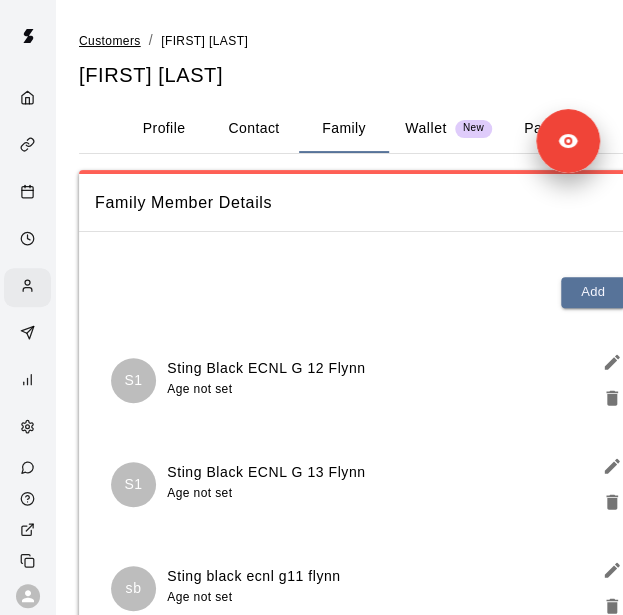 click on "Customers" at bounding box center [110, 41] 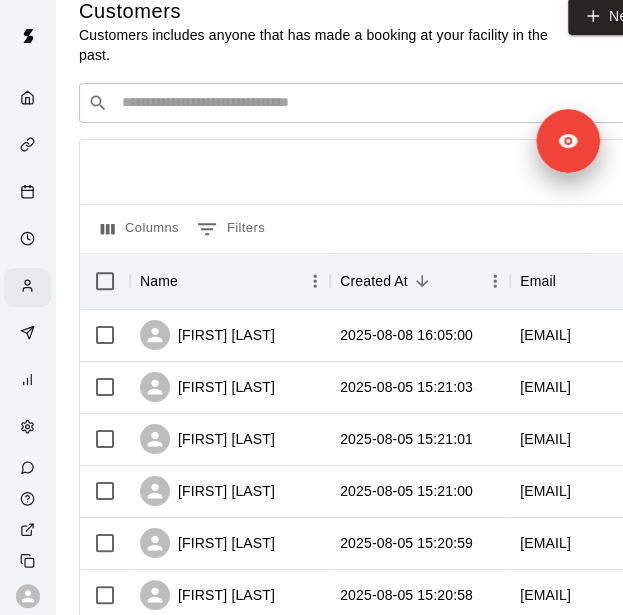 scroll, scrollTop: 0, scrollLeft: 0, axis: both 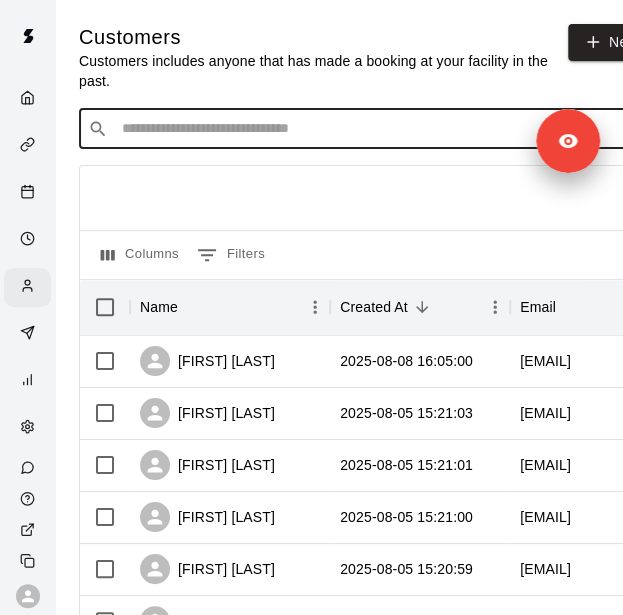 click at bounding box center (389, 129) 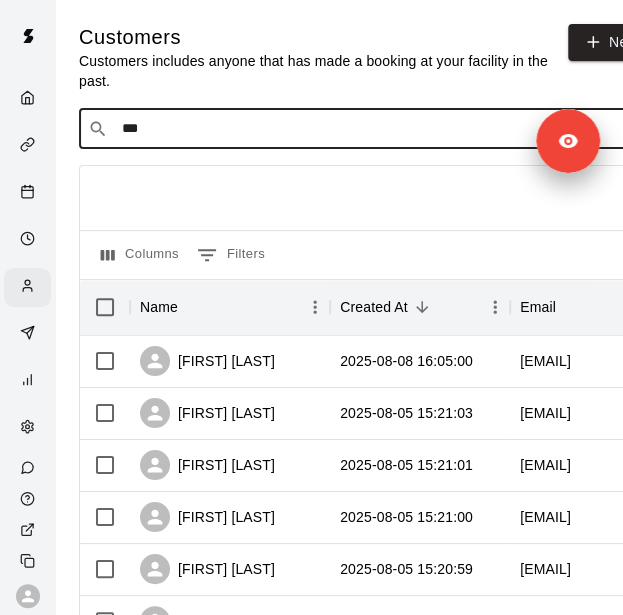 type on "****" 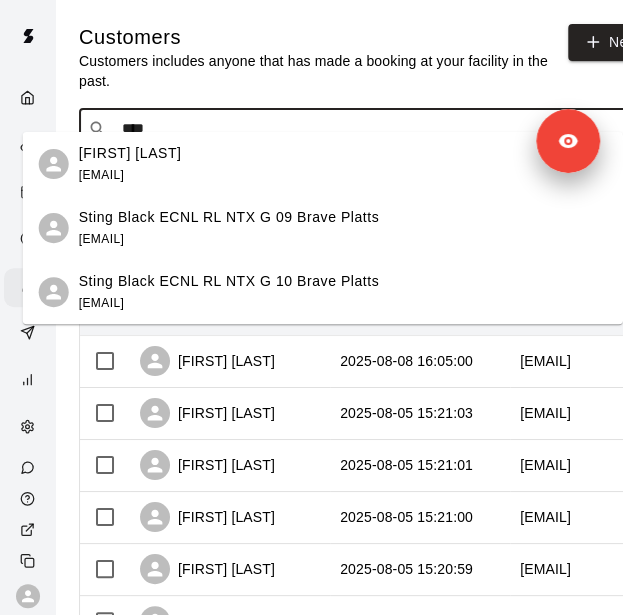 click on "alanplatts@stingsoccer.com" at bounding box center (101, 175) 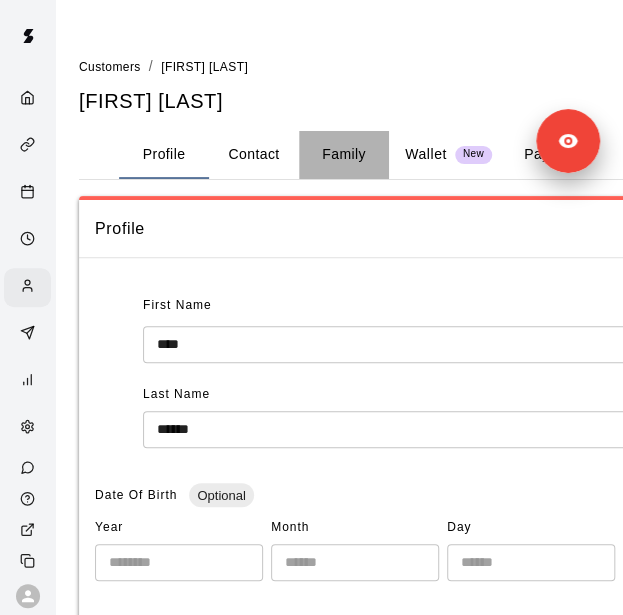 click on "Family" at bounding box center [344, 155] 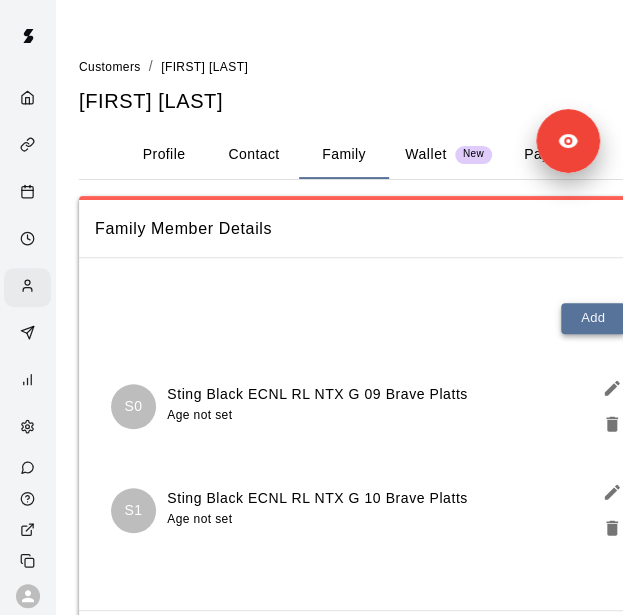 click on "Add" at bounding box center [593, 318] 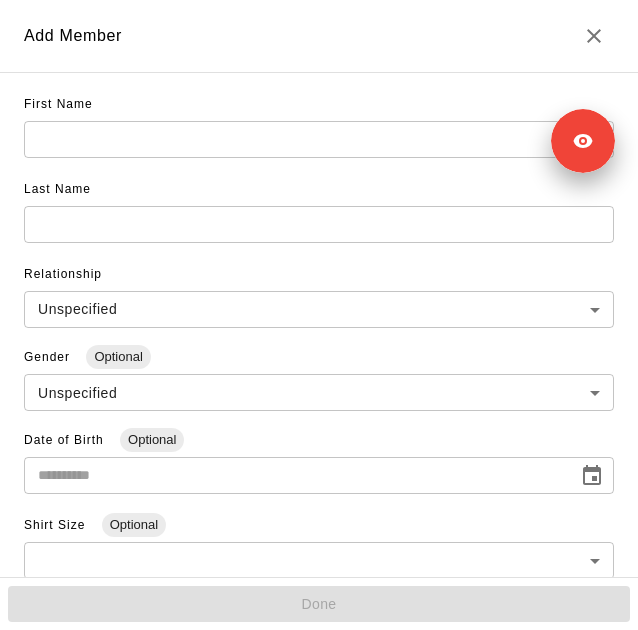 click at bounding box center (319, 139) 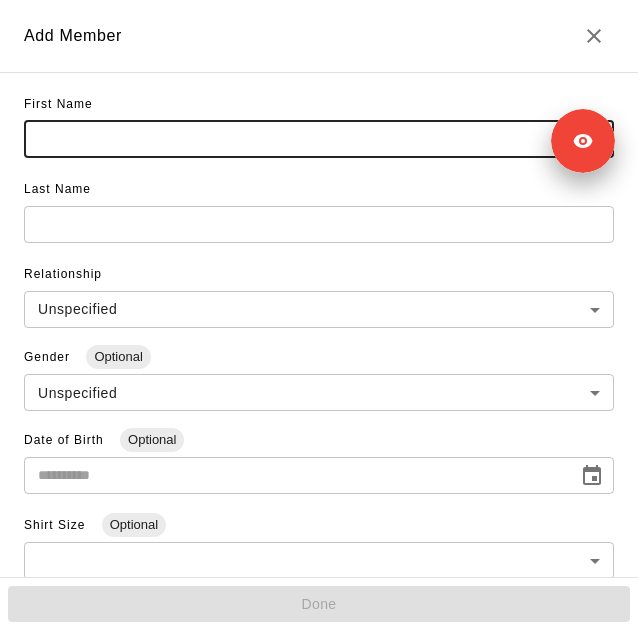 paste on "**********" 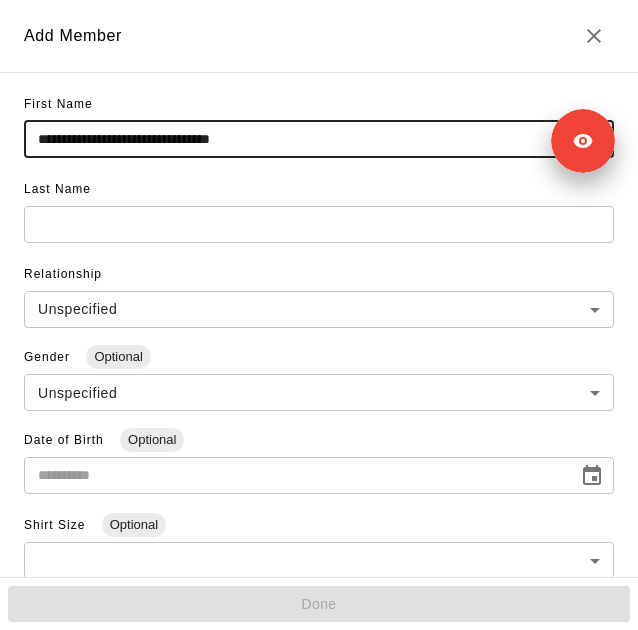 drag, startPoint x: 296, startPoint y: 139, endPoint x: 76, endPoint y: 137, distance: 220.0091 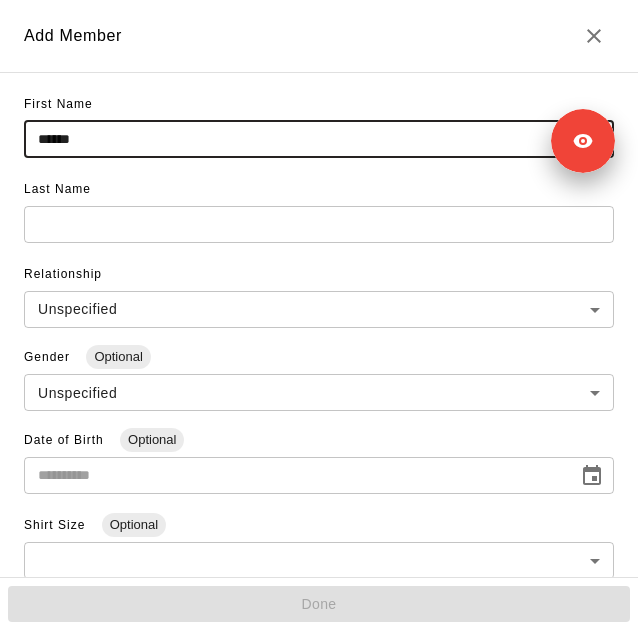 type on "*****" 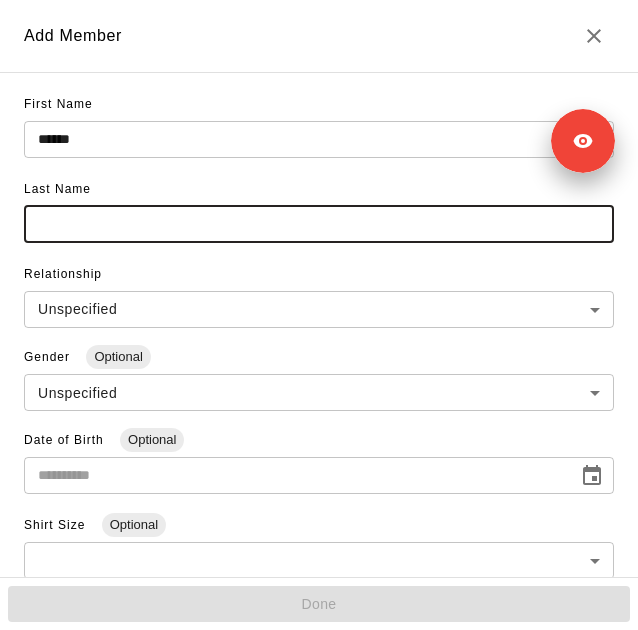 click at bounding box center [319, 224] 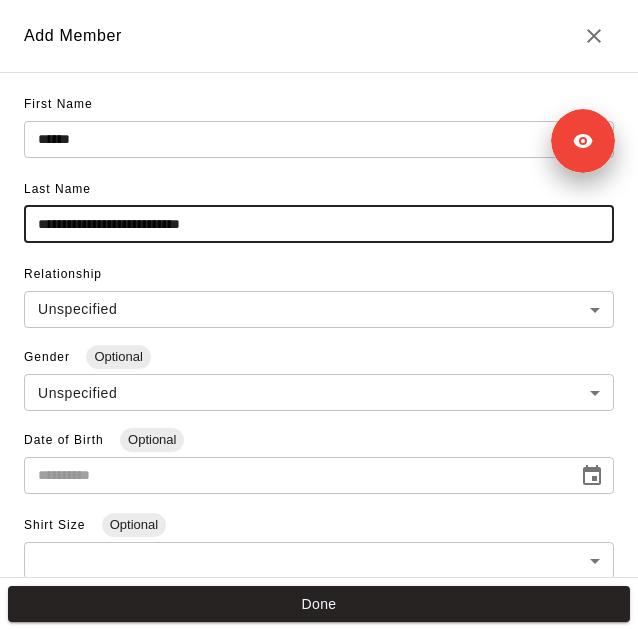 type on "**********" 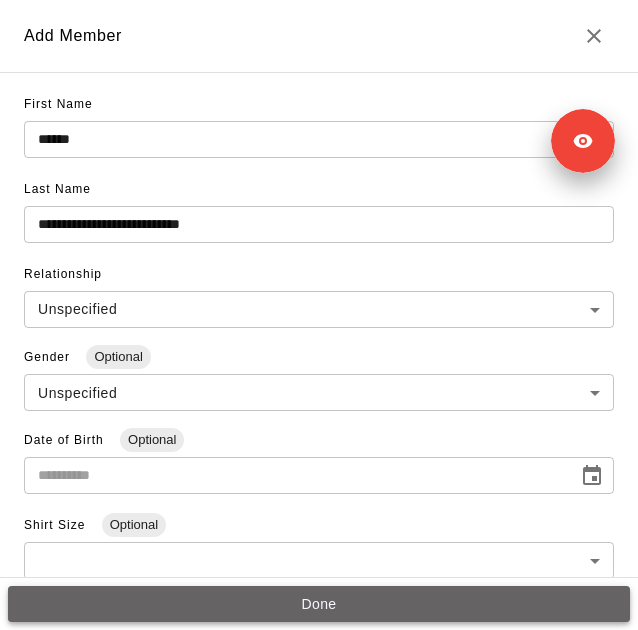 click on "Done" at bounding box center (319, 604) 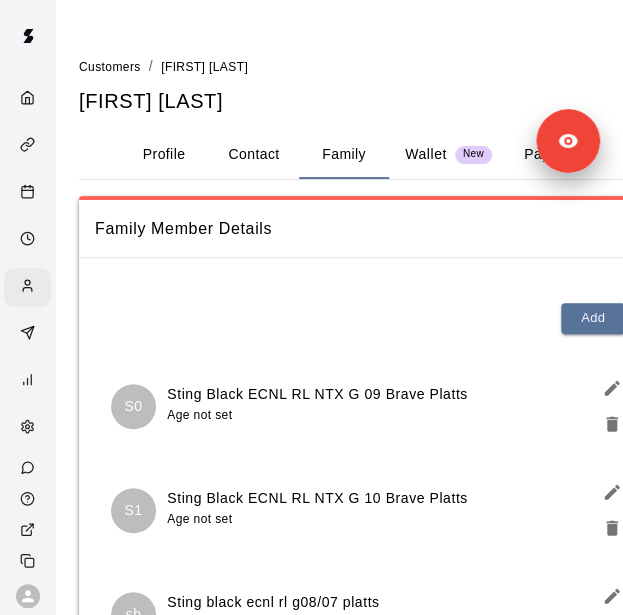 click on "Customers" at bounding box center [110, 66] 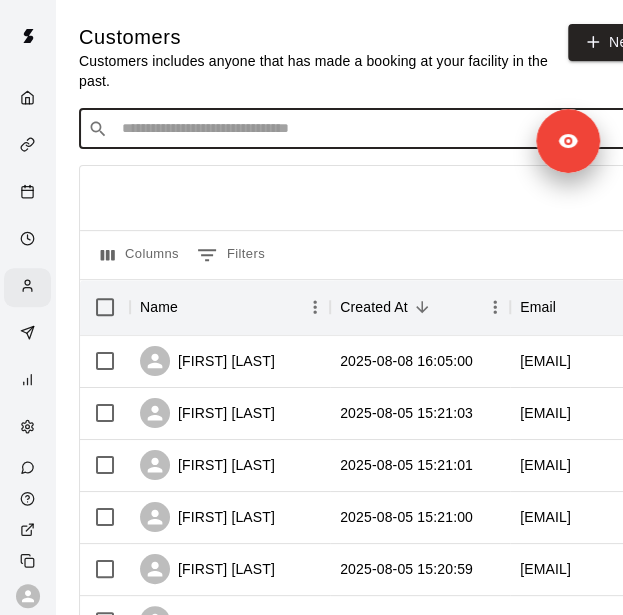 click at bounding box center [389, 129] 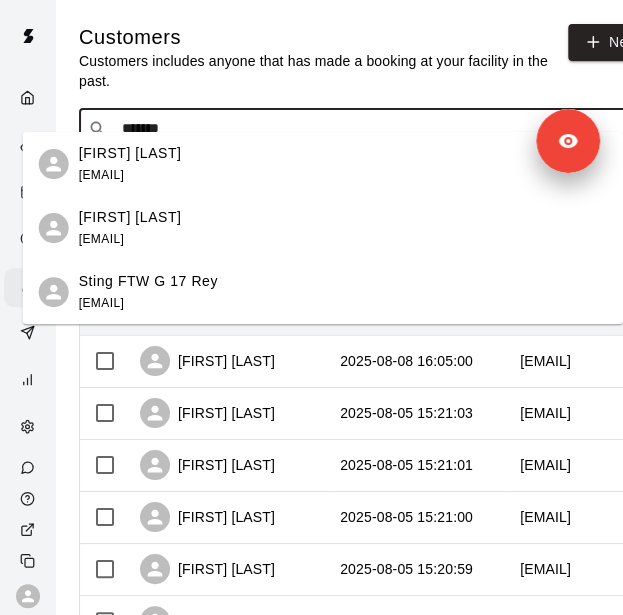 type on "********" 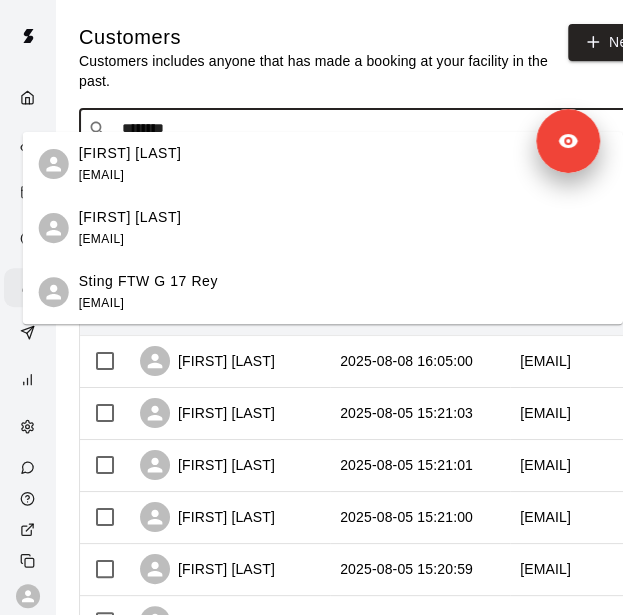 click on "Alejandro Campo Toro" at bounding box center (130, 217) 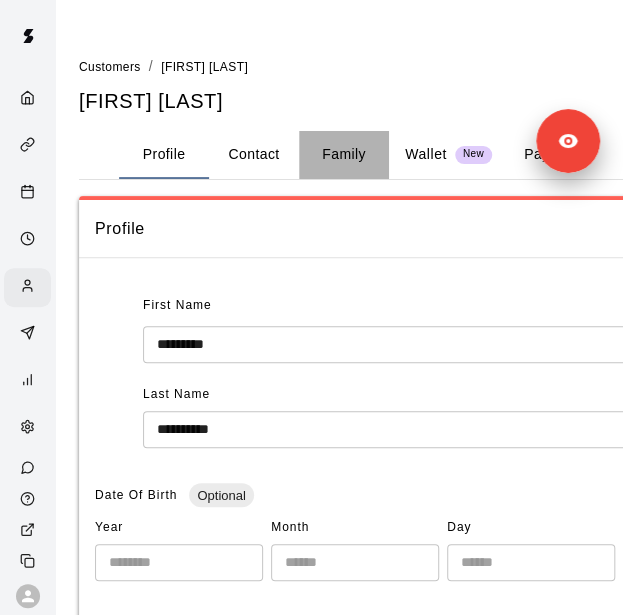 click on "Family" at bounding box center (344, 155) 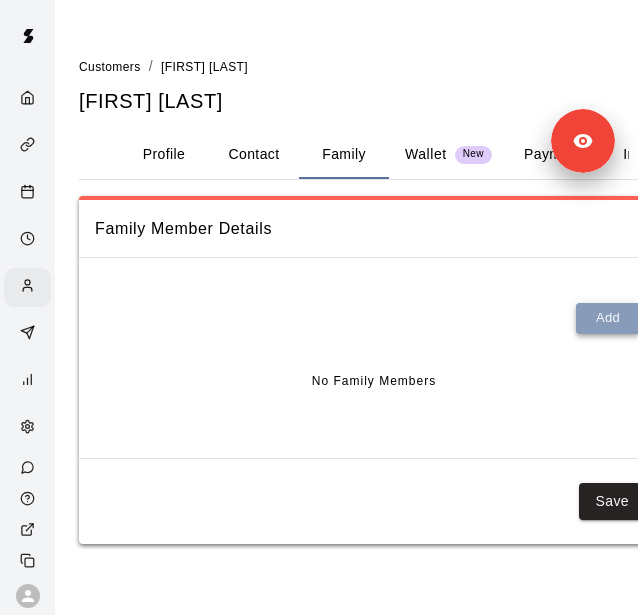 click on "Add" at bounding box center [608, 318] 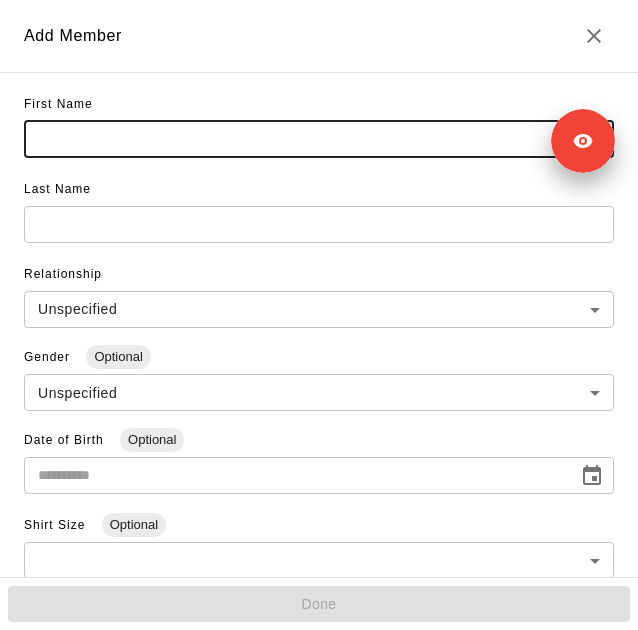 click at bounding box center [319, 139] 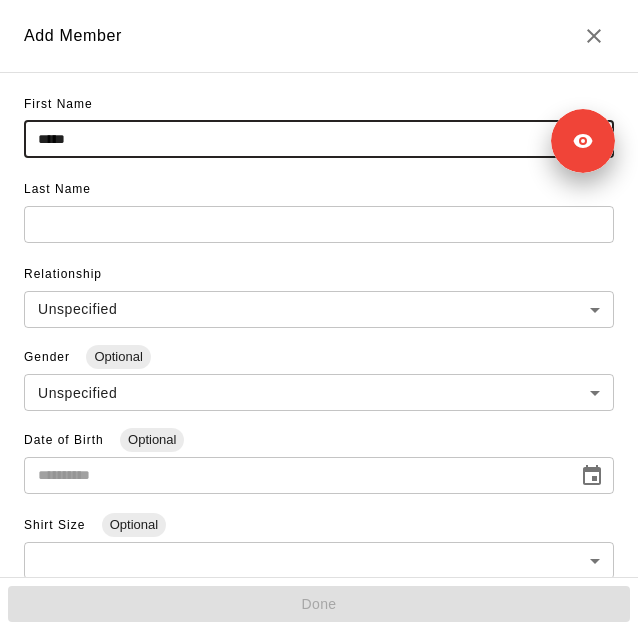type on "*****" 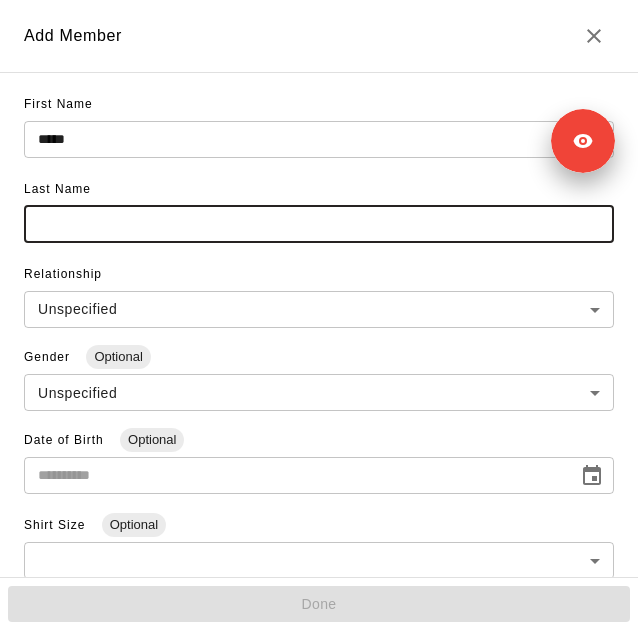 click at bounding box center [319, 224] 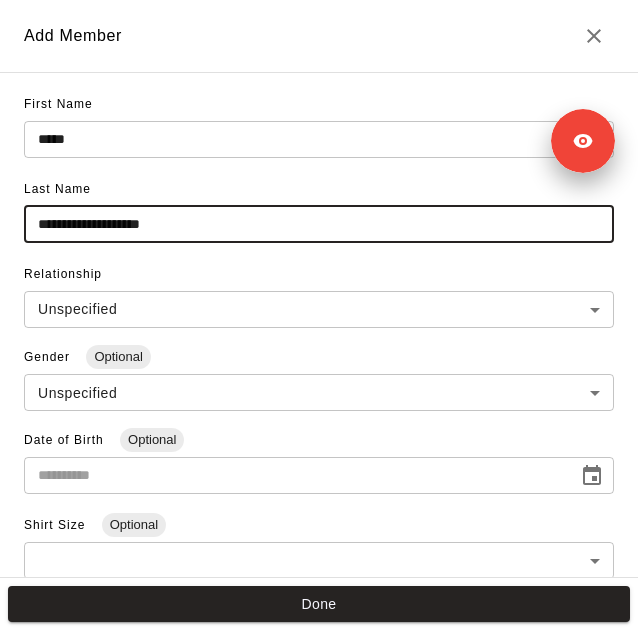 click on "**********" at bounding box center [319, 224] 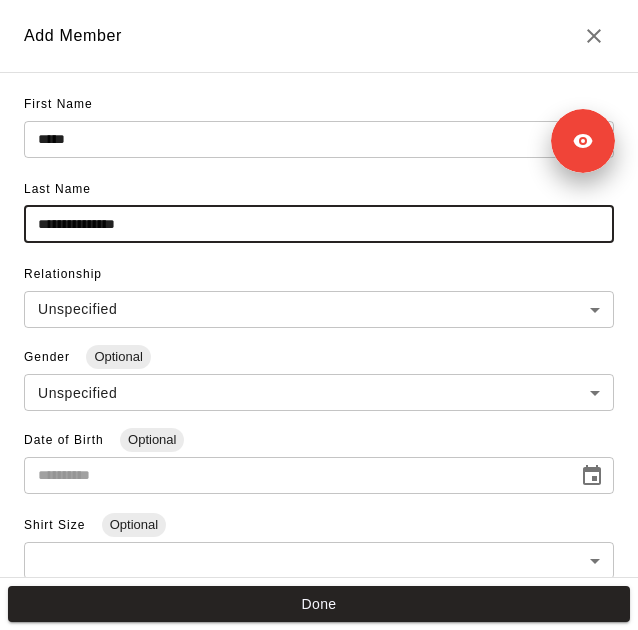 type on "**********" 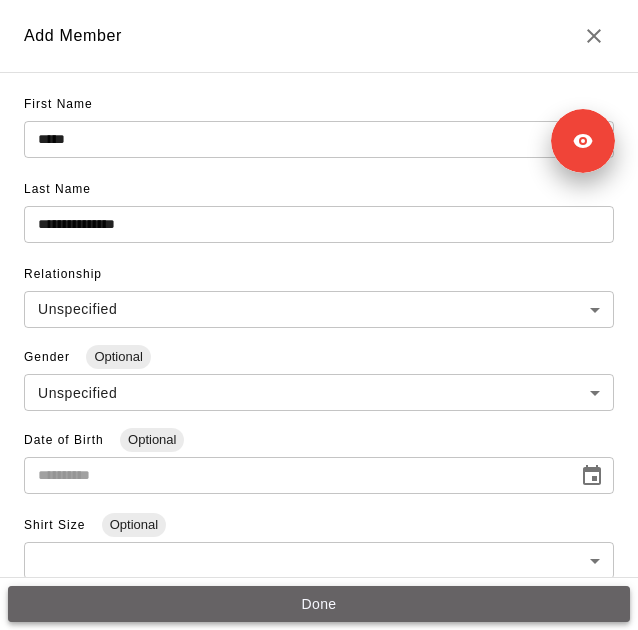 click on "Done" at bounding box center (319, 604) 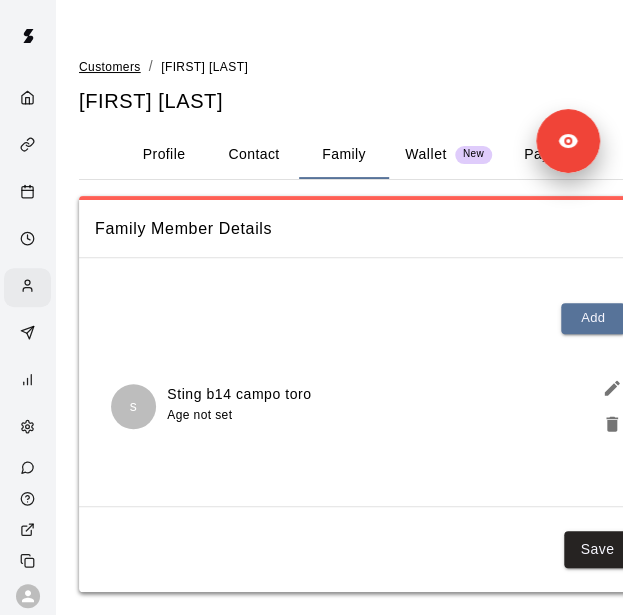 click on "Customers" at bounding box center [110, 67] 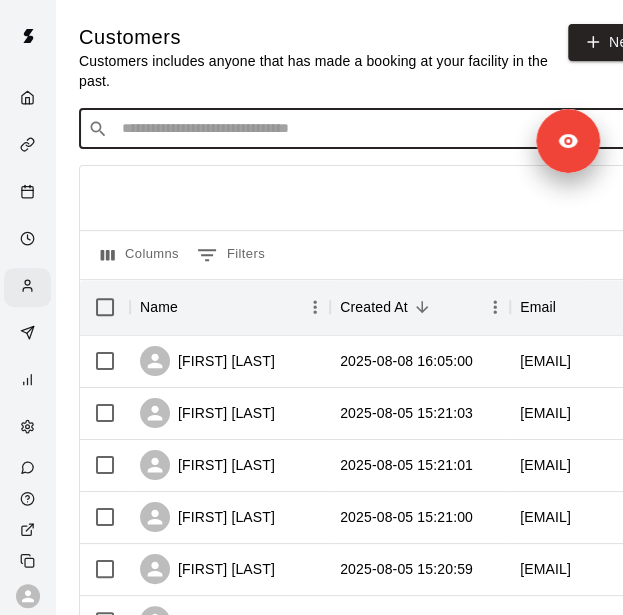 click at bounding box center (389, 129) 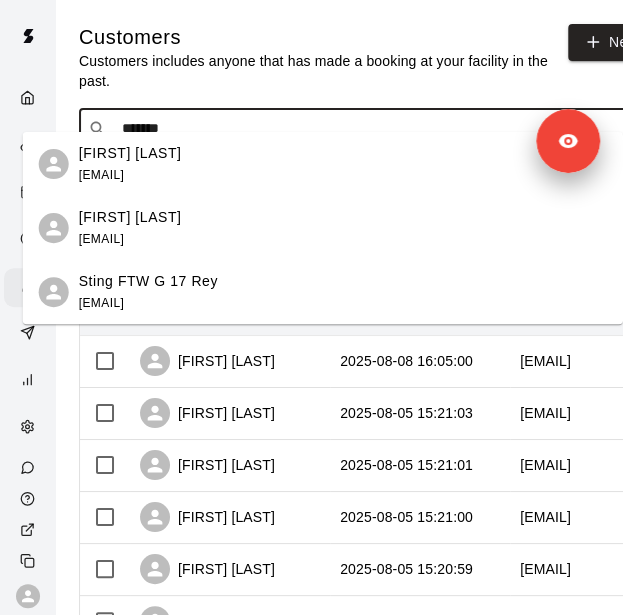 type on "********" 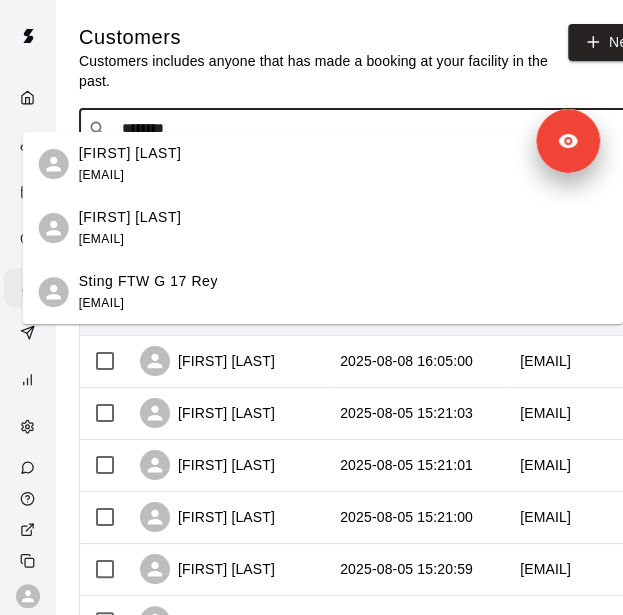 click on "Alejandro Rey reyrivasalejandro@gmail.com" at bounding box center [130, 164] 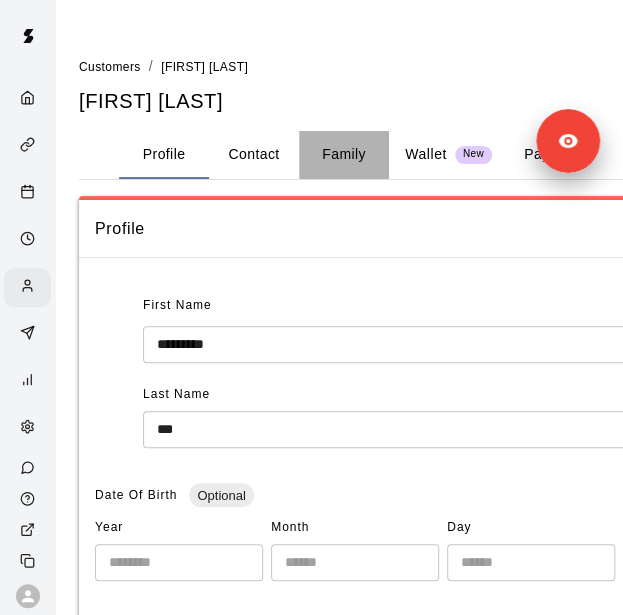 click on "Family" at bounding box center [344, 155] 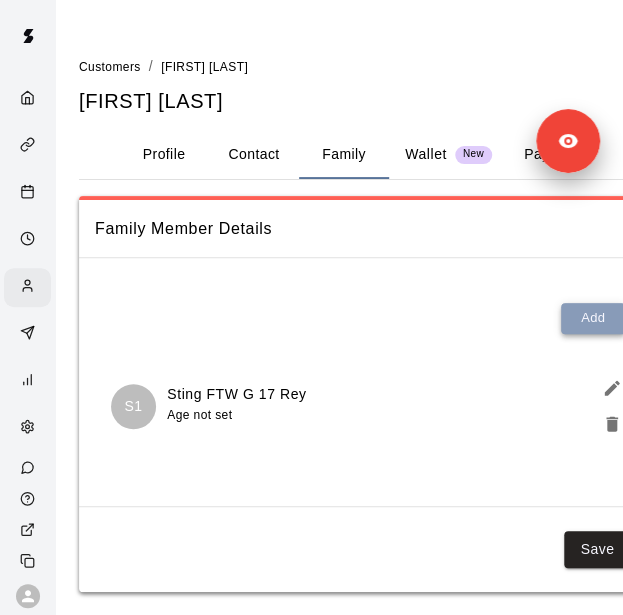 click on "Add" at bounding box center [593, 318] 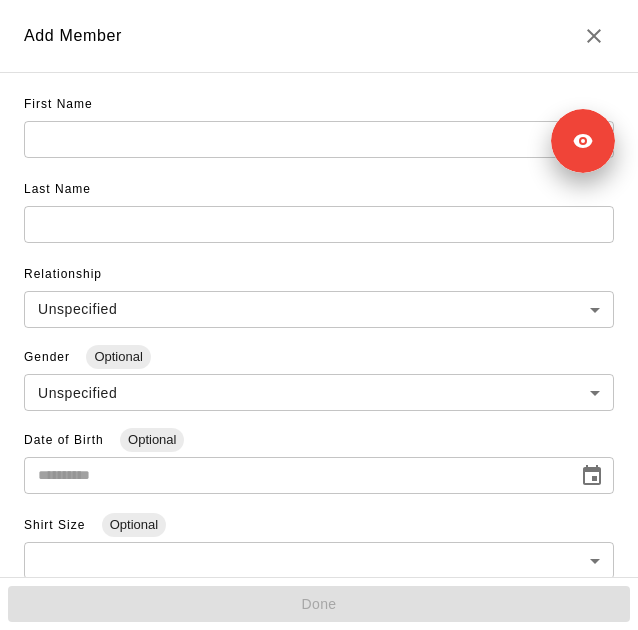 click at bounding box center [319, 139] 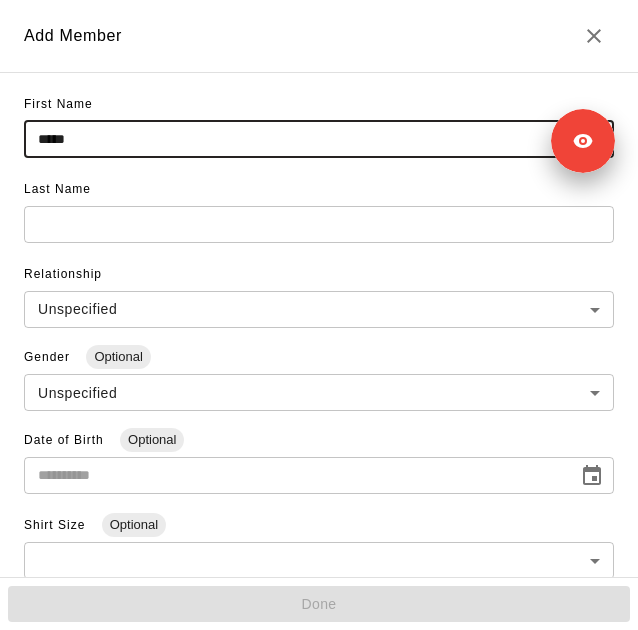 type on "*****" 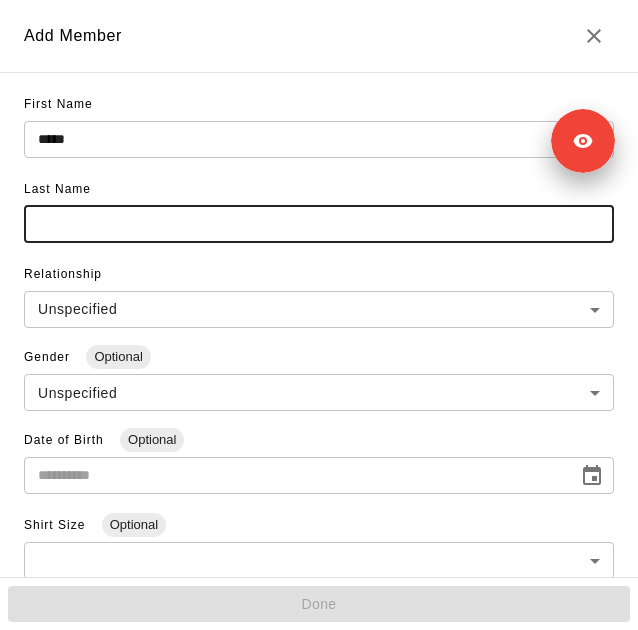 click at bounding box center (319, 224) 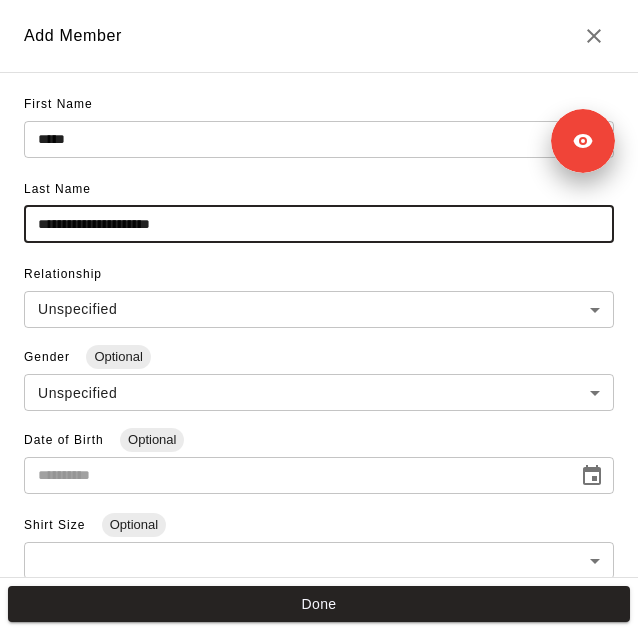 click on "**********" at bounding box center [319, 224] 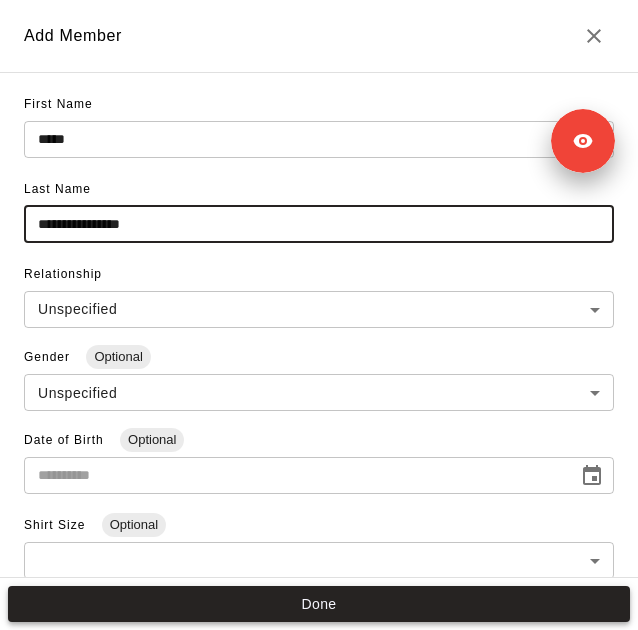 type on "**********" 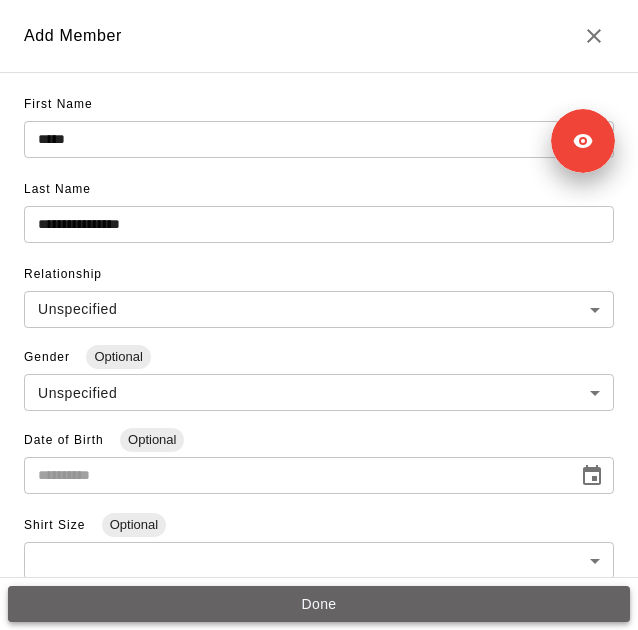 click on "Done" at bounding box center [319, 604] 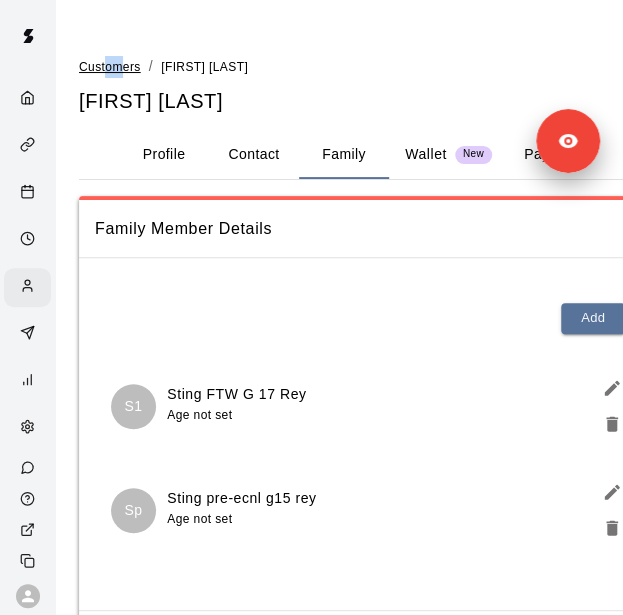 drag, startPoint x: 108, startPoint y: 75, endPoint x: 120, endPoint y: 67, distance: 14.422205 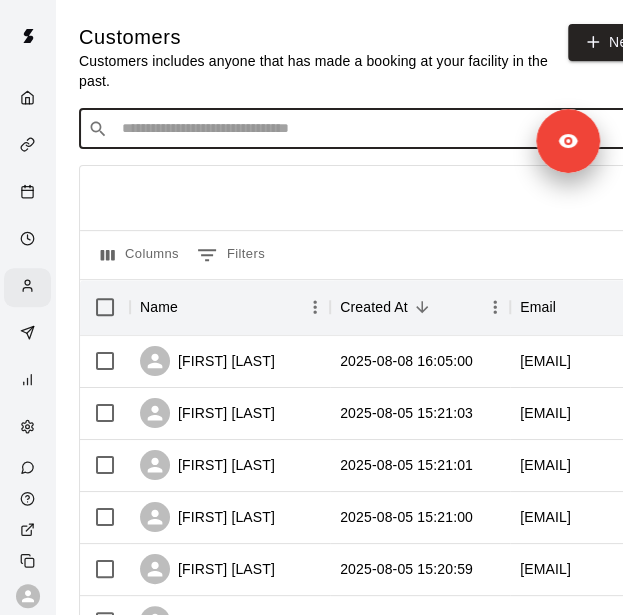 click at bounding box center (389, 129) 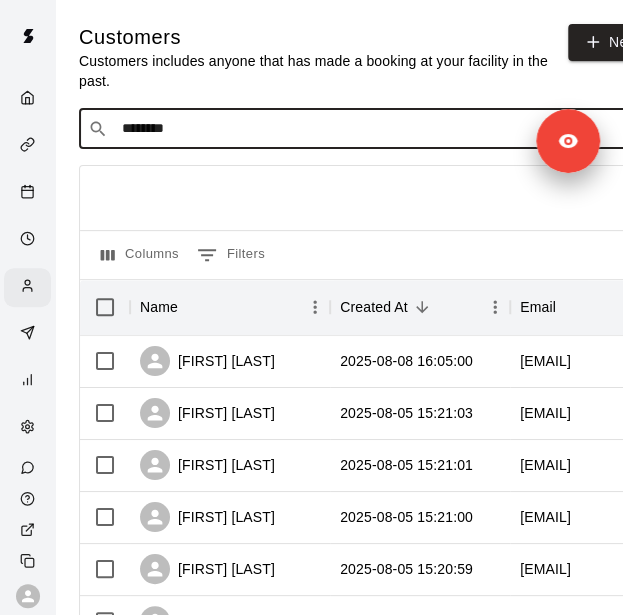 type on "*********" 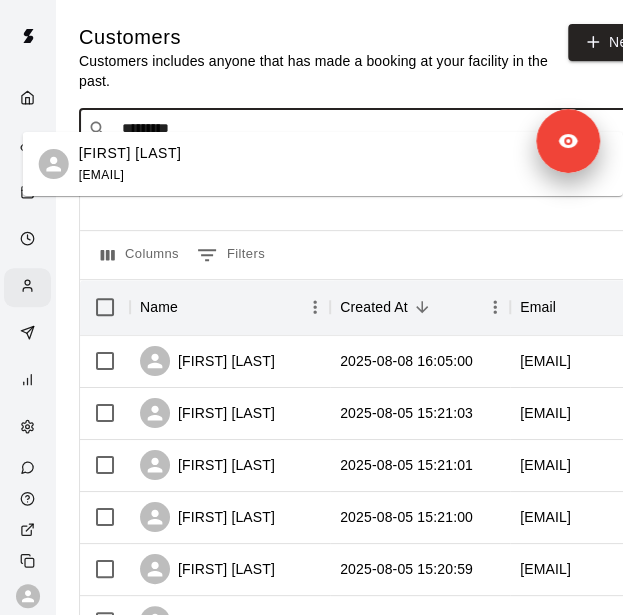 click on "Alexander Mason alexmasonttu@gmail.com" at bounding box center (343, 164) 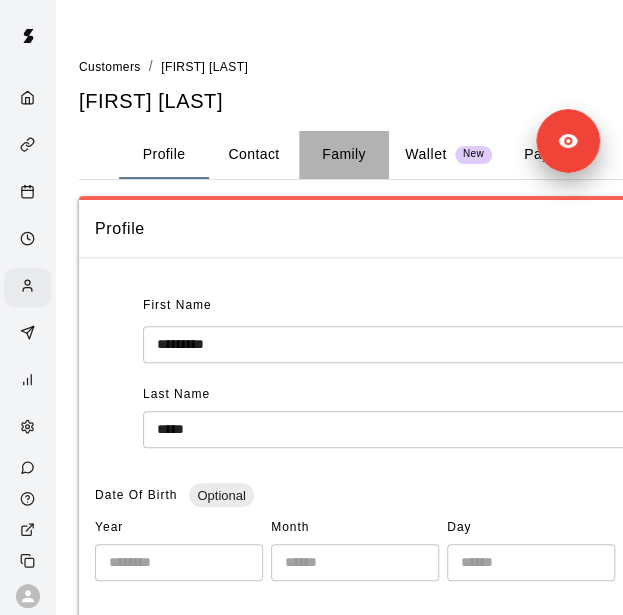 click on "Family" at bounding box center (344, 155) 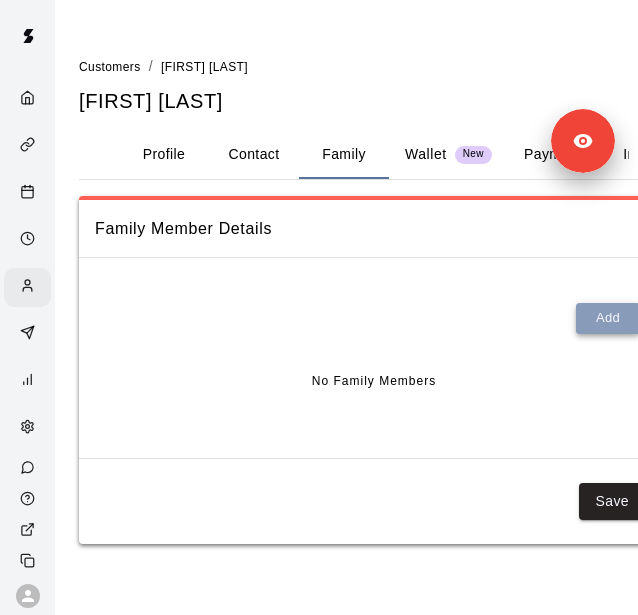 click on "Add" at bounding box center (608, 318) 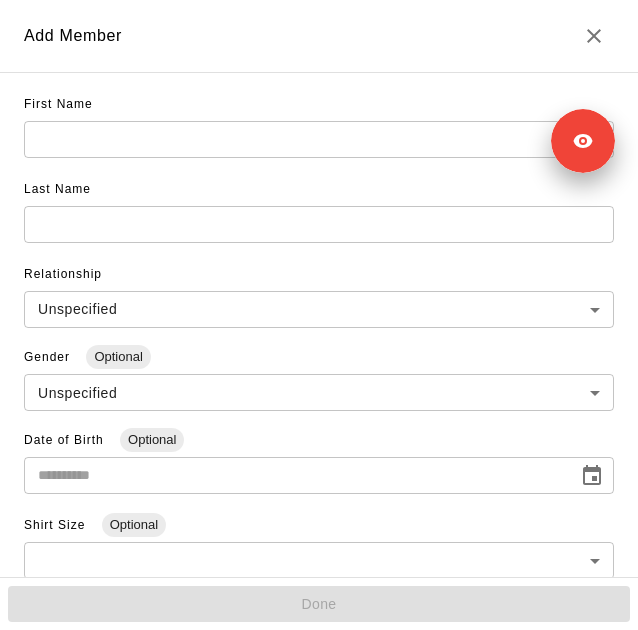 click at bounding box center (319, 139) 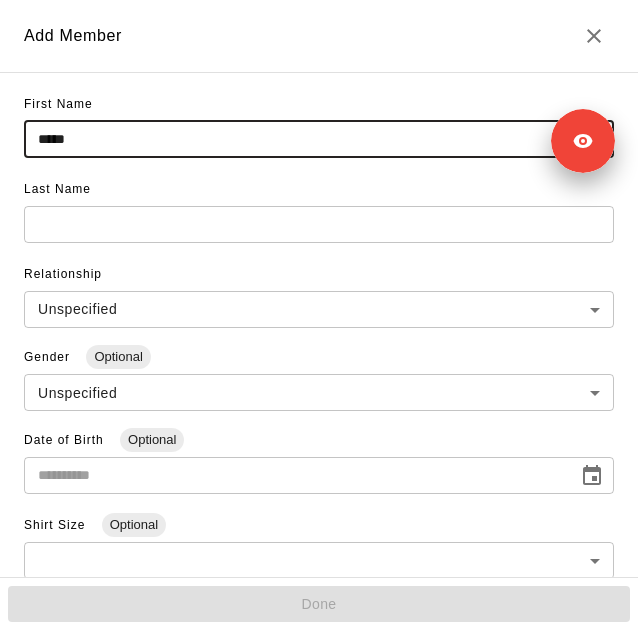 type on "*****" 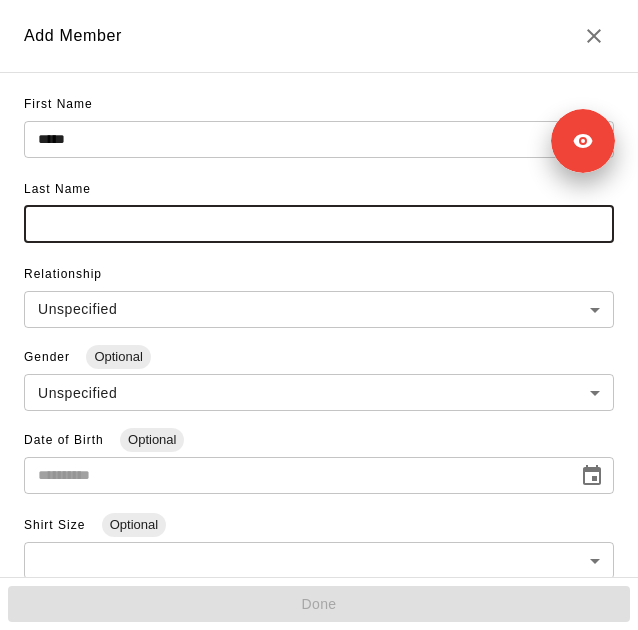 click at bounding box center (319, 224) 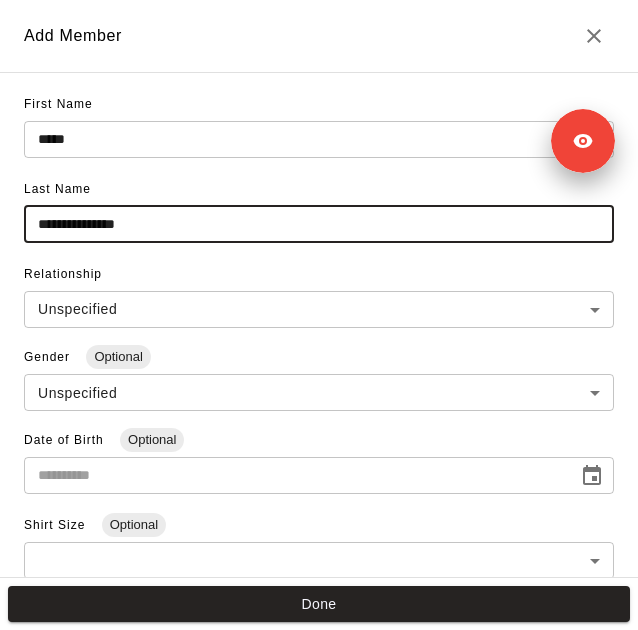 click on "**********" at bounding box center (319, 224) 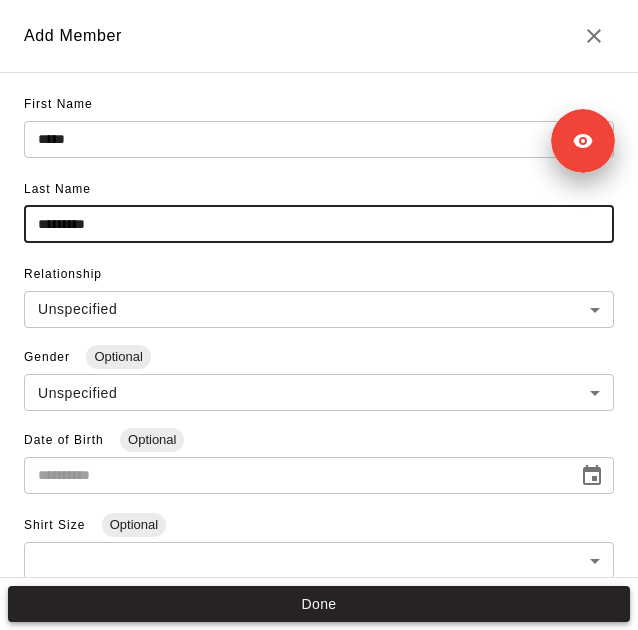 type on "*********" 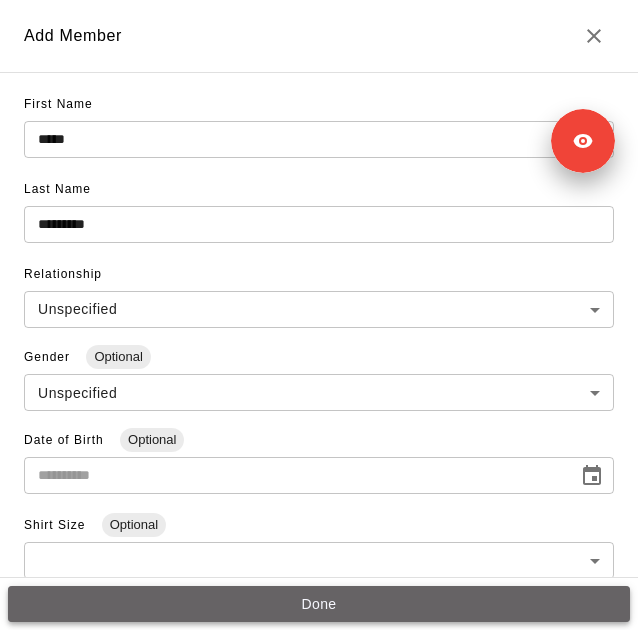 click on "Done" at bounding box center (319, 604) 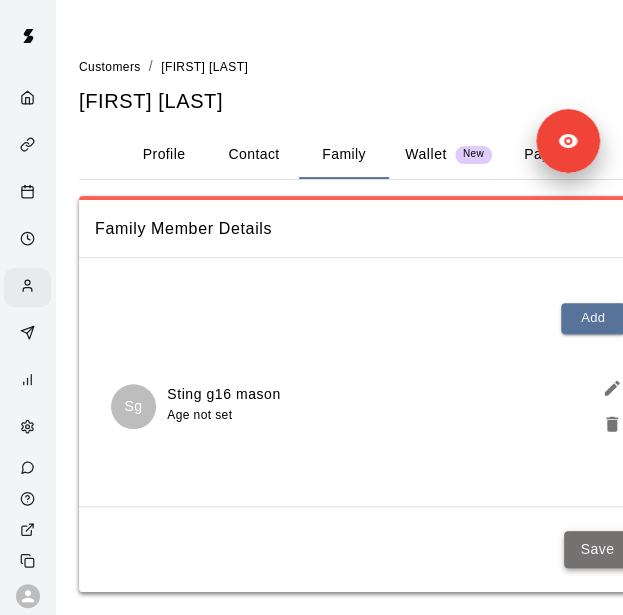 click on "Save" at bounding box center [597, 549] 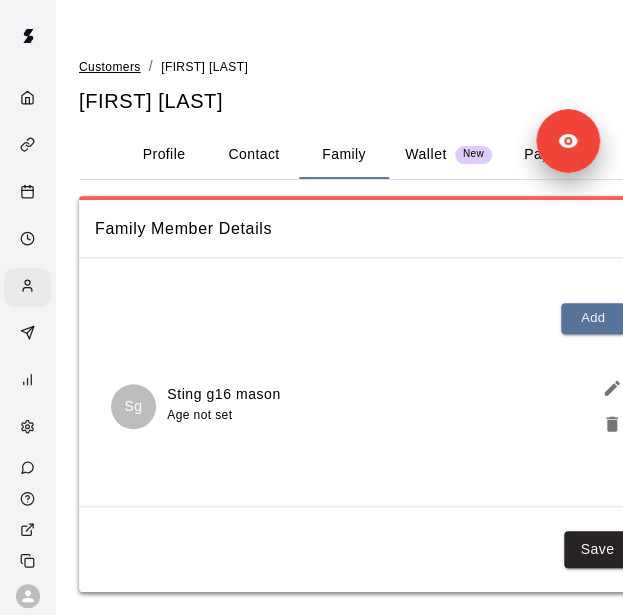 click on "Customers" at bounding box center [110, 67] 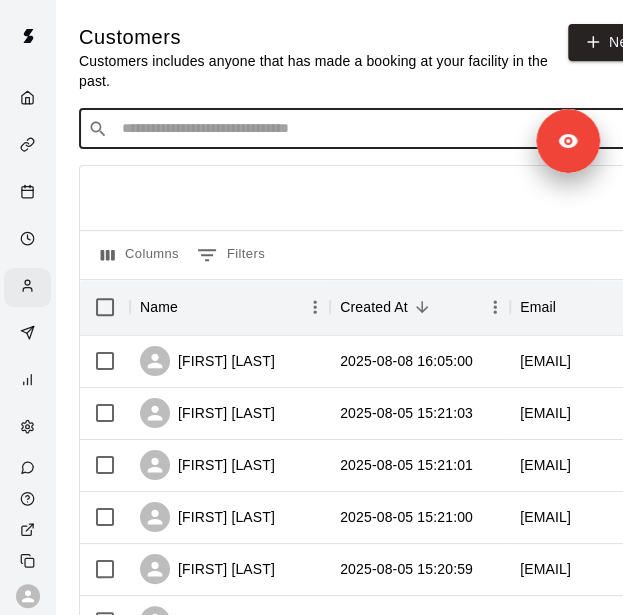 click at bounding box center [389, 129] 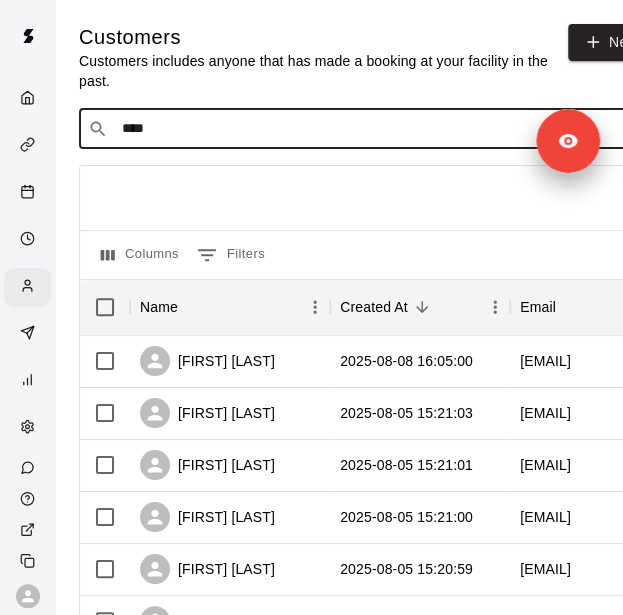 type on "*****" 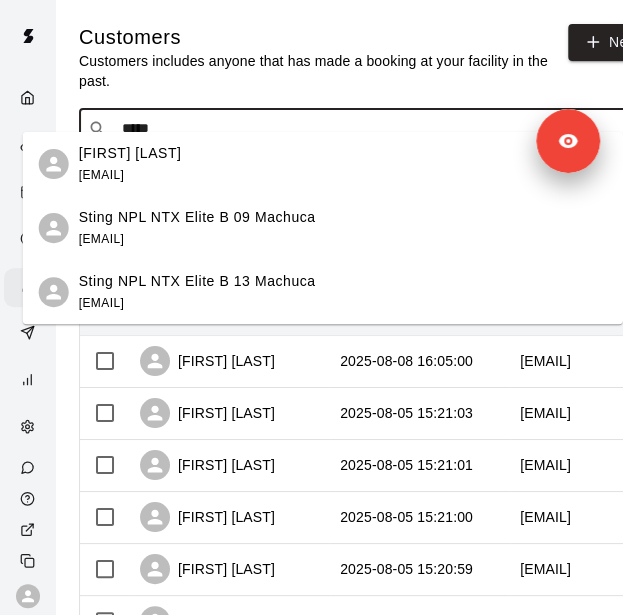 click on "alvaro.machuca@yahoo.com" at bounding box center [101, 175] 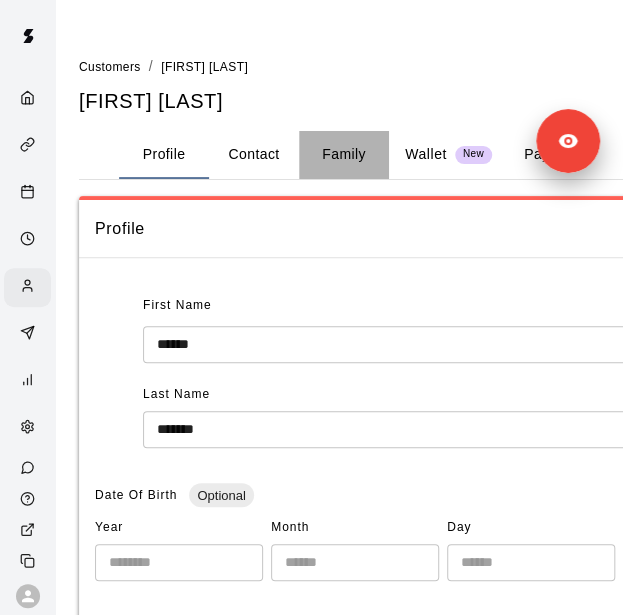click on "Family" at bounding box center (344, 155) 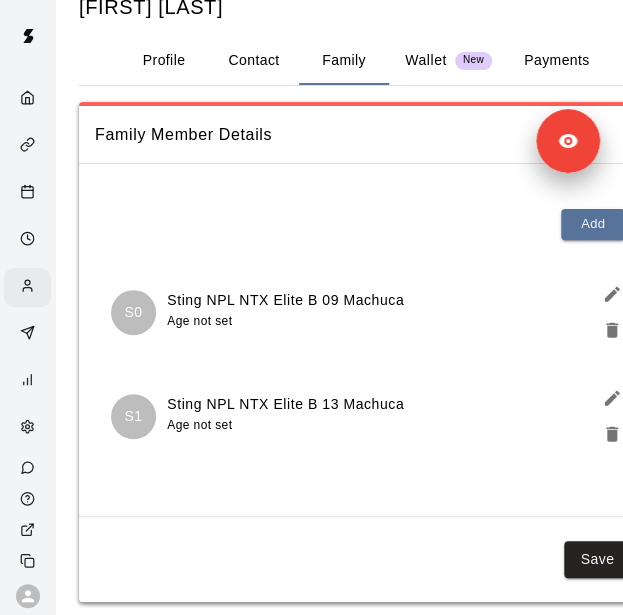 scroll, scrollTop: 96, scrollLeft: 0, axis: vertical 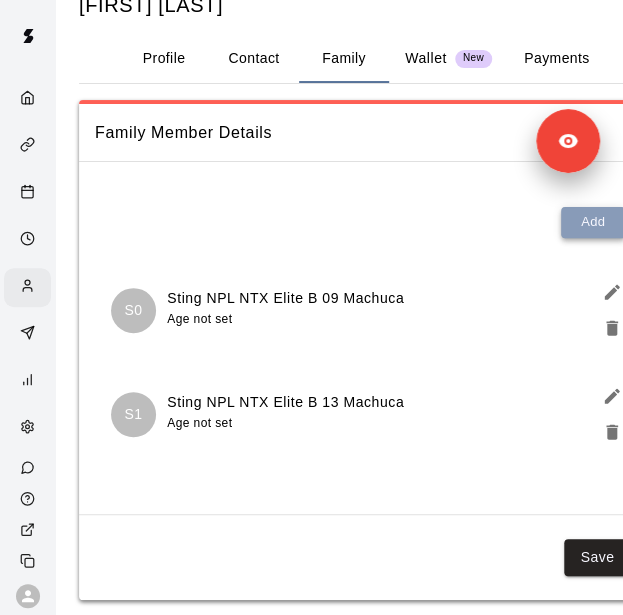 click on "Add" at bounding box center (593, 222) 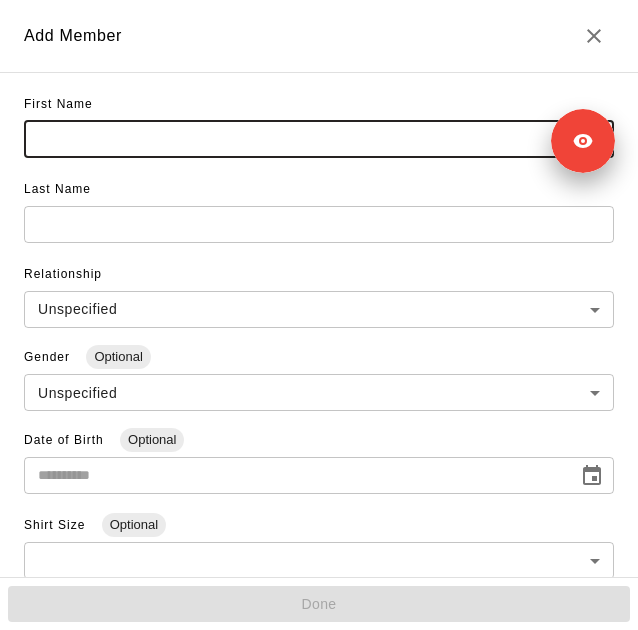 click at bounding box center [319, 139] 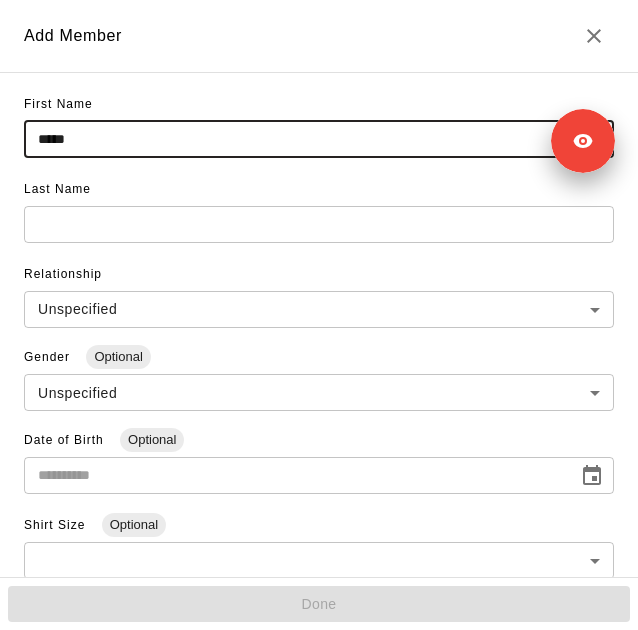type on "*****" 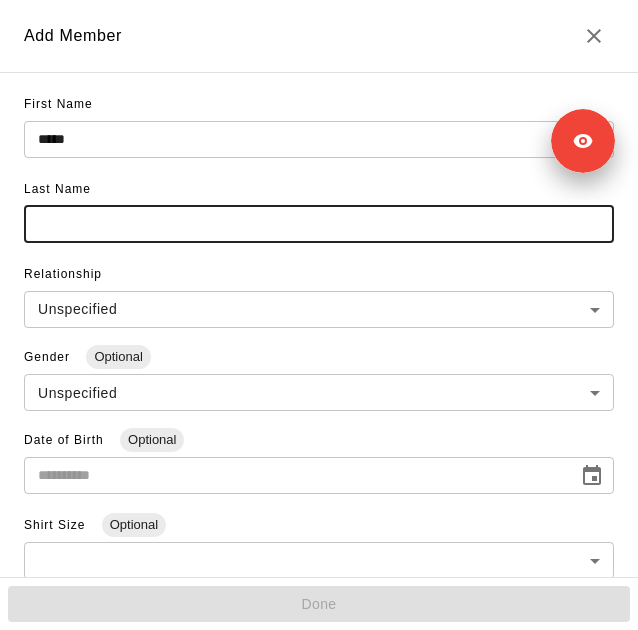 click at bounding box center [319, 224] 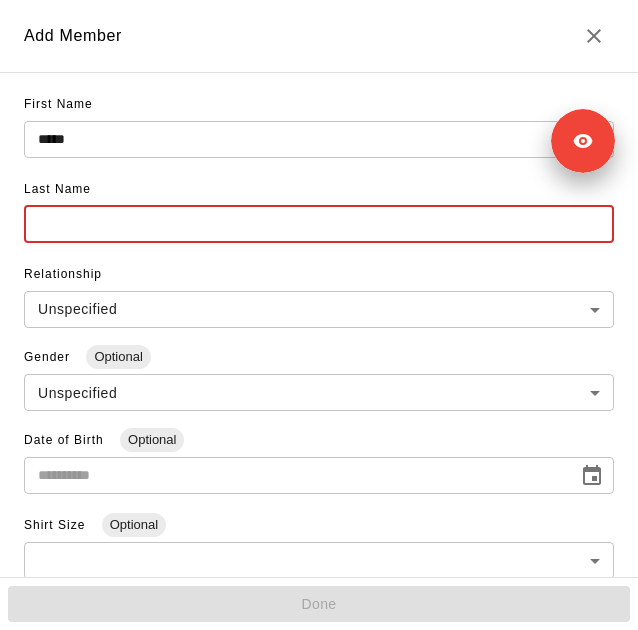 paste on "**********" 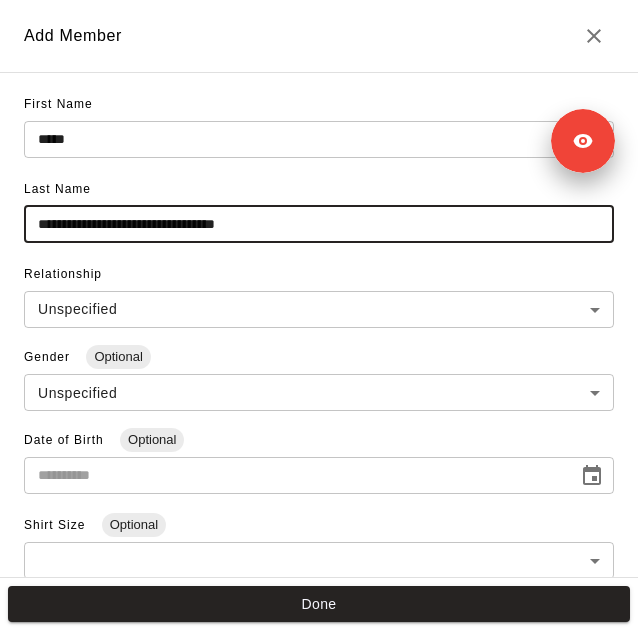 drag, startPoint x: 74, startPoint y: 223, endPoint x: -2, endPoint y: 233, distance: 76.655075 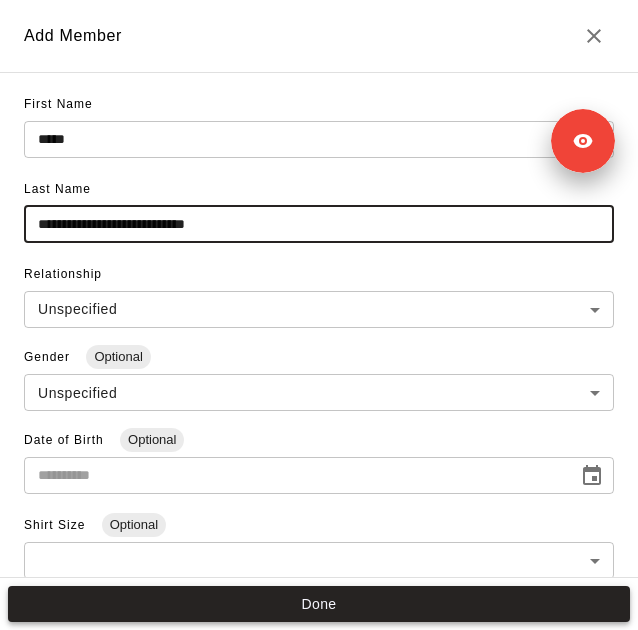 type on "**********" 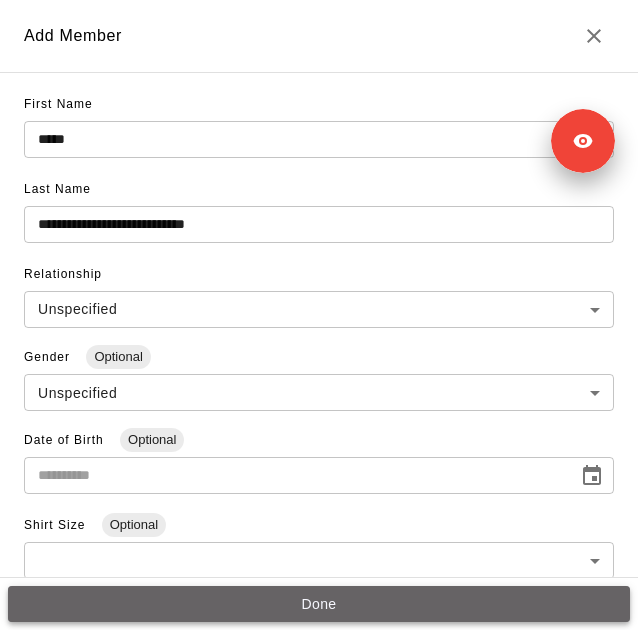 click on "Done" at bounding box center (319, 604) 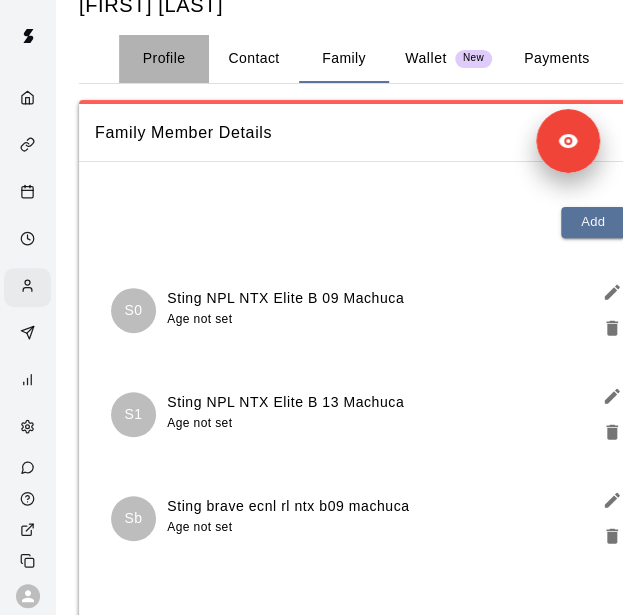 click on "Profile" at bounding box center (164, 59) 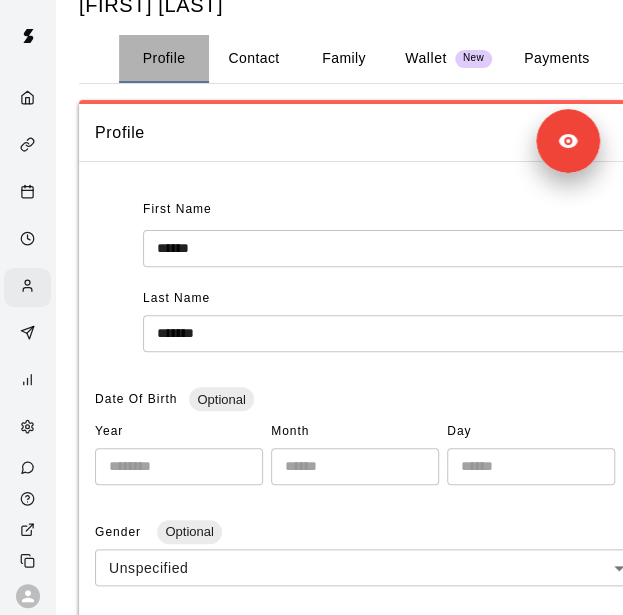 click on "Profile" at bounding box center (164, 59) 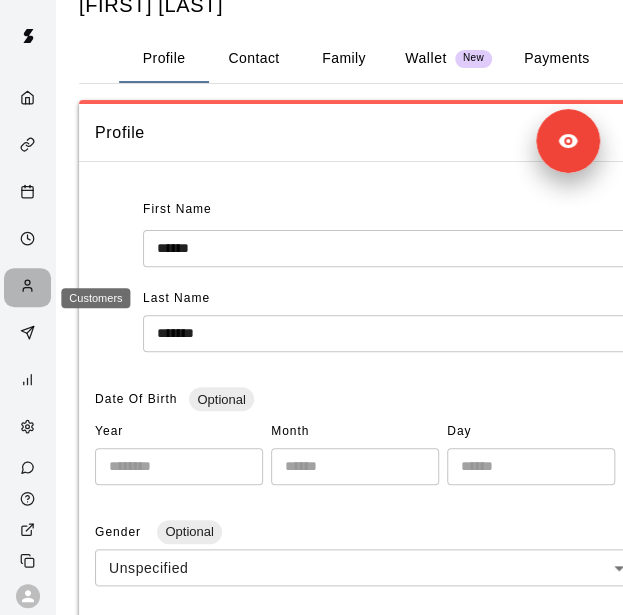 click 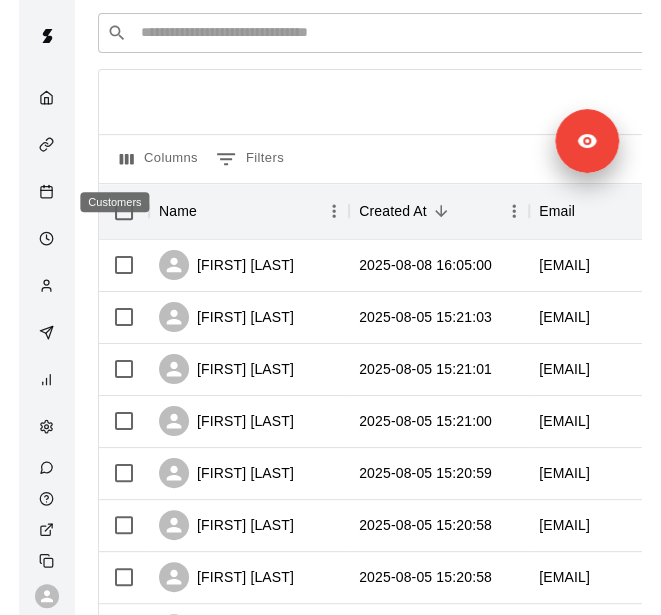 scroll, scrollTop: 0, scrollLeft: 0, axis: both 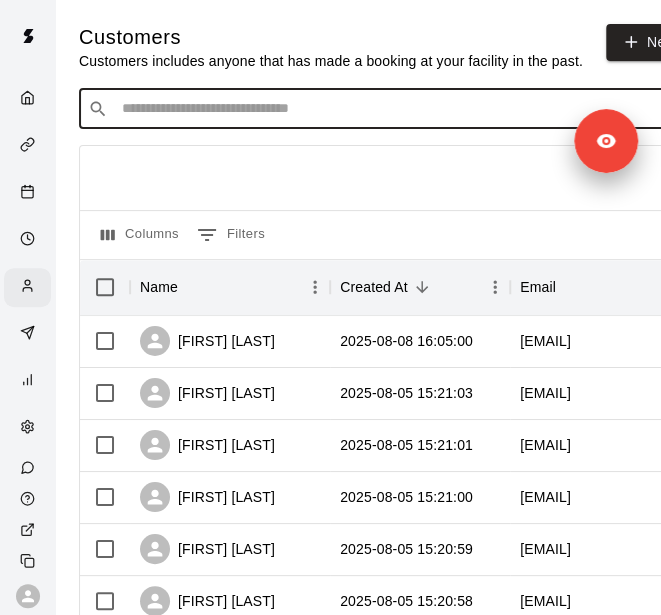 click at bounding box center (393, 109) 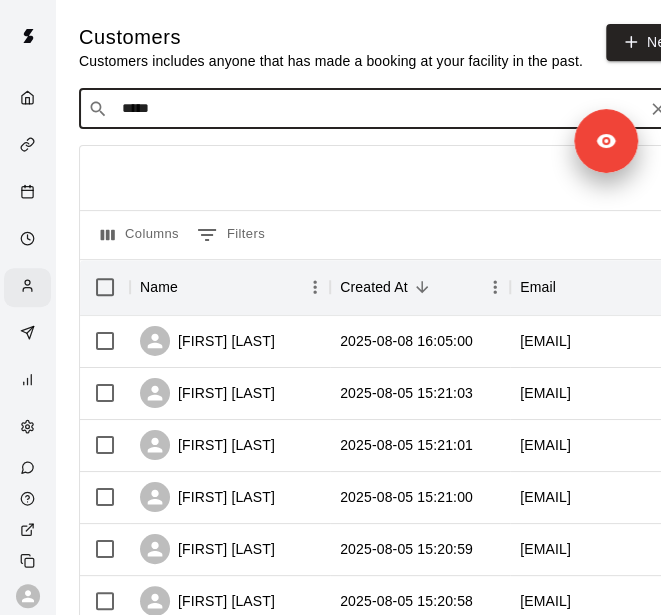 type on "******" 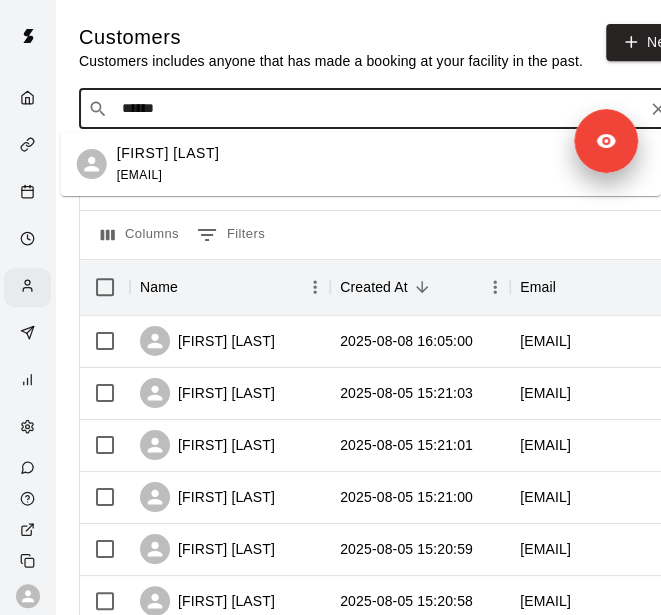 drag, startPoint x: 350, startPoint y: 172, endPoint x: 228, endPoint y: 161, distance: 122.494896 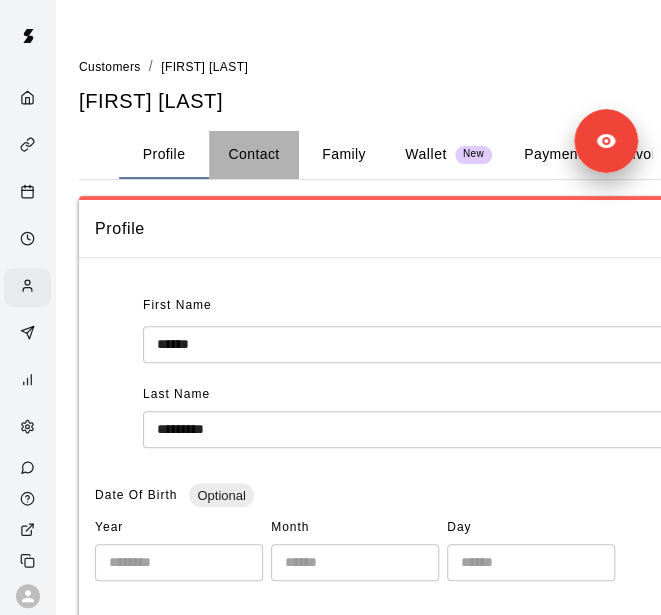 click on "Contact" at bounding box center (254, 155) 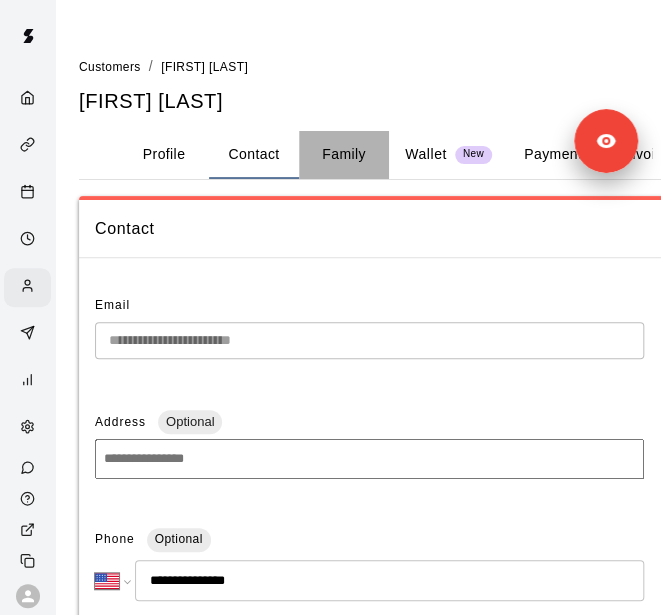 click on "Family" at bounding box center [344, 155] 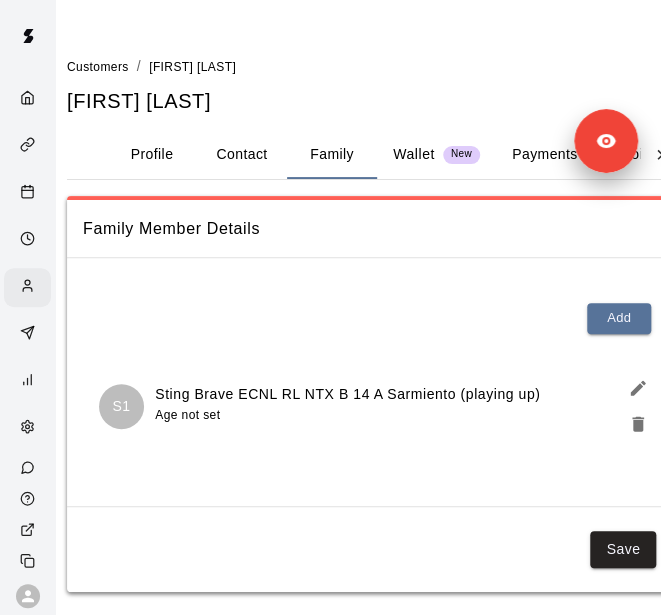 scroll, scrollTop: 0, scrollLeft: 14, axis: horizontal 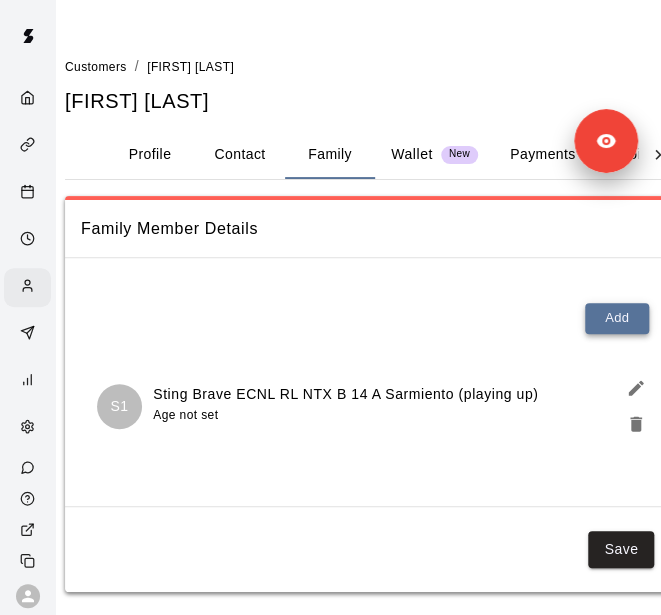 click on "Add" at bounding box center (617, 318) 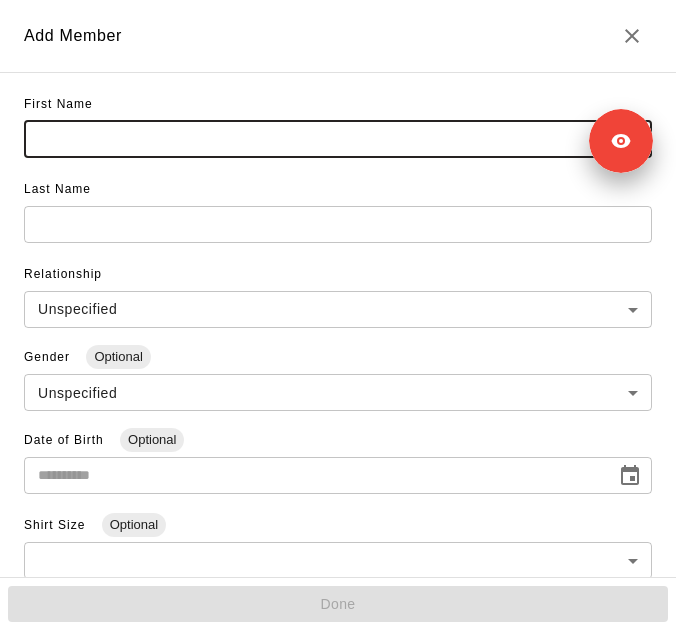 click at bounding box center (338, 139) 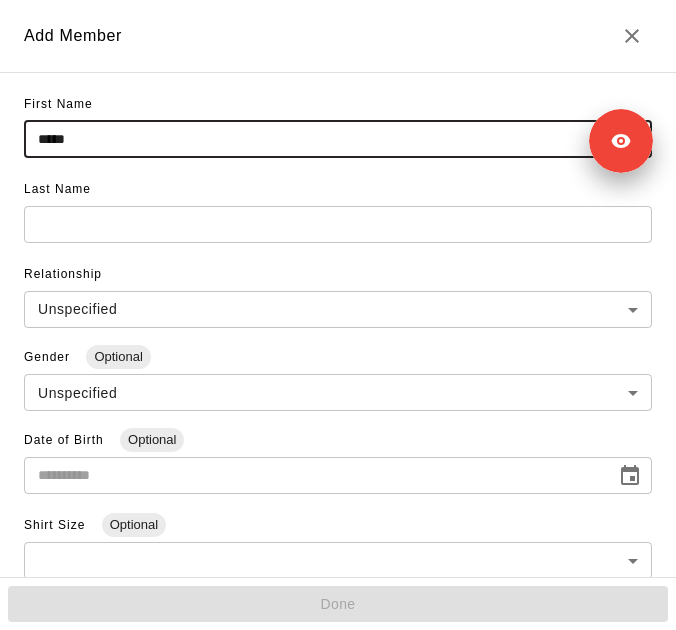 type on "*****" 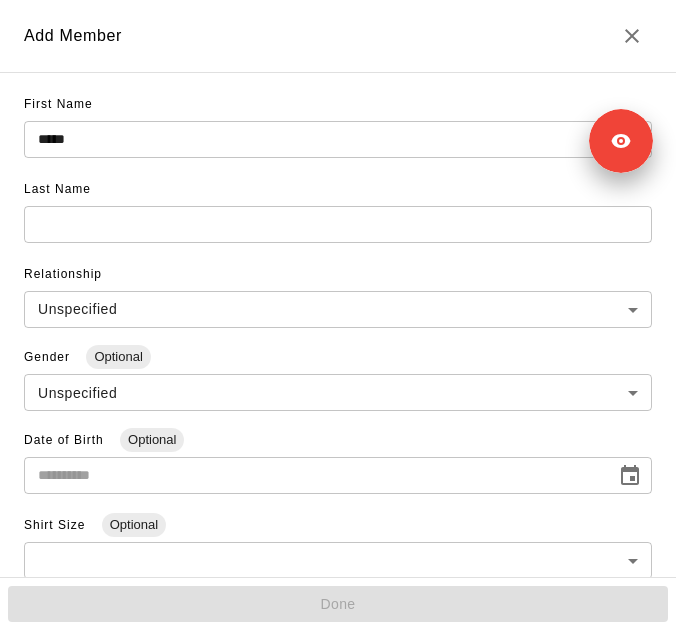 click at bounding box center (338, 139) 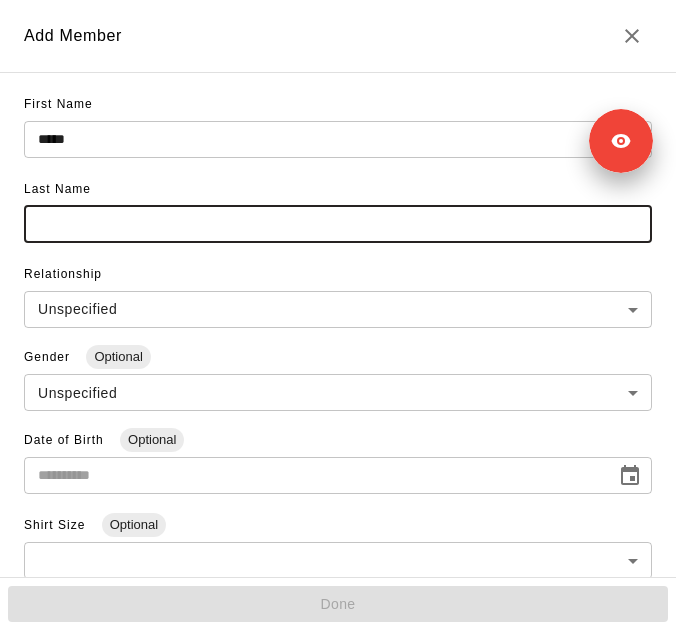 click at bounding box center (338, 224) 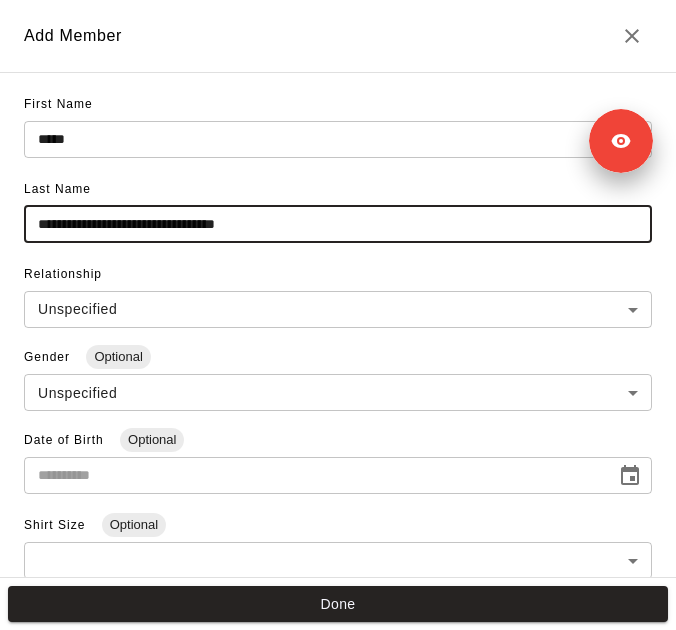 drag, startPoint x: 74, startPoint y: 222, endPoint x: -2, endPoint y: 213, distance: 76.53104 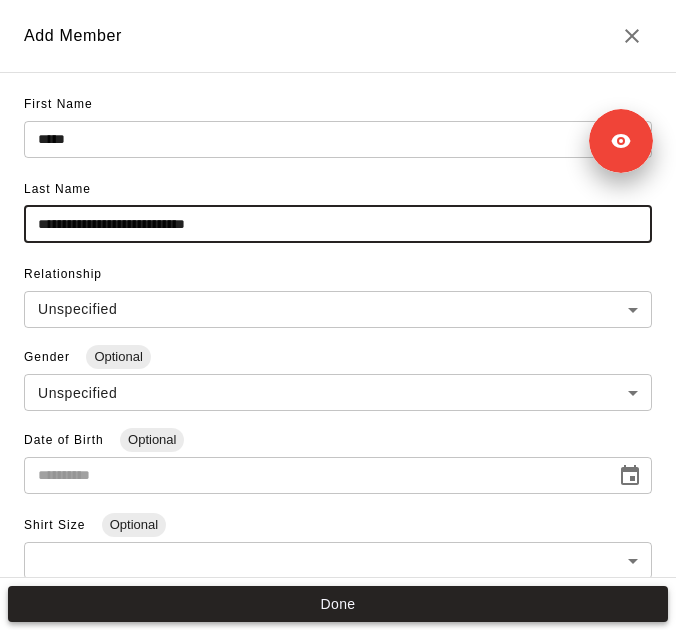 type on "**********" 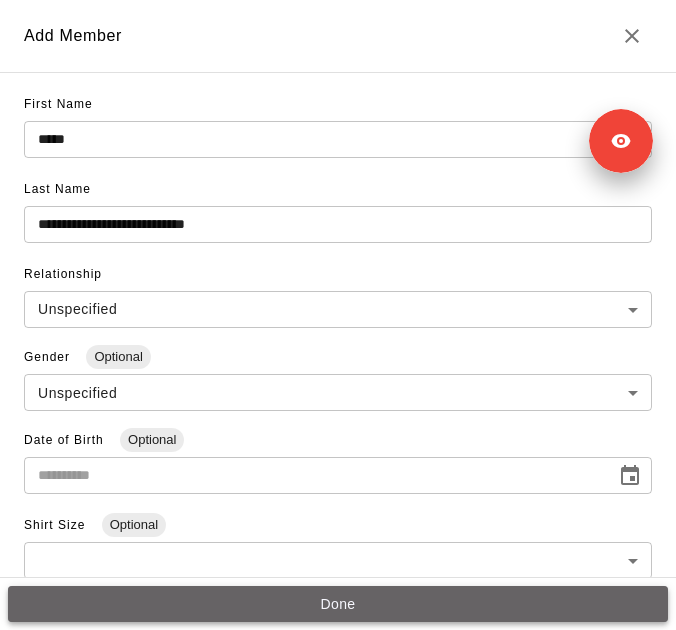 click on "Done" at bounding box center [338, 604] 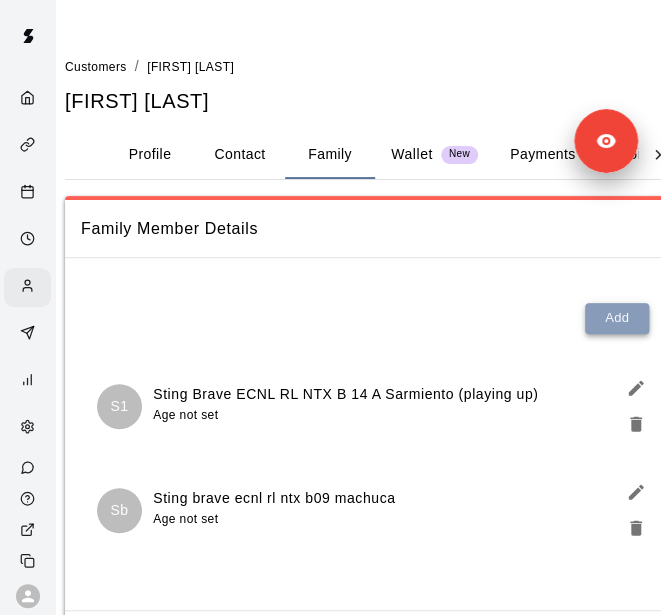 click on "Add" at bounding box center [617, 318] 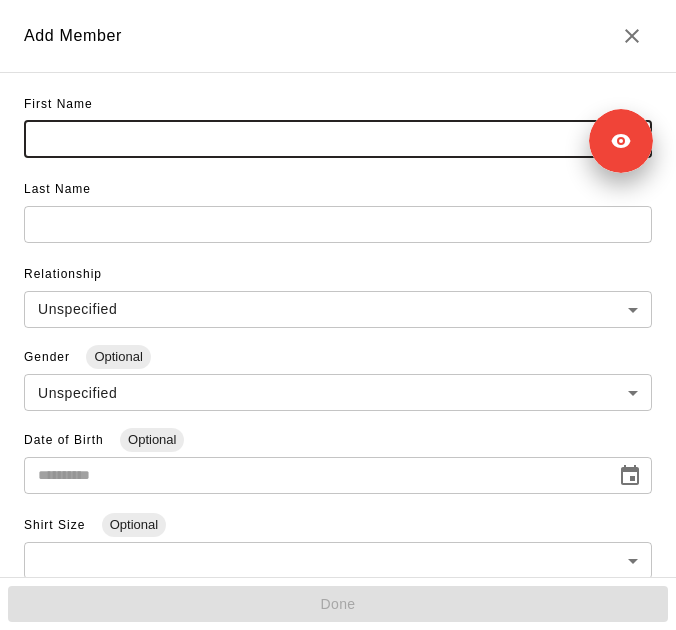 click at bounding box center [338, 139] 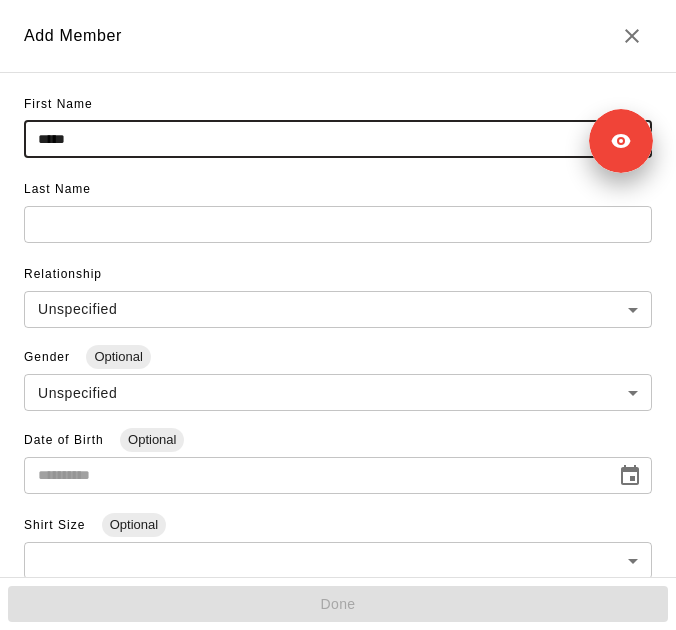 type on "*****" 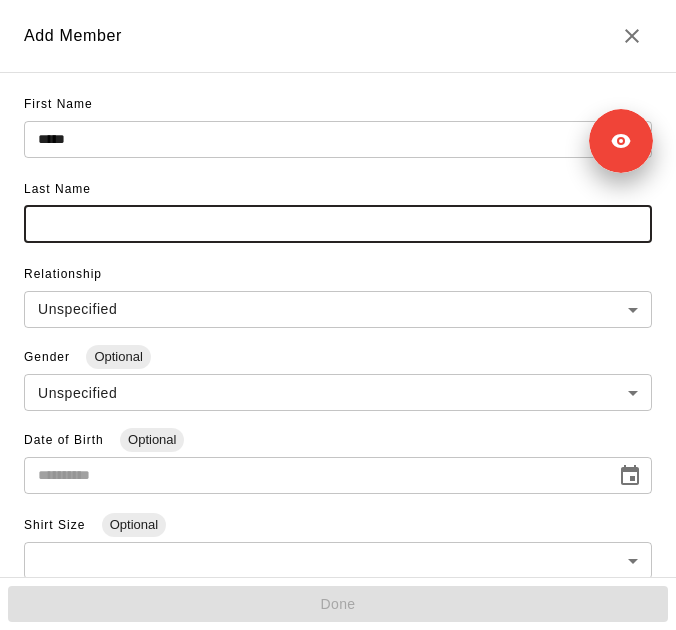click at bounding box center (338, 224) 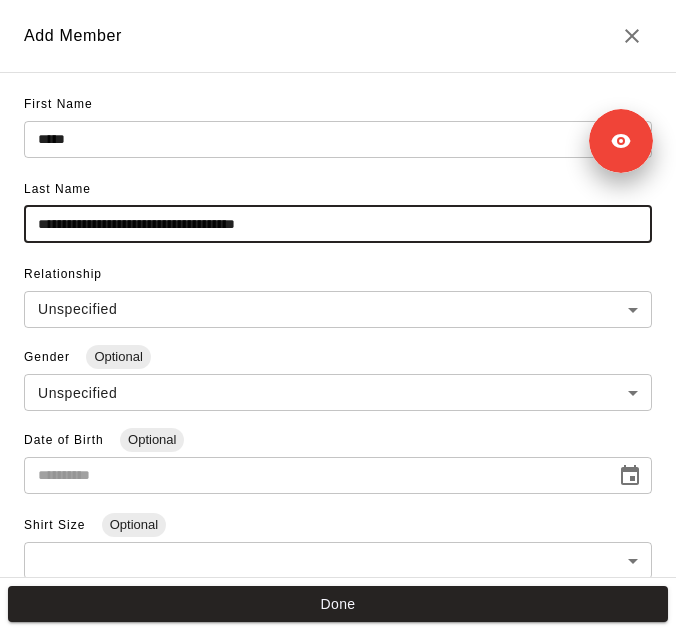 click on "**********" at bounding box center [338, 224] 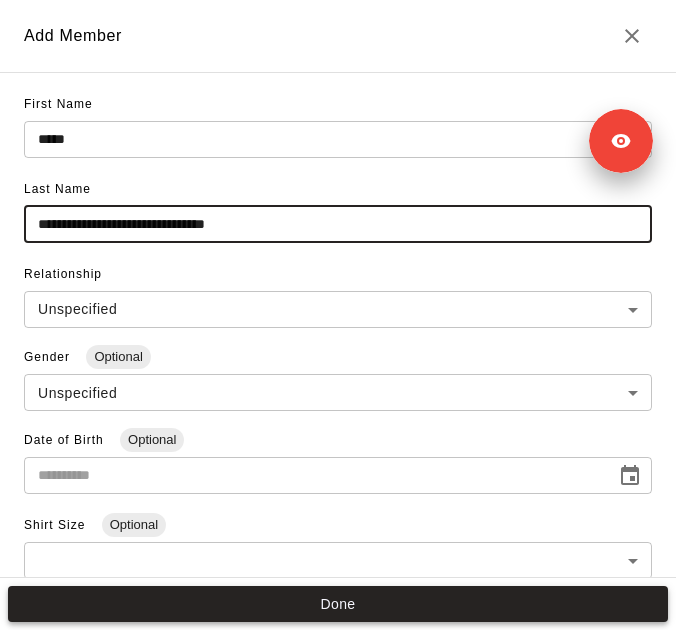 type on "**********" 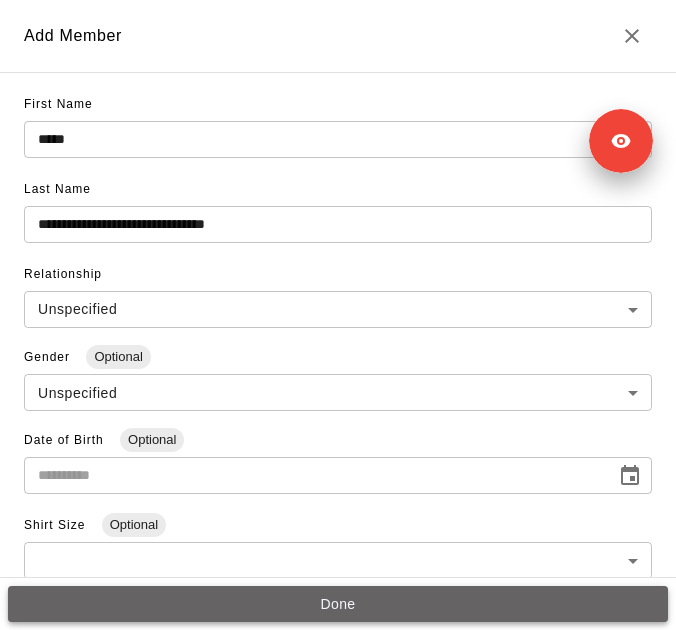 click on "Done" at bounding box center (338, 604) 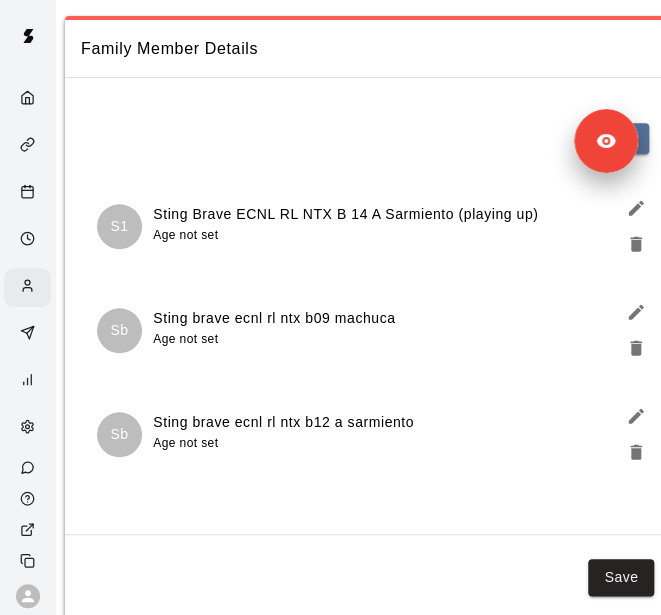 scroll, scrollTop: 185, scrollLeft: 14, axis: both 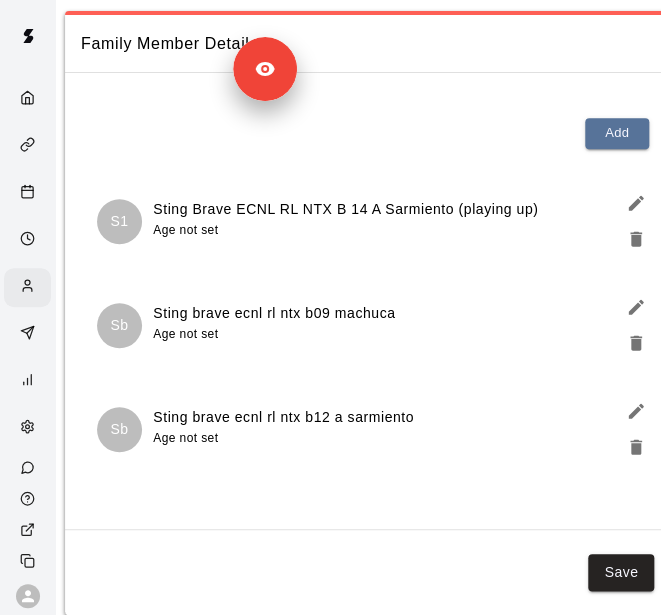 drag, startPoint x: 616, startPoint y: 135, endPoint x: 476, endPoint y: 59, distance: 159.29846 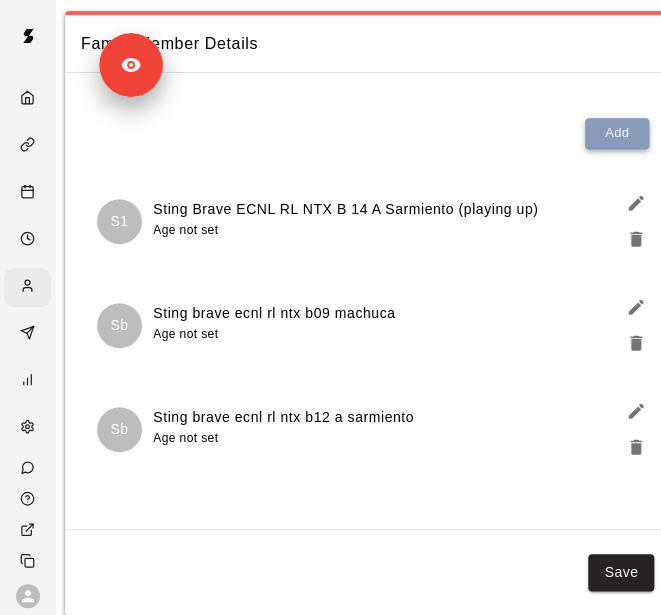 click on "Add" at bounding box center [617, 133] 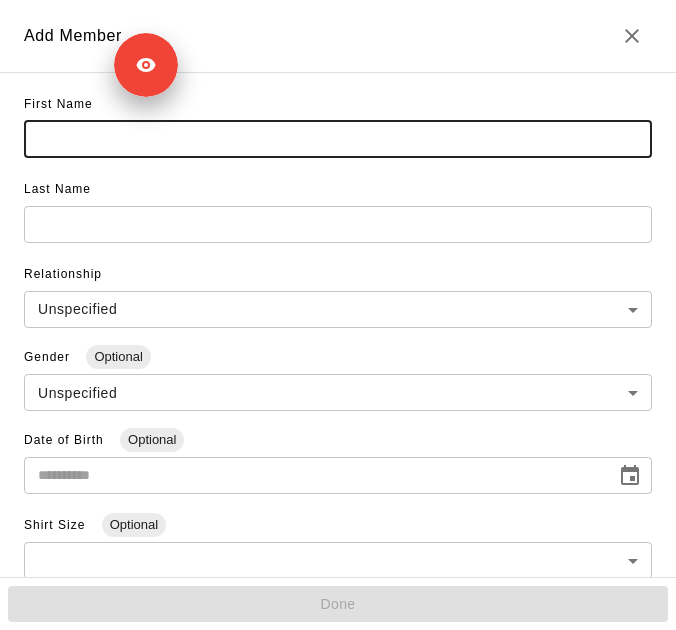 click at bounding box center (338, 139) 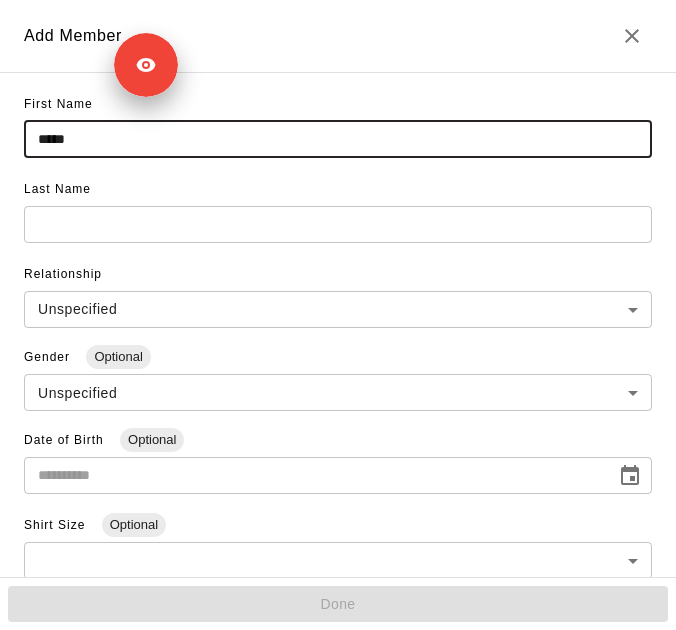 type on "*****" 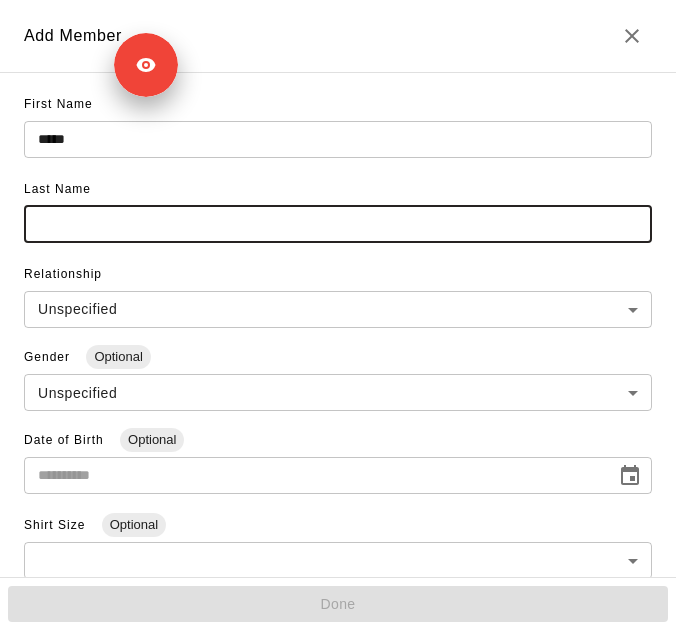click at bounding box center (338, 224) 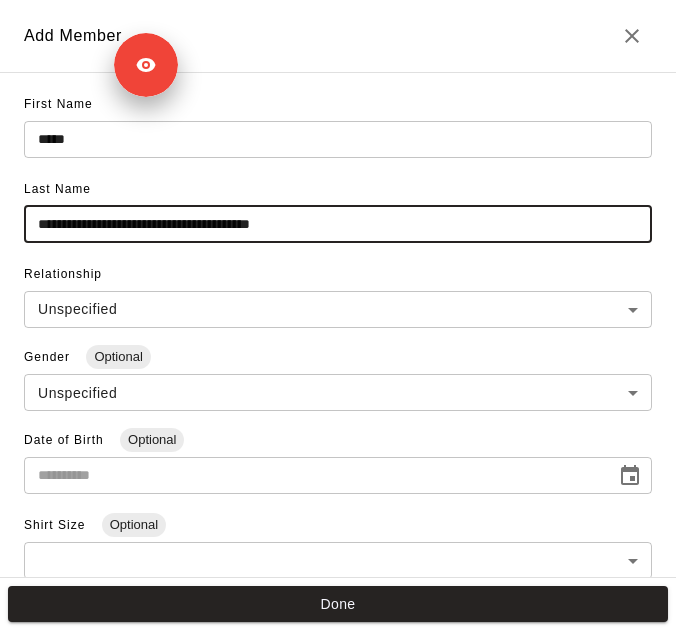 click on "**********" at bounding box center (338, 224) 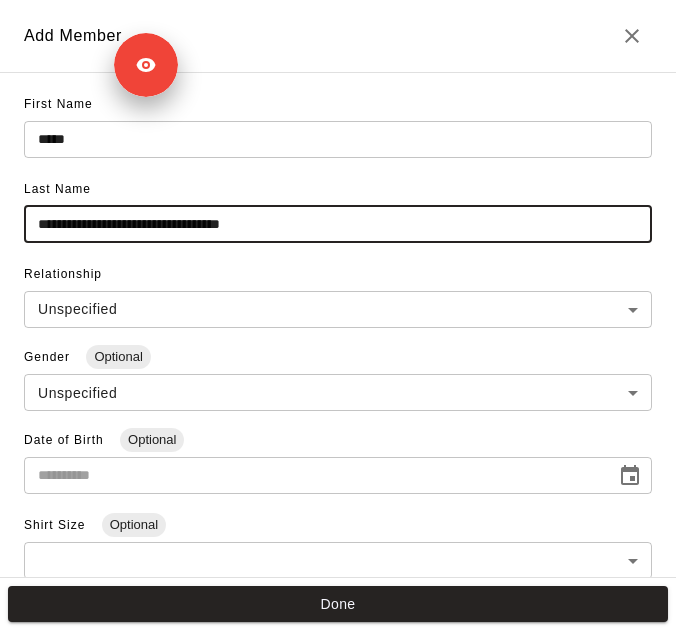 type on "**********" 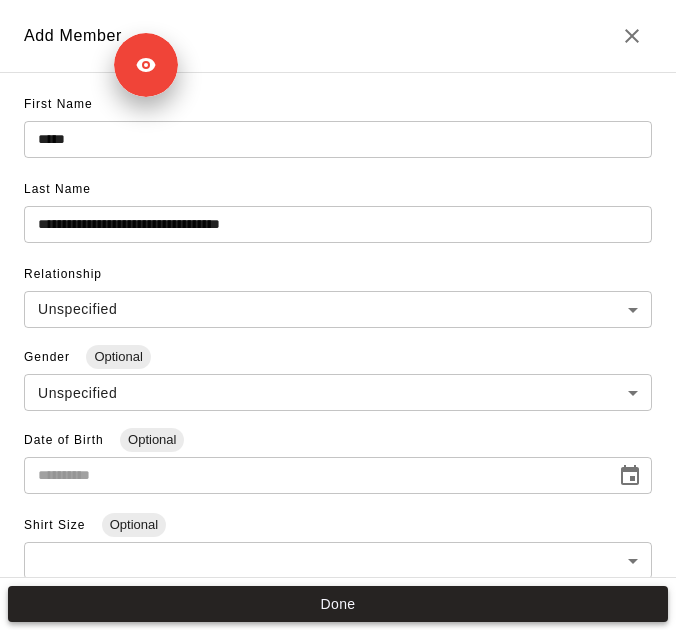 click on "Done" at bounding box center [338, 604] 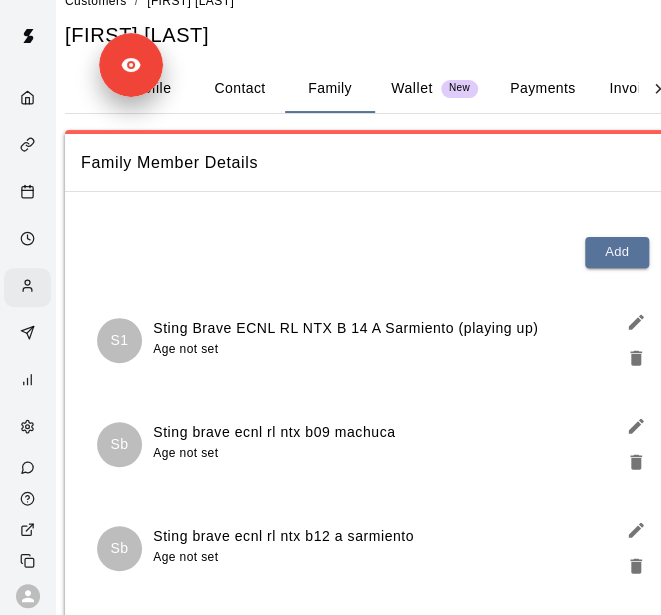 scroll, scrollTop: 0, scrollLeft: 14, axis: horizontal 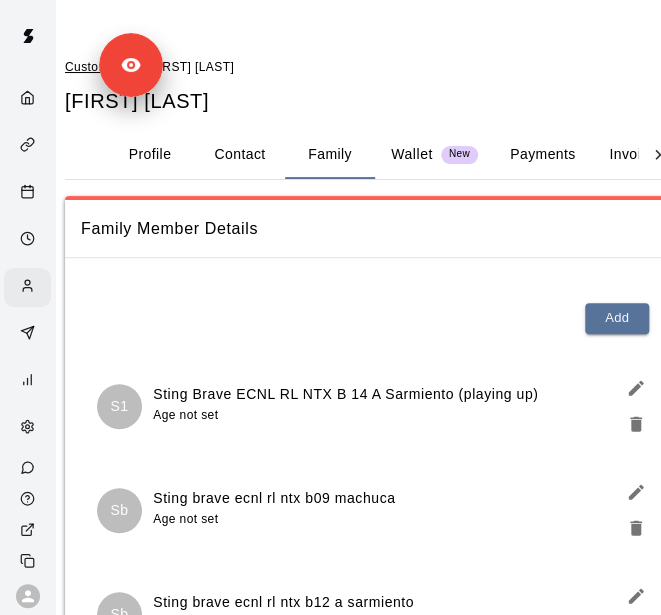 click on "Customers" at bounding box center (96, 67) 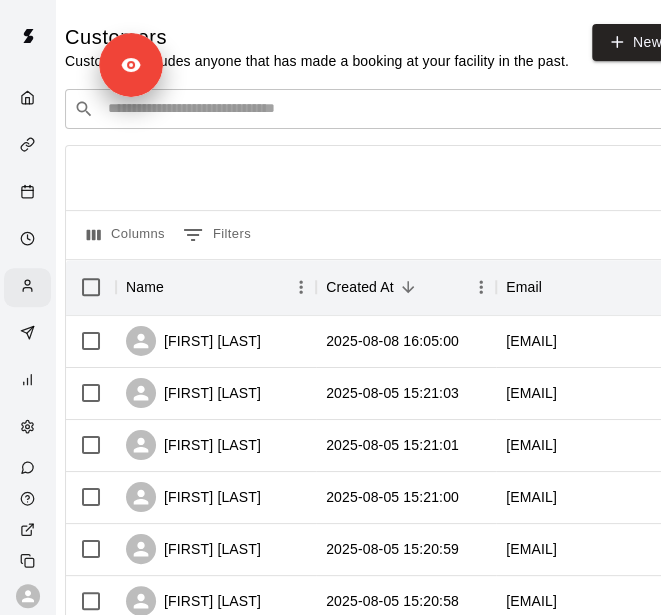 scroll, scrollTop: 0, scrollLeft: 0, axis: both 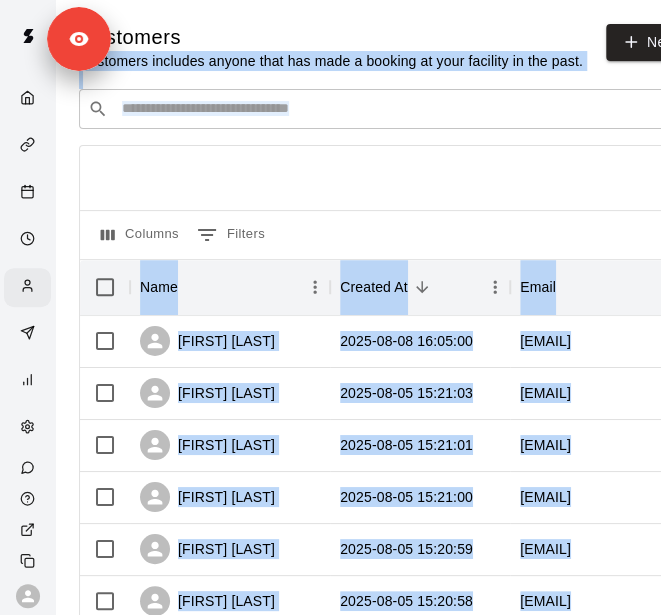 drag, startPoint x: 122, startPoint y: 65, endPoint x: 436, endPoint y: 39, distance: 315.0746 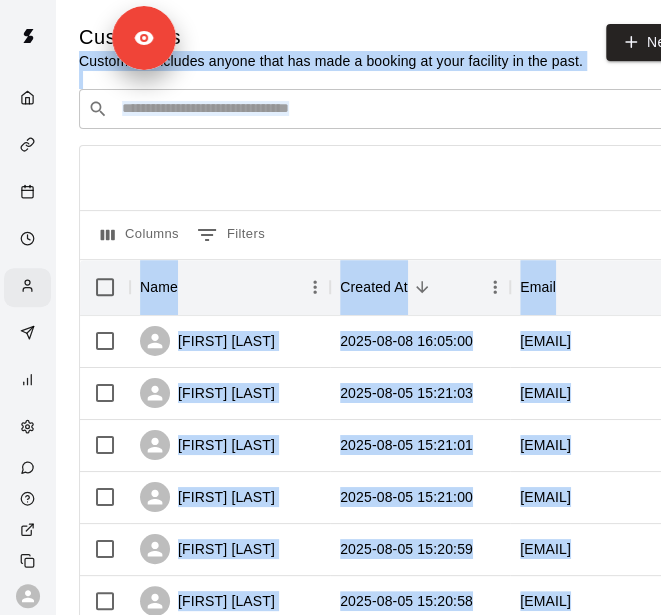 drag, startPoint x: 80, startPoint y: 29, endPoint x: 467, endPoint y: 31, distance: 387.00516 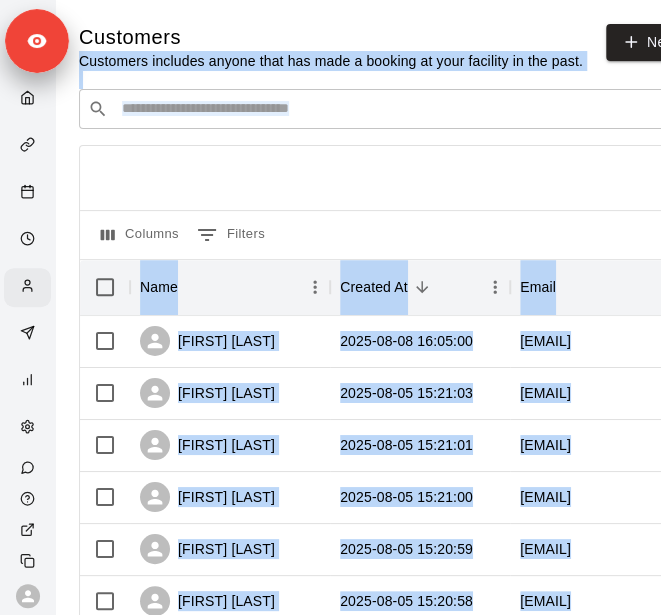 click on "Customers" at bounding box center [331, 37] 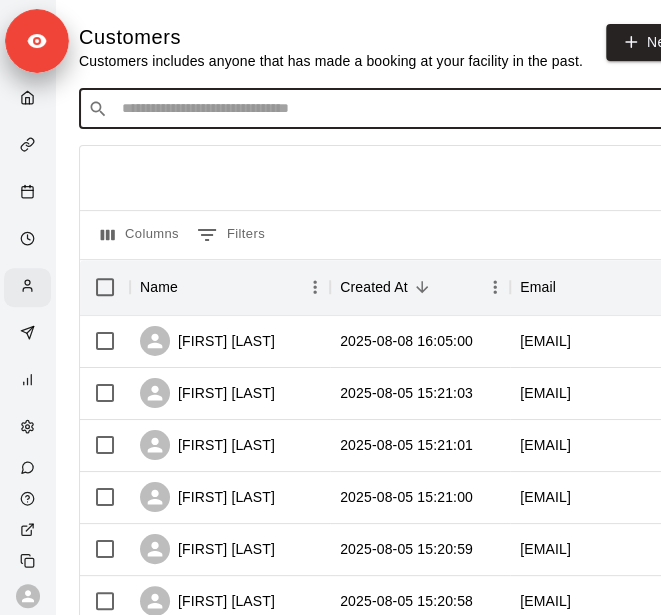 click at bounding box center (393, 109) 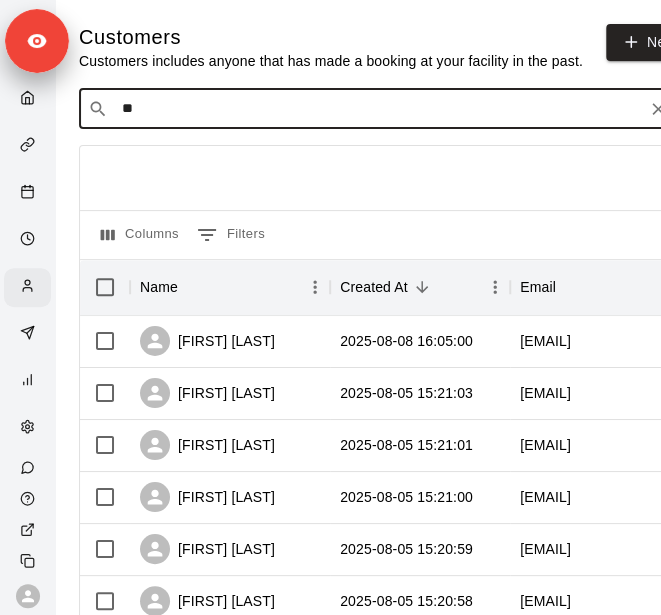 type on "***" 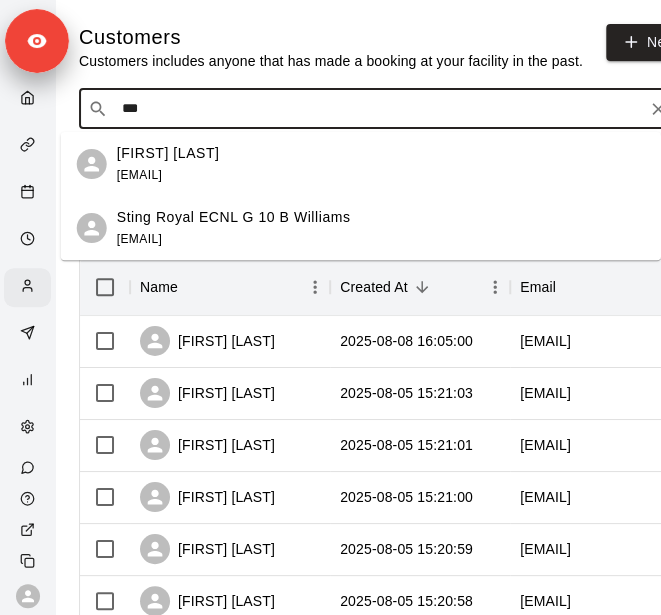 click on "Ben Williams benwilliams@stingsoccer.com" at bounding box center [381, 164] 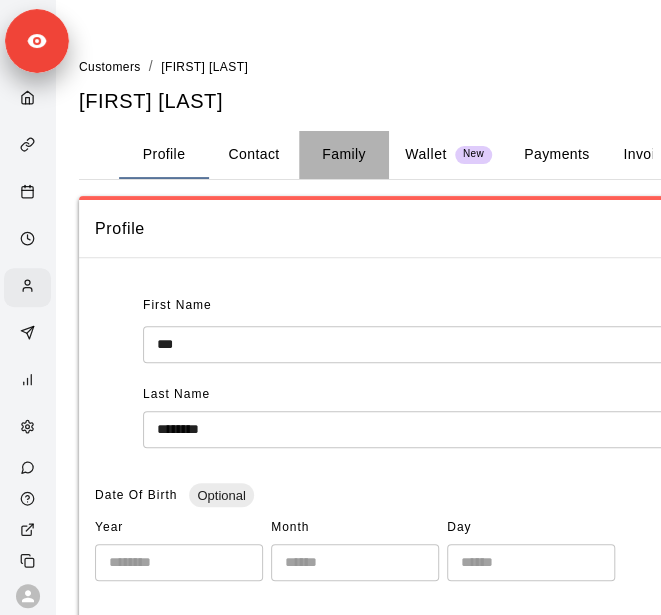 click on "Family" at bounding box center [344, 155] 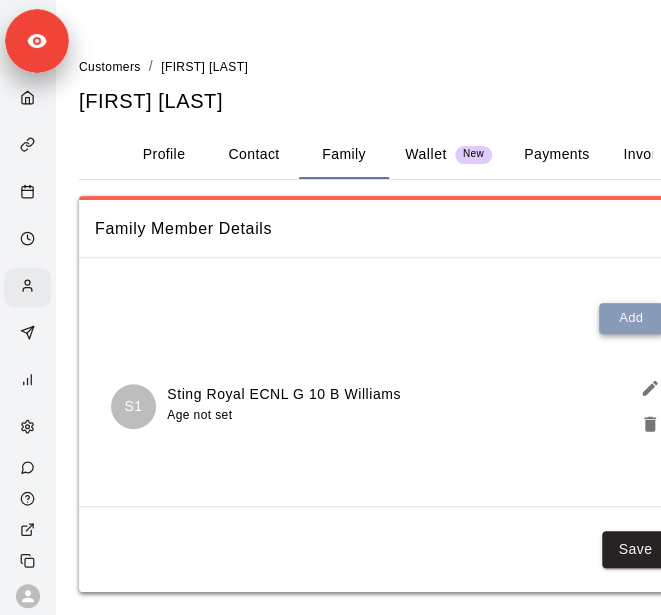 click on "Add" at bounding box center (631, 318) 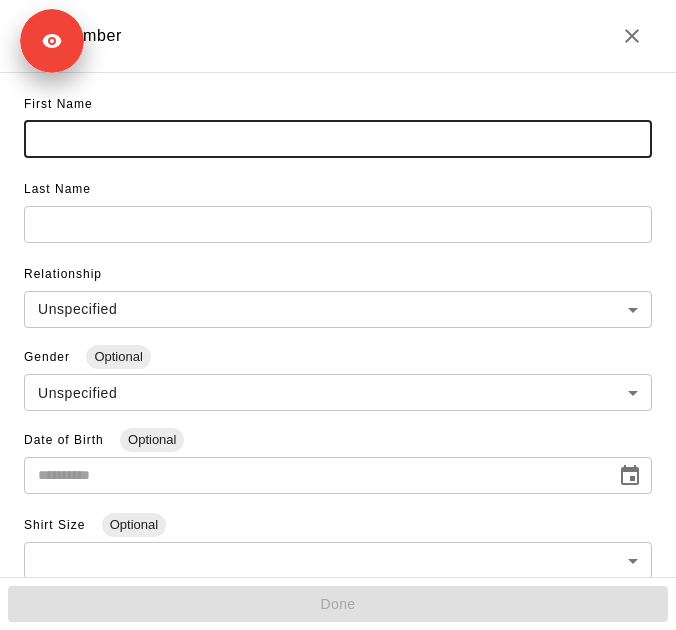 click at bounding box center [338, 139] 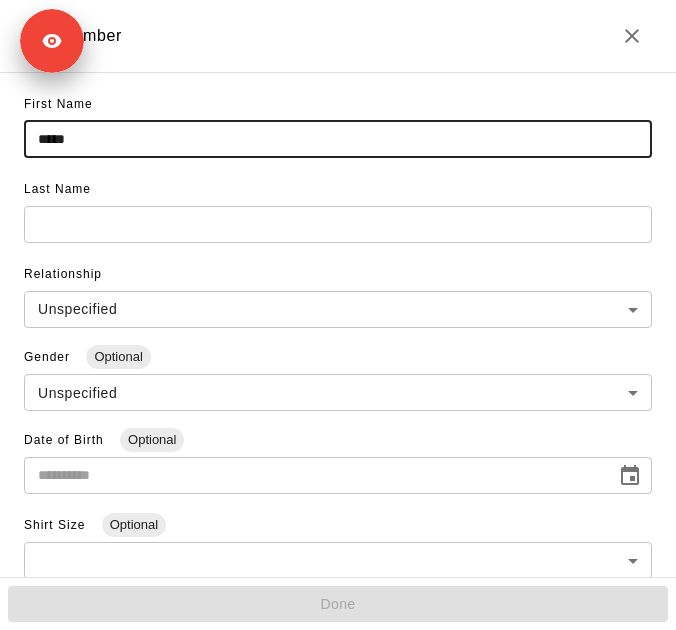type on "*****" 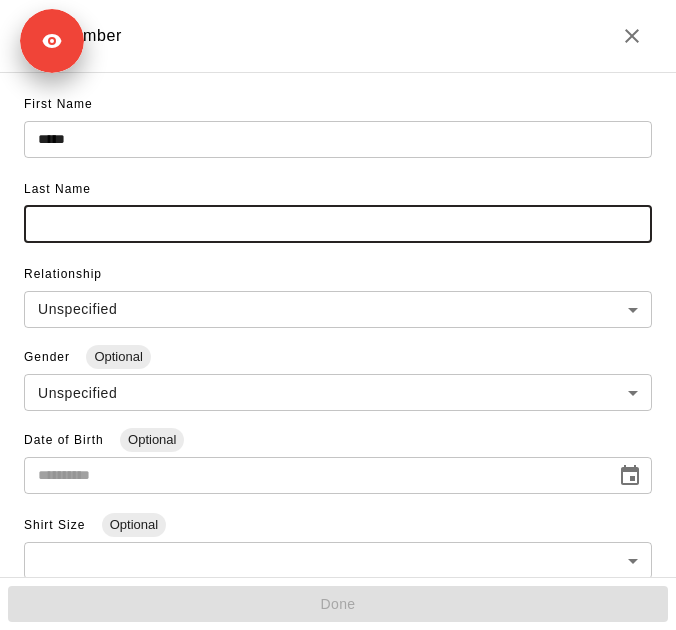 paste on "**********" 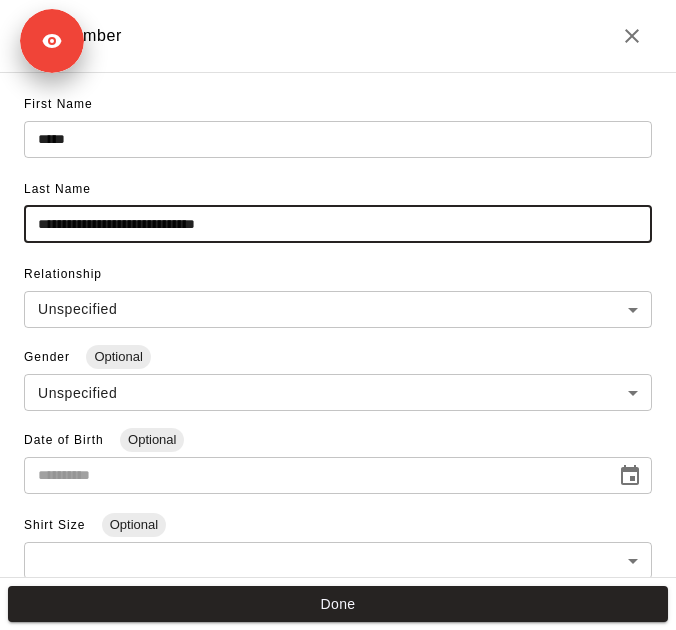 drag, startPoint x: 74, startPoint y: 221, endPoint x: 29, endPoint y: 222, distance: 45.01111 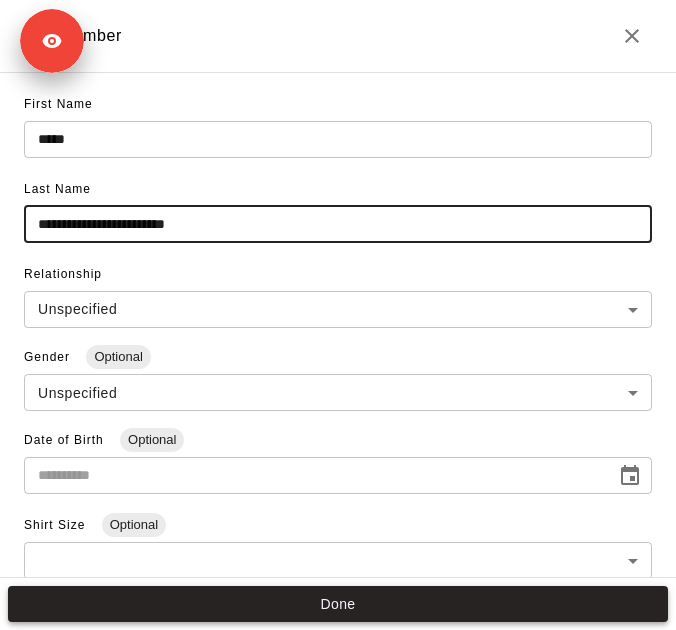 type on "**********" 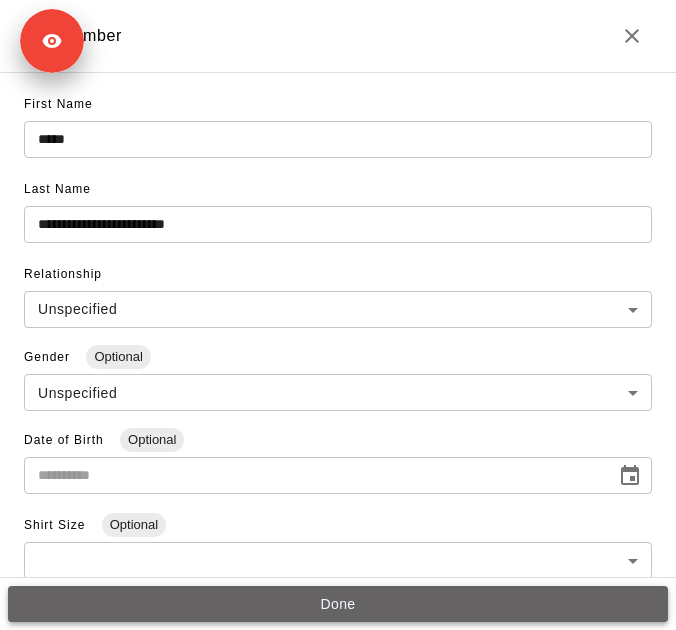 click on "Done" at bounding box center (338, 604) 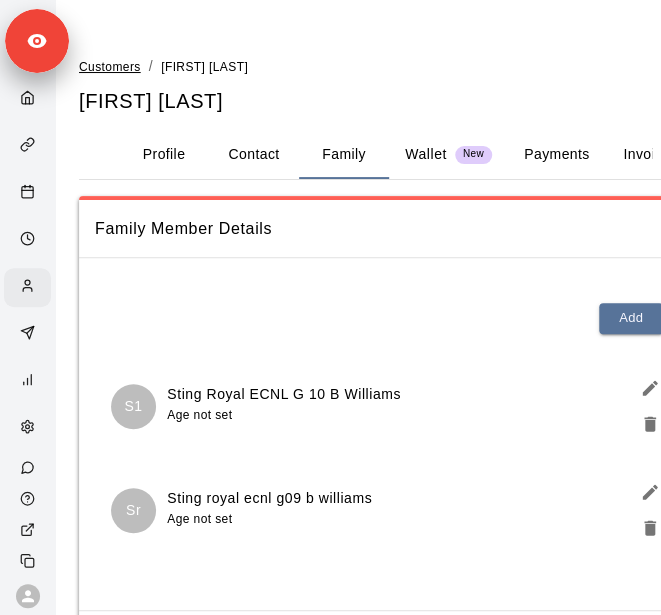 click on "Customers" at bounding box center [110, 67] 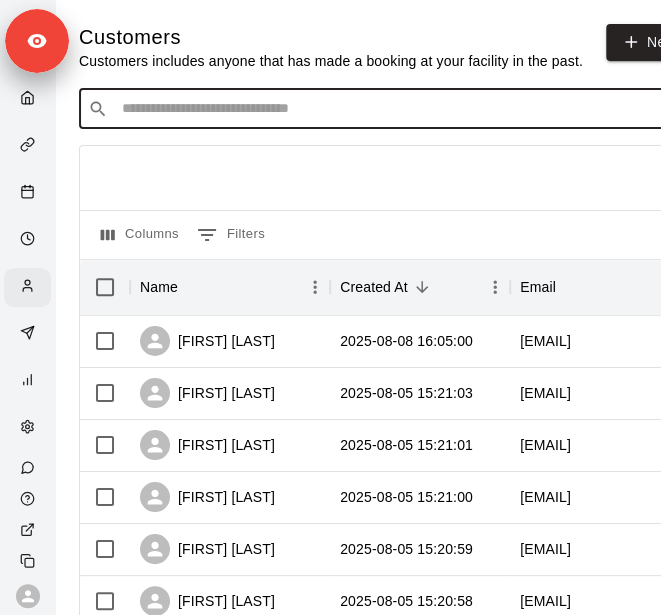 click at bounding box center [393, 109] 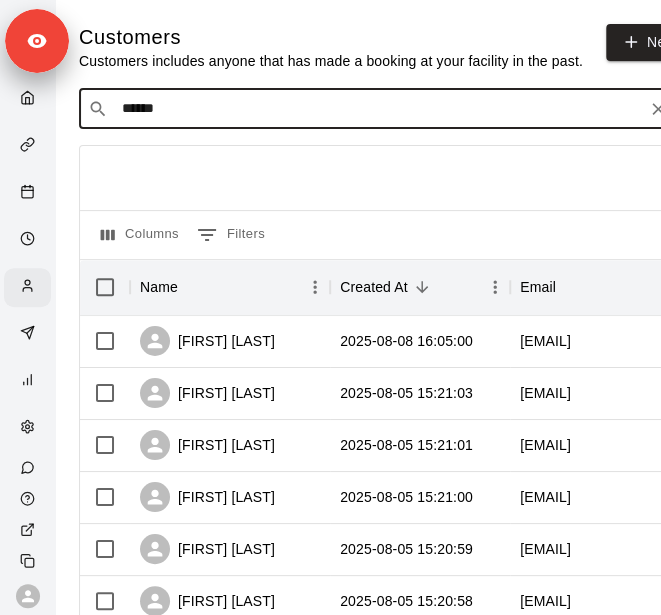 type on "*******" 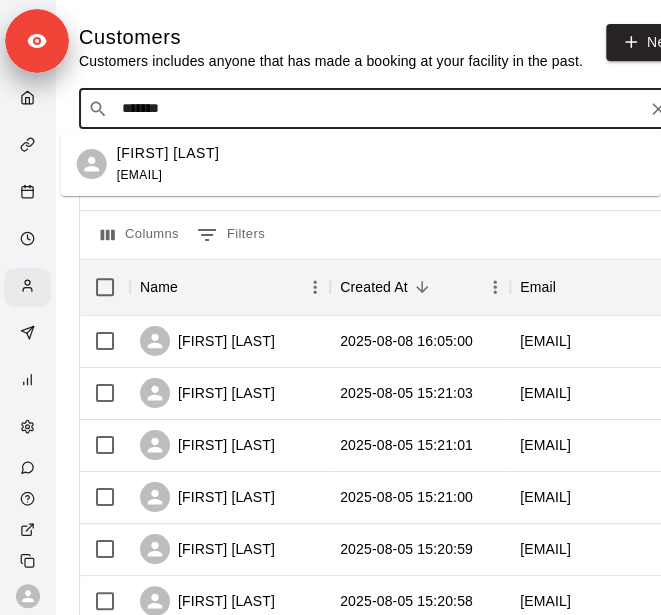 click on "Brandon Martin brandonlmartin@hotmail.com" at bounding box center [381, 164] 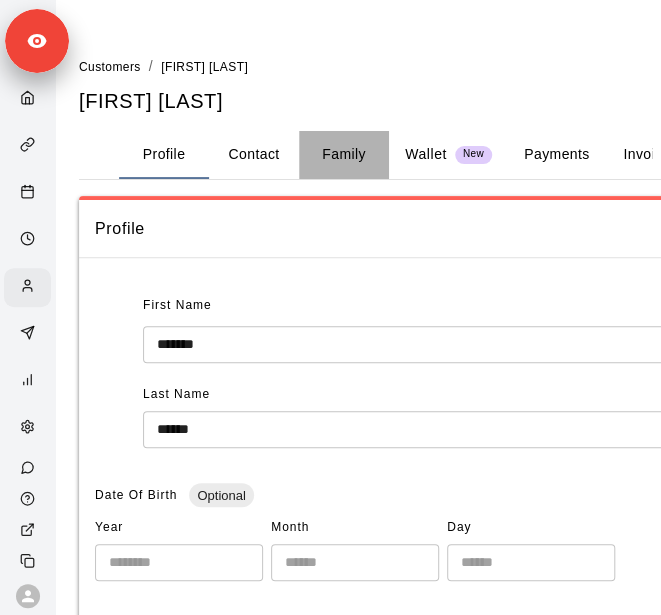 click on "Family" at bounding box center [344, 155] 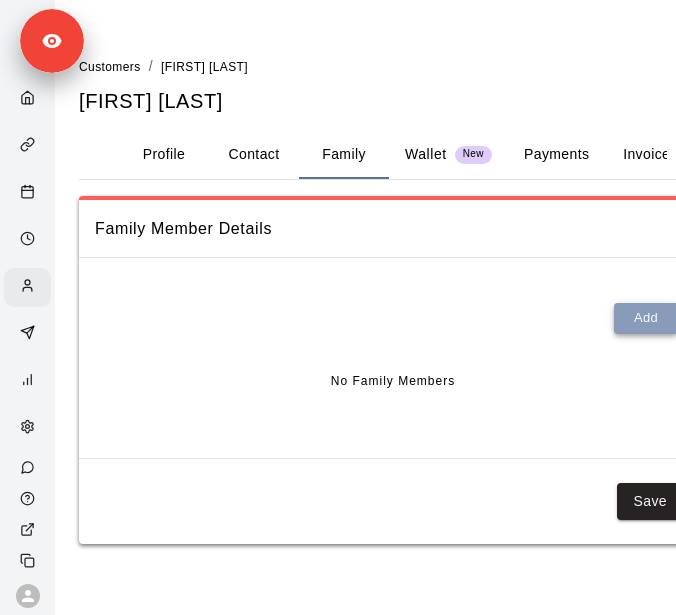 click on "Add" at bounding box center (646, 318) 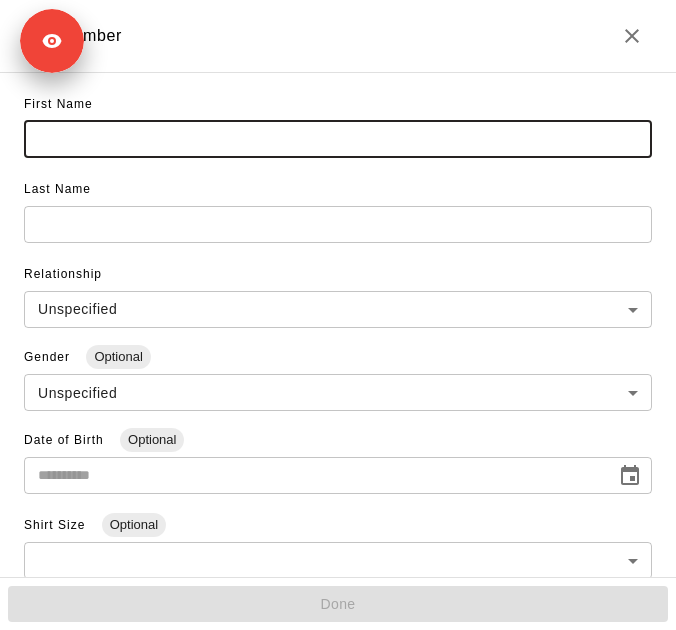 click at bounding box center (338, 139) 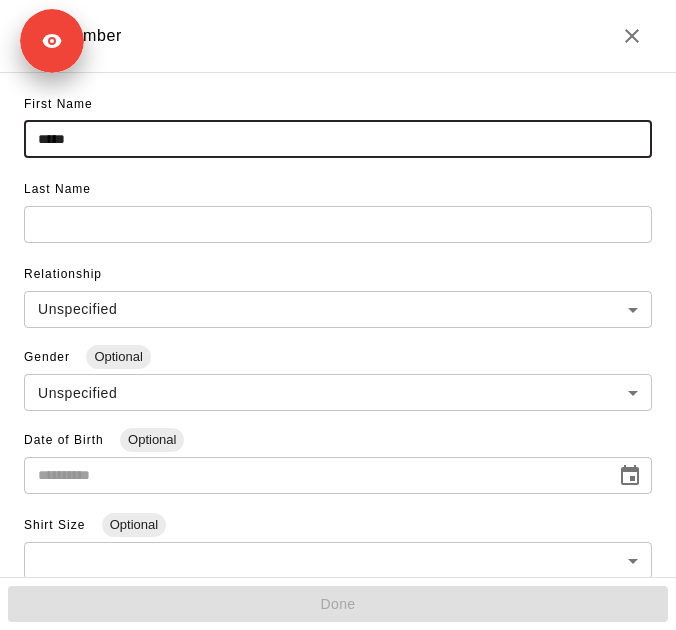 type on "*****" 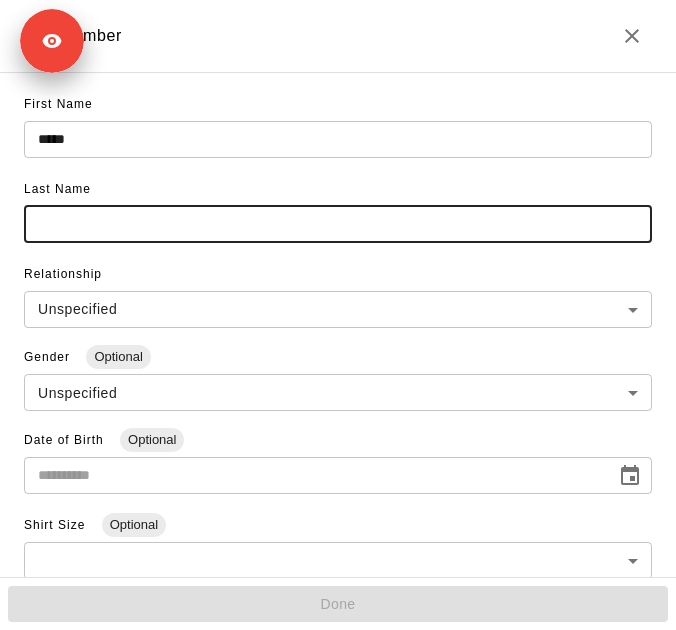 click at bounding box center (338, 224) 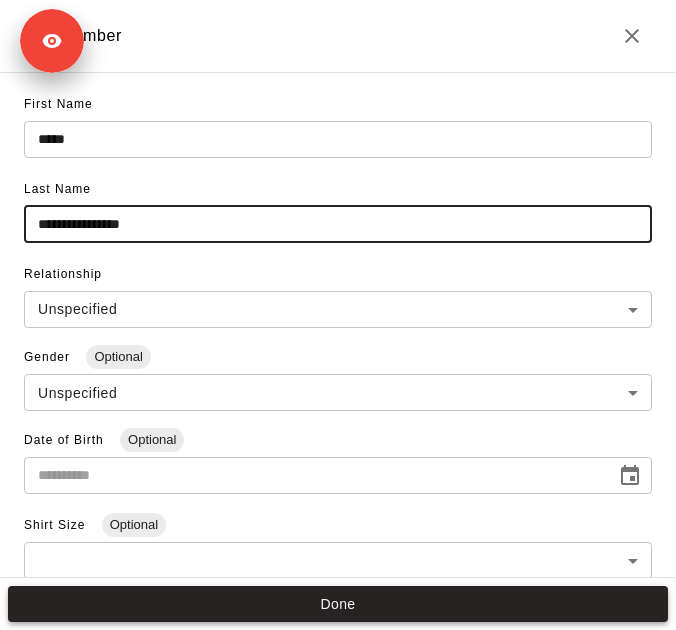 type on "**********" 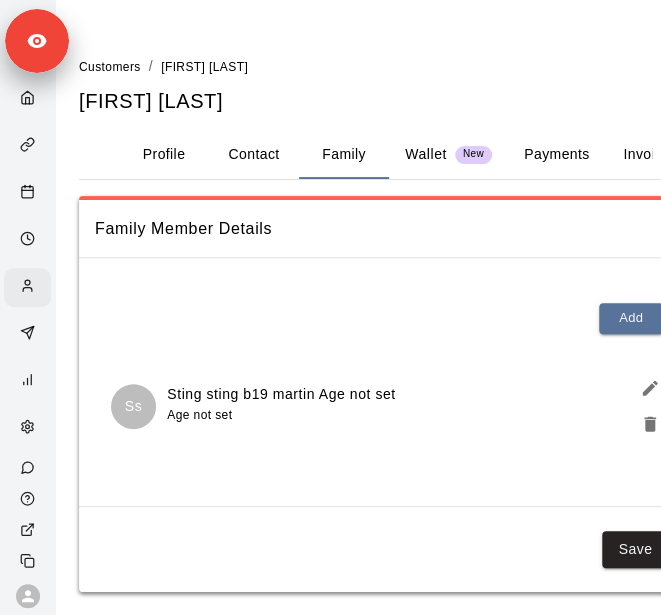 click on "Ss Sting sting b19 martin Age not set" at bounding box center [385, 406] 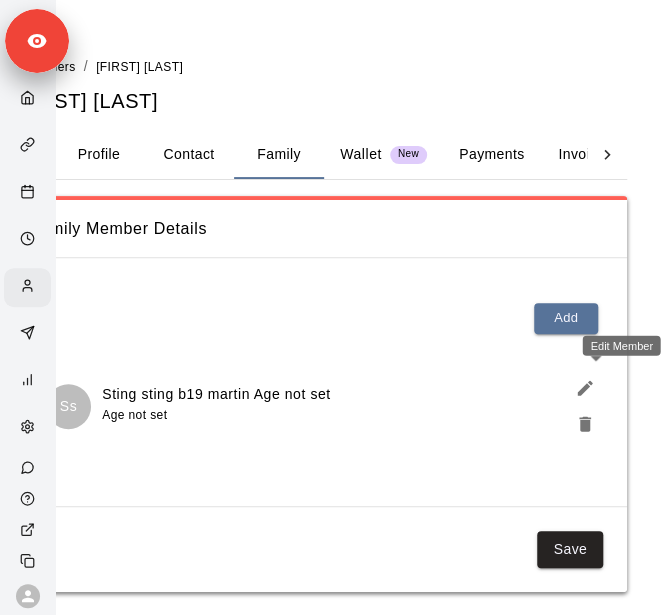 click 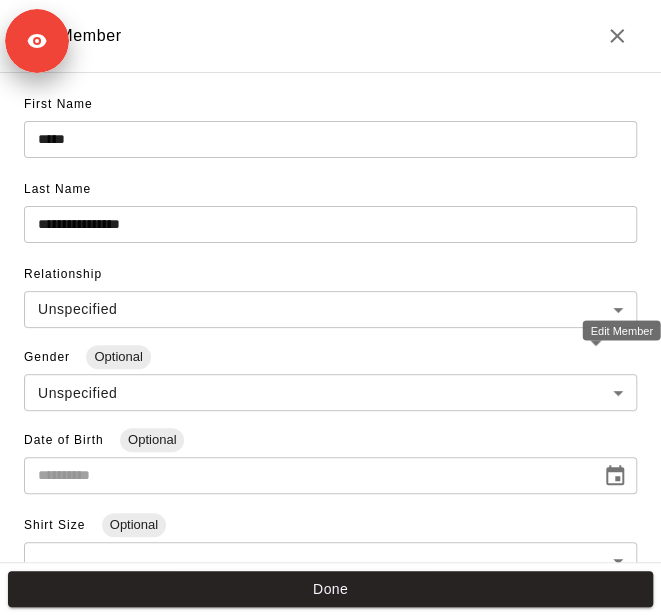 scroll, scrollTop: 0, scrollLeft: 55, axis: horizontal 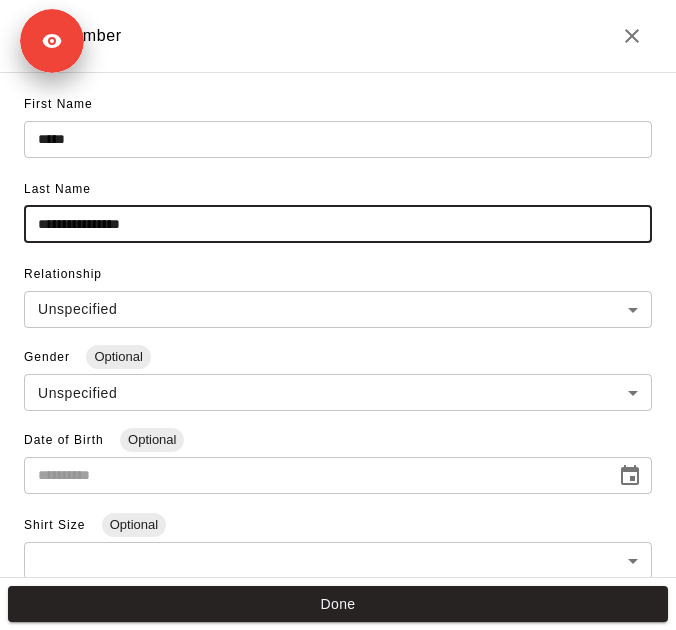 click on "**********" at bounding box center (338, 224) 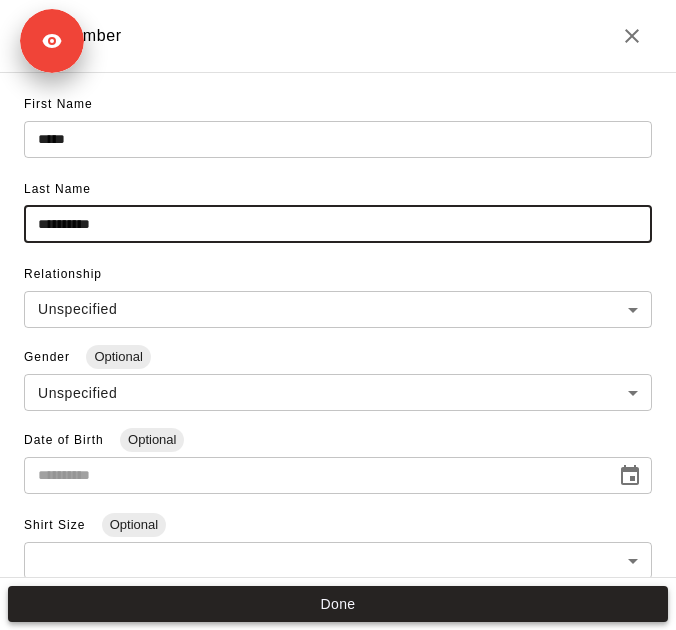 type on "**********" 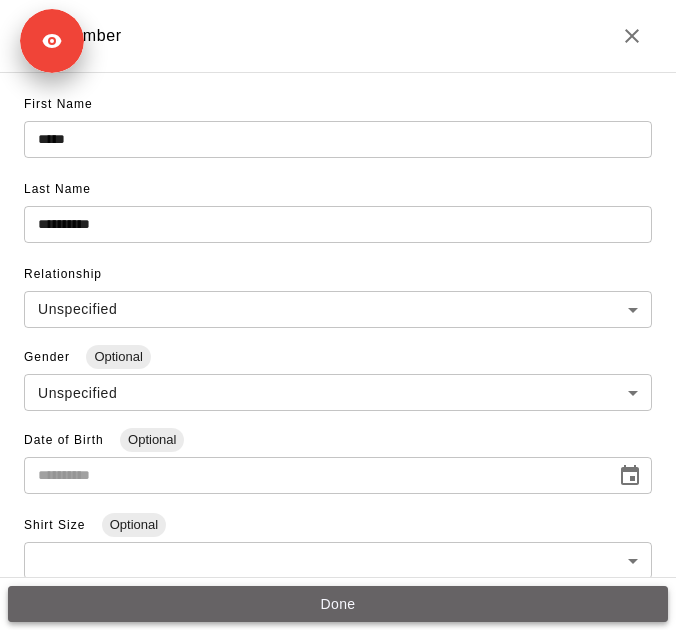 click on "Done" at bounding box center (338, 604) 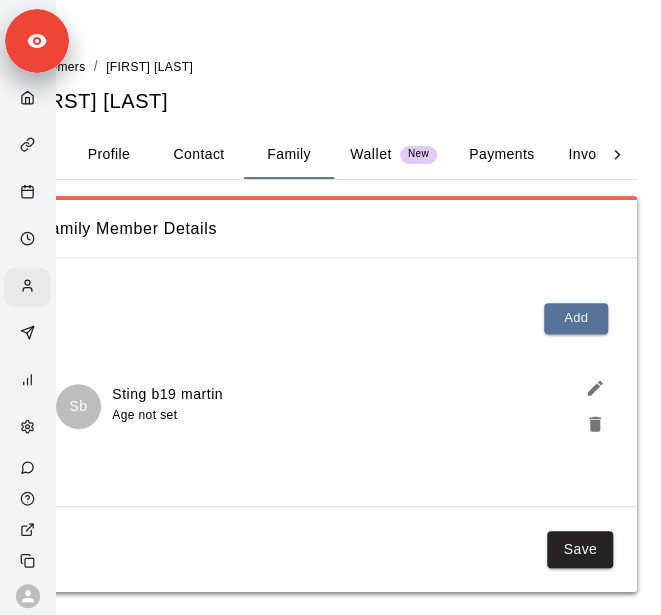 scroll, scrollTop: 0, scrollLeft: 0, axis: both 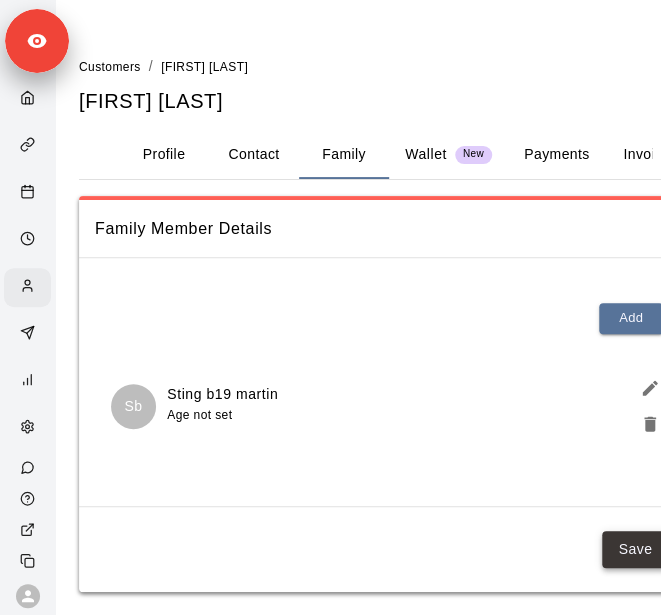 click on "Save" at bounding box center (635, 549) 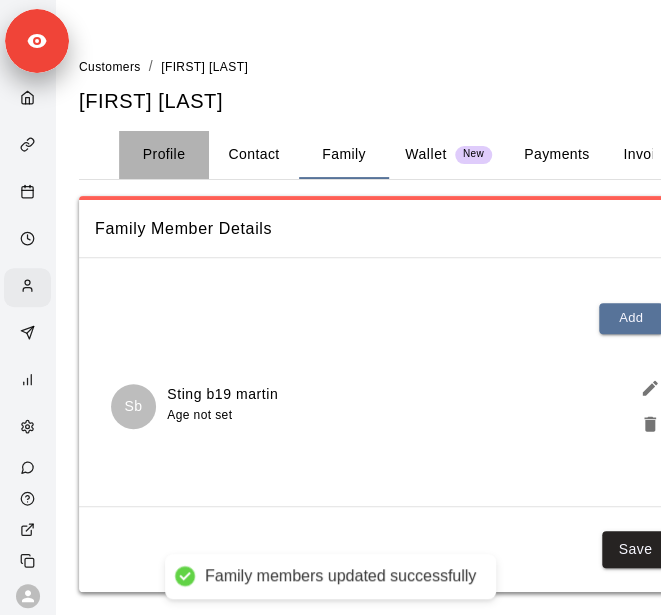click on "Profile" at bounding box center (164, 155) 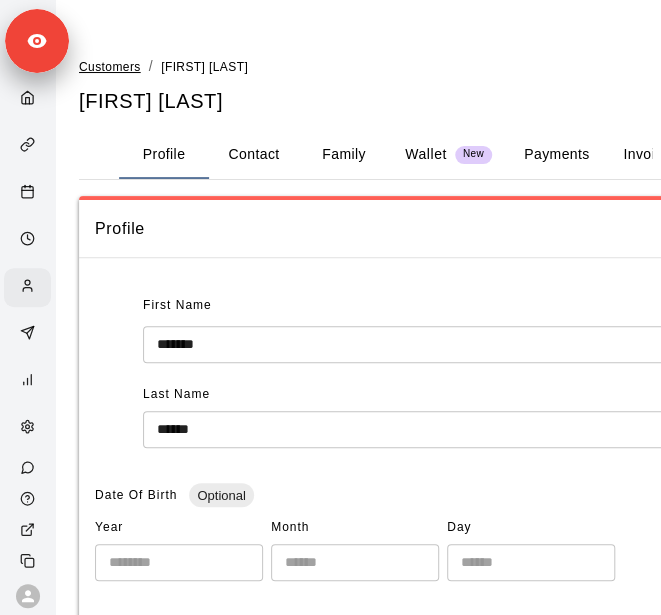click on "Customers" at bounding box center [110, 67] 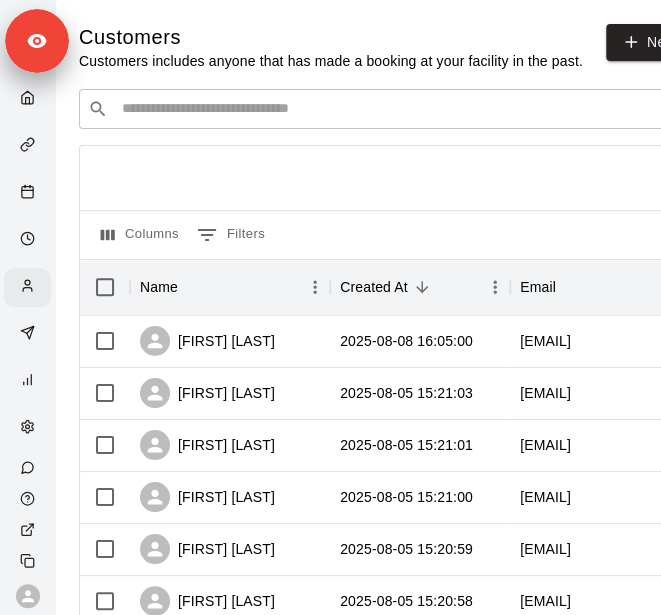 click on "​ ​" at bounding box center [379, 109] 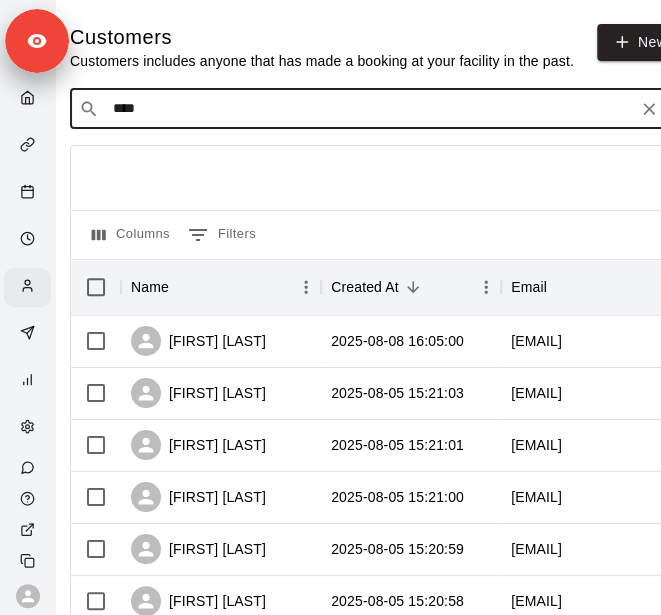 type on "*****" 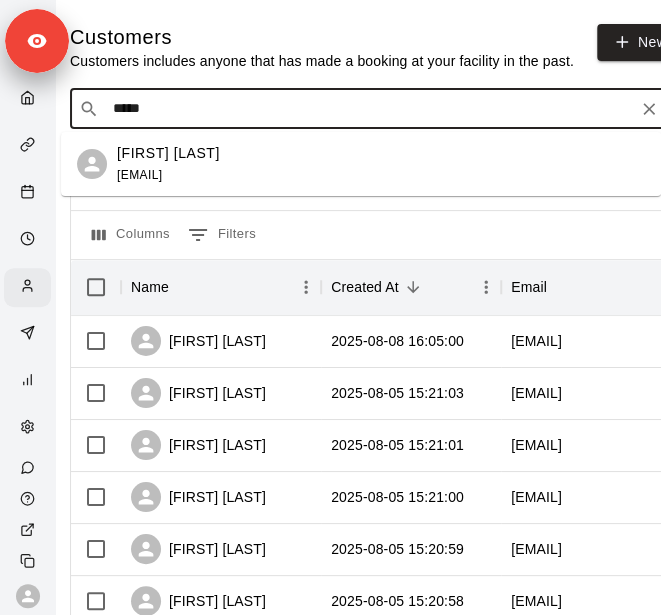 click on "bryantking00@gmail.com" at bounding box center (139, 175) 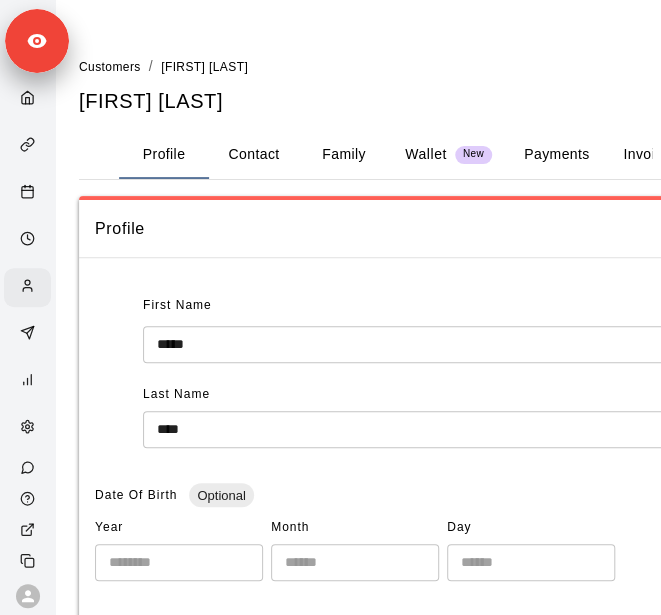 click on "Family" at bounding box center (344, 155) 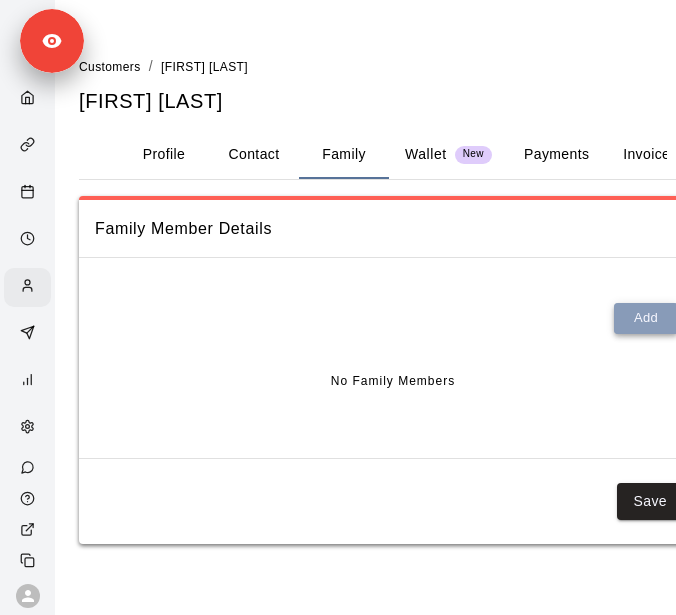 click on "Add" at bounding box center [646, 318] 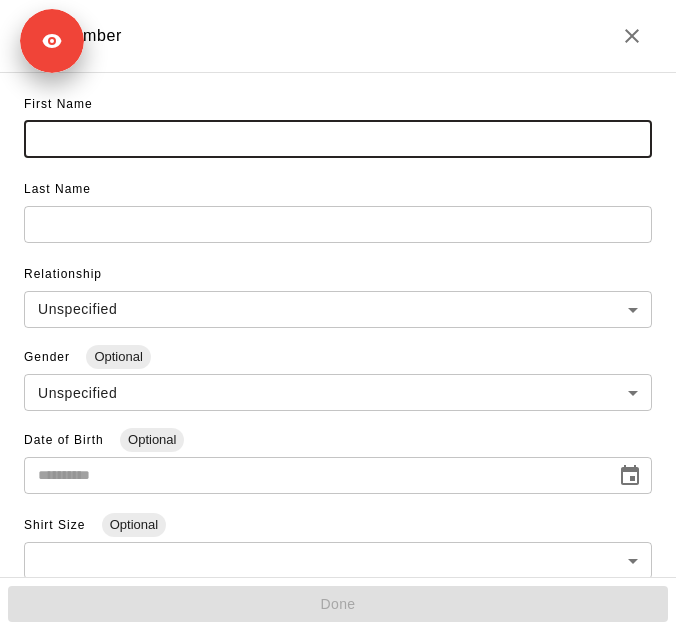 click at bounding box center (338, 139) 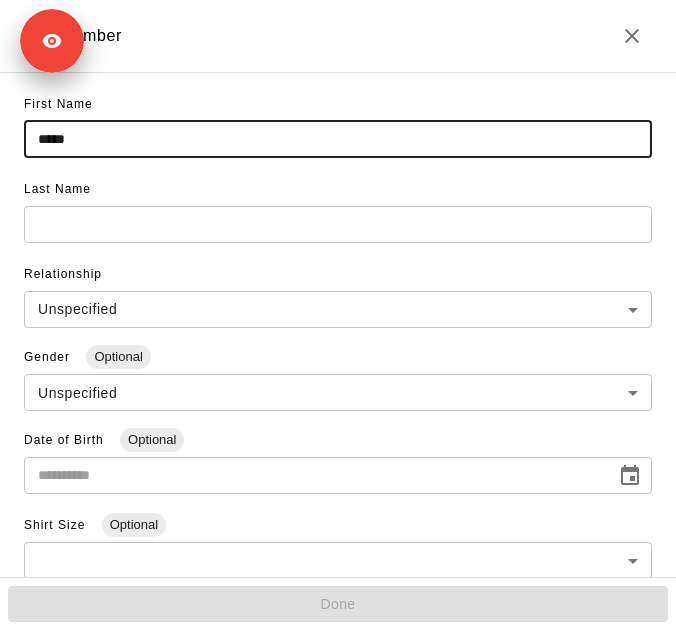 type on "*****" 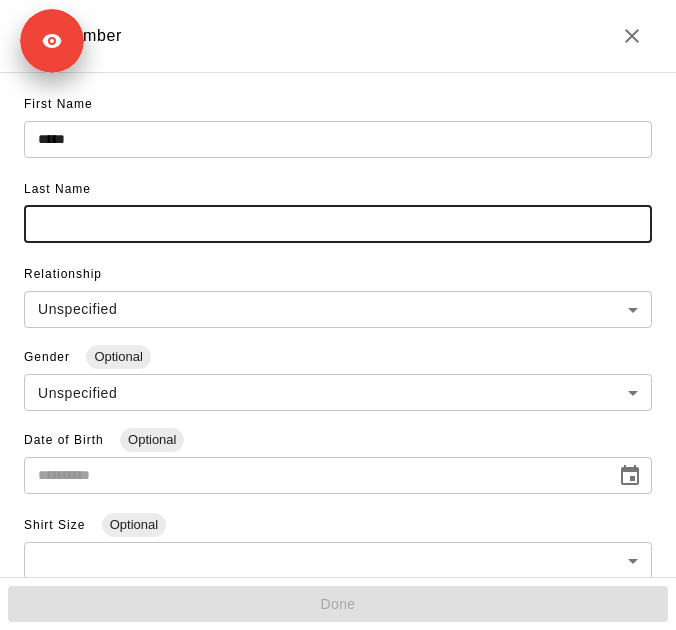 click at bounding box center (338, 224) 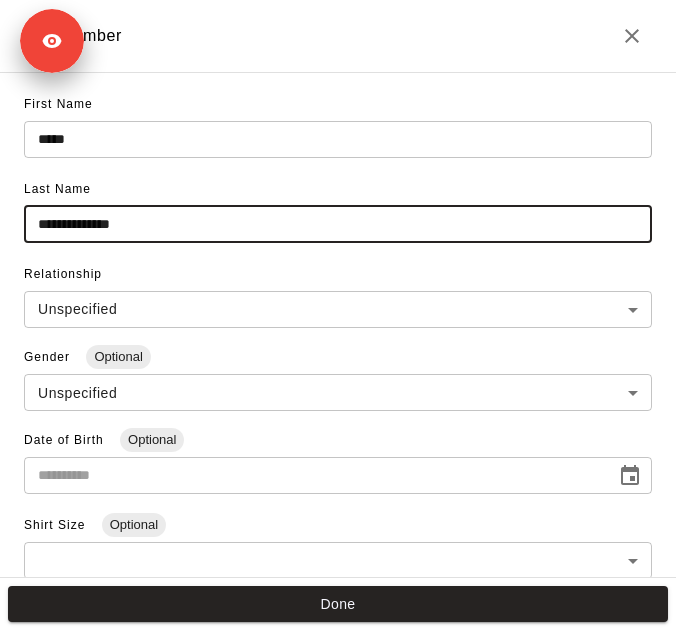 click on "**********" at bounding box center (338, 224) 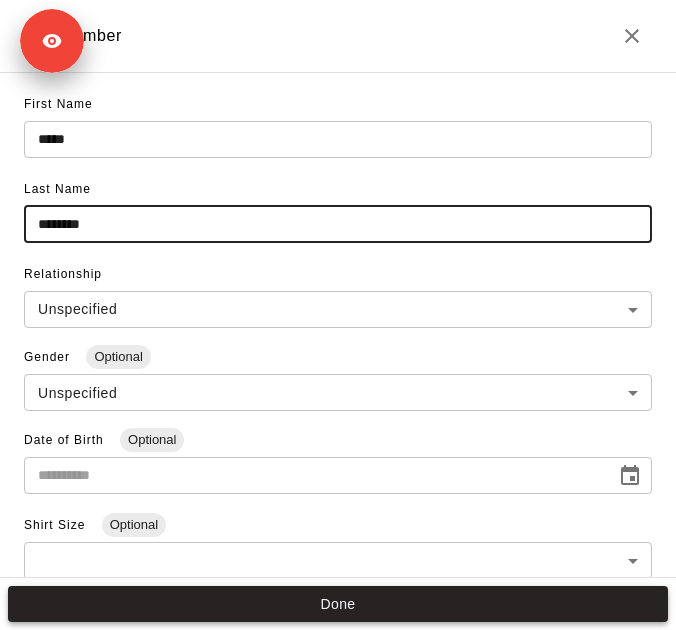 type on "********" 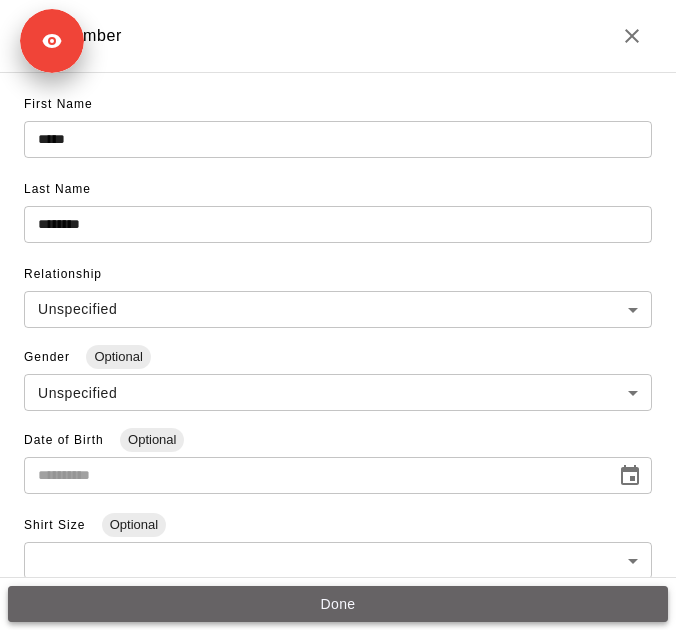 click on "Done" at bounding box center [338, 604] 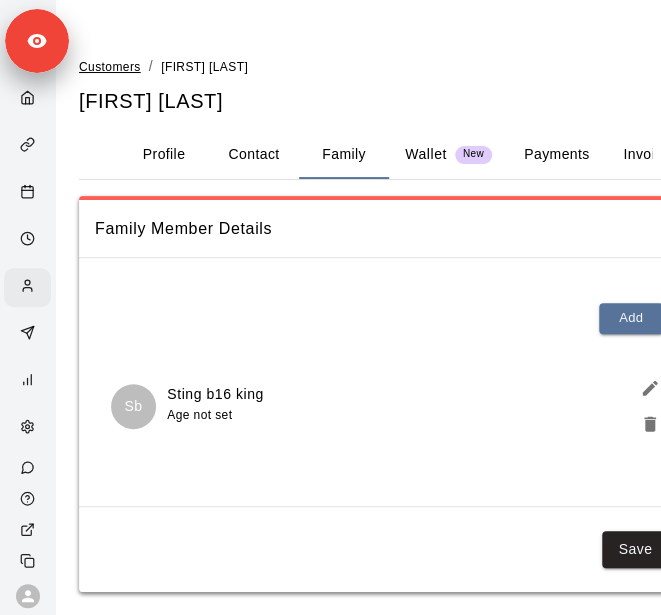 click on "Customers" at bounding box center (110, 67) 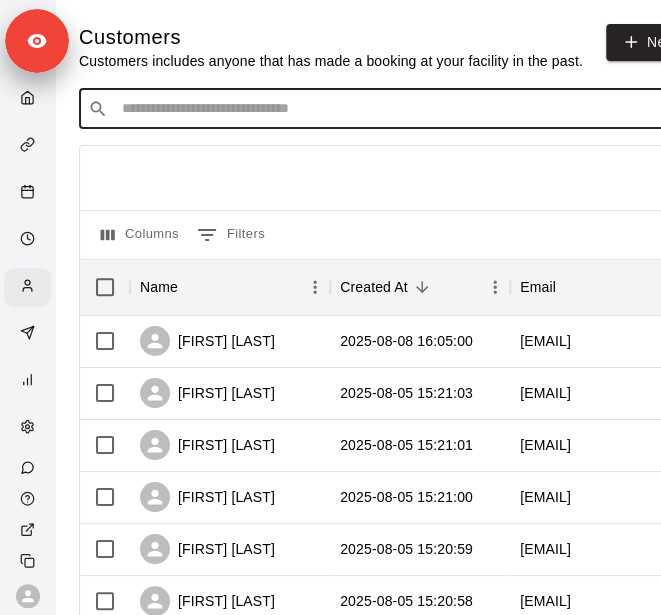 click at bounding box center (393, 109) 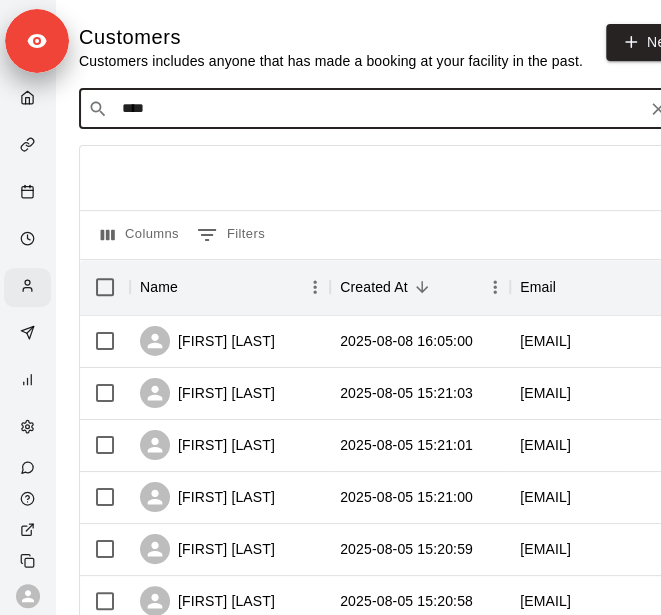 type on "*****" 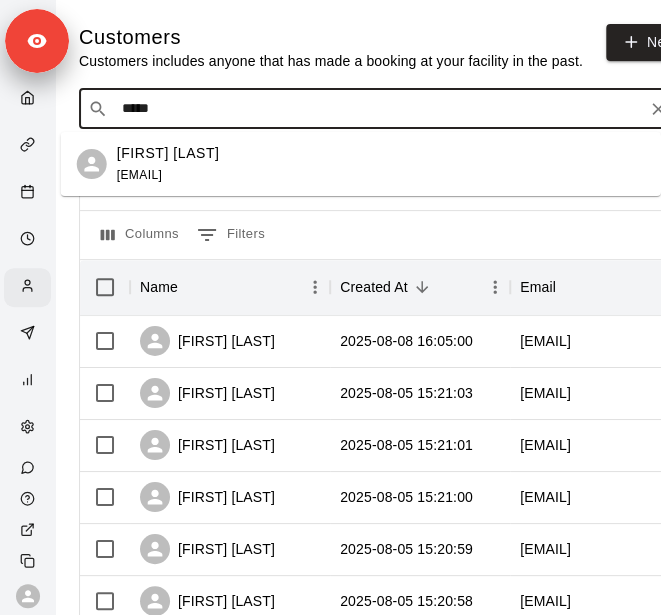 click on "Caleb Richardson calebrichardson1573@gmail.com" at bounding box center [381, 164] 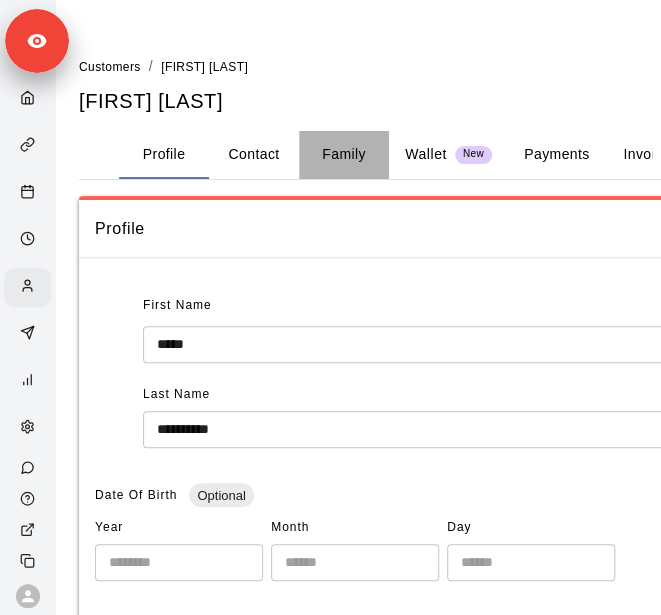 click on "Family" at bounding box center (344, 155) 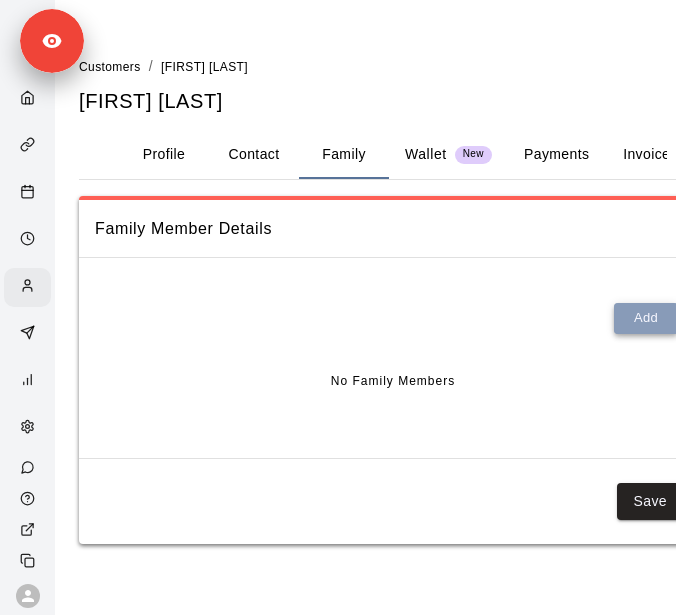 click on "Add" at bounding box center (646, 318) 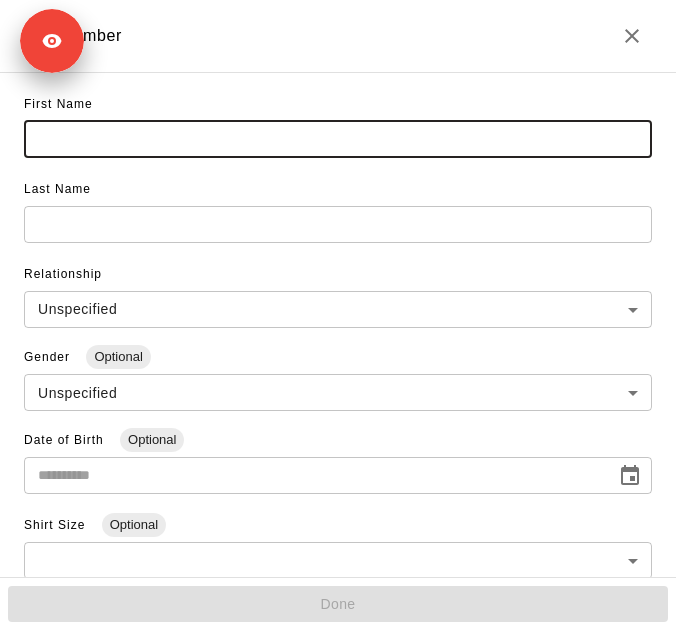 click at bounding box center (338, 139) 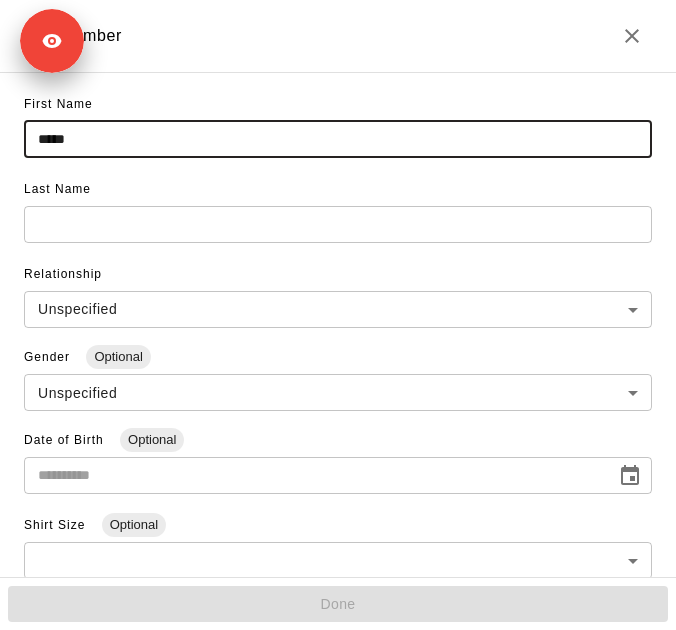type on "*****" 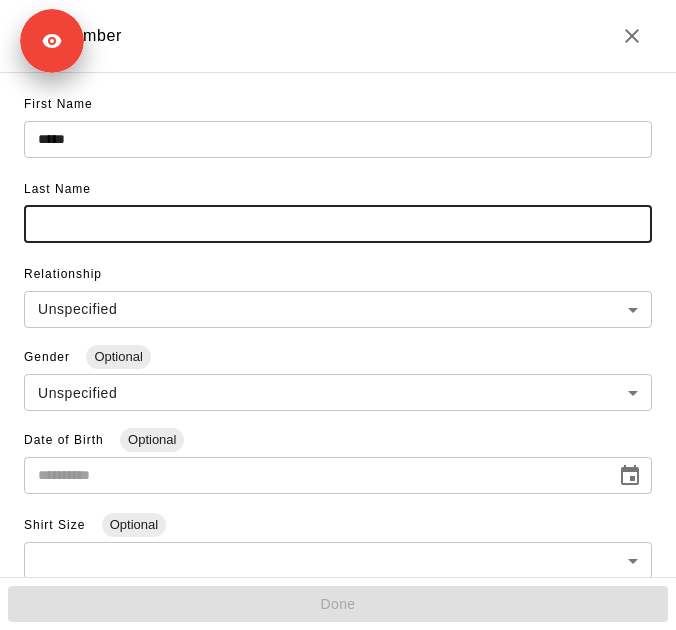 paste on "**********" 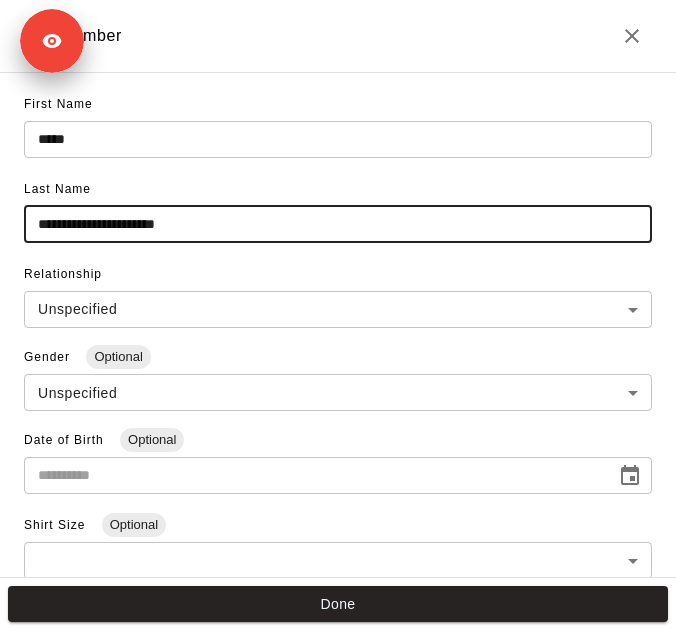 click on "**********" at bounding box center (338, 224) 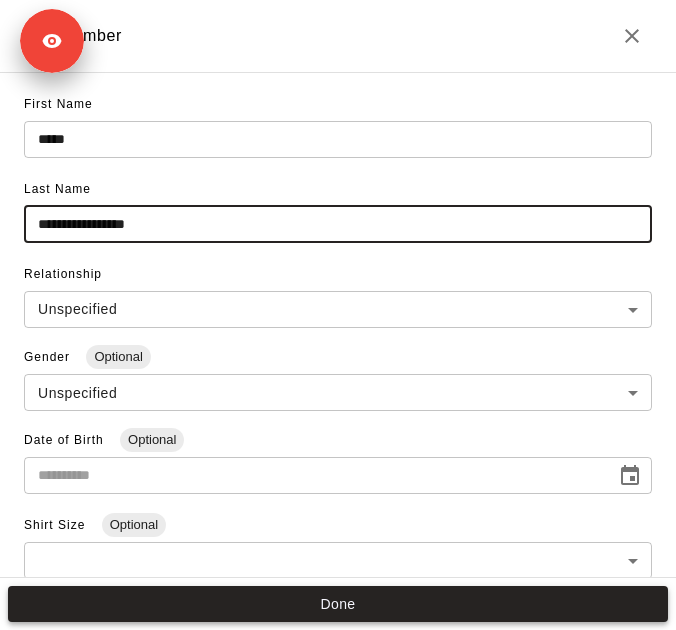 type on "**********" 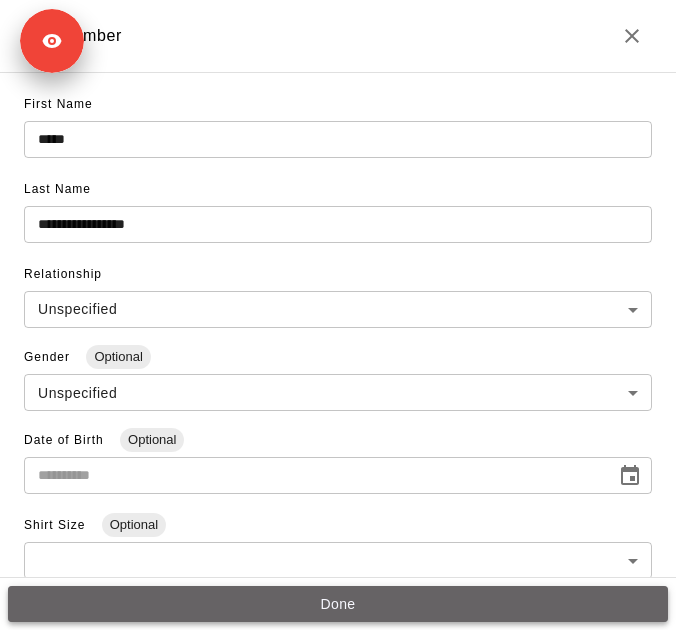 click on "Done" at bounding box center (338, 604) 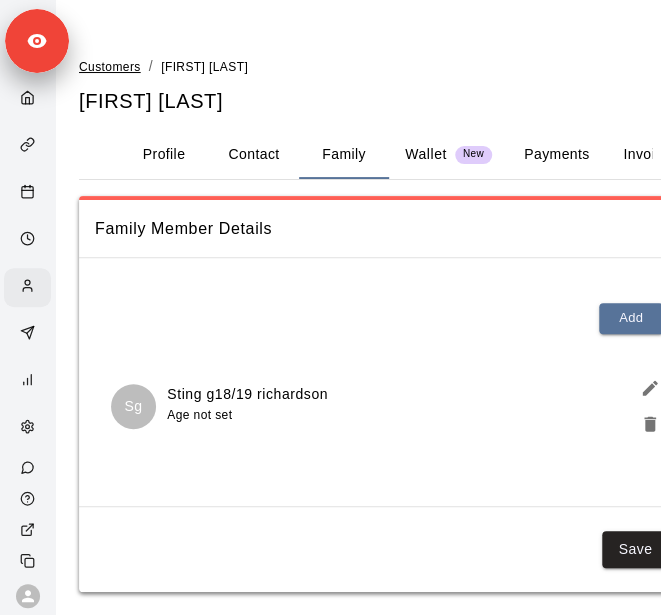 click on "Customers" at bounding box center [110, 67] 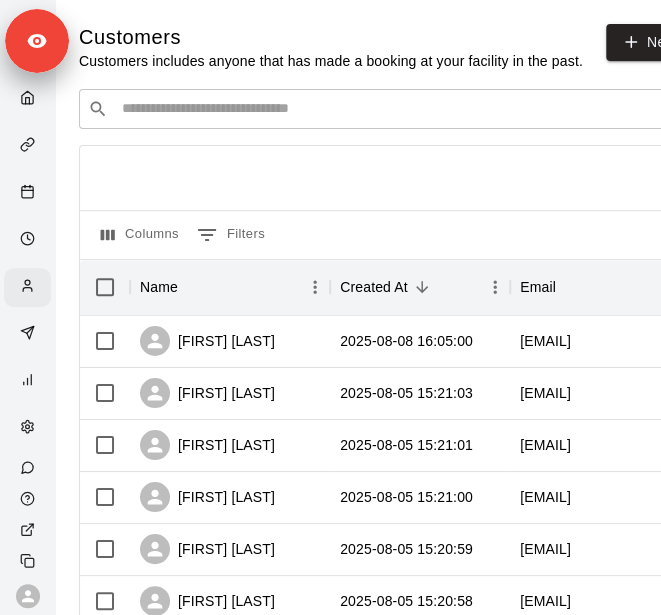click at bounding box center (393, 109) 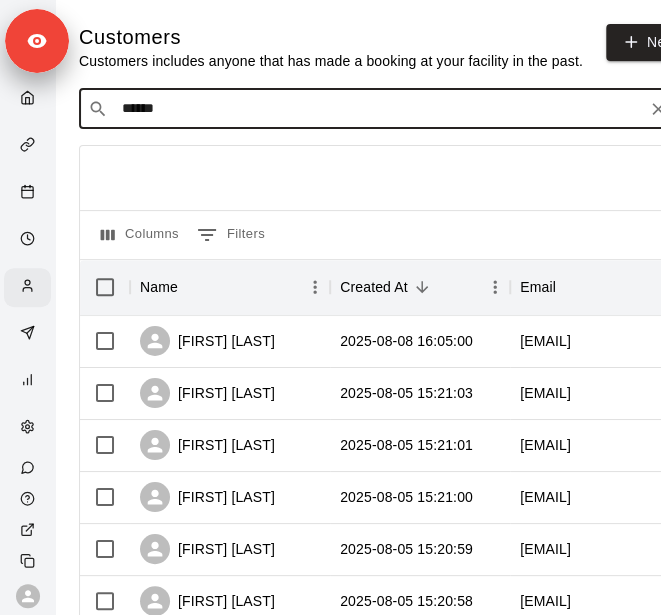 type on "*******" 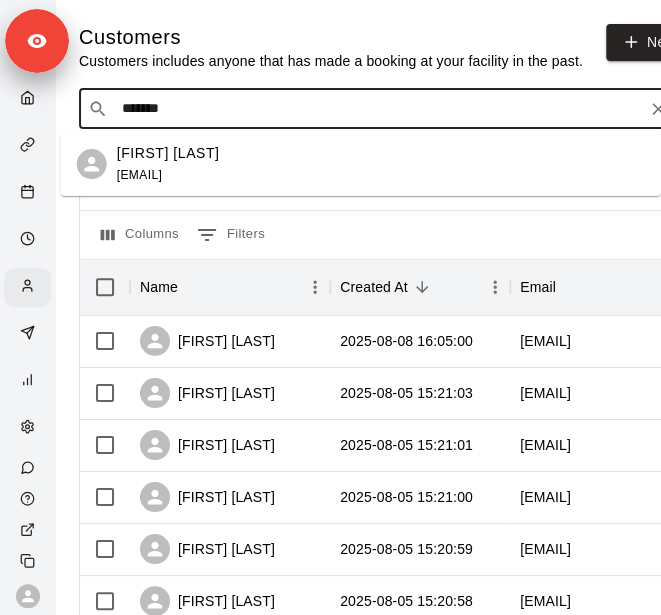 click on "Cameron Guess camguess@comcast.net" at bounding box center (168, 164) 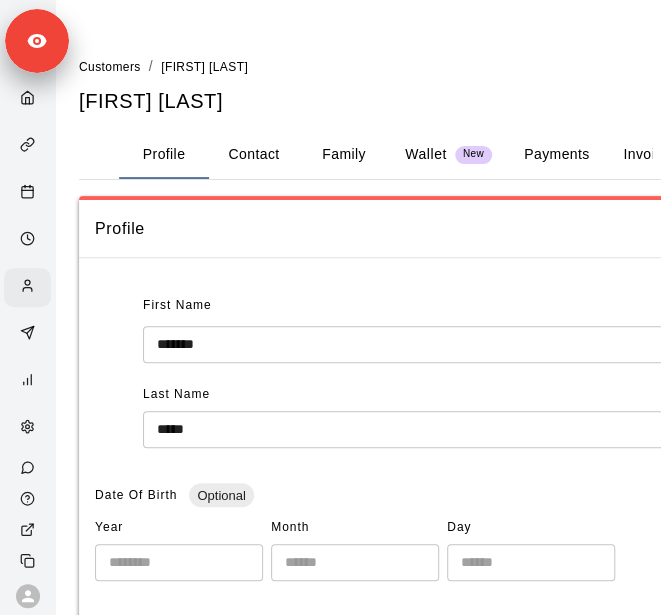 click on "Family" at bounding box center (344, 155) 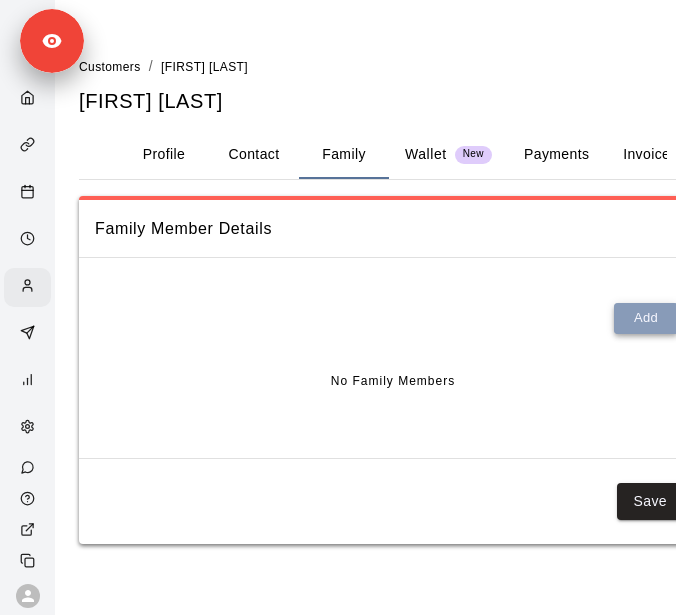 click on "Add" at bounding box center (646, 318) 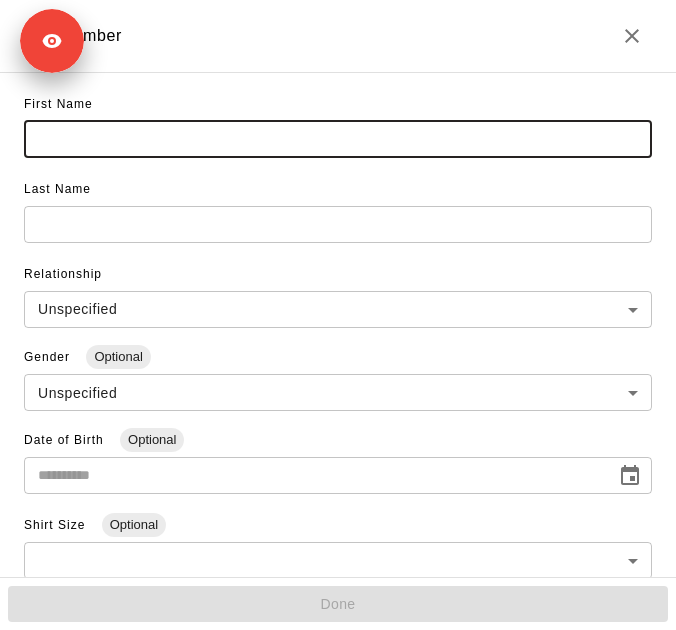 click at bounding box center [338, 139] 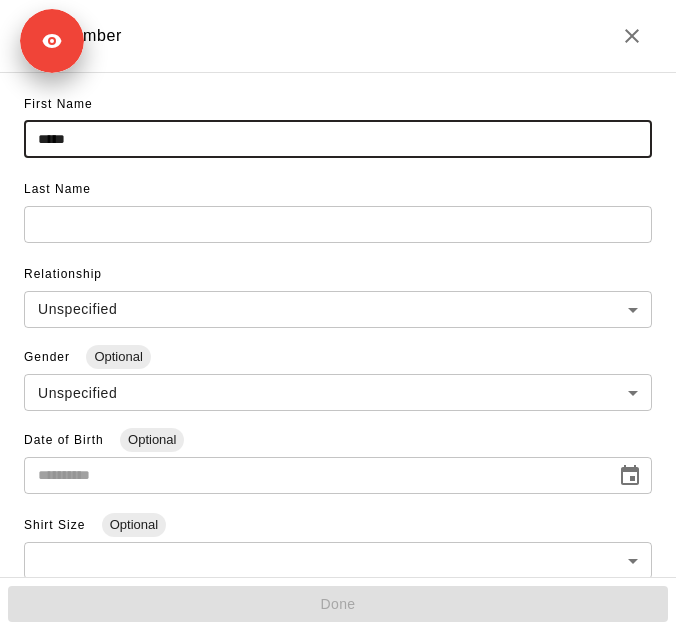 type on "*****" 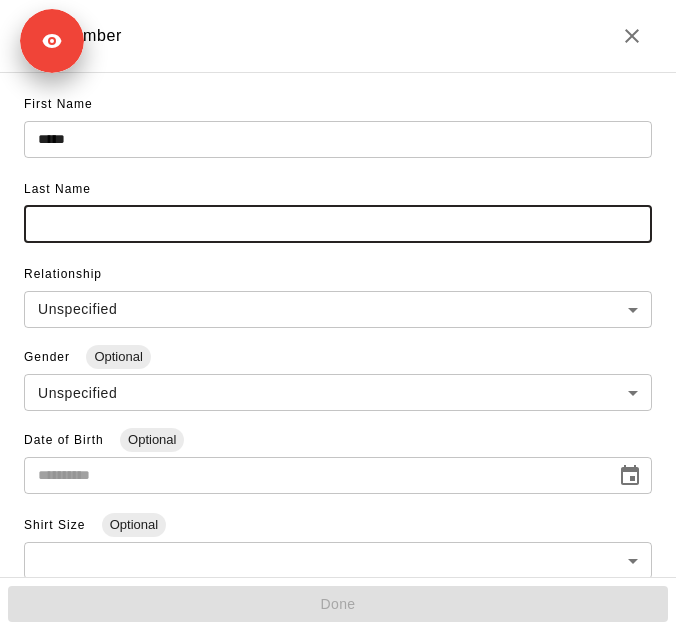 click at bounding box center (338, 224) 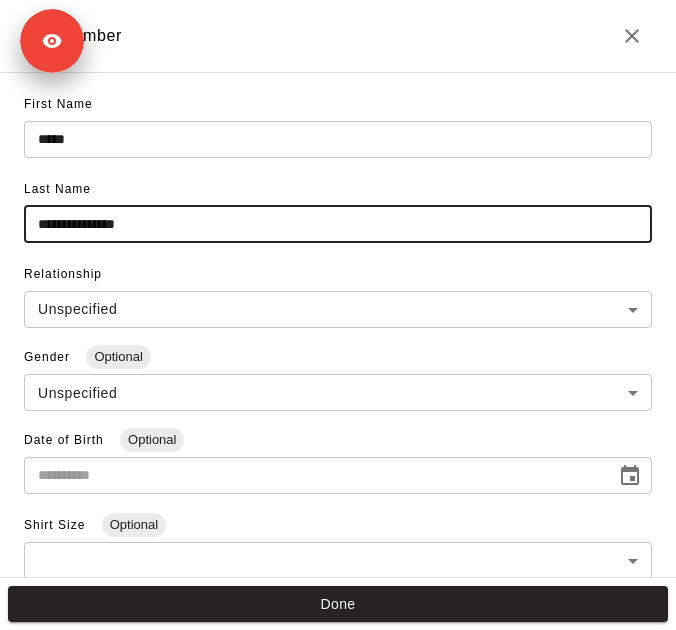 click on "**********" at bounding box center (338, 224) 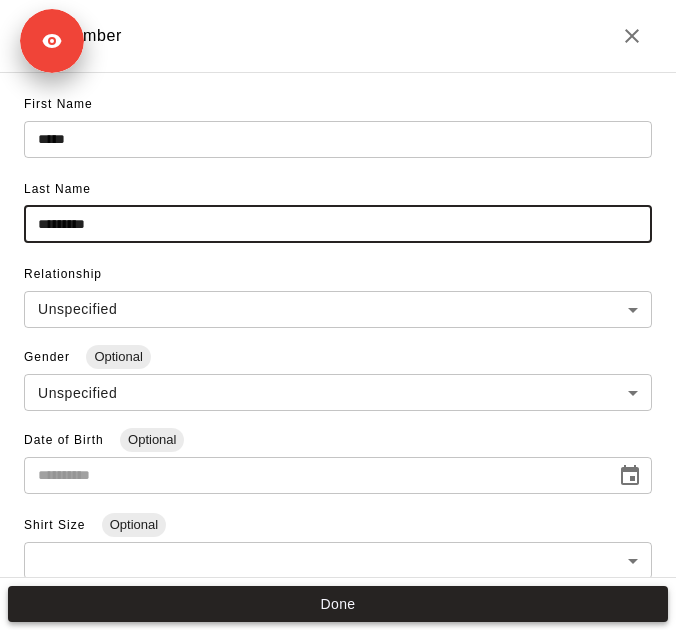 type on "*********" 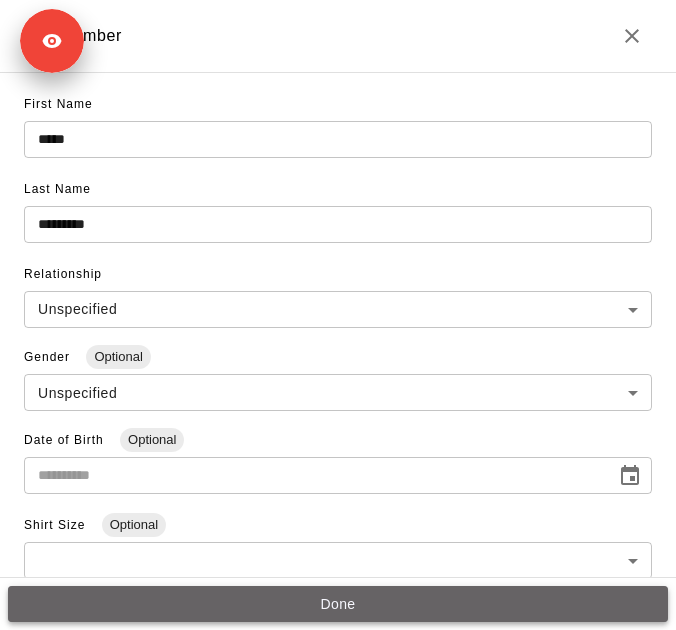 click on "Done" at bounding box center (338, 604) 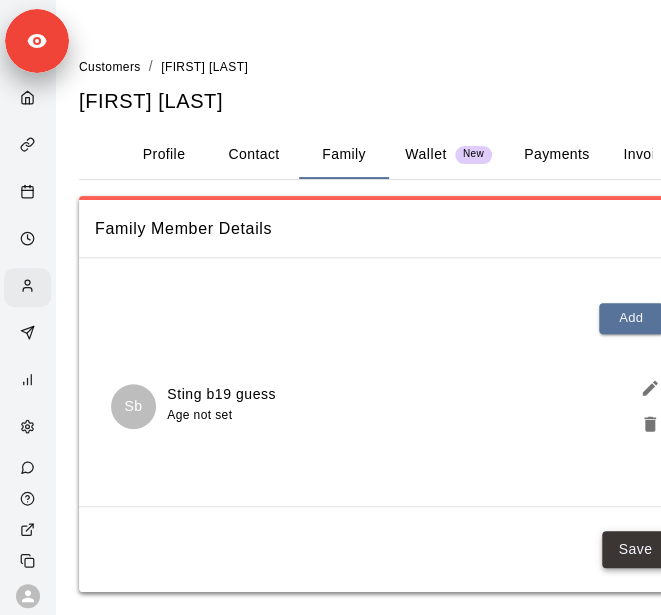 click on "Save" at bounding box center [635, 549] 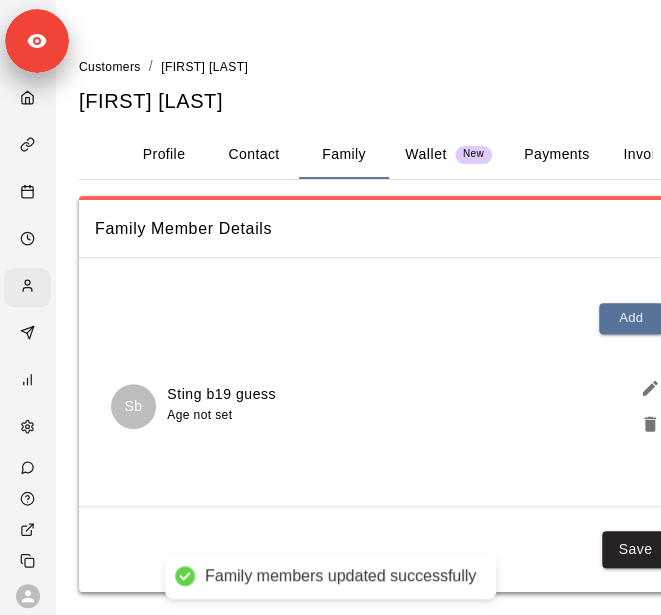 click on "Profile" at bounding box center [164, 155] 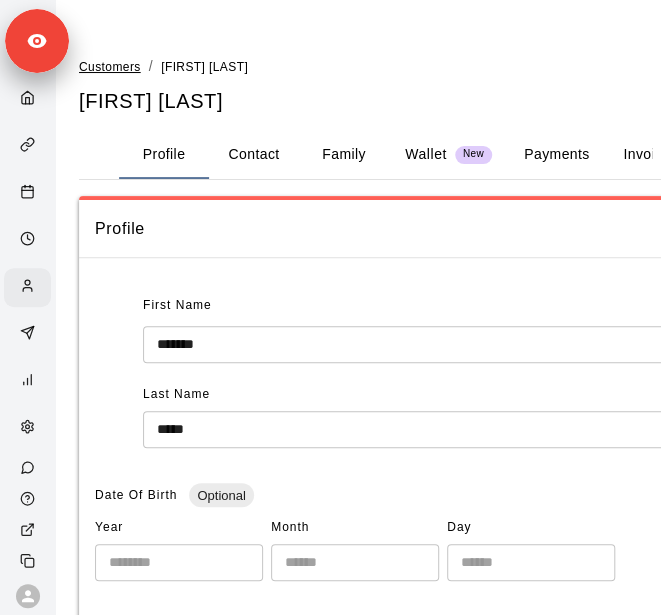click on "Customers" at bounding box center (110, 67) 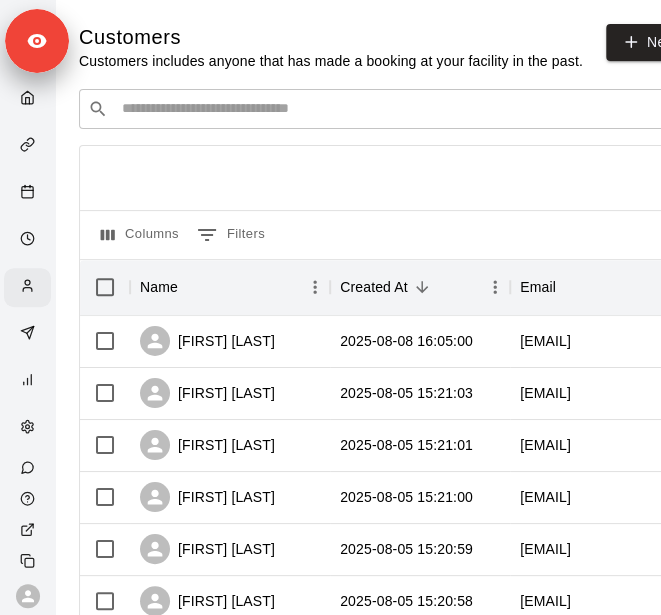 click at bounding box center [393, 109] 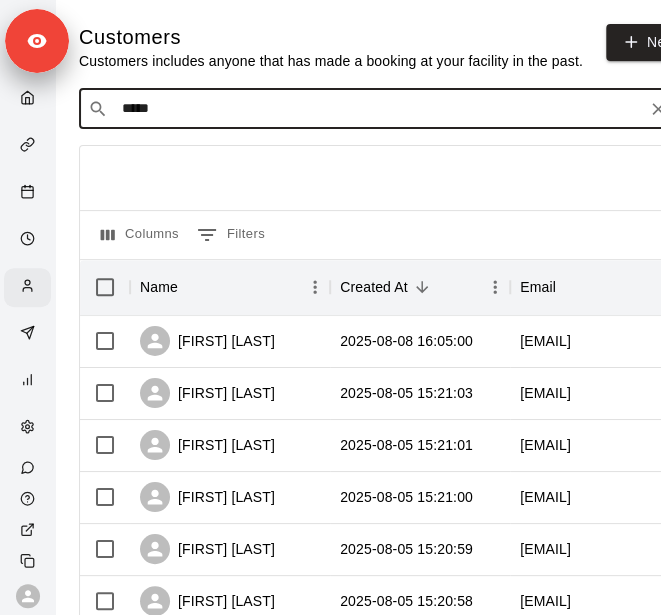 type on "******" 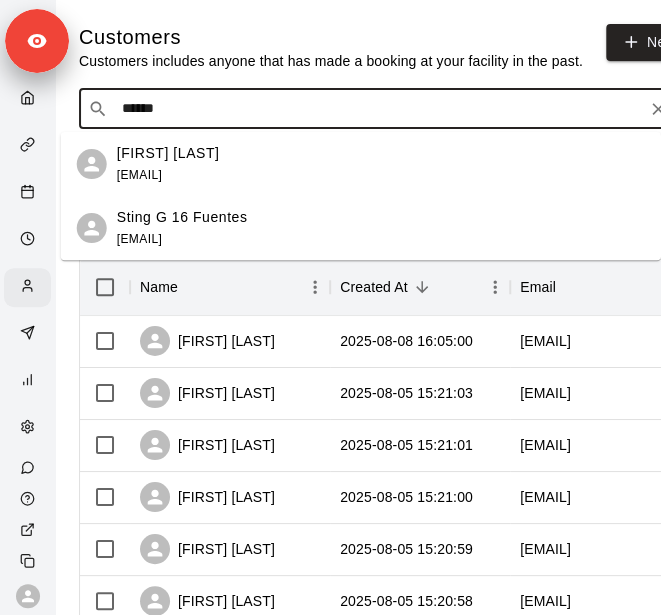 click on "Camryn Fuentes camrynsocha@gmail.com" at bounding box center [381, 164] 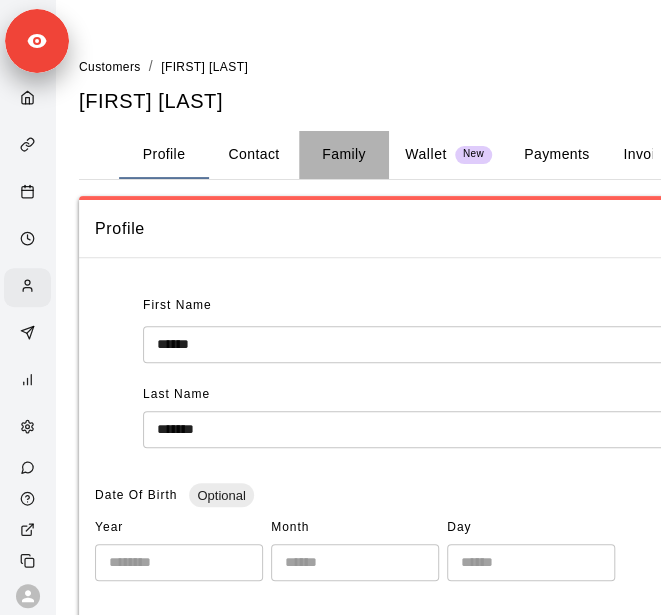 click on "Family" at bounding box center [344, 155] 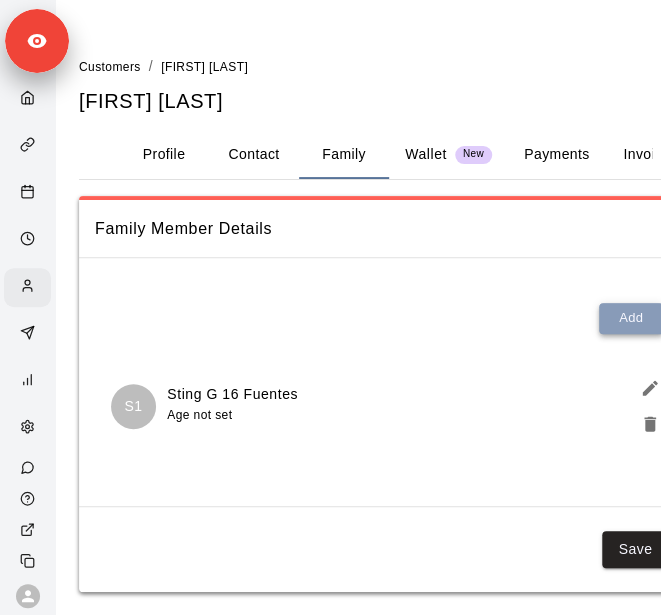 click on "Add" at bounding box center [631, 318] 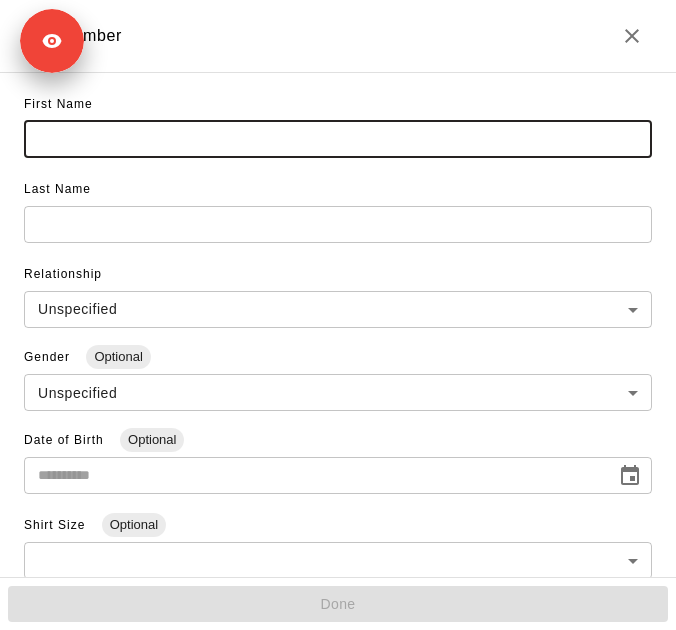 click at bounding box center [338, 139] 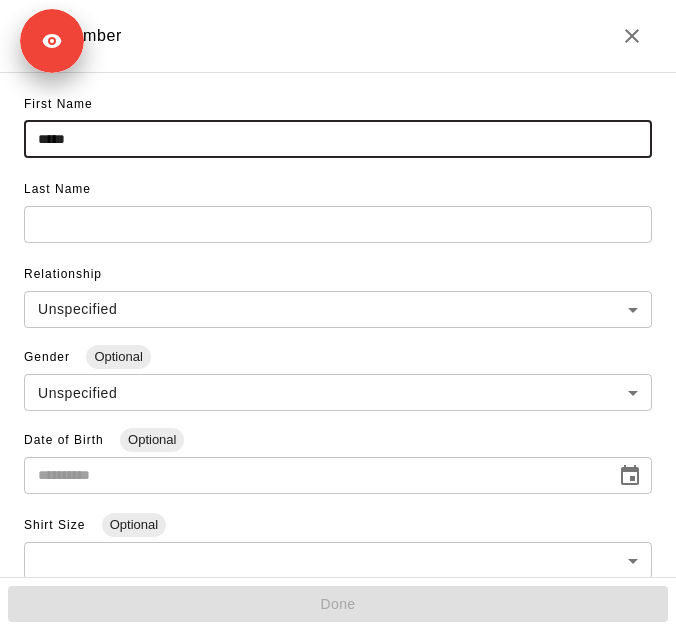 type on "*****" 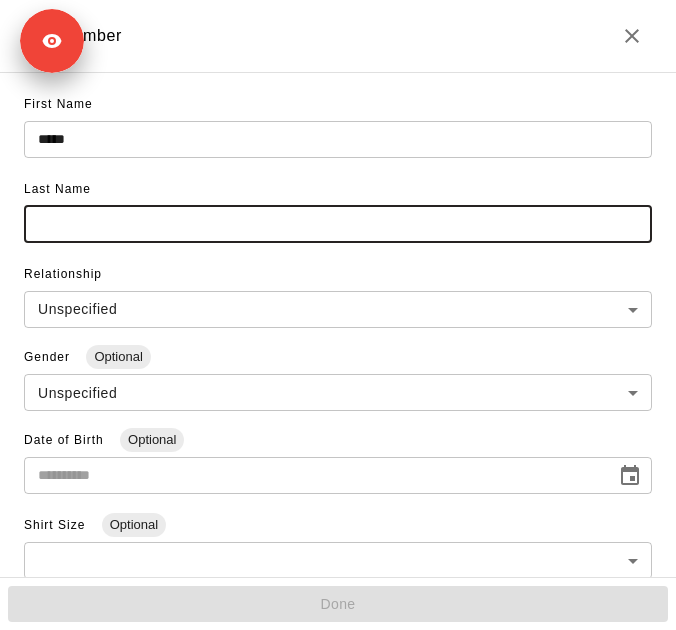 click at bounding box center (338, 224) 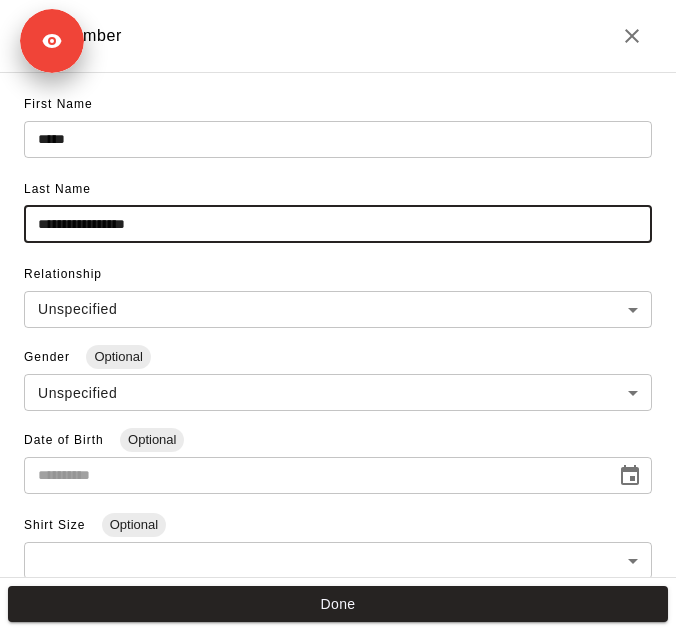 click on "**********" at bounding box center (338, 224) 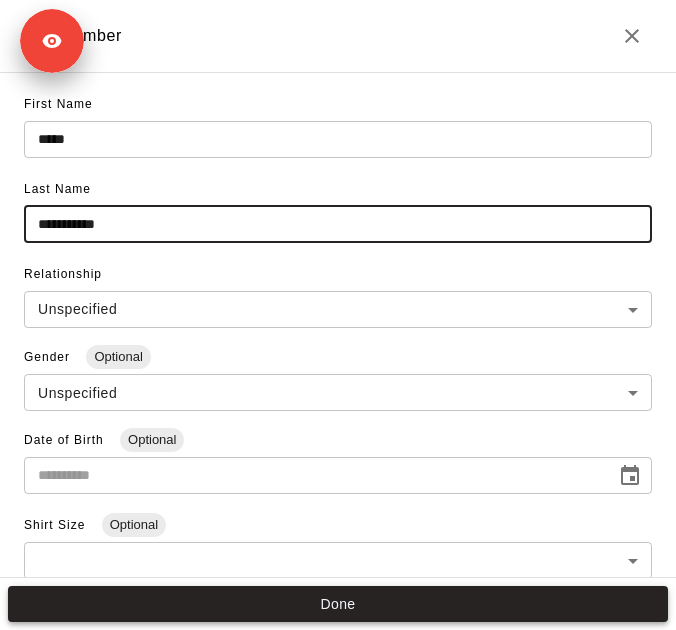 type on "**********" 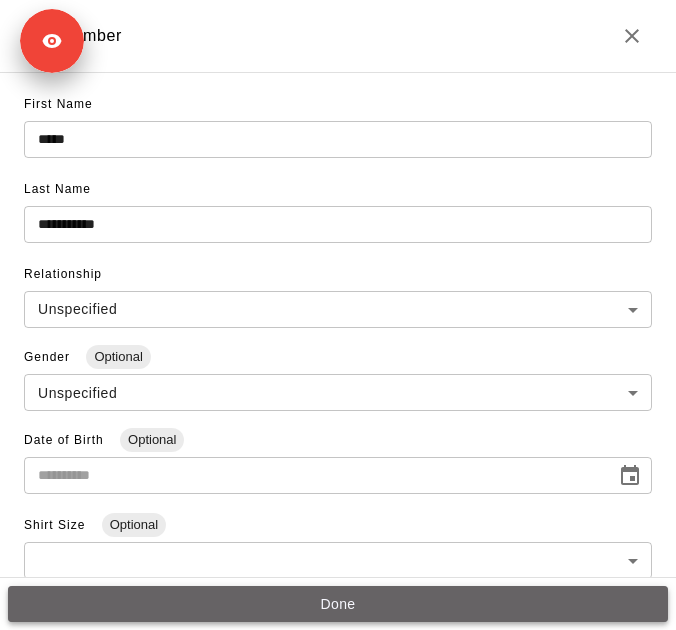 click on "Done" at bounding box center [338, 604] 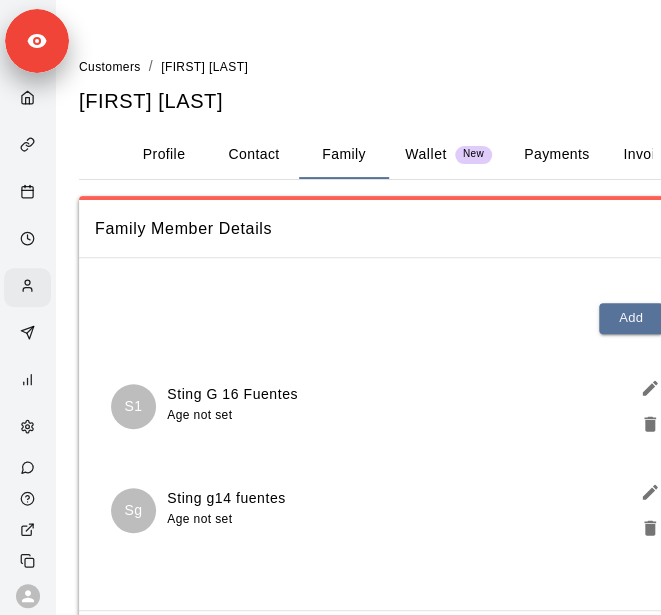 click on "Customers" at bounding box center (110, 66) 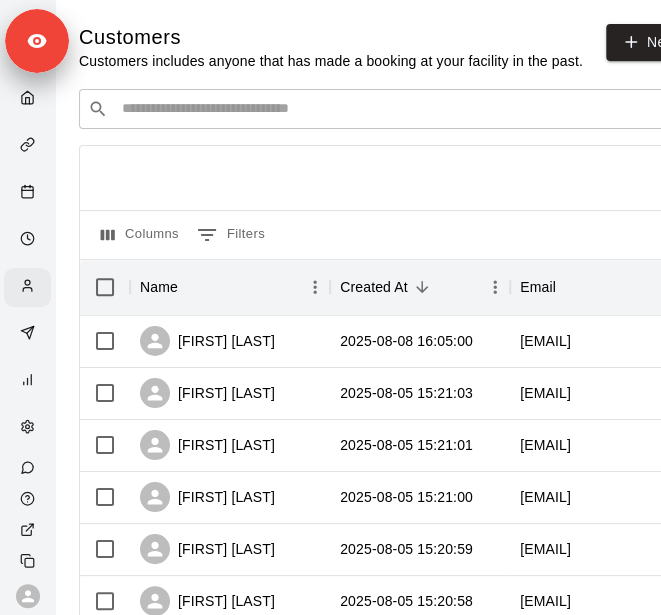 click at bounding box center [393, 109] 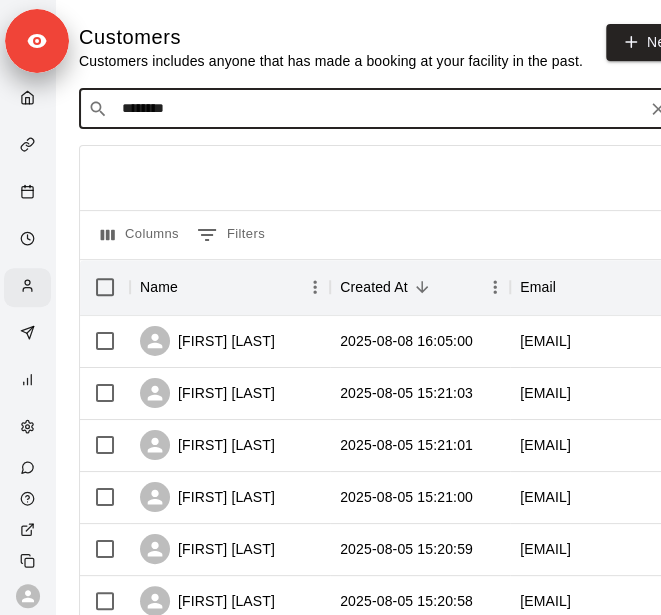 type on "*********" 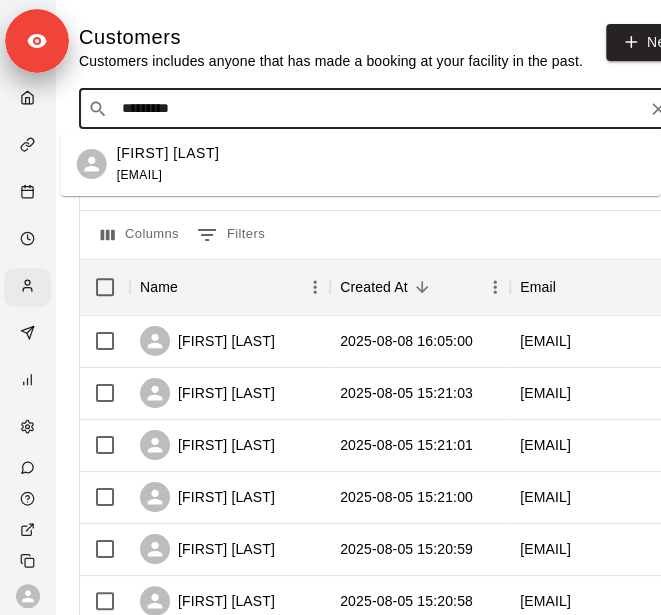 click on "Christine Ellis celder1990@gmail.com" at bounding box center [381, 164] 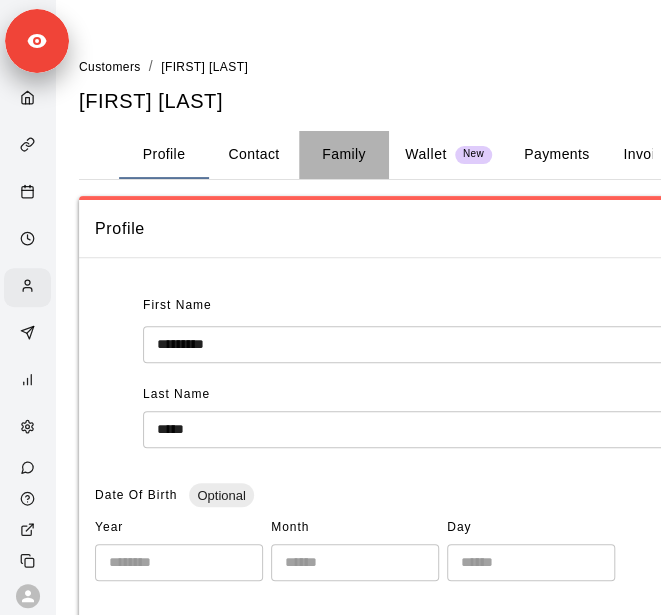 click on "Family" at bounding box center [344, 155] 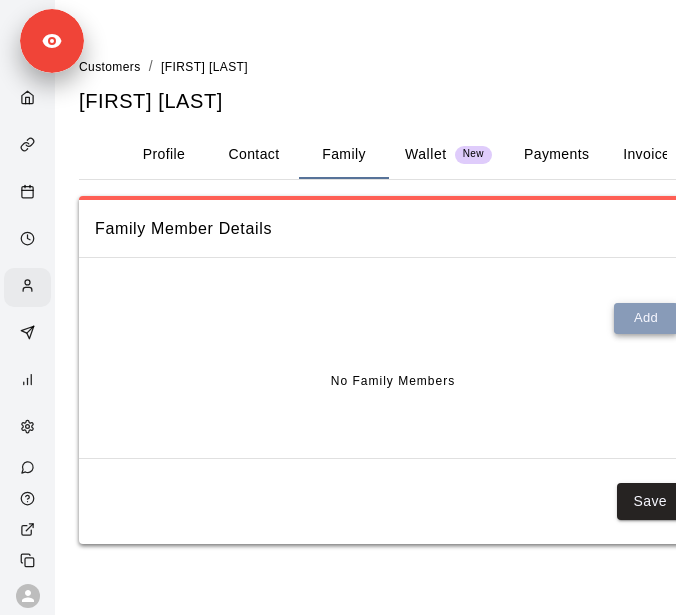 click on "Add" at bounding box center (646, 318) 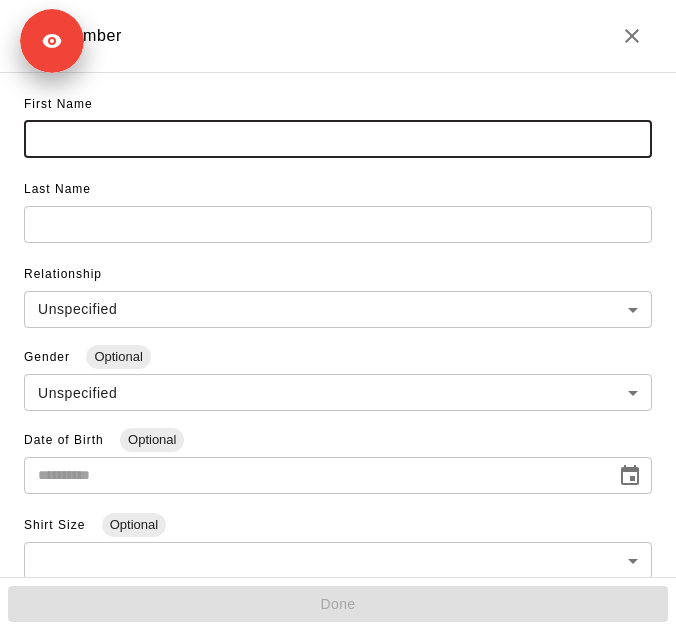click at bounding box center [338, 139] 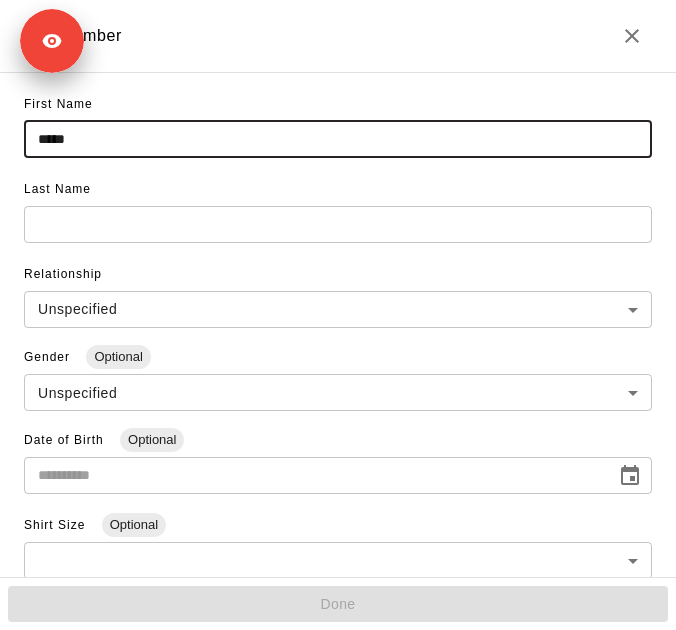 type on "*****" 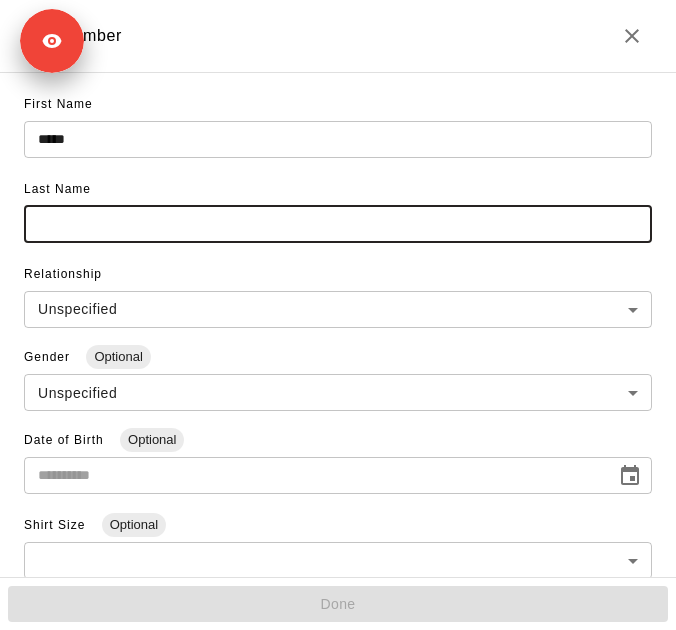 click at bounding box center [338, 224] 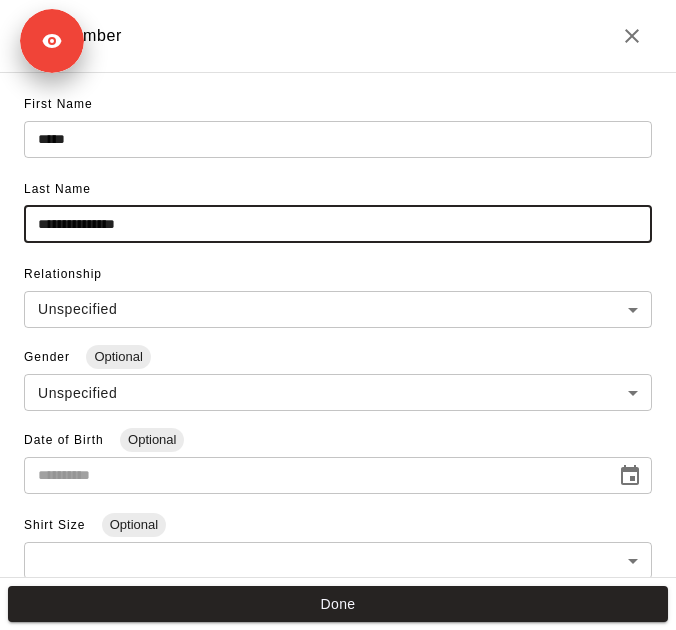 click on "**********" at bounding box center (338, 224) 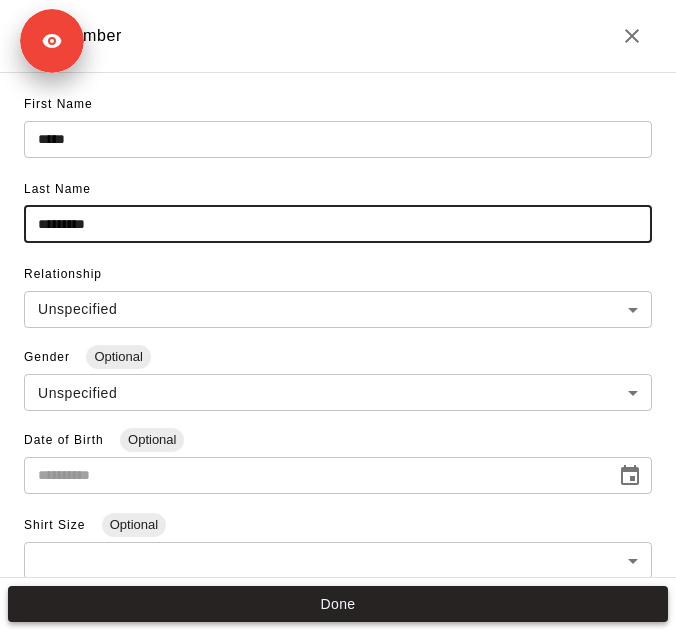 type on "*********" 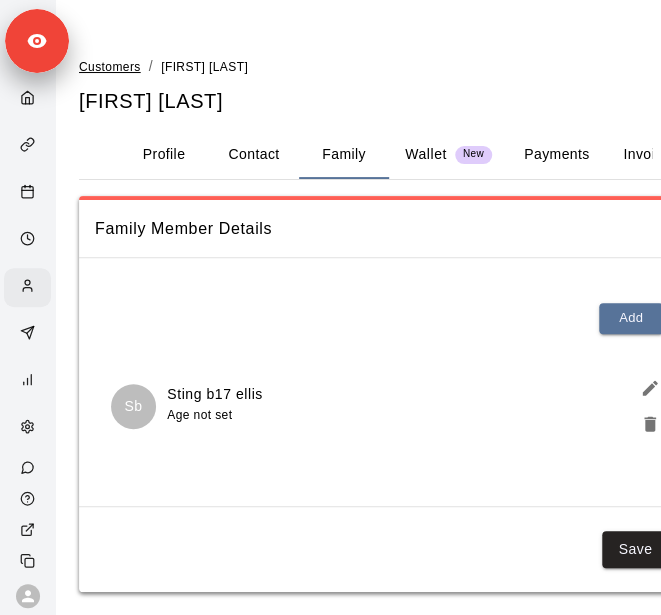 click on "Customers" at bounding box center (110, 67) 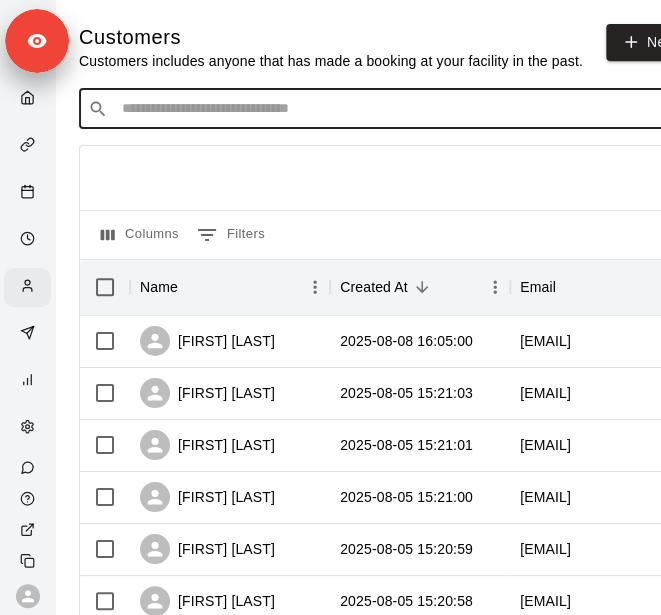 click at bounding box center [393, 109] 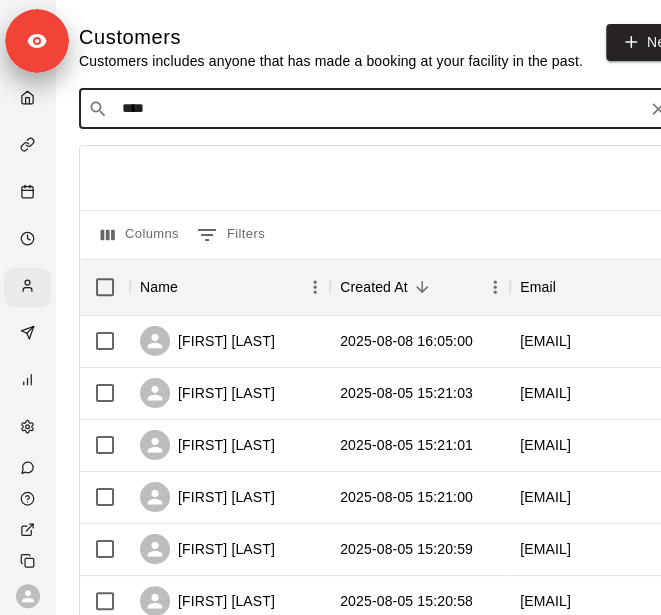 type on "*****" 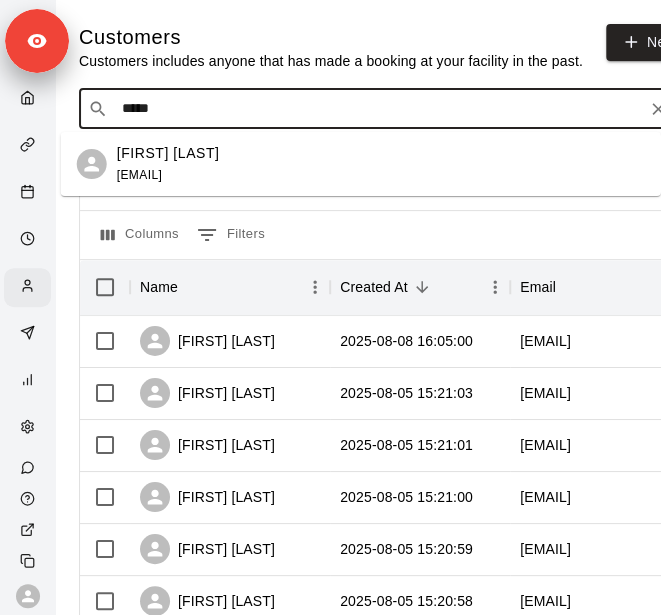 click on "Daria Manzano dmanzano5@yahoo.com" at bounding box center [381, 164] 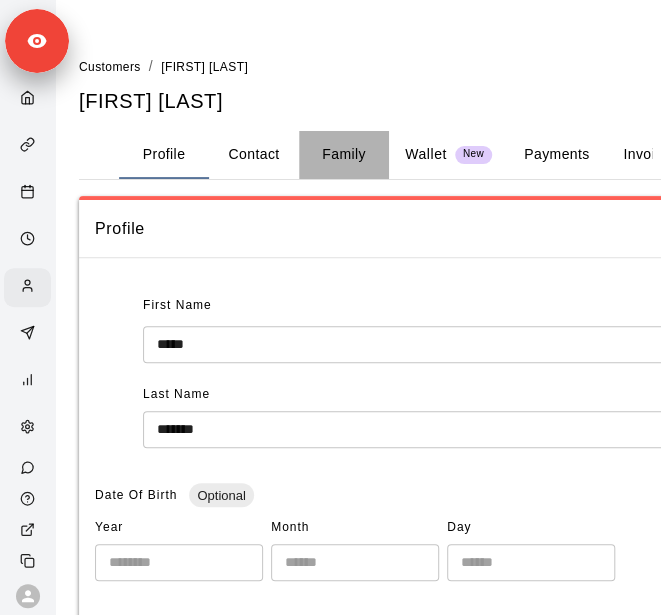 click on "Family" at bounding box center [344, 155] 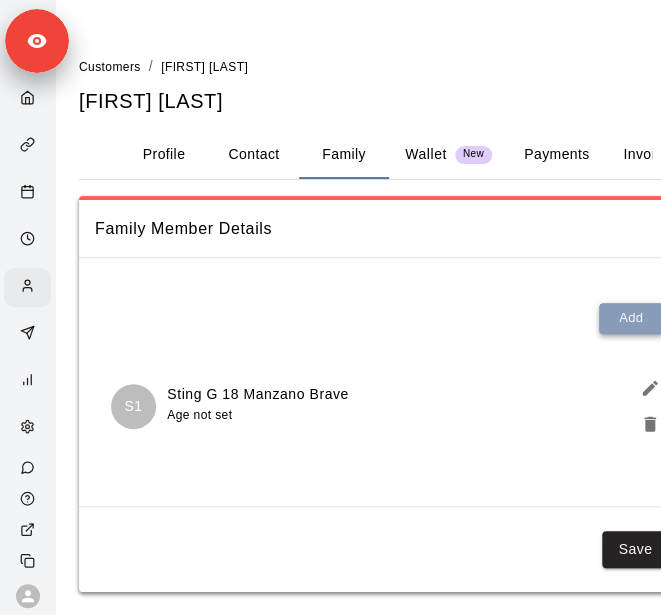 click on "Add" at bounding box center (631, 318) 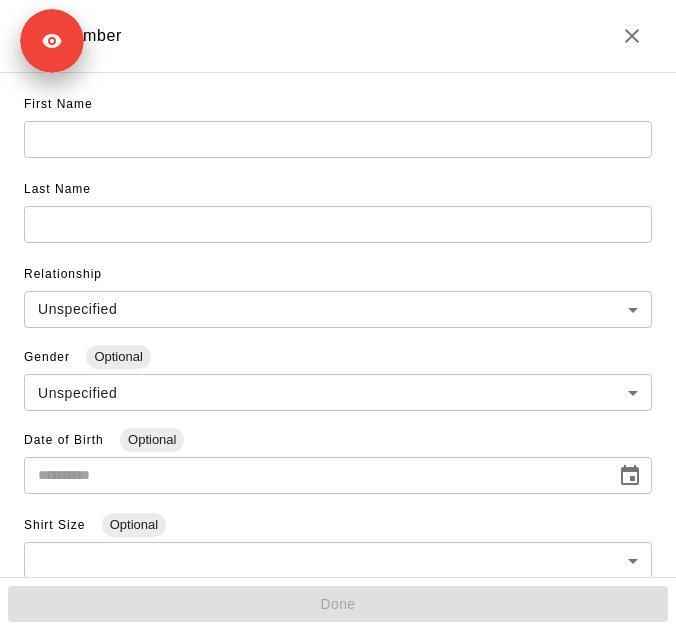 click at bounding box center (338, 139) 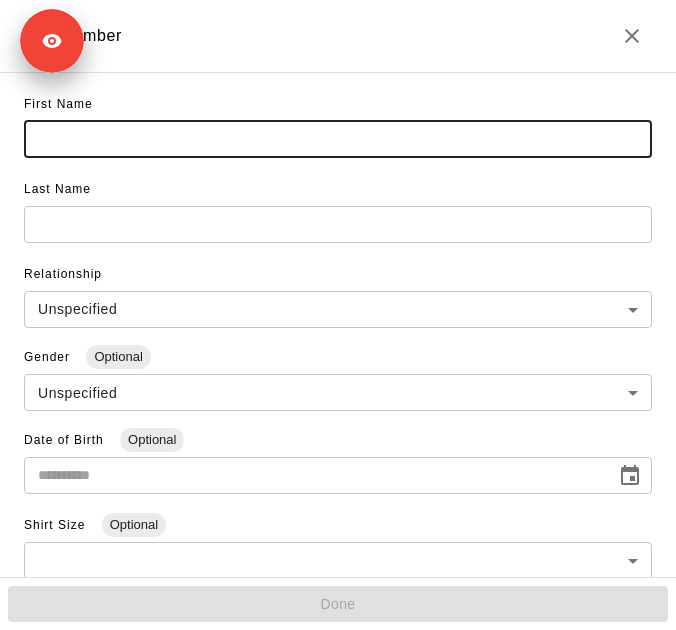 click at bounding box center (338, 139) 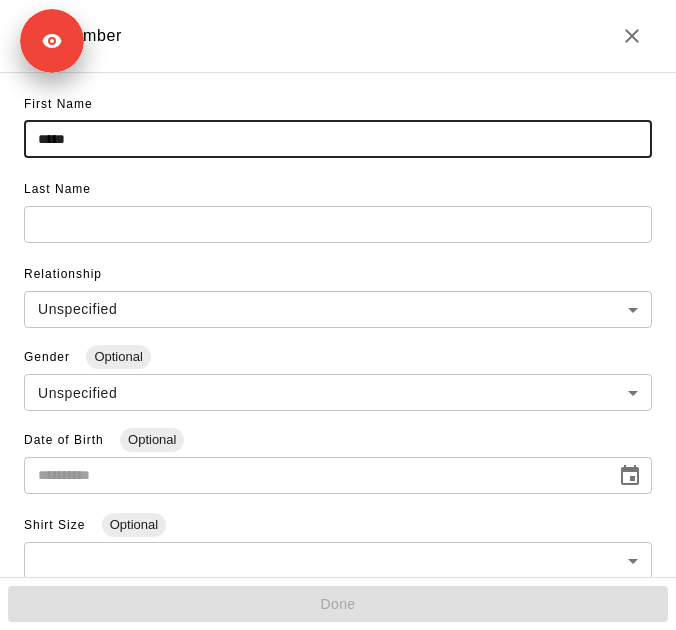 type on "*****" 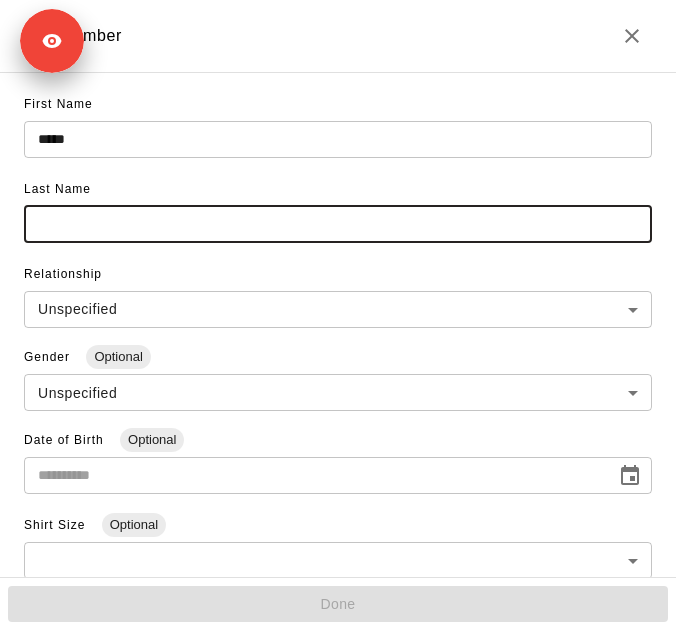 click at bounding box center [338, 224] 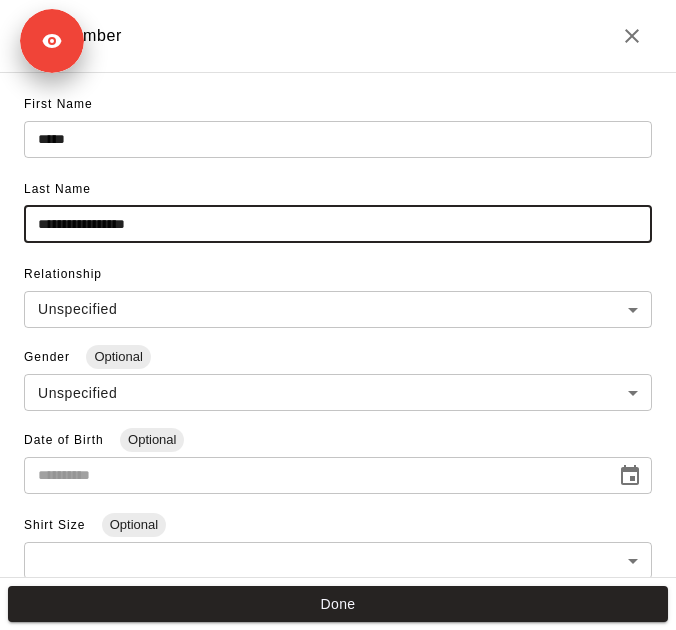 click on "**********" at bounding box center (338, 224) 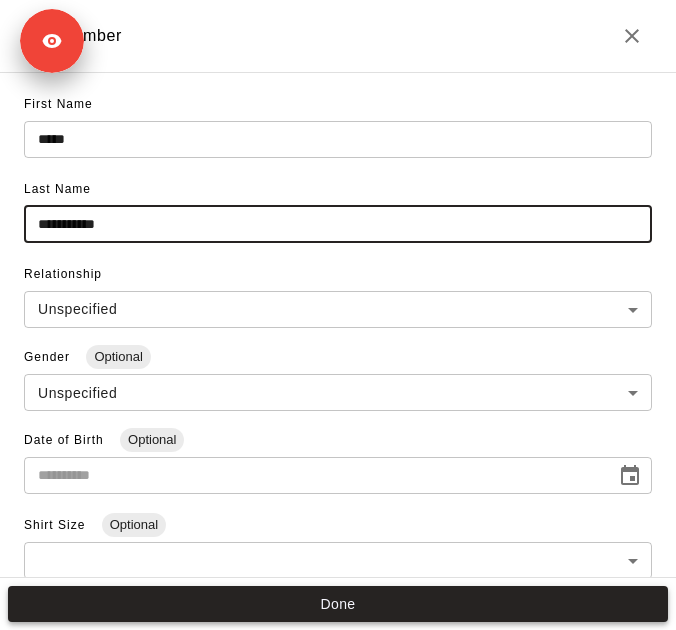 type on "**********" 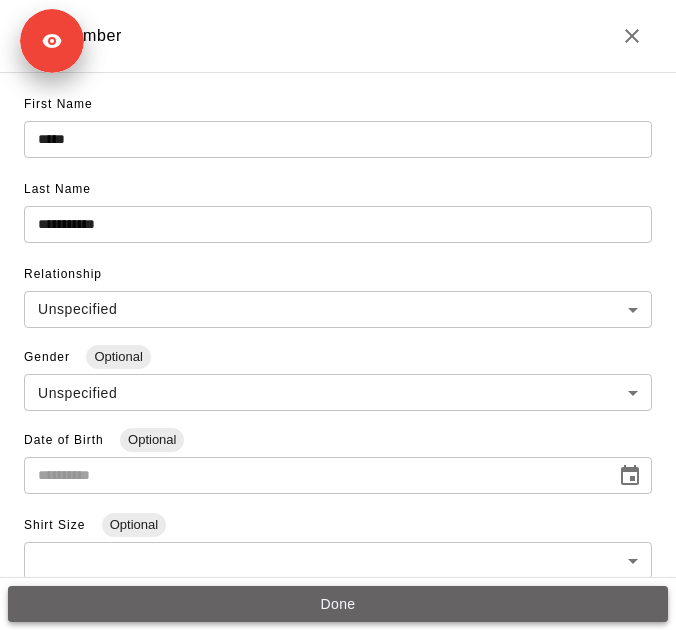 click on "Done" at bounding box center [338, 604] 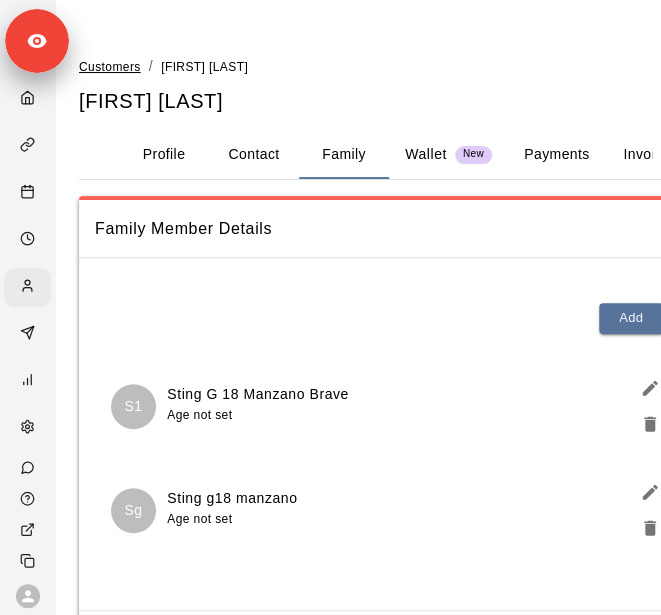 click on "Customers" at bounding box center (110, 67) 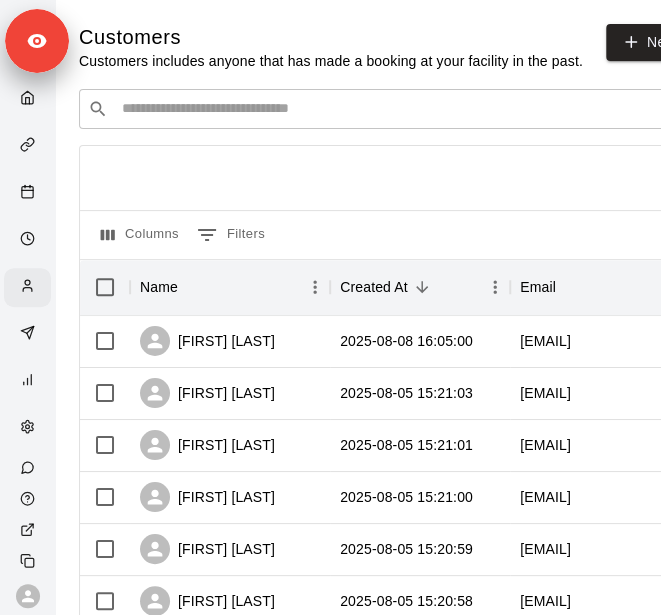 click on "​ ​" at bounding box center [379, 109] 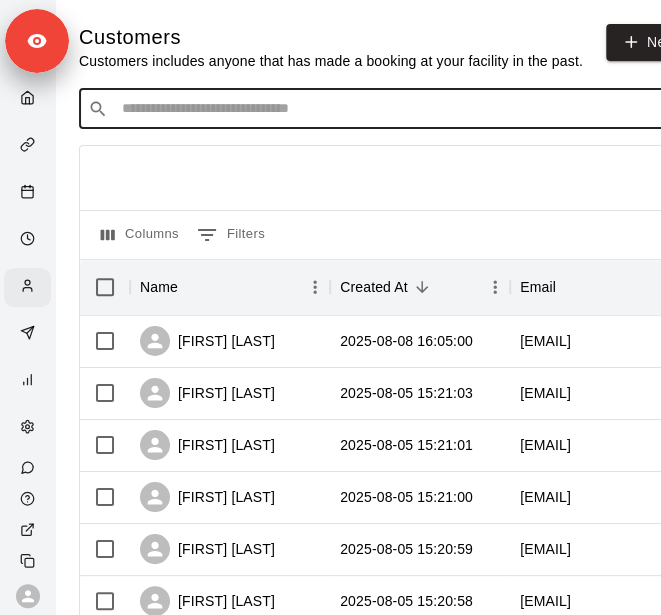 scroll, scrollTop: 0, scrollLeft: 9, axis: horizontal 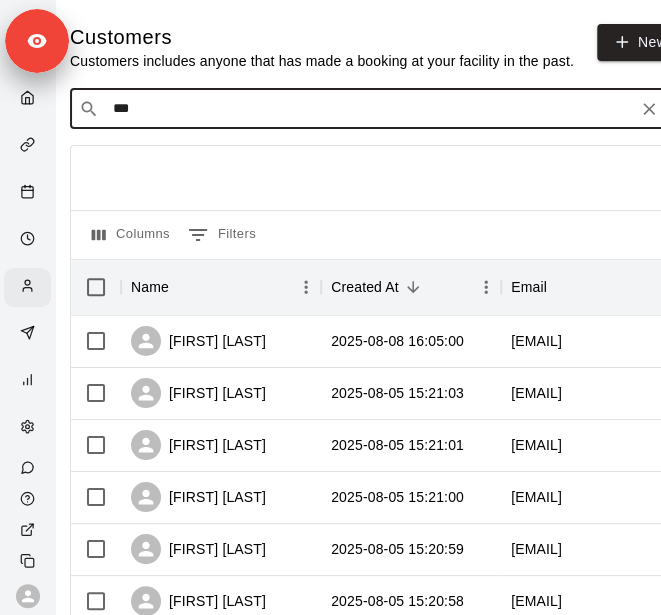 type on "****" 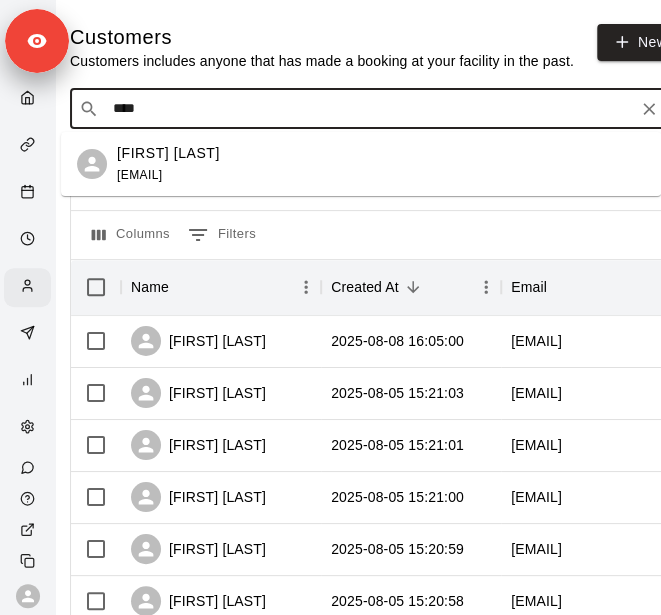 click on "Donovan Oliver donavanoliver@gmail.com" at bounding box center (381, 164) 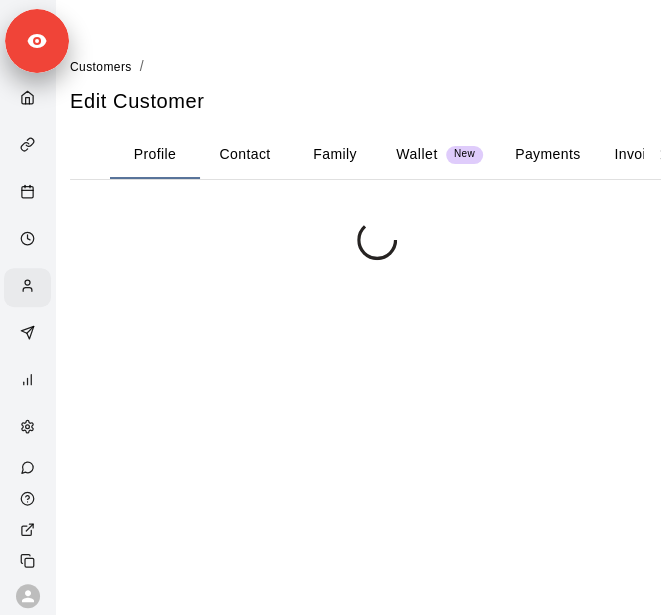 scroll, scrollTop: 0, scrollLeft: 0, axis: both 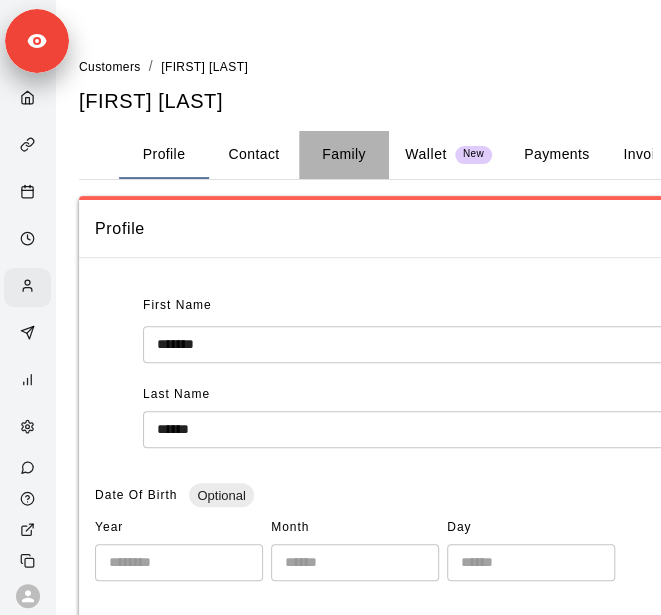 click on "Family" at bounding box center (344, 155) 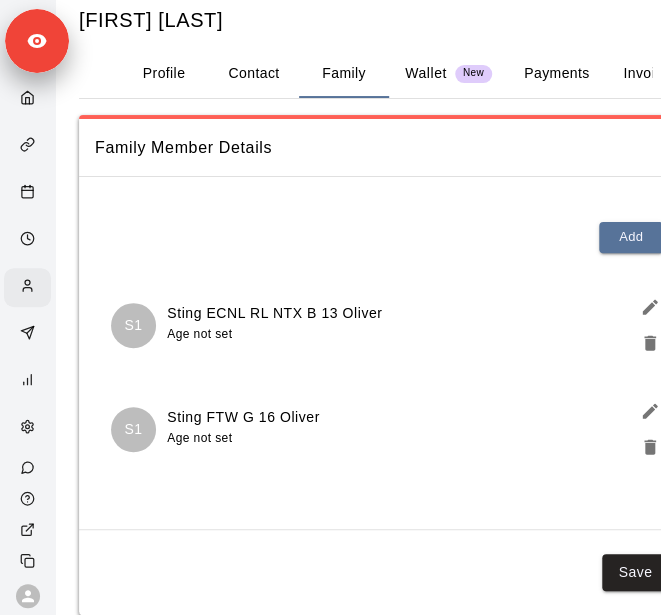 scroll, scrollTop: 82, scrollLeft: 0, axis: vertical 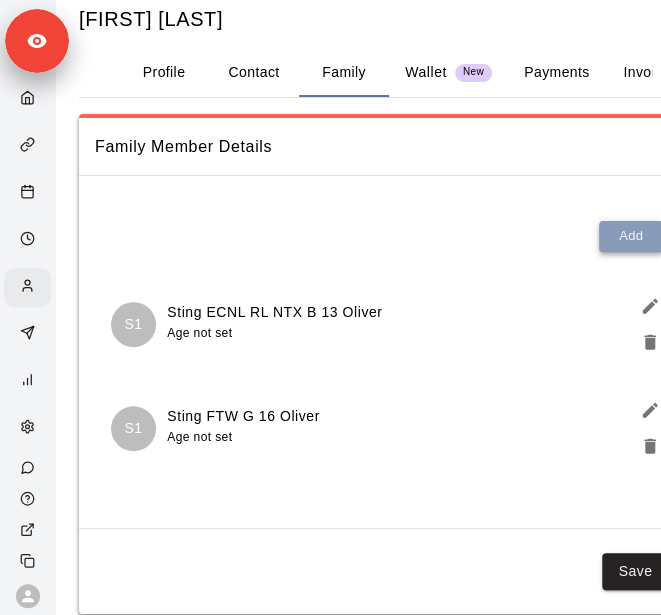 click on "Add" at bounding box center (631, 236) 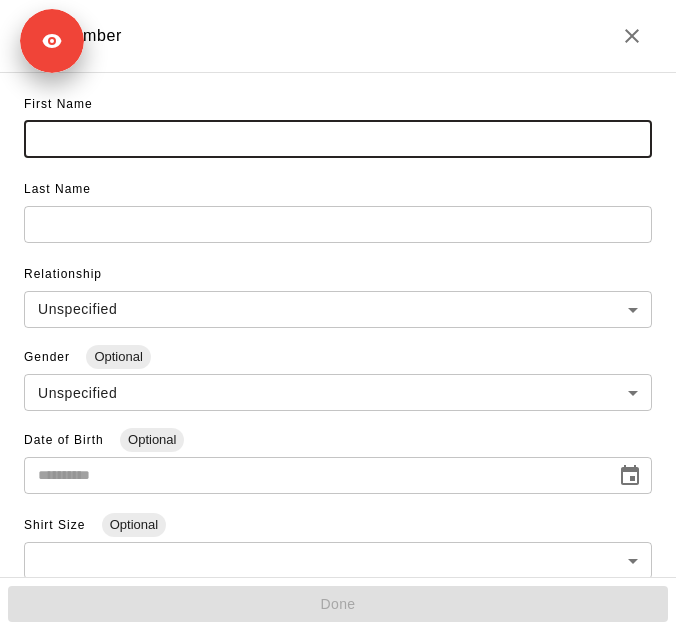 click at bounding box center (338, 139) 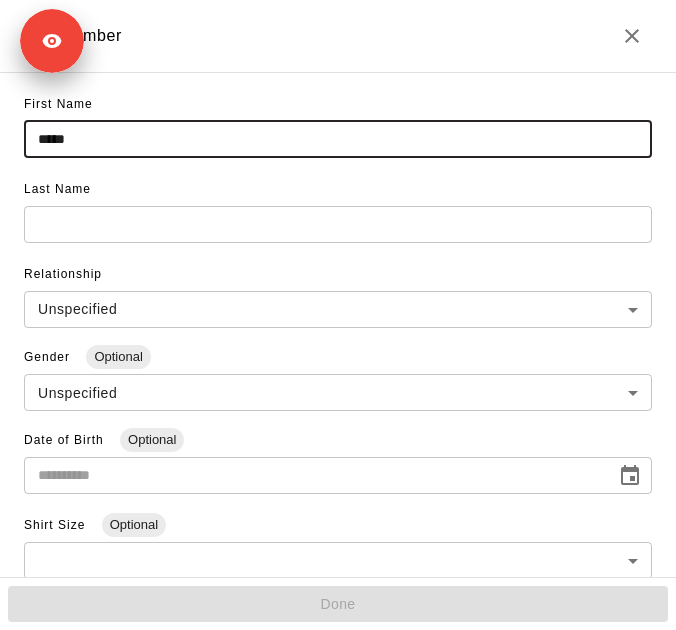 type on "*****" 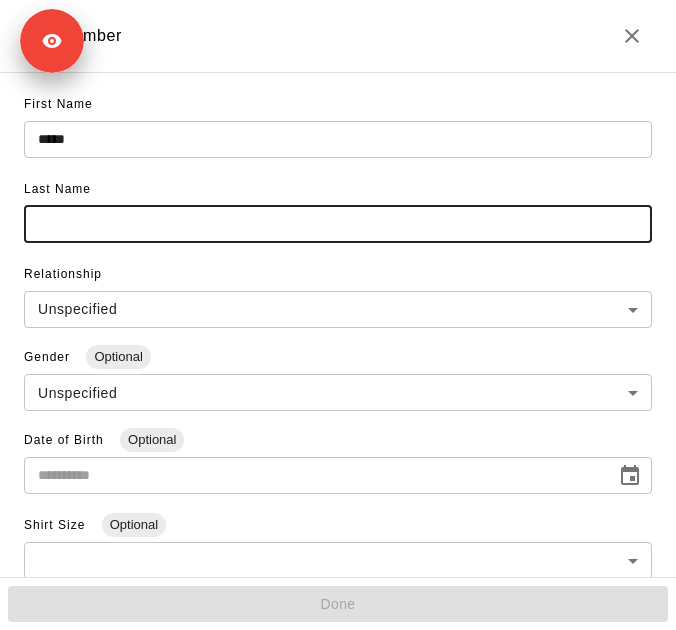 click at bounding box center (338, 224) 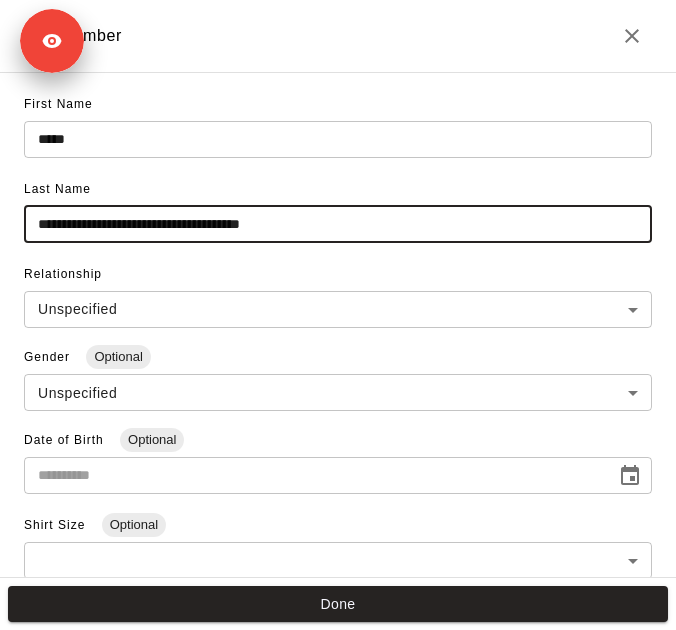 click on "**********" at bounding box center [338, 224] 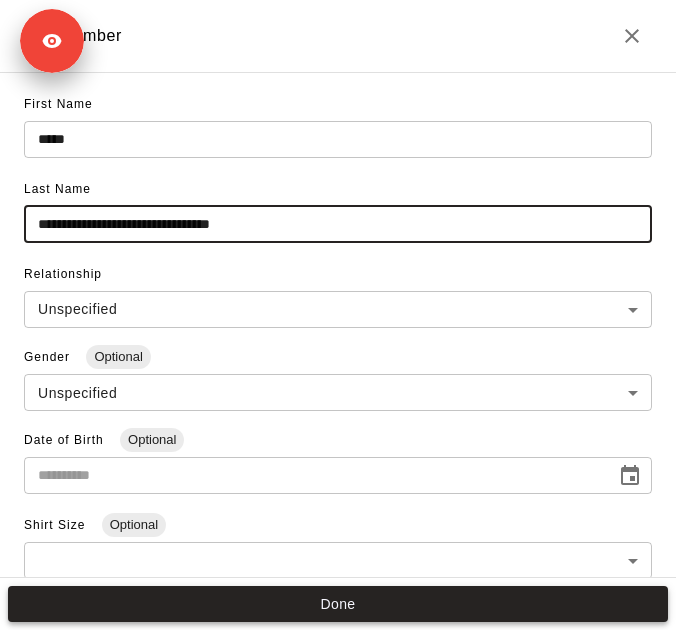 type on "**********" 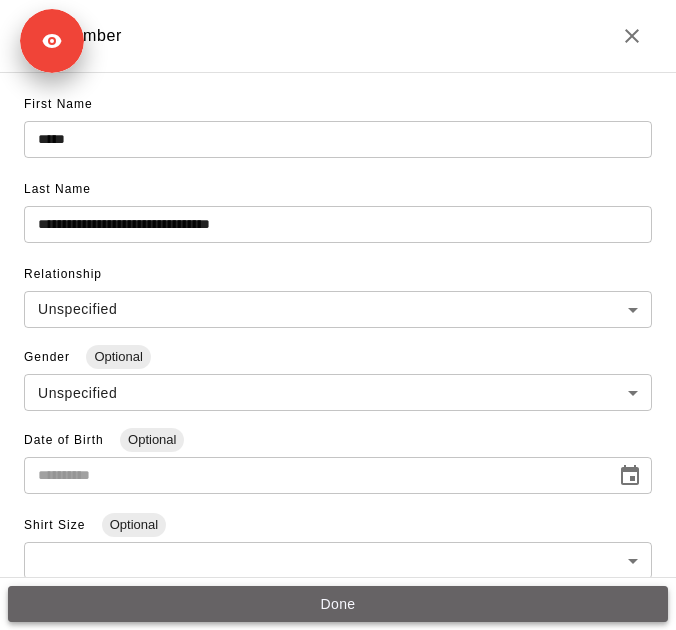 click on "Done" at bounding box center (338, 604) 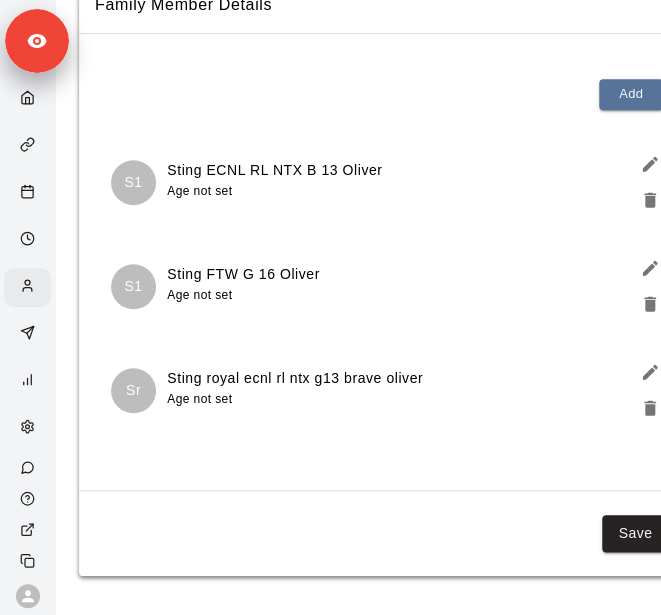 scroll, scrollTop: 0, scrollLeft: 0, axis: both 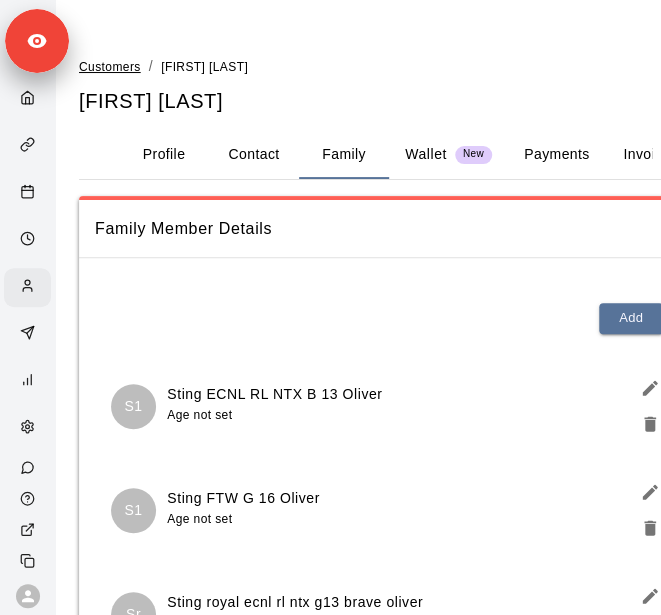 click on "Customers" at bounding box center [110, 67] 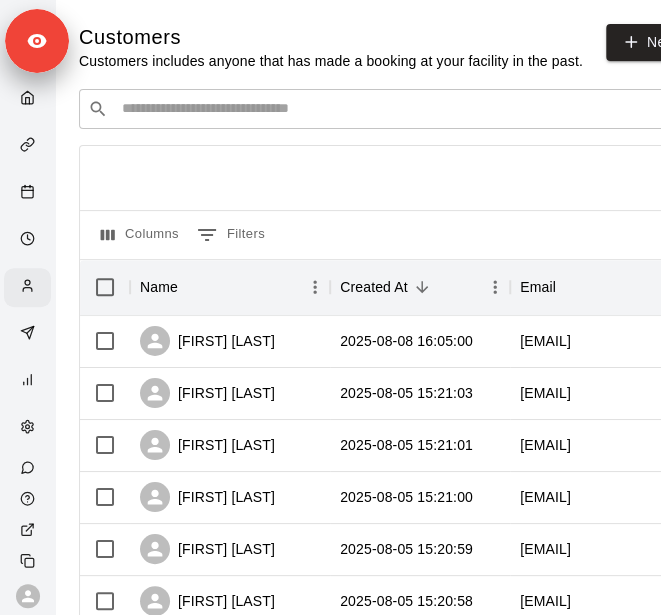 click on "​ ​" at bounding box center [379, 109] 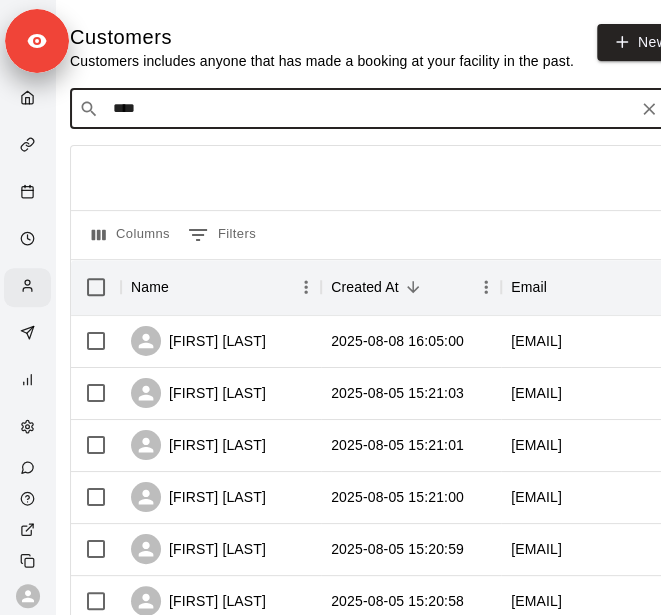 type on "*****" 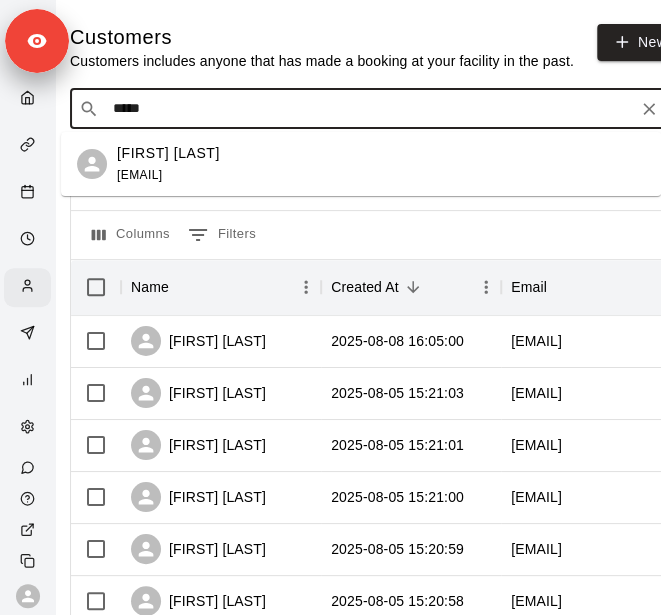 click on "Dylan Asher dasher.sting@gmail.com" at bounding box center [381, 164] 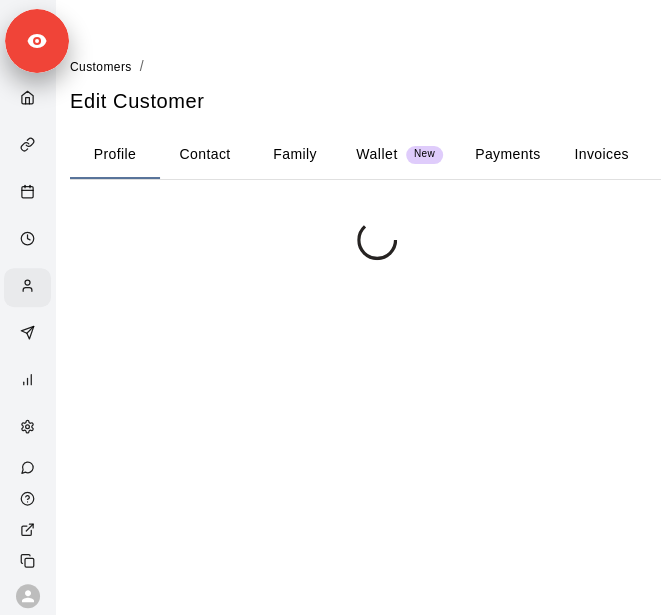scroll, scrollTop: 0, scrollLeft: 0, axis: both 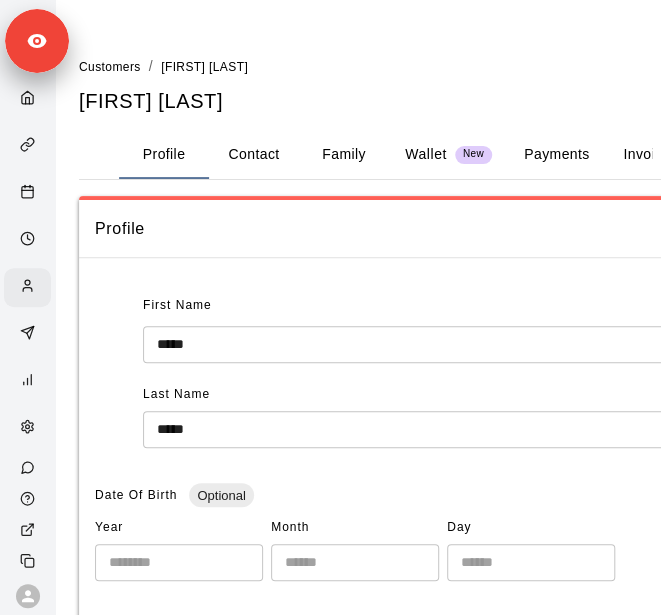 click on "Family" at bounding box center [344, 155] 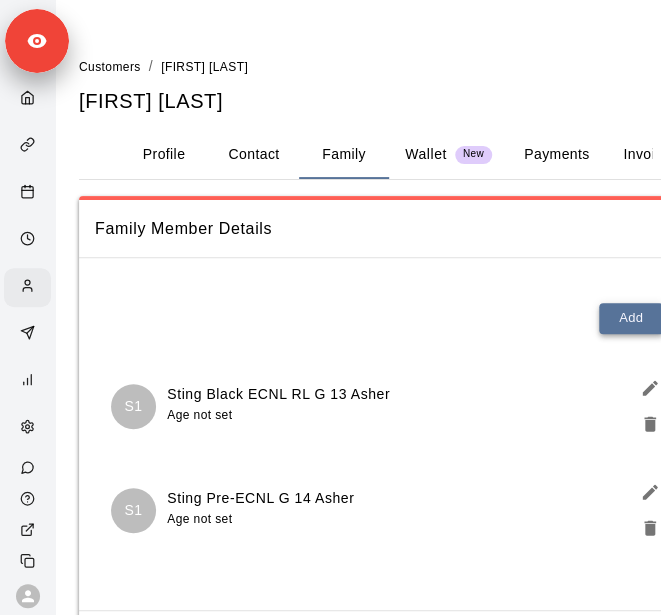 click on "Add" at bounding box center (631, 318) 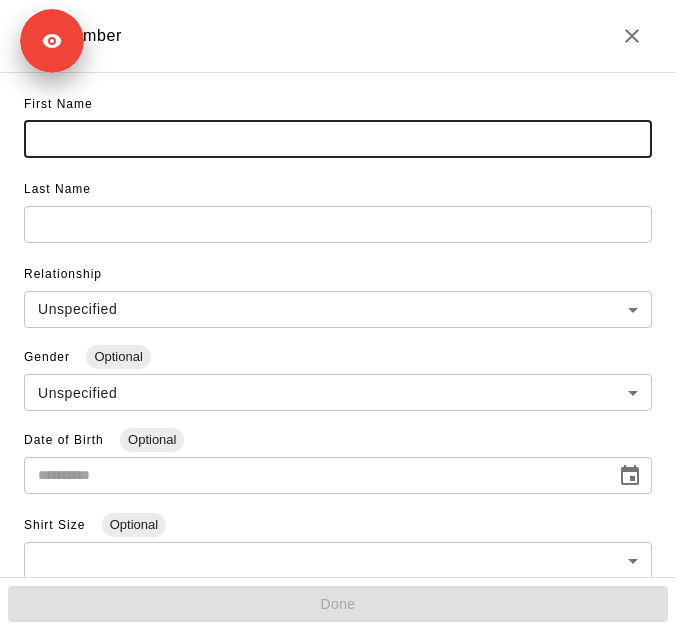 click at bounding box center [338, 139] 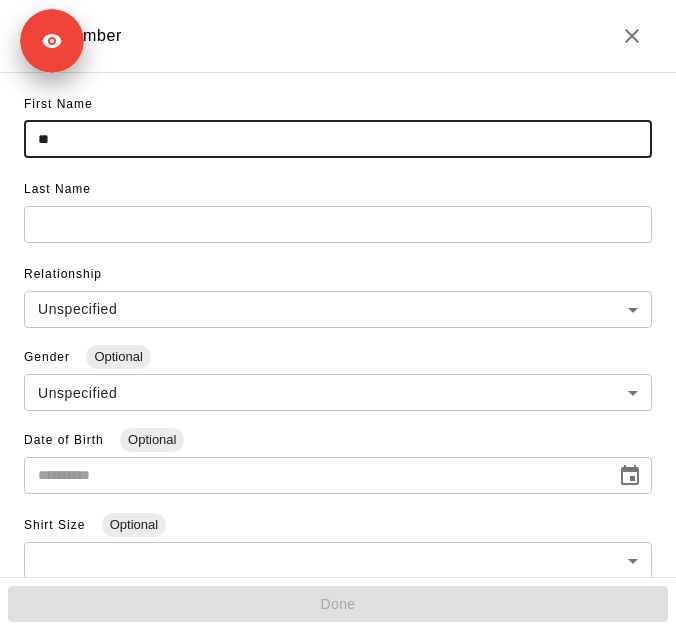 type on "*" 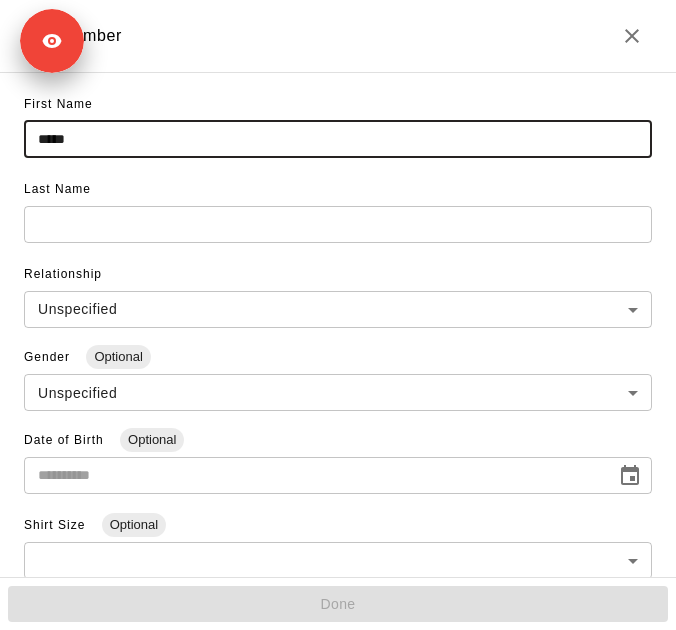 type on "*****" 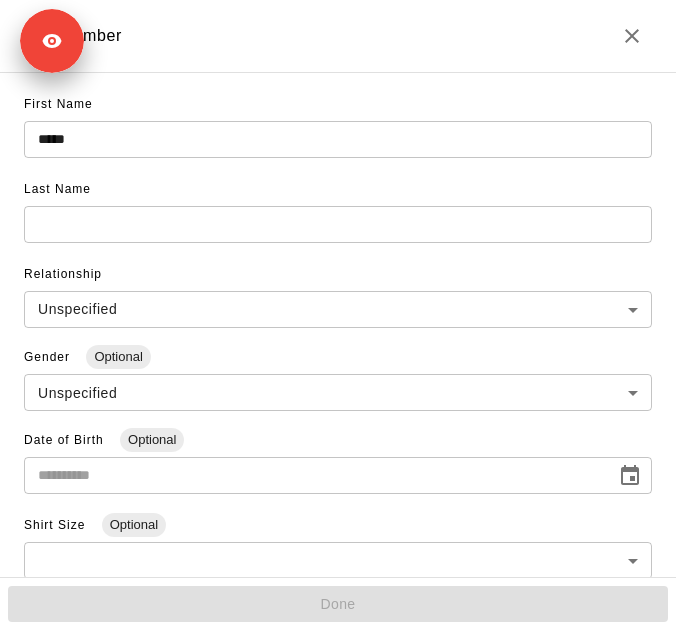 click at bounding box center (338, 139) 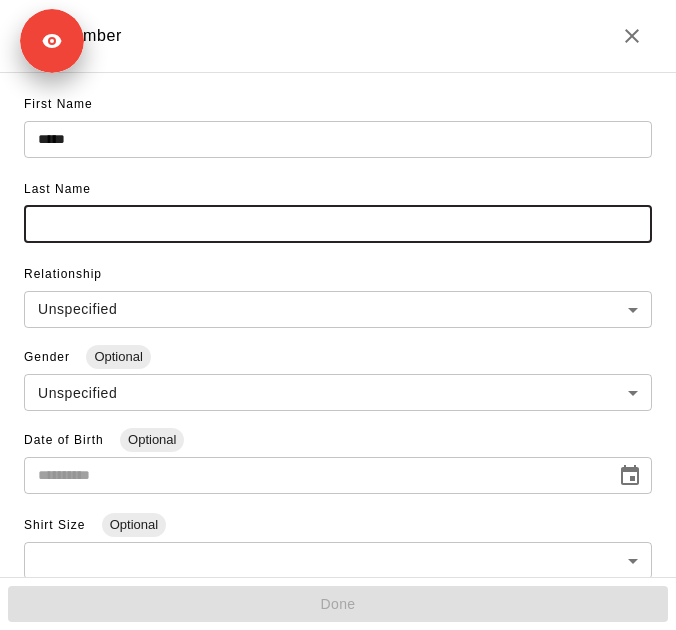 paste on "**********" 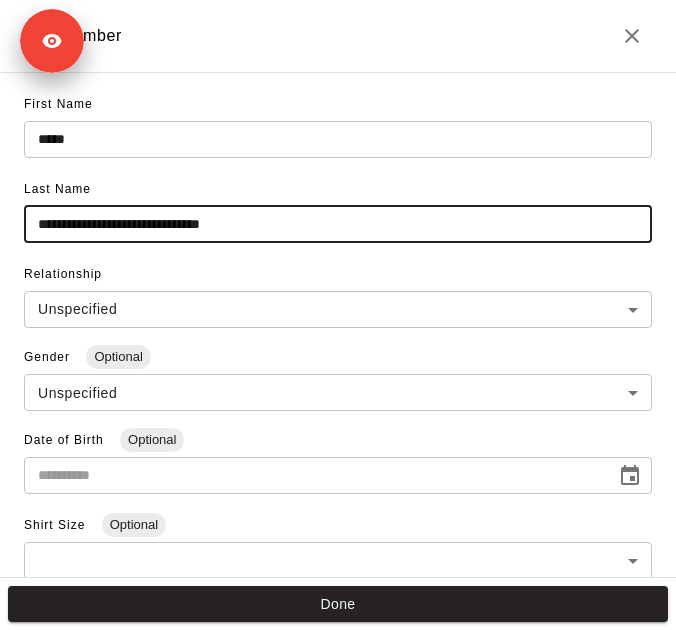 click on "**********" at bounding box center (338, 224) 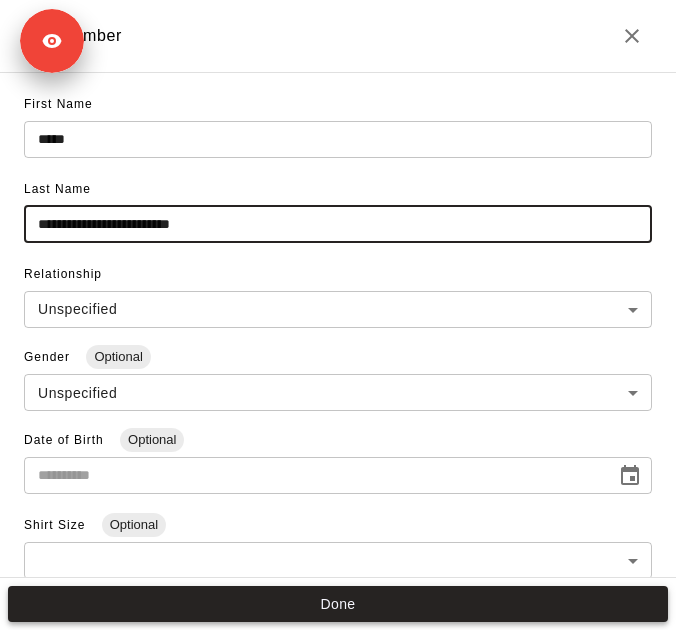 type on "**********" 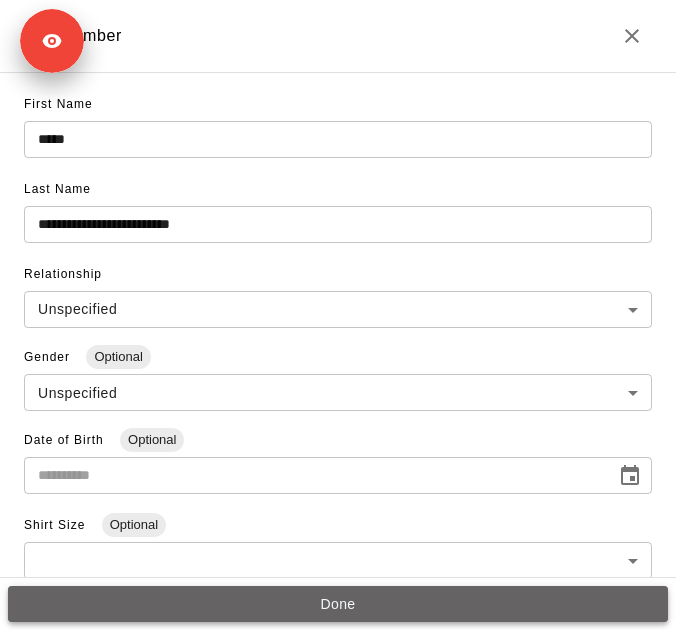 click on "Done" at bounding box center (338, 604) 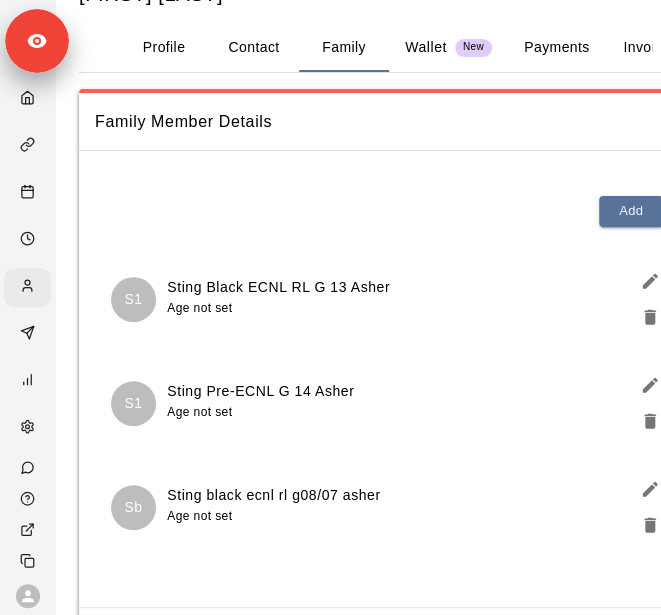 scroll, scrollTop: 0, scrollLeft: 0, axis: both 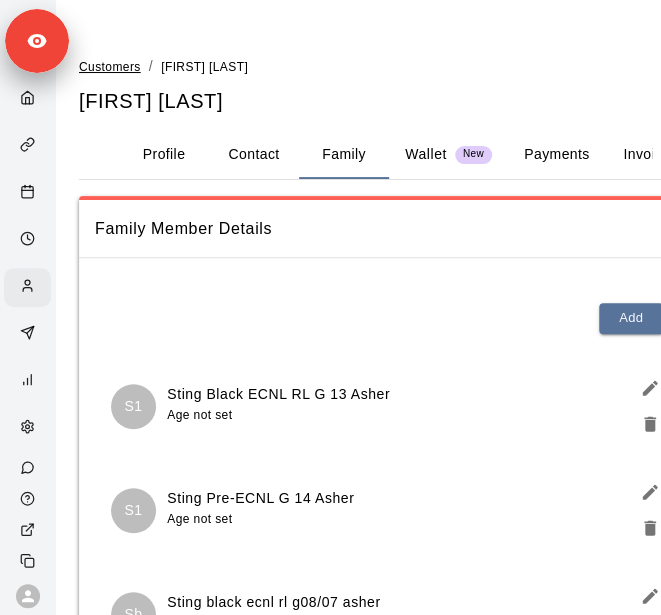 click on "Customers" at bounding box center [110, 67] 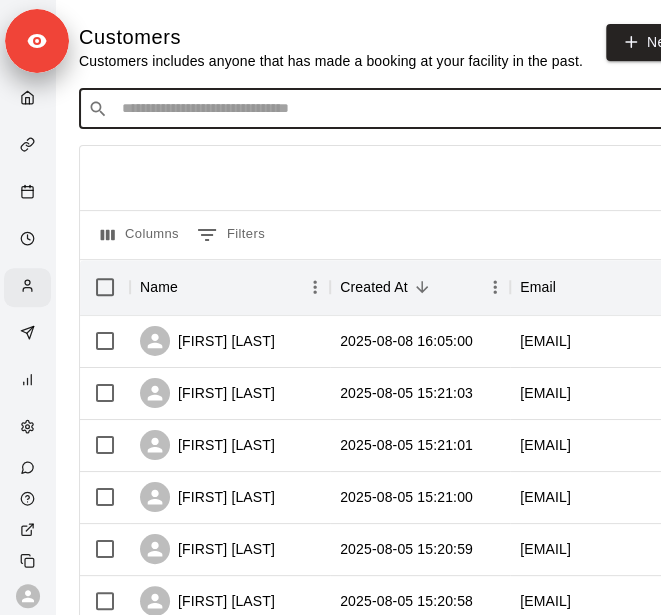 click at bounding box center [393, 109] 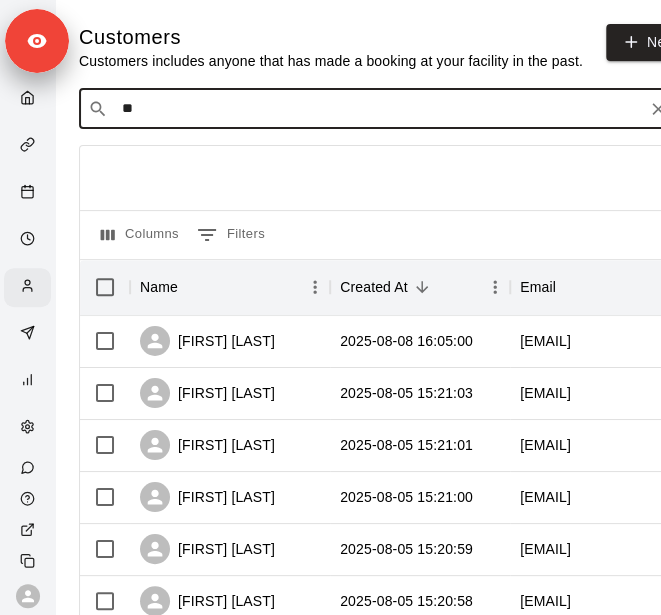 type on "***" 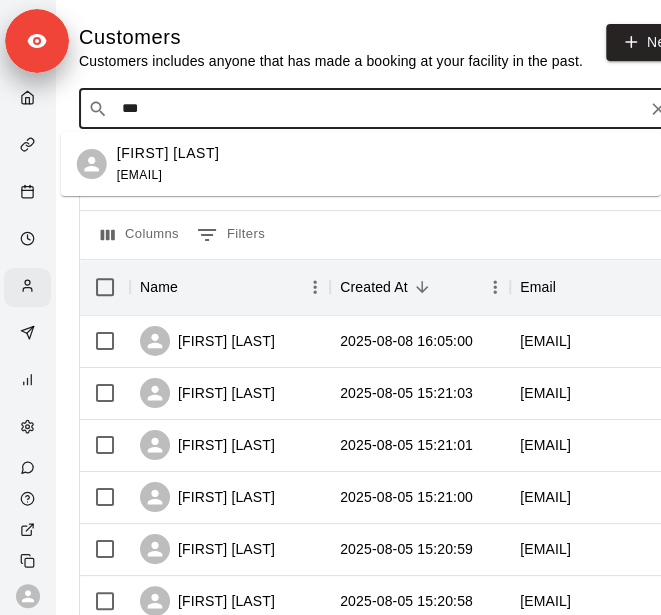 click on "eddy.rodriguez7624@gmail.com" at bounding box center (139, 175) 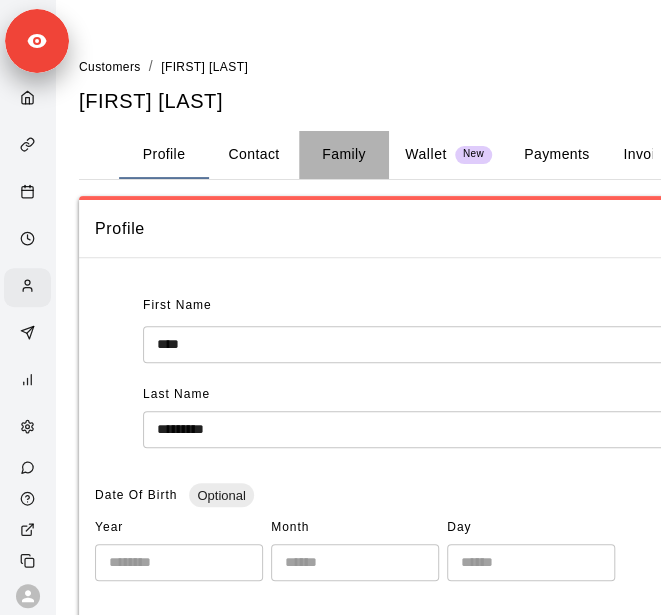 click on "Family" at bounding box center (344, 155) 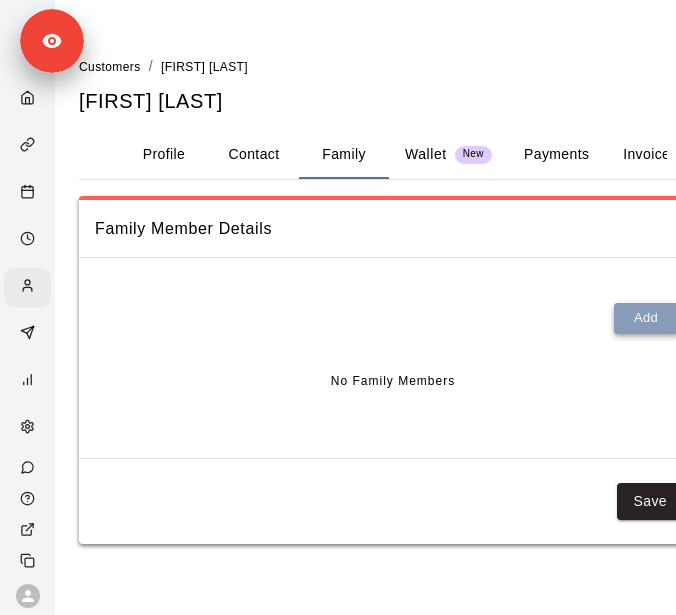 click on "Add" at bounding box center [646, 318] 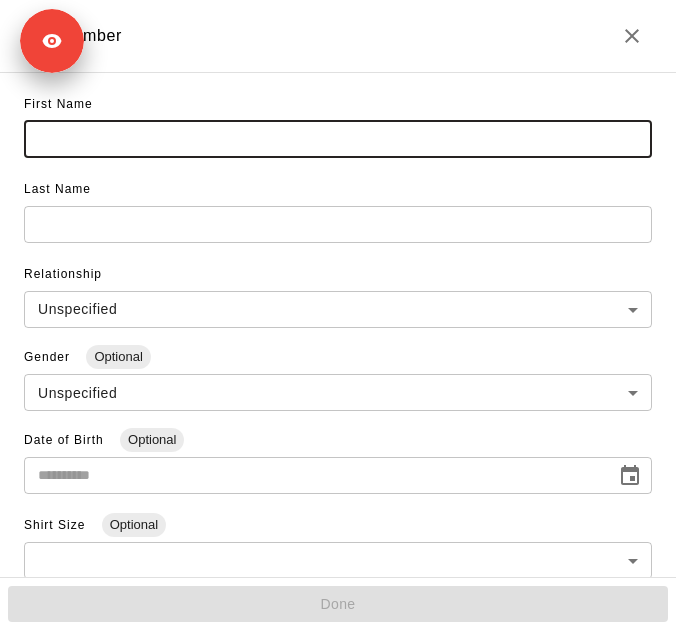 click at bounding box center [338, 139] 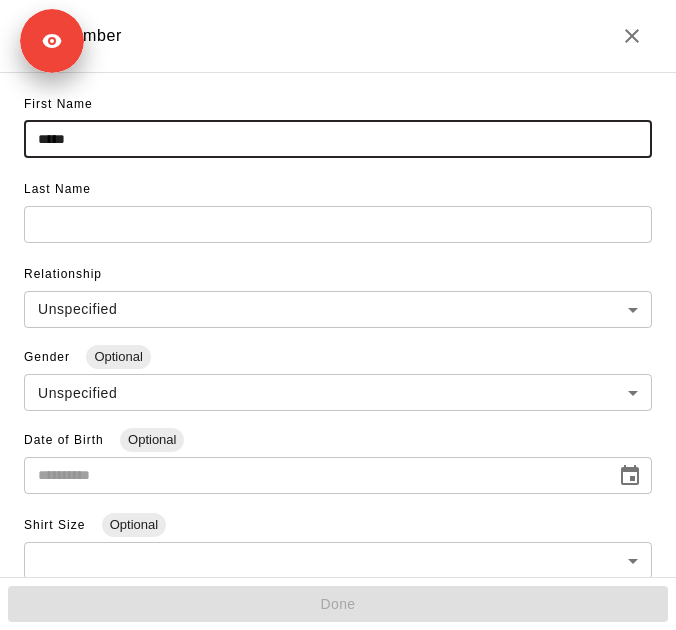 type on "*****" 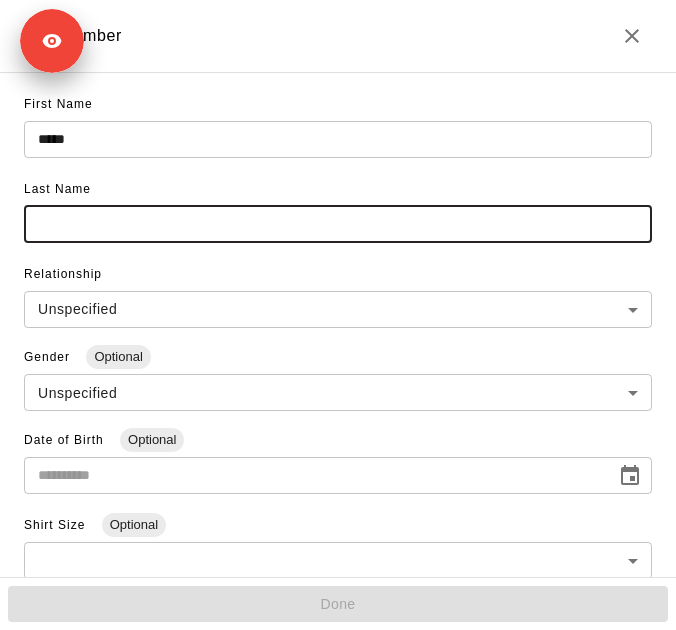click at bounding box center [338, 224] 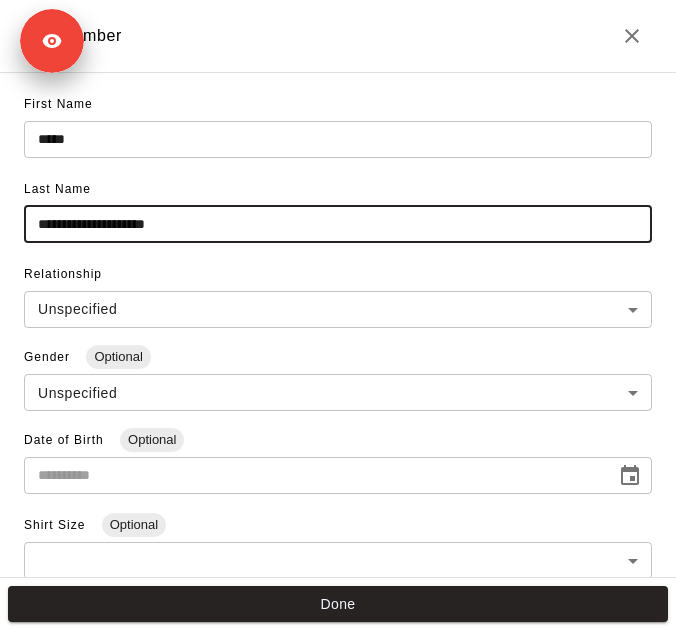 click on "**********" at bounding box center (338, 224) 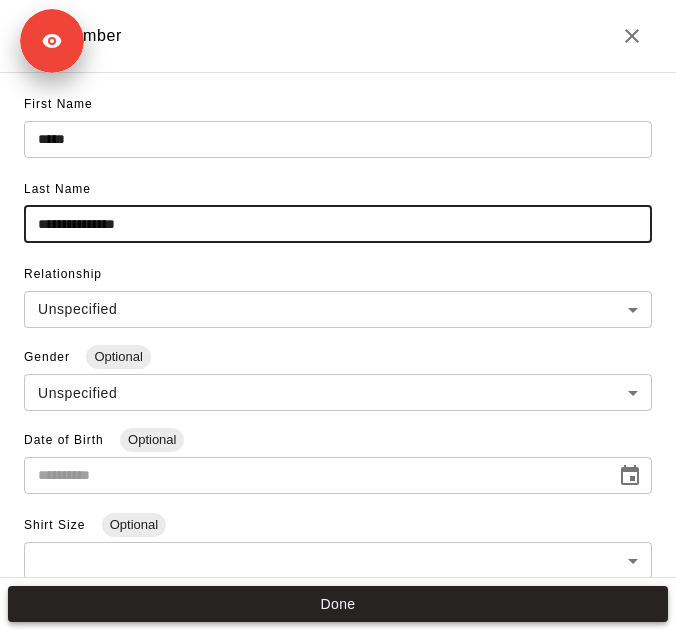 type on "**********" 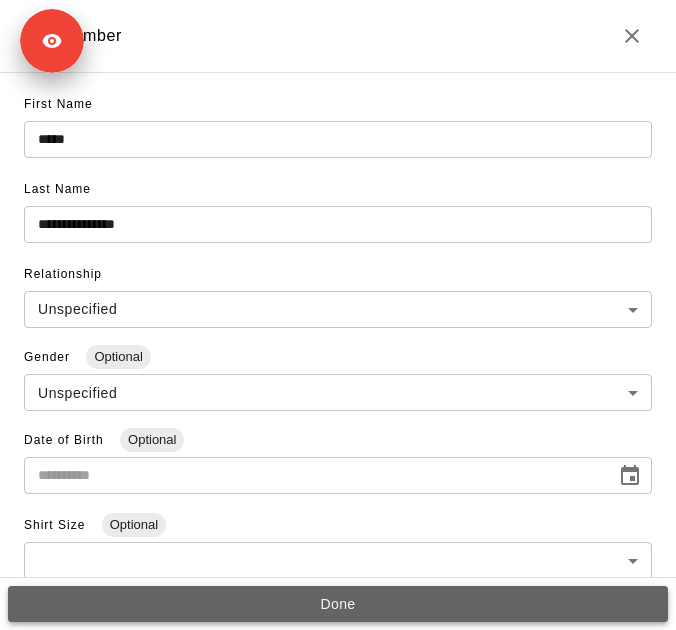 click on "Done" at bounding box center (338, 604) 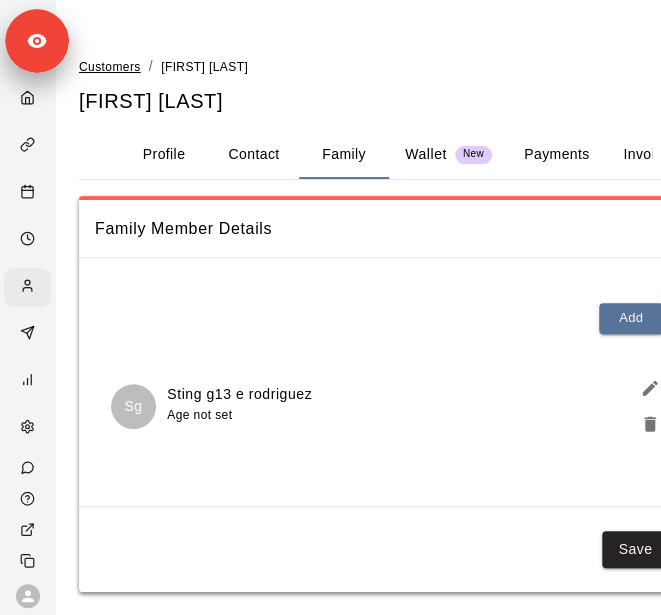 click on "Customers" at bounding box center (110, 67) 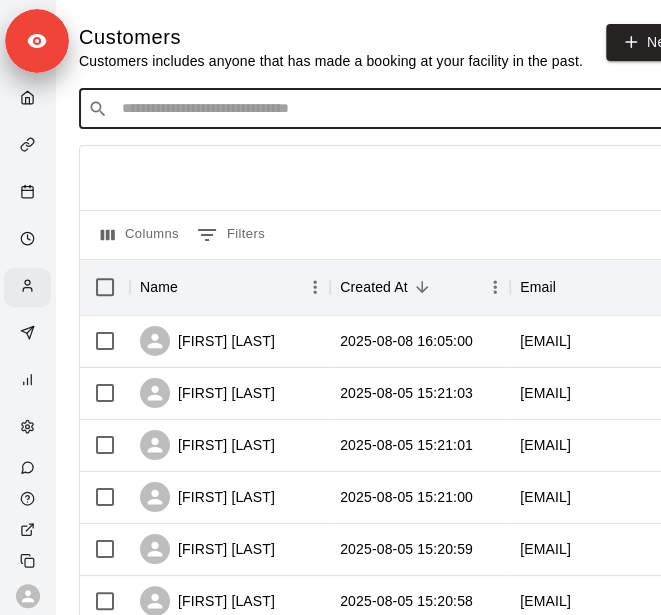 click at bounding box center [393, 109] 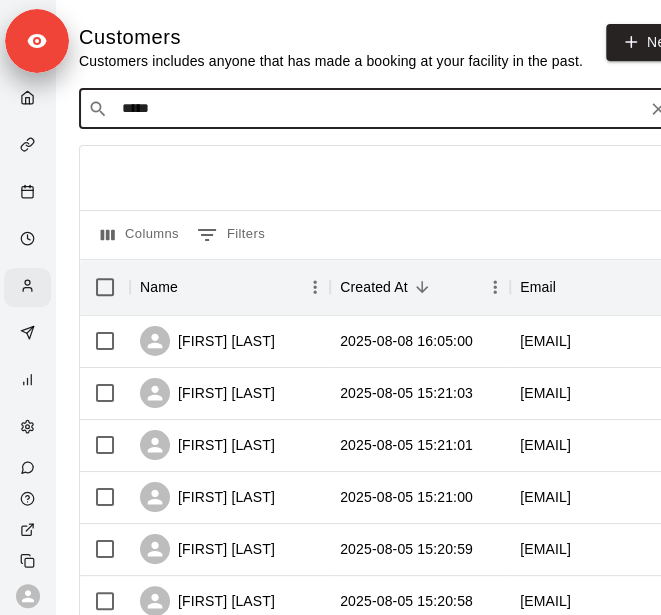 type on "******" 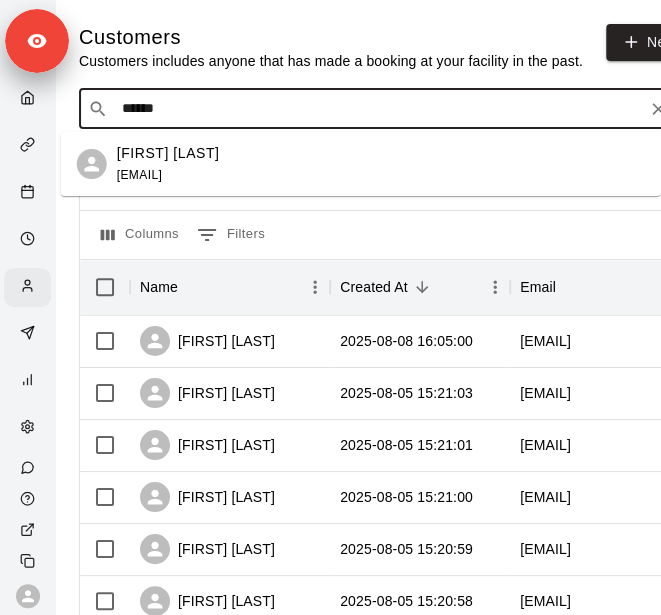 click on "Edward Tapia sting.tapia23@gmail.com" at bounding box center [381, 164] 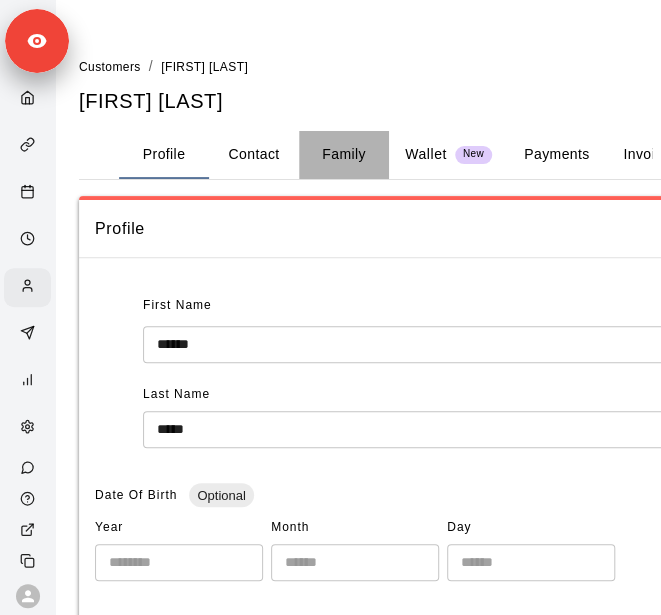click on "Family" at bounding box center (344, 155) 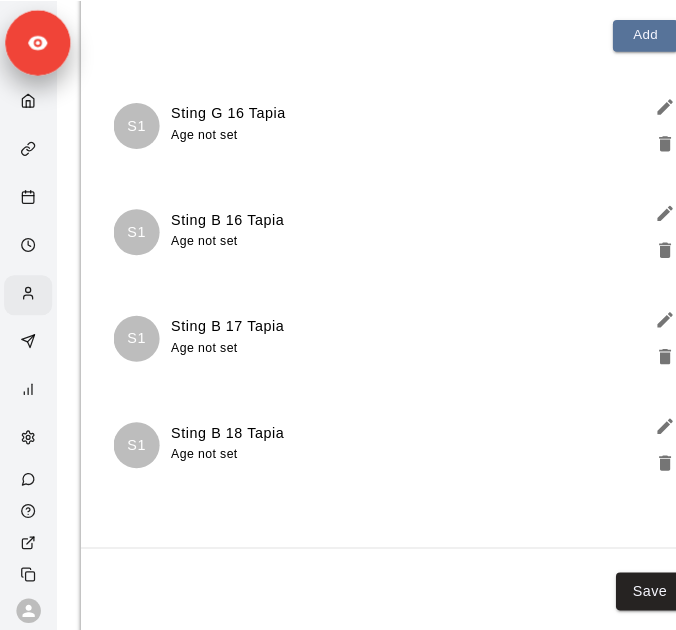 scroll, scrollTop: 0, scrollLeft: 0, axis: both 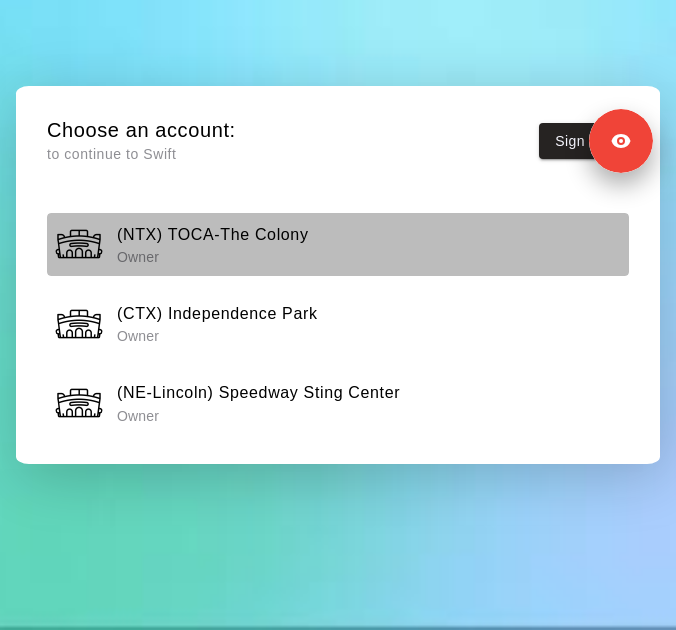 click on "(NTX) TOCA-The Colony   Owner" at bounding box center [338, 244] 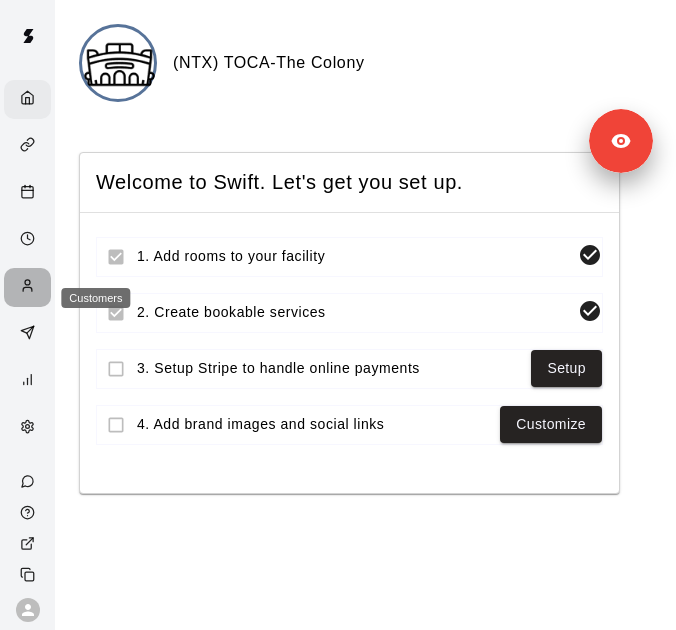 click 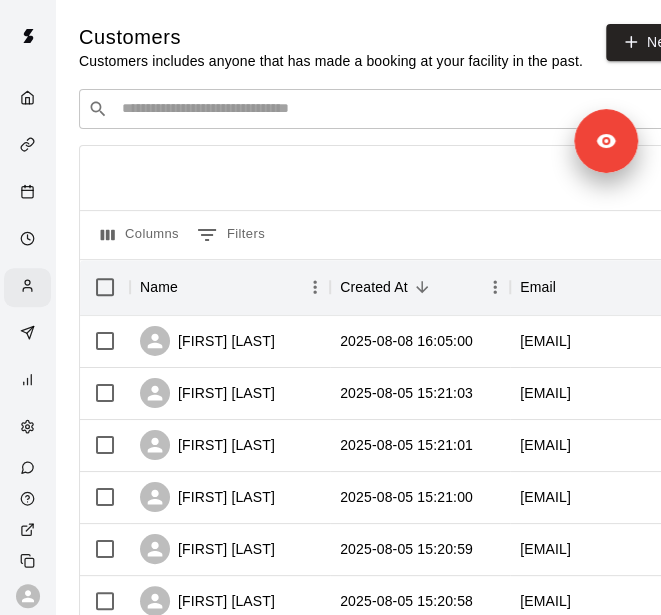 click on "​ ​" at bounding box center (379, 109) 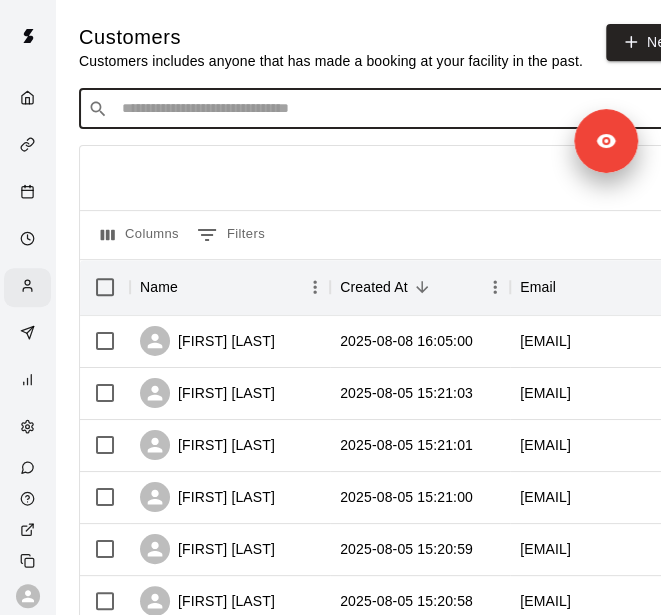scroll, scrollTop: 0, scrollLeft: 9, axis: horizontal 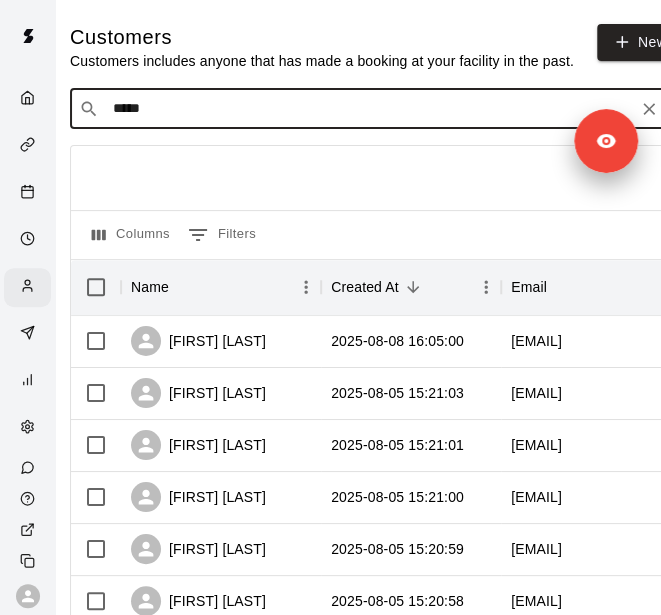 type on "******" 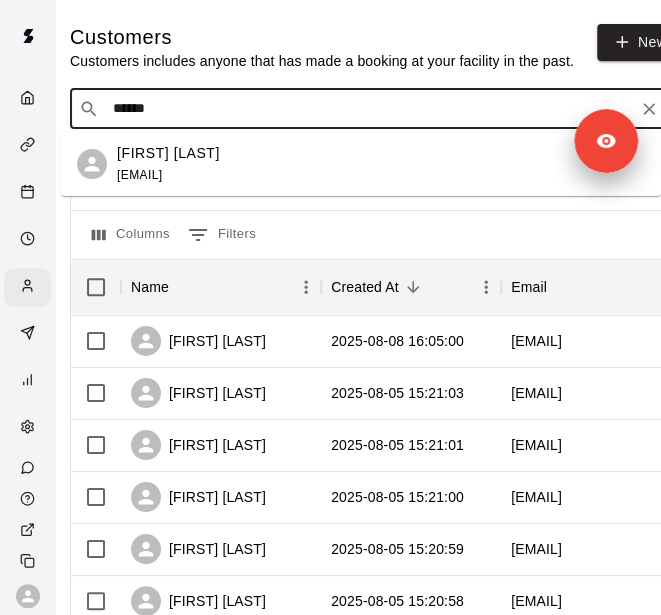 click on "Edward Tapia sting.tapia23@gmail.com" at bounding box center (381, 164) 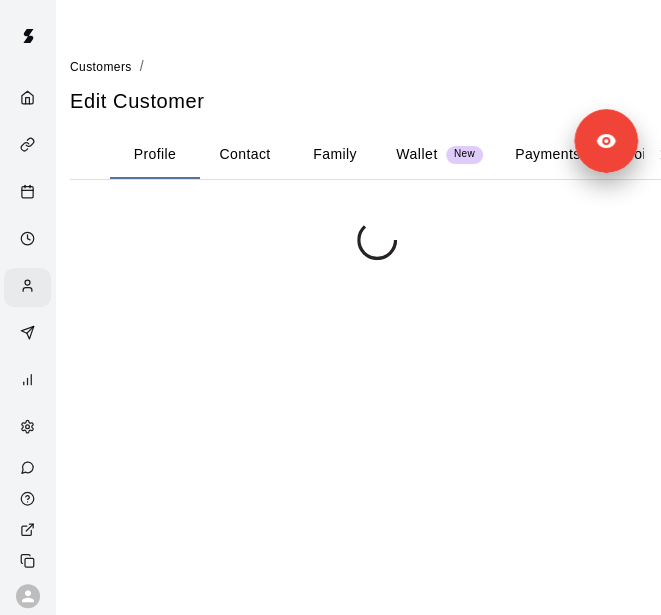 scroll, scrollTop: 0, scrollLeft: 0, axis: both 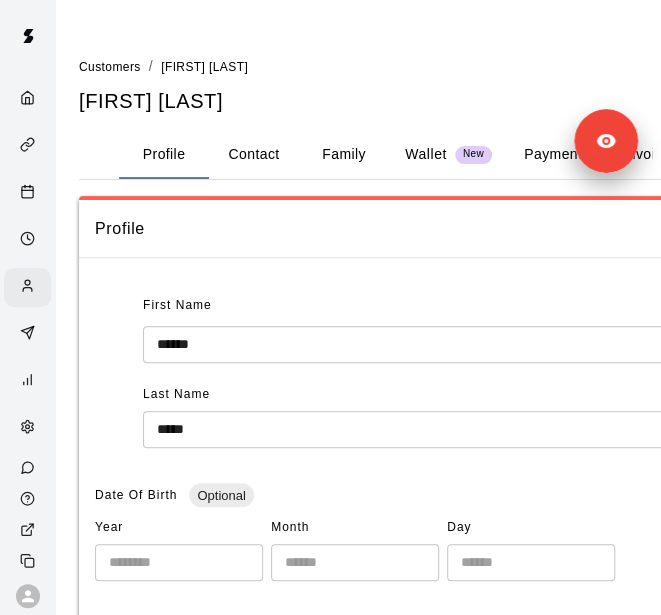 click on "Family" at bounding box center (344, 155) 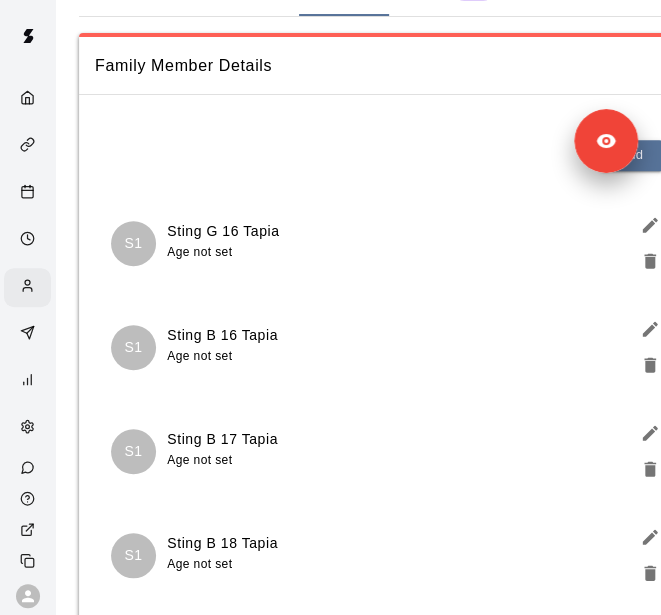 scroll, scrollTop: 150, scrollLeft: 0, axis: vertical 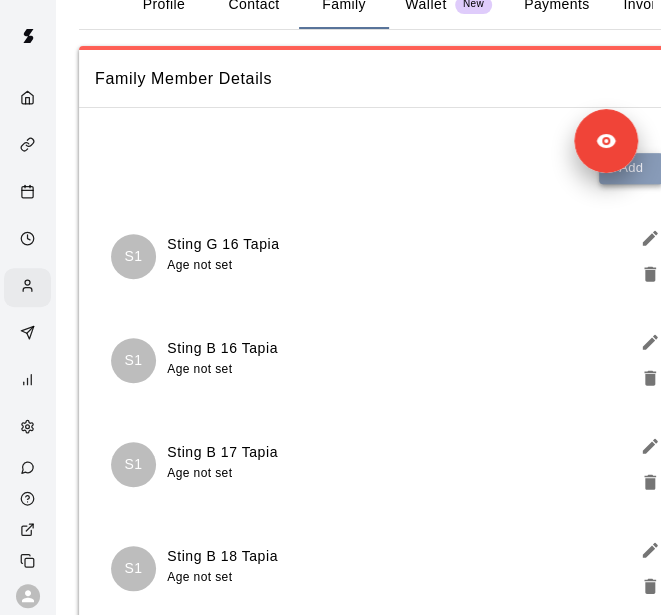 click on "Add" at bounding box center [631, 168] 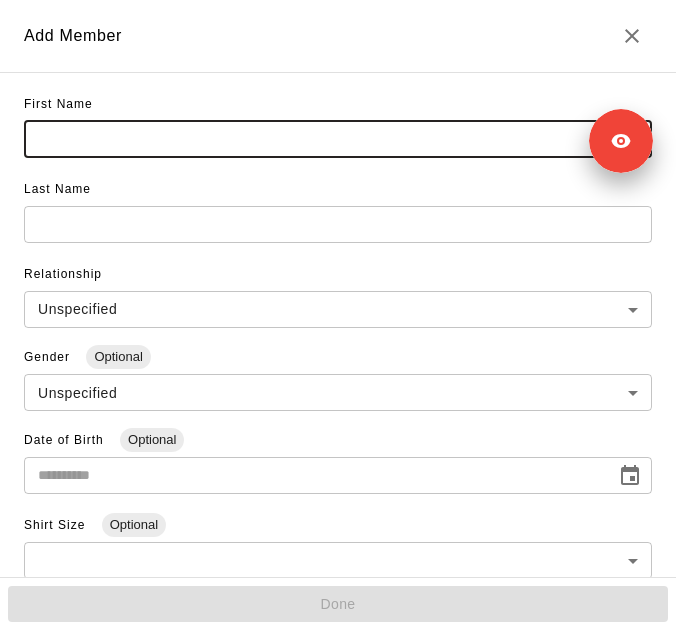click at bounding box center [338, 139] 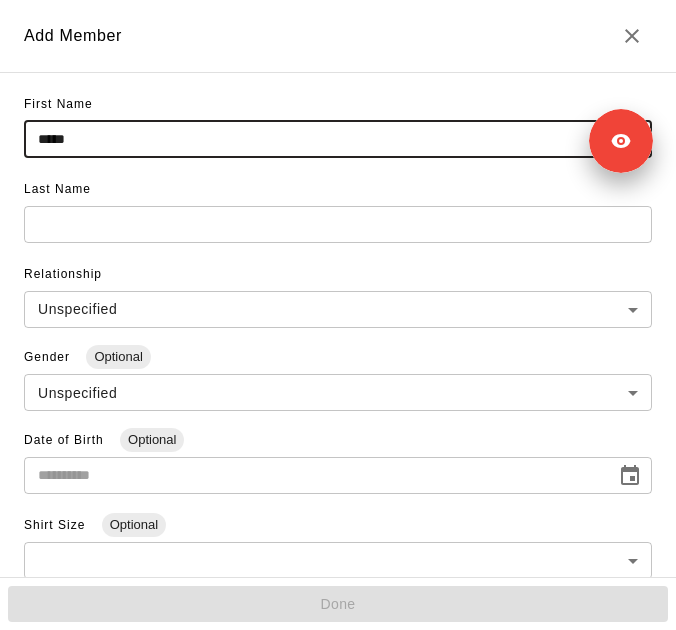 type on "*****" 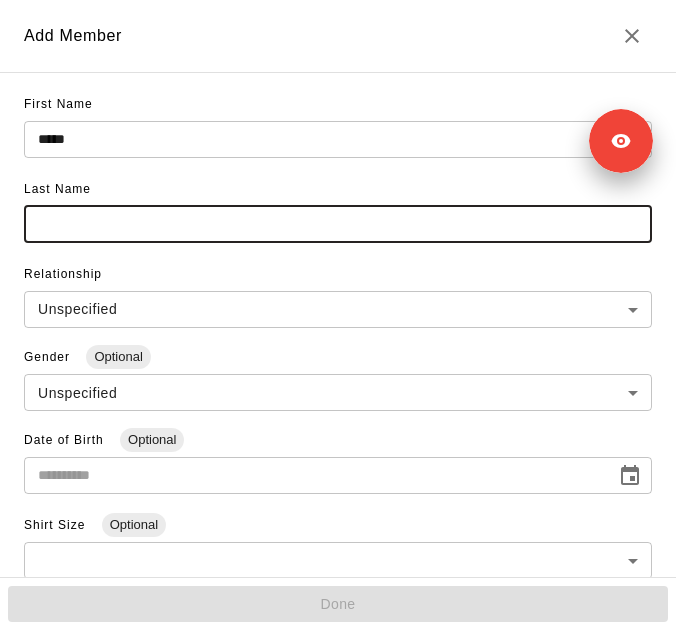 paste on "**********" 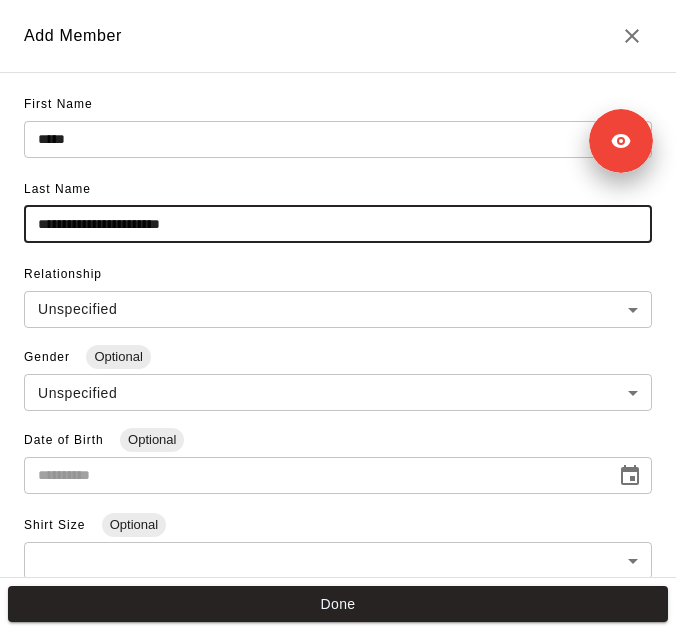 click on "**********" at bounding box center (338, 224) 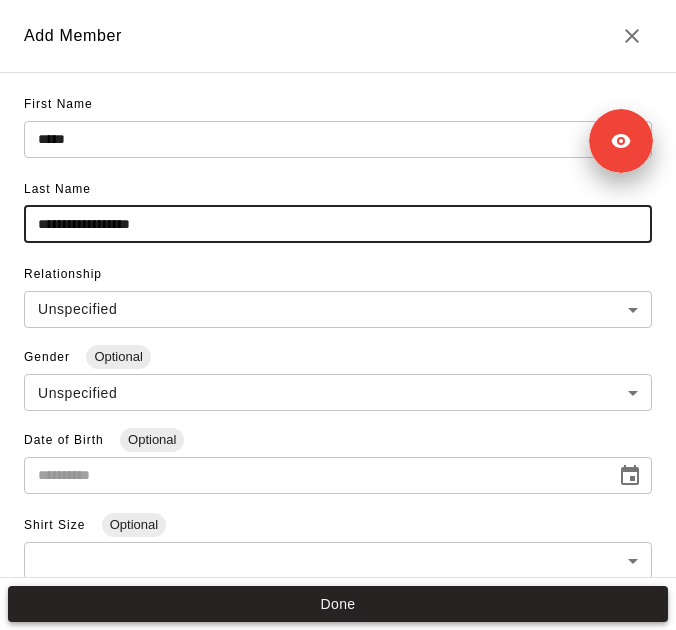 type on "**********" 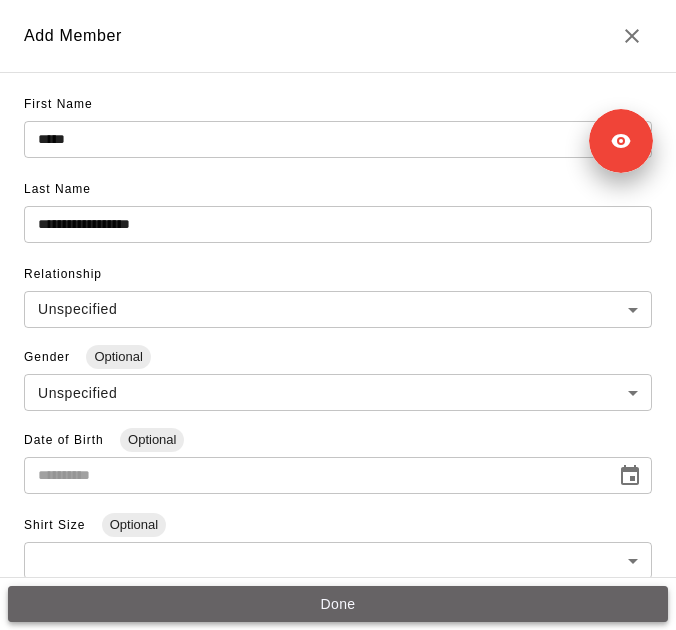 click on "Done" at bounding box center (338, 604) 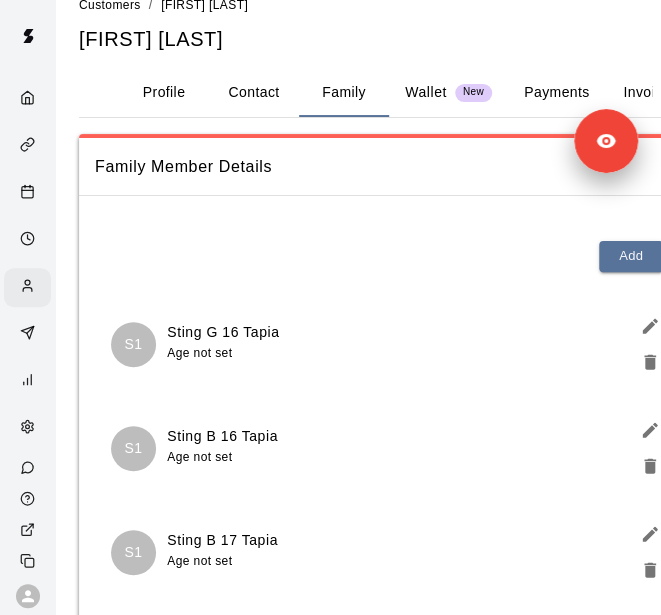 scroll, scrollTop: 55, scrollLeft: 0, axis: vertical 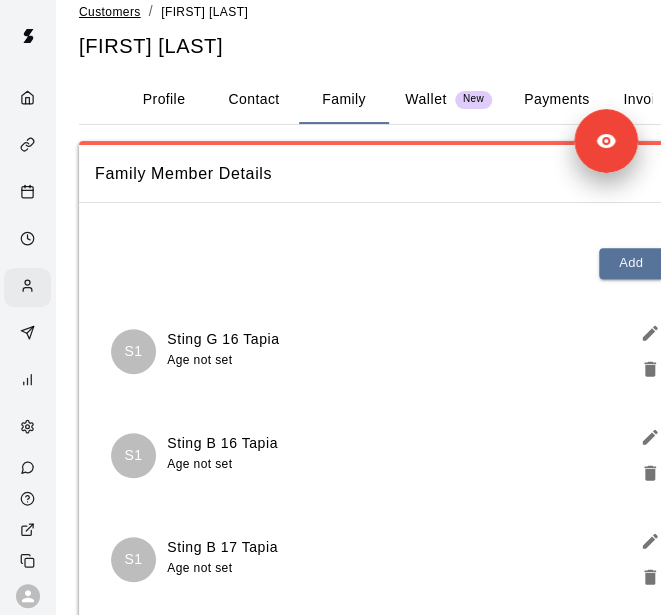 click on "Customers" at bounding box center [110, 12] 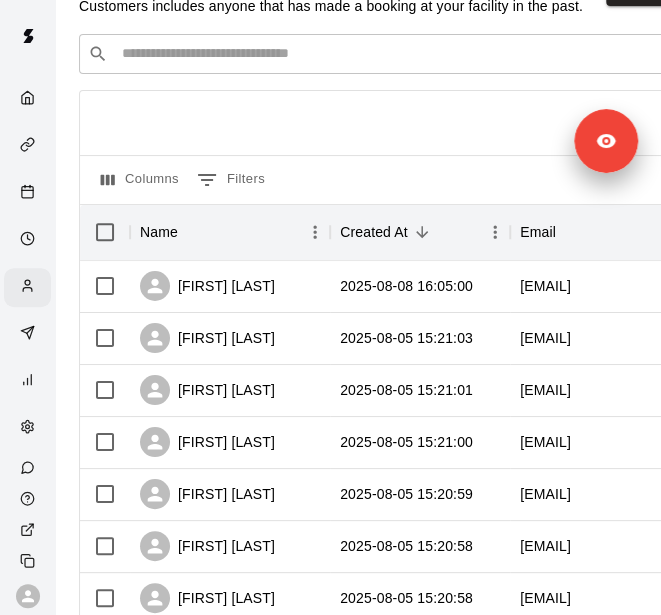 scroll, scrollTop: 0, scrollLeft: 0, axis: both 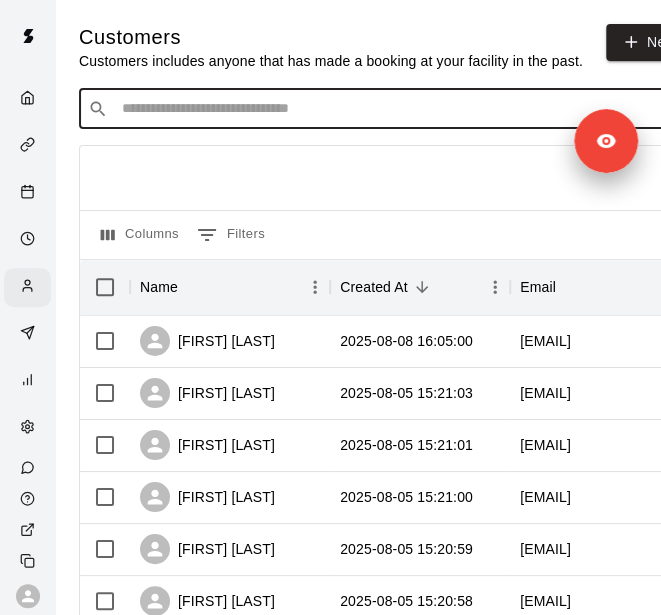 click at bounding box center [393, 109] 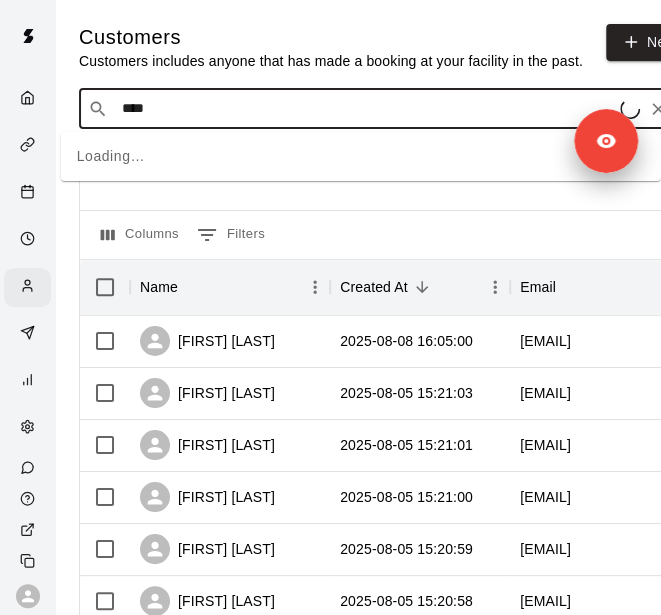 type on "*****" 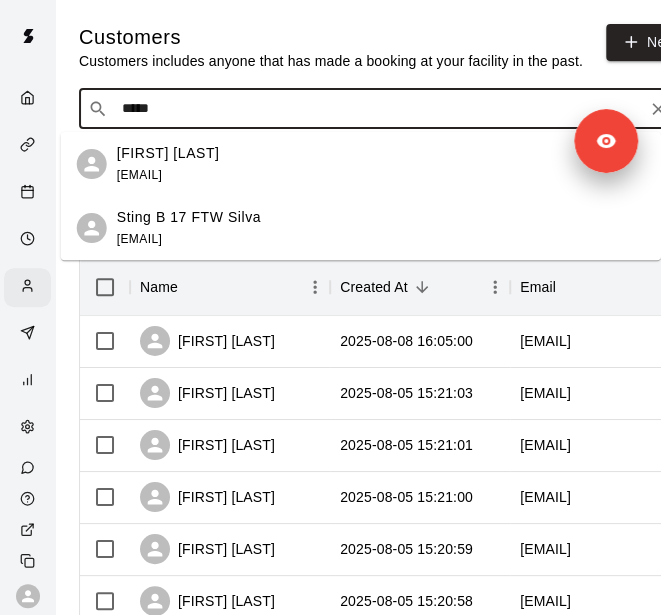 click on "Erick Silva erick.c18@hotmail.com" at bounding box center (381, 164) 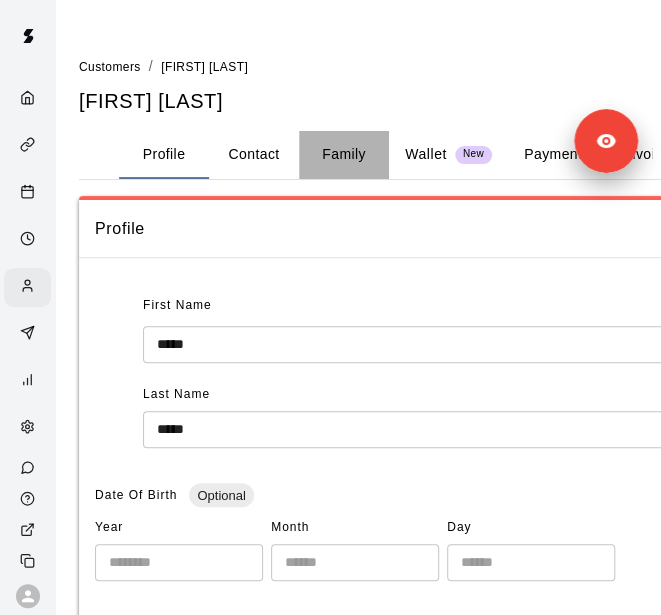 click on "Family" at bounding box center [344, 155] 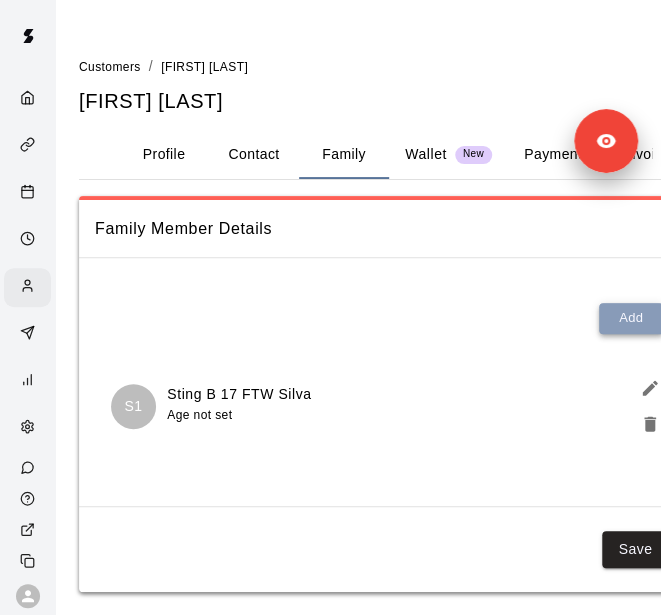click on "Add" at bounding box center (631, 318) 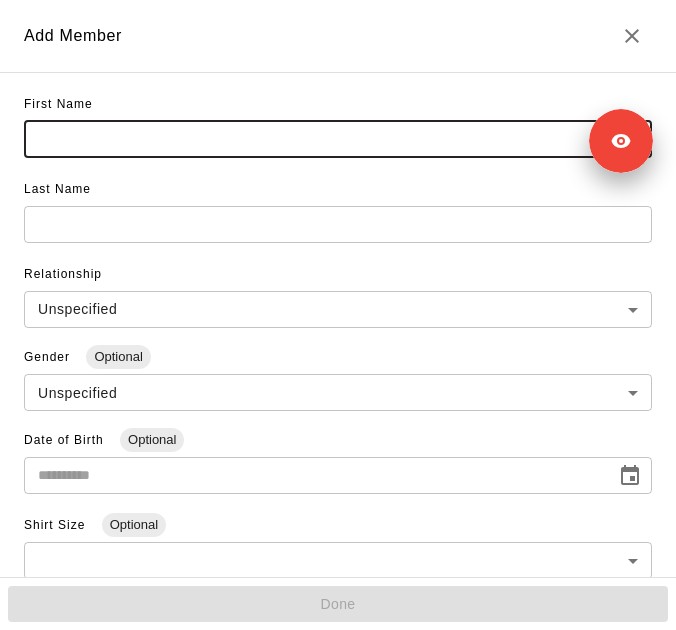 click at bounding box center (338, 139) 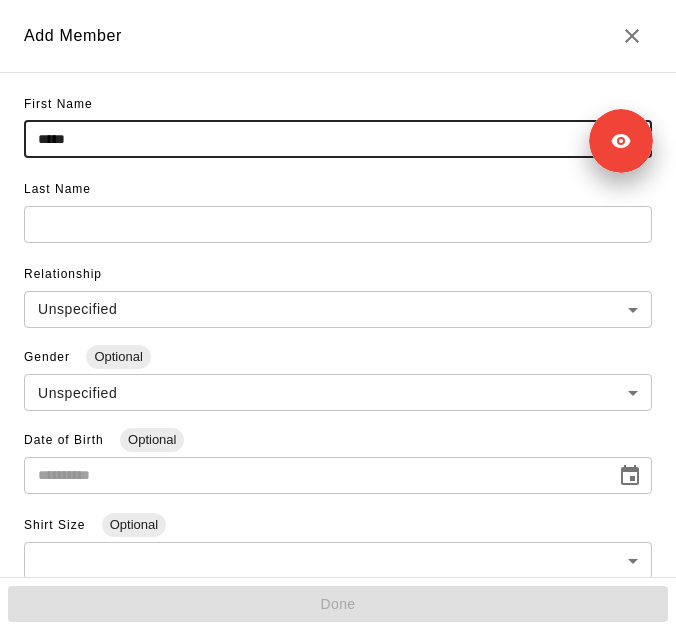 type on "*****" 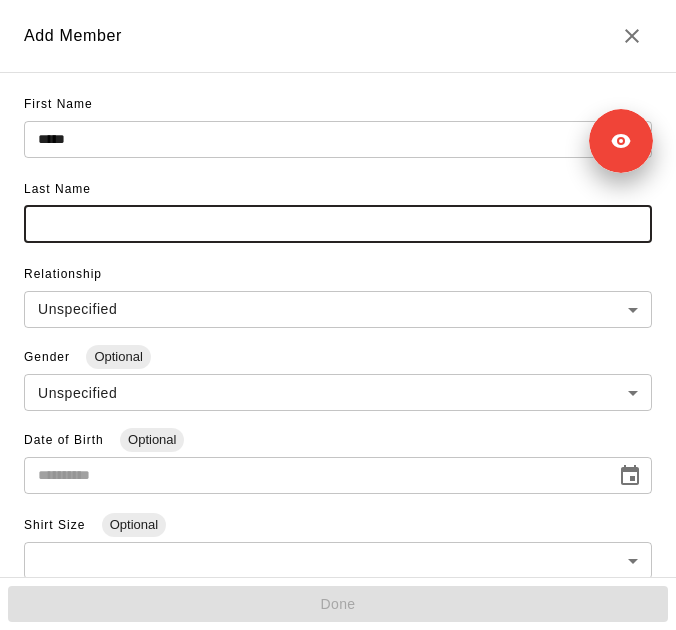 click at bounding box center (338, 224) 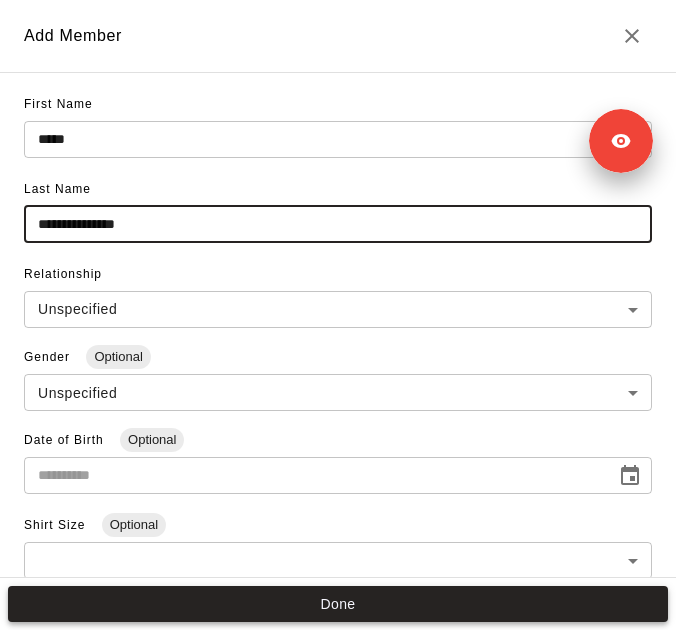 type on "**********" 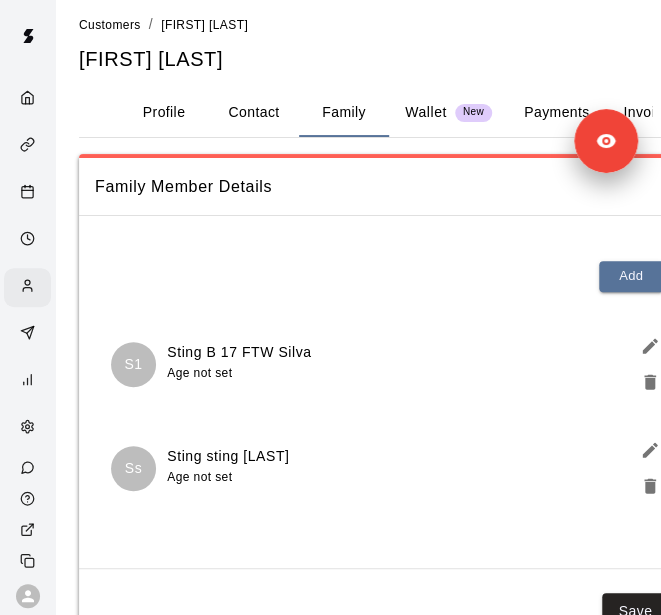 scroll, scrollTop: 44, scrollLeft: 0, axis: vertical 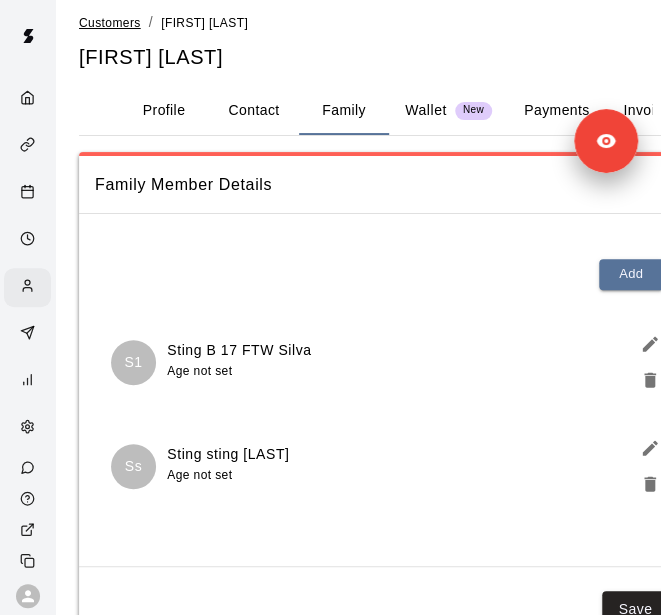 click on "Customers" at bounding box center [110, 23] 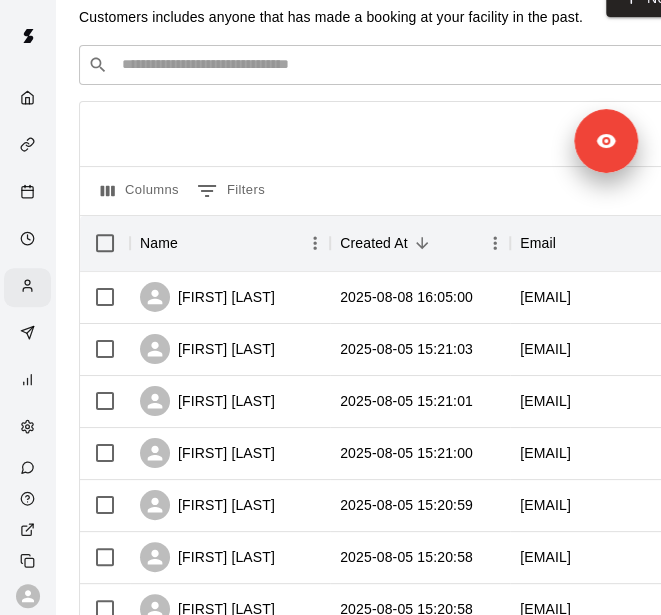 scroll, scrollTop: 0, scrollLeft: 0, axis: both 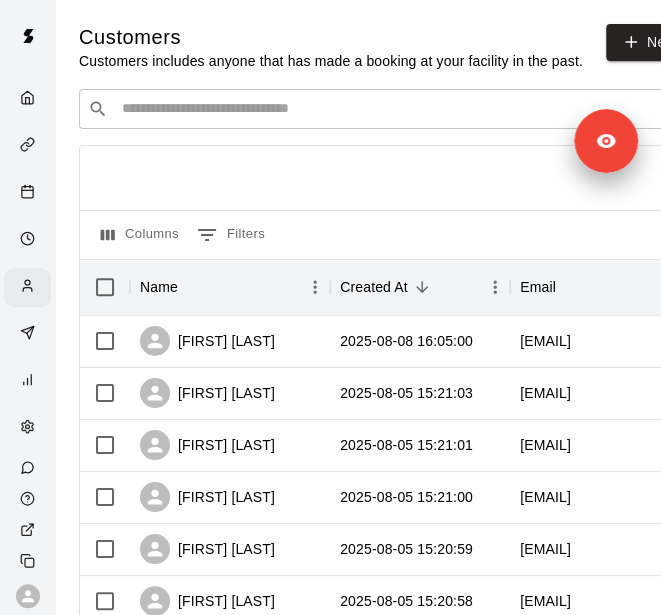 click at bounding box center [393, 109] 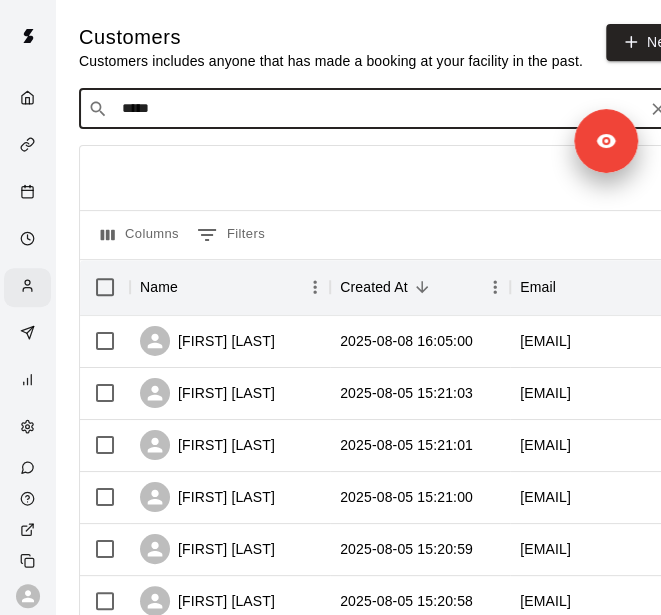 type on "******" 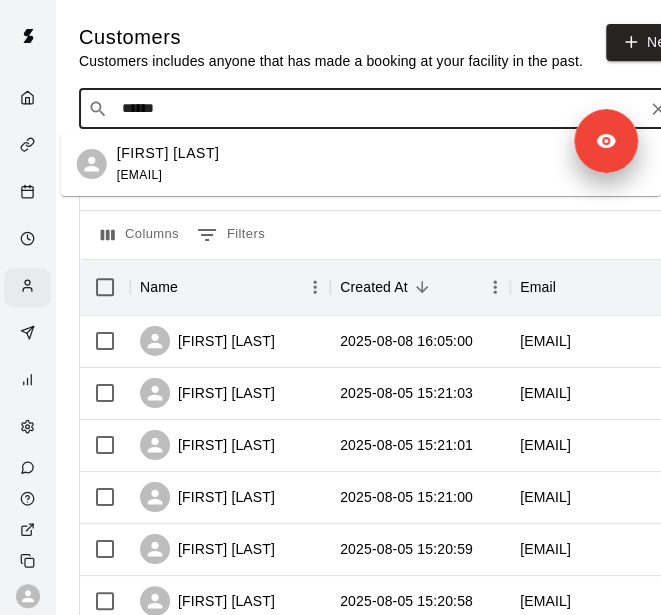 click on "Hailey Hubbard hayley.hubbard18@yahoo.com" at bounding box center (381, 164) 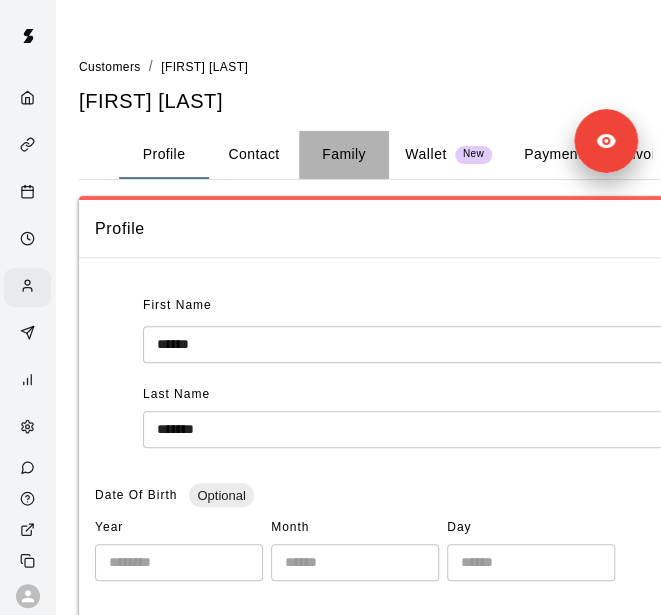 click on "Family" at bounding box center [344, 155] 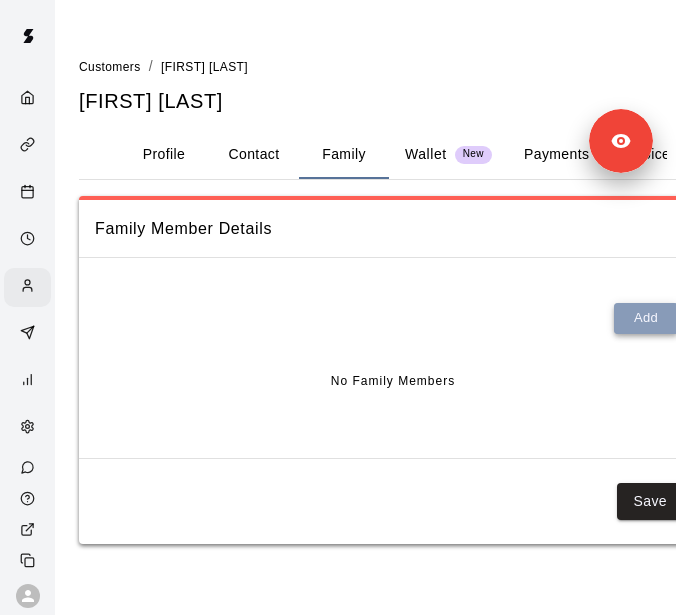 click on "Add" at bounding box center [646, 318] 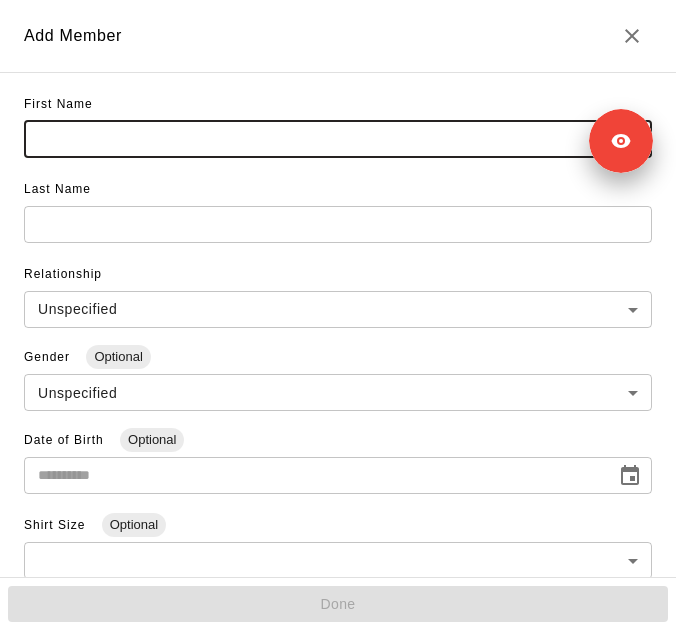 click at bounding box center [338, 139] 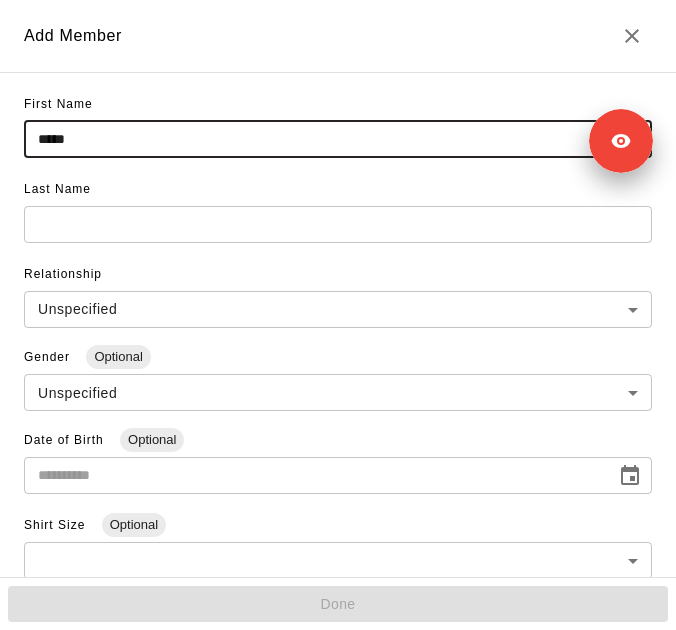 type on "*****" 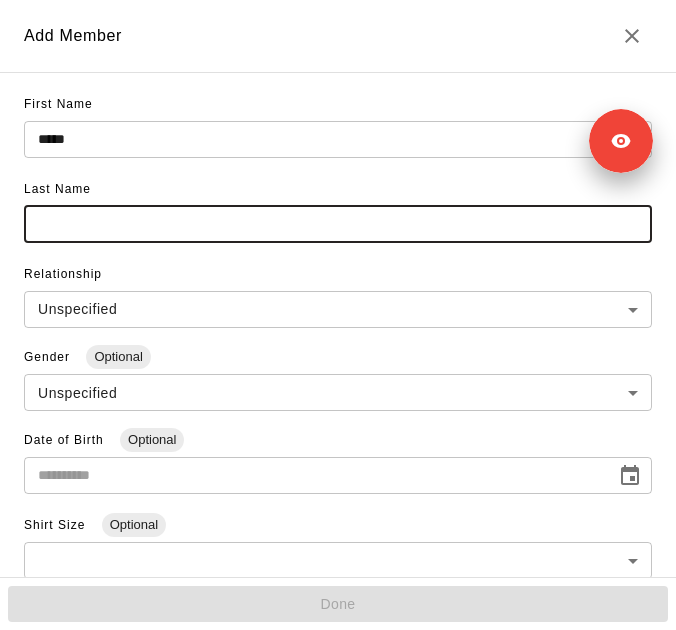 click at bounding box center [338, 224] 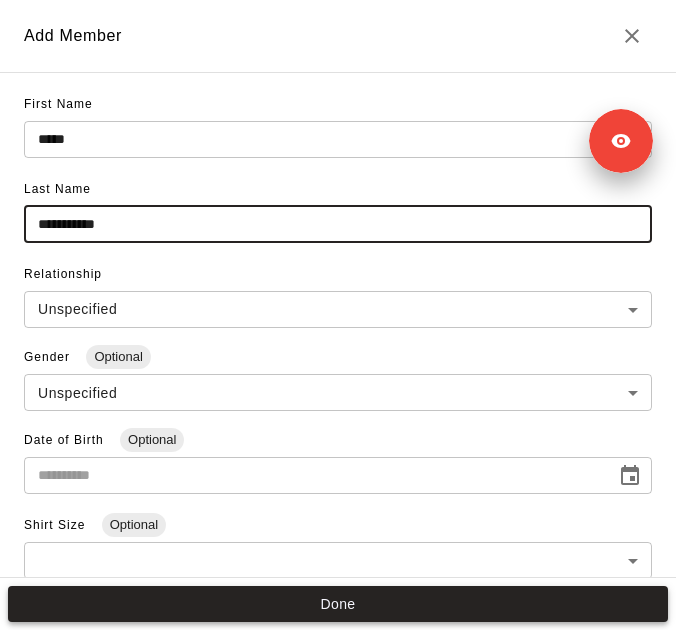 type on "**********" 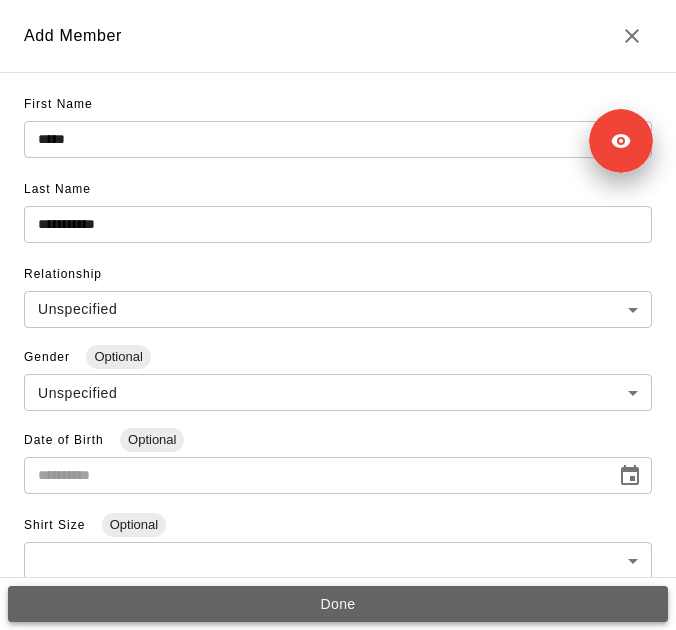 click on "Done" at bounding box center [338, 604] 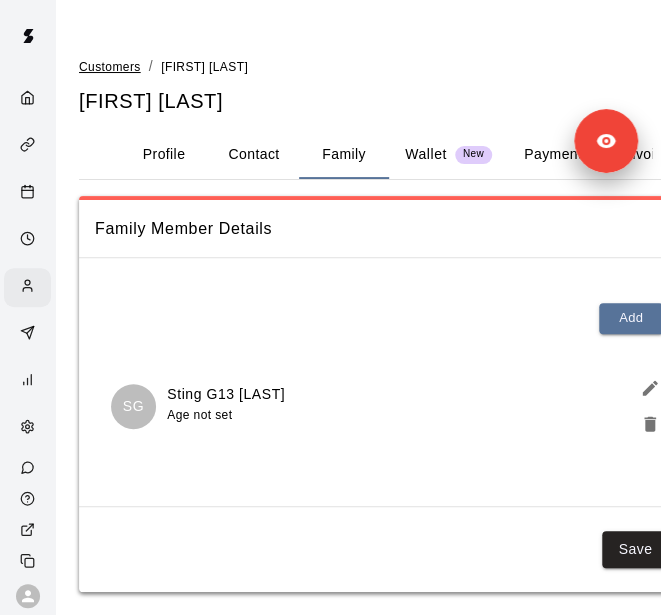 click on "Customers" at bounding box center (110, 67) 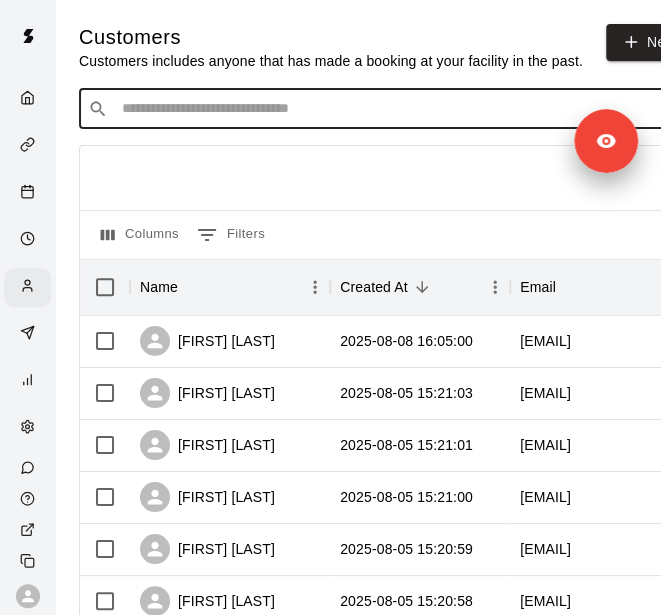 click at bounding box center [393, 109] 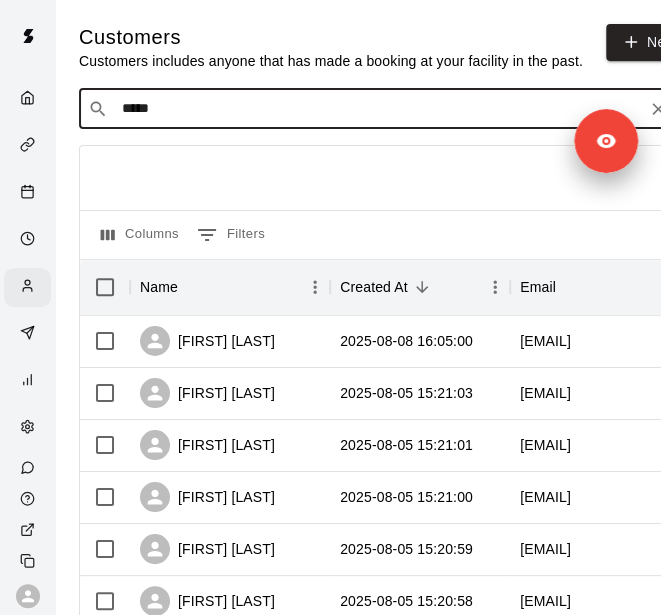 type on "******" 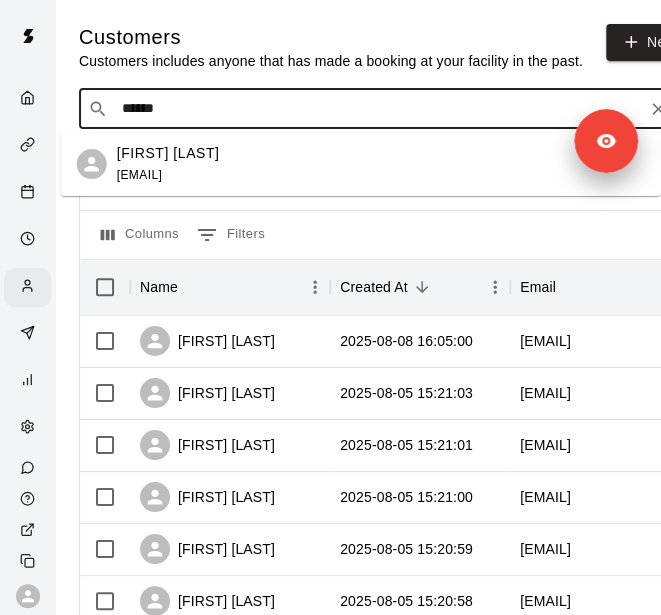 click on "Homero Martinez mhomero28@gmail.com" at bounding box center [381, 164] 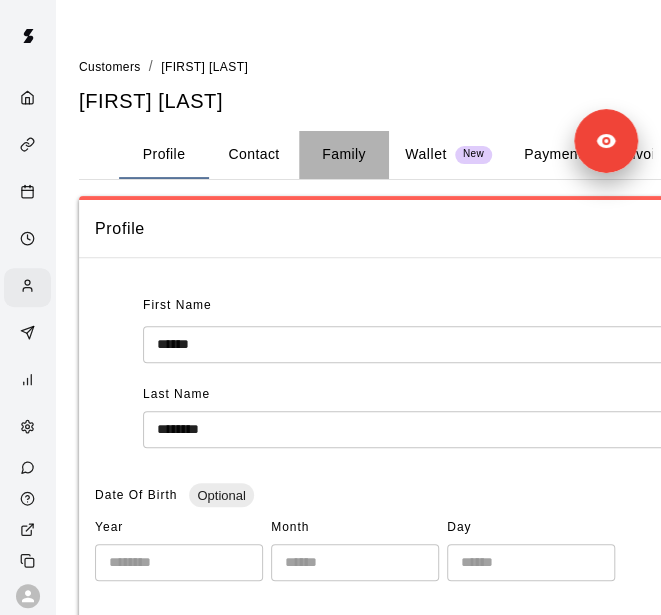 click on "Family" at bounding box center [344, 155] 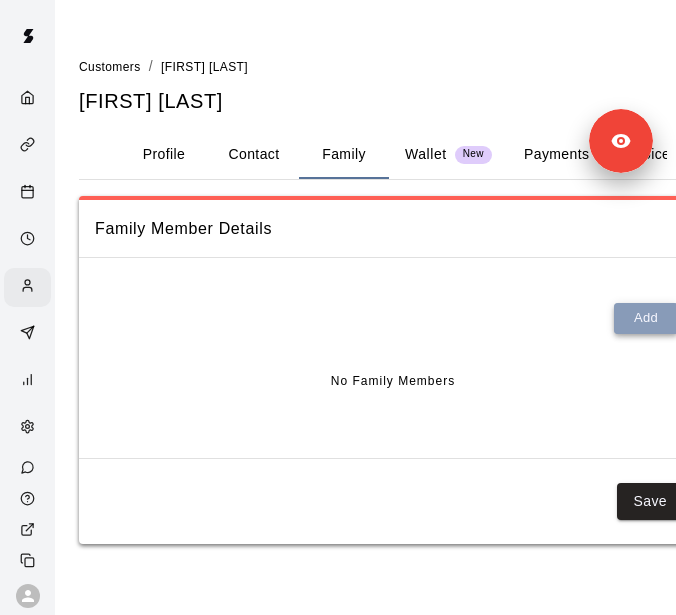 click on "Add" at bounding box center [646, 318] 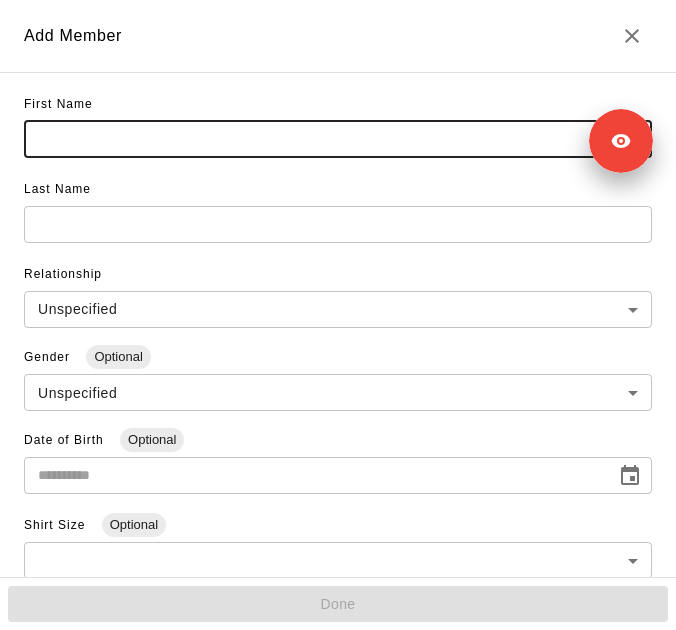click at bounding box center [338, 139] 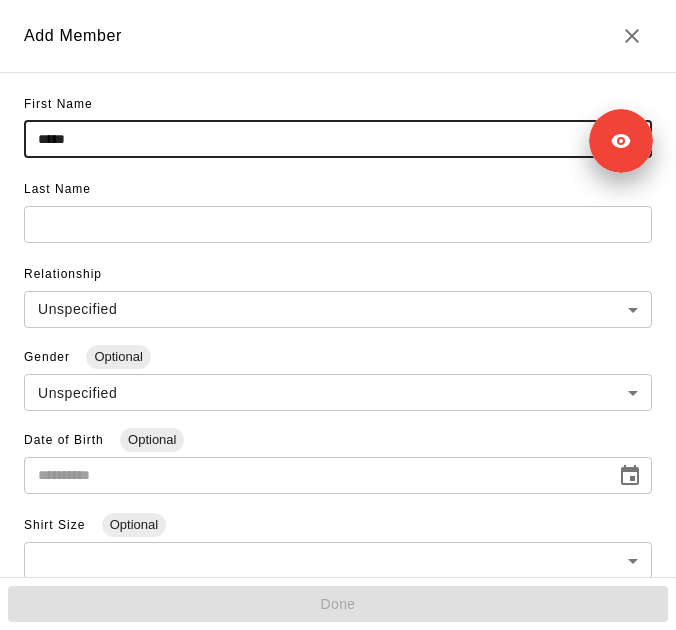 type on "*****" 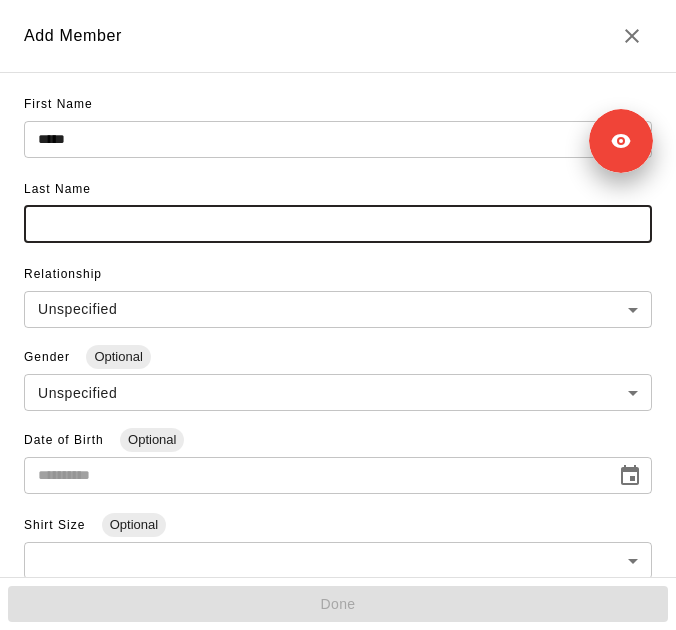 click at bounding box center (338, 224) 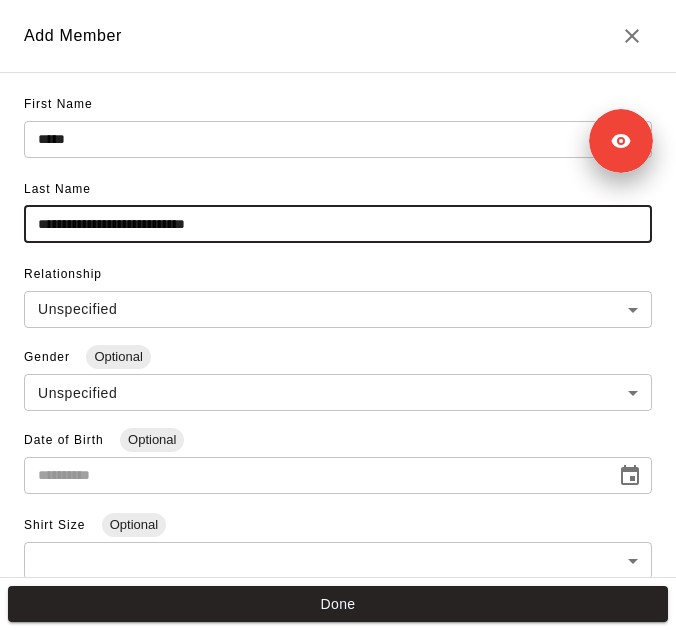 click on "**********" at bounding box center [338, 224] 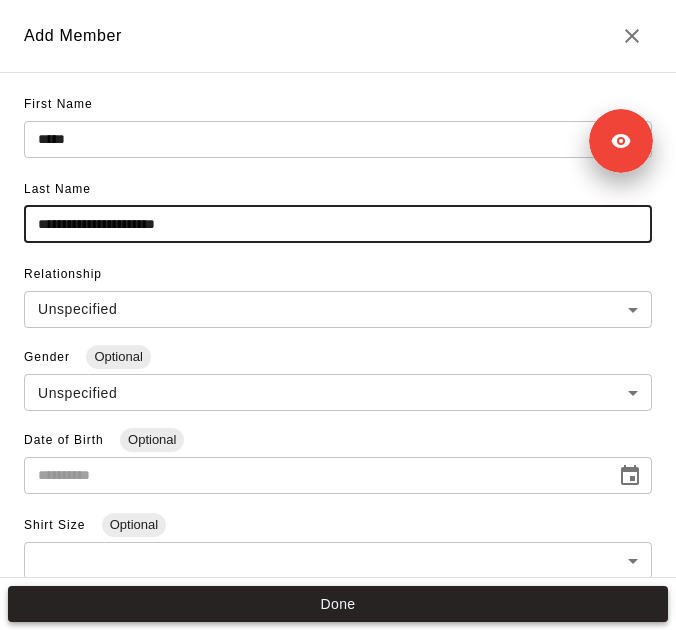 type on "**********" 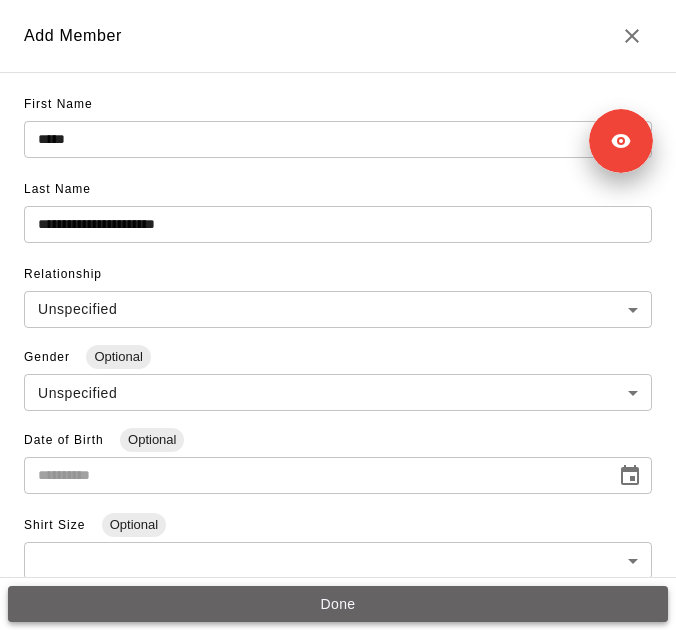 click on "Done" at bounding box center (338, 604) 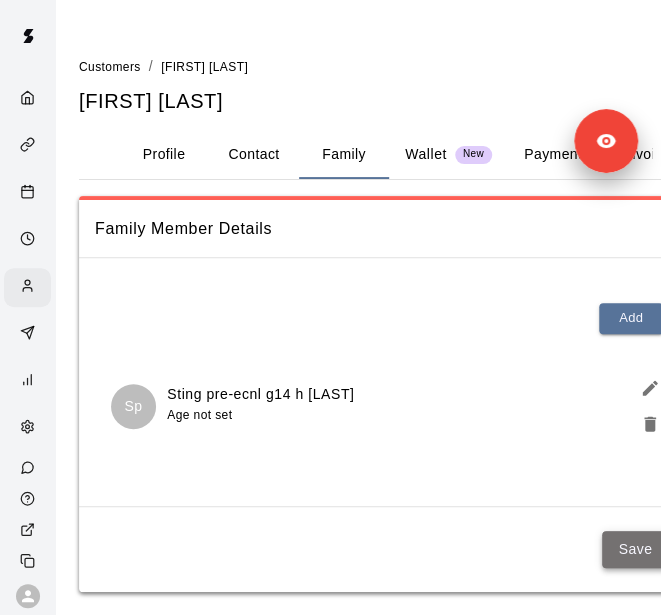 click on "Save" at bounding box center [635, 549] 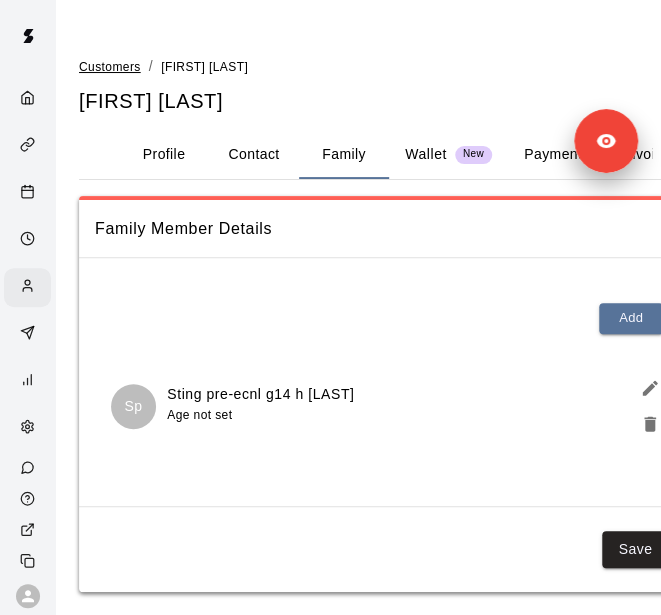 click on "Customers" at bounding box center (110, 67) 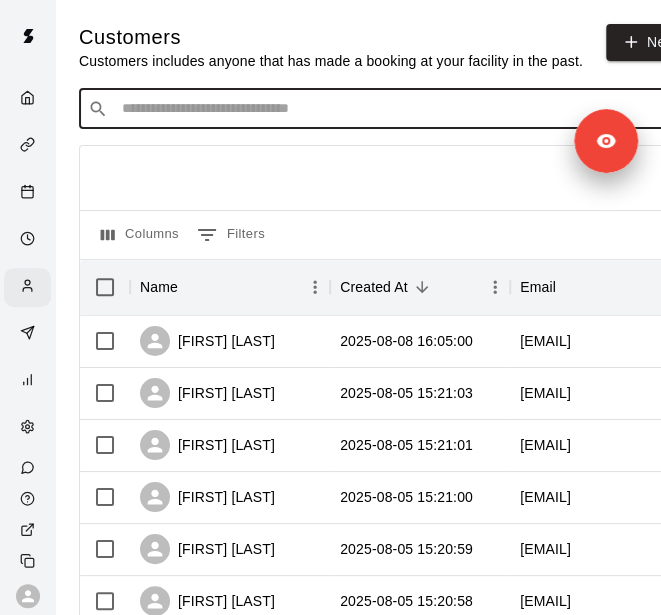 click at bounding box center (393, 109) 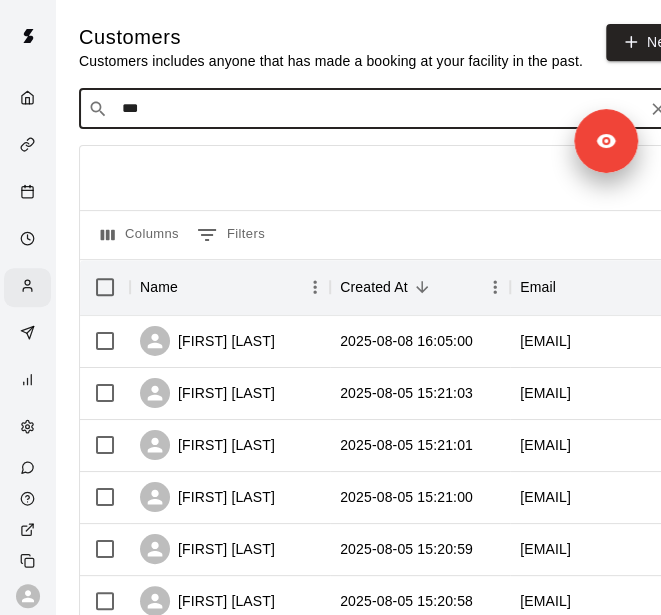 type on "****" 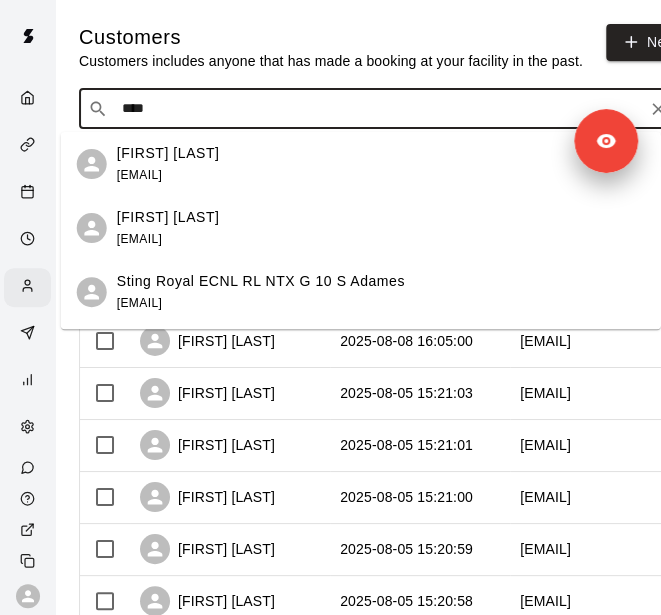 click on "Adam Flynn" at bounding box center (168, 217) 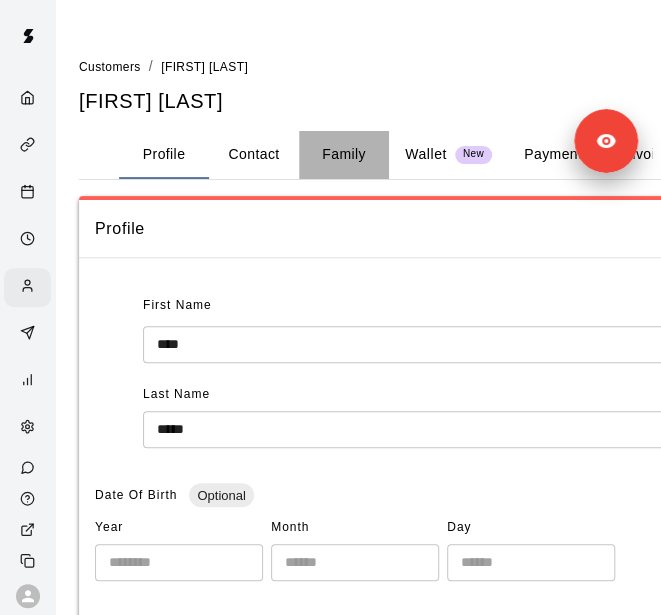 click on "Family" at bounding box center [344, 155] 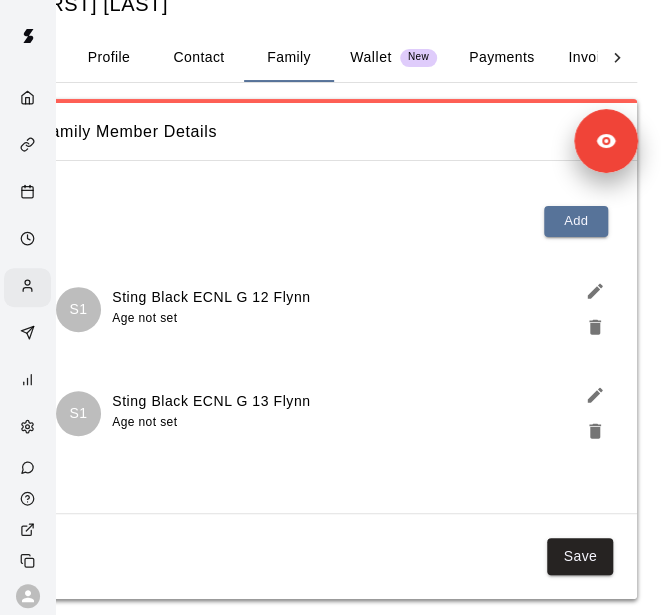 scroll, scrollTop: 97, scrollLeft: 0, axis: vertical 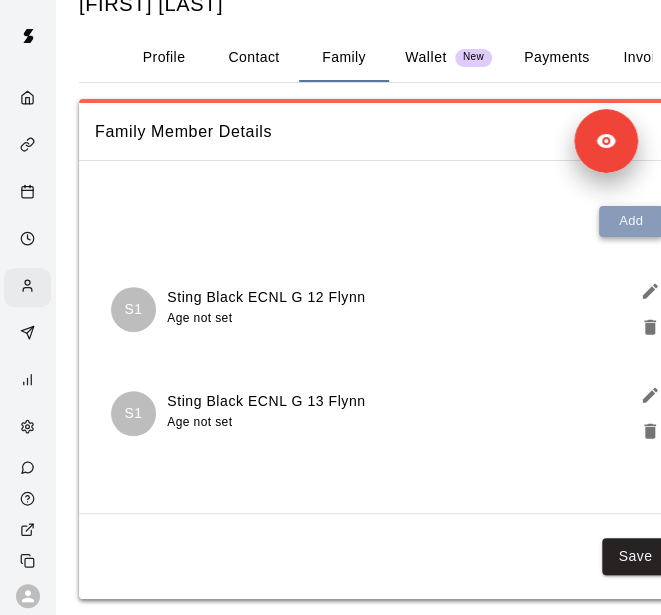 click on "Add" at bounding box center [631, 221] 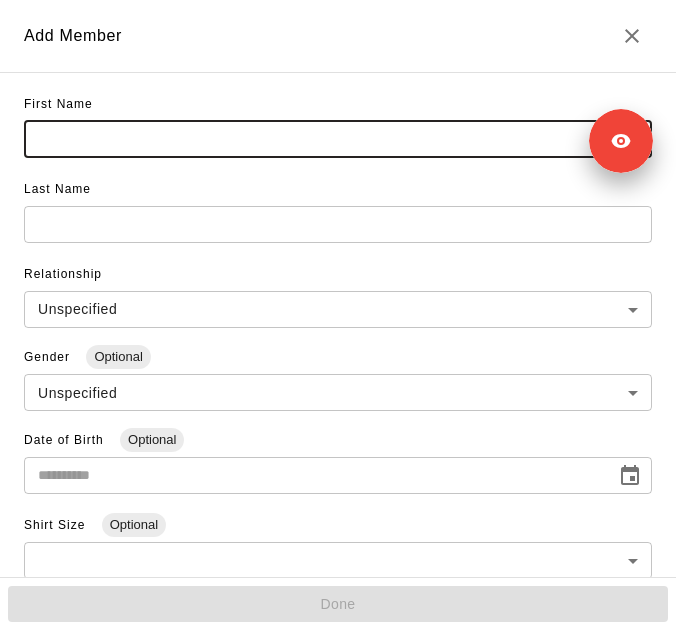 click at bounding box center (338, 139) 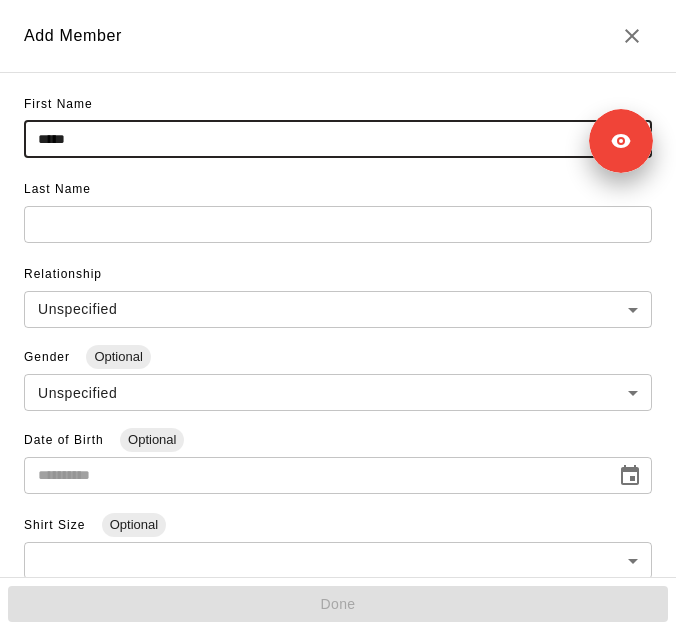 type on "*****" 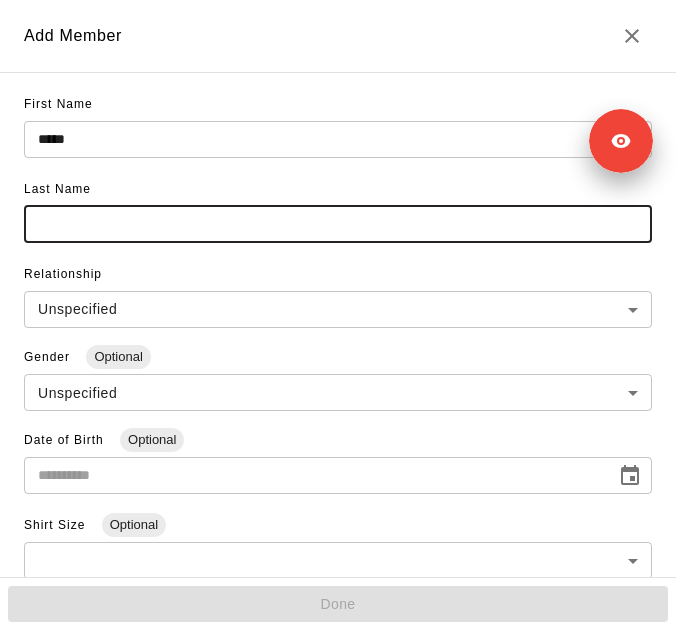 click at bounding box center [338, 224] 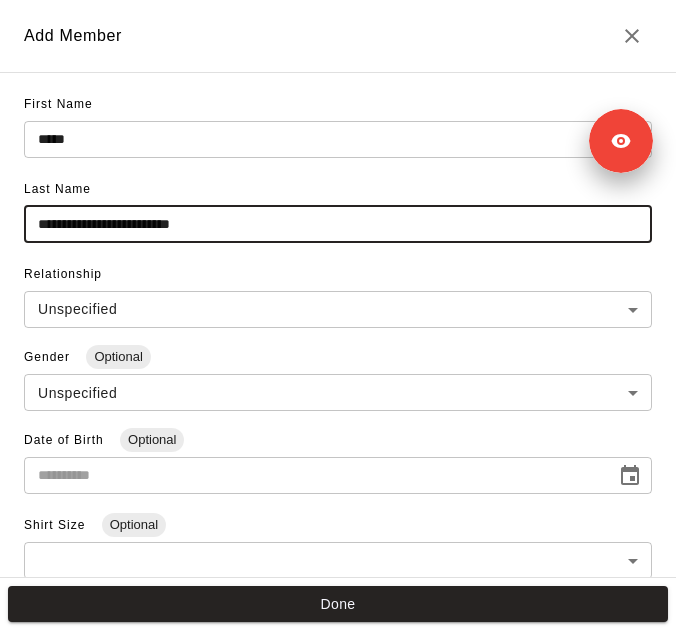 click on "**********" at bounding box center [338, 224] 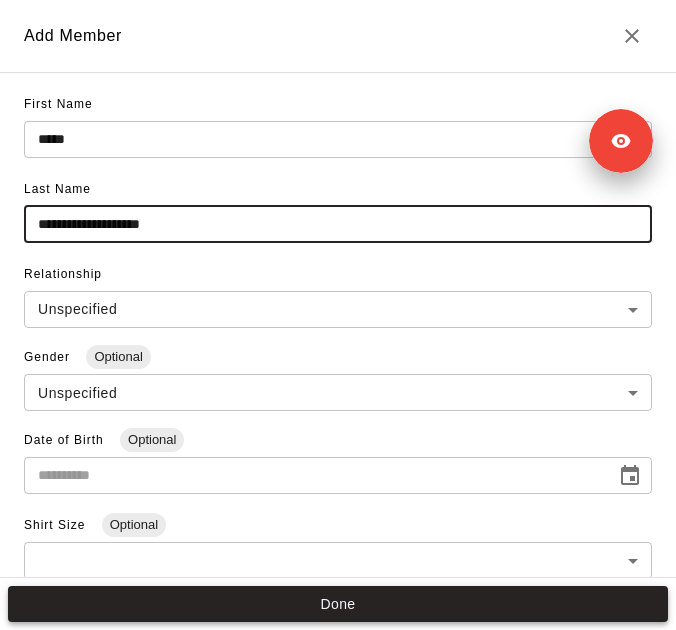 type on "**********" 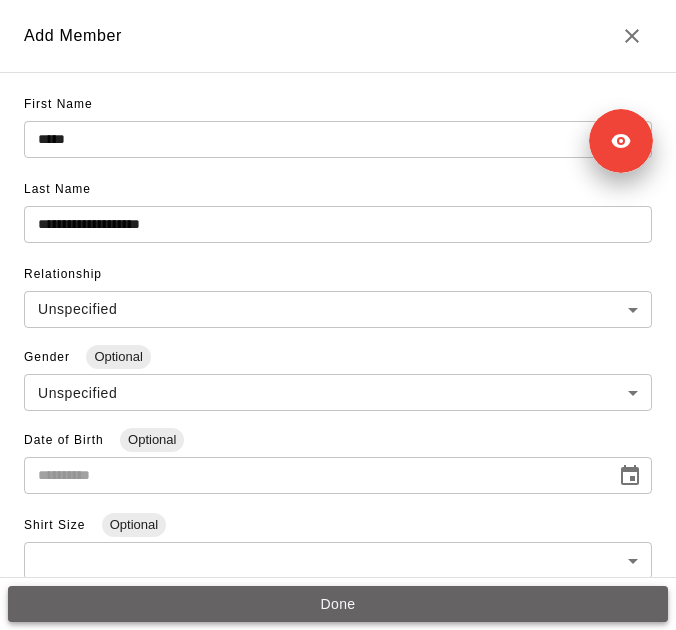 click on "Done" at bounding box center (338, 604) 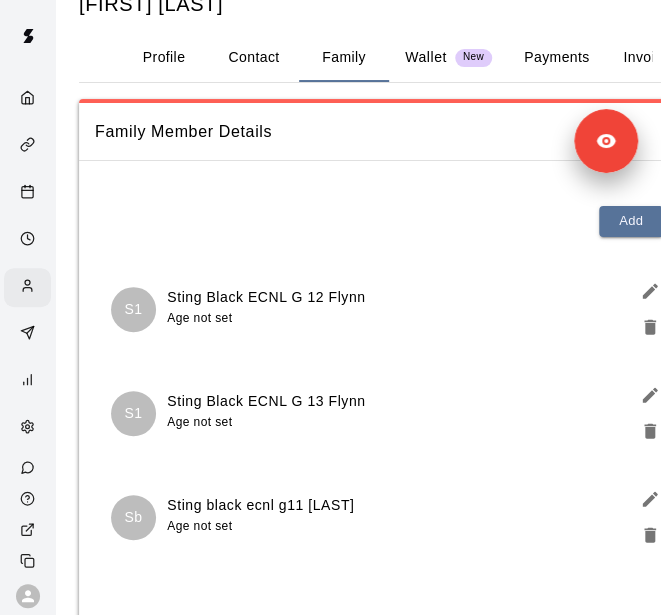 scroll, scrollTop: 224, scrollLeft: 0, axis: vertical 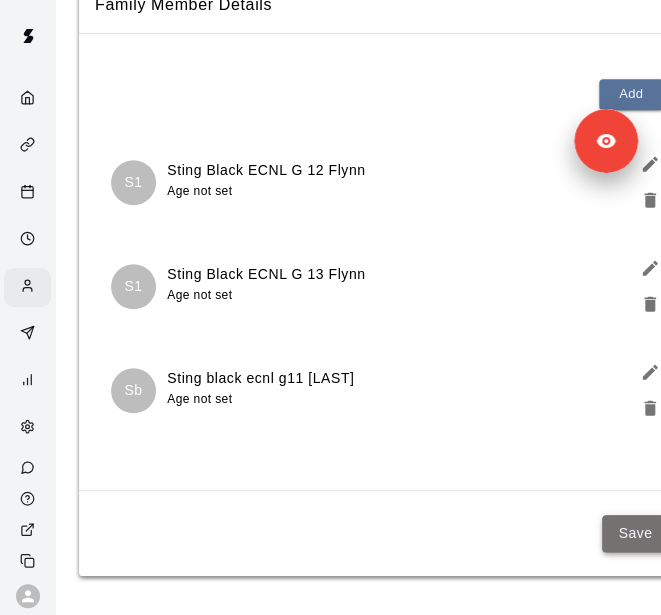 click on "Save" at bounding box center (635, 533) 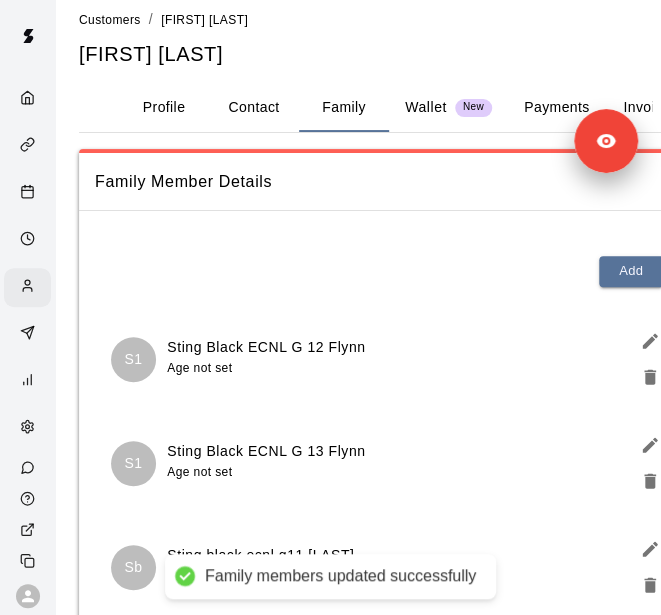 scroll, scrollTop: 1, scrollLeft: 0, axis: vertical 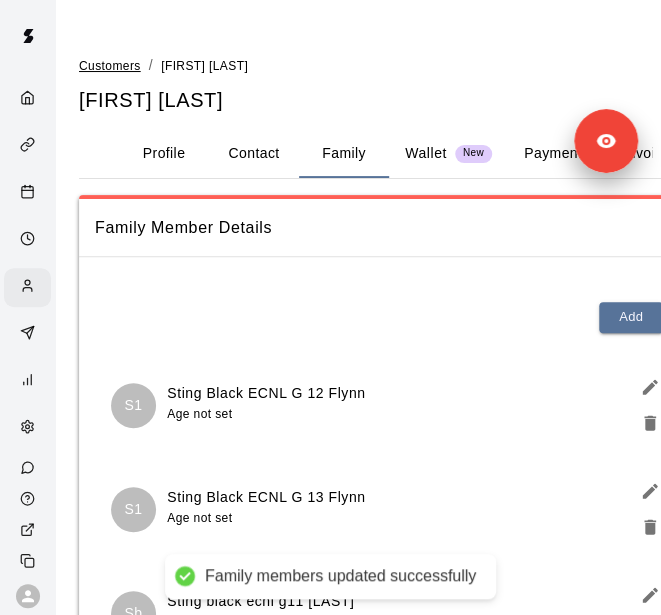click on "Customers" at bounding box center (110, 66) 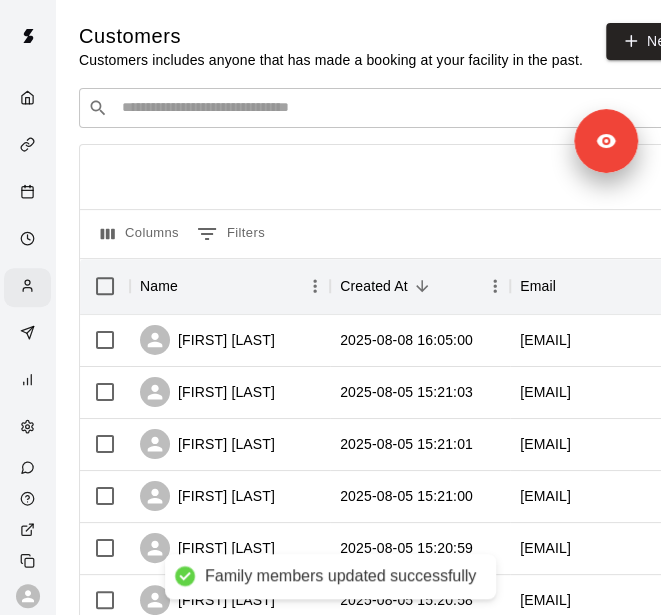 scroll, scrollTop: 0, scrollLeft: 0, axis: both 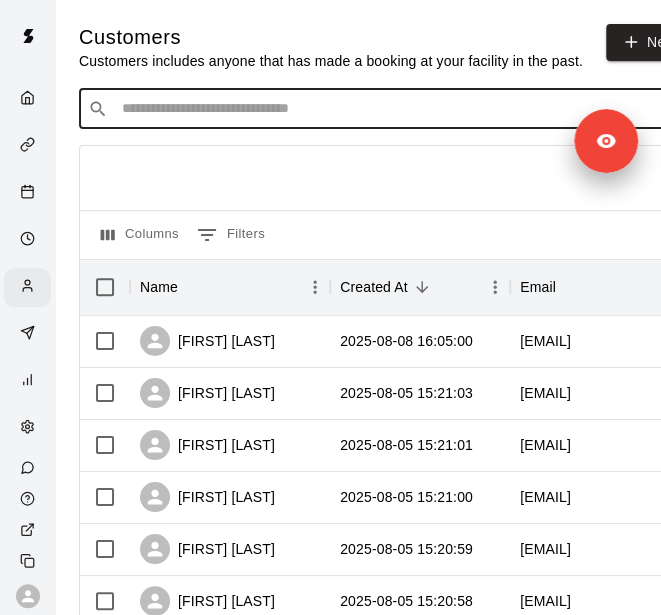 click at bounding box center [393, 109] 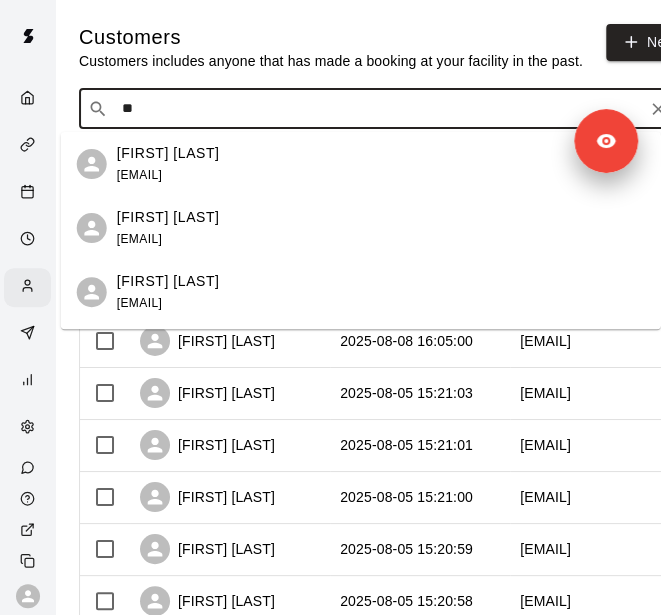 click on "**" at bounding box center [378, 109] 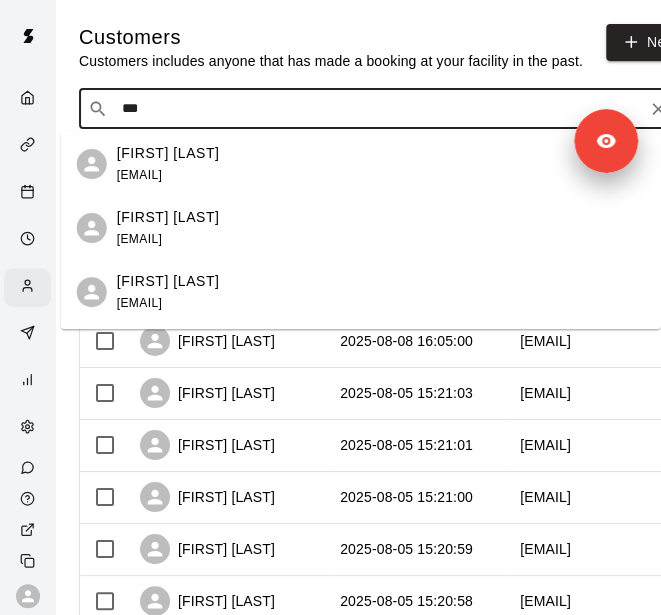 type on "****" 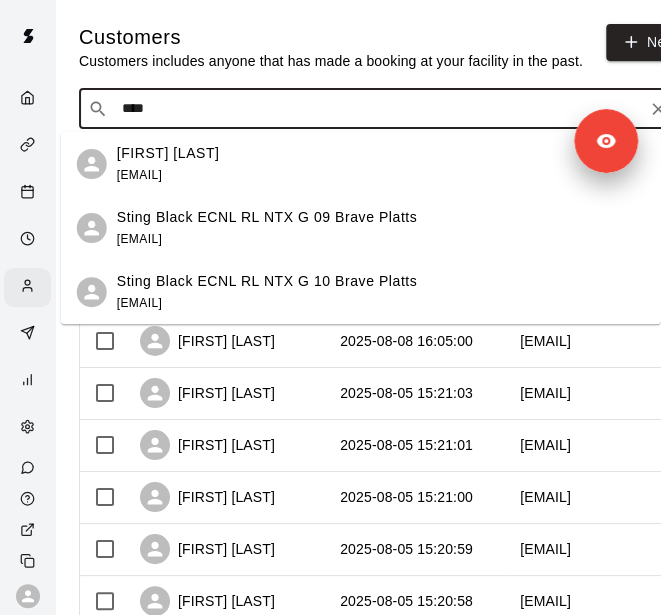 click on "Alan Platts" at bounding box center (168, 153) 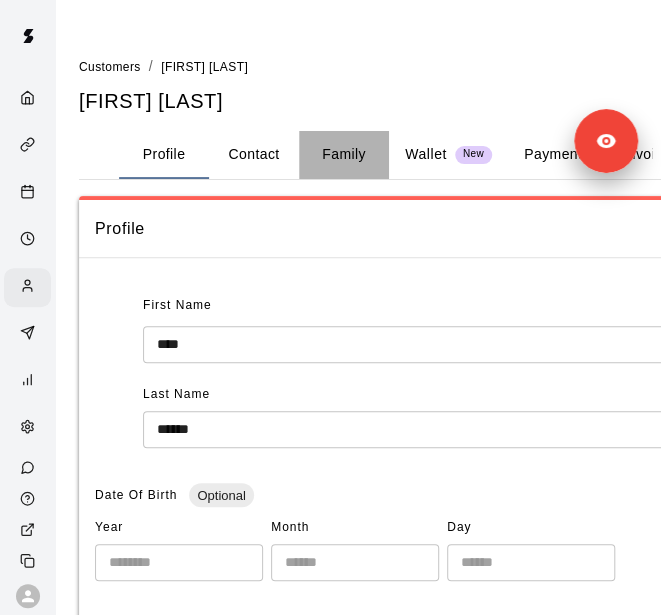 click on "Family" at bounding box center [344, 155] 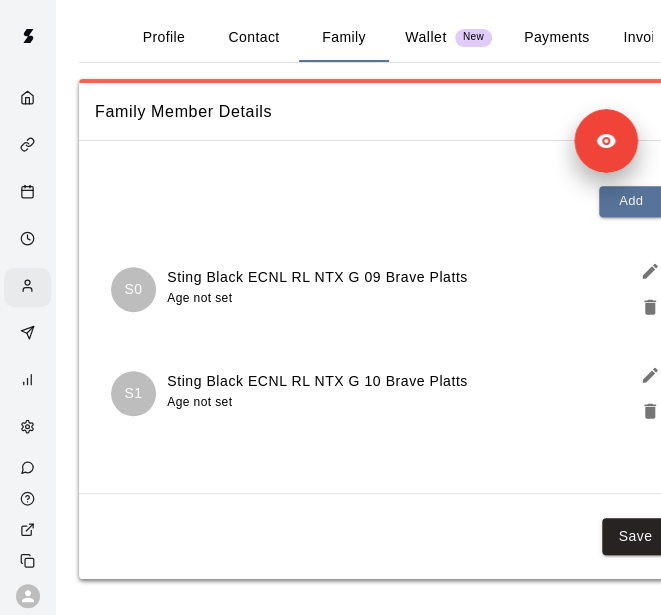 scroll, scrollTop: 118, scrollLeft: 0, axis: vertical 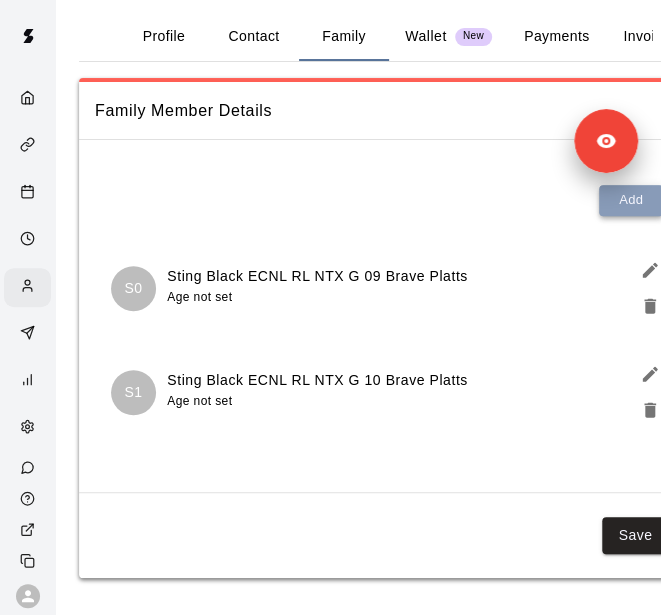 click on "Add" at bounding box center [631, 200] 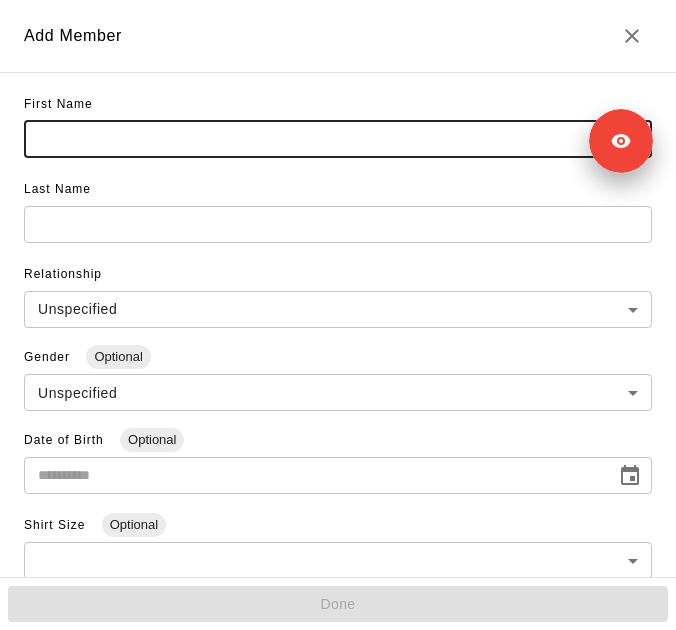 click at bounding box center (338, 139) 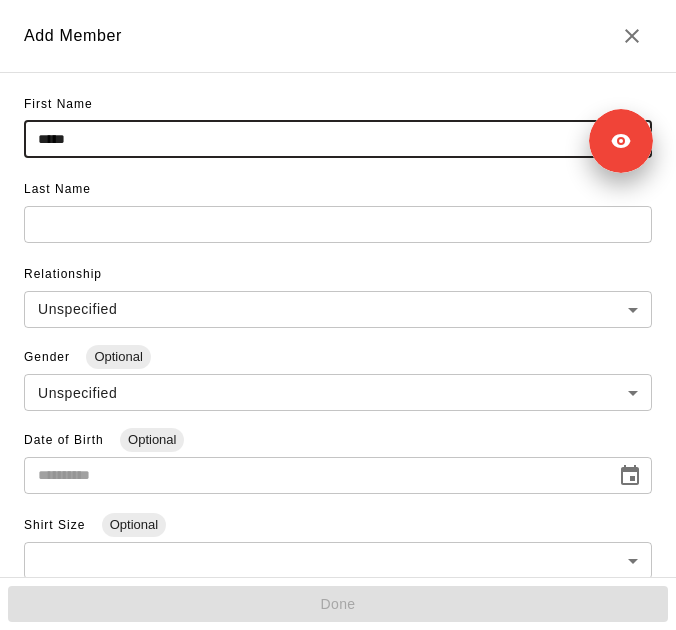 paste on "**********" 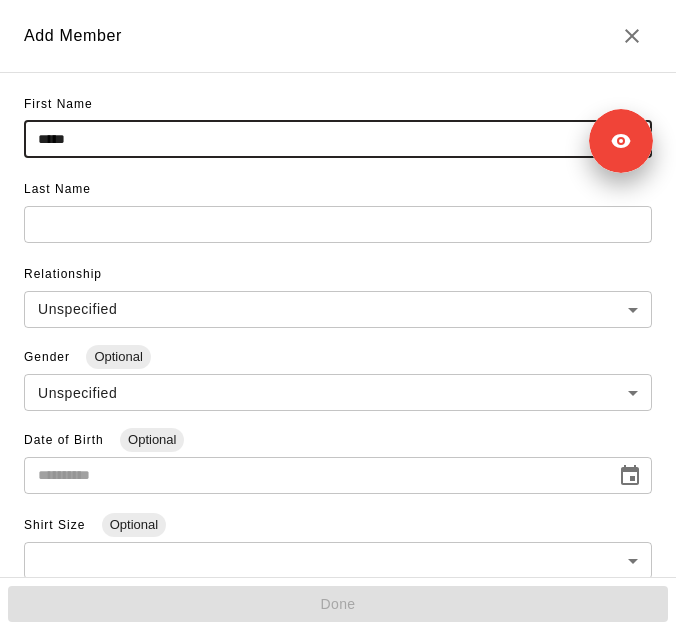 type on "*****" 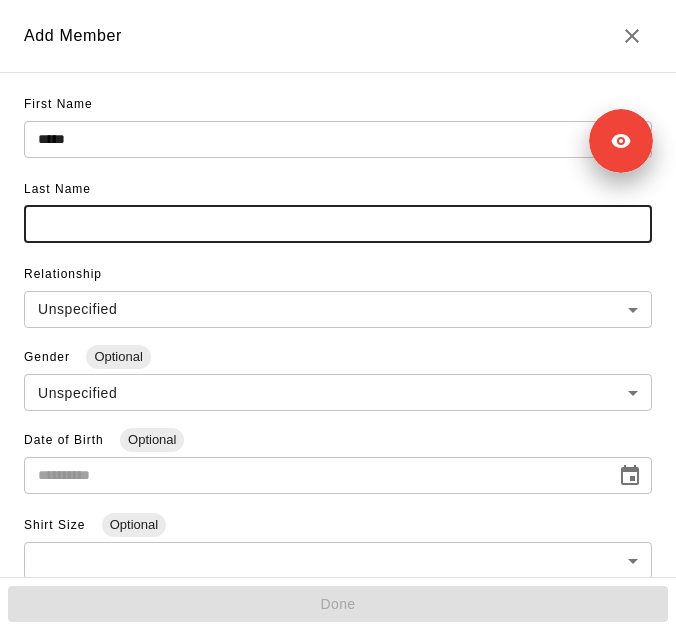 click at bounding box center (338, 224) 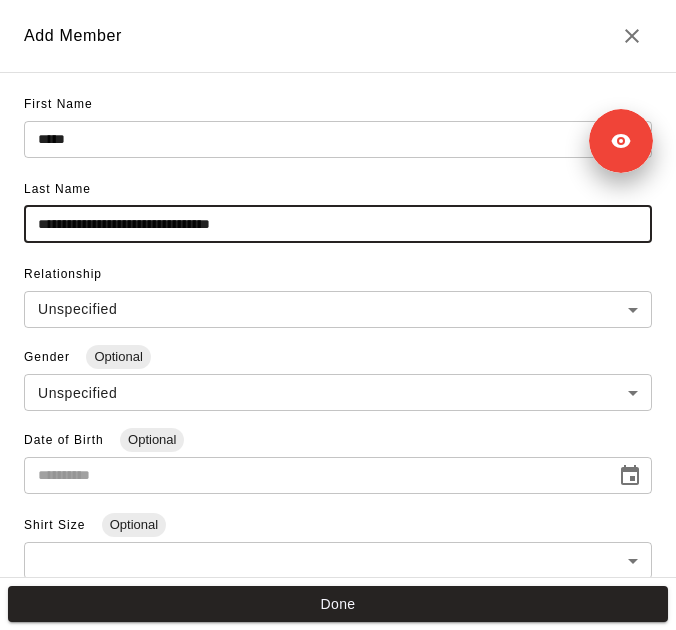 type on "**********" 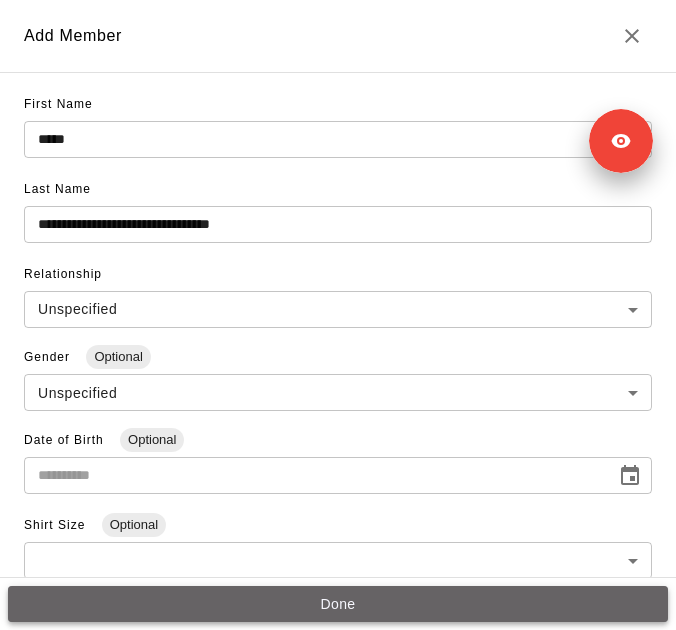 click on "Done" at bounding box center [338, 604] 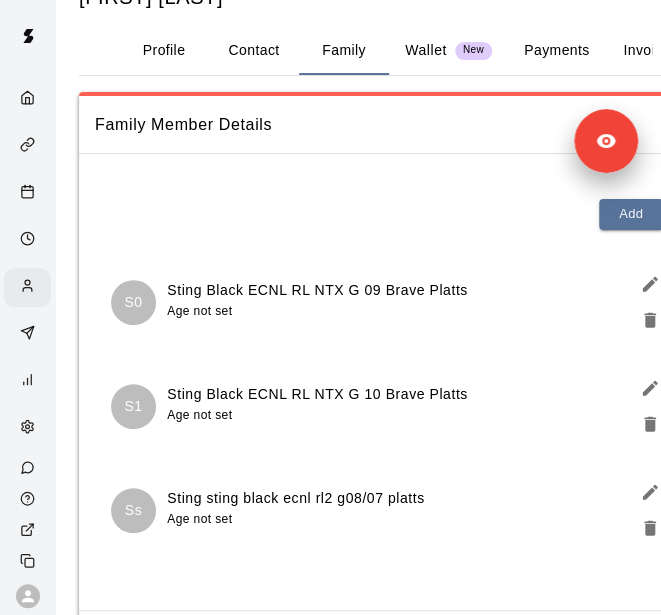 scroll, scrollTop: 224, scrollLeft: 0, axis: vertical 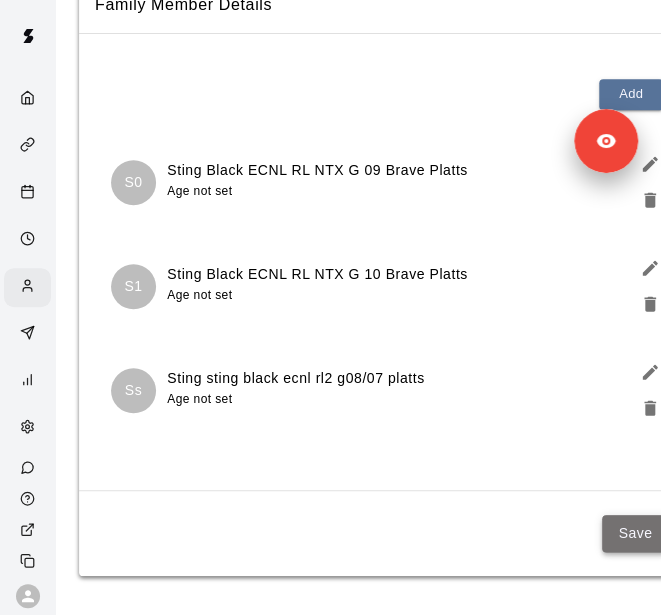 click on "Save" at bounding box center (635, 533) 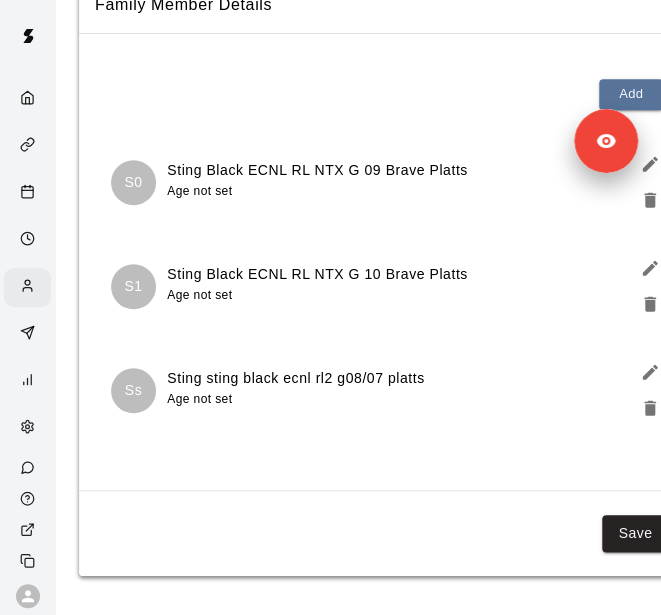 scroll, scrollTop: 0, scrollLeft: 0, axis: both 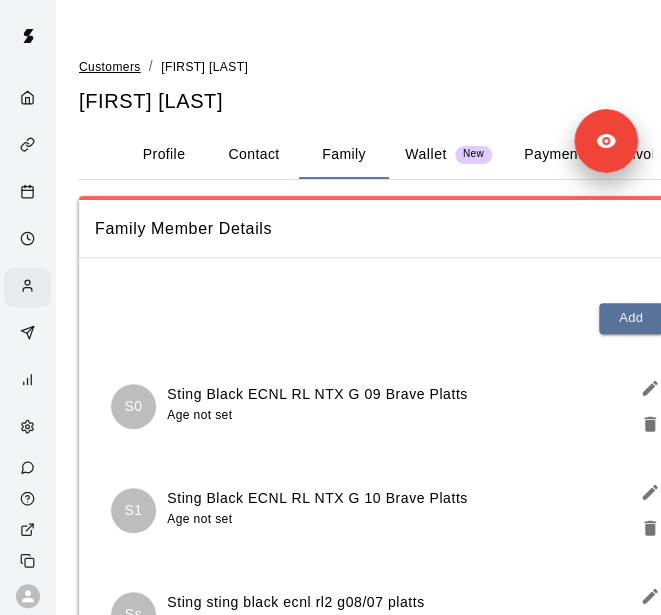 click on "Customers" at bounding box center (110, 67) 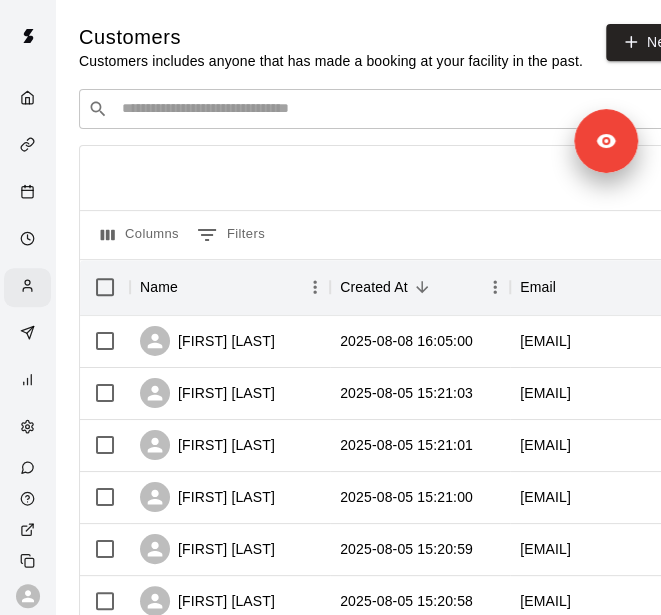 click on "​ ​" at bounding box center [379, 109] 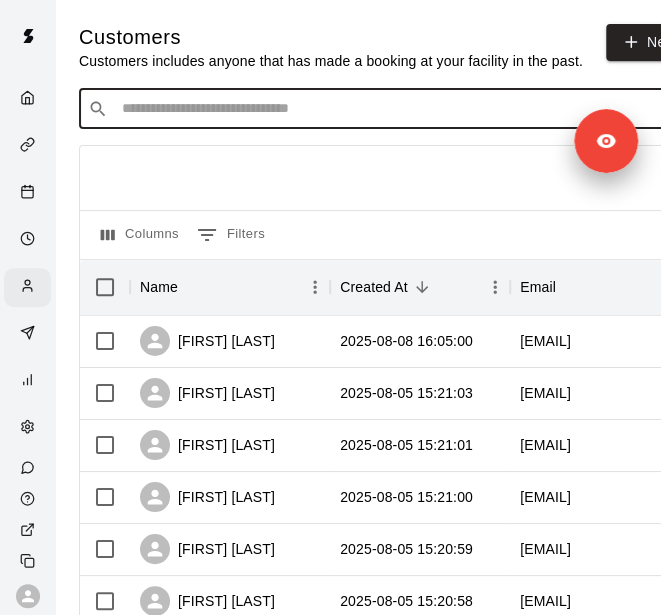 scroll, scrollTop: 0, scrollLeft: 9, axis: horizontal 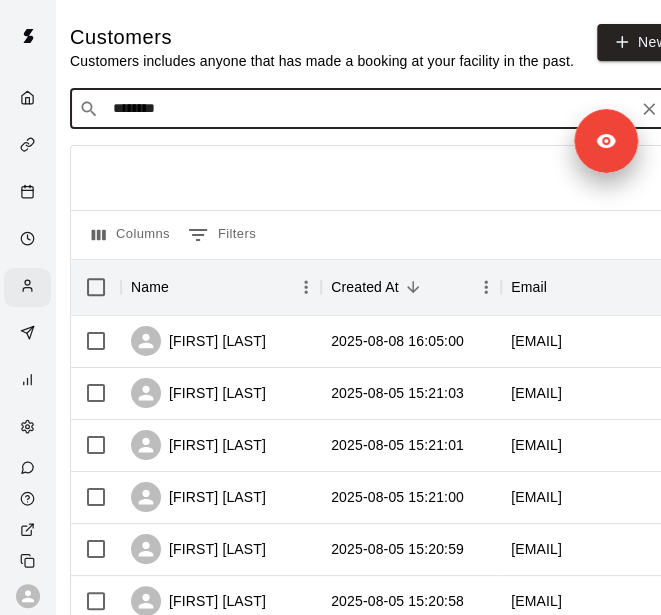 type on "*********" 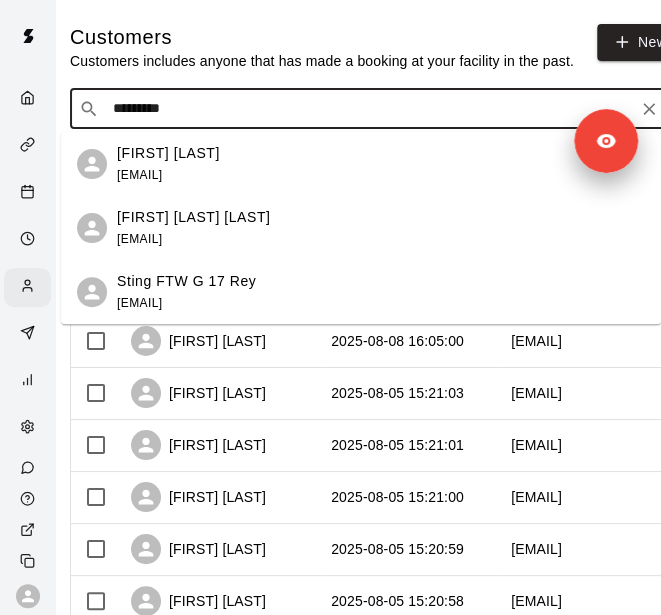 click on "Alejandro Campo Toro" at bounding box center [193, 217] 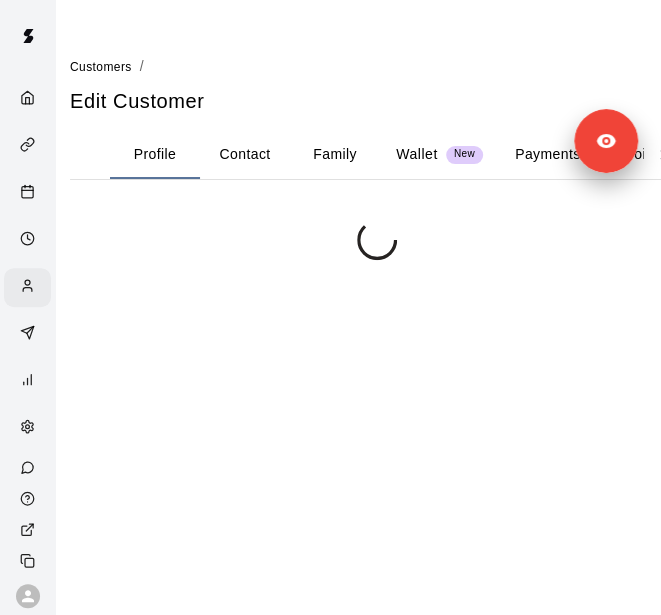 scroll, scrollTop: 0, scrollLeft: 0, axis: both 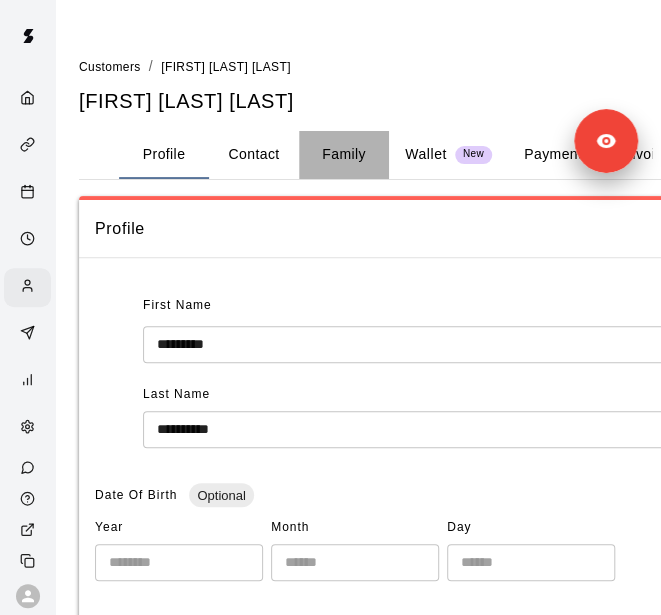 click on "Family" at bounding box center [344, 155] 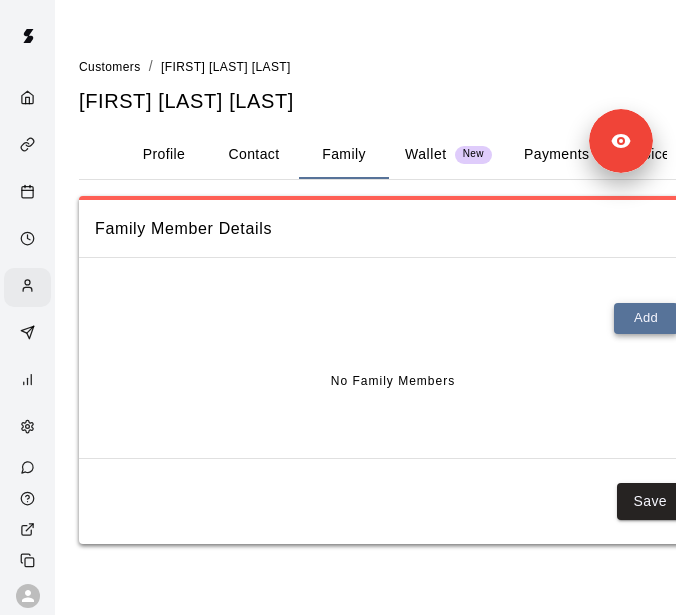 click on "Add" at bounding box center [646, 318] 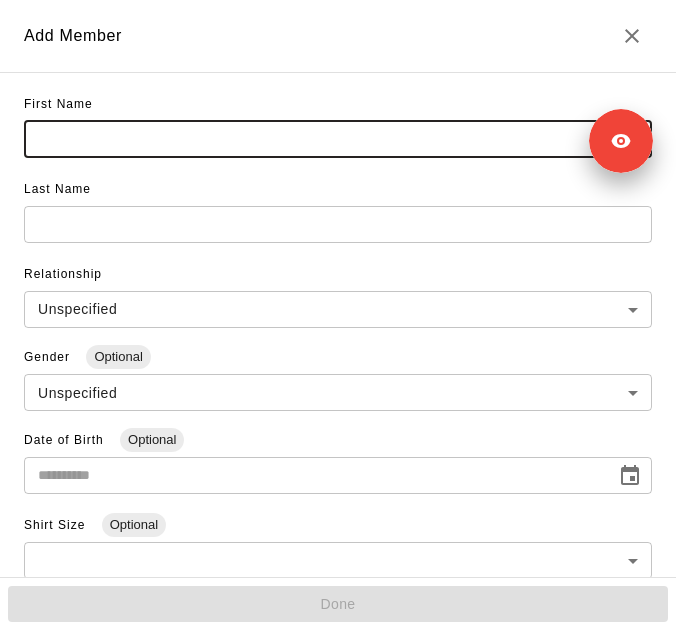 click at bounding box center [338, 139] 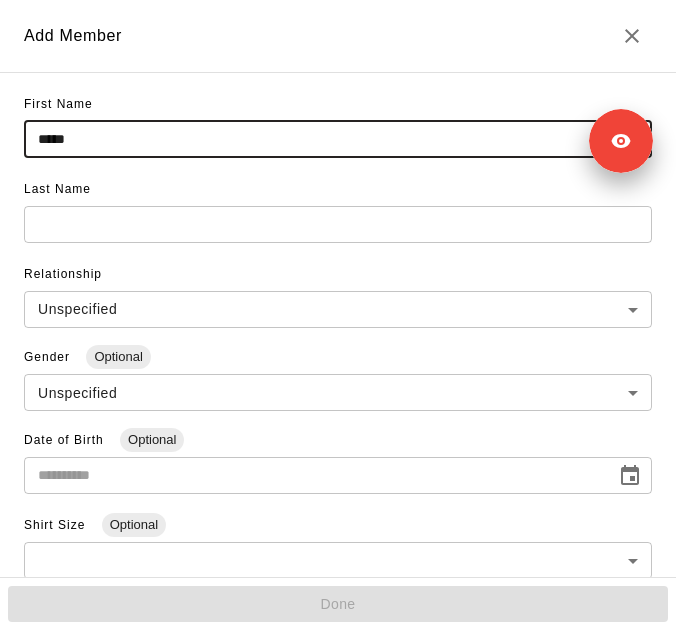 type on "*****" 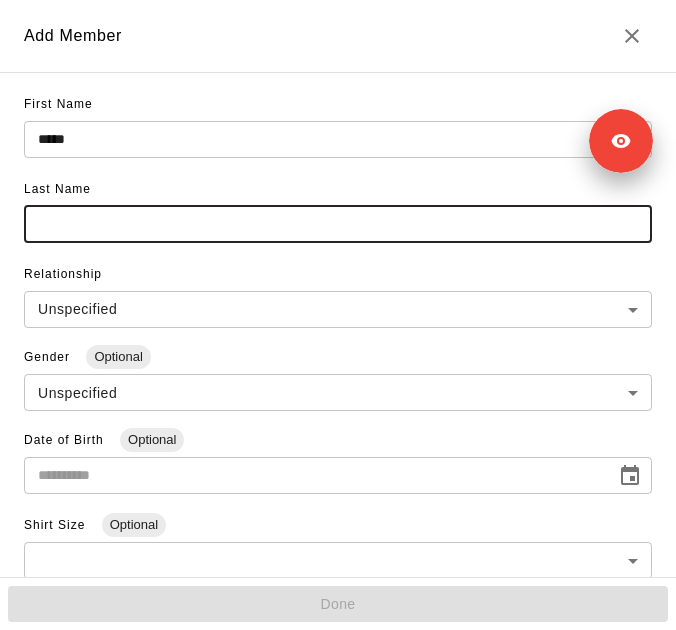 paste on "**********" 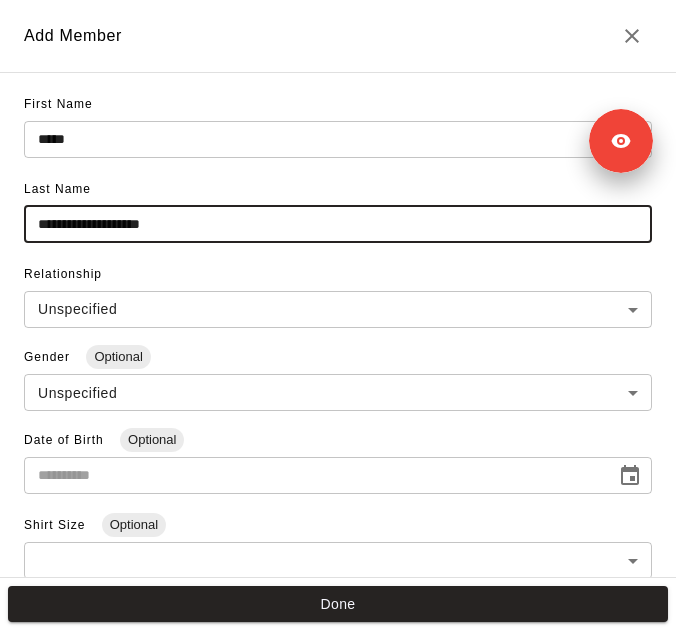 click on "**********" at bounding box center (338, 224) 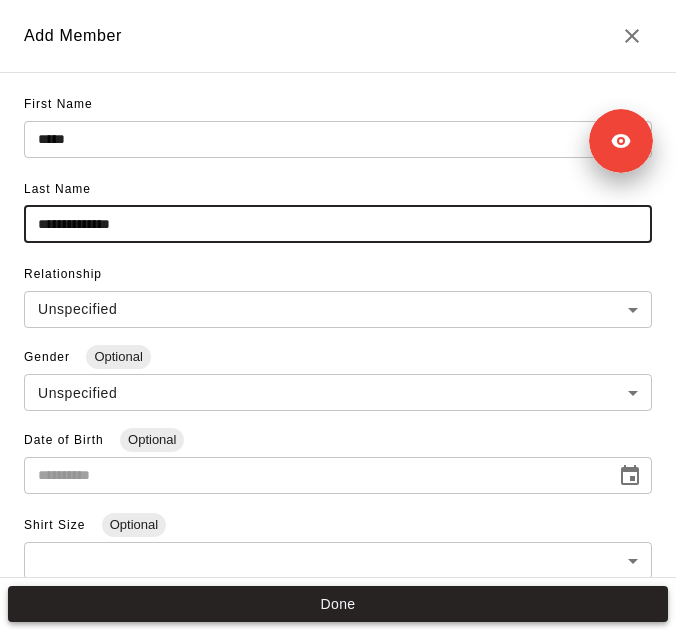 type on "**********" 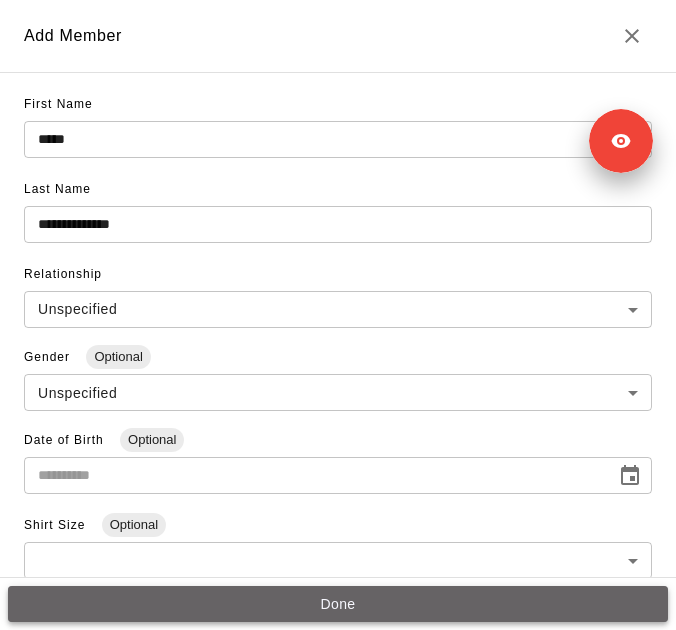 click on "Done" at bounding box center (338, 604) 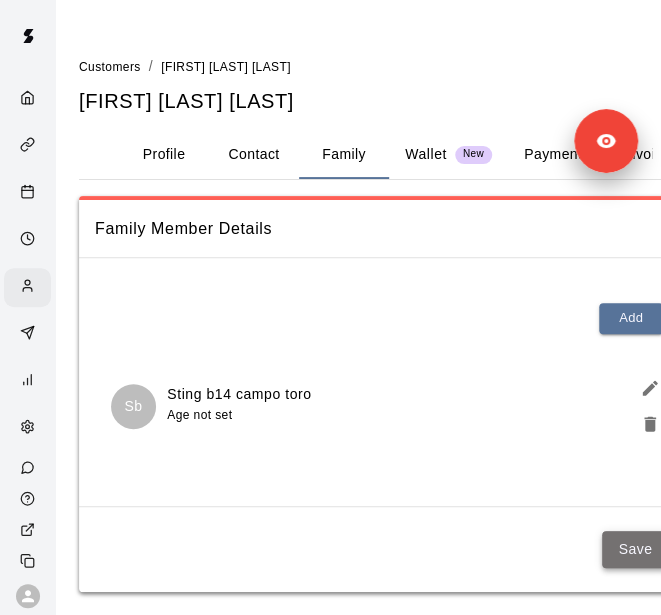 click on "Save" at bounding box center (635, 549) 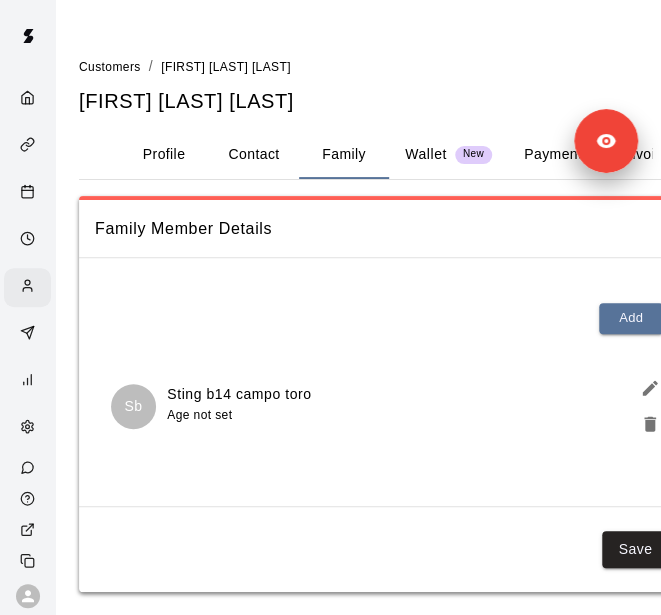 click on "Customers" at bounding box center [110, 67] 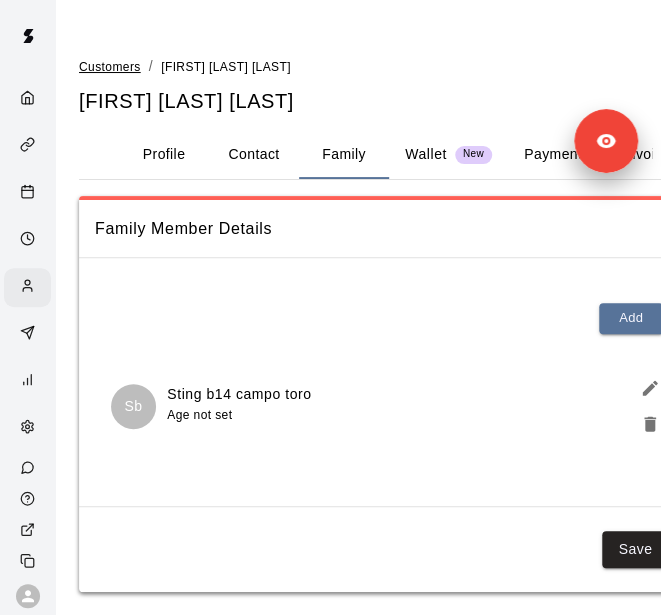 click on "Customers" at bounding box center [110, 67] 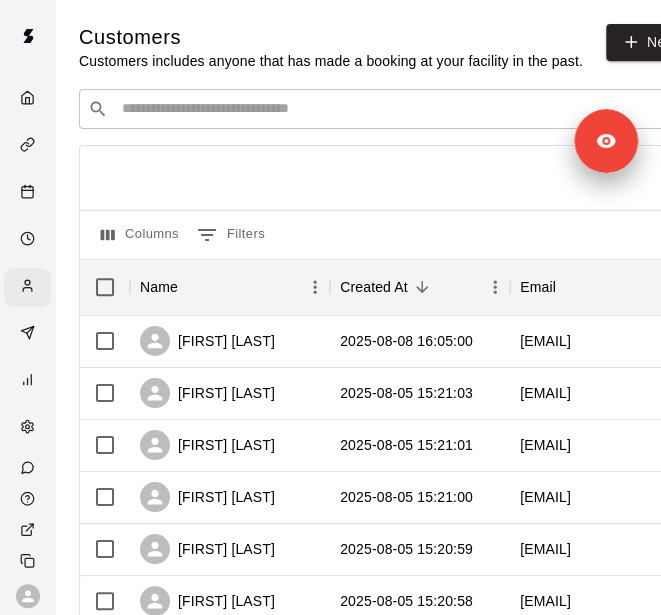 click on "​ ​" at bounding box center (379, 109) 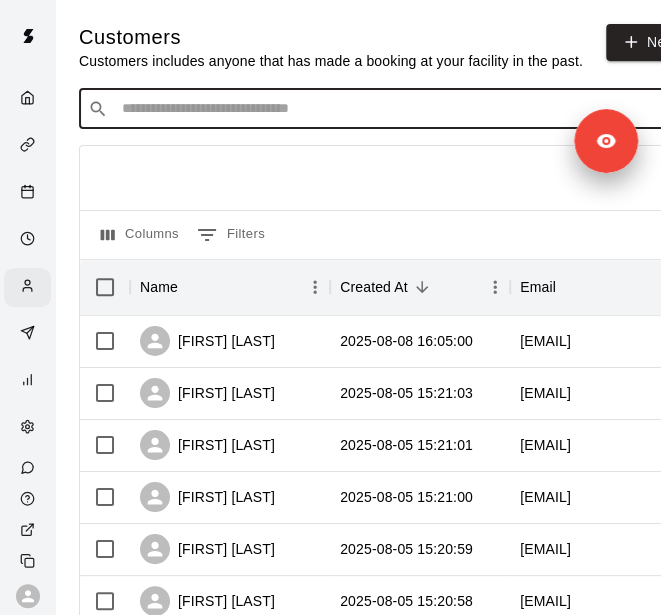 scroll, scrollTop: 0, scrollLeft: 9, axis: horizontal 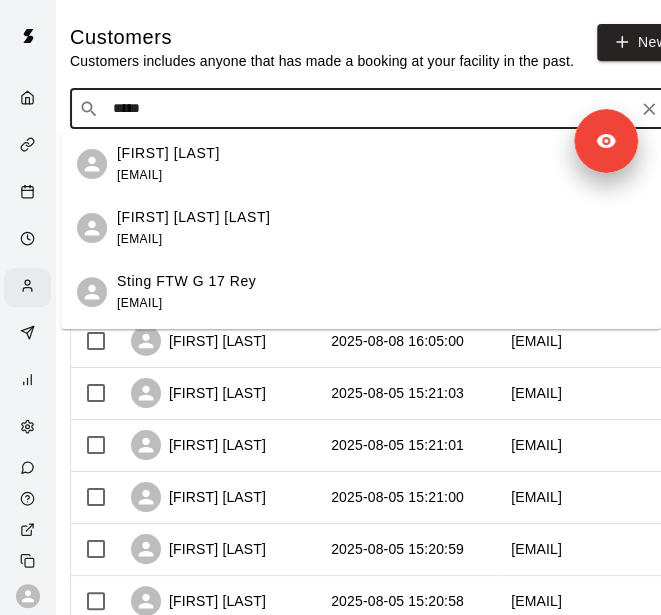 type on "******" 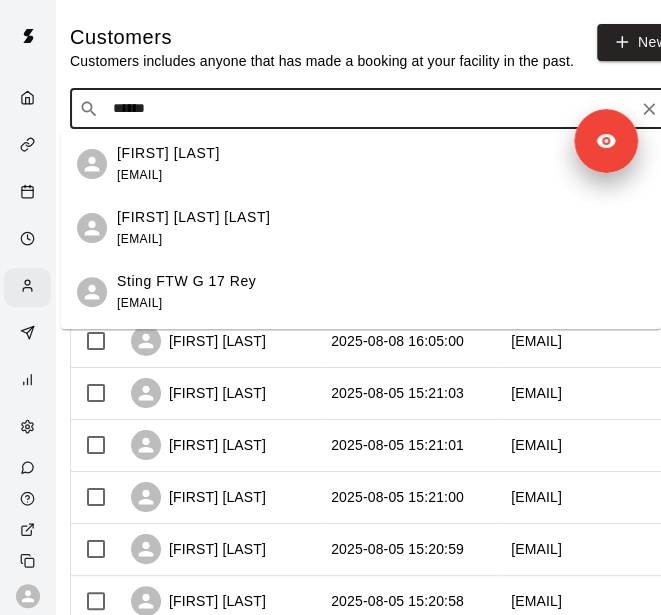 click on "[EMAIL]" at bounding box center [139, 175] 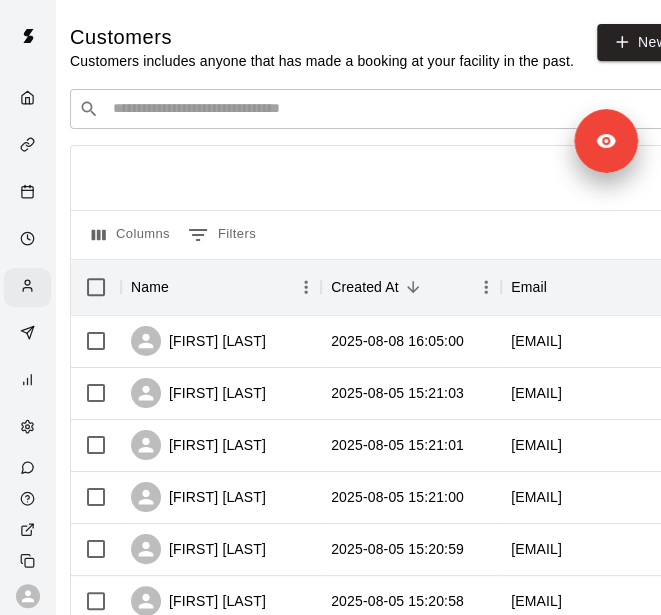 scroll, scrollTop: 0, scrollLeft: 0, axis: both 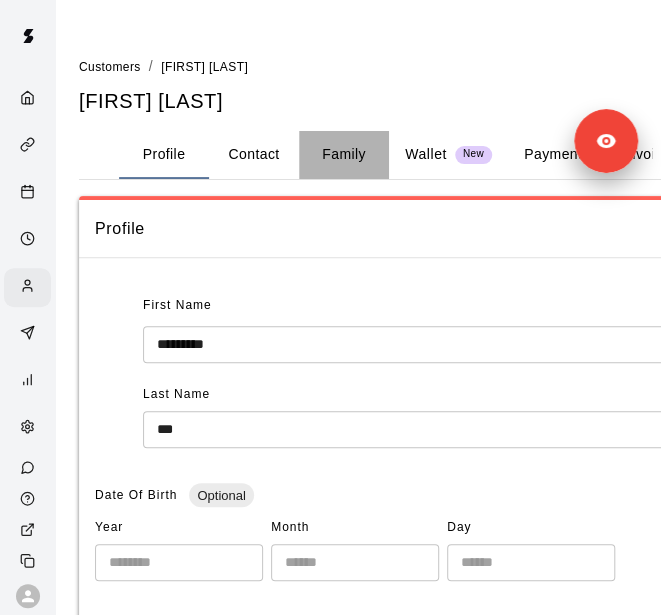 click on "Family" at bounding box center [344, 155] 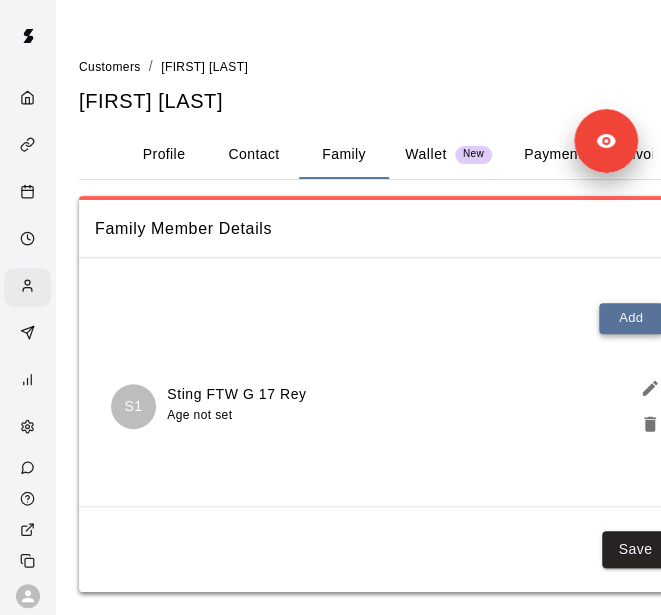 click on "Add" at bounding box center [631, 318] 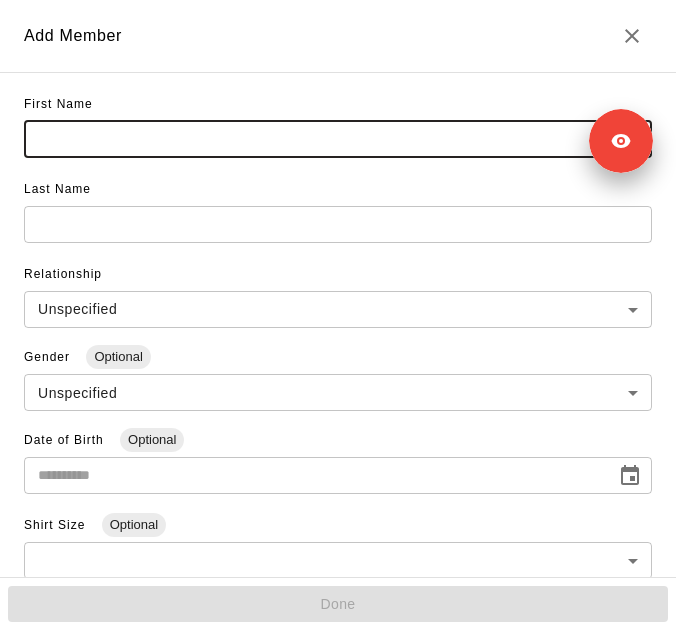 click at bounding box center (338, 139) 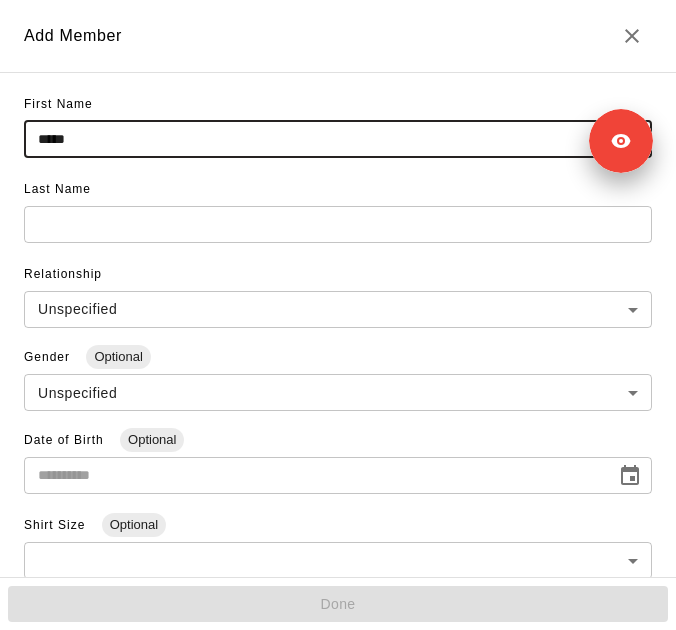 type on "*****" 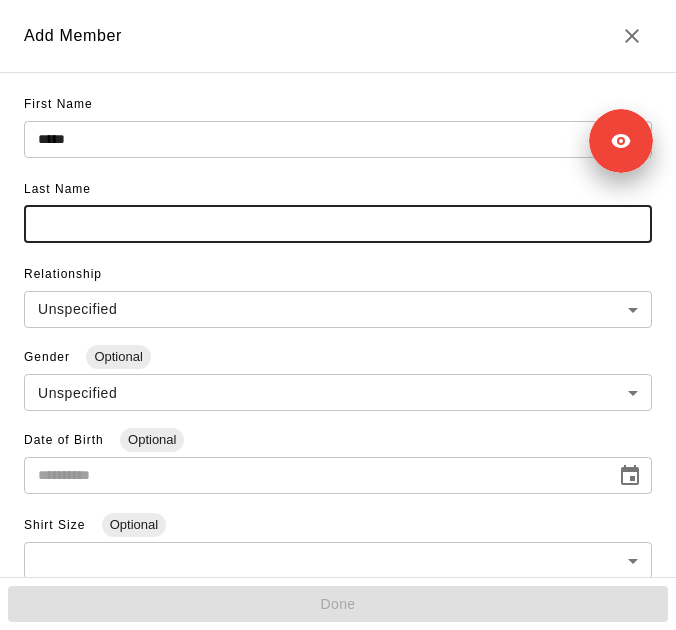 click at bounding box center [338, 224] 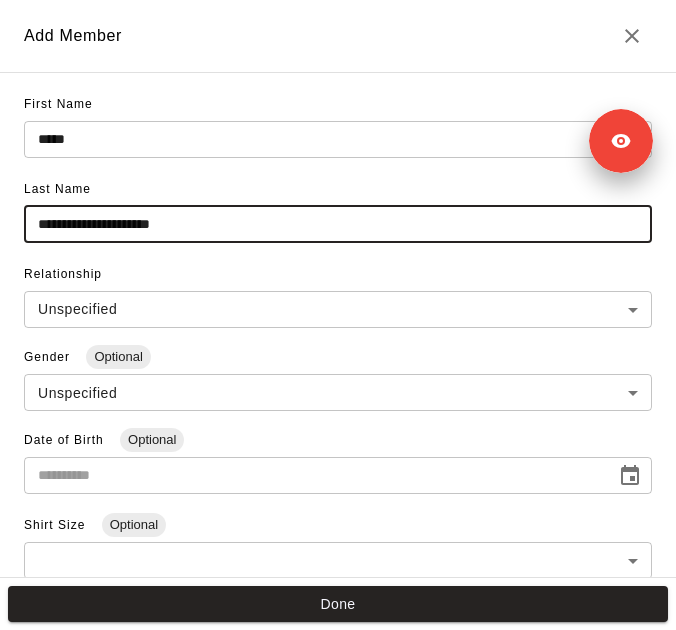 click on "**********" at bounding box center (338, 224) 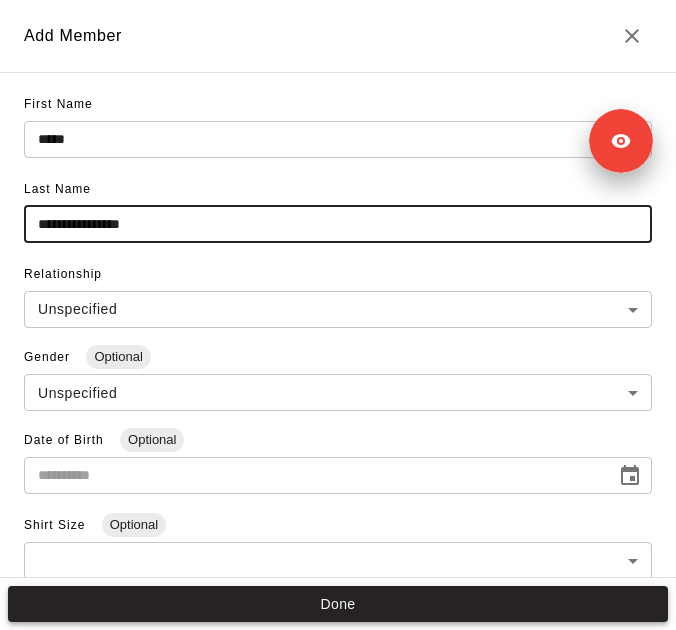 type on "**********" 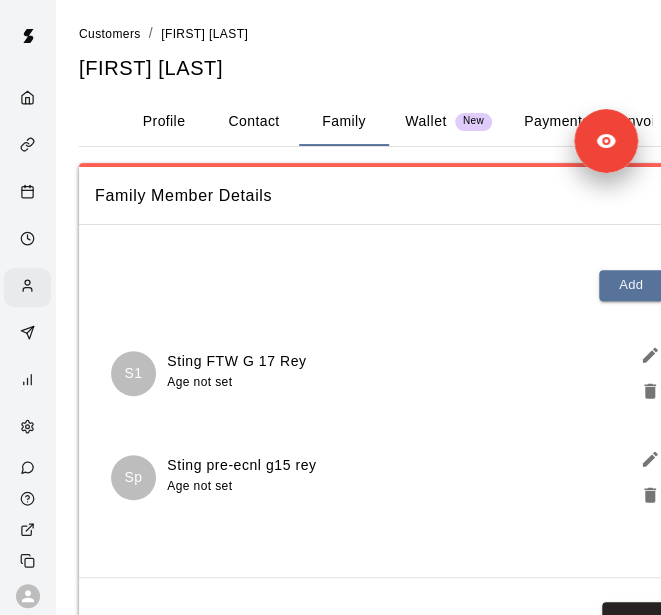 scroll, scrollTop: 120, scrollLeft: 0, axis: vertical 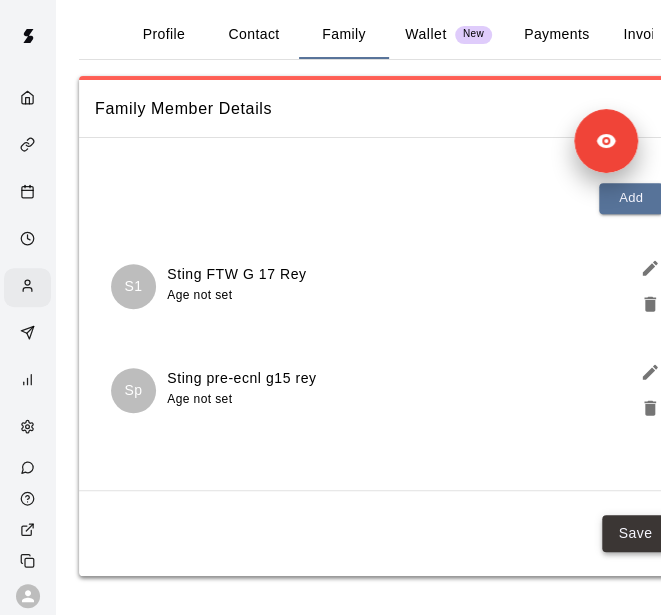 click on "Save" at bounding box center [635, 533] 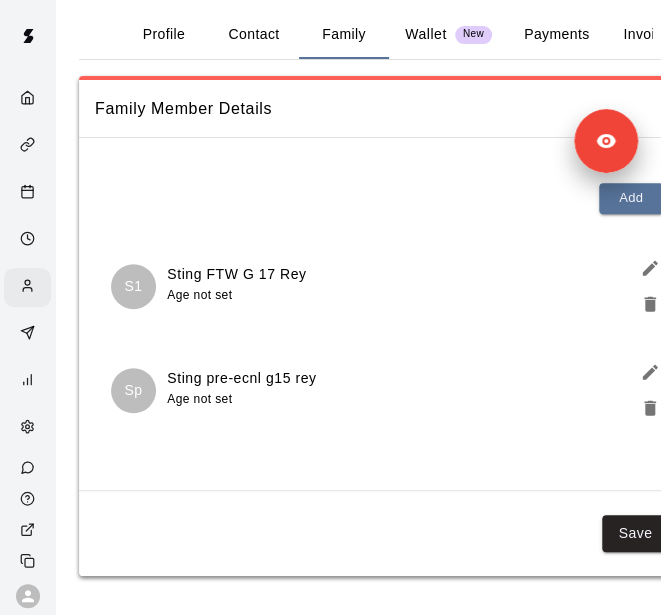 scroll, scrollTop: 0, scrollLeft: 0, axis: both 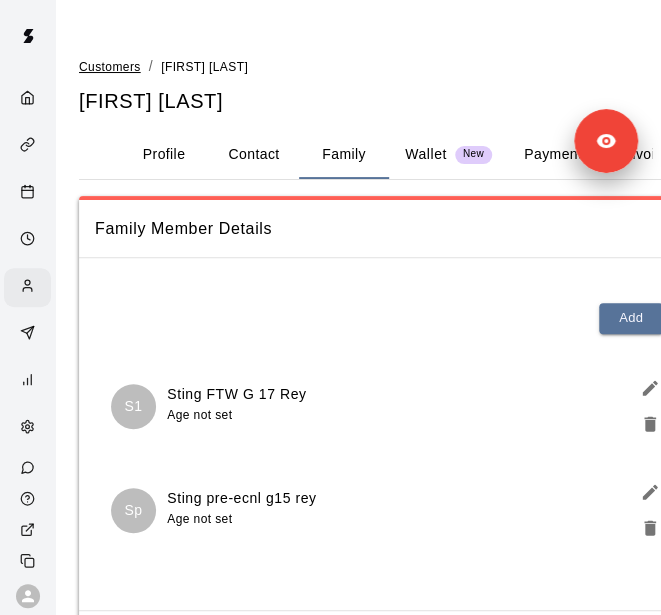 click on "Customers" at bounding box center [110, 67] 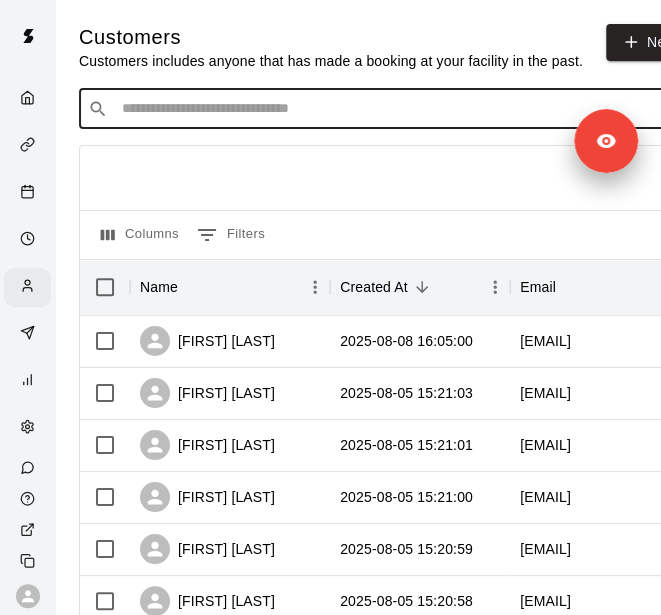 click at bounding box center [393, 109] 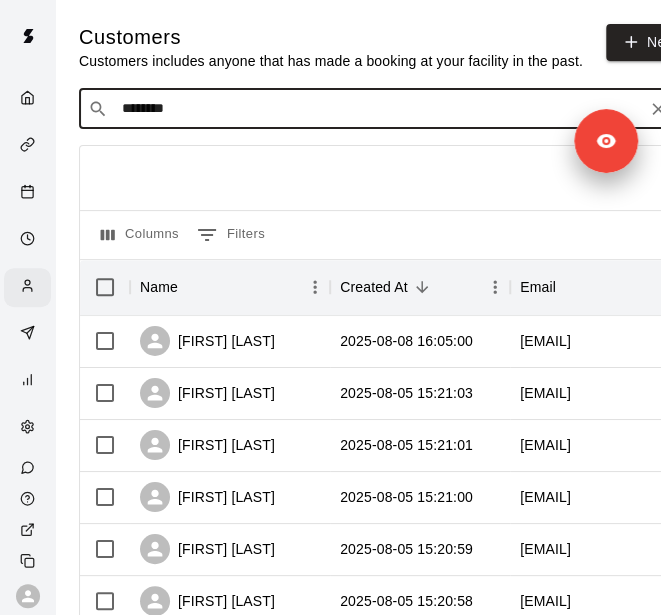 type on "*********" 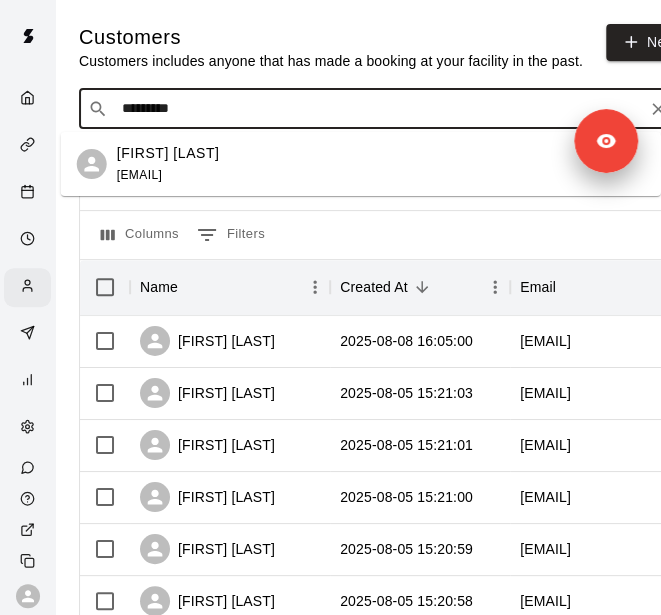 click on "Alexander Mason alexmasonttu@gmail.com" at bounding box center [381, 164] 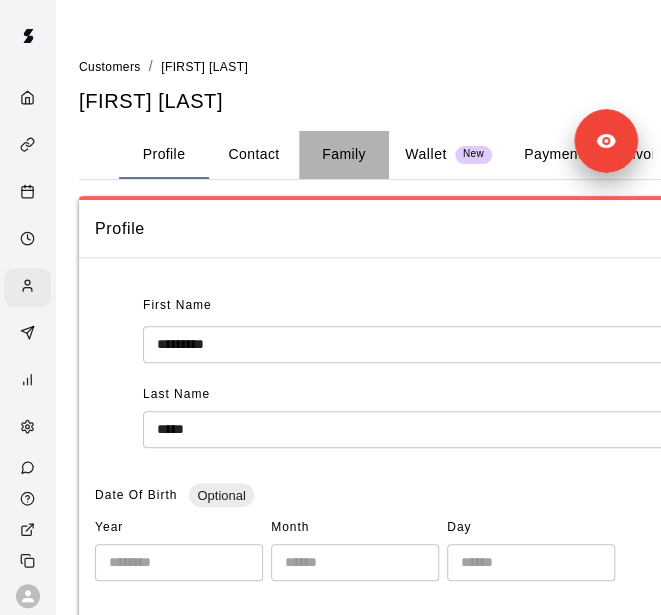 click on "Family" at bounding box center (344, 155) 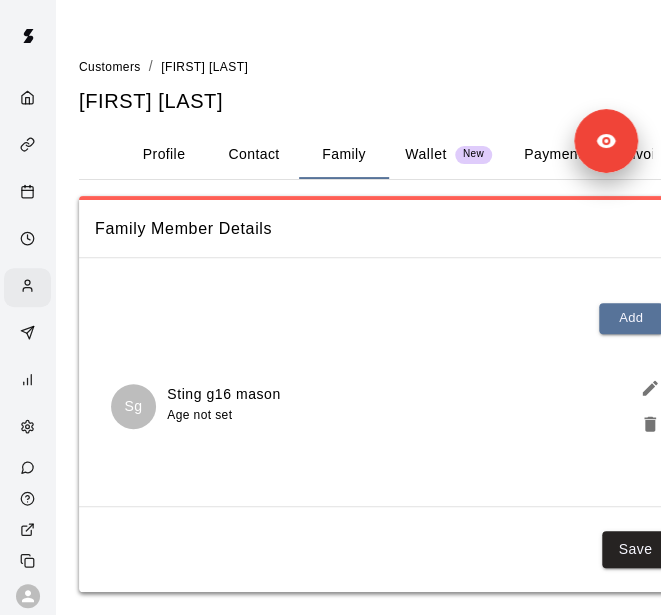 click on "Customers" at bounding box center [110, 66] 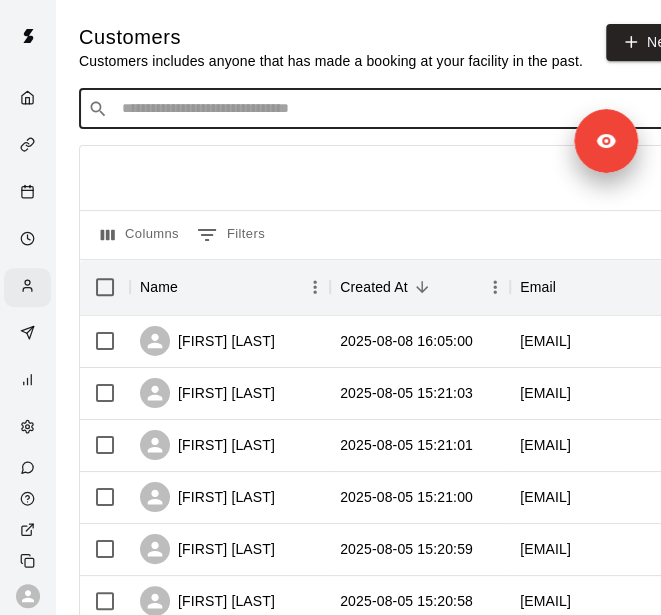 click at bounding box center [393, 109] 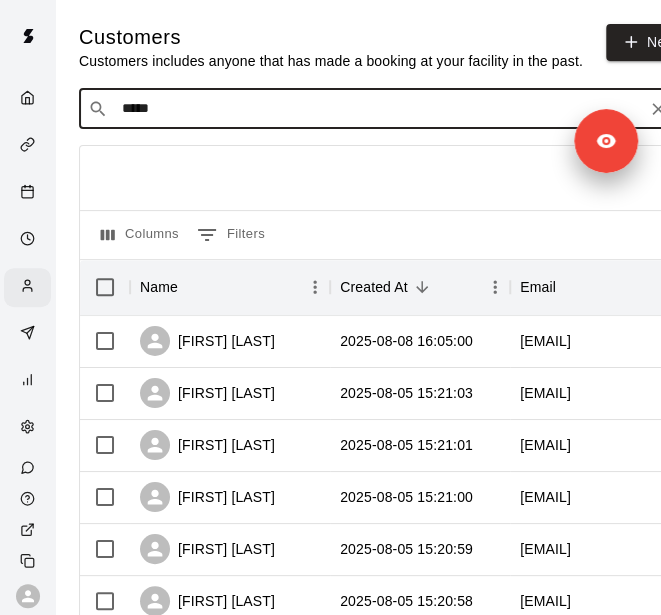 type on "******" 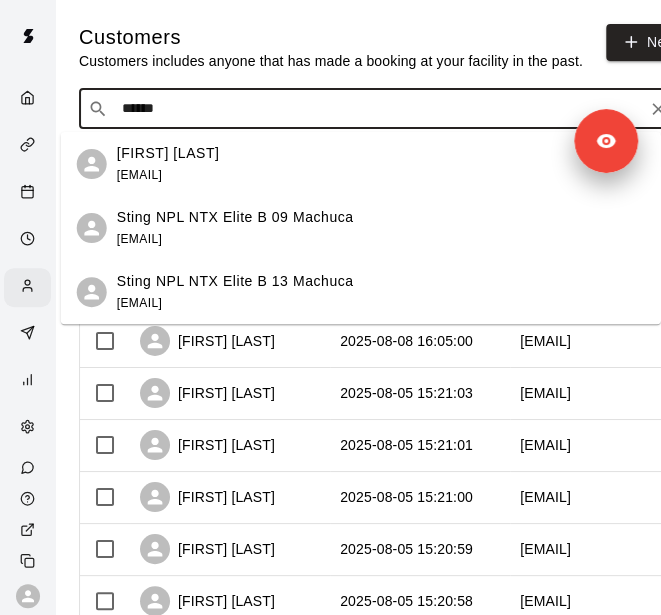 click on "Alvaro Machuca alvaro.machuca@yahoo.com" at bounding box center [168, 164] 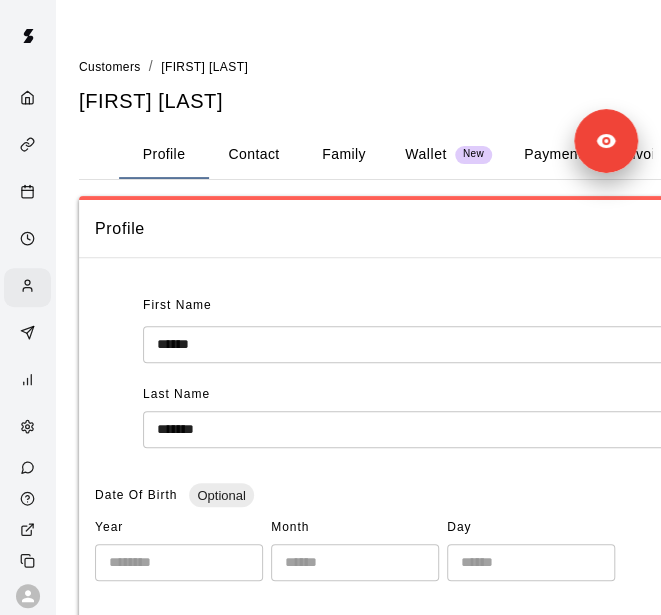 click on "Family" at bounding box center (344, 155) 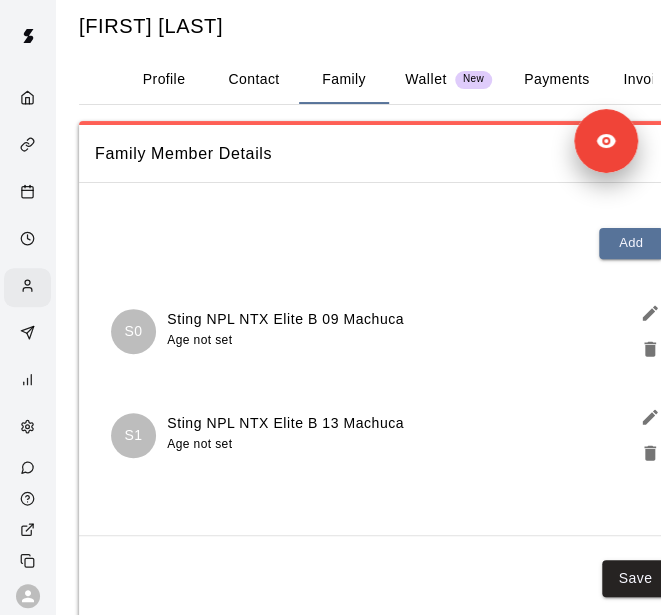 scroll, scrollTop: 76, scrollLeft: 0, axis: vertical 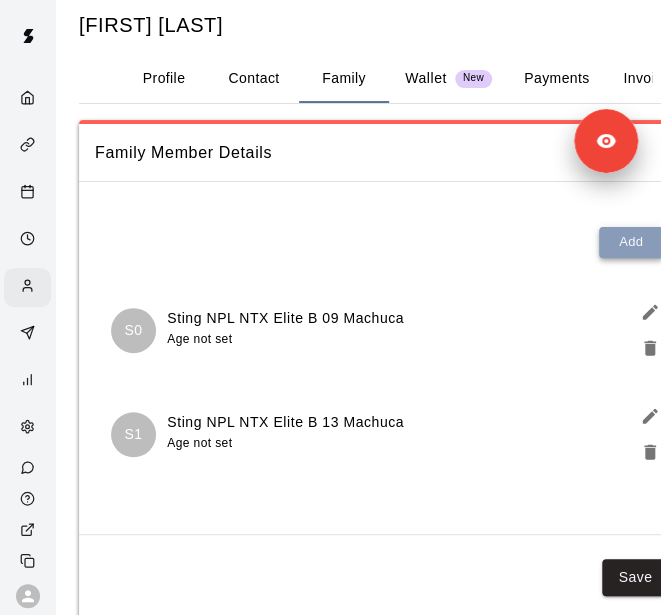 click on "Add" at bounding box center [631, 242] 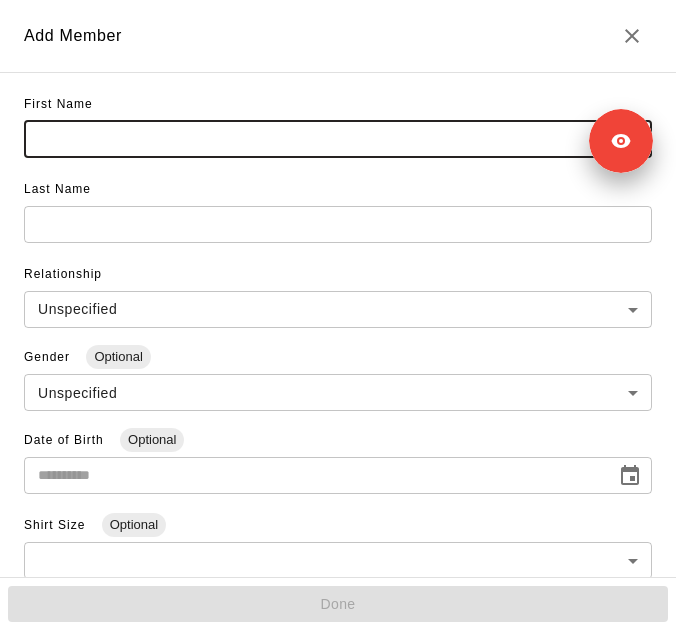 click at bounding box center [338, 139] 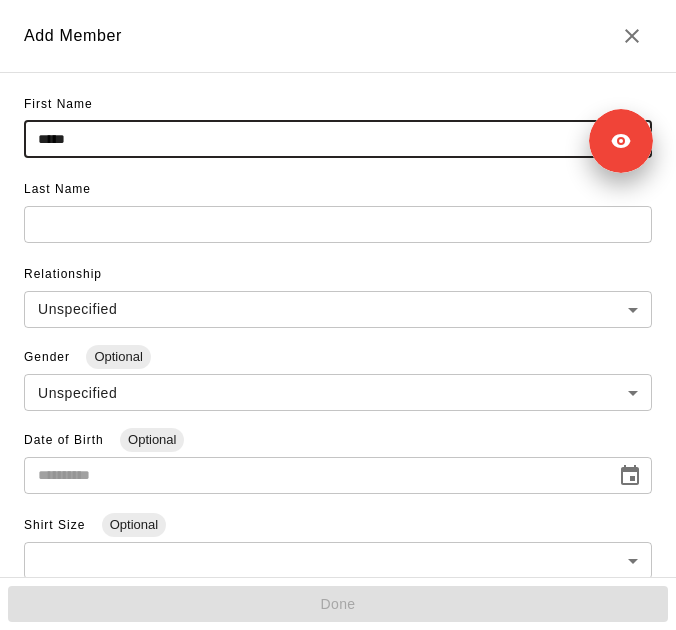type on "*****" 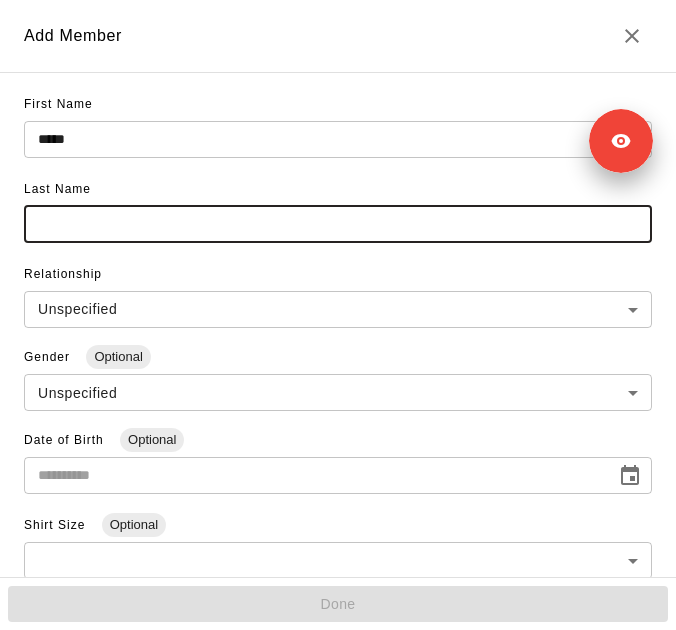 click at bounding box center (338, 224) 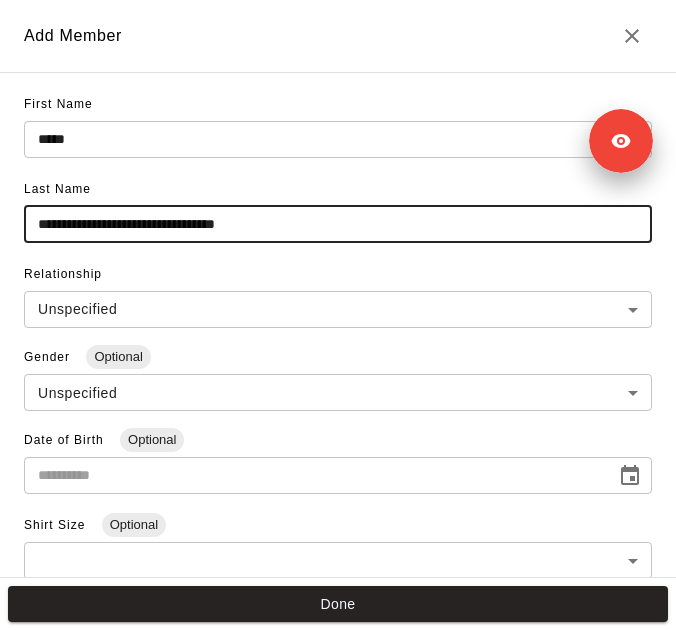 click on "**********" at bounding box center (338, 224) 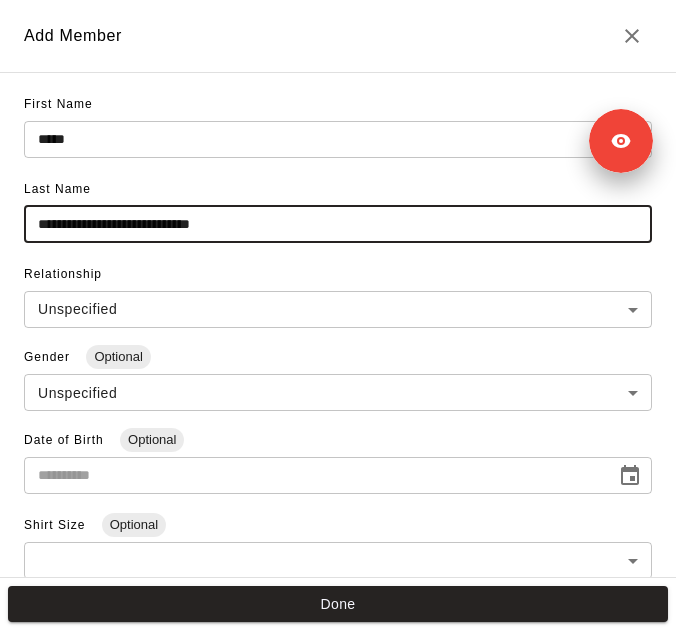 type on "**********" 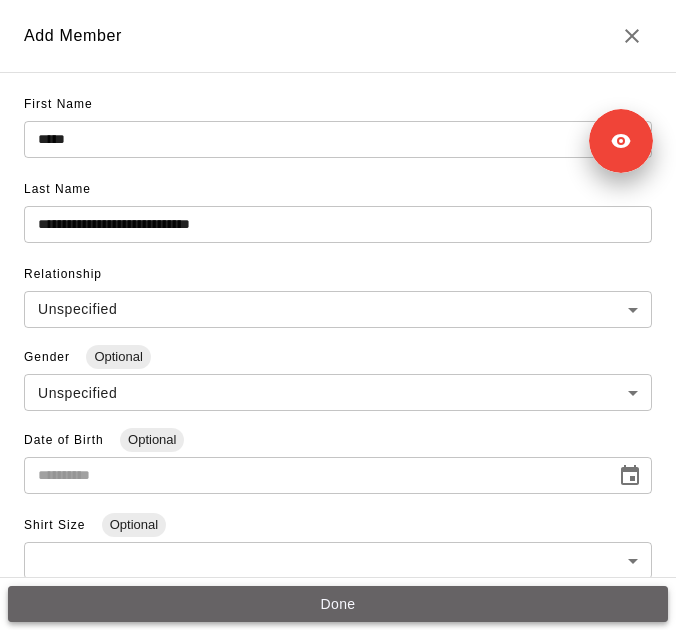 click on "Done" at bounding box center (338, 604) 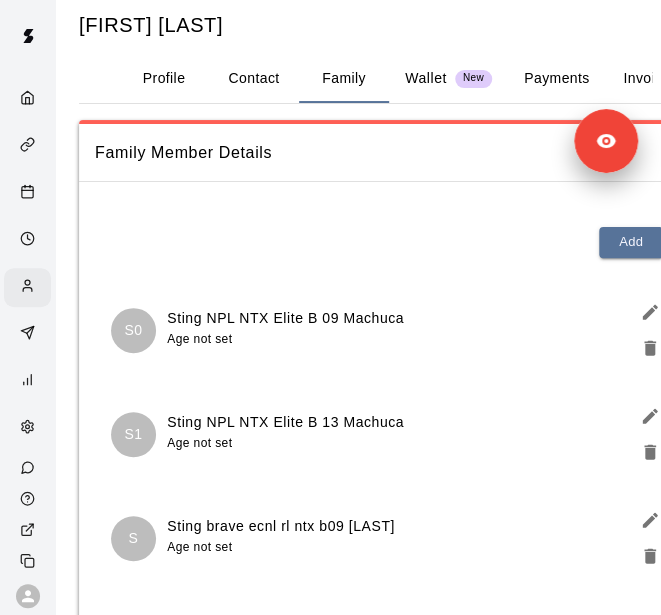 scroll, scrollTop: 224, scrollLeft: 0, axis: vertical 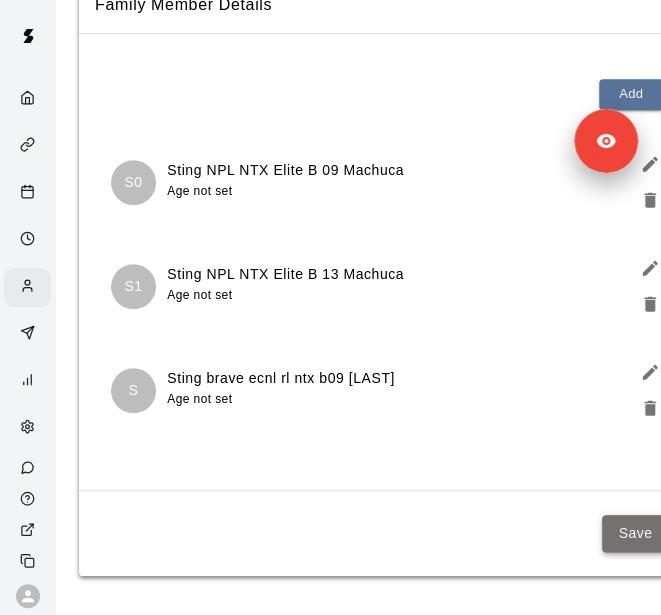 click on "Save" at bounding box center [635, 533] 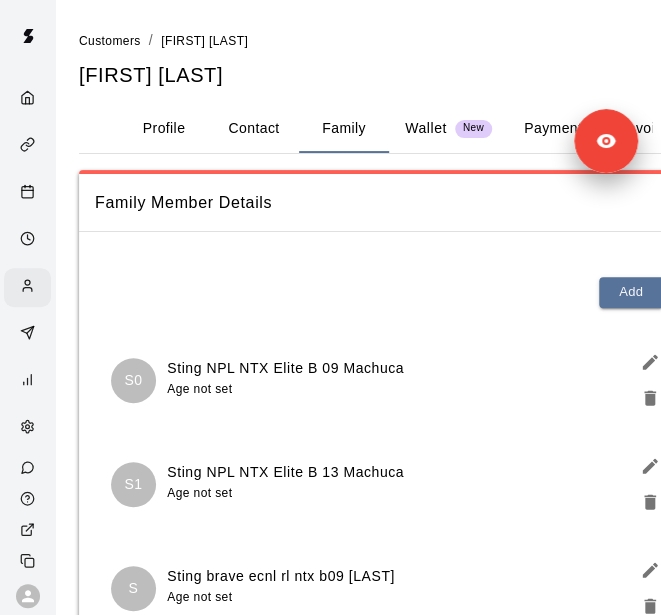scroll, scrollTop: 18, scrollLeft: 0, axis: vertical 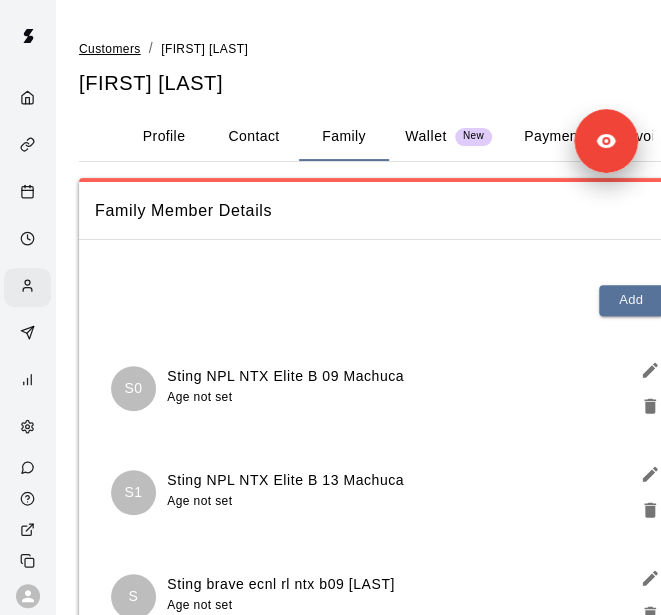 click on "Customers" at bounding box center (110, 49) 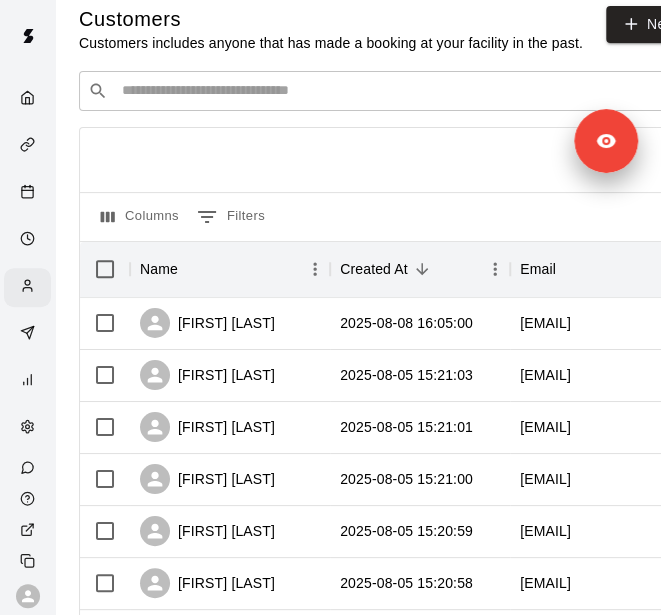 scroll, scrollTop: 0, scrollLeft: 0, axis: both 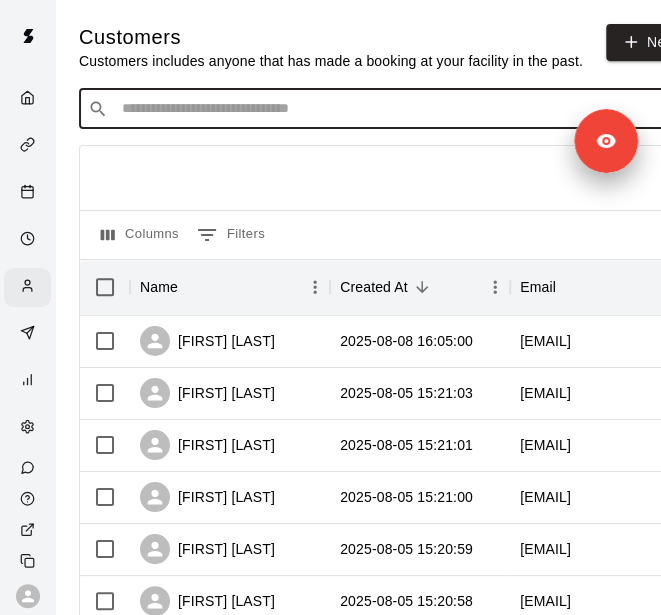 click at bounding box center (393, 109) 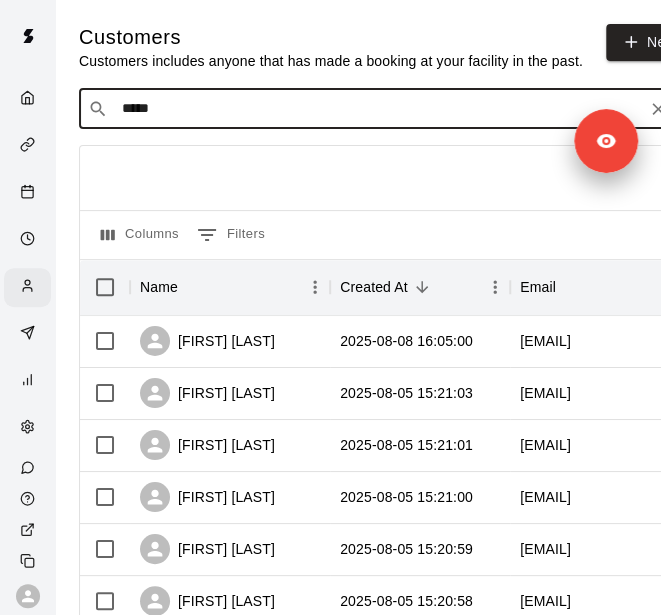 type on "******" 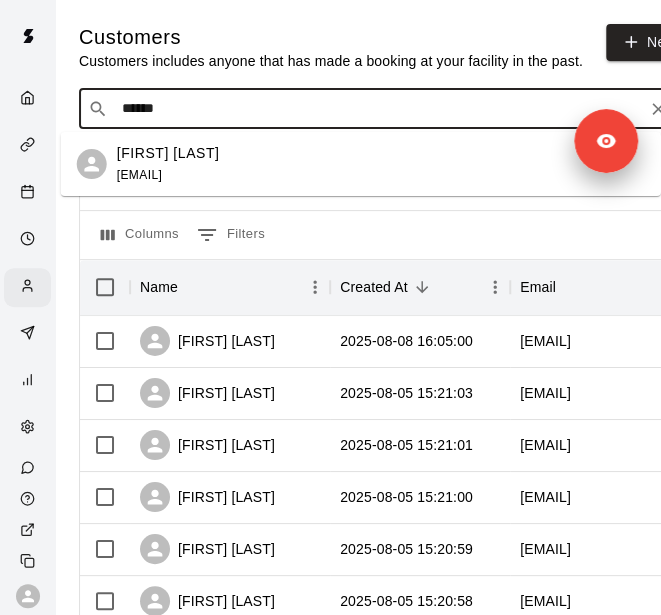 click on "[FIRST] [LAST]" at bounding box center [168, 153] 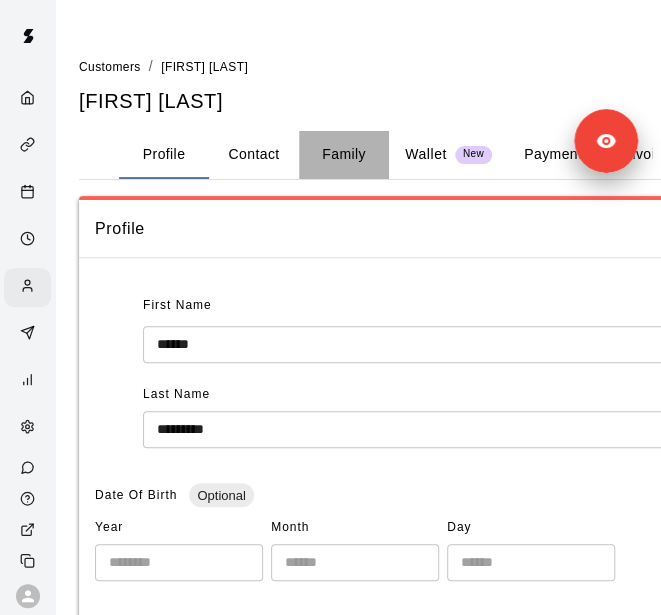 click on "Family" at bounding box center [344, 155] 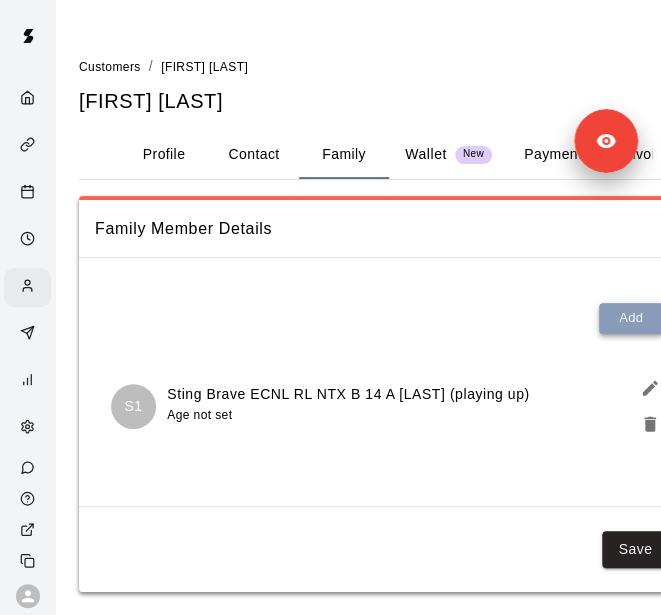 click on "Add" at bounding box center (631, 318) 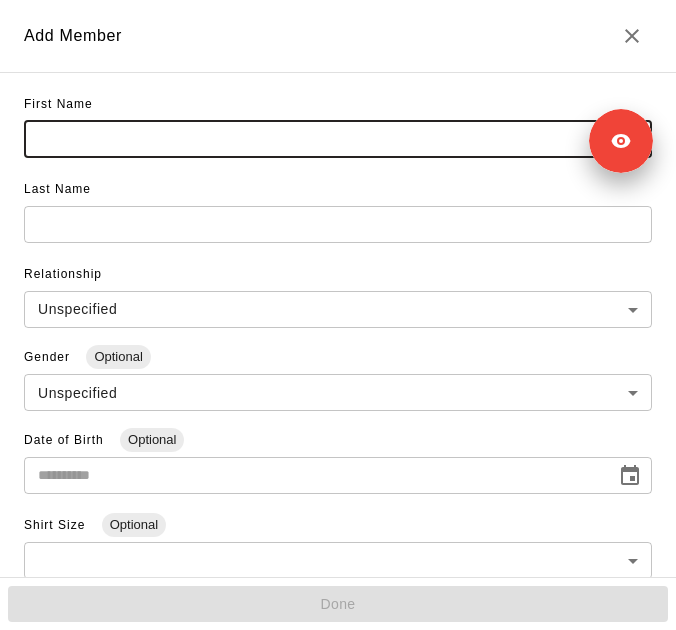 click at bounding box center (338, 139) 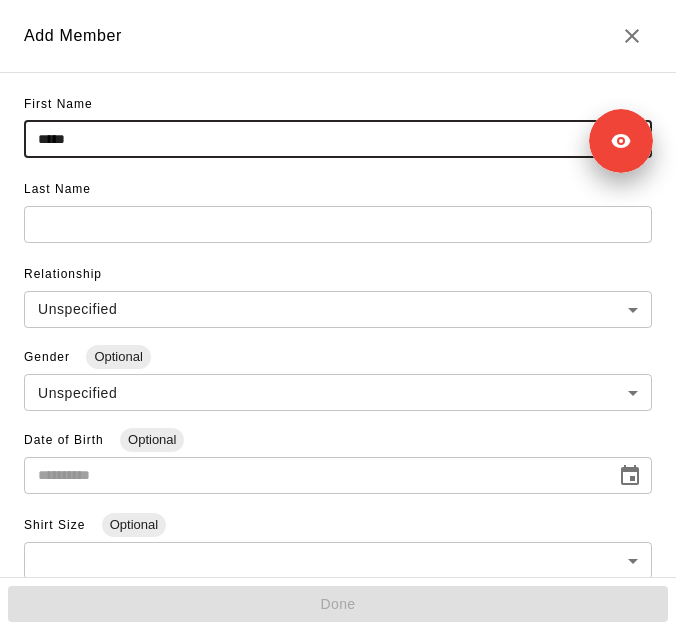 type on "*****" 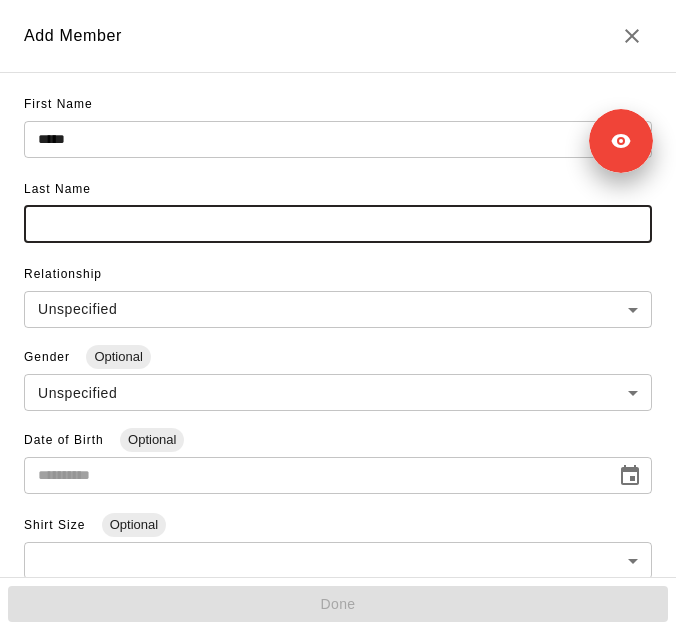 click at bounding box center [338, 224] 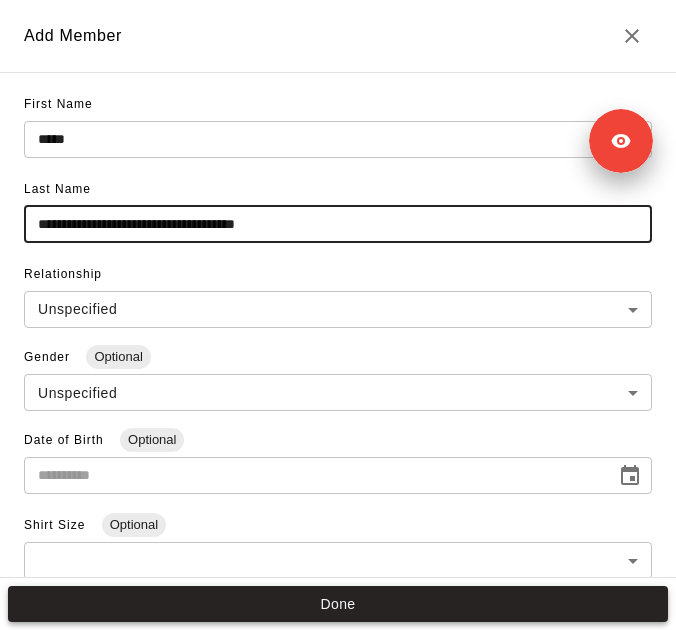 type on "**********" 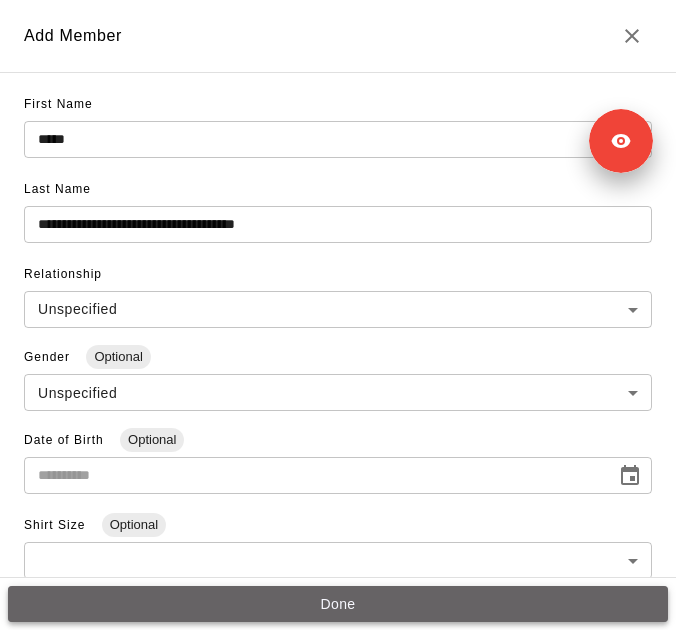 click on "Done" at bounding box center (338, 604) 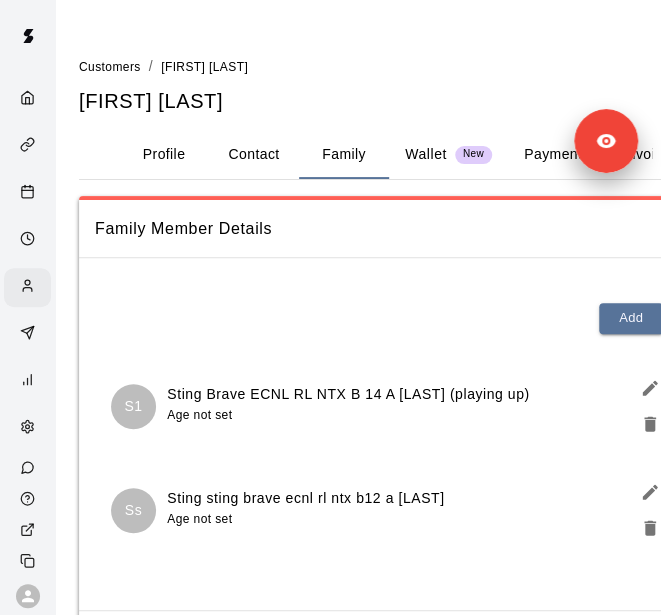 scroll, scrollTop: 120, scrollLeft: 0, axis: vertical 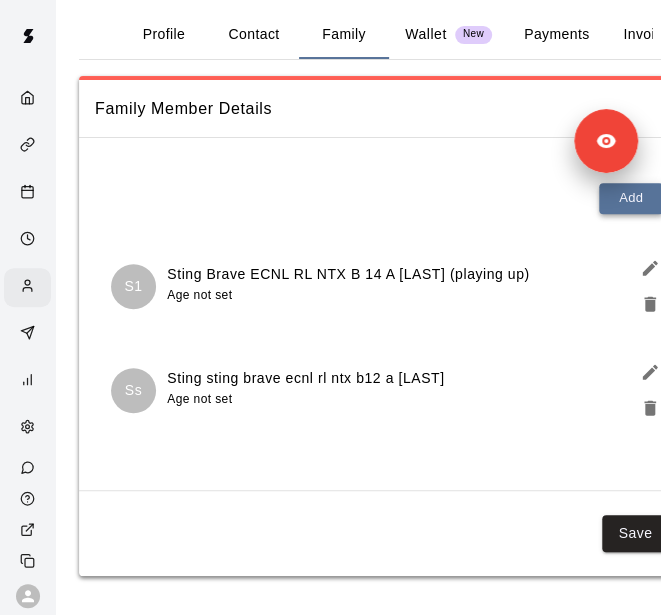 click on "Add" at bounding box center [631, 198] 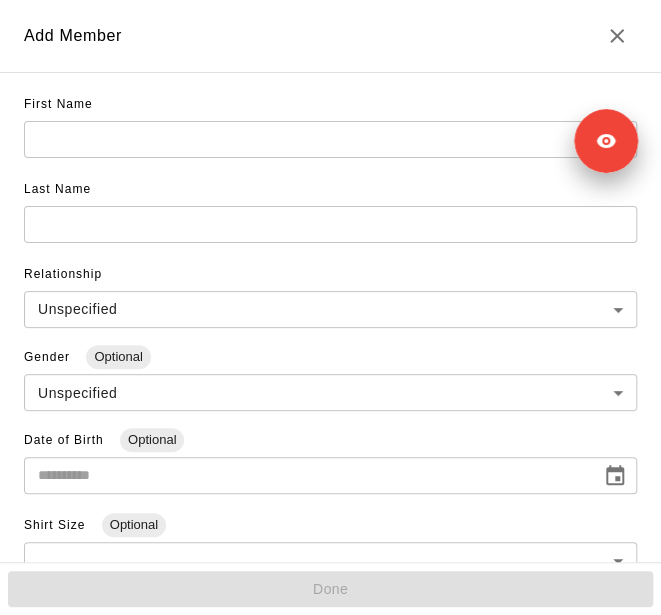 scroll, scrollTop: 104, scrollLeft: 0, axis: vertical 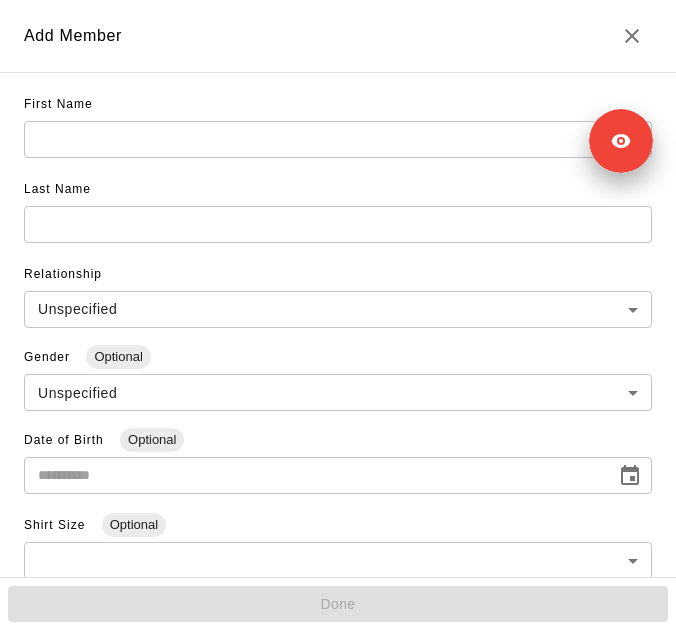 drag, startPoint x: 391, startPoint y: 158, endPoint x: 370, endPoint y: 137, distance: 29.698484 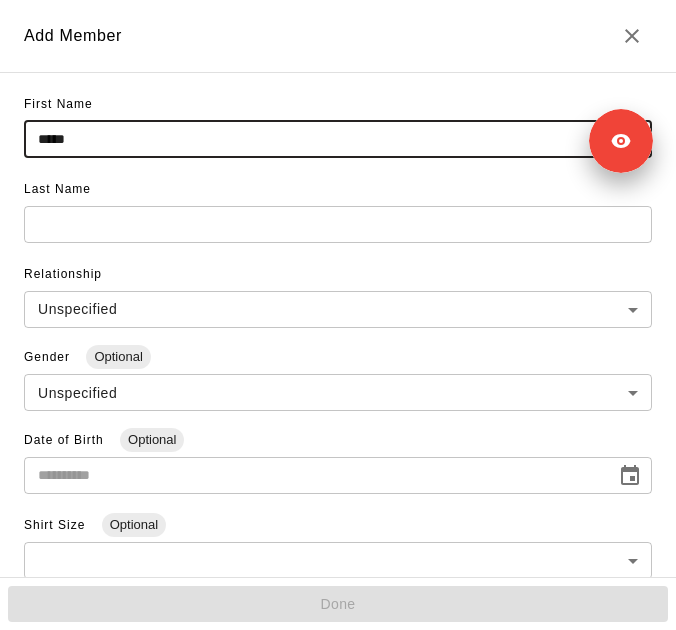 type on "*****" 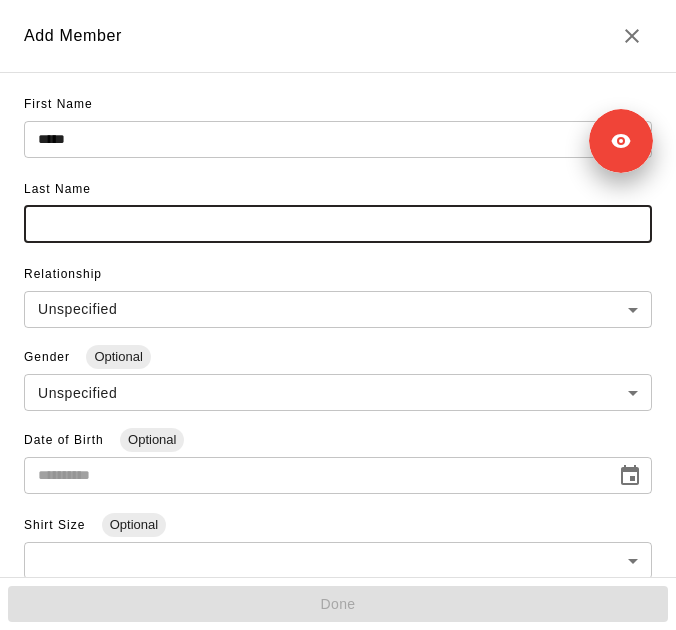 paste on "**********" 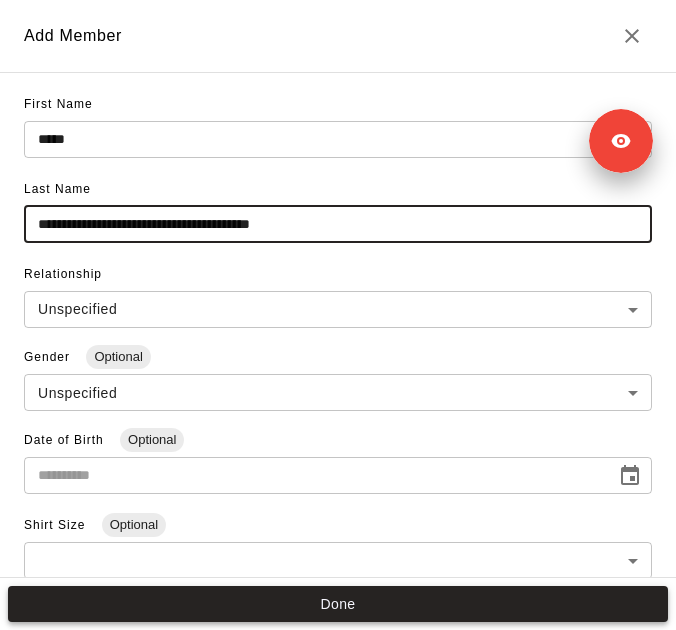 type on "**********" 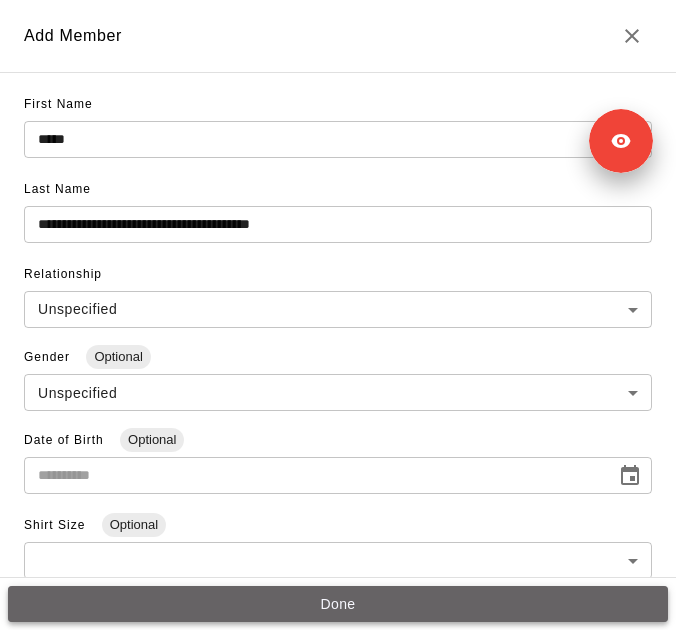 click on "Done" at bounding box center (338, 604) 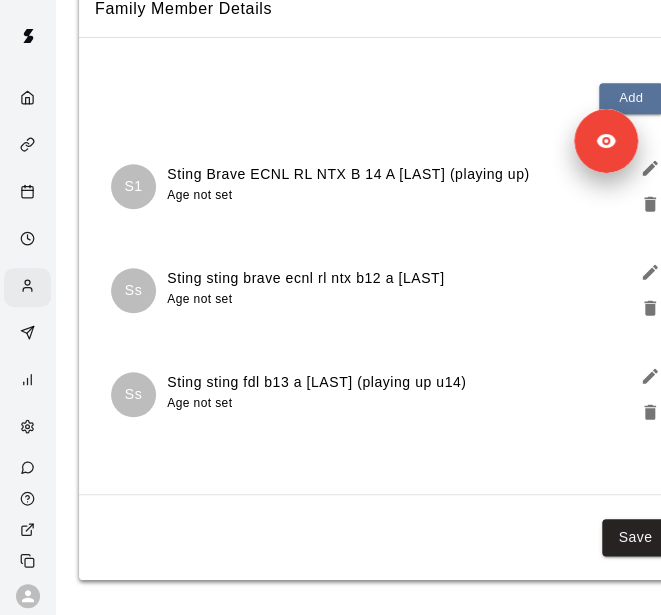scroll, scrollTop: 224, scrollLeft: 0, axis: vertical 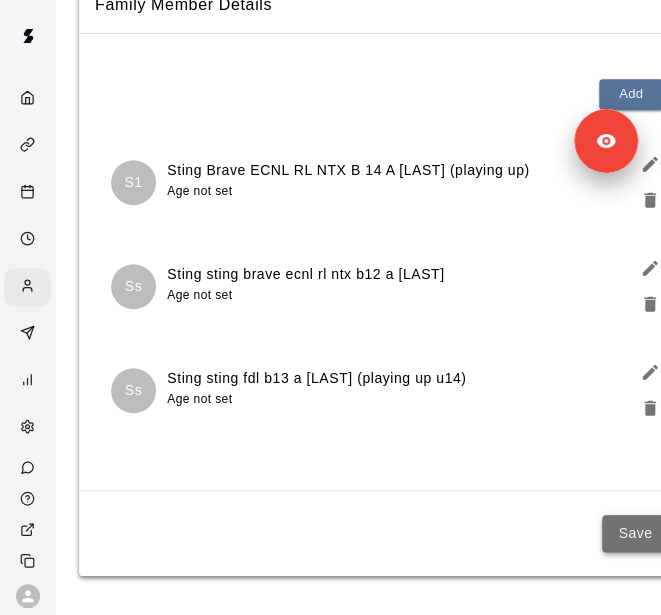 click on "Save" at bounding box center [635, 533] 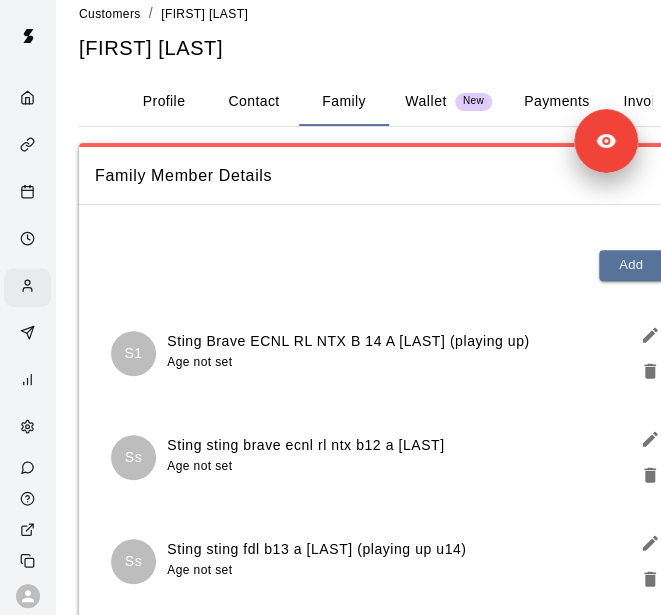 scroll, scrollTop: 47, scrollLeft: 0, axis: vertical 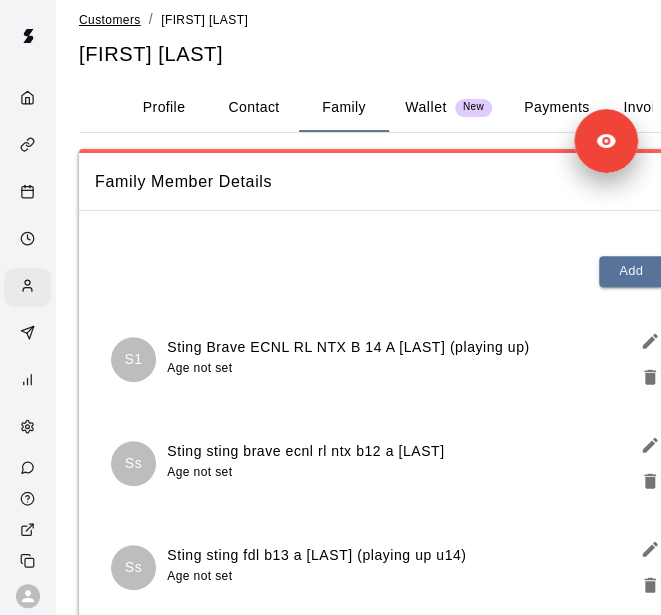 click on "Customers" at bounding box center [110, 20] 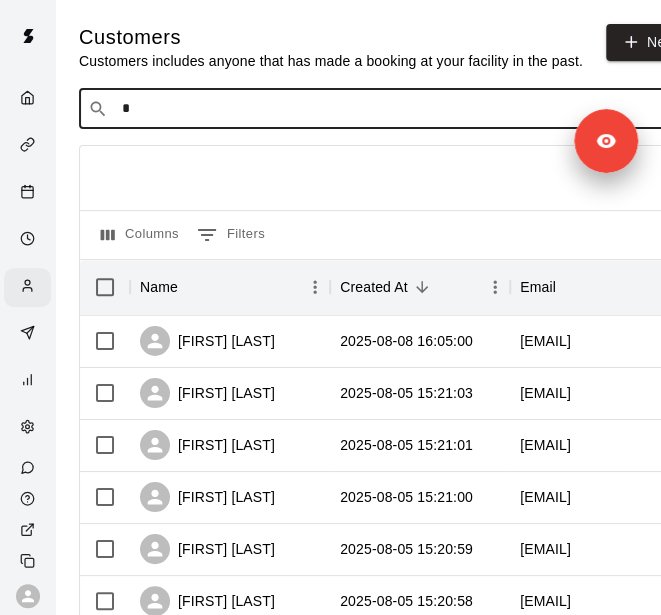 click on "*" at bounding box center [393, 109] 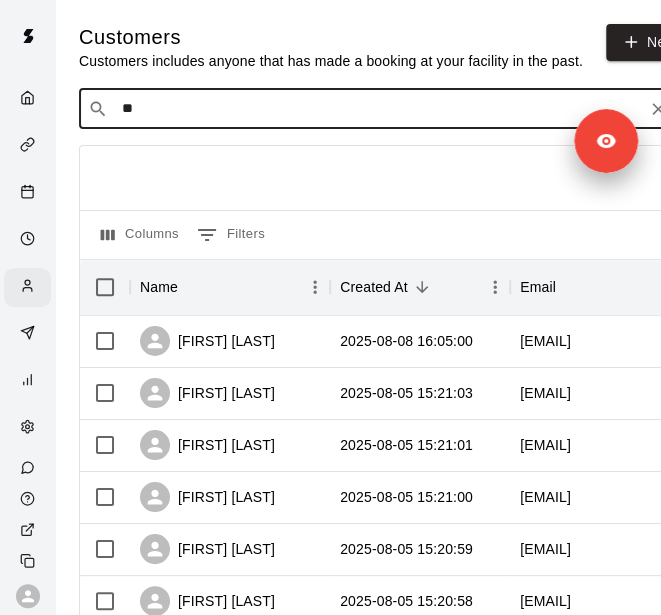 type on "***" 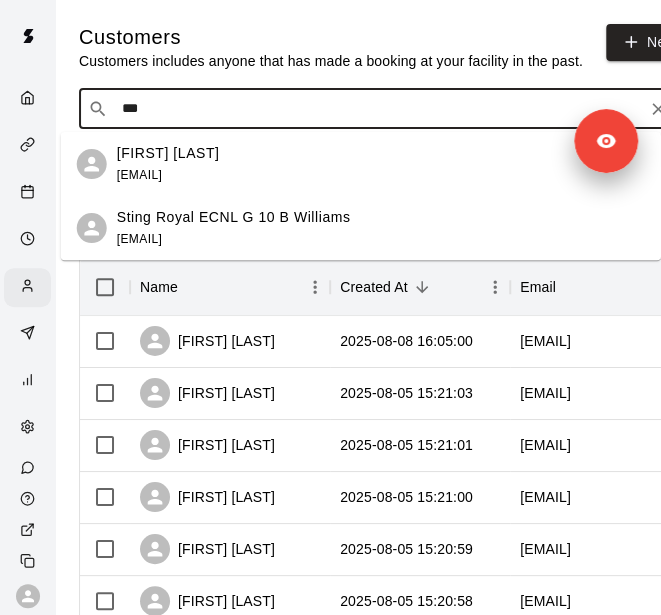 click on "benwilliams@stingsoccer.com" at bounding box center (139, 175) 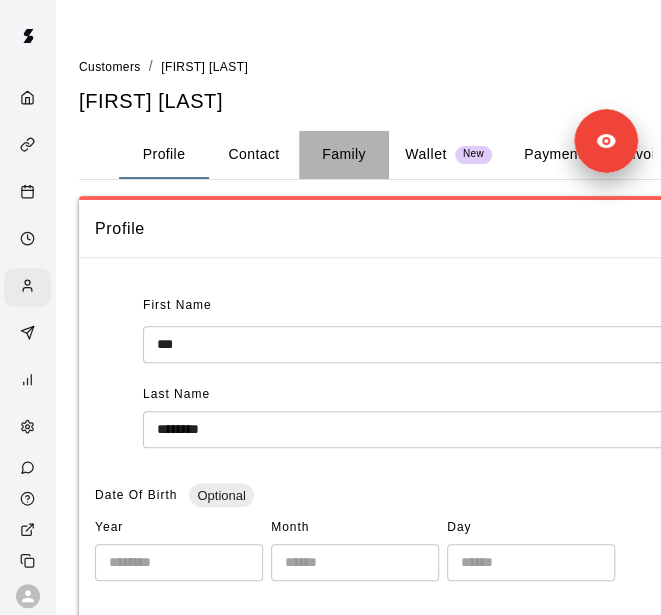 click on "Family" at bounding box center [344, 155] 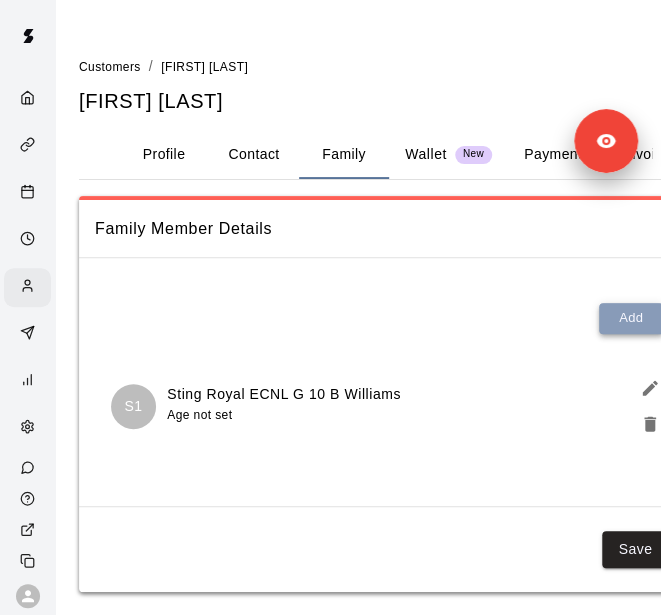click on "Add" at bounding box center (631, 318) 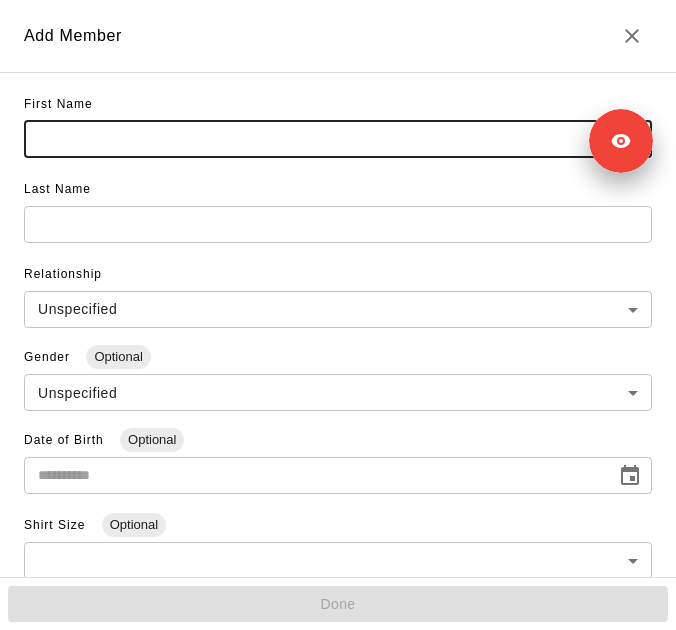 click at bounding box center [338, 139] 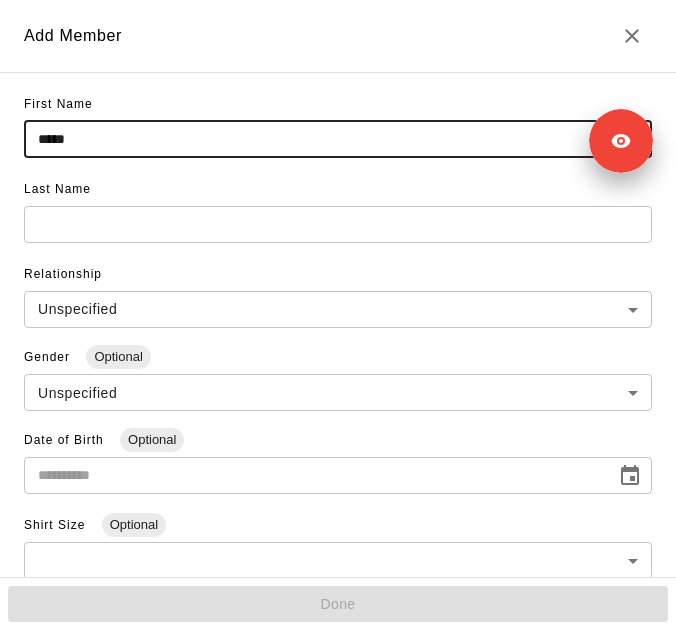 type on "*****" 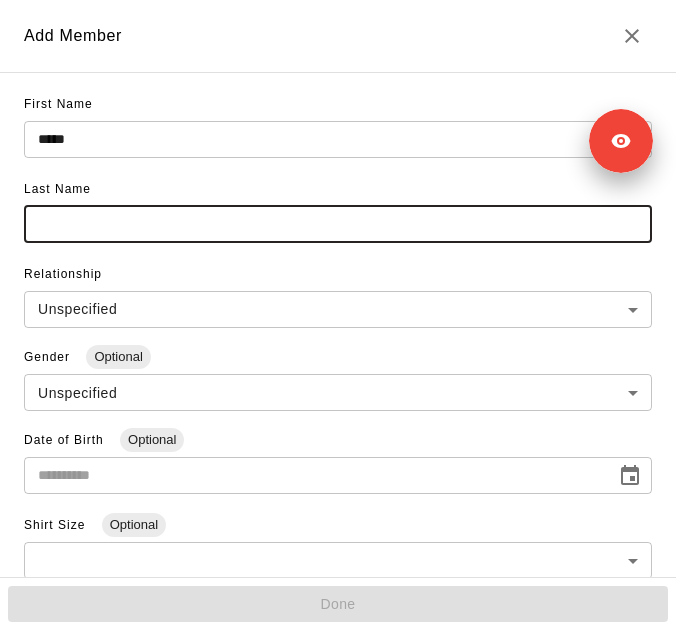 click at bounding box center [338, 224] 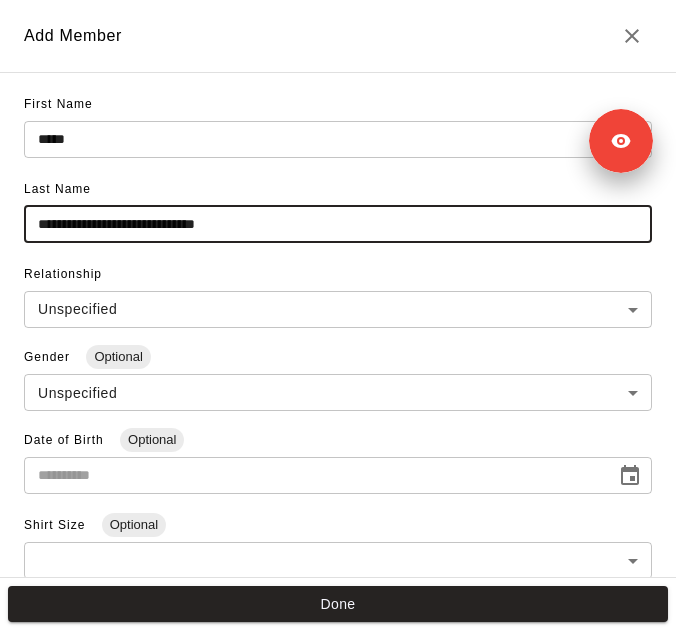 click on "**********" at bounding box center (338, 224) 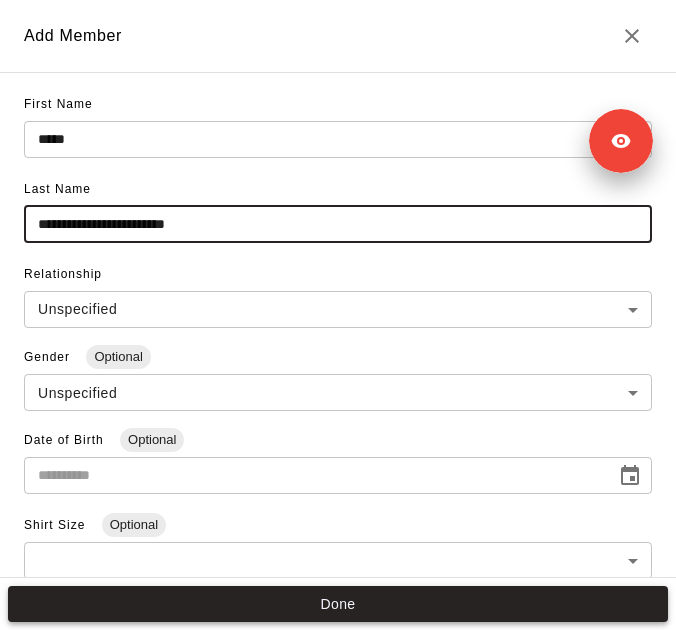 type on "**********" 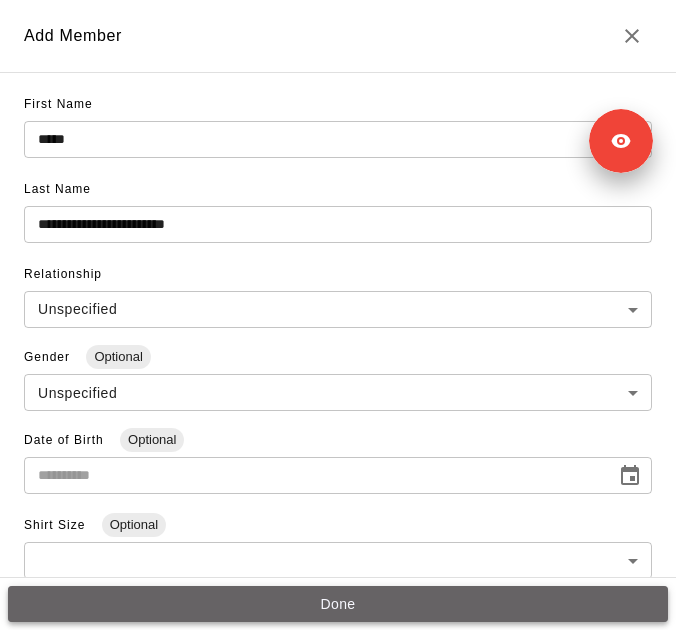 click on "Done" at bounding box center [338, 604] 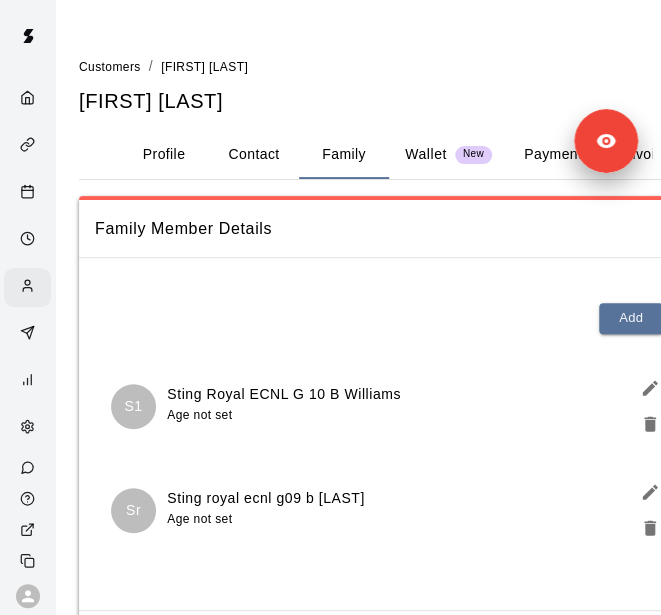 scroll, scrollTop: 120, scrollLeft: 0, axis: vertical 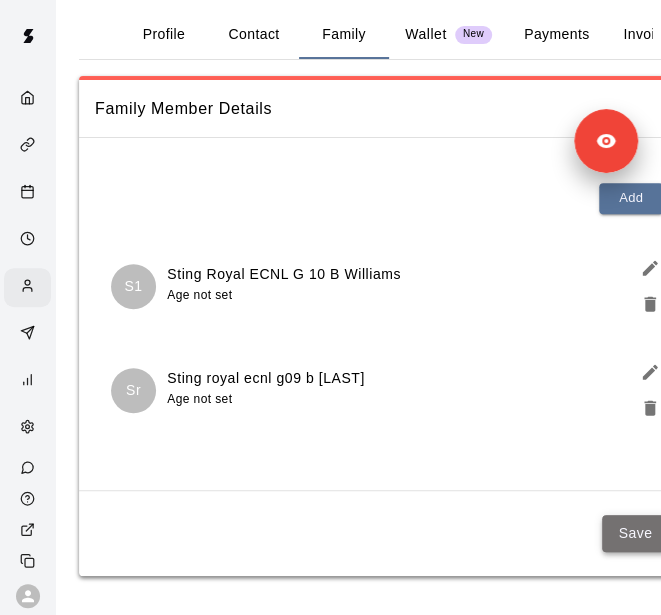 click on "Save" at bounding box center [635, 533] 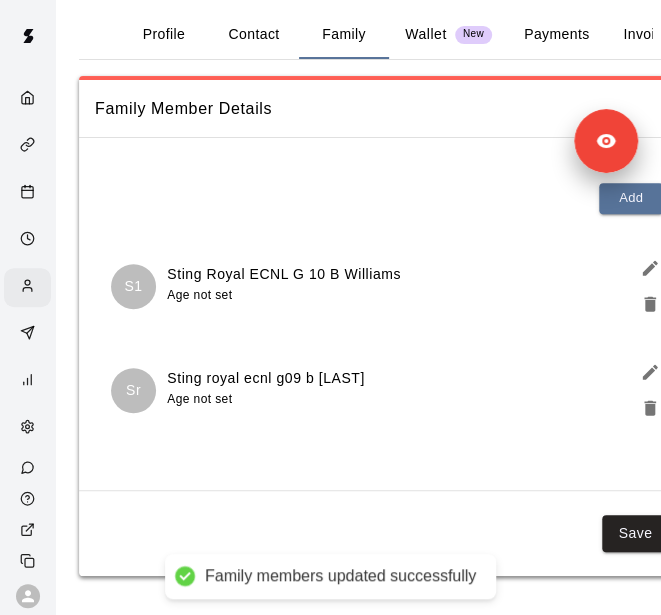 scroll, scrollTop: 0, scrollLeft: 0, axis: both 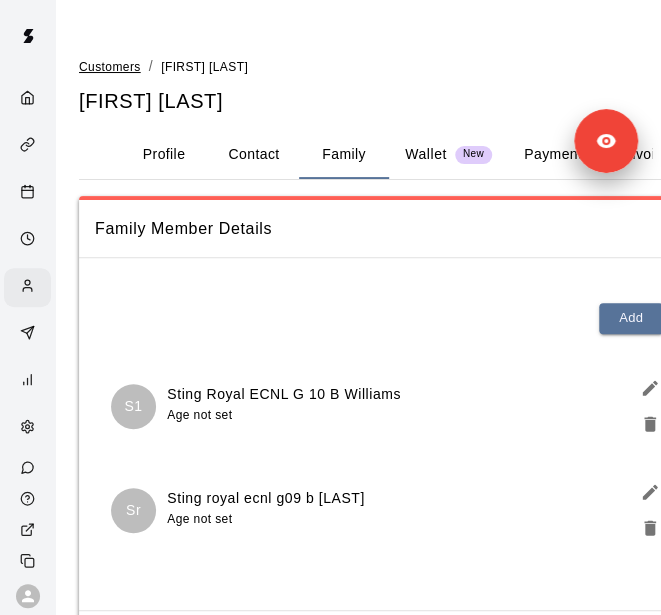 click on "Customers" at bounding box center [110, 67] 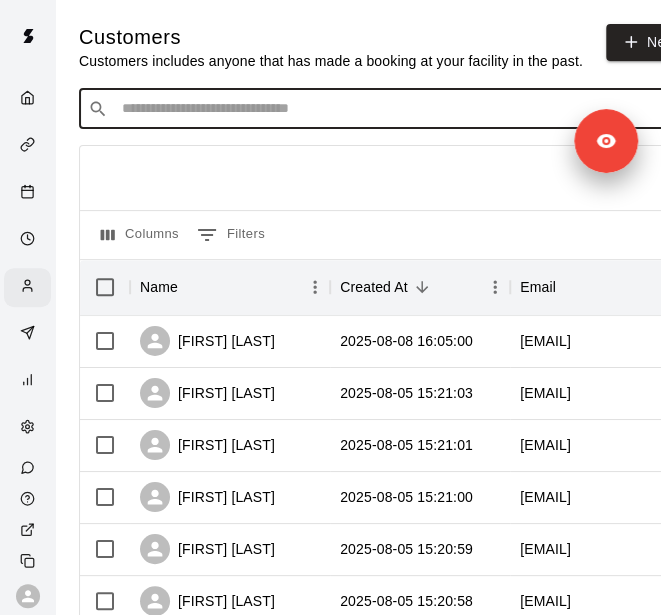 click at bounding box center (393, 109) 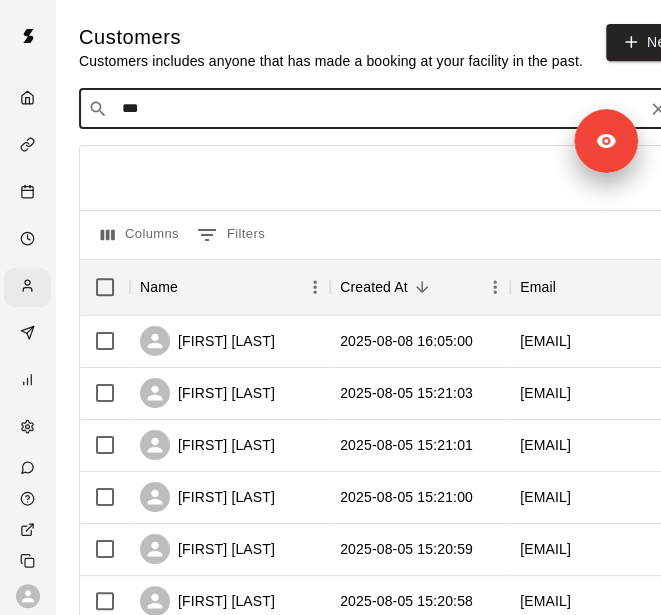 type on "***" 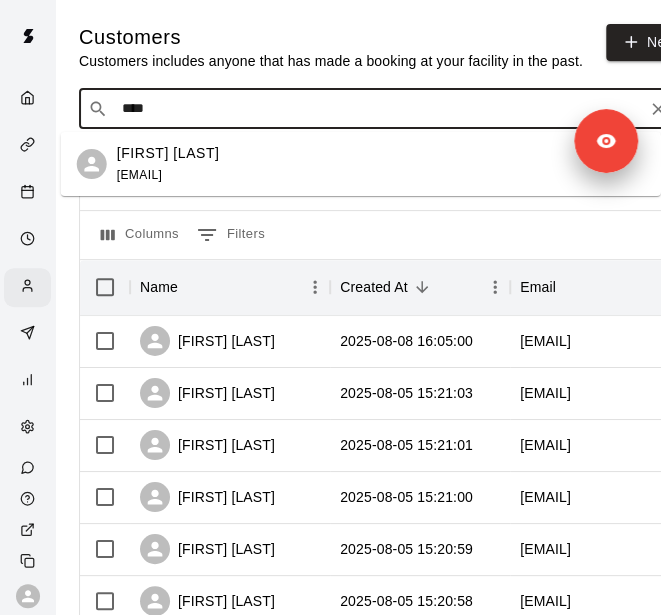 click on "benwilliams@stingsoccer.com" at bounding box center [139, 175] 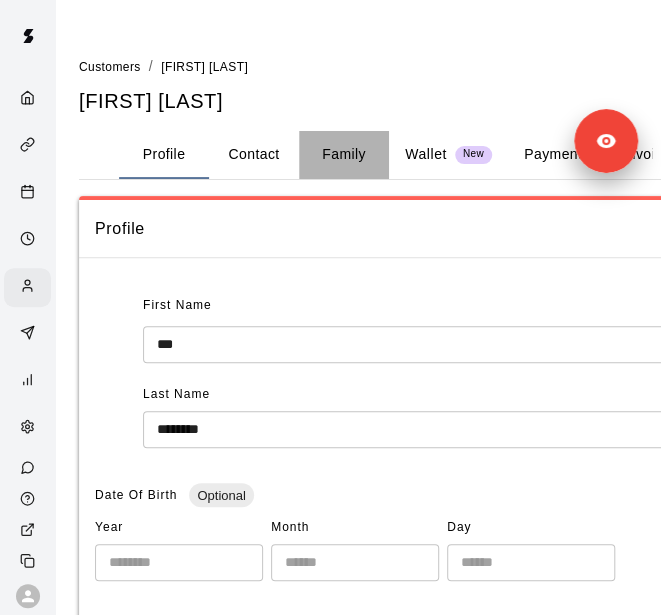 click on "Family" at bounding box center (344, 155) 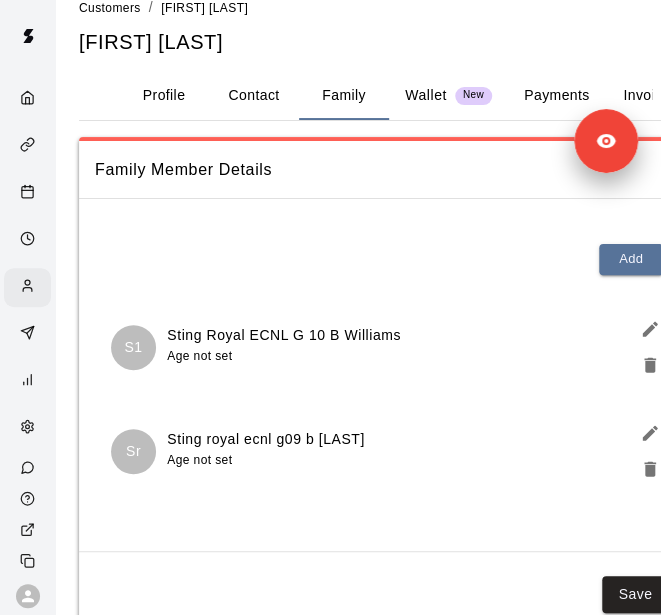 scroll, scrollTop: 61, scrollLeft: 0, axis: vertical 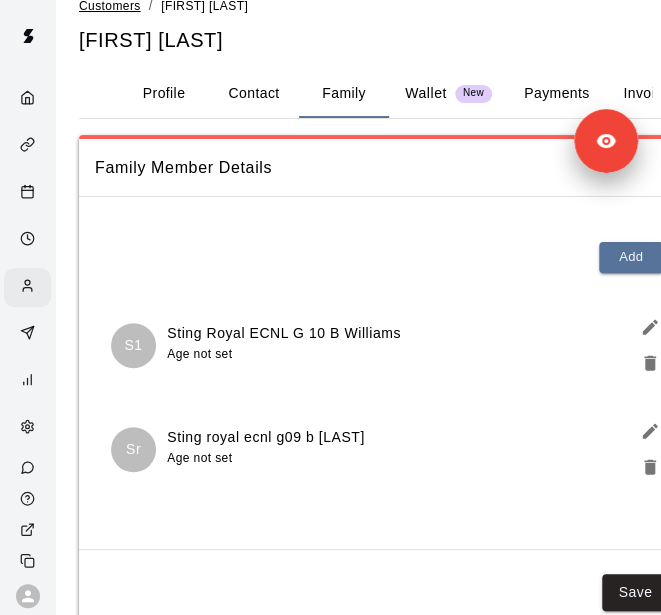 click on "Customers" at bounding box center [110, 6] 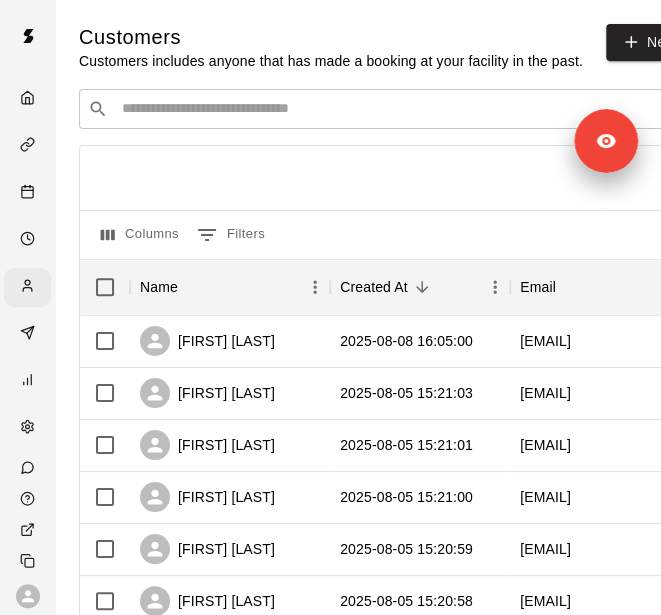 click on "​ ​" at bounding box center [379, 109] 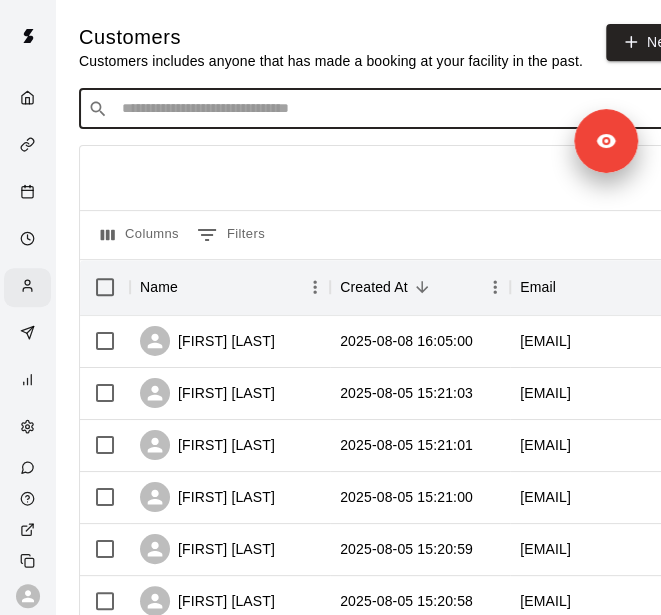 scroll, scrollTop: 0, scrollLeft: 9, axis: horizontal 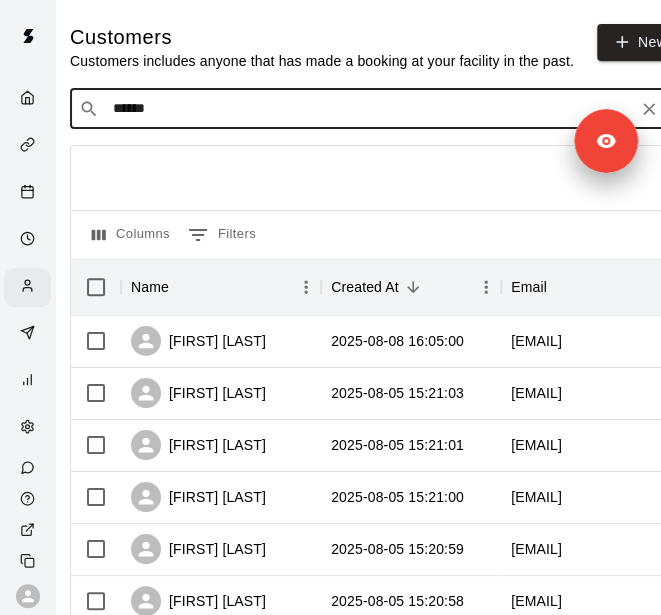 type on "*******" 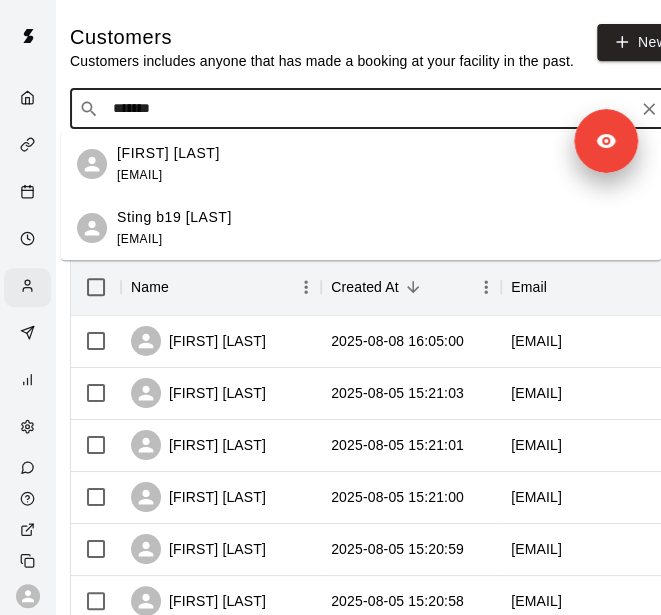click on "Brandon Martin" at bounding box center [168, 153] 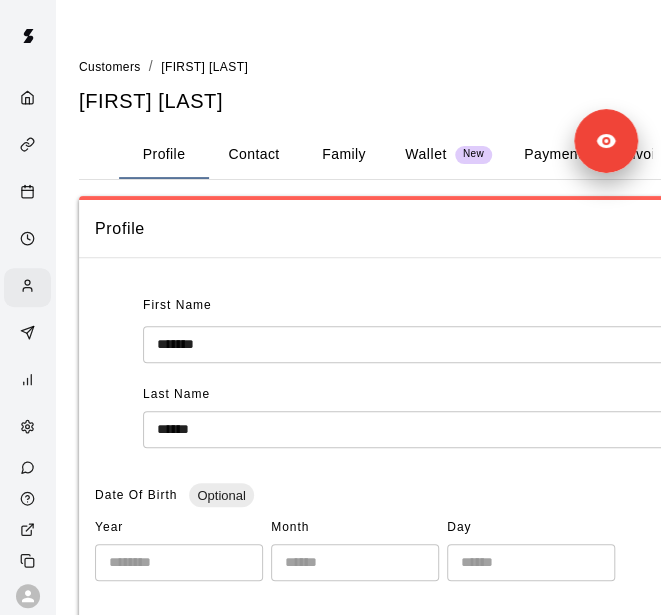 click on "Family" at bounding box center (344, 155) 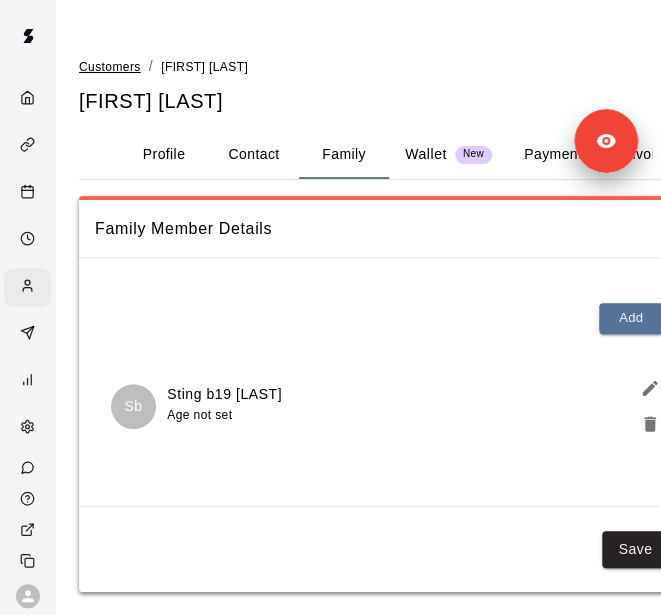 click on "Customers" at bounding box center [110, 67] 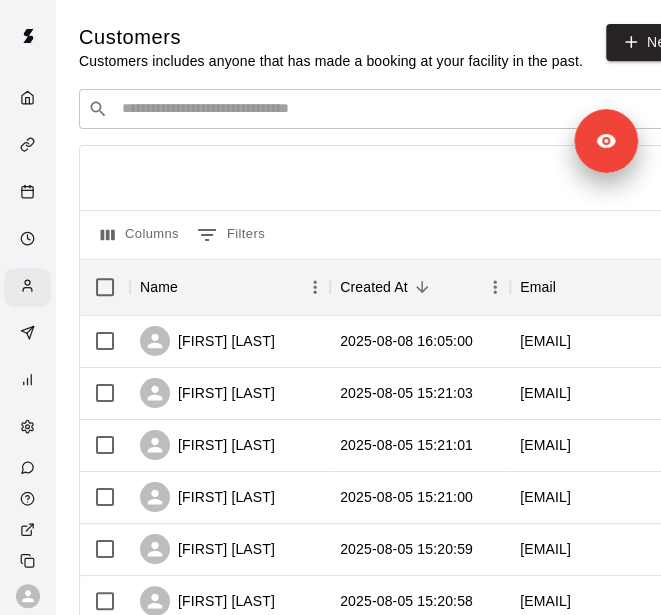 click on "​ ​" at bounding box center (379, 109) 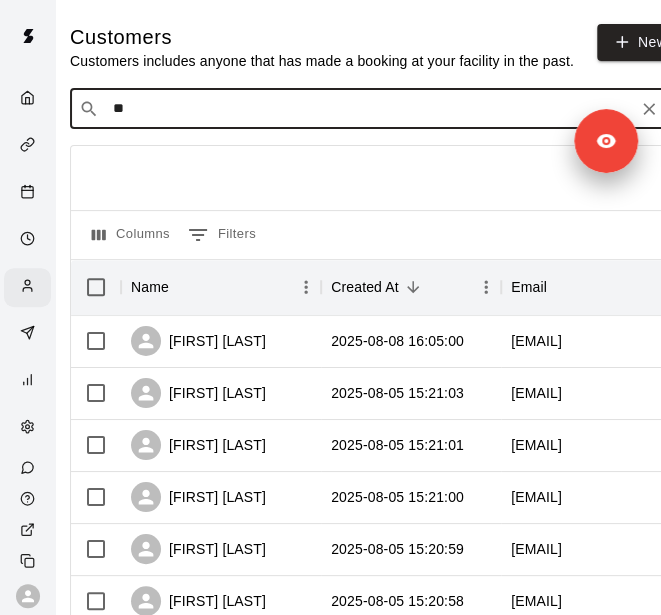 type on "***" 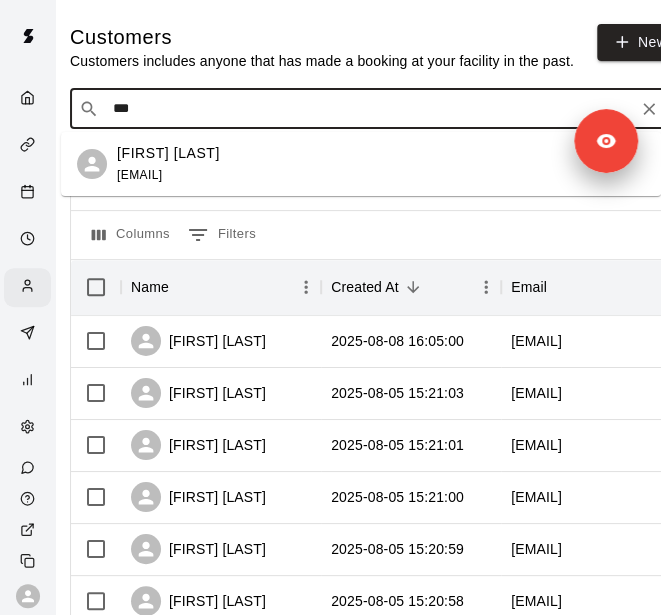 click on "Bryan King" at bounding box center [168, 153] 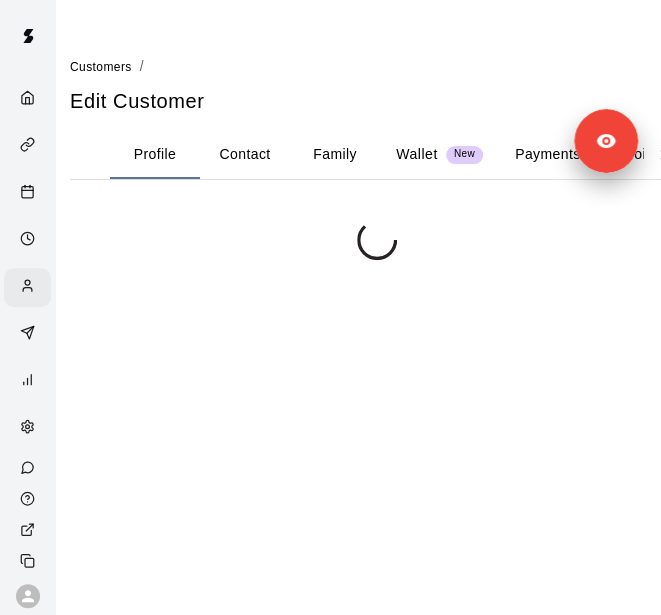 scroll, scrollTop: 0, scrollLeft: 0, axis: both 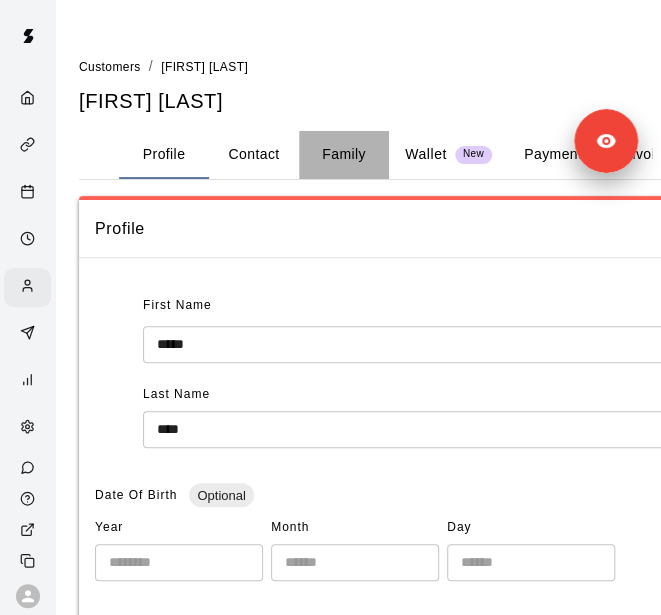 click on "Family" at bounding box center (344, 155) 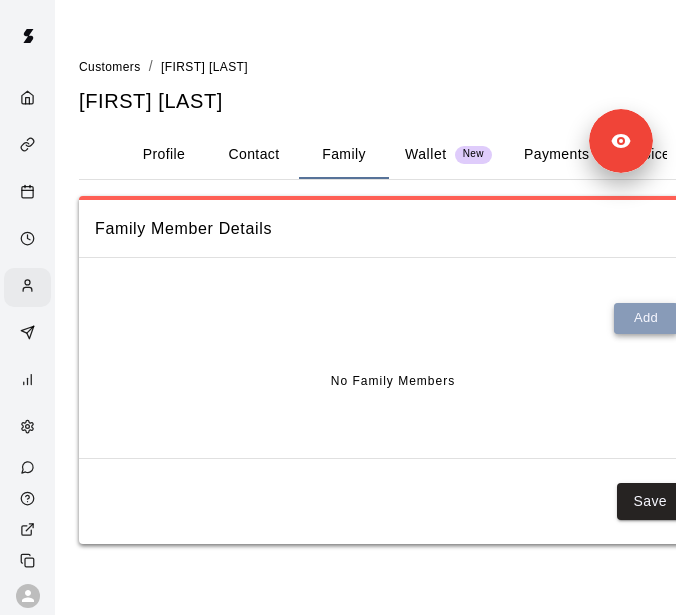 click on "Add" at bounding box center (646, 318) 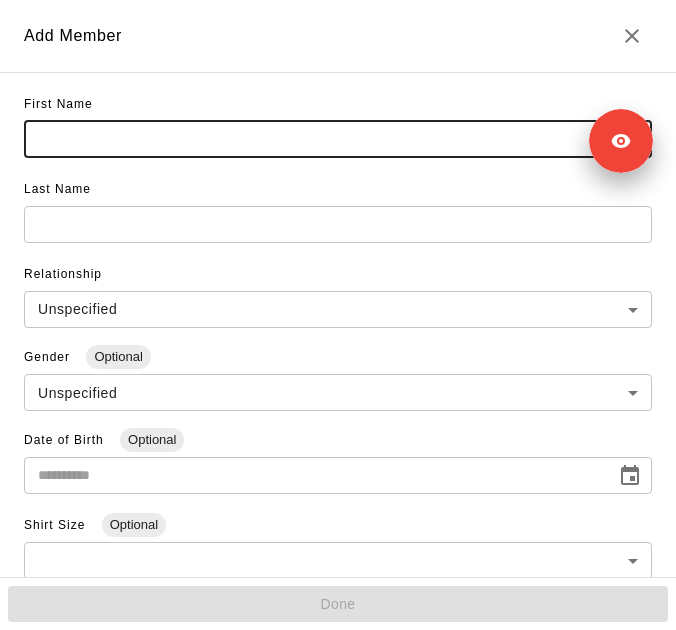 click at bounding box center (338, 139) 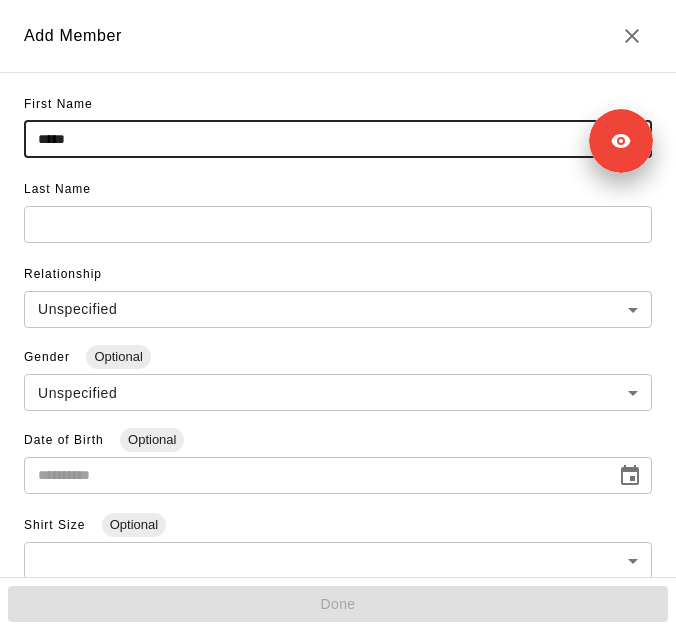 type on "*****" 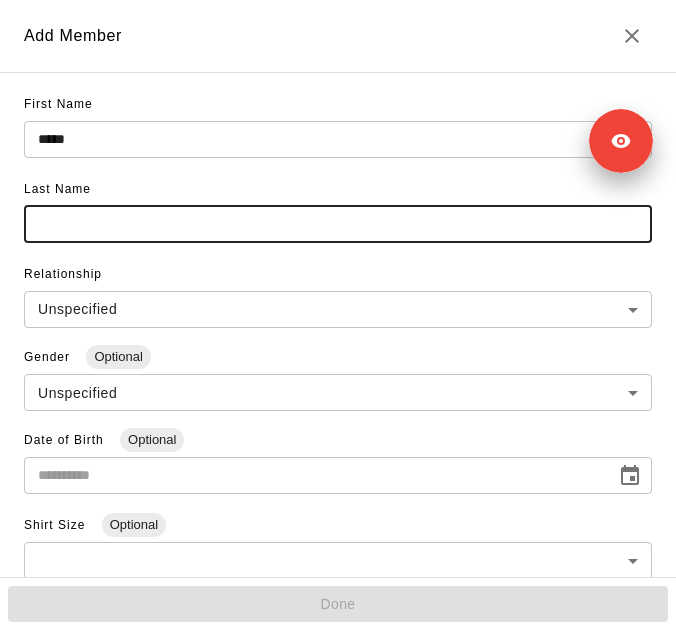 paste on "**********" 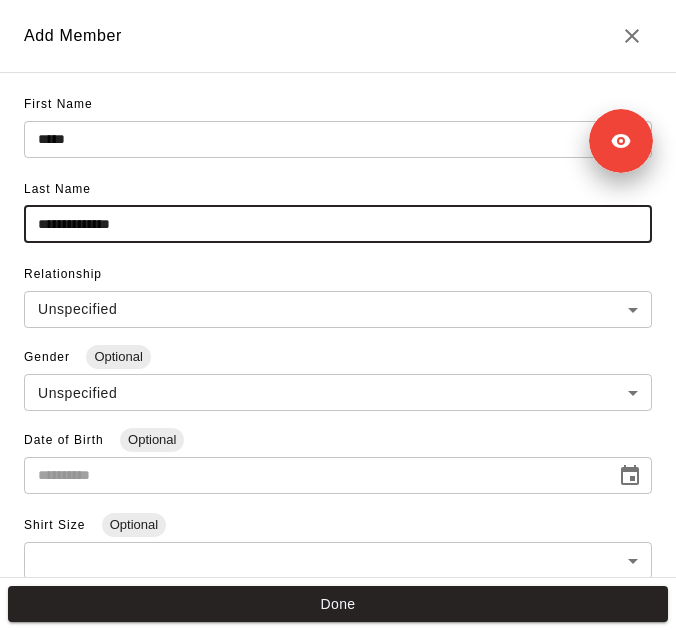 click on "**********" at bounding box center (338, 224) 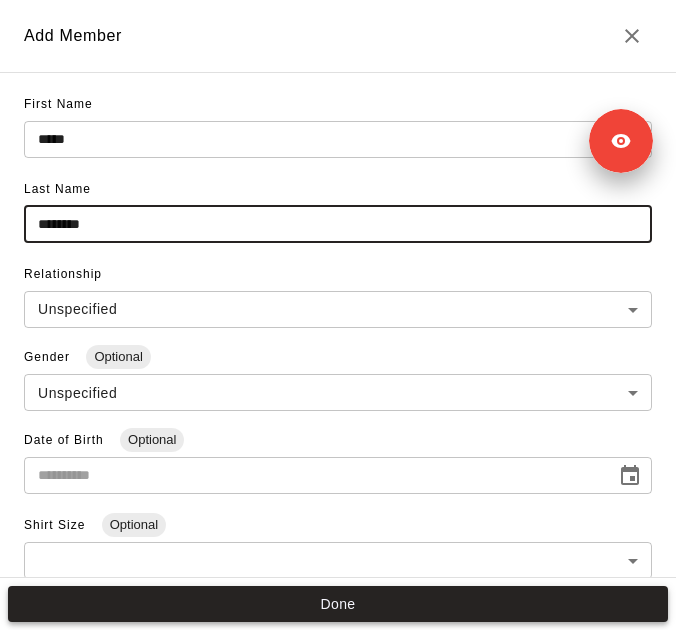type on "********" 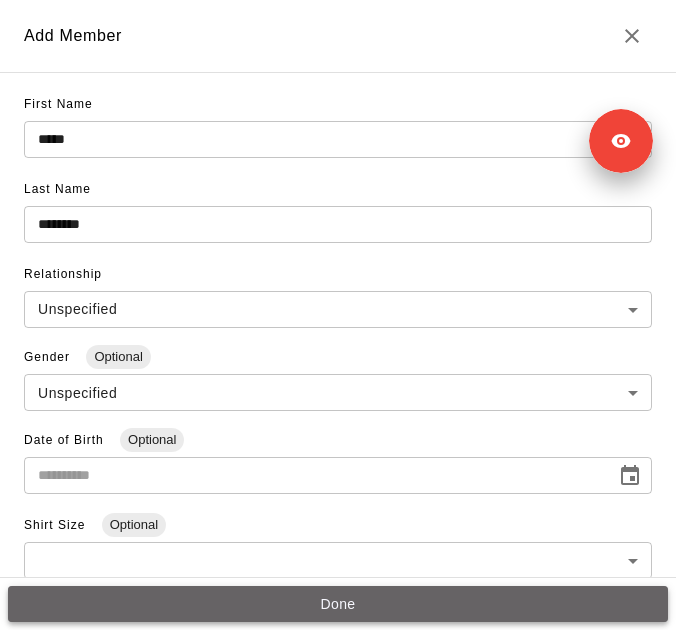 click on "Done" at bounding box center [338, 604] 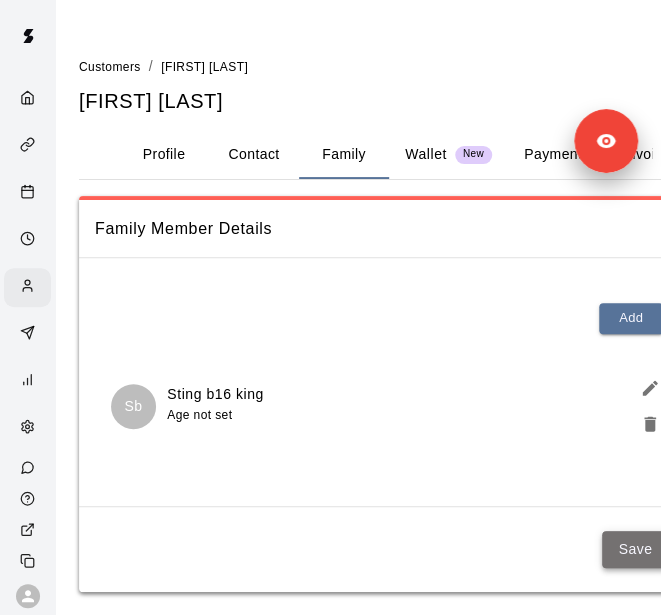 click on "Save" at bounding box center [635, 549] 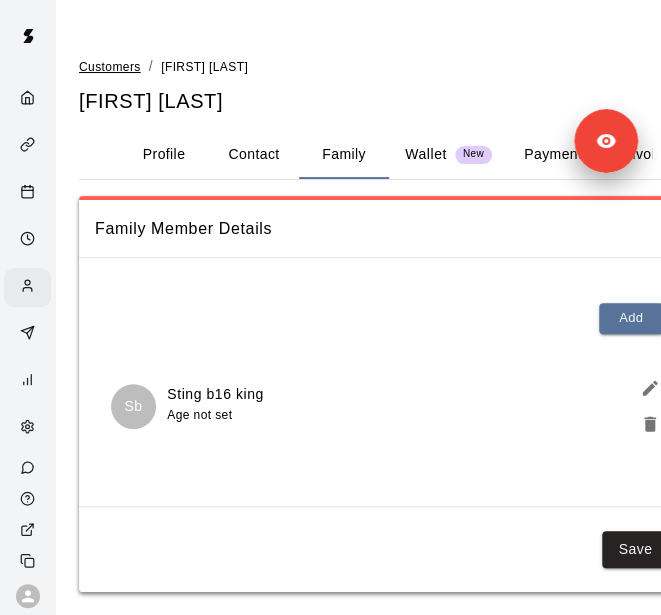 click on "Customers" at bounding box center (110, 67) 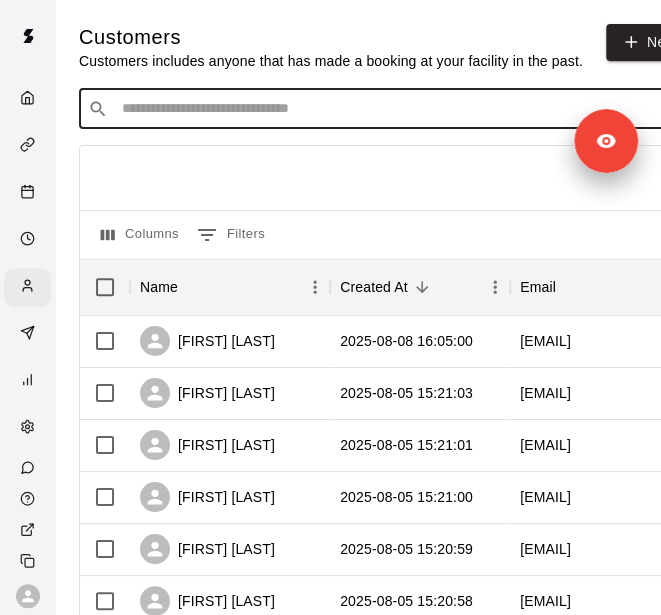 click at bounding box center [393, 109] 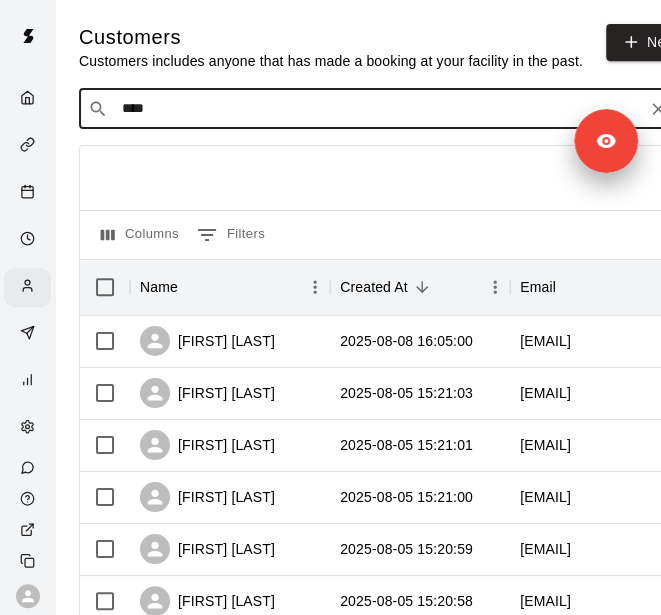 type on "*****" 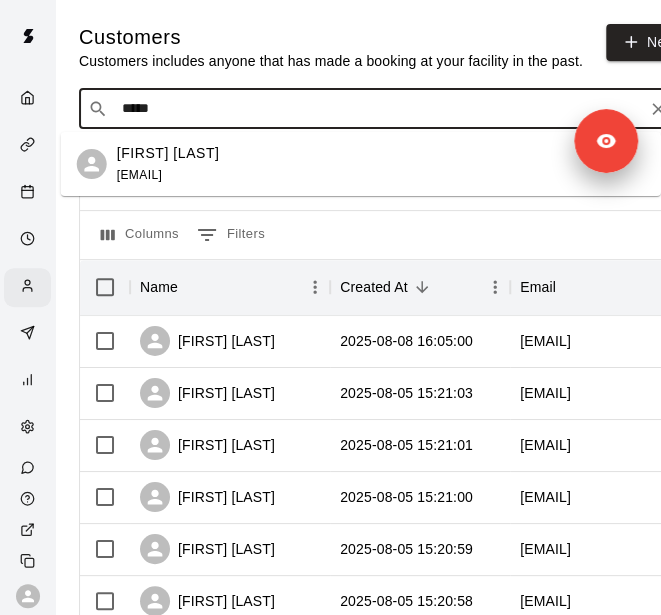click on "Caleb Richardson calebrichardson1573@gmail.com" at bounding box center [381, 164] 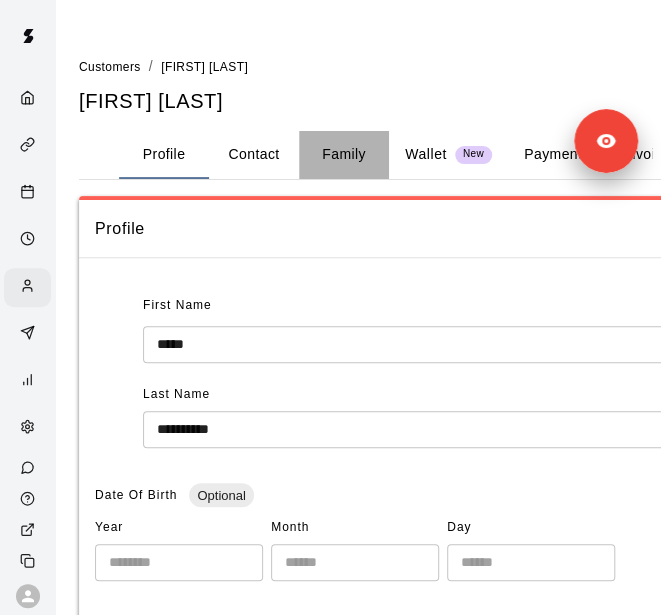 click on "Family" at bounding box center [344, 155] 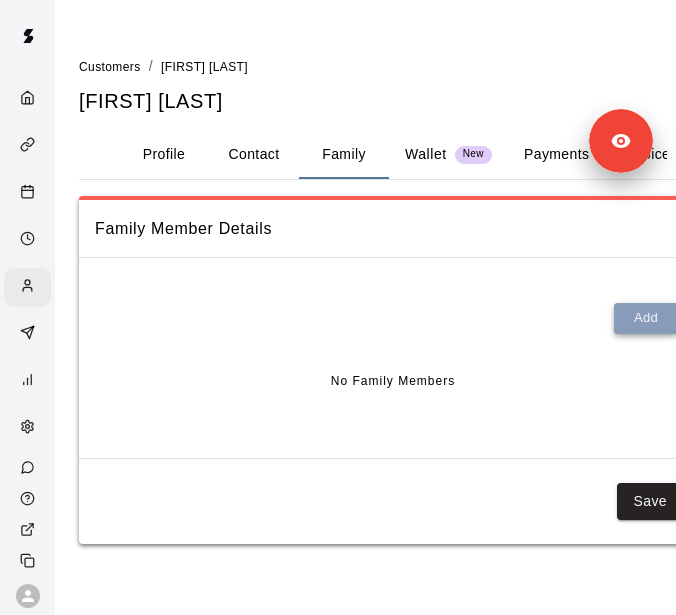 click on "Add" at bounding box center (646, 318) 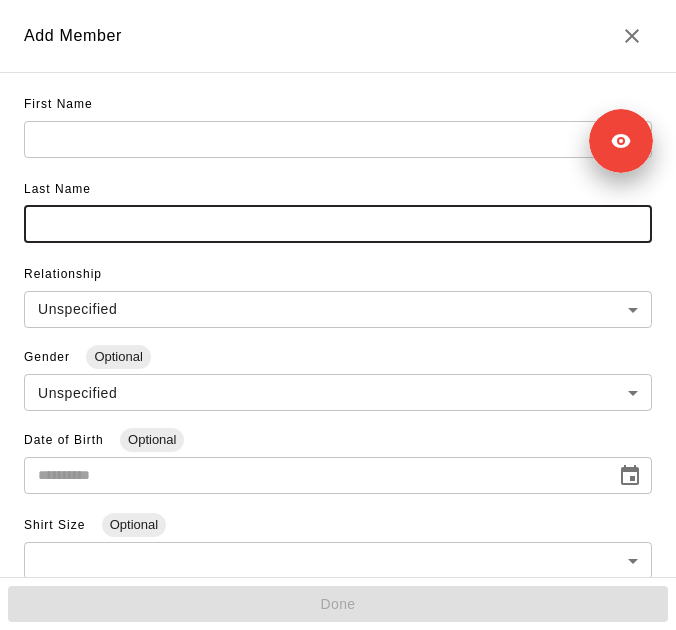click at bounding box center (338, 224) 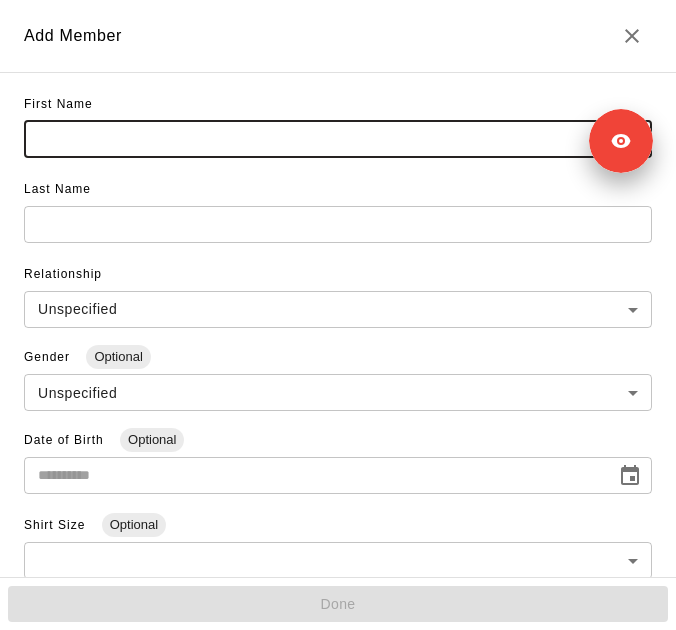 click at bounding box center (338, 139) 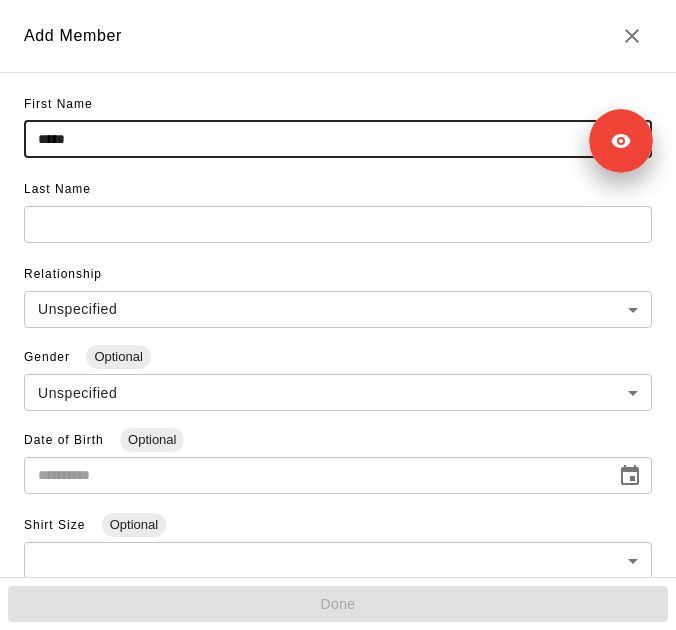 type on "*****" 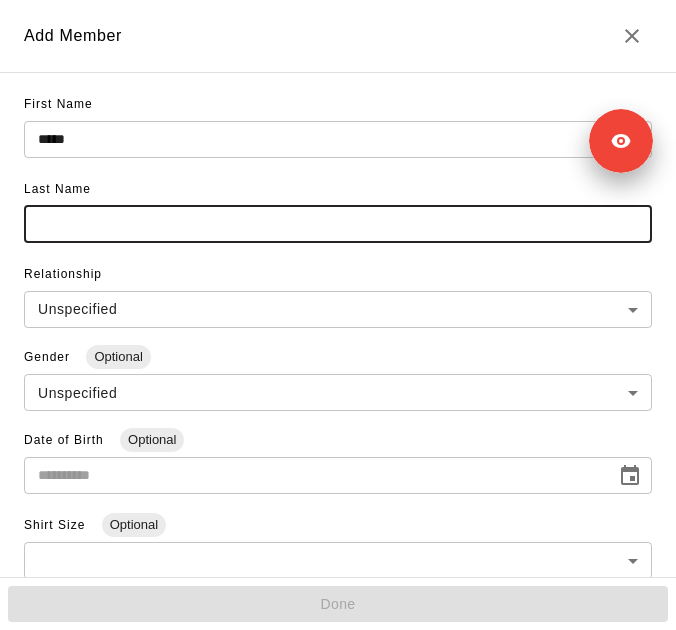 click at bounding box center [338, 224] 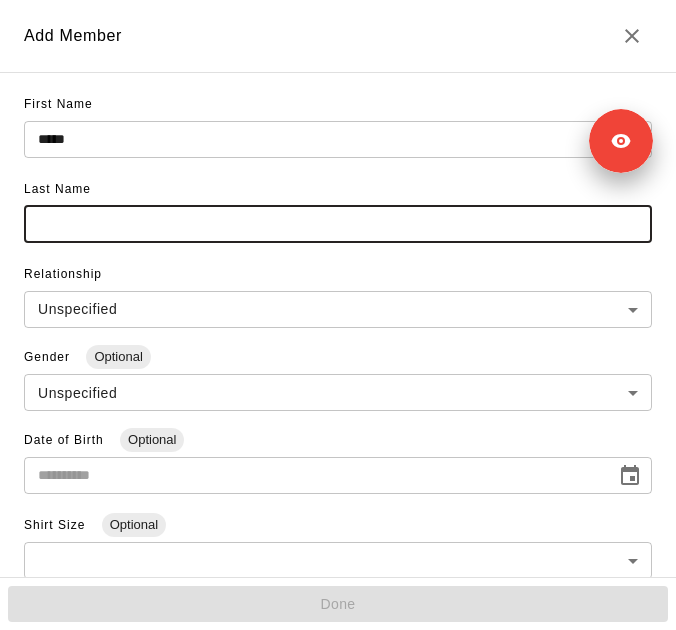 paste on "**********" 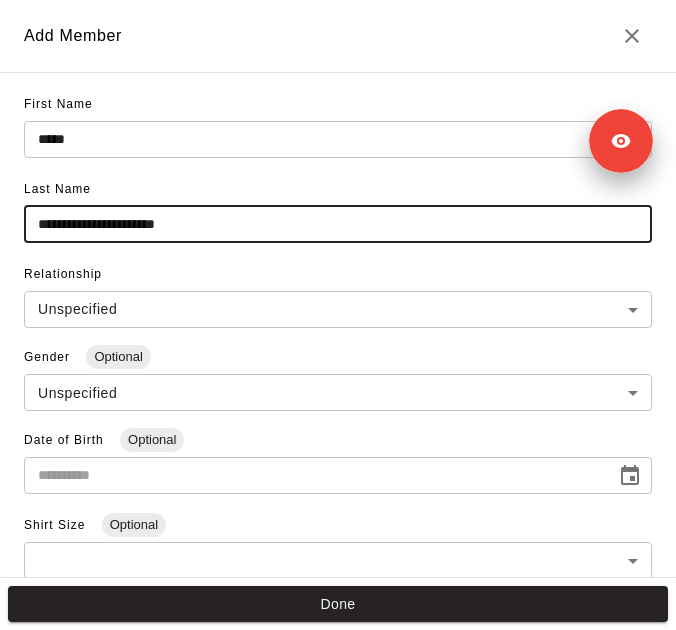 click on "**********" at bounding box center [338, 224] 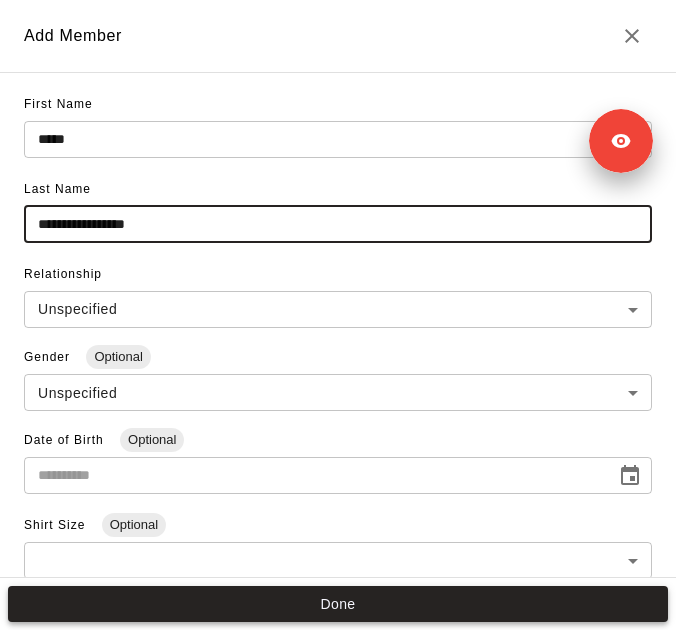 type on "**********" 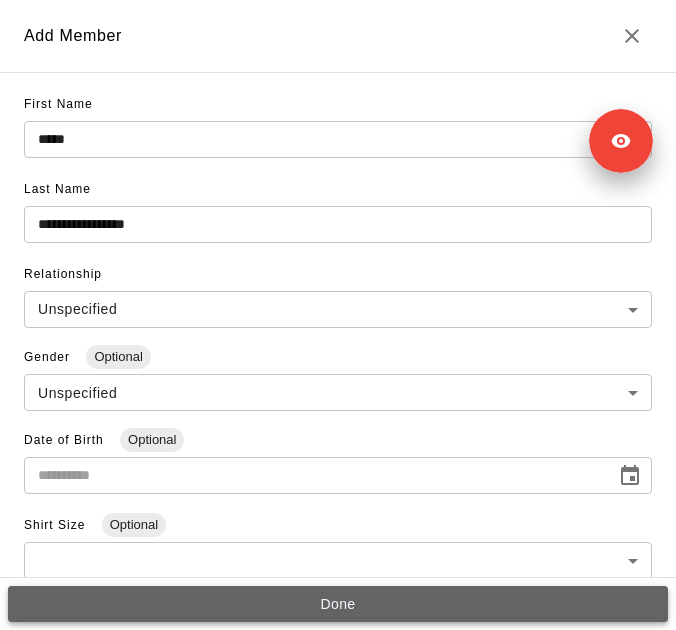 click on "Done" at bounding box center [338, 604] 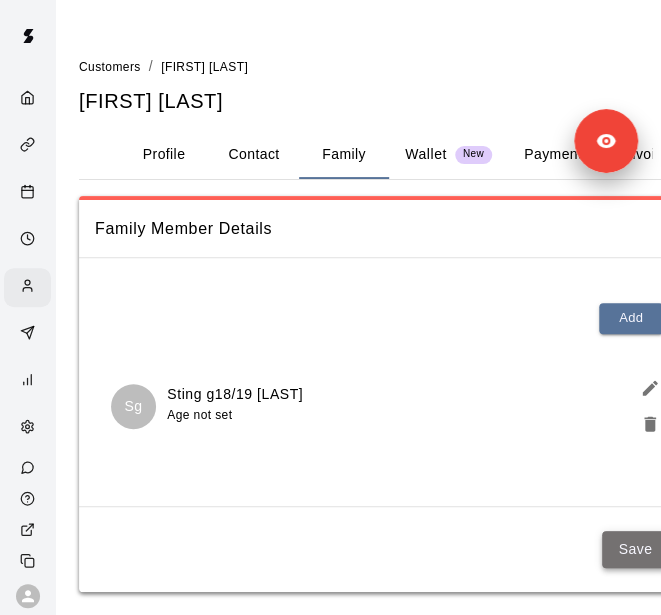 click on "Save" at bounding box center (635, 549) 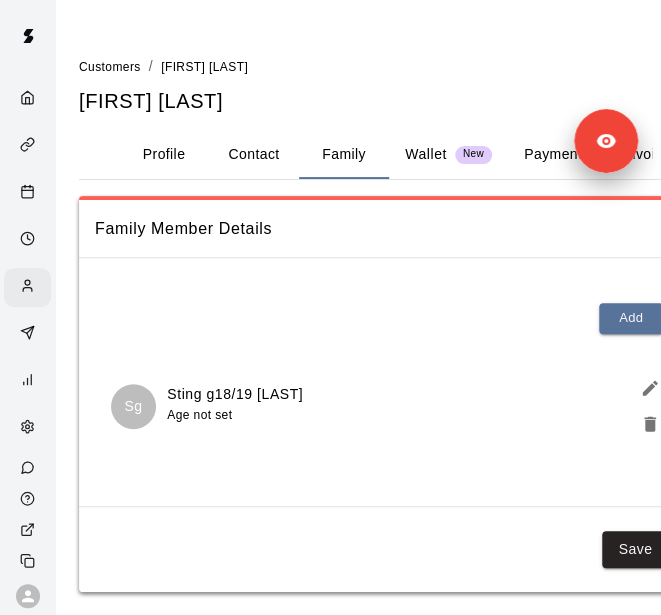 click on "Customers" at bounding box center [110, 66] 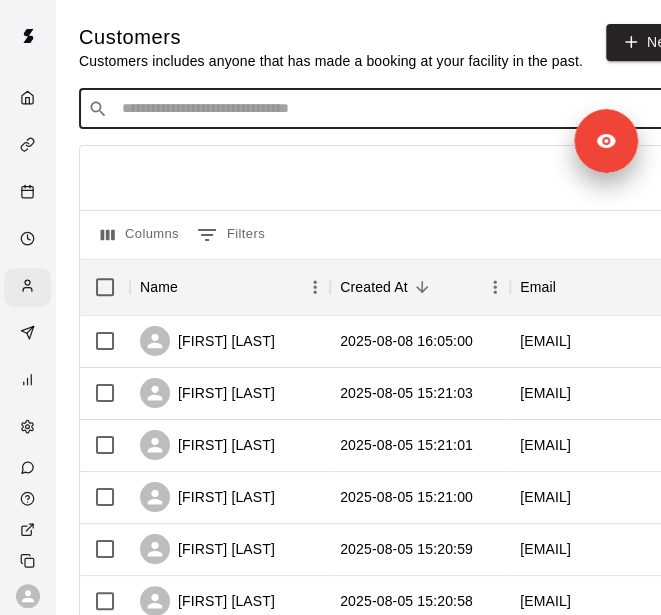 click at bounding box center (393, 109) 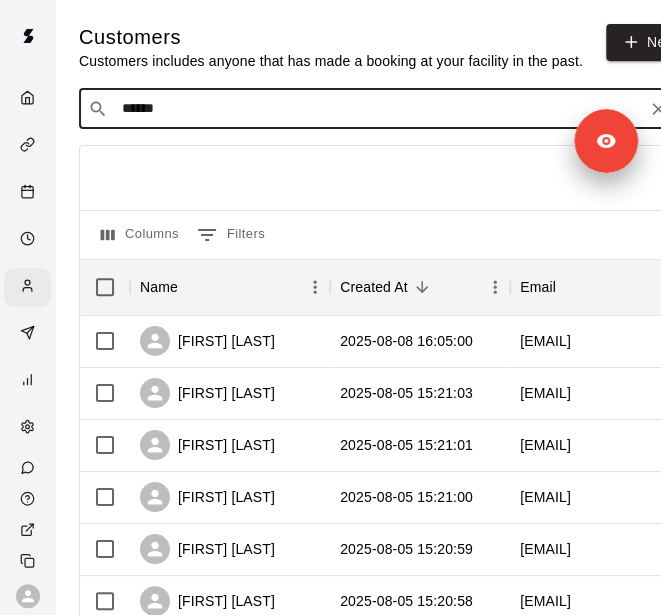 type on "*******" 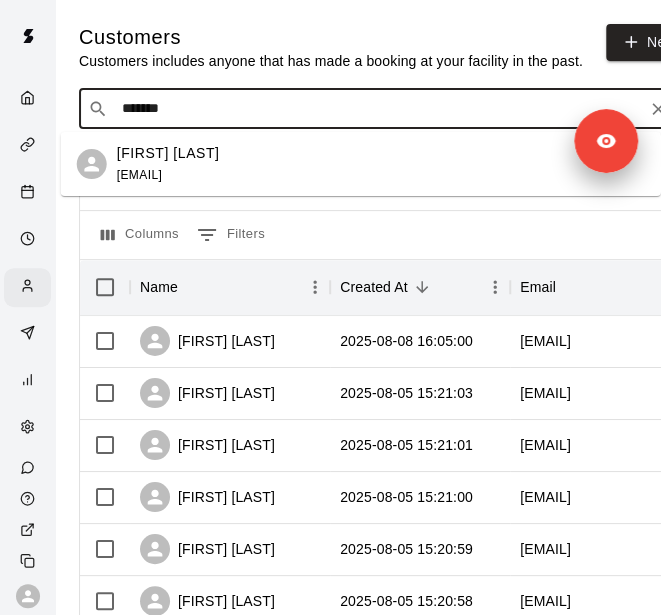 click on "Cameron Guess camguess@comcast.net" at bounding box center (381, 164) 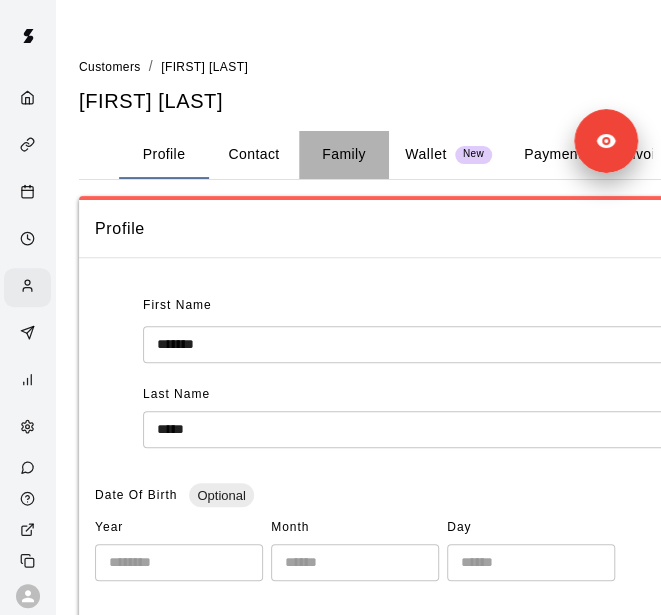 click on "Family" at bounding box center (344, 155) 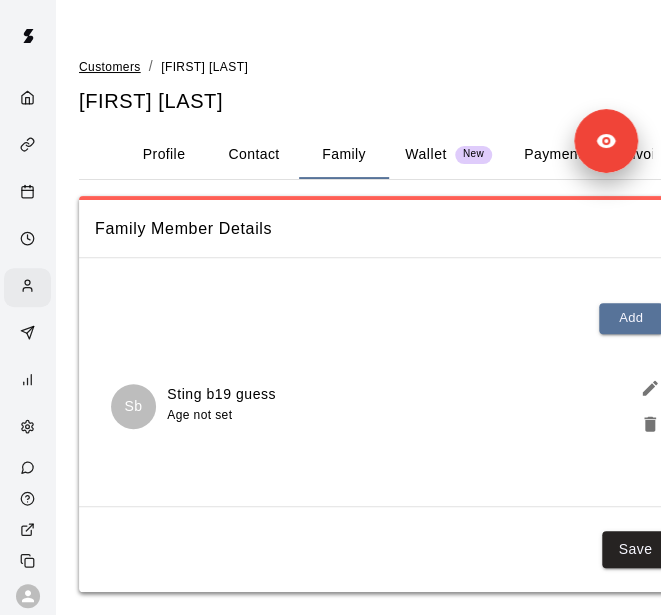 click on "Customers" at bounding box center (110, 67) 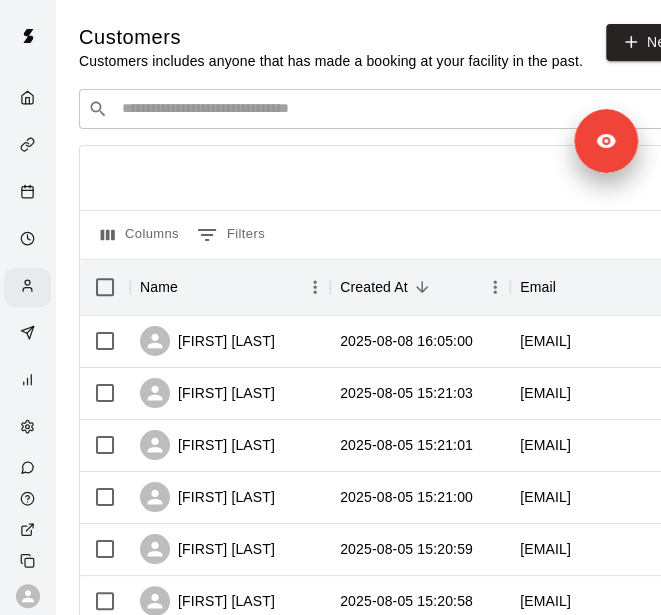 click at bounding box center [393, 109] 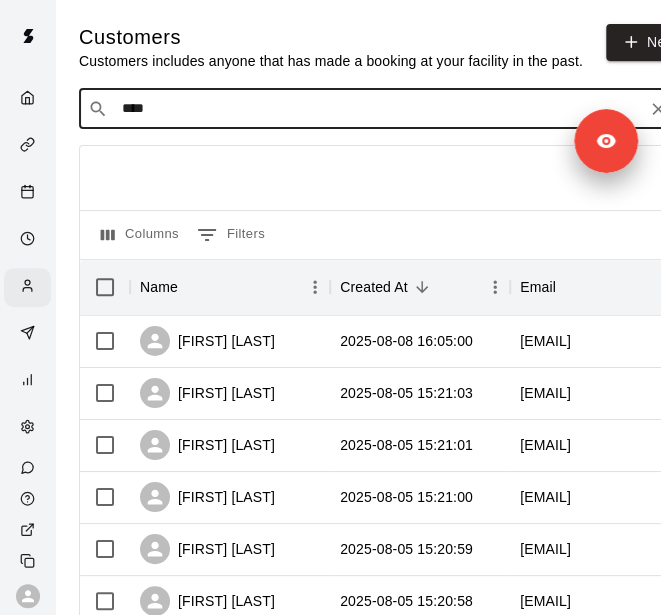 type on "***" 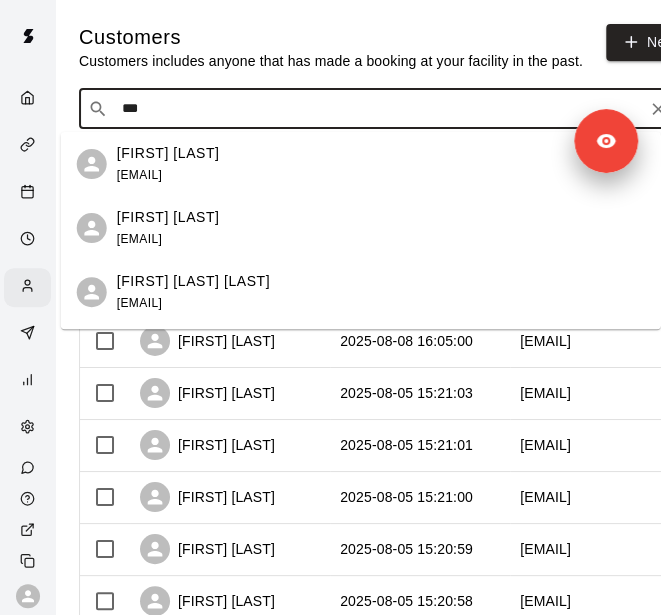 click on "Camryn Fuentes camrynsocha@gmail.com" at bounding box center (381, 164) 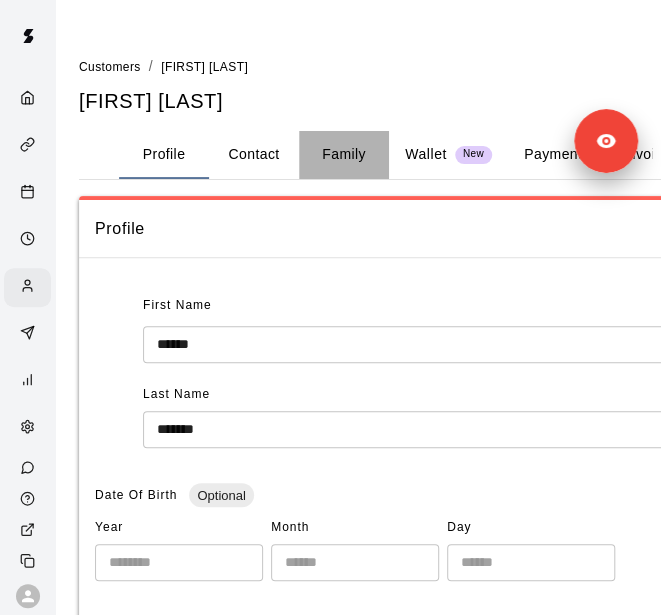 click on "Family" at bounding box center (344, 155) 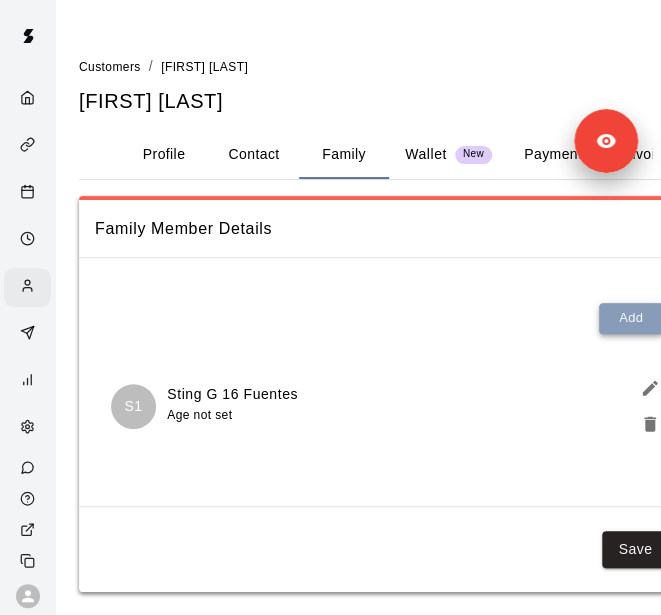 click on "Add" at bounding box center [631, 318] 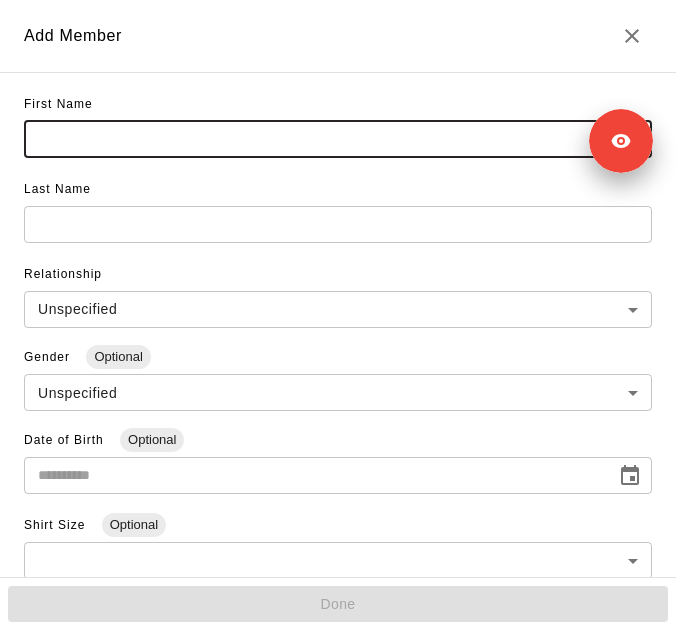 click at bounding box center (338, 139) 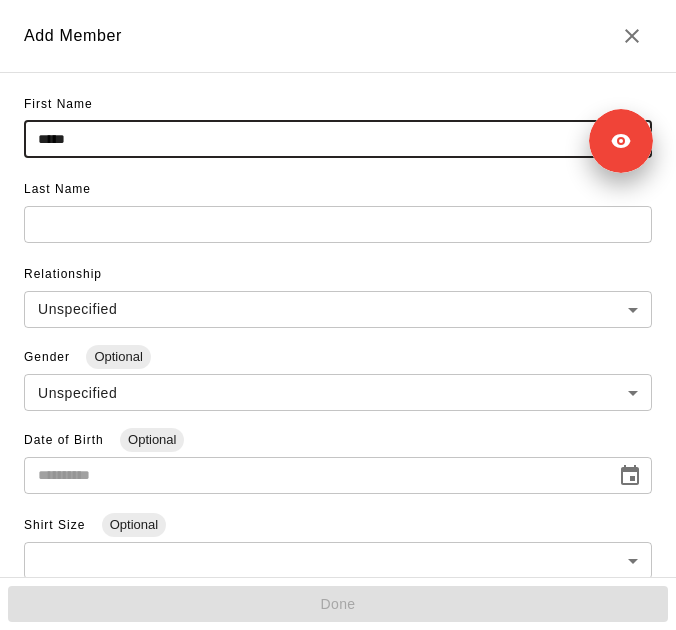type on "*****" 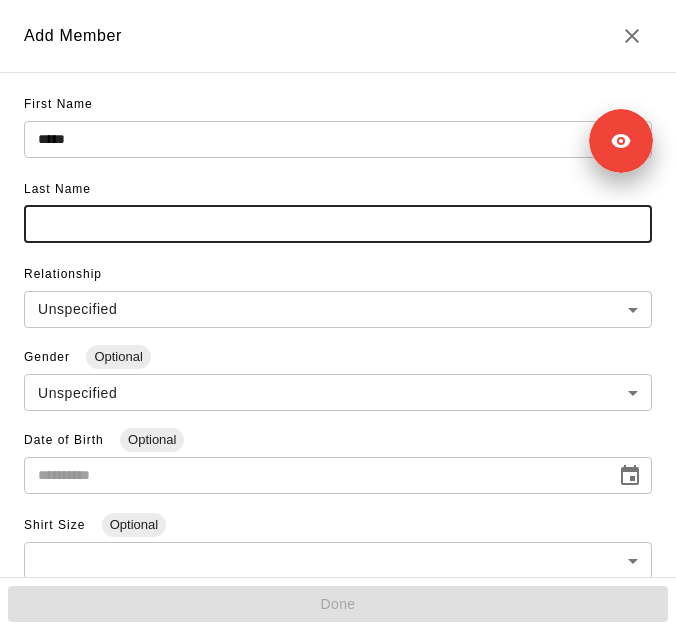 paste on "**********" 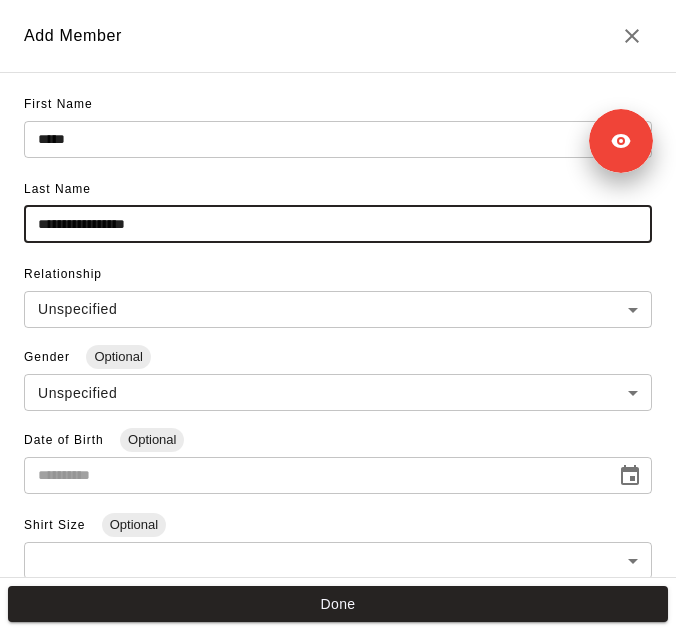 click on "**********" at bounding box center [338, 224] 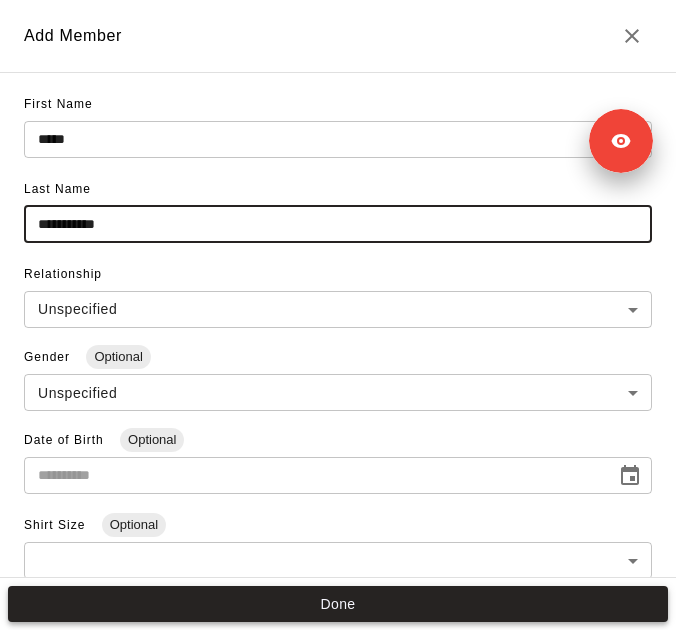 type on "**********" 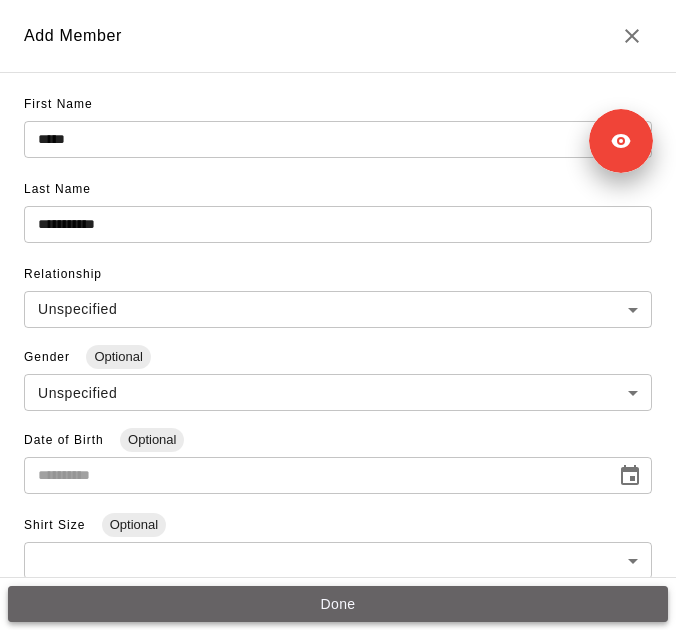 click on "Done" at bounding box center (338, 604) 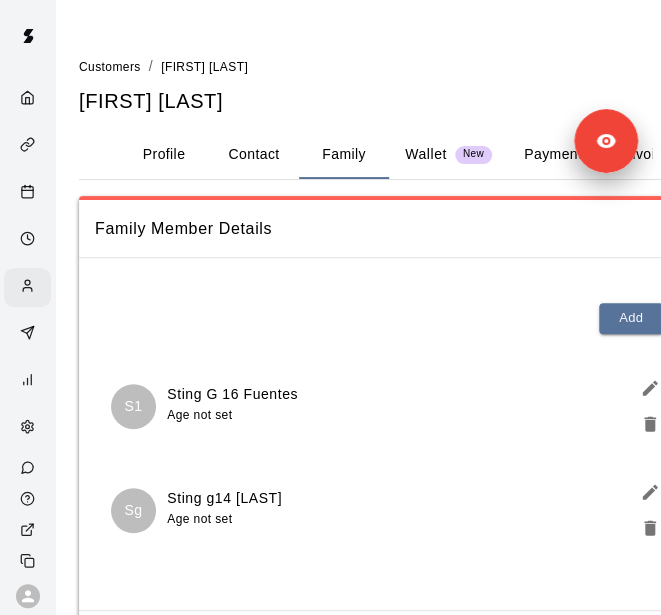 scroll, scrollTop: 120, scrollLeft: 0, axis: vertical 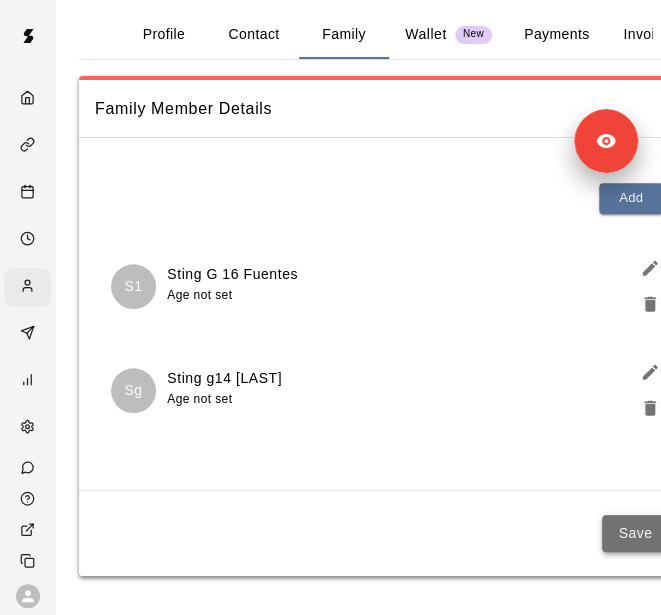 click on "Save" at bounding box center (635, 533) 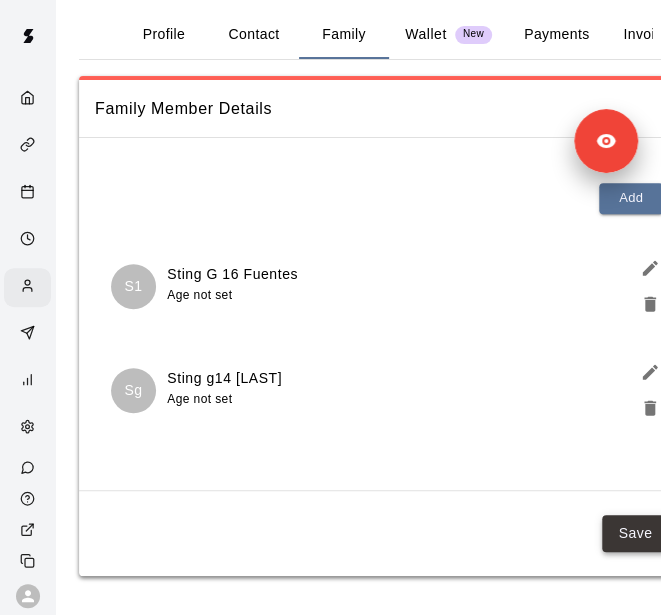 click on "Save" at bounding box center (635, 533) 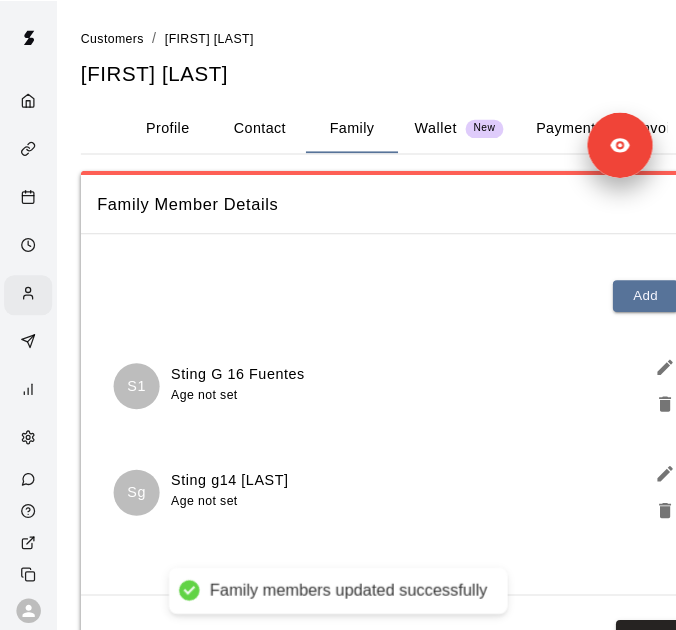 scroll, scrollTop: 0, scrollLeft: 0, axis: both 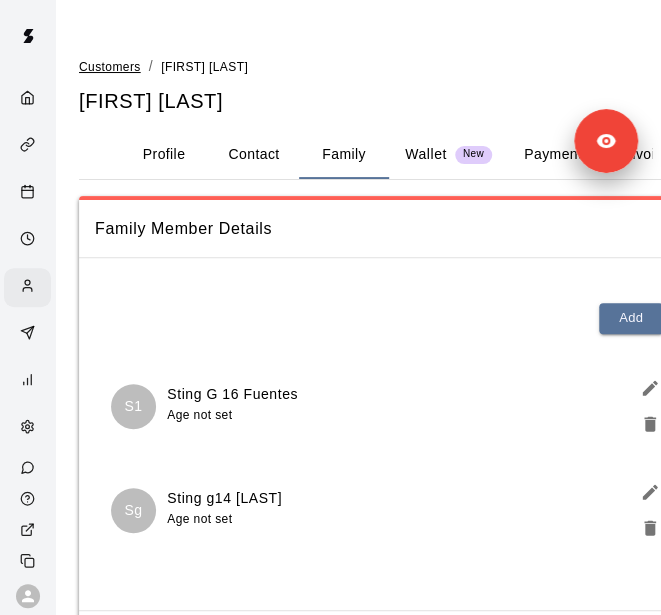 click on "Customers" at bounding box center (110, 67) 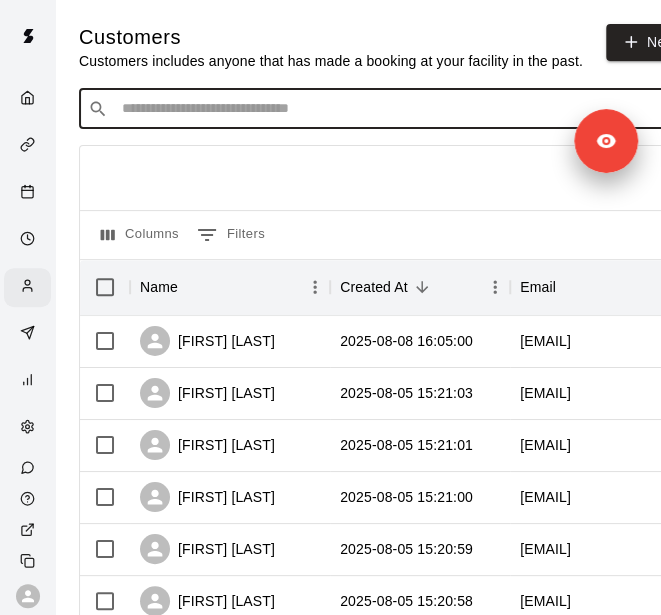 click at bounding box center (393, 109) 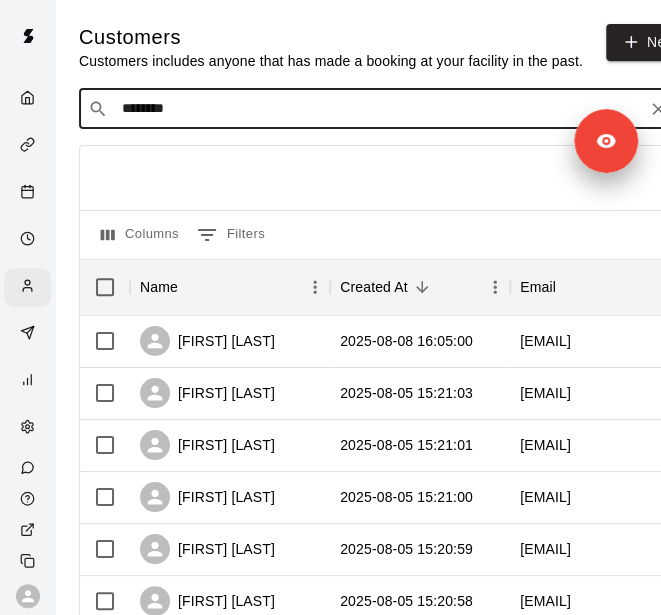 type on "*********" 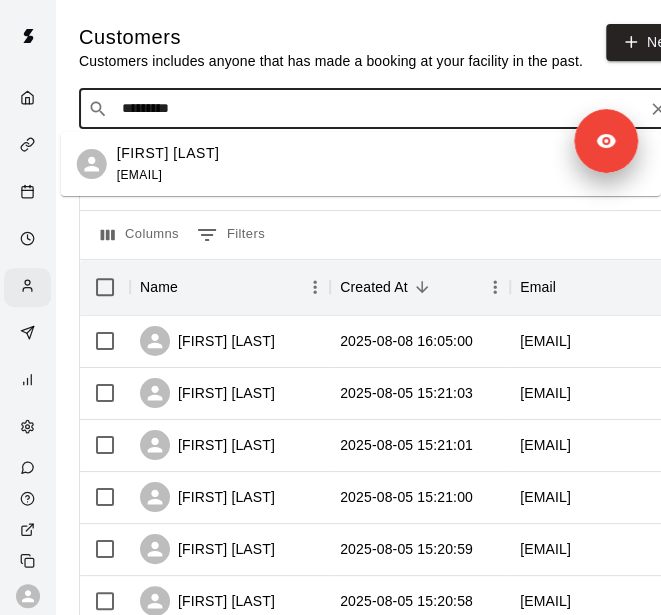 click on "Christine Ellis" at bounding box center [168, 153] 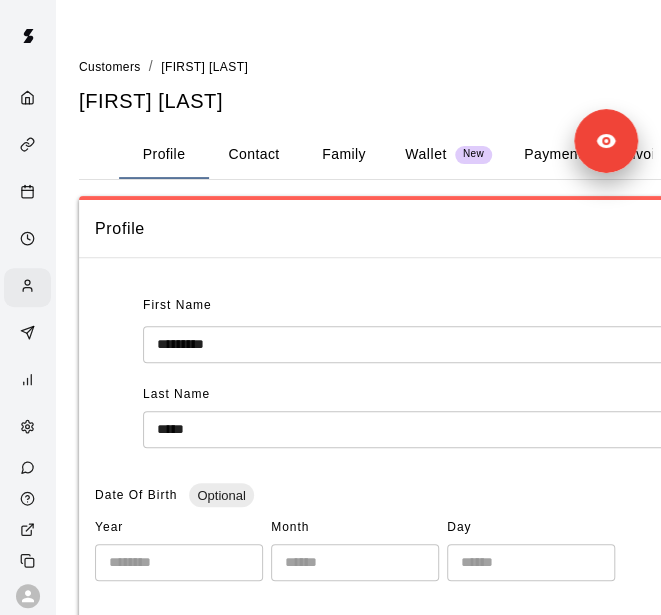 click on "Family" at bounding box center (344, 155) 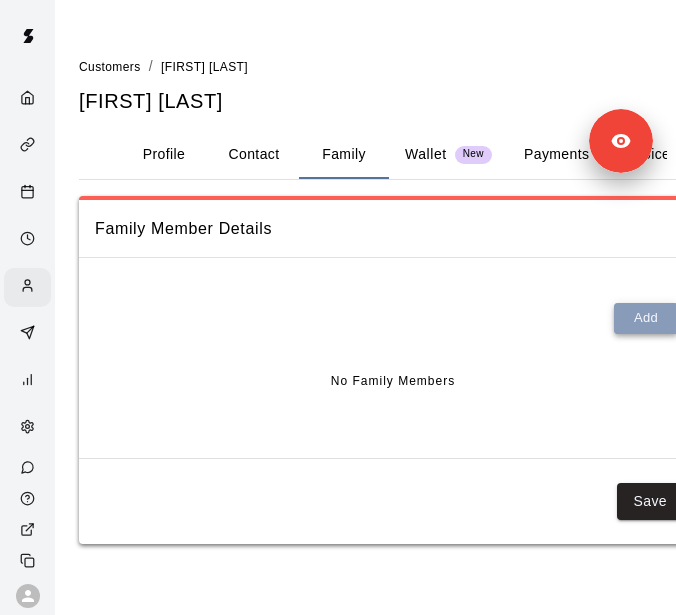 click on "Add" at bounding box center [646, 318] 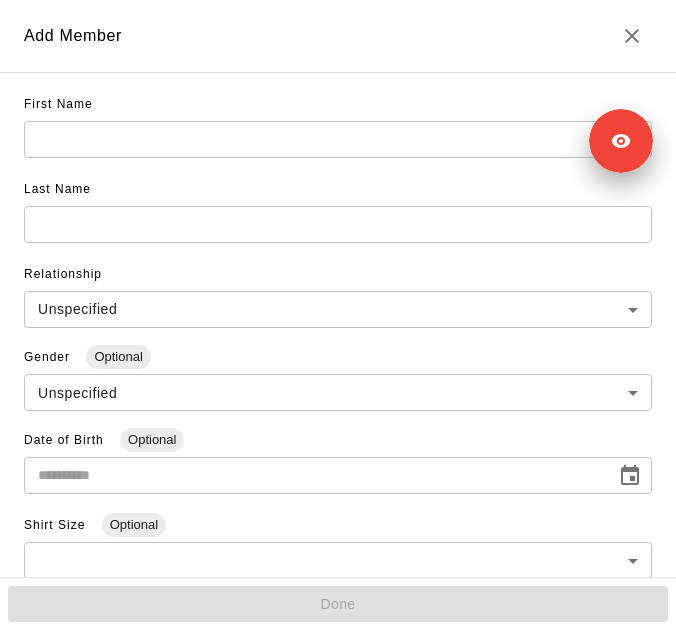 click at bounding box center [338, 139] 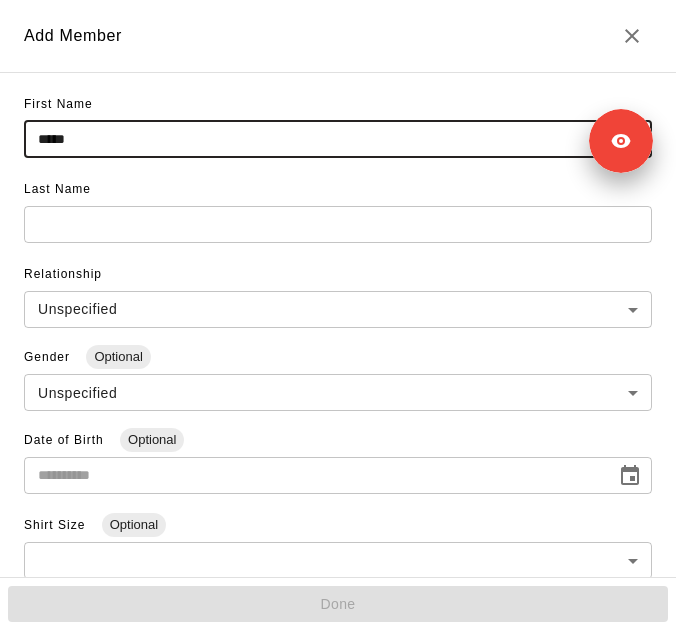type on "*****" 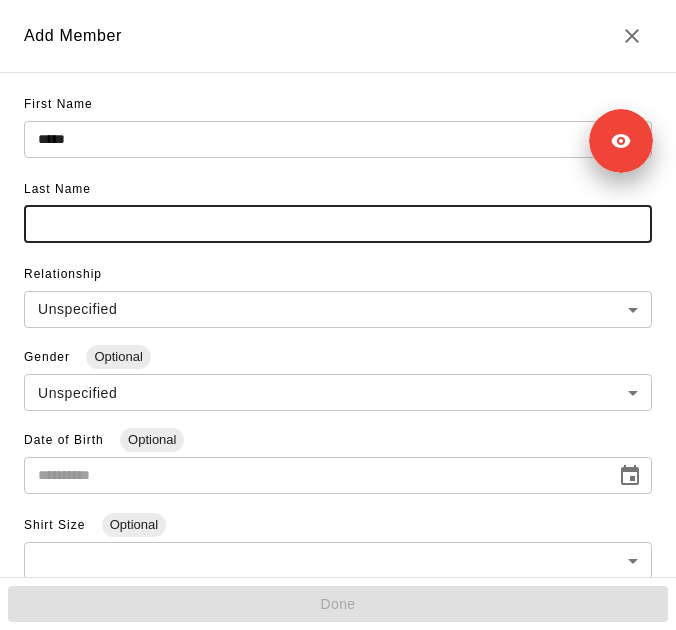 paste on "**********" 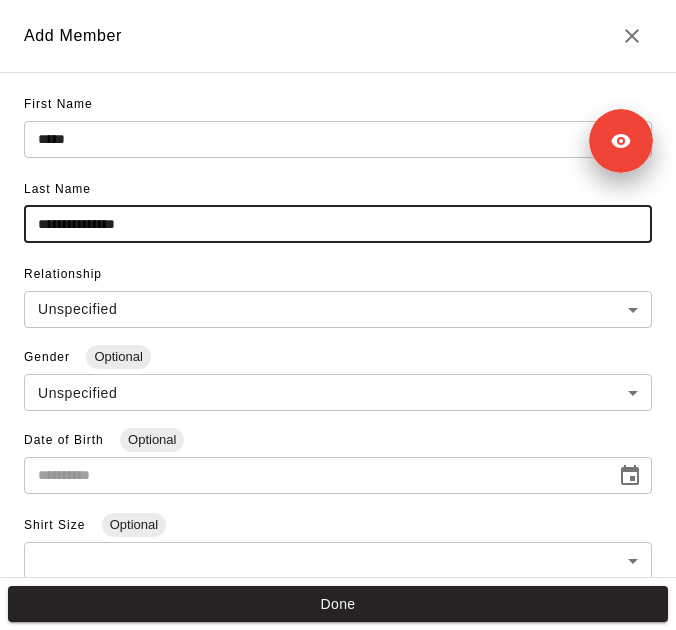click on "**********" at bounding box center [338, 224] 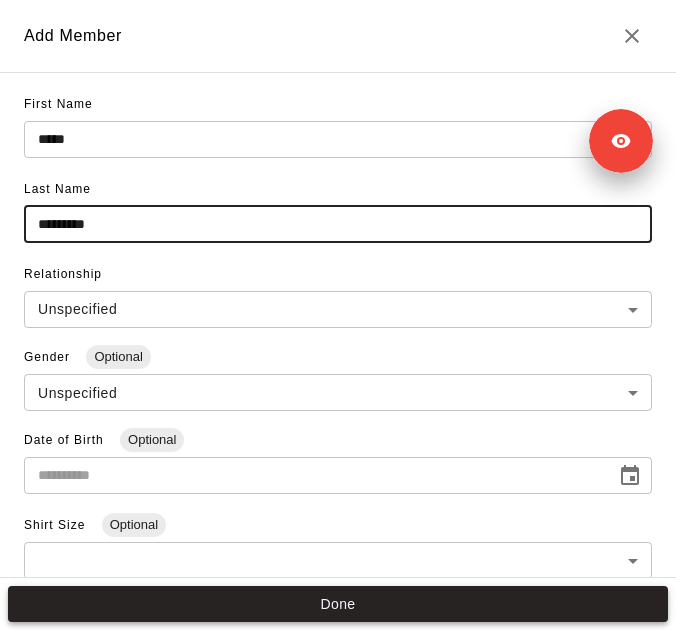 type on "*********" 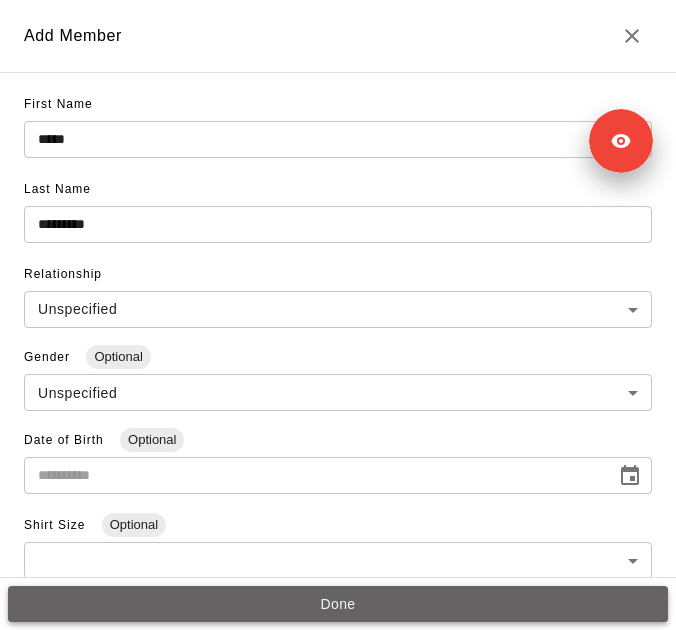 click on "Done" at bounding box center (338, 604) 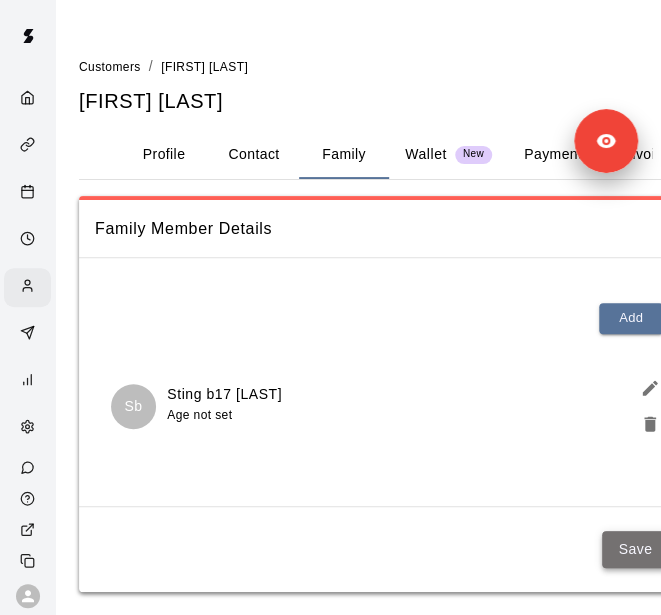 click on "Save" at bounding box center [635, 549] 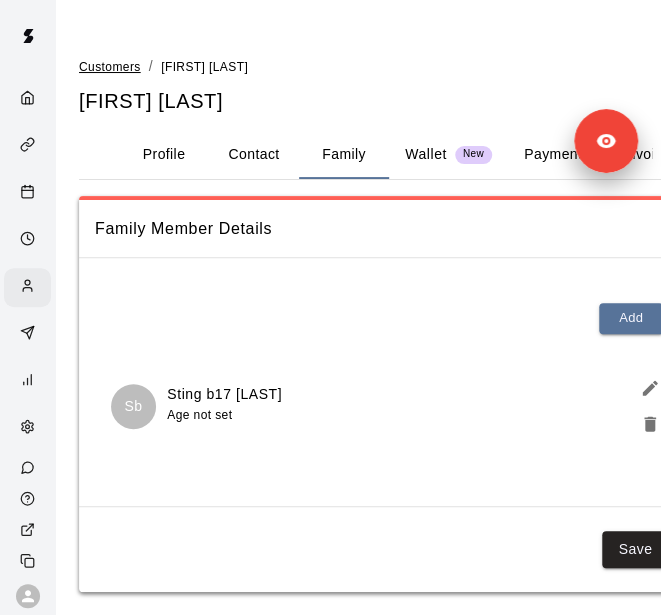 click on "Customers" at bounding box center [110, 67] 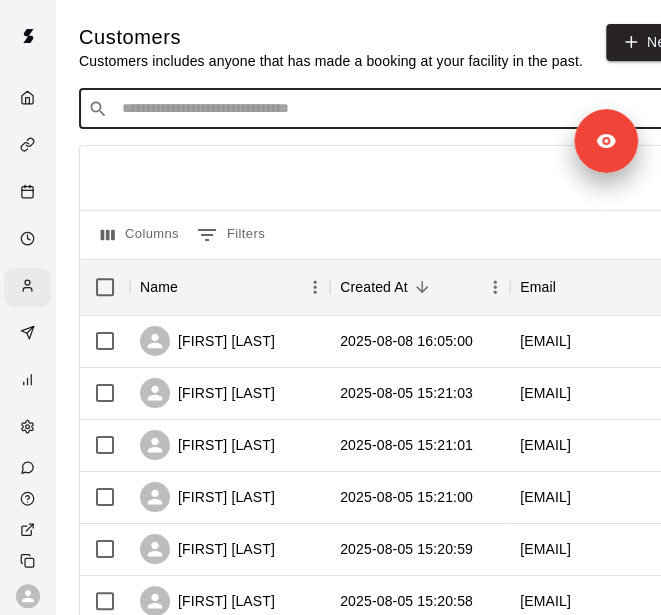 click at bounding box center [393, 109] 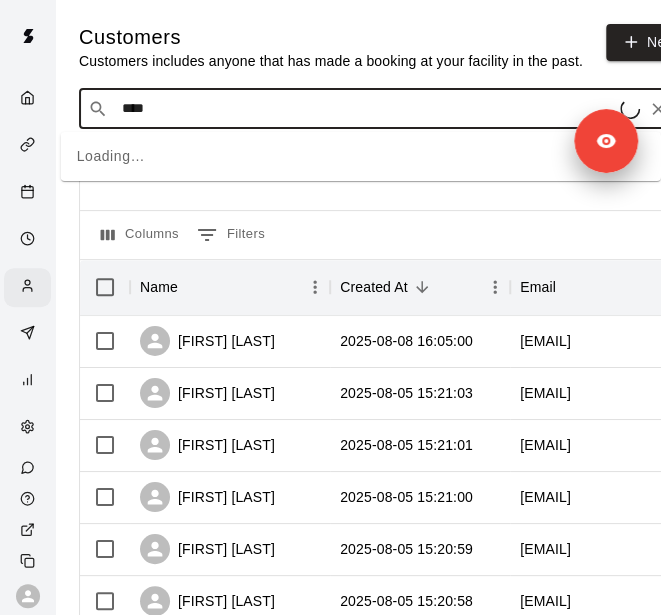 type on "*****" 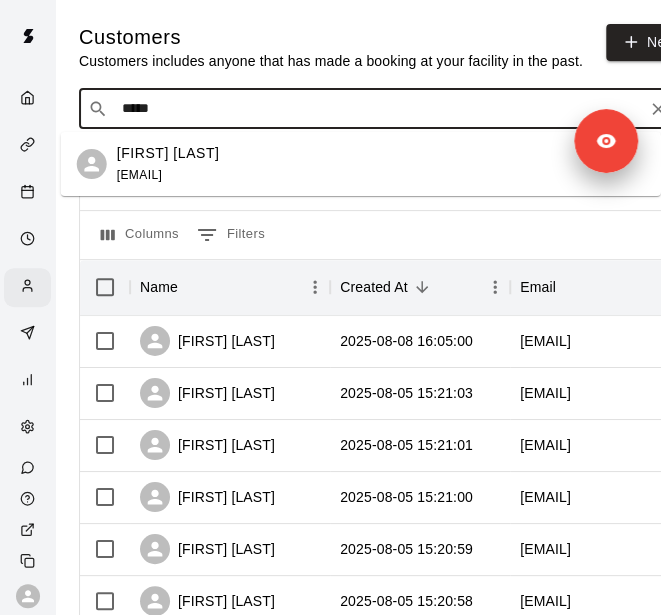 click on "Daria Manzano" at bounding box center [168, 153] 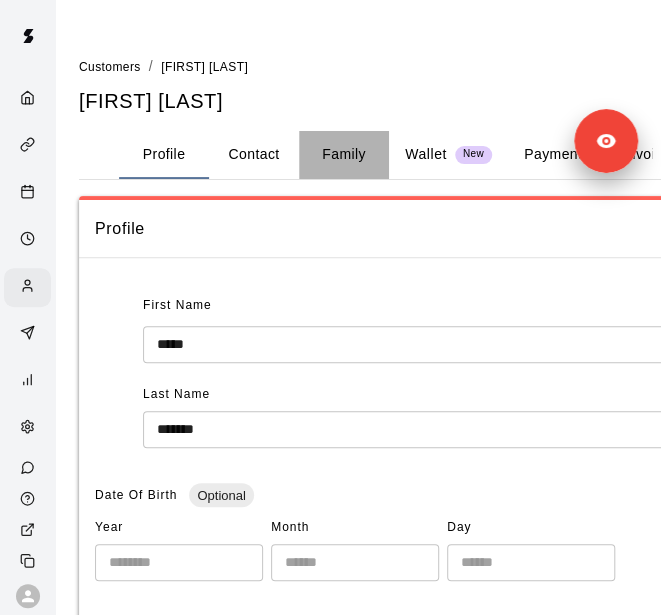 click on "Family" at bounding box center [344, 155] 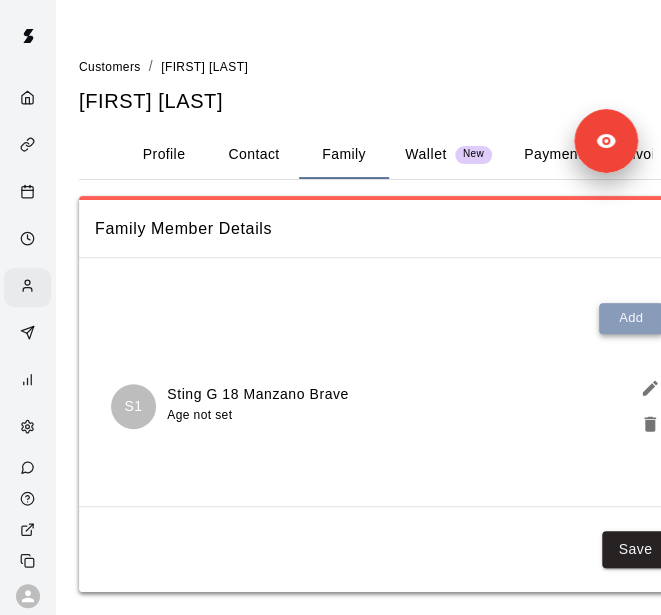 click on "Add" at bounding box center [631, 318] 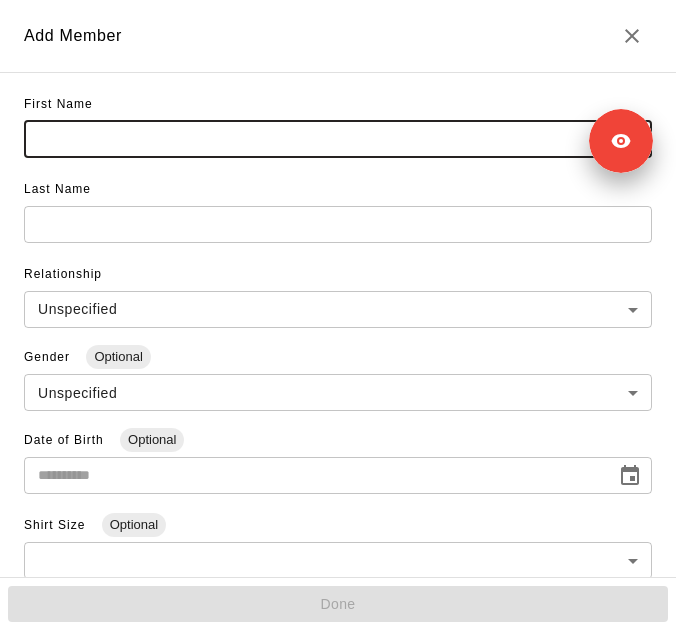click at bounding box center [338, 139] 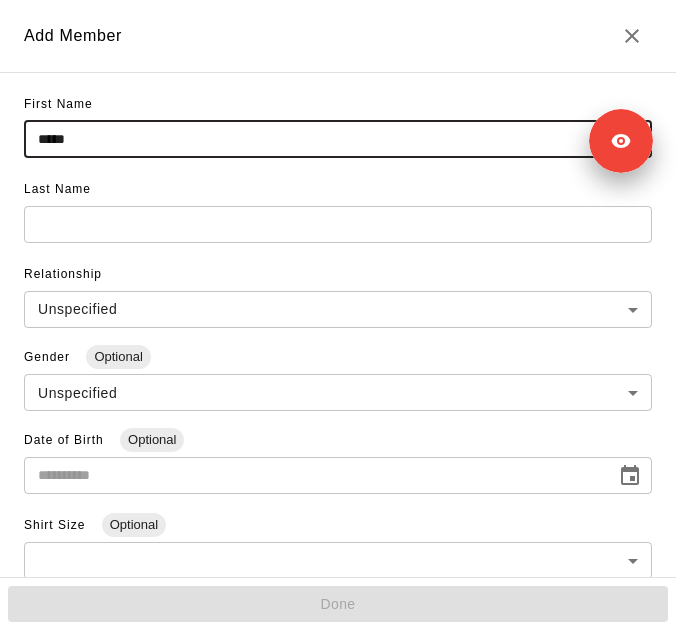 type on "*****" 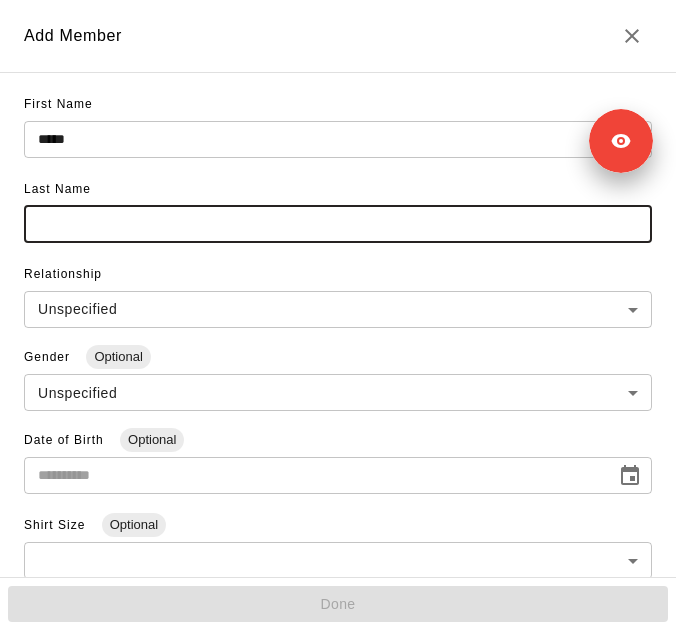 click at bounding box center [338, 224] 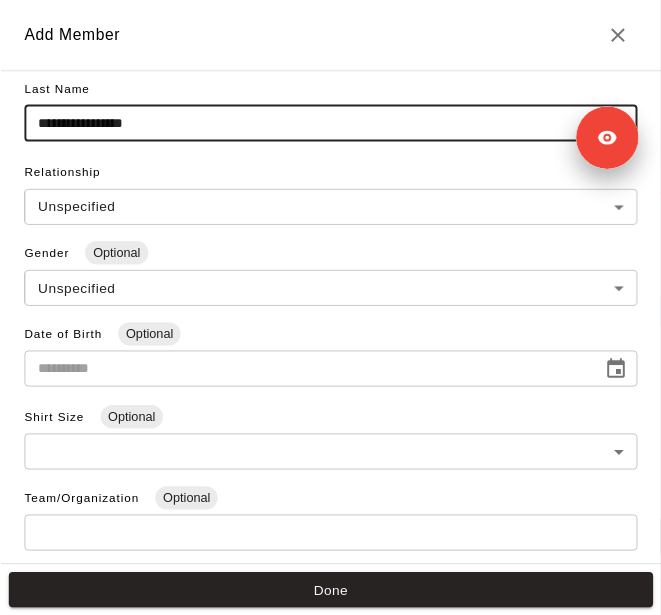 scroll, scrollTop: 114, scrollLeft: 0, axis: vertical 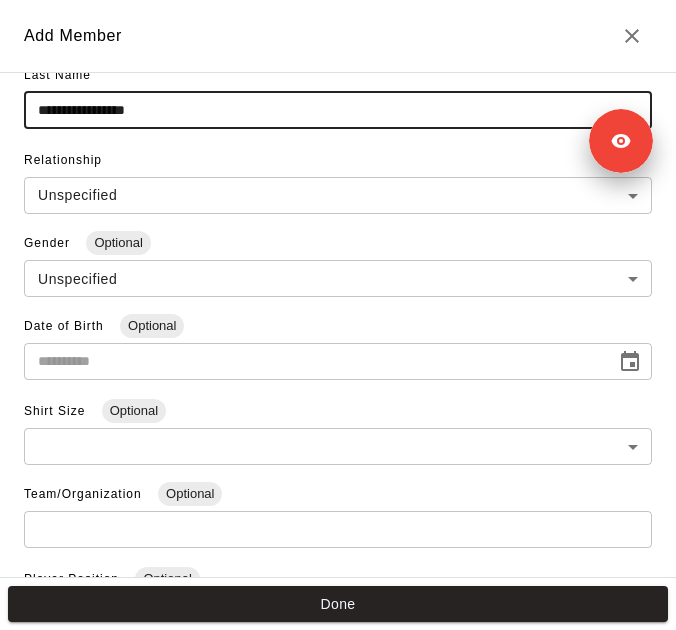 click on "**********" at bounding box center (338, 110) 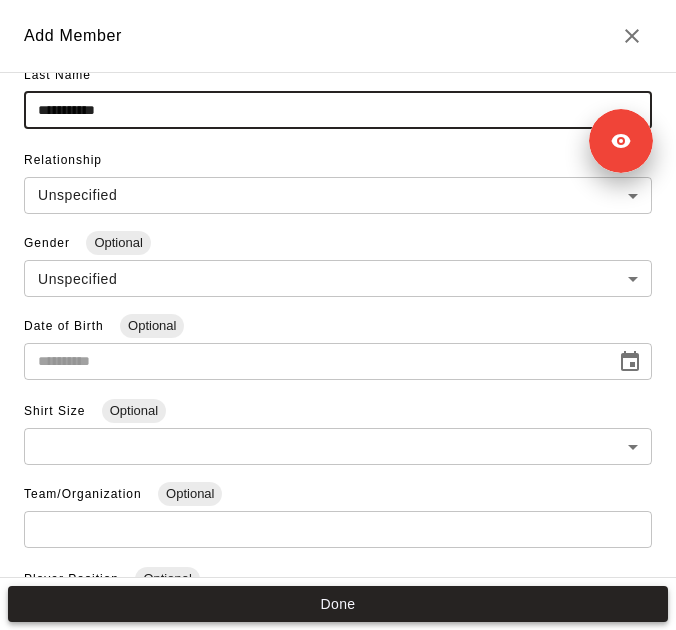 type on "**********" 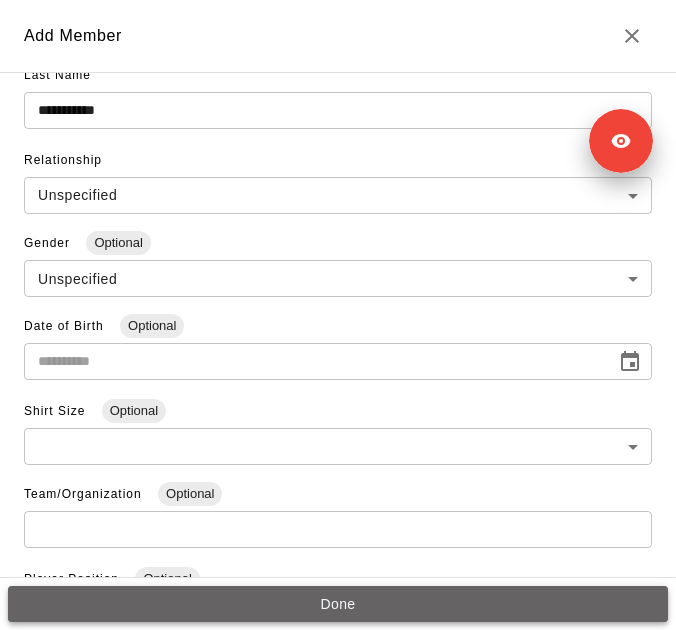 click on "Done" at bounding box center (338, 604) 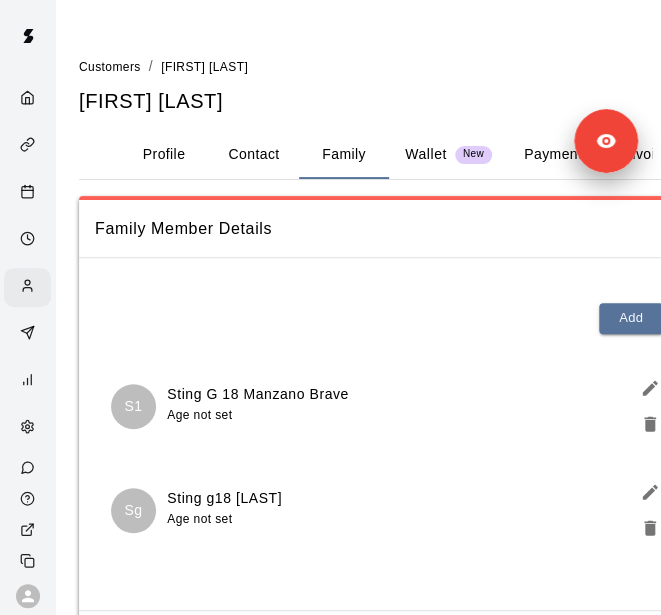 scroll, scrollTop: 120, scrollLeft: 0, axis: vertical 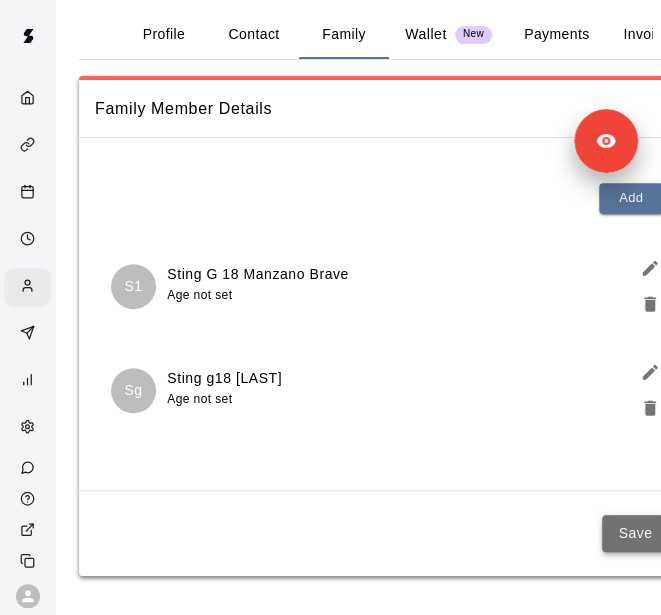 click on "Save" at bounding box center [635, 533] 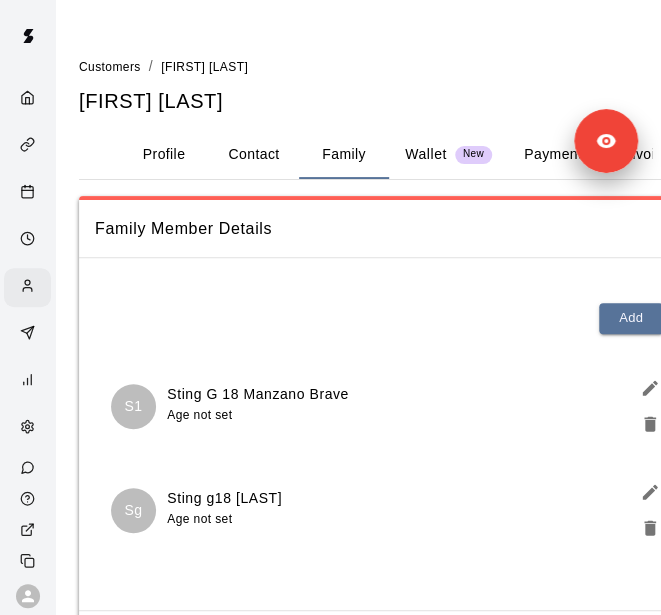 scroll, scrollTop: 120, scrollLeft: 0, axis: vertical 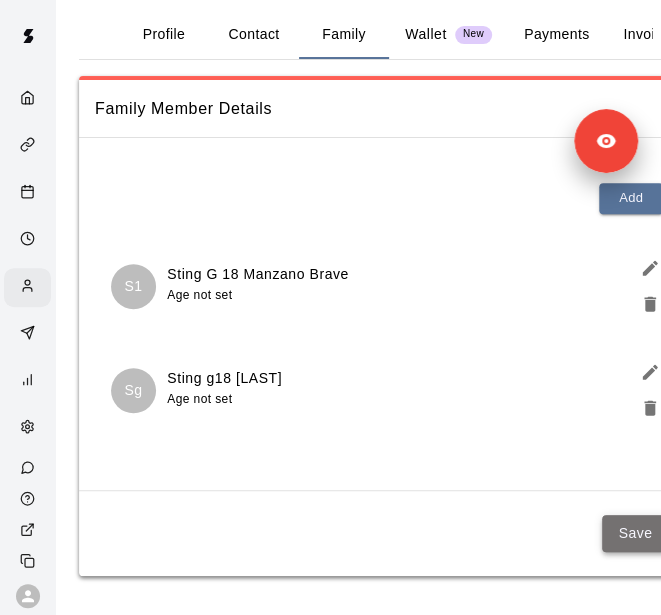 click on "Save" at bounding box center [635, 533] 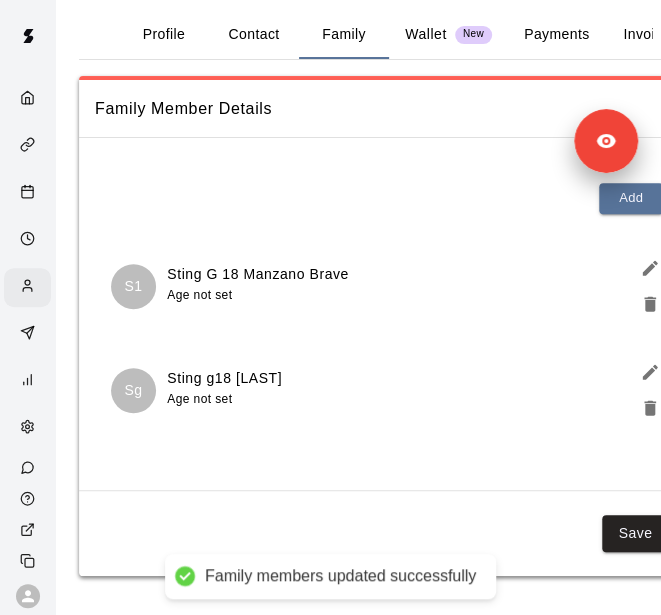 scroll, scrollTop: 0, scrollLeft: 0, axis: both 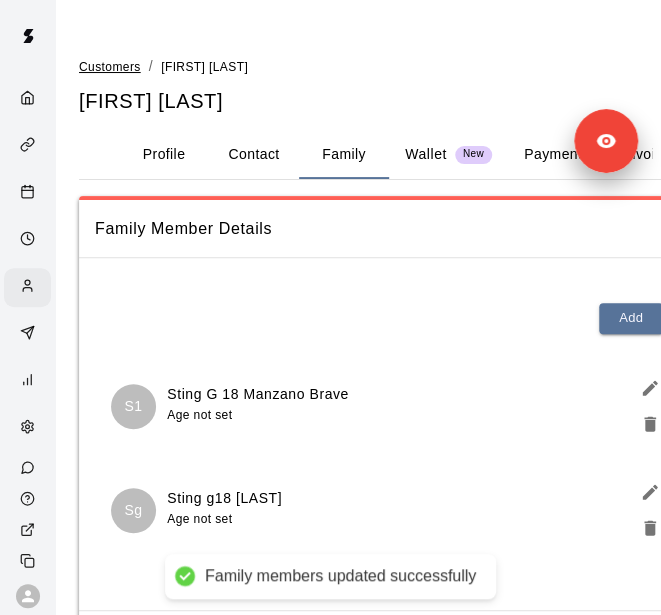 click on "Customers" at bounding box center [110, 67] 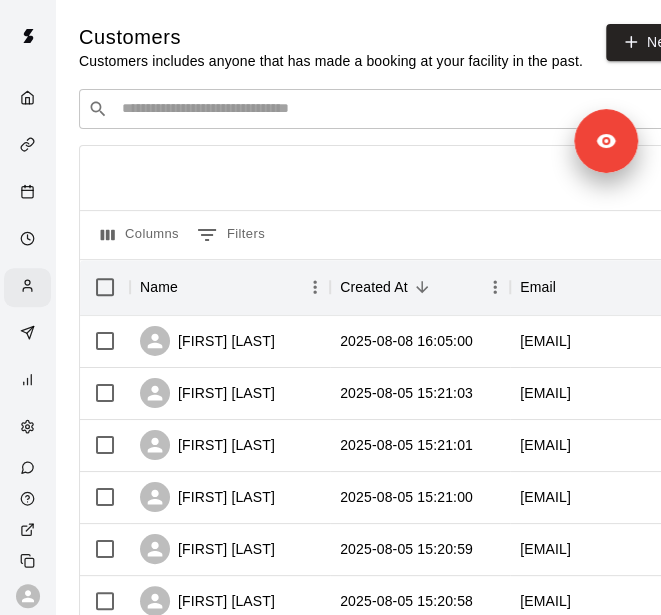 click on "​ ​" at bounding box center (379, 109) 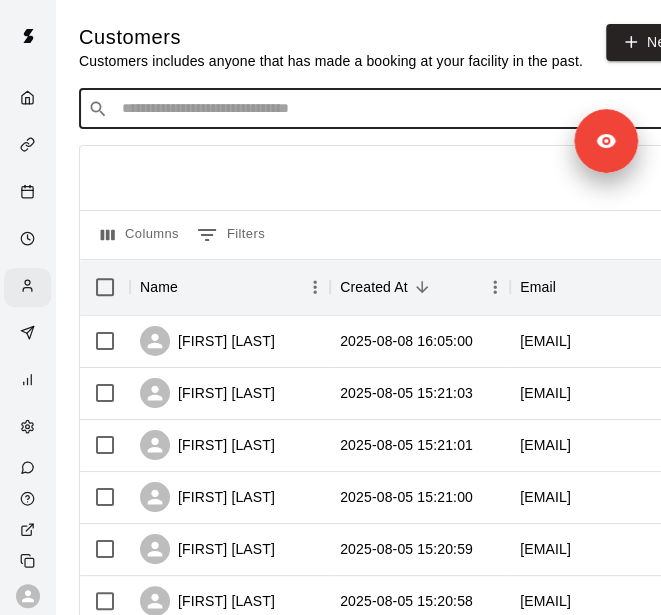 scroll, scrollTop: 0, scrollLeft: 9, axis: horizontal 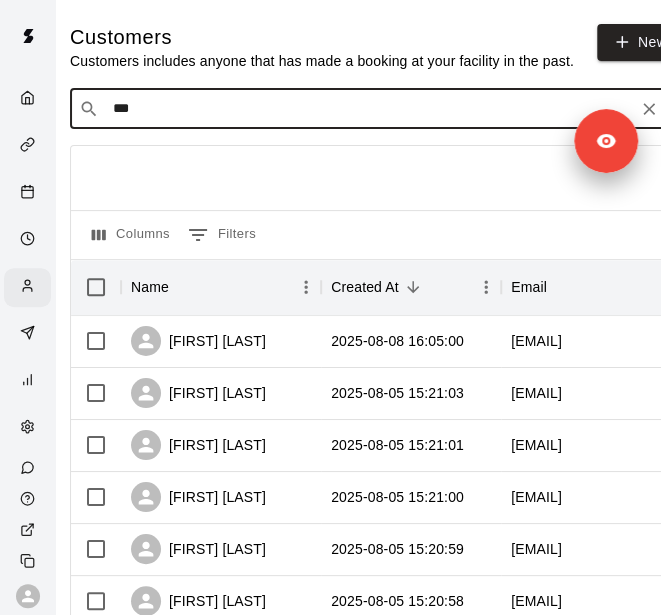 type on "****" 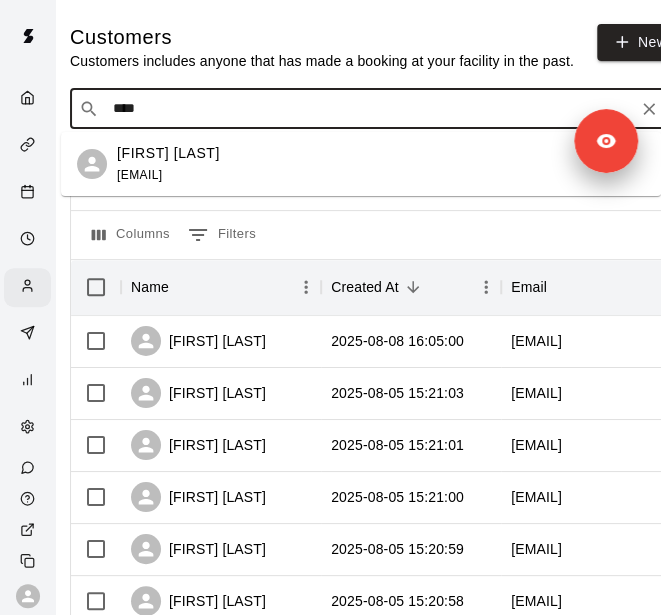 click on "Donovan Oliver donavanoliver@gmail.com" at bounding box center (381, 164) 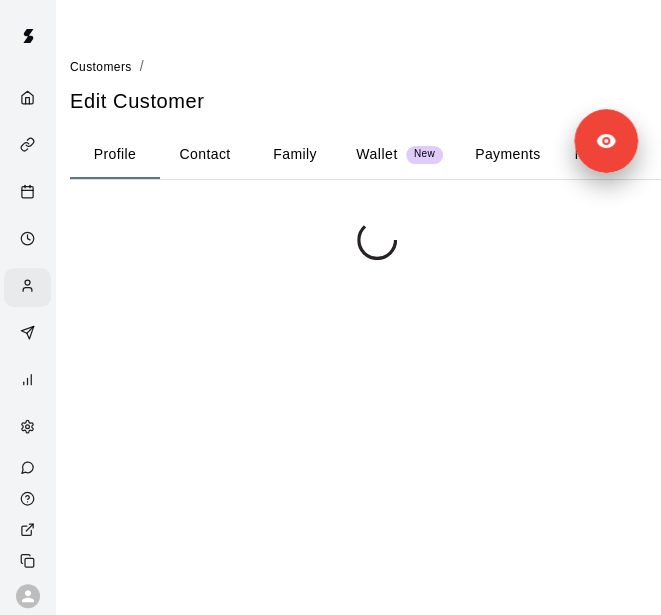 scroll, scrollTop: 0, scrollLeft: 0, axis: both 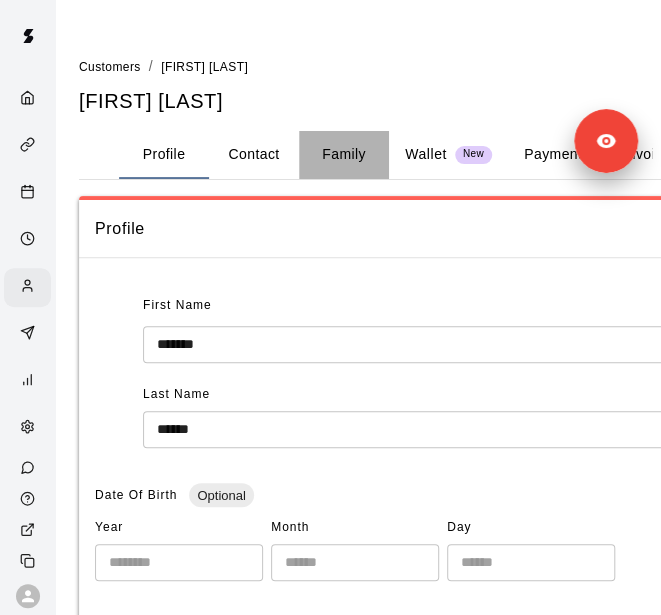 click on "Family" at bounding box center (344, 155) 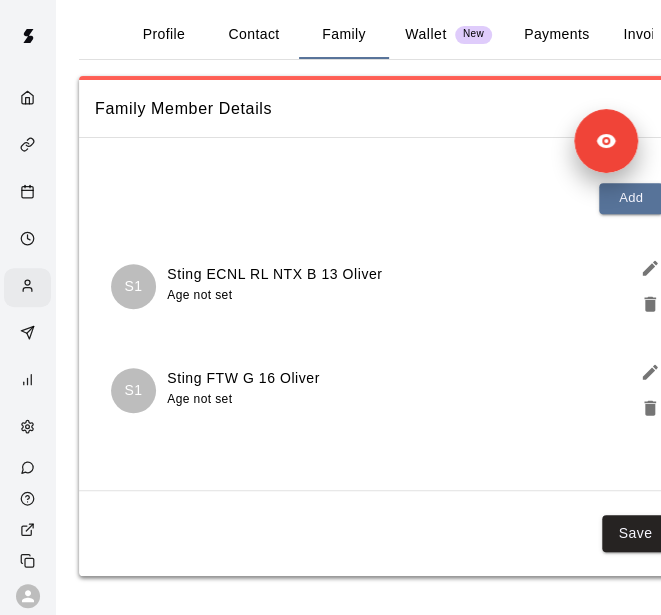 scroll, scrollTop: 119, scrollLeft: 0, axis: vertical 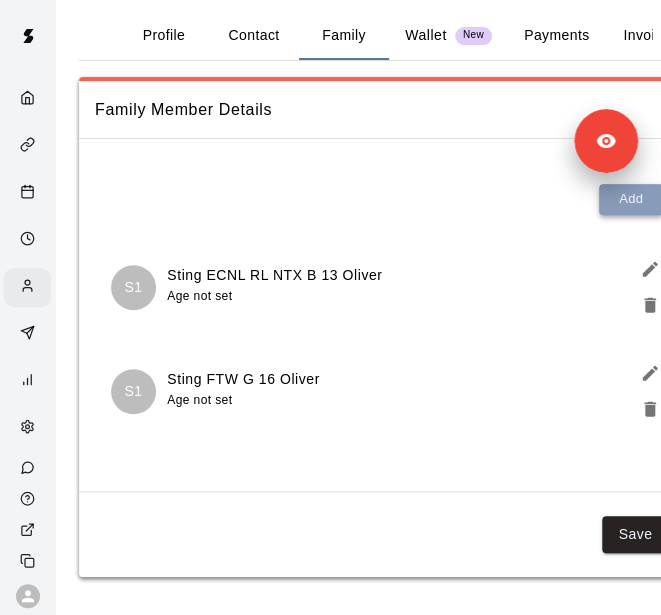 click on "Add" at bounding box center (631, 199) 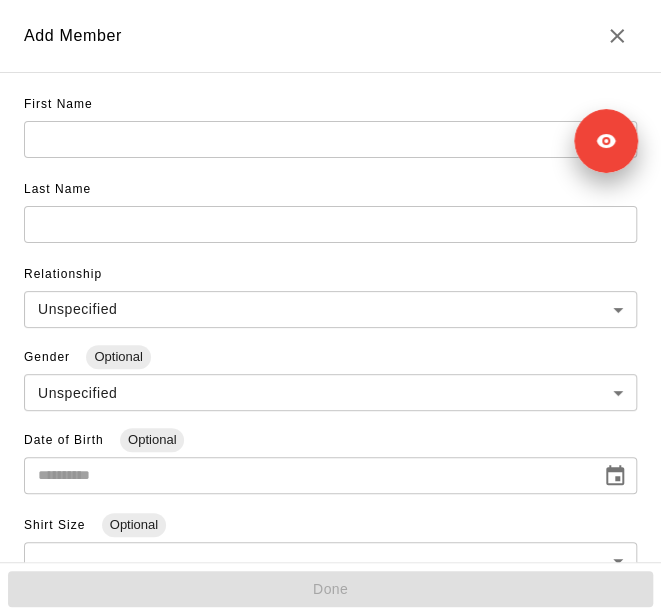 scroll, scrollTop: 104, scrollLeft: 0, axis: vertical 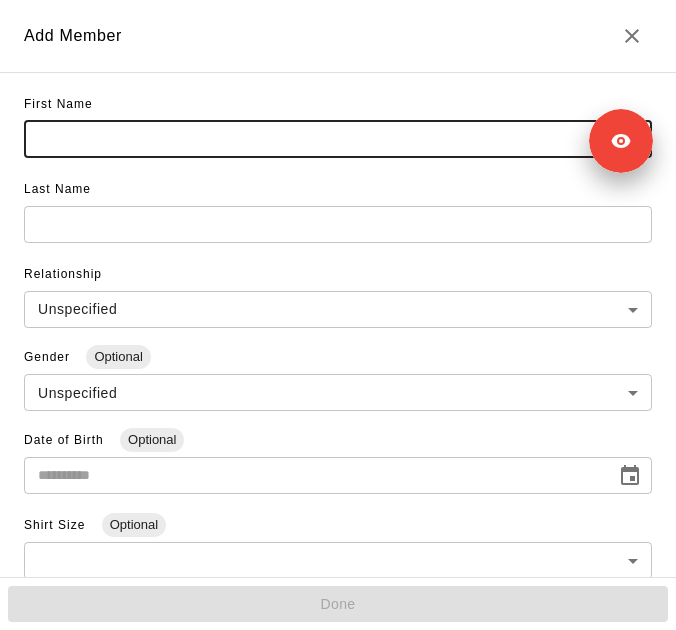click at bounding box center (338, 139) 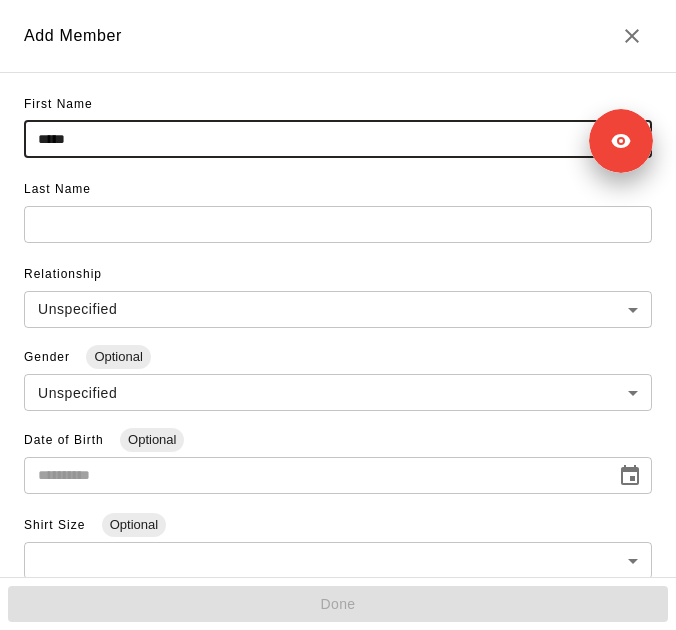 type on "*****" 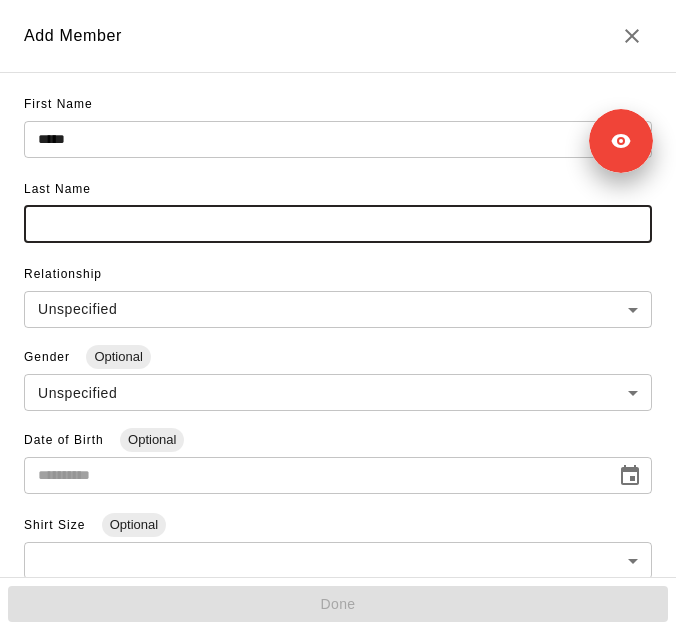 paste on "**********" 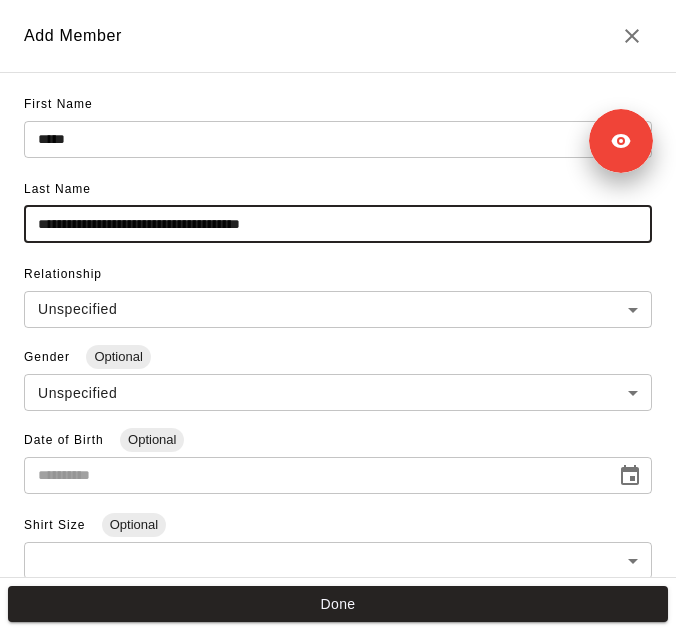 click on "**********" at bounding box center [338, 224] 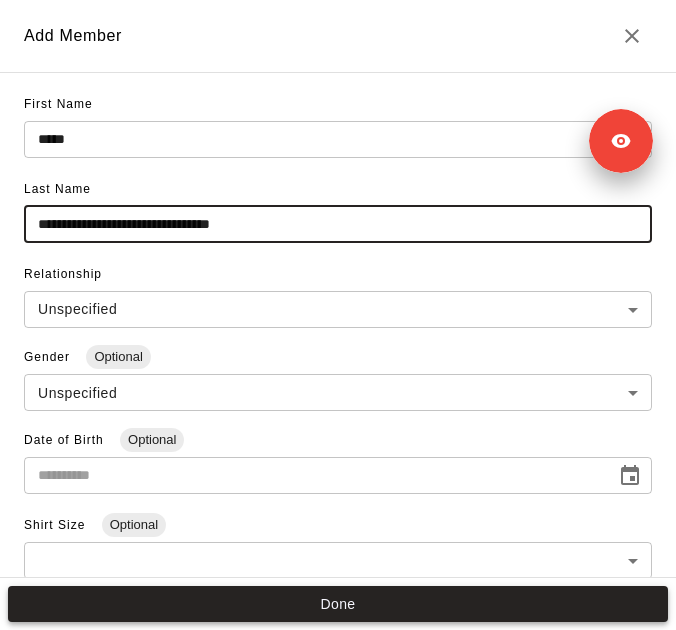type on "**********" 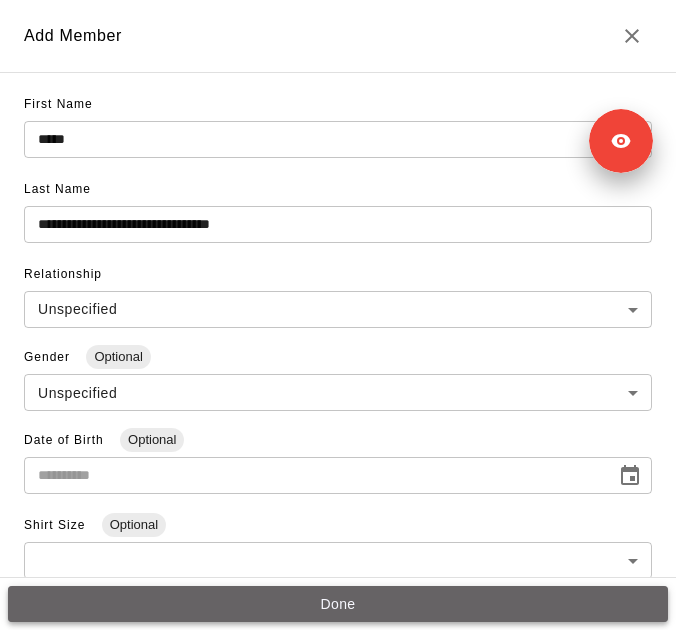 click on "Done" at bounding box center (338, 604) 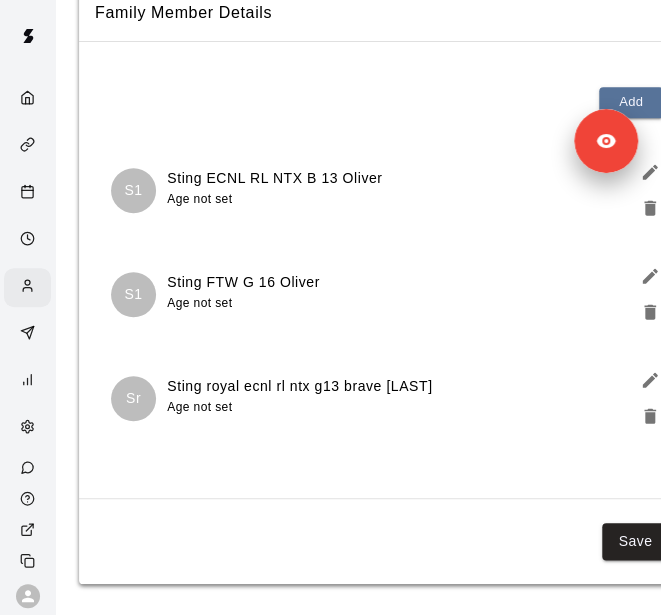 scroll, scrollTop: 217, scrollLeft: 0, axis: vertical 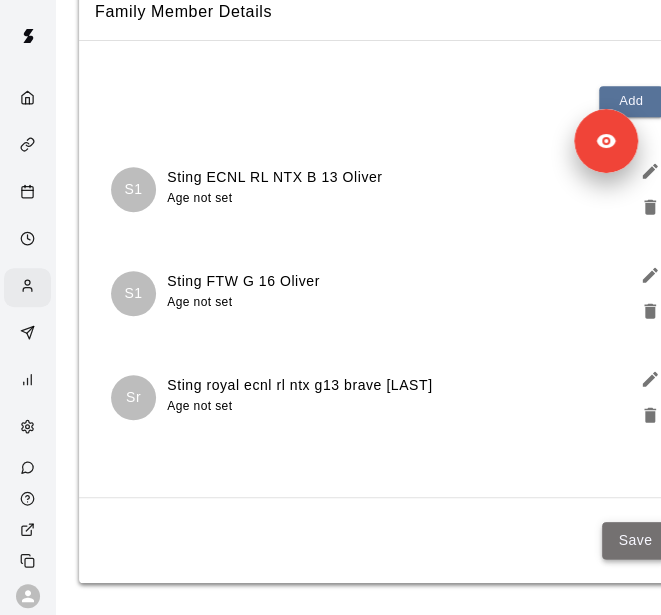 click on "Save" at bounding box center (635, 540) 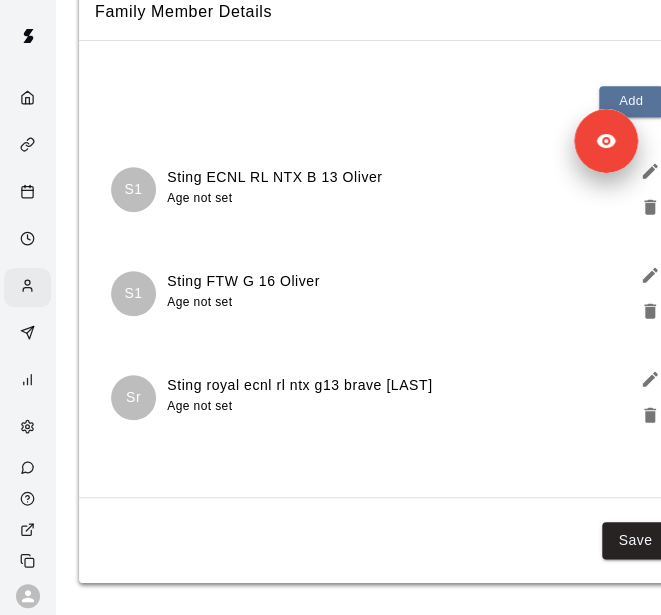 scroll, scrollTop: 0, scrollLeft: 0, axis: both 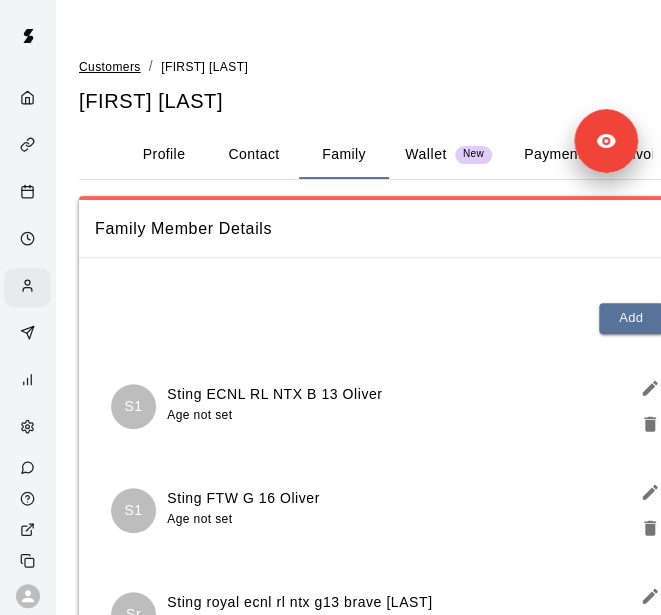 click on "Customers" at bounding box center [110, 67] 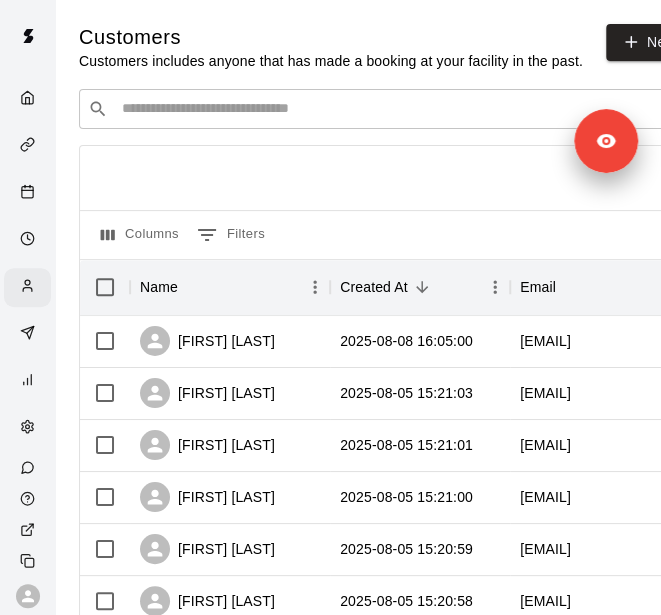 click on "​ ​" at bounding box center [379, 109] 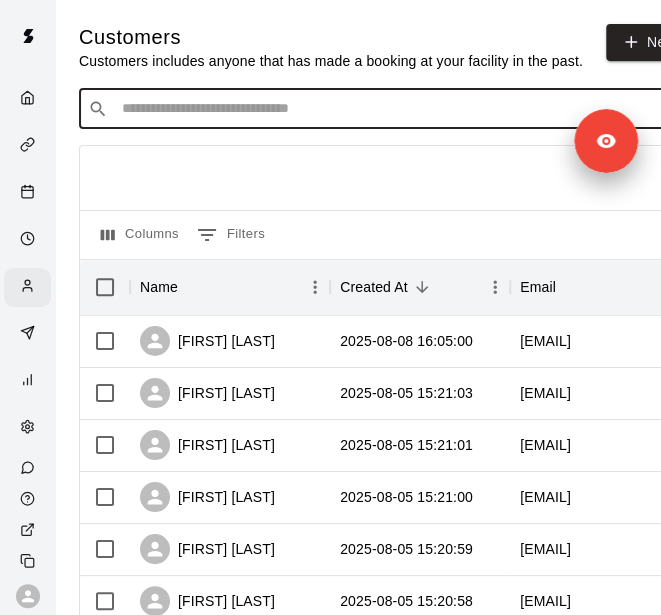 scroll, scrollTop: 0, scrollLeft: 9, axis: horizontal 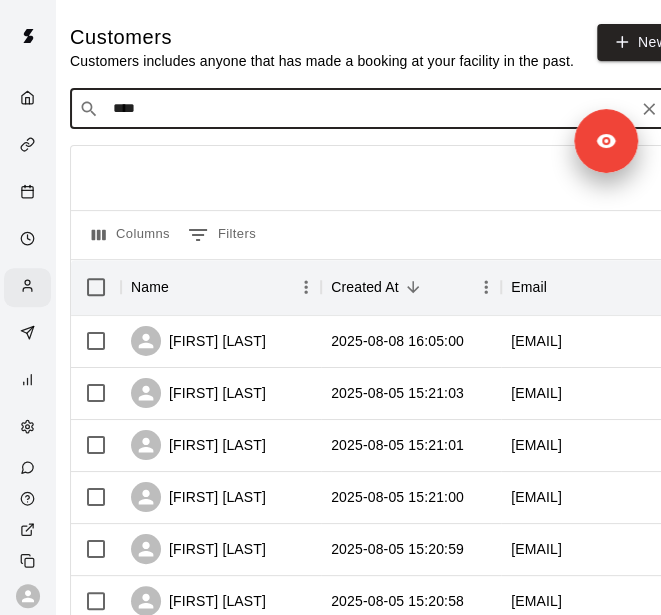 type on "*****" 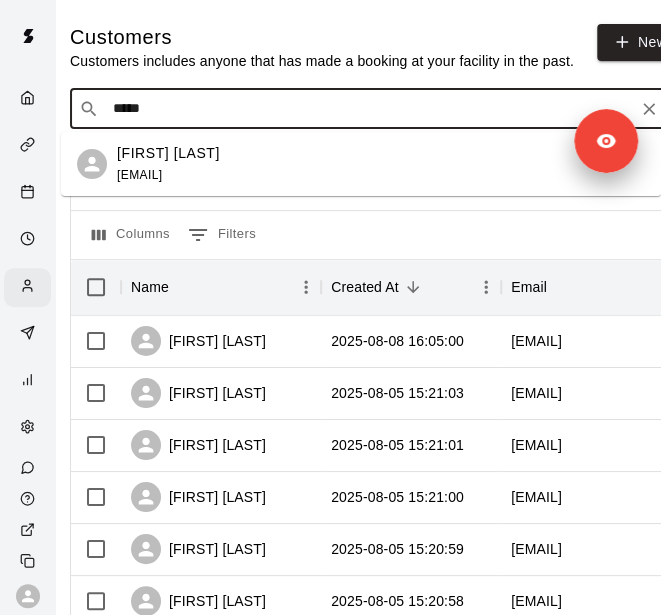 click on "Dylan Asher dasher.sting@gmail.com" at bounding box center (381, 164) 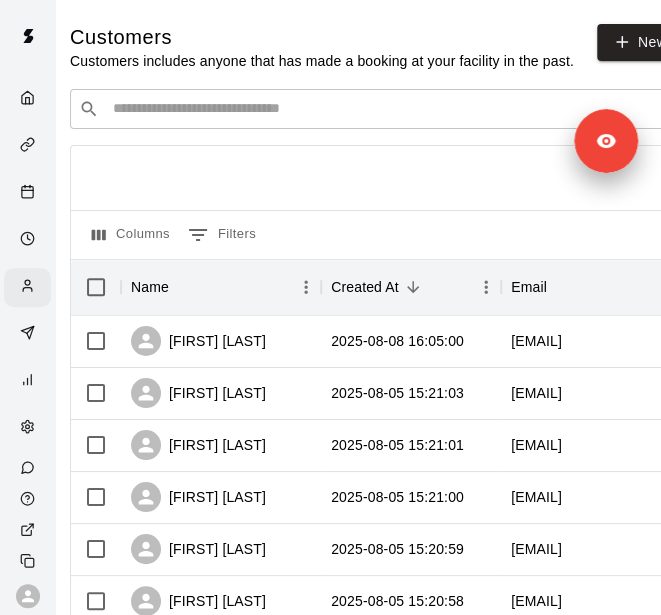 scroll, scrollTop: 0, scrollLeft: 0, axis: both 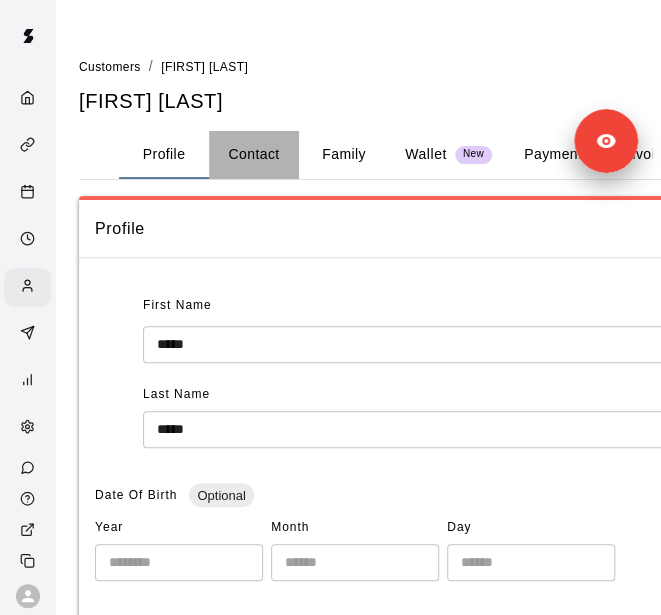 click on "Contact" at bounding box center [254, 155] 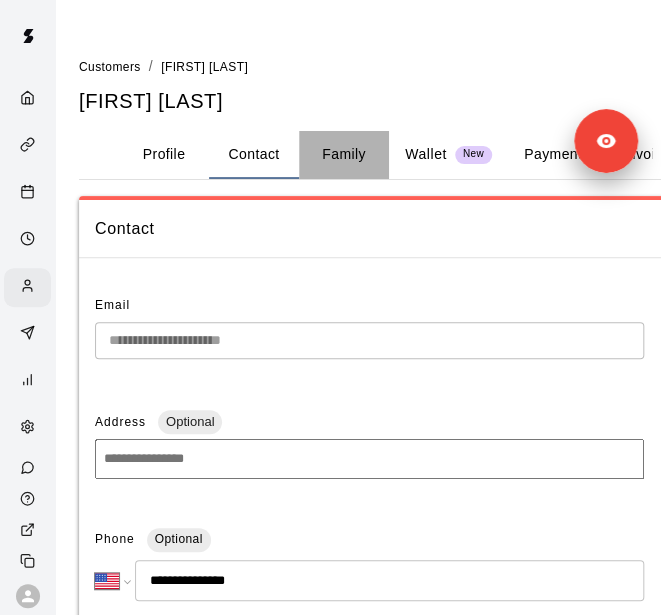 click on "Family" at bounding box center [344, 155] 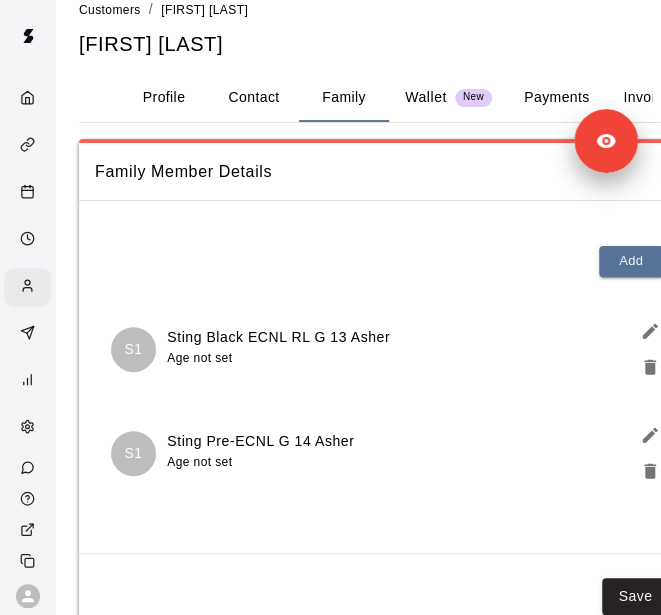scroll, scrollTop: 120, scrollLeft: 0, axis: vertical 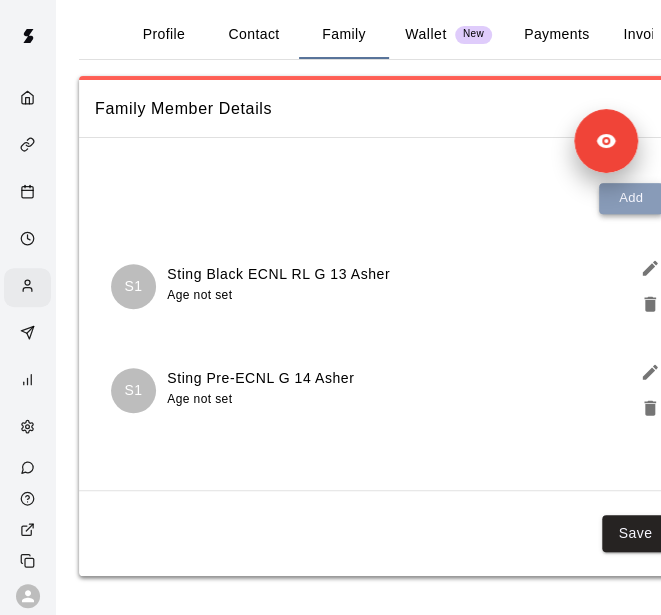 click on "Add" at bounding box center (631, 198) 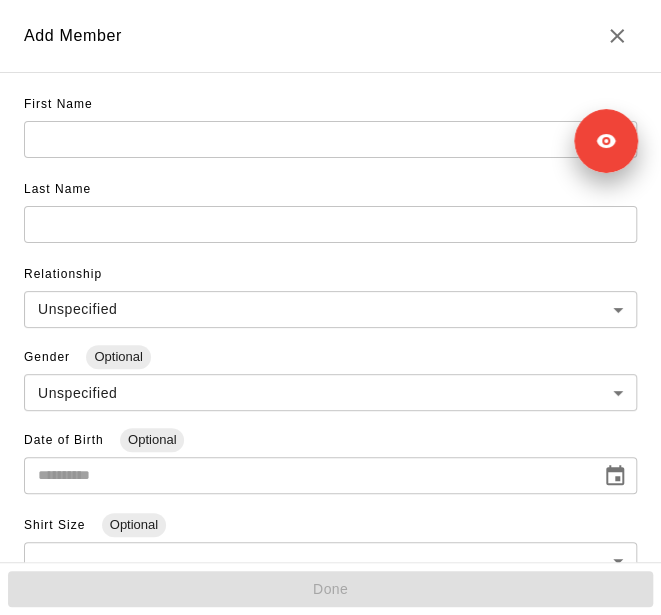 scroll, scrollTop: 104, scrollLeft: 0, axis: vertical 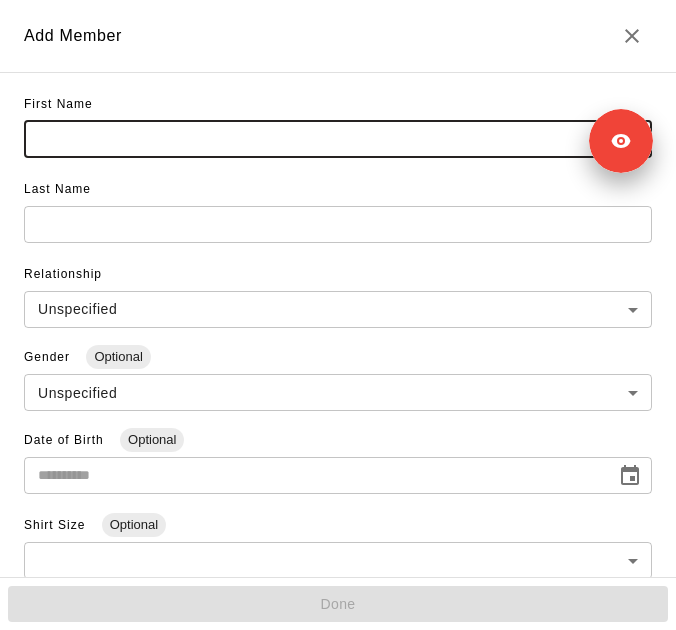 click at bounding box center (338, 139) 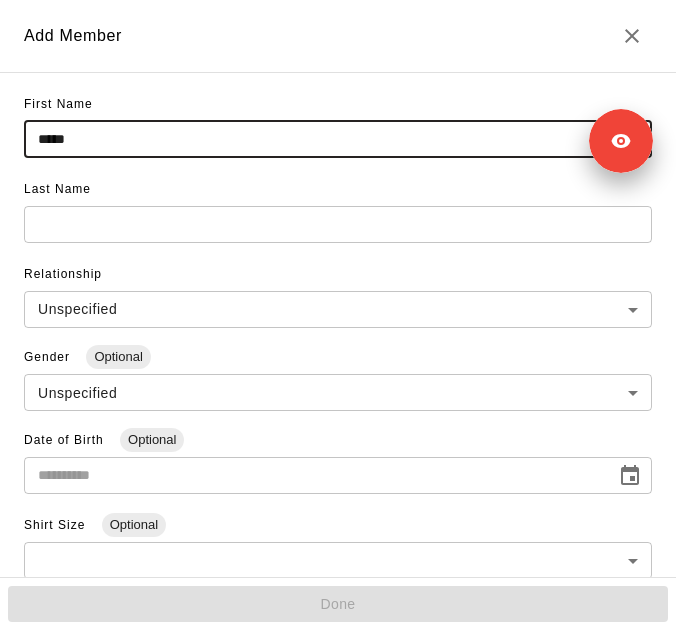 type on "*****" 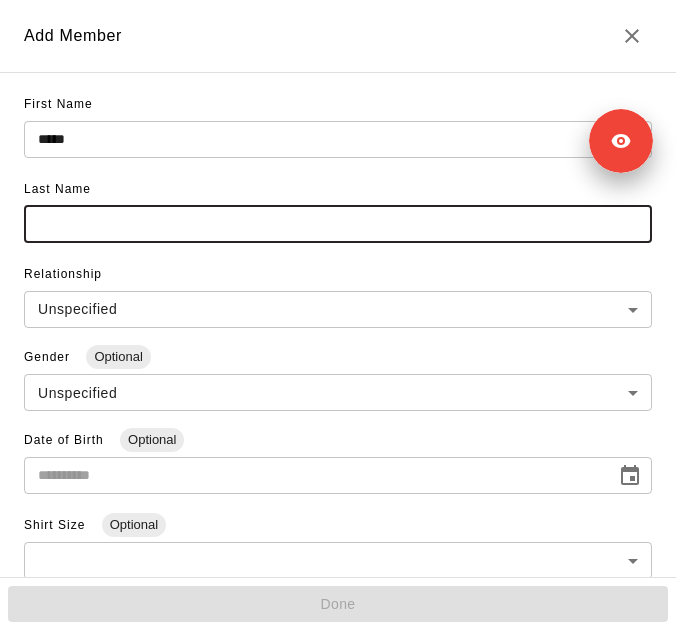 paste on "**********" 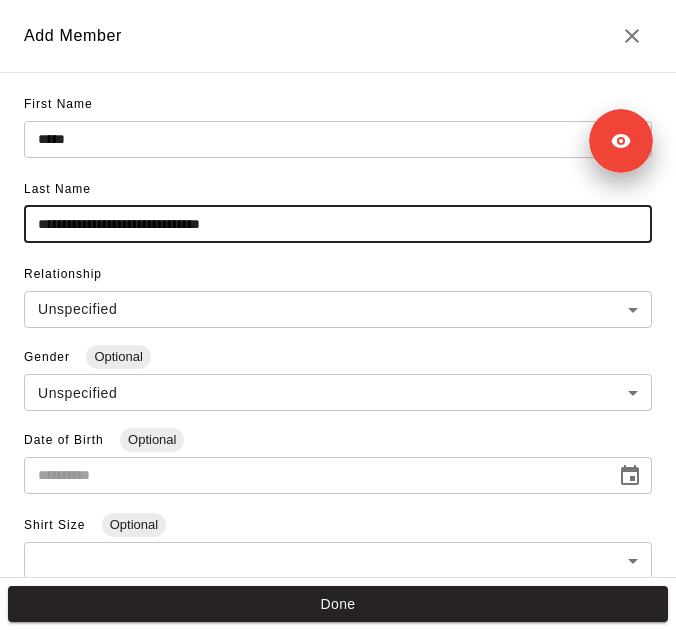 click on "**********" at bounding box center (338, 224) 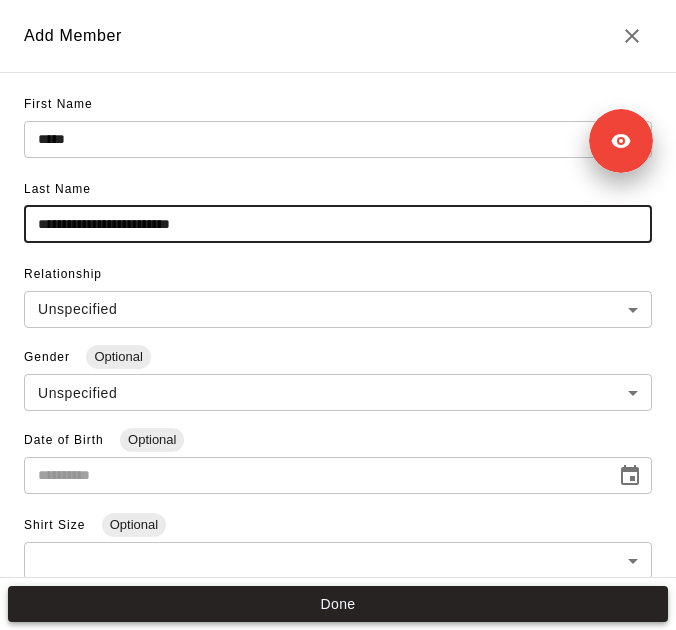 type on "**********" 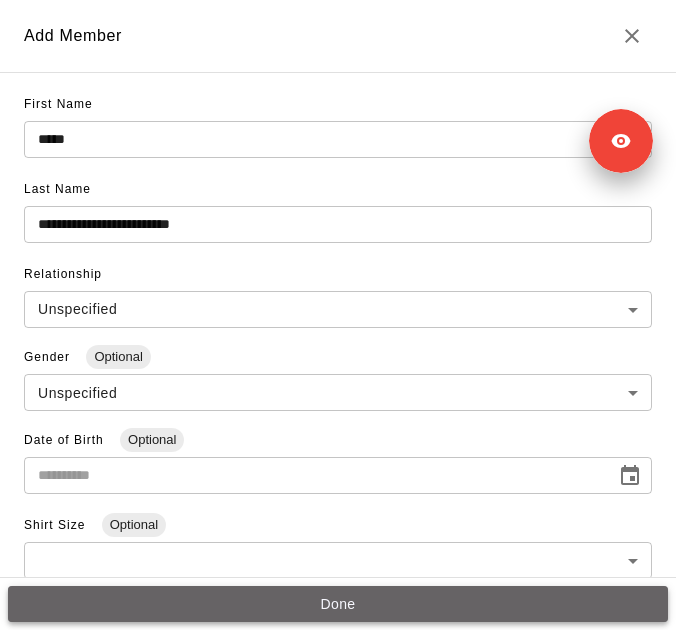 click on "Done" at bounding box center (338, 604) 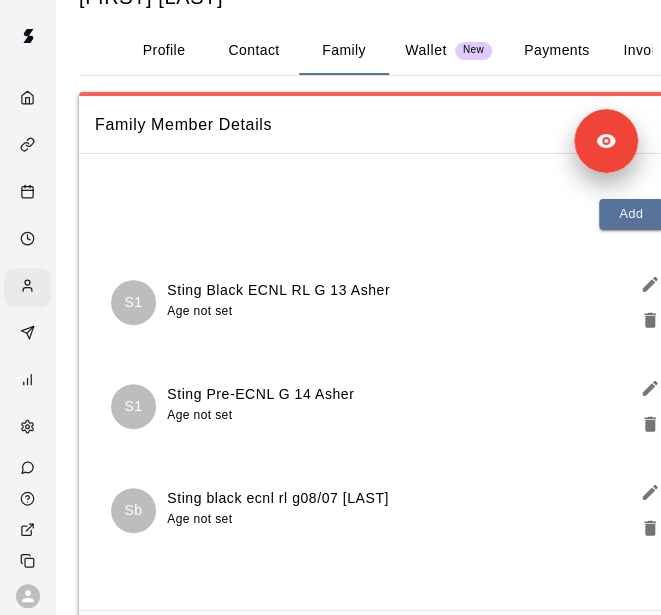 scroll, scrollTop: 224, scrollLeft: 0, axis: vertical 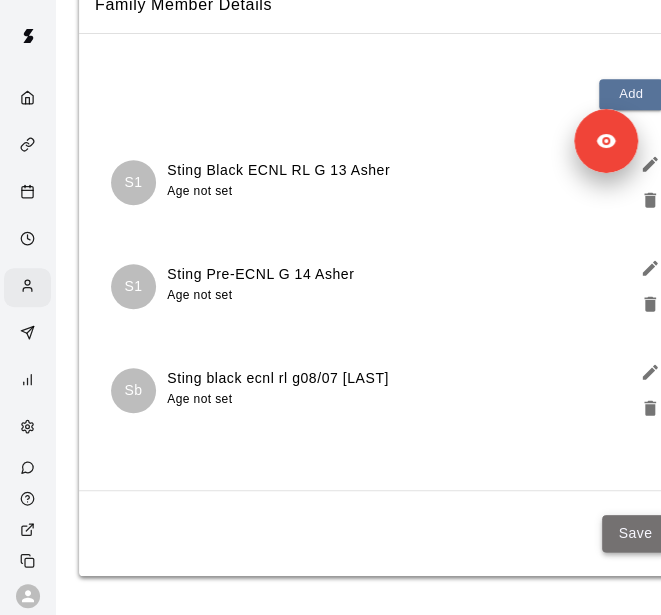 click on "Save" at bounding box center (635, 533) 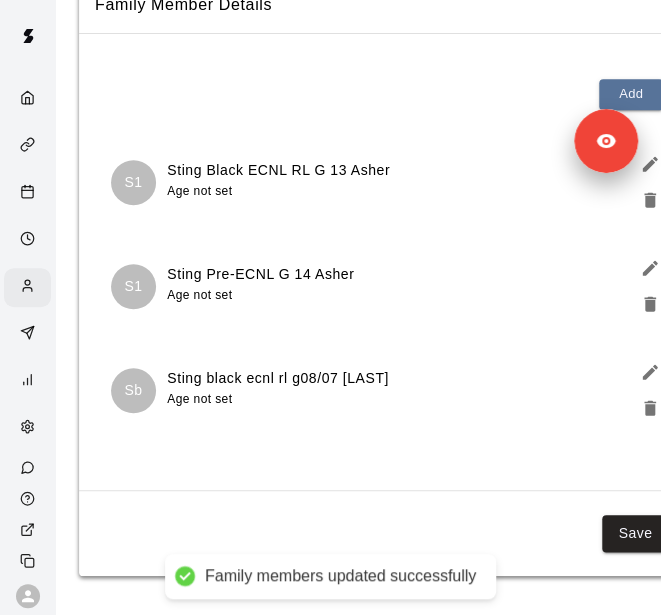 scroll, scrollTop: 0, scrollLeft: 0, axis: both 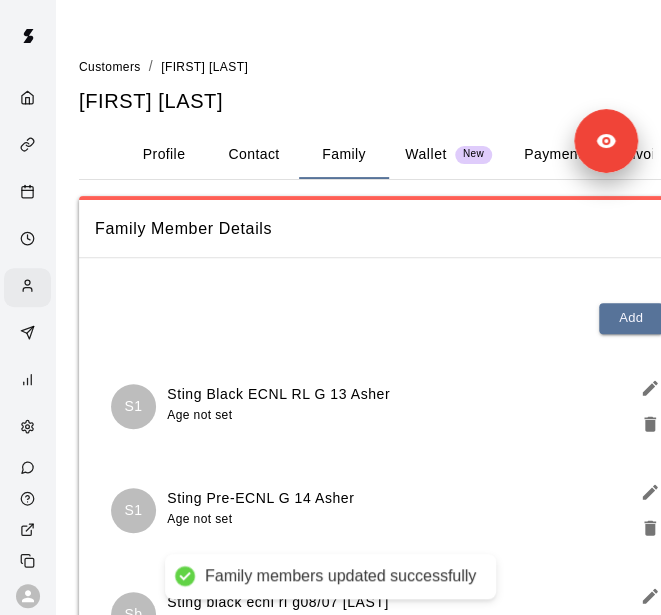 click on "Customers" at bounding box center [110, 66] 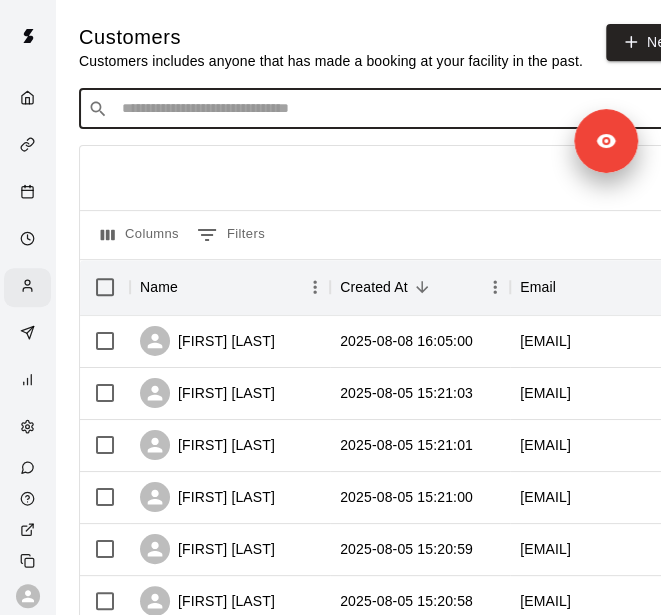 click at bounding box center (393, 109) 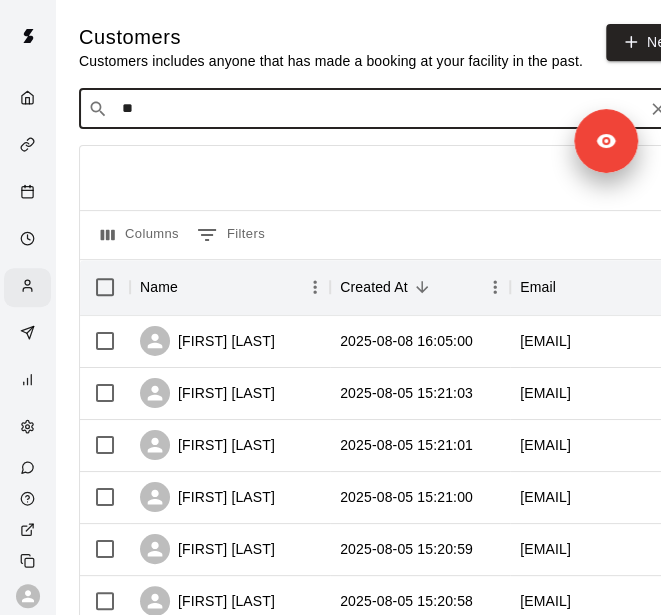 type on "***" 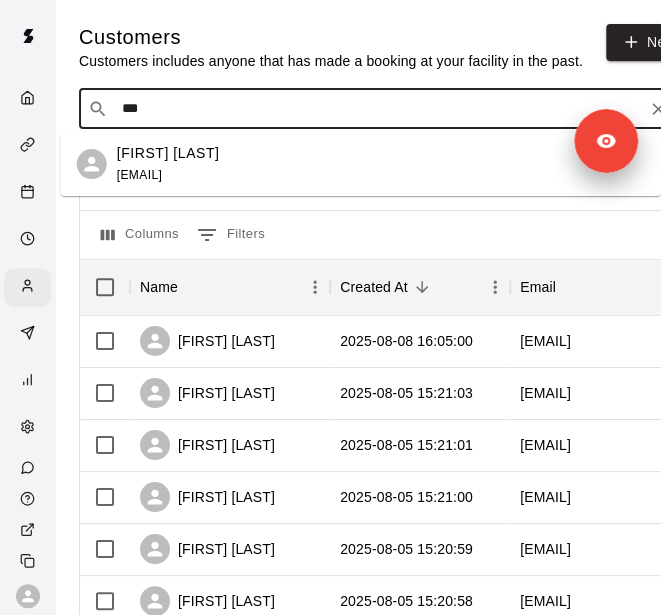 click on "Eddy Rodriguez eddy.rodriguez7624@gmail.com" at bounding box center [381, 164] 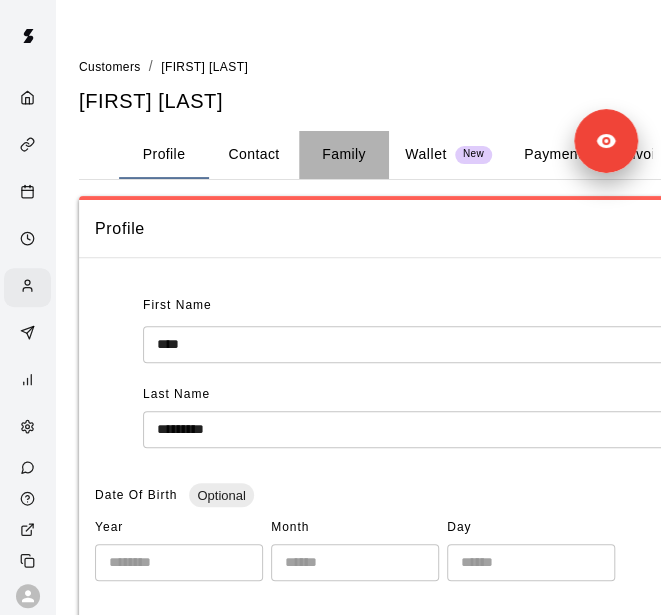 click on "Family" at bounding box center (344, 155) 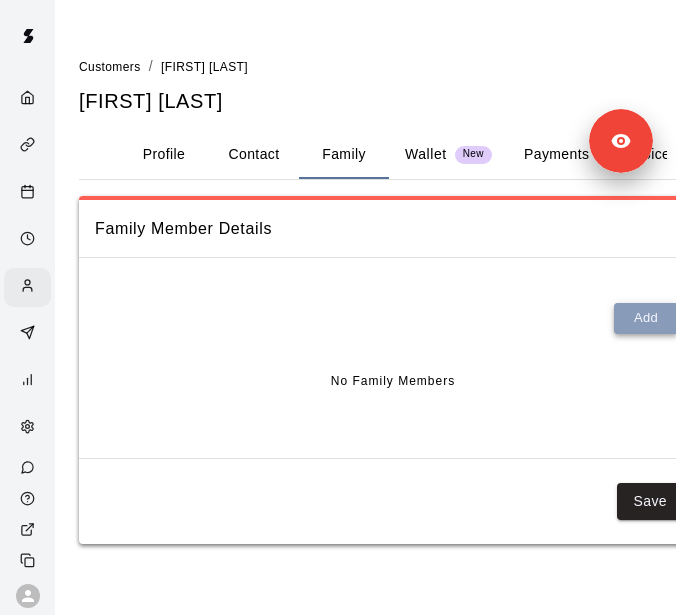 click on "Add" at bounding box center [646, 318] 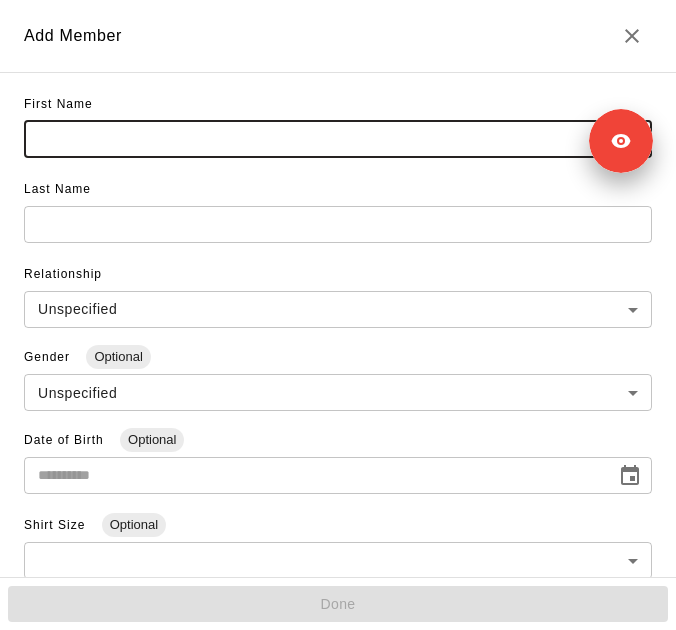 click at bounding box center [338, 139] 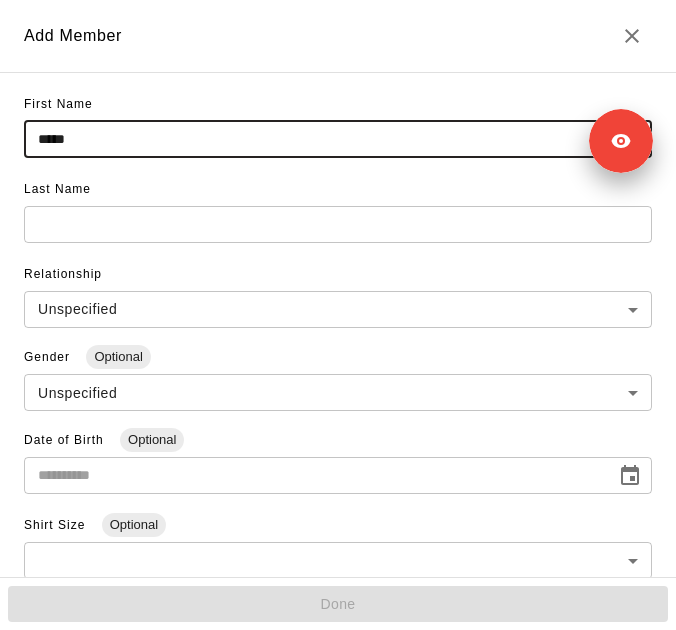 type on "*****" 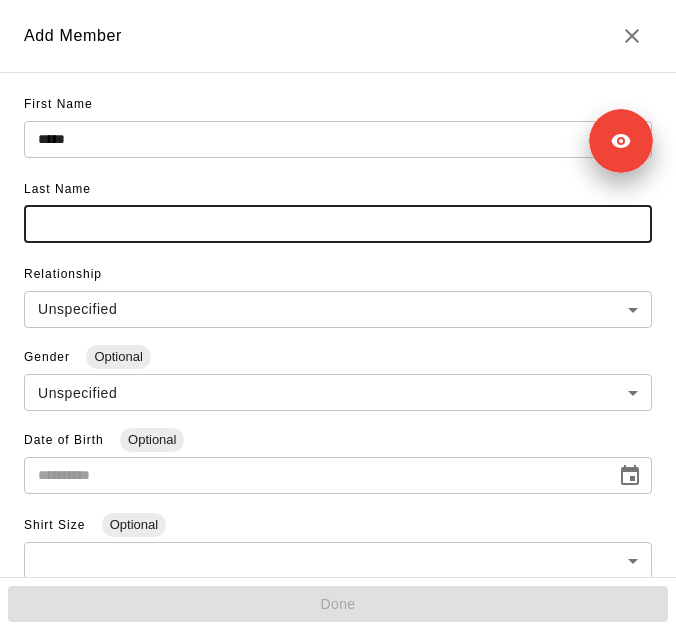 paste on "**********" 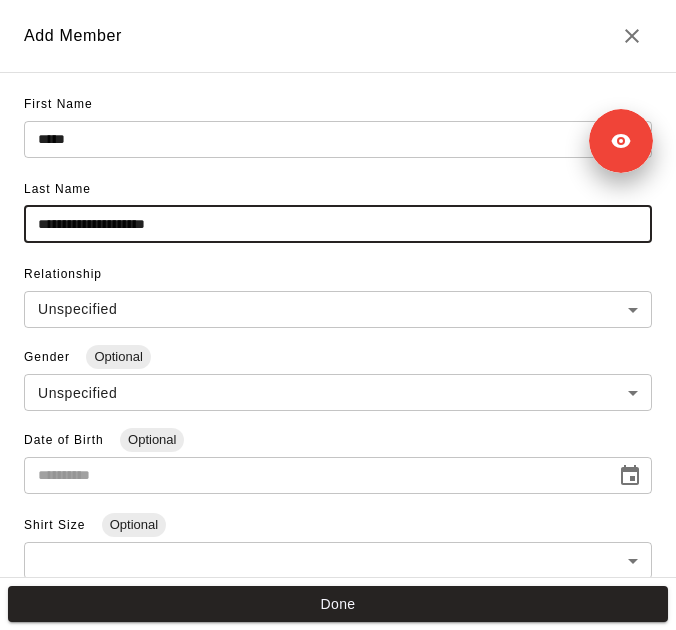 click on "**********" at bounding box center (338, 224) 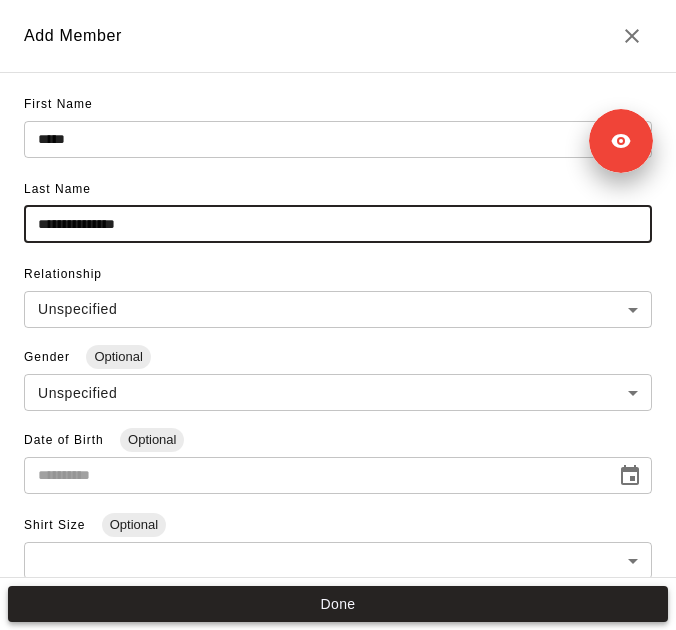 type on "**********" 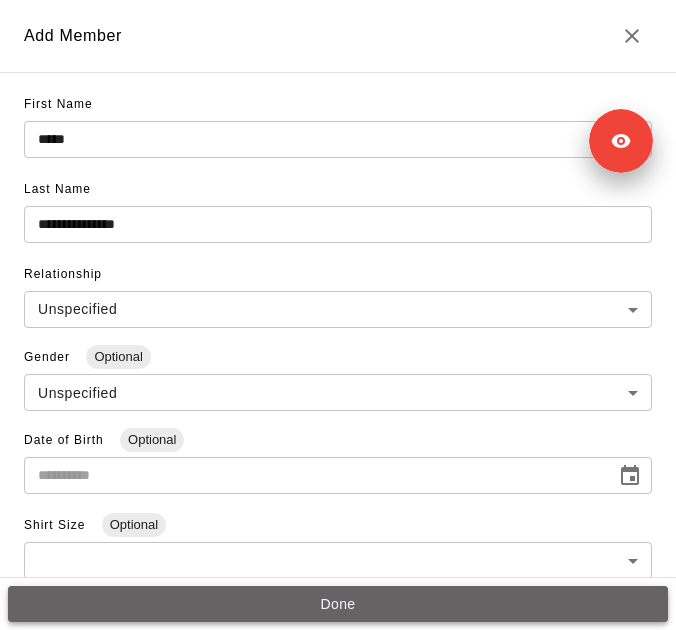 click on "Done" at bounding box center [338, 604] 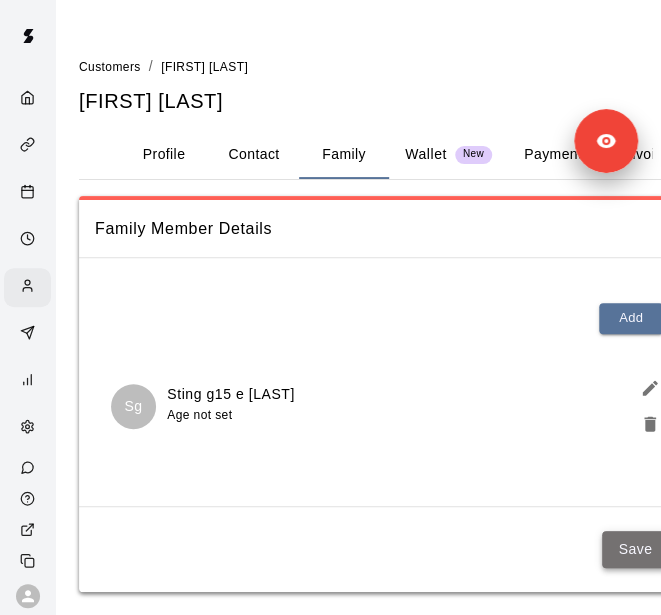 click on "Save" at bounding box center (635, 549) 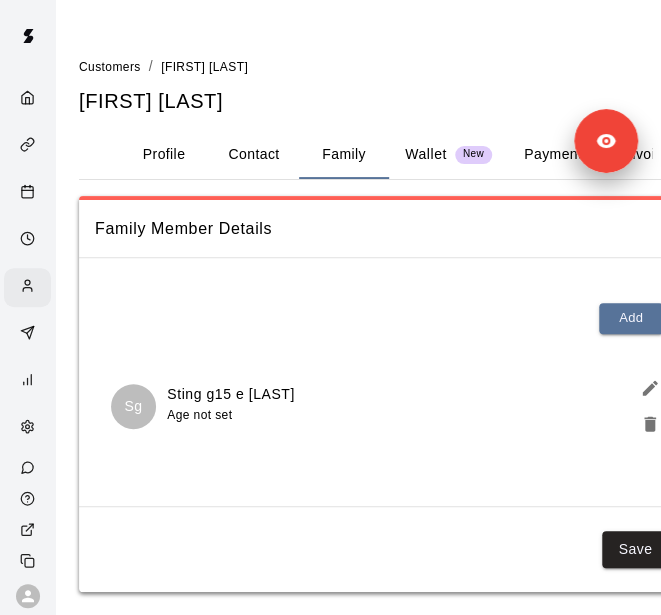 click on "Customers" at bounding box center [110, 66] 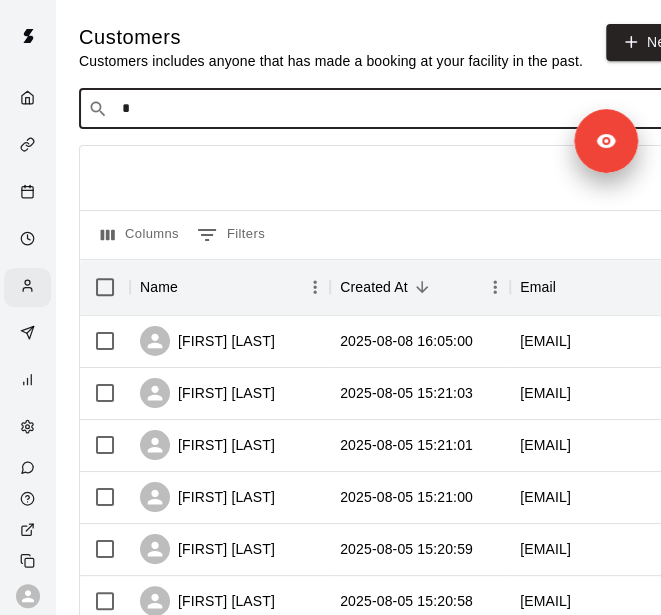 click on "*" at bounding box center [393, 109] 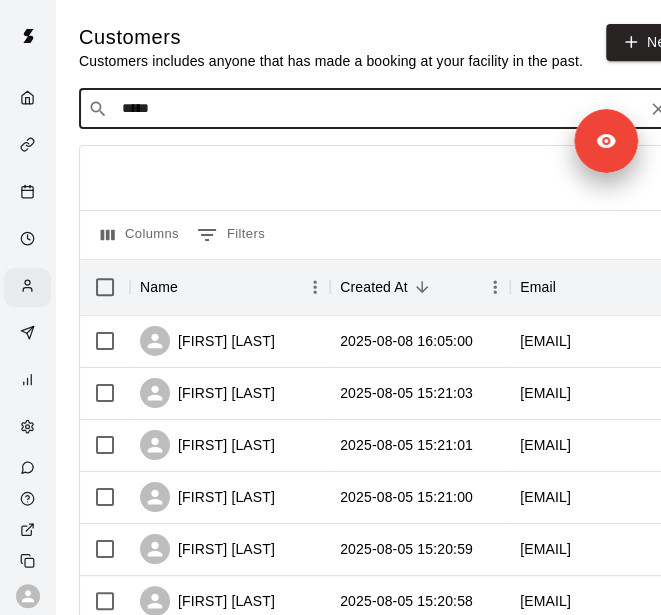 type on "******" 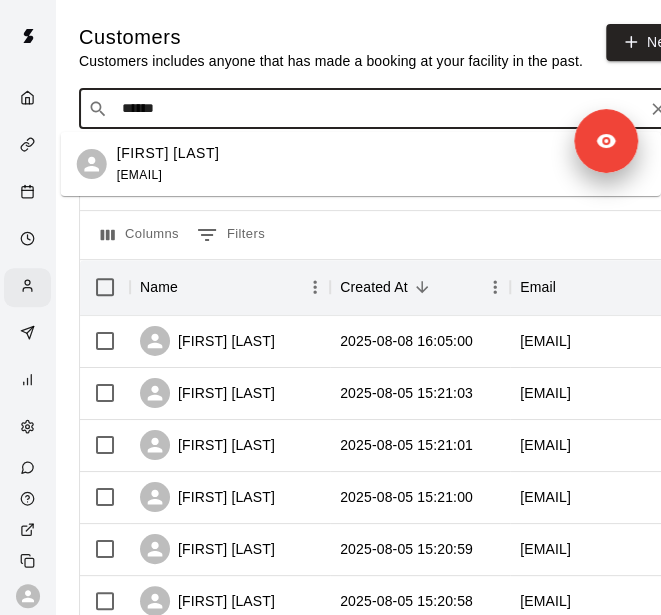 click on "Edward Tapia sting.tapia23@gmail.com" at bounding box center [168, 164] 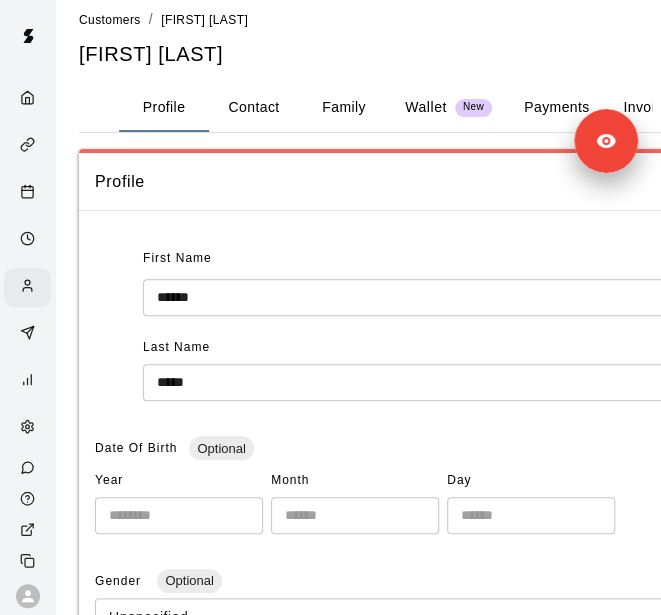 scroll, scrollTop: 46, scrollLeft: 0, axis: vertical 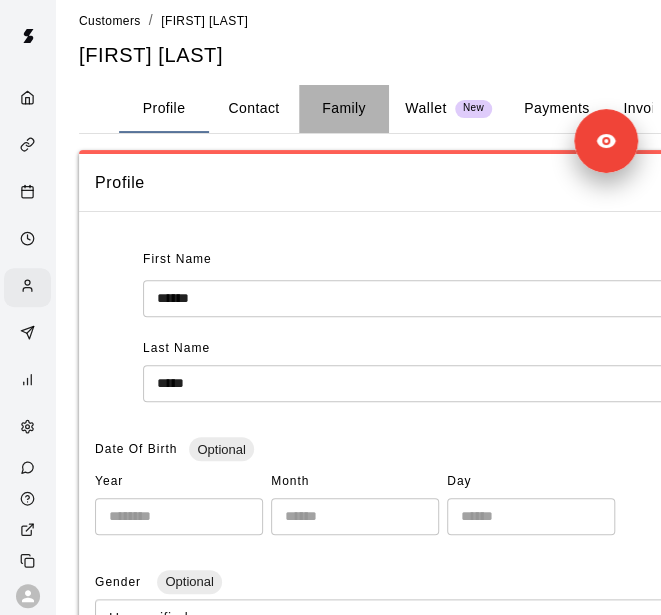 click on "Family" at bounding box center [344, 109] 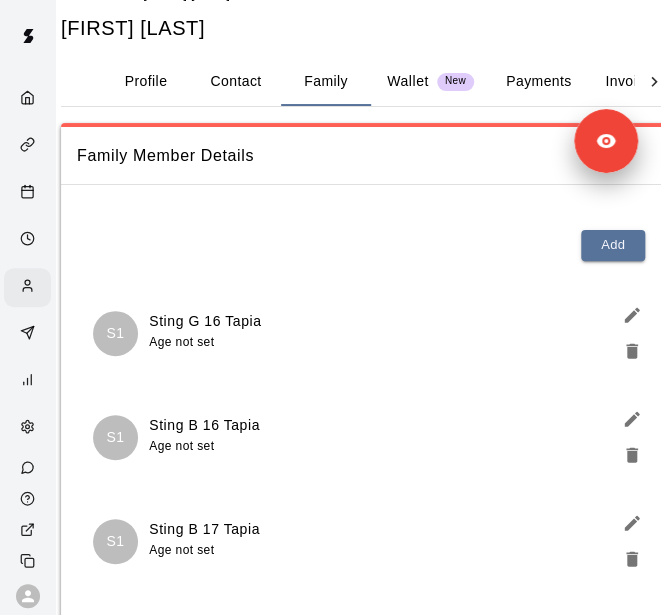 scroll, scrollTop: 72, scrollLeft: 18, axis: both 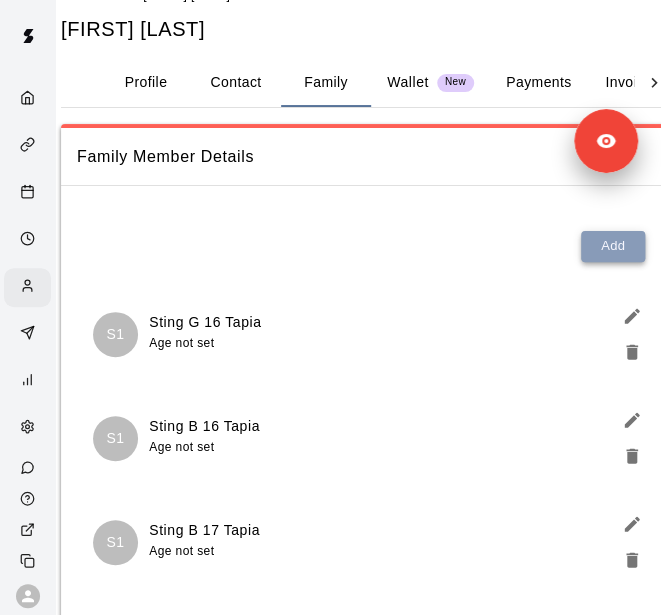 click on "Add" at bounding box center (613, 246) 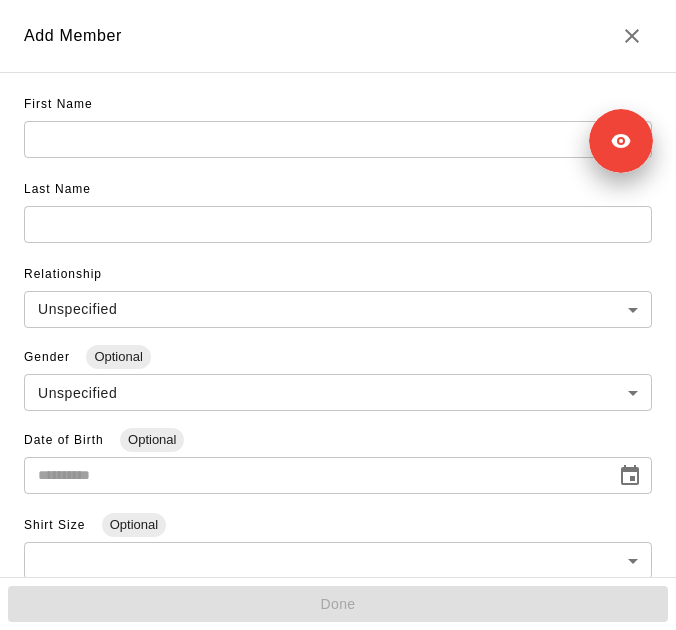 click at bounding box center (338, 139) 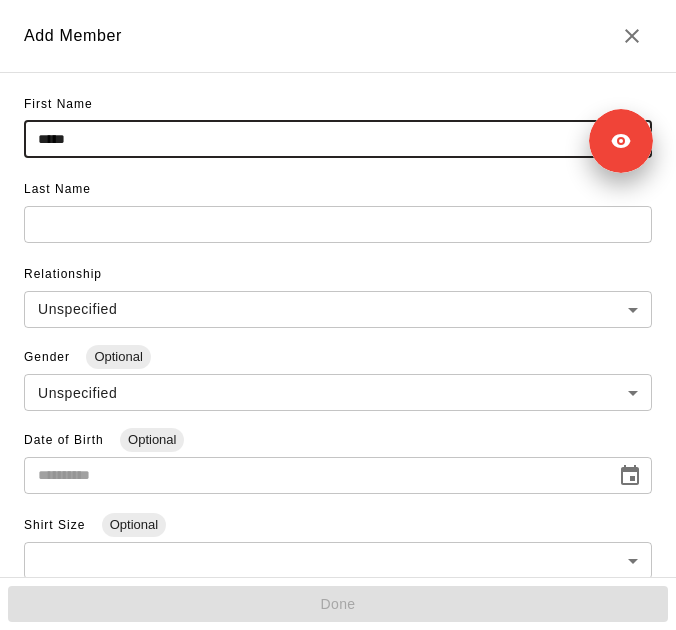type on "*****" 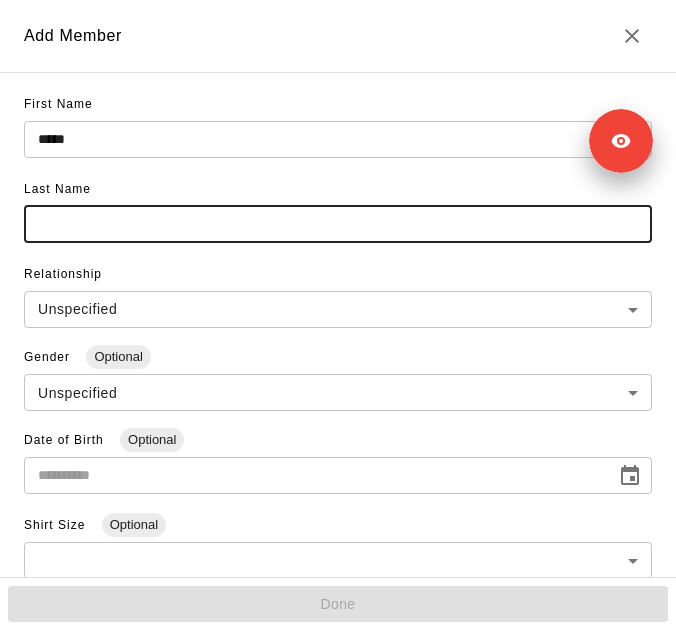 paste on "**********" 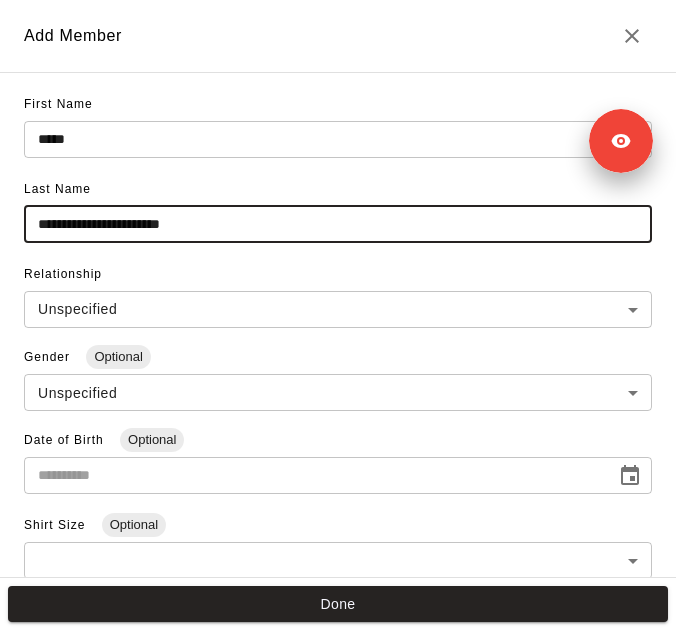 click on "**********" at bounding box center [338, 224] 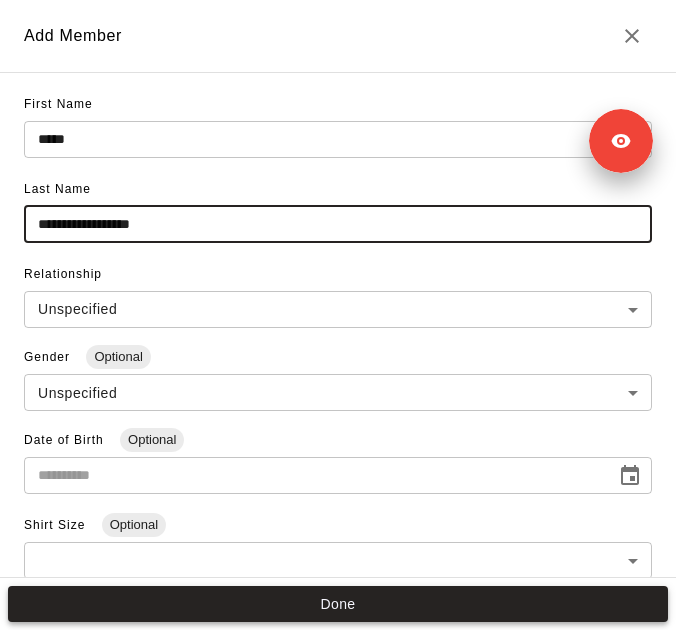 type on "**********" 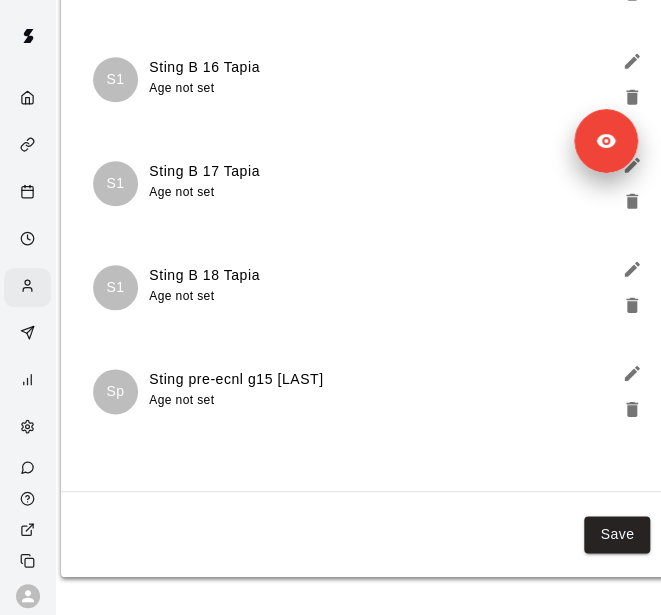 scroll, scrollTop: 432, scrollLeft: 18, axis: both 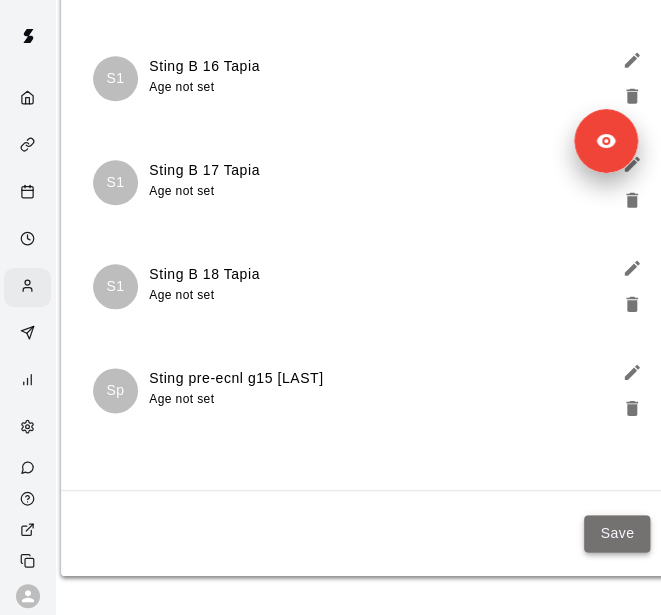 click on "Save" at bounding box center [617, 533] 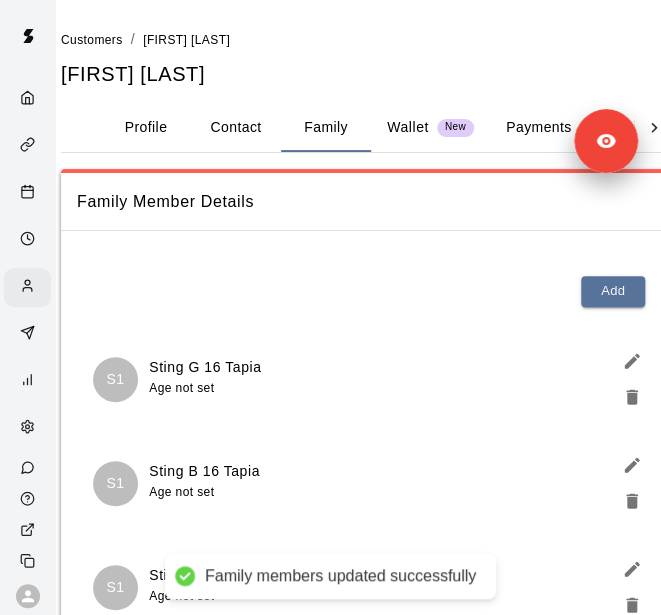scroll, scrollTop: 26, scrollLeft: 18, axis: both 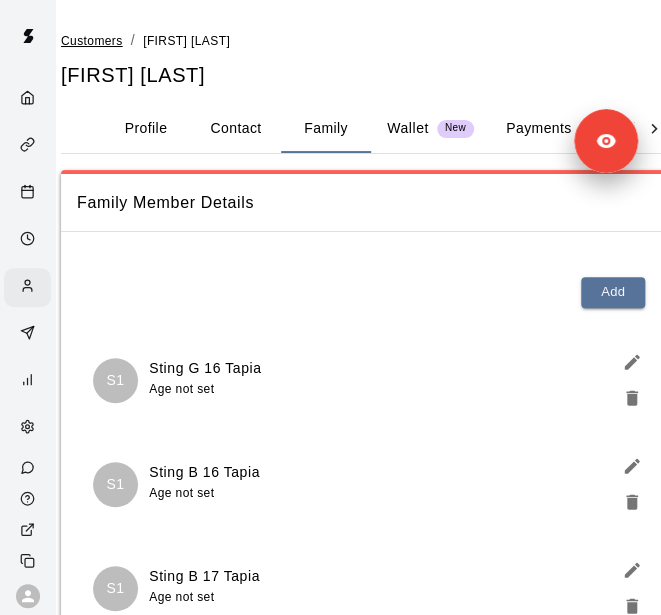 click on "Customers" at bounding box center [92, 41] 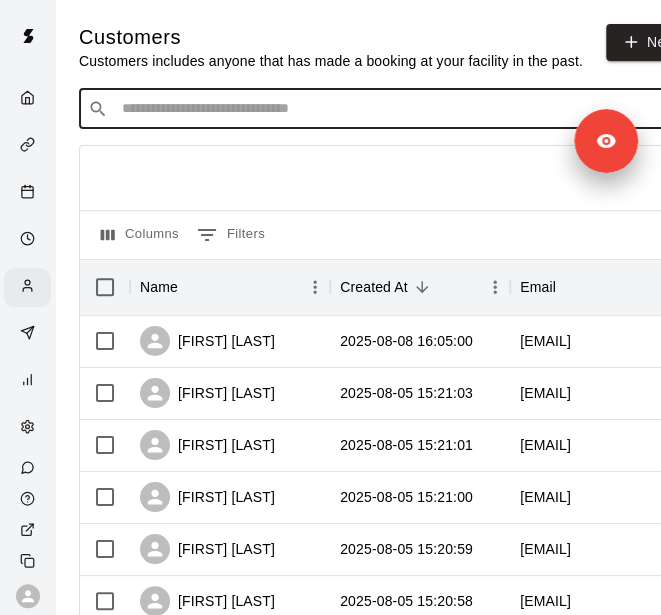 click at bounding box center (393, 109) 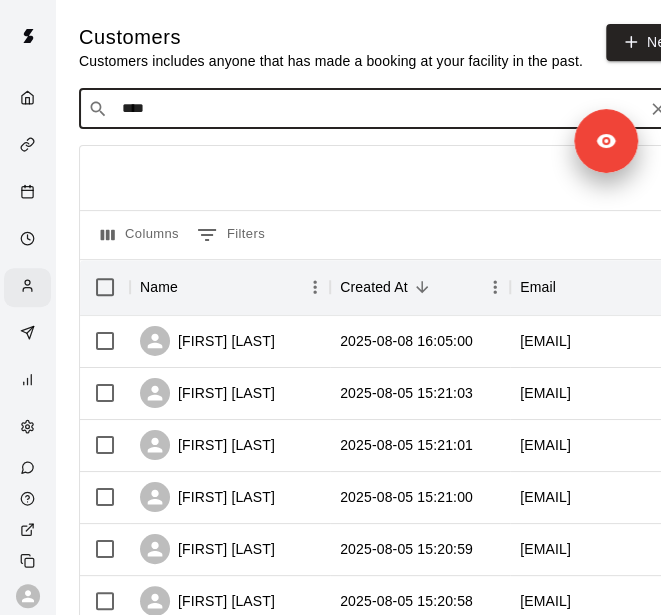 type on "*****" 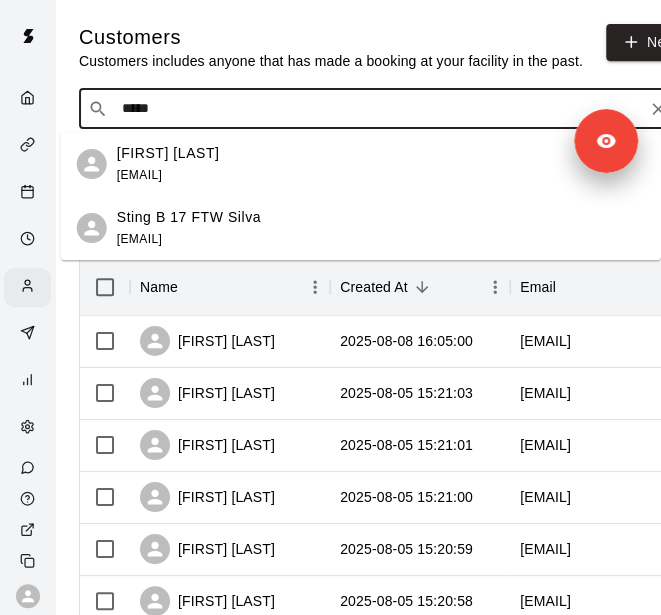 click on "Erick Silva erick.c18@hotmail.com" at bounding box center (381, 164) 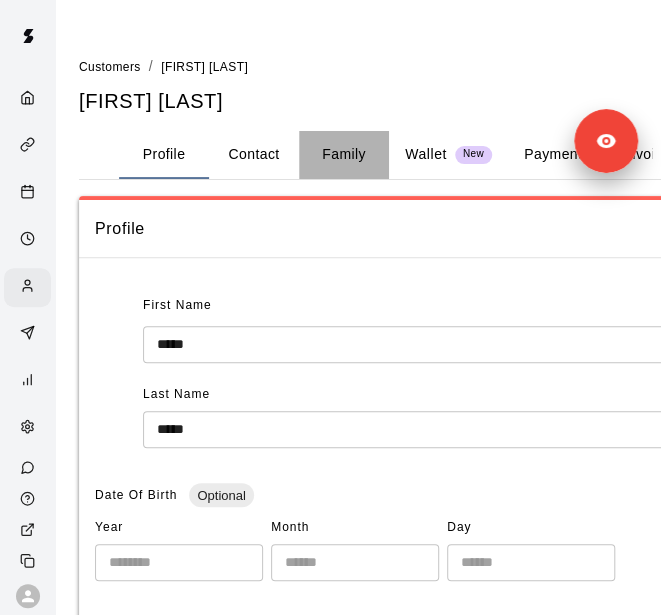 click on "Family" at bounding box center (344, 155) 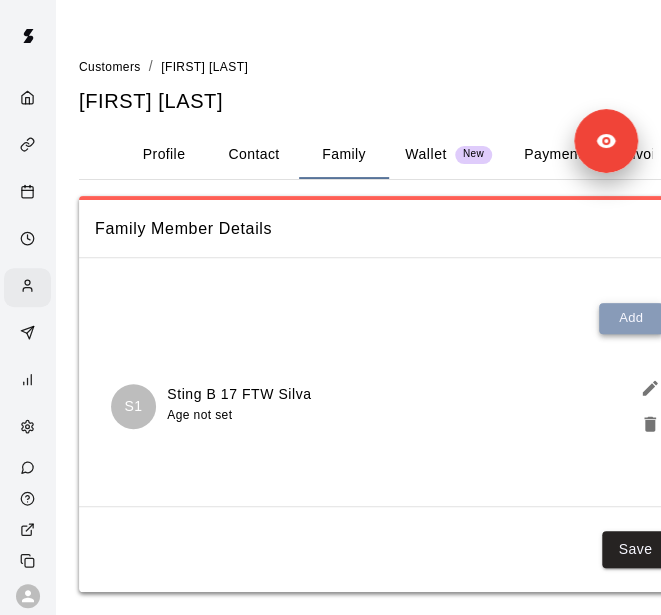 click on "Add" at bounding box center (631, 318) 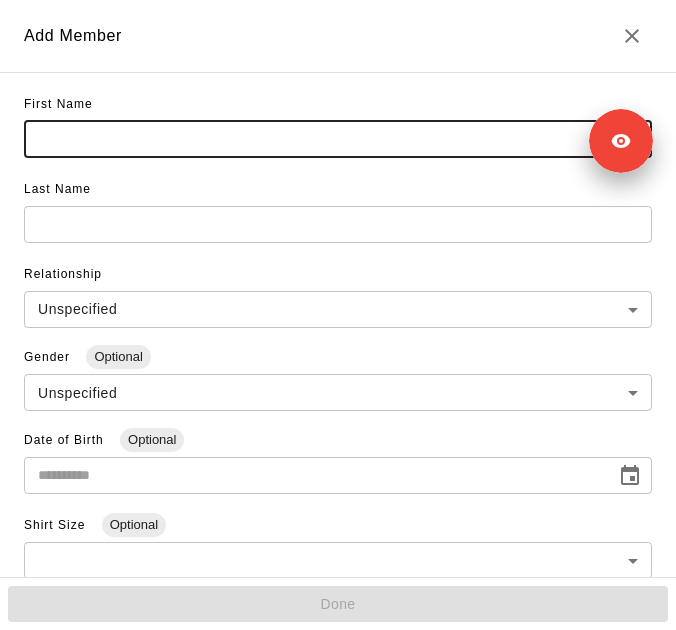 click at bounding box center [338, 139] 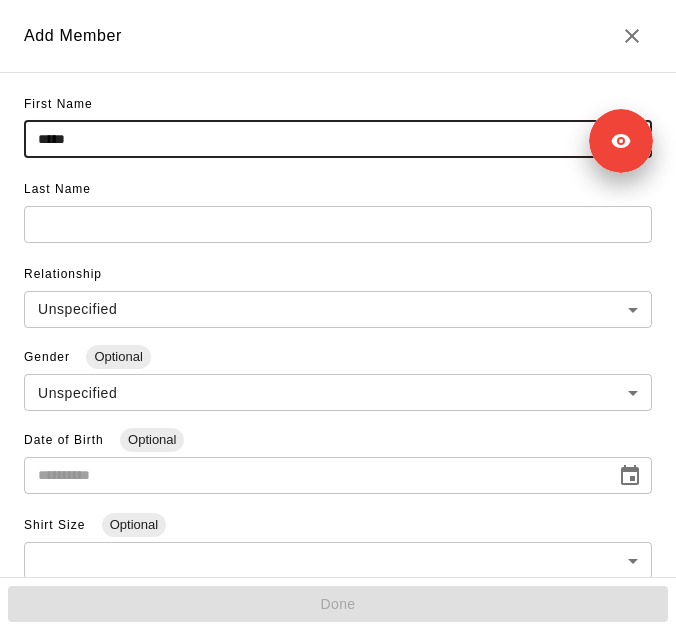 type on "*****" 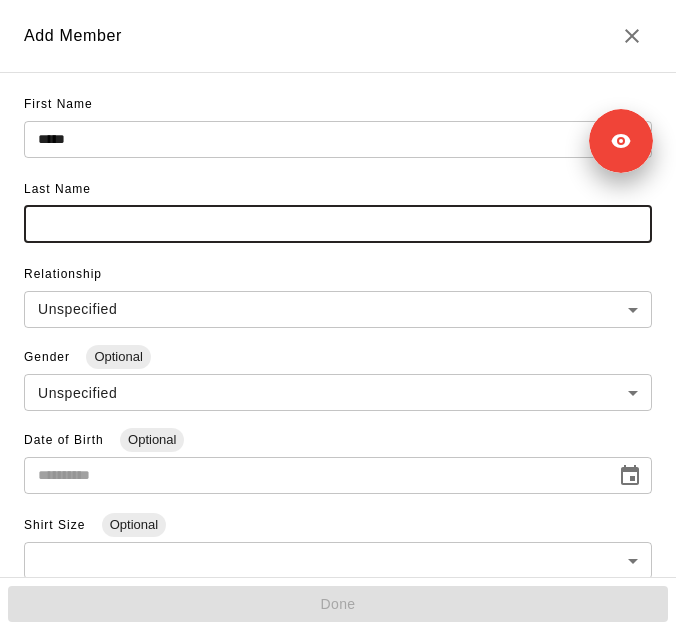paste on "**********" 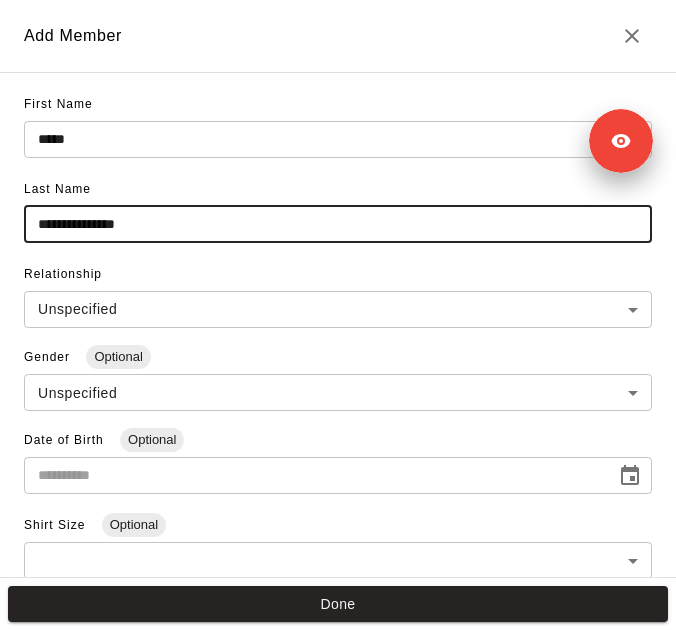 click on "**********" at bounding box center (338, 224) 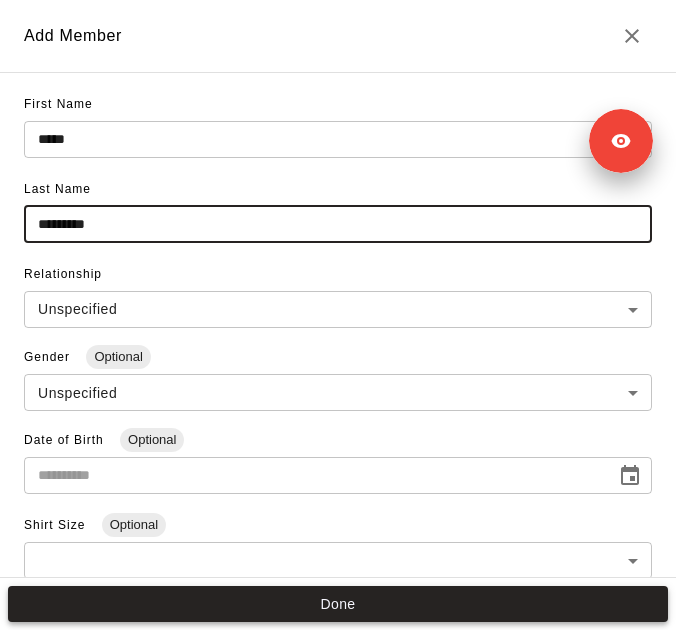 type on "*********" 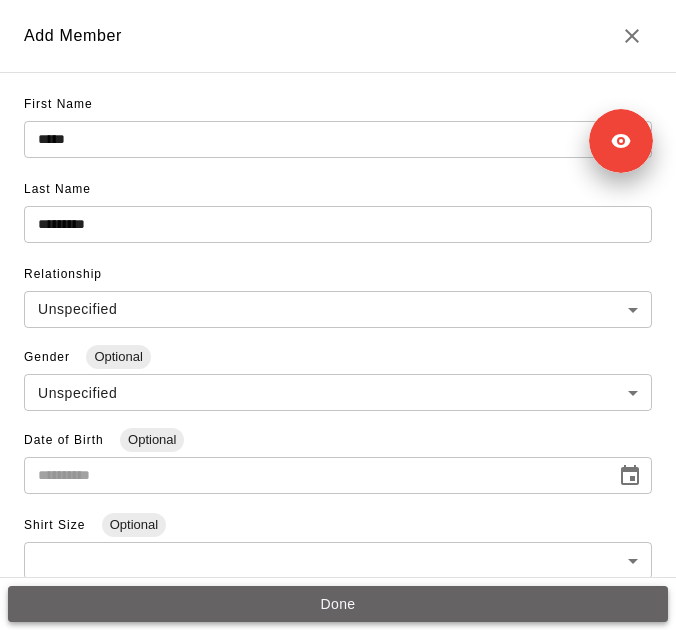 click on "Done" at bounding box center [338, 604] 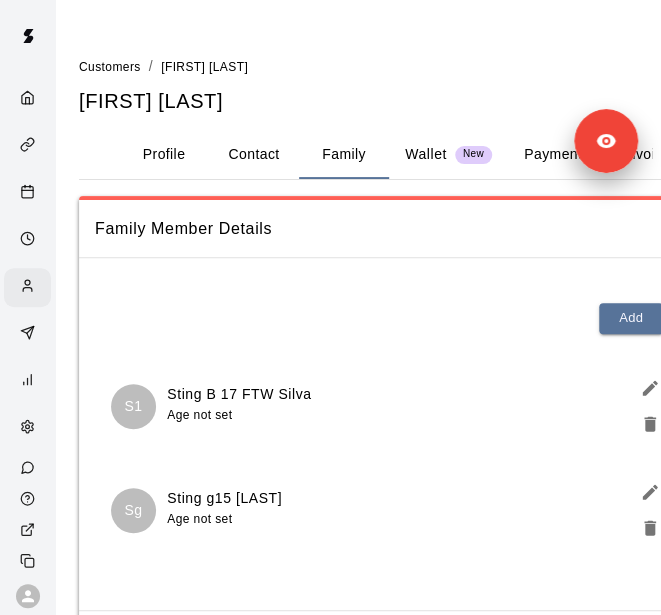 scroll, scrollTop: 120, scrollLeft: 0, axis: vertical 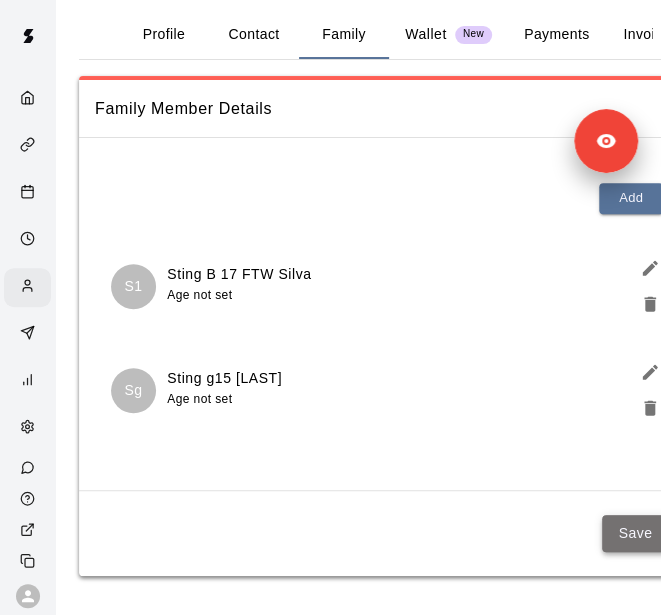 click on "Save" at bounding box center [635, 533] 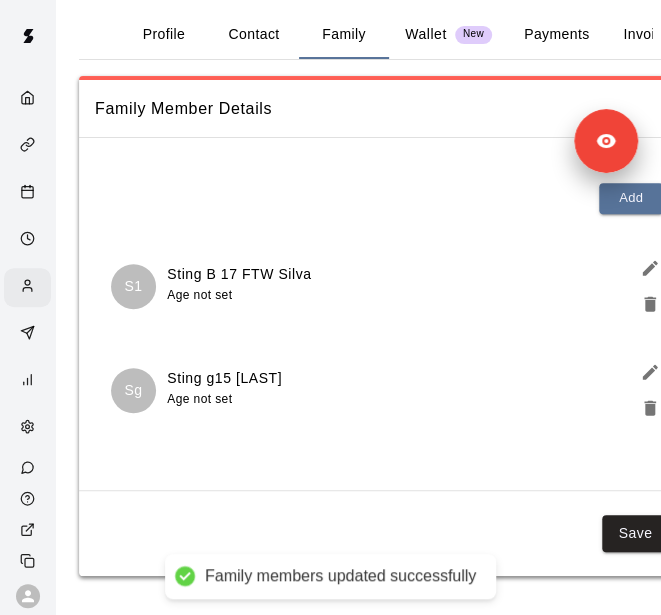 scroll, scrollTop: 0, scrollLeft: 0, axis: both 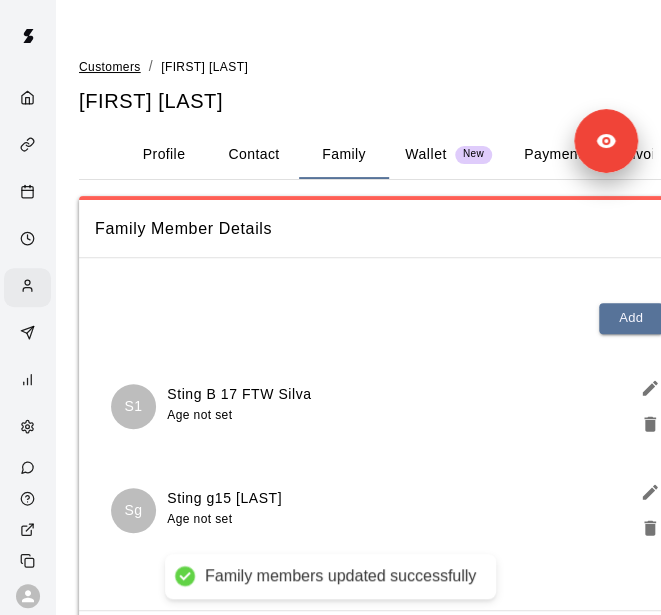 click on "Customers" at bounding box center [110, 67] 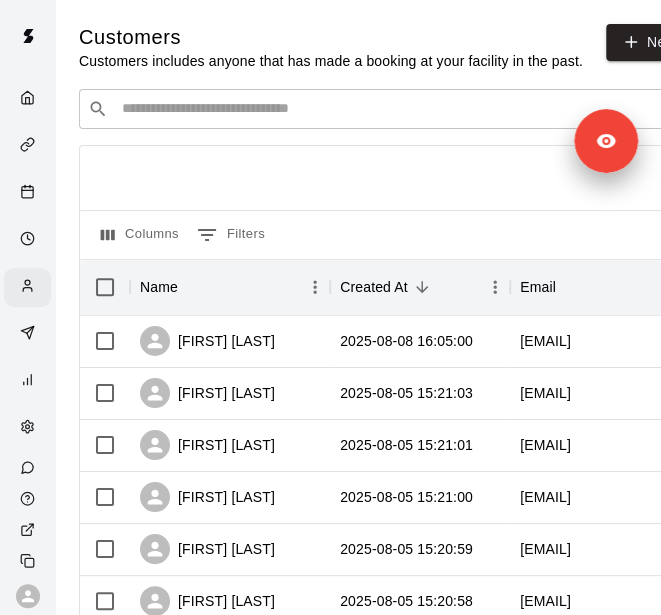 click at bounding box center [393, 109] 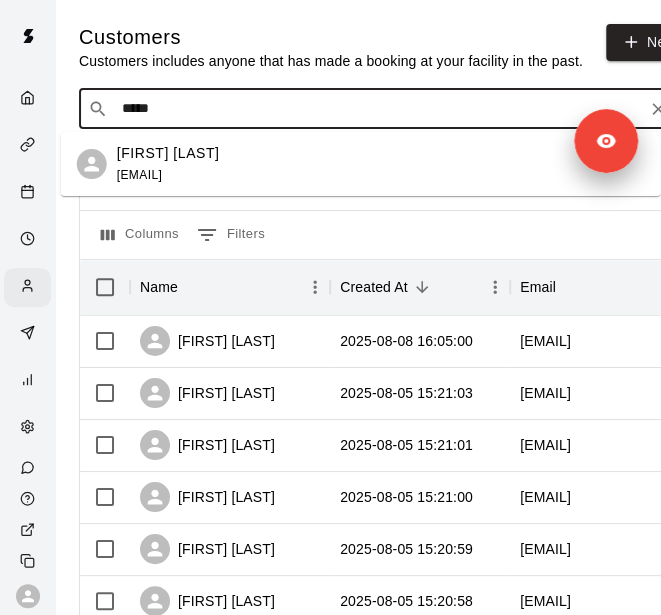 type on "******" 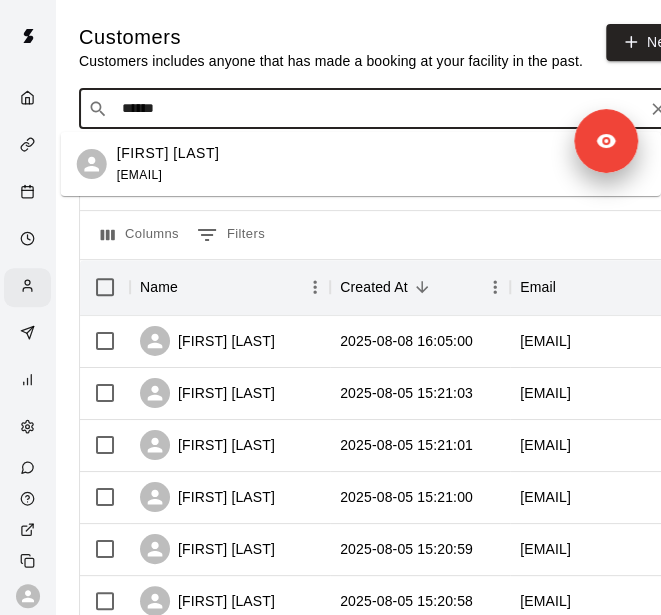 click on "Hailey Hubbard hayley.hubbard18@yahoo.com" at bounding box center (381, 164) 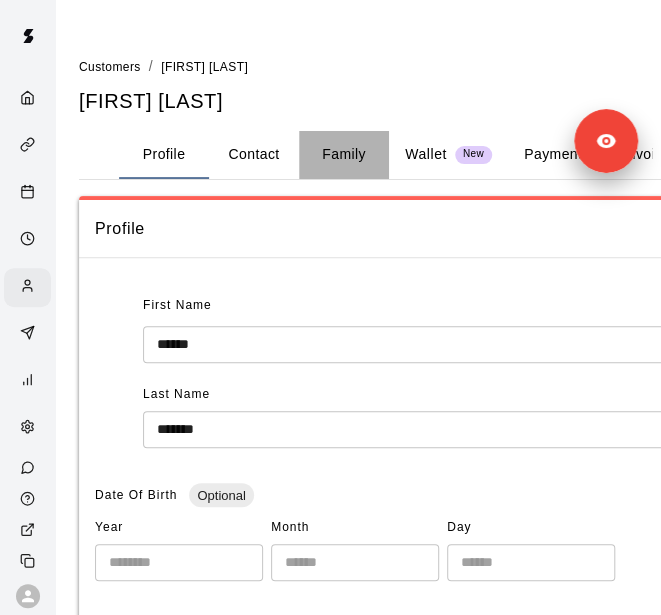 click on "Family" at bounding box center [344, 155] 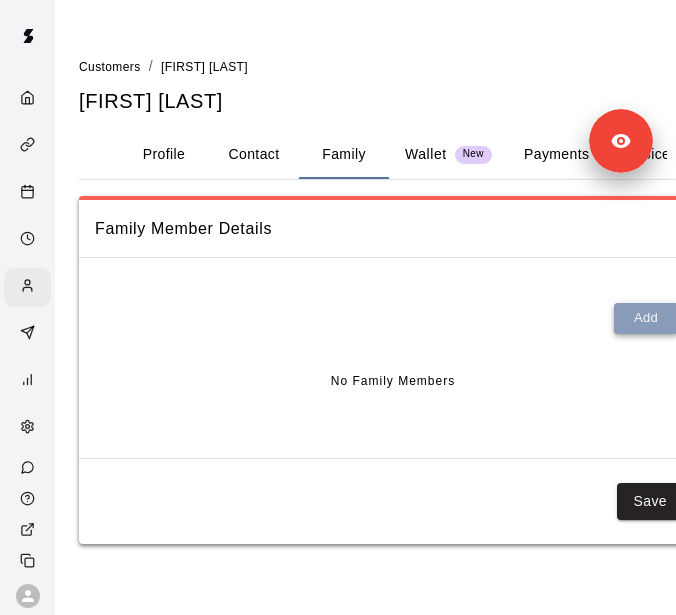 click on "Add" at bounding box center [646, 318] 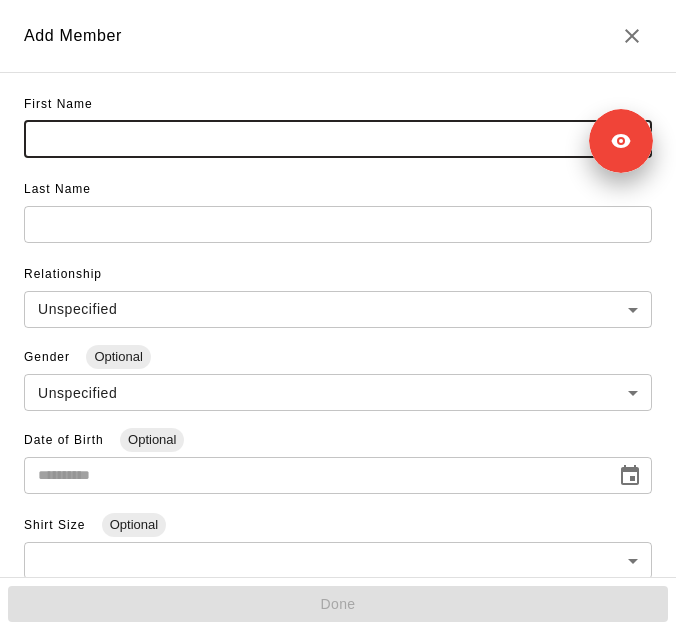 click at bounding box center [338, 139] 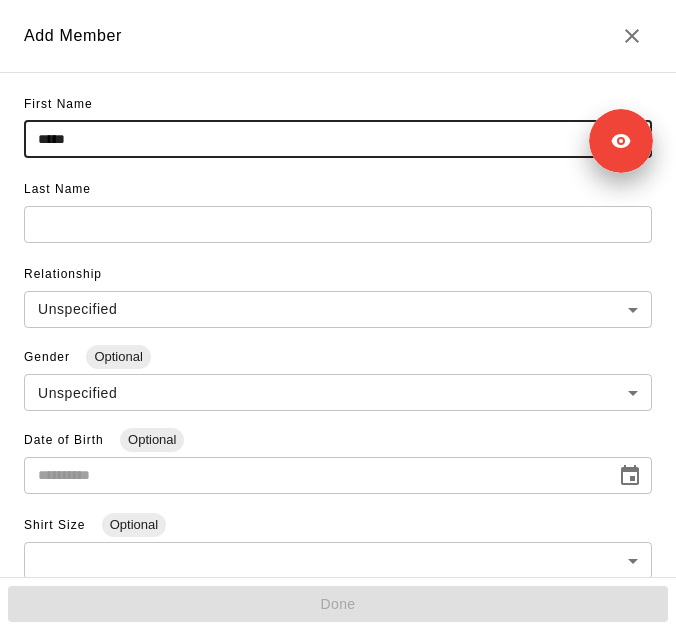 type on "*****" 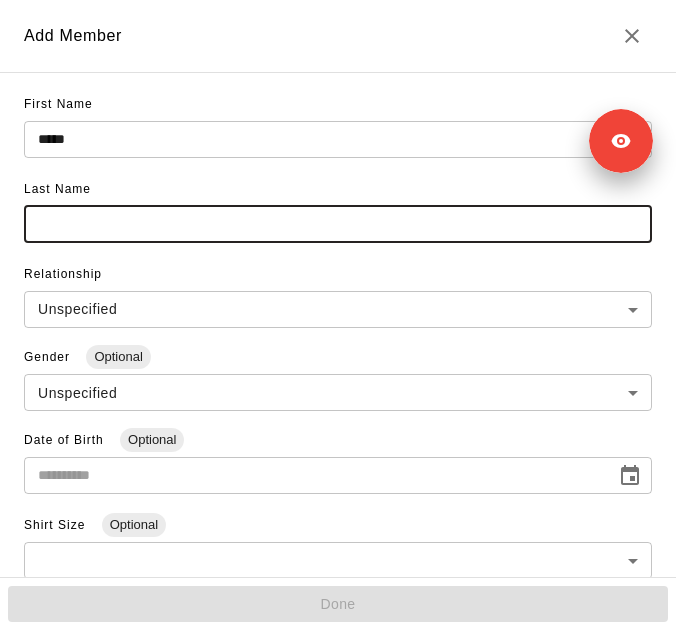 paste on "**********" 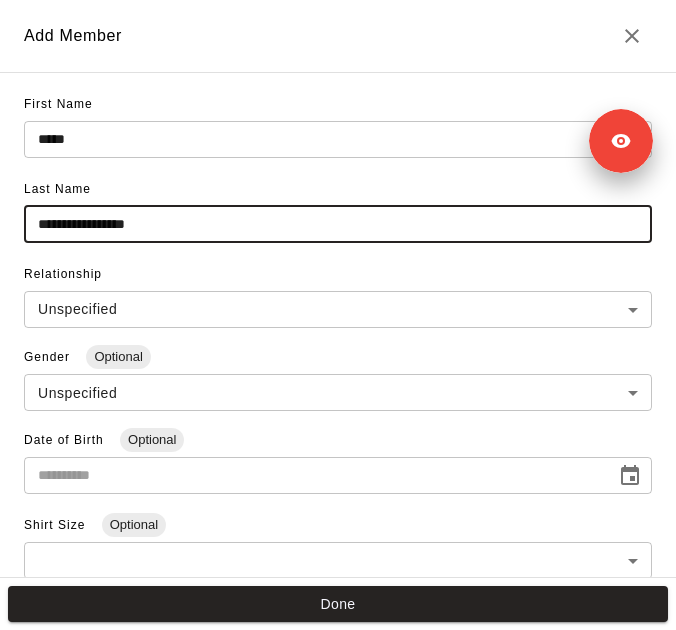 click on "**********" at bounding box center [338, 224] 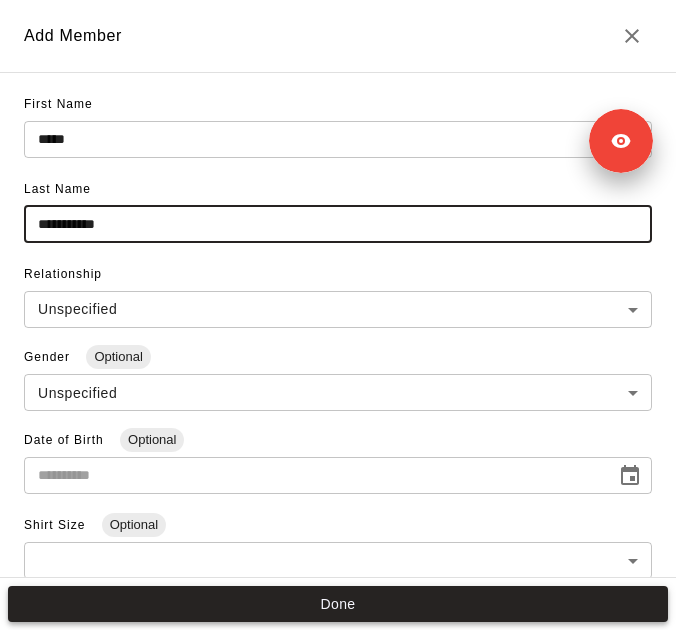 type on "**********" 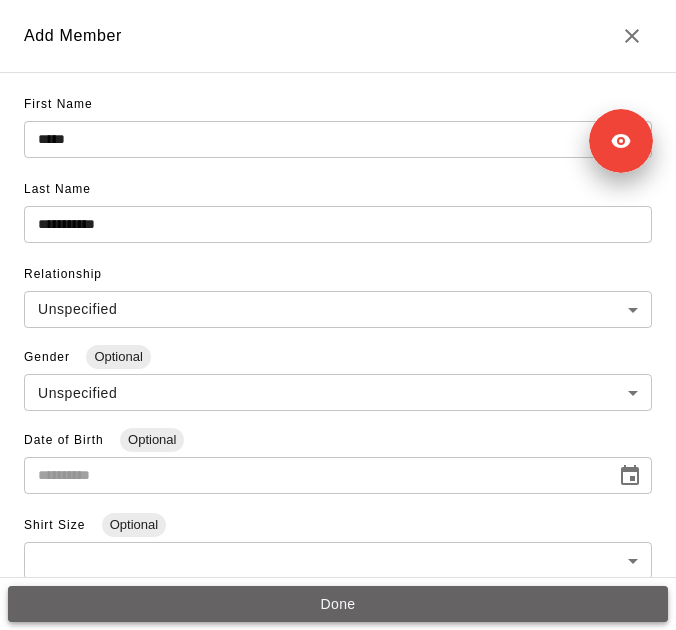 click on "Done" at bounding box center [338, 604] 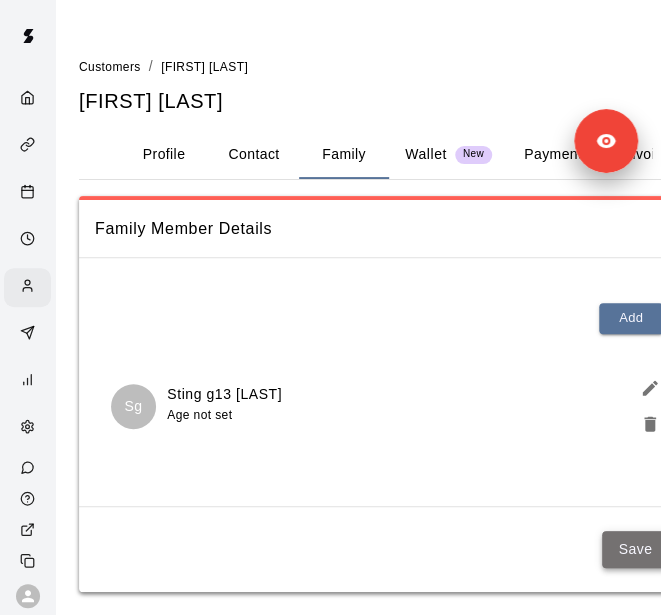 click on "Save" at bounding box center (635, 549) 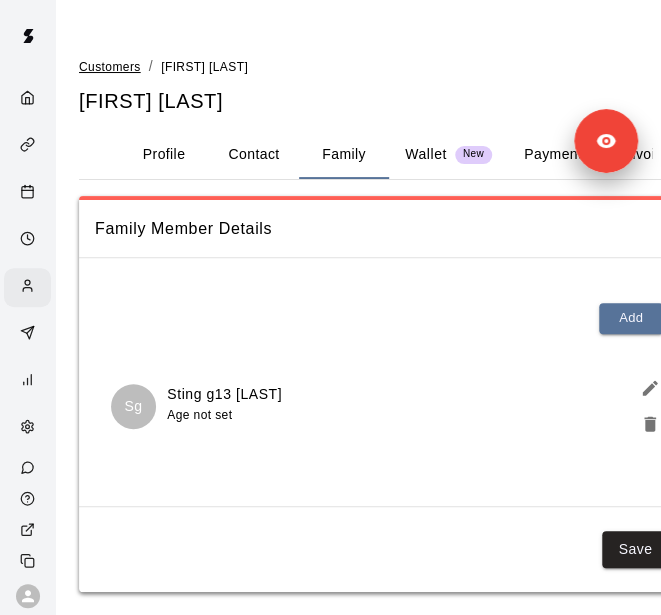 click on "Customers" at bounding box center (110, 67) 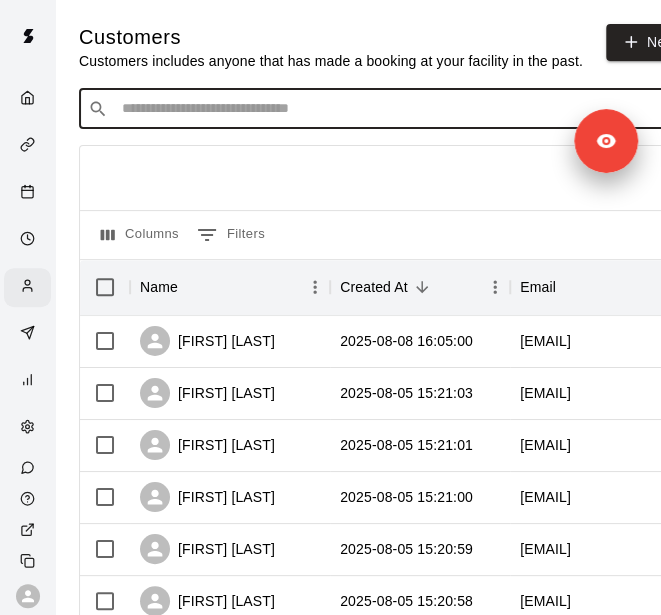 click at bounding box center (393, 109) 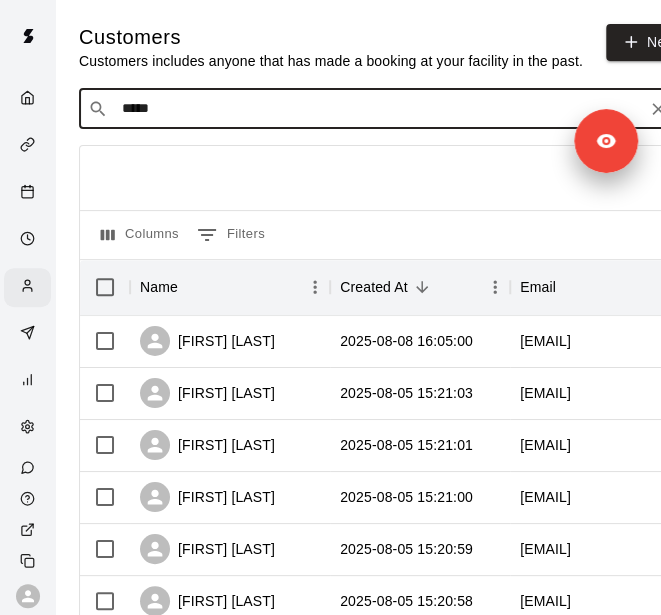 type on "******" 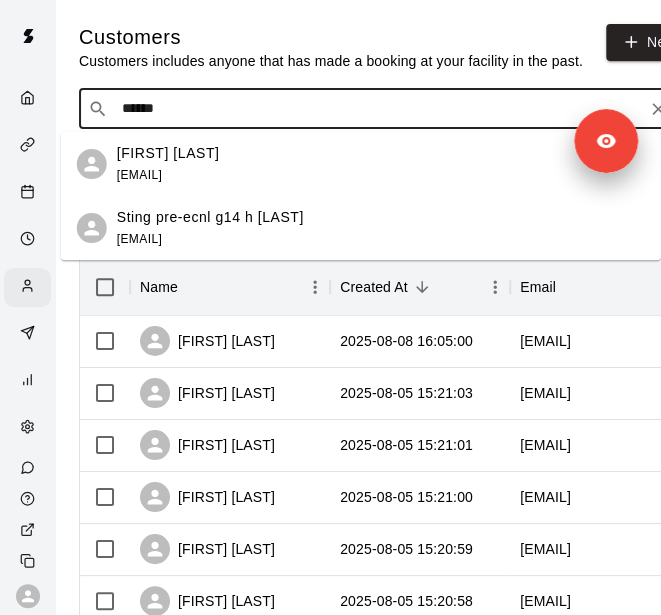 click on "Homero Martinez mhomero28@gmail.com" at bounding box center [381, 164] 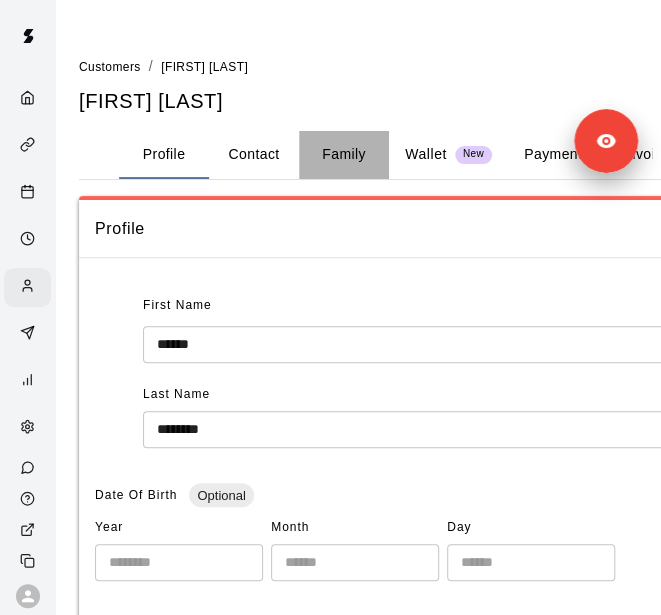 click on "Family" at bounding box center [344, 155] 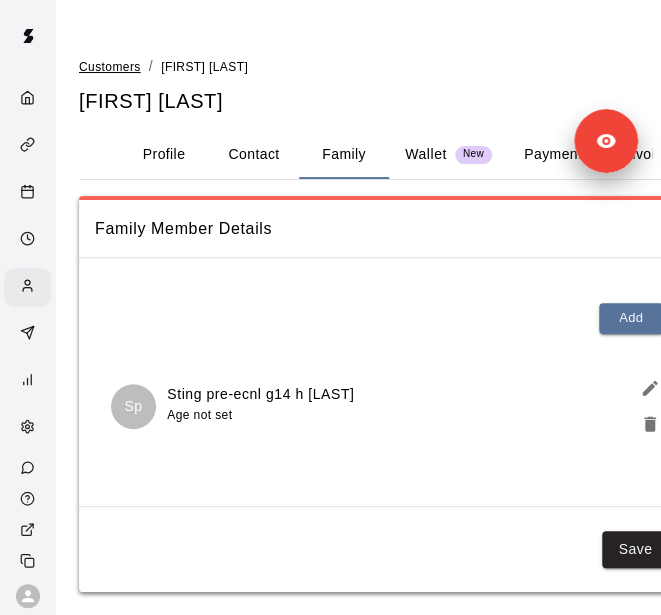 click on "Customers" at bounding box center (110, 67) 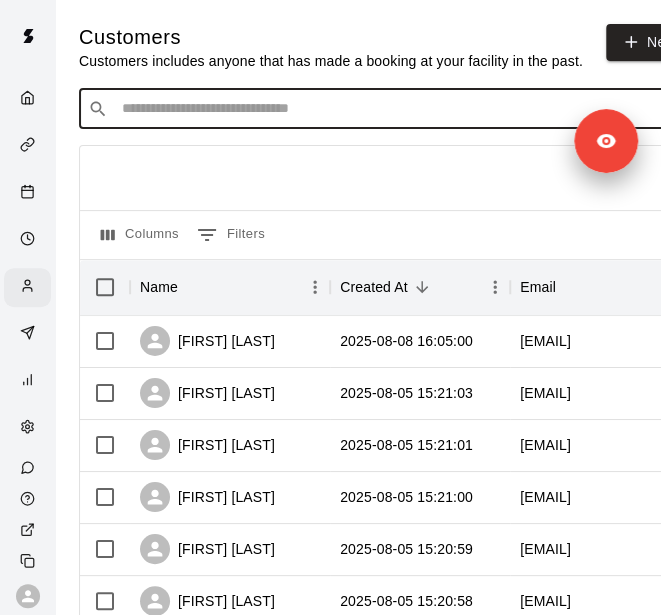 click at bounding box center (393, 109) 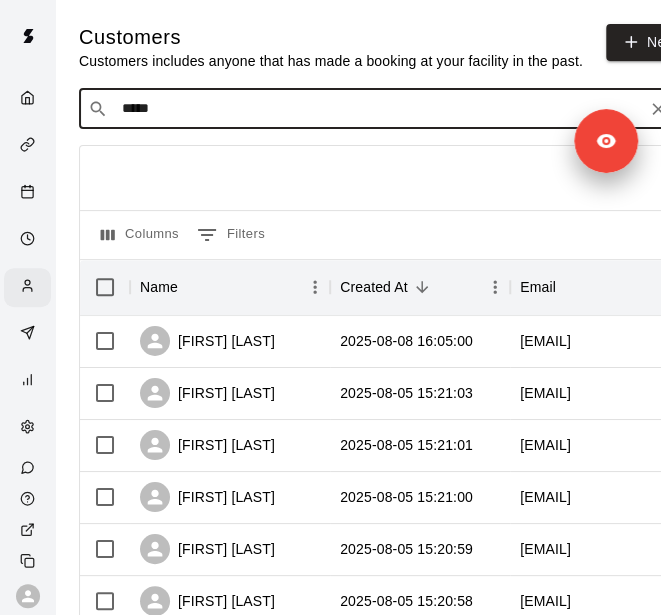 type on "******" 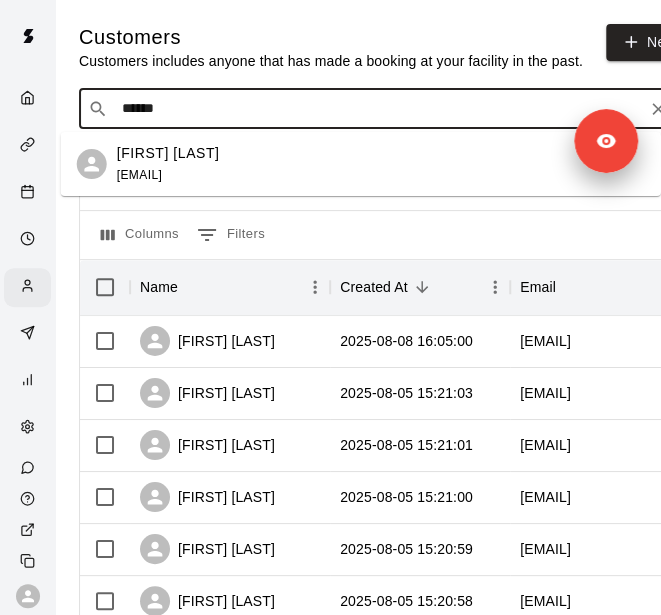 click on "Israel Salas ii.salas@yahoo.com" at bounding box center [381, 164] 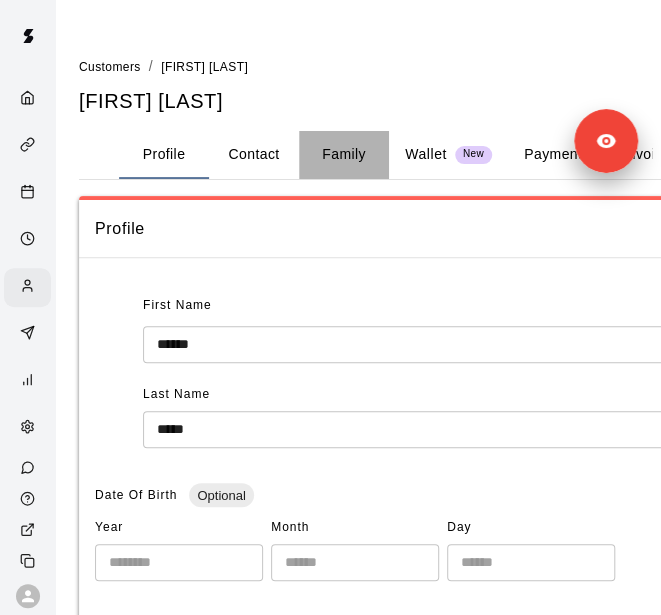 click on "Family" at bounding box center [344, 155] 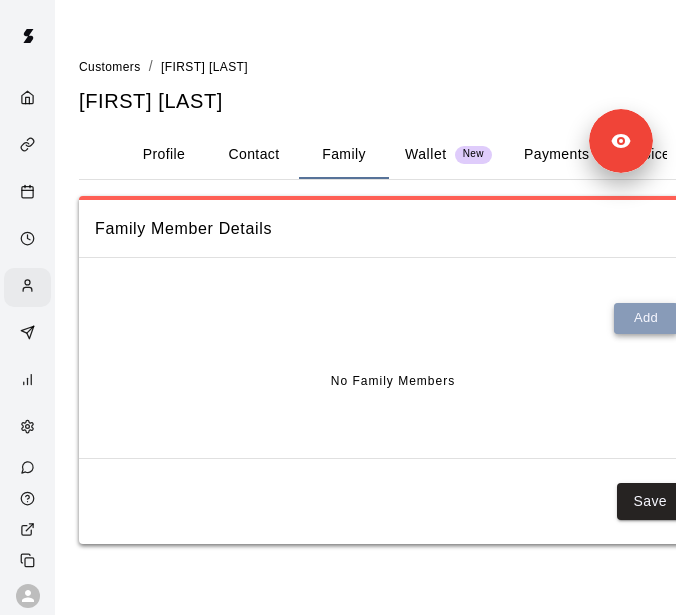 click on "Add" at bounding box center (646, 318) 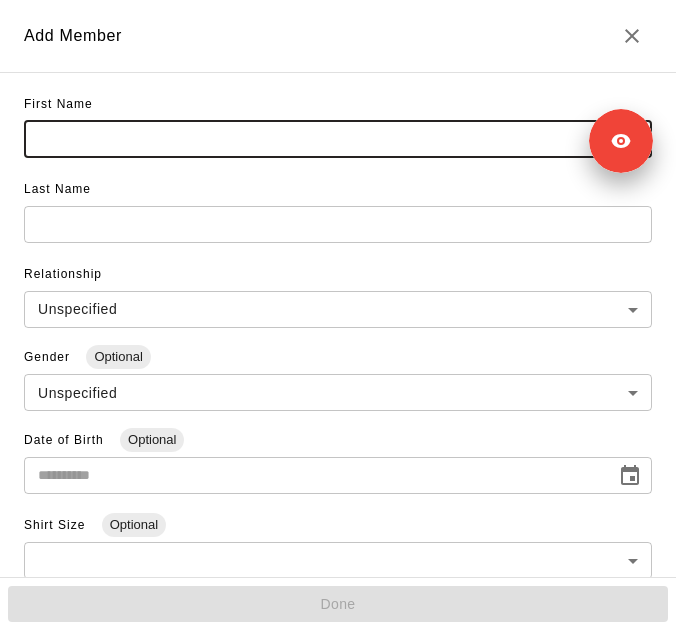 click at bounding box center (338, 139) 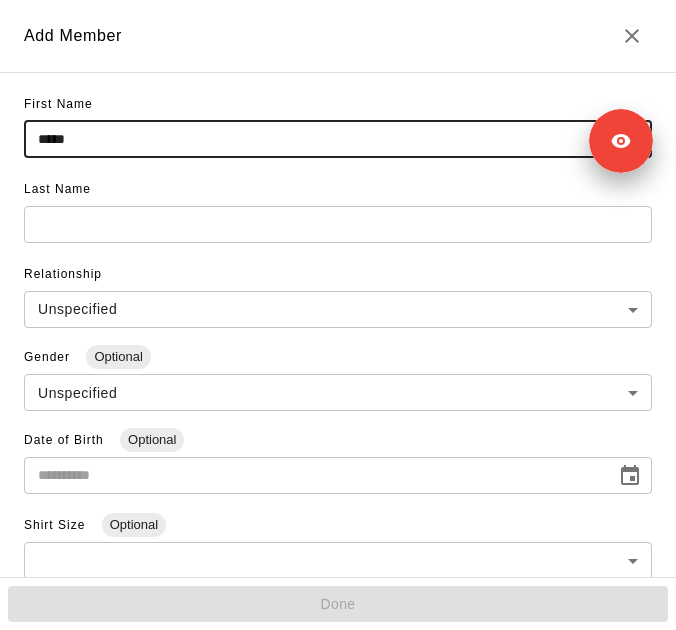 type on "*****" 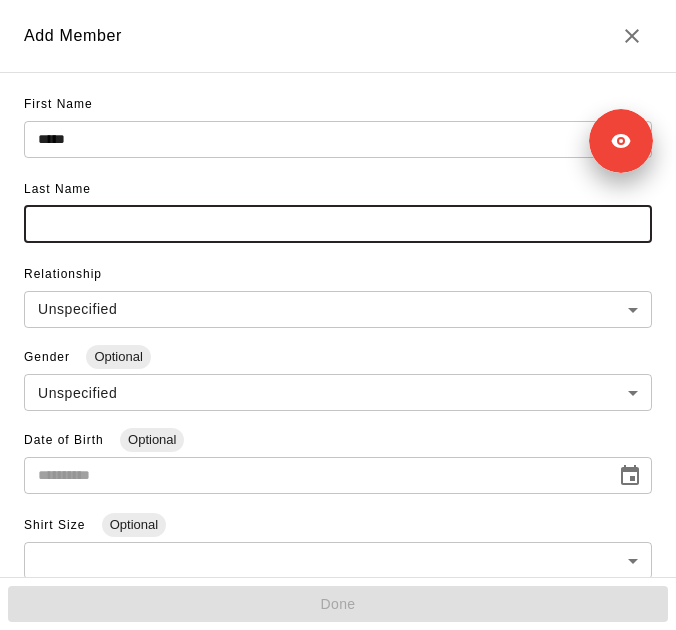 paste on "**********" 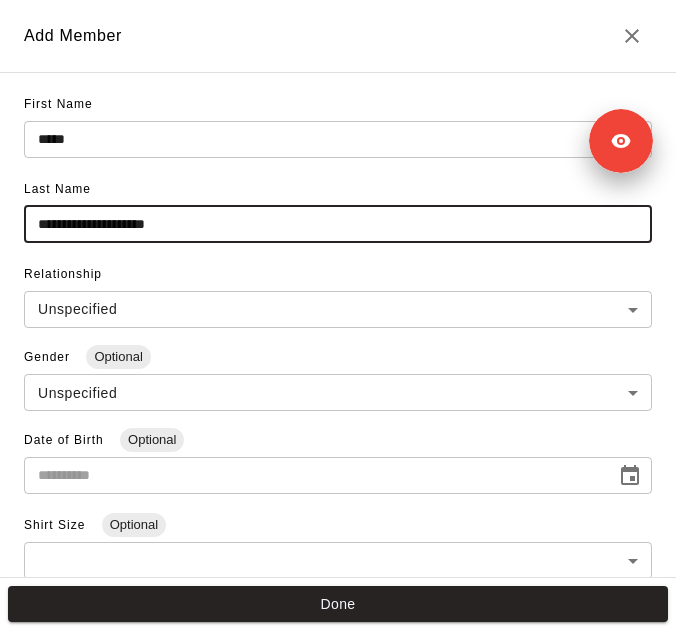 click on "**********" at bounding box center [338, 224] 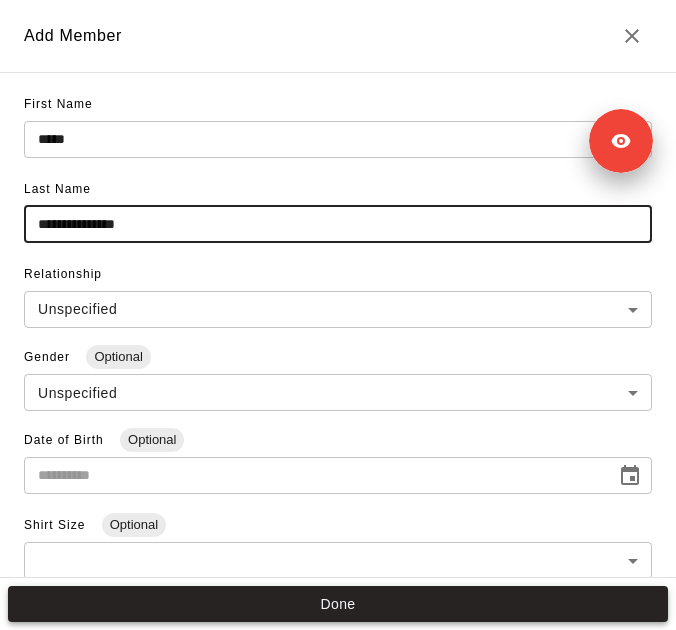 type on "**********" 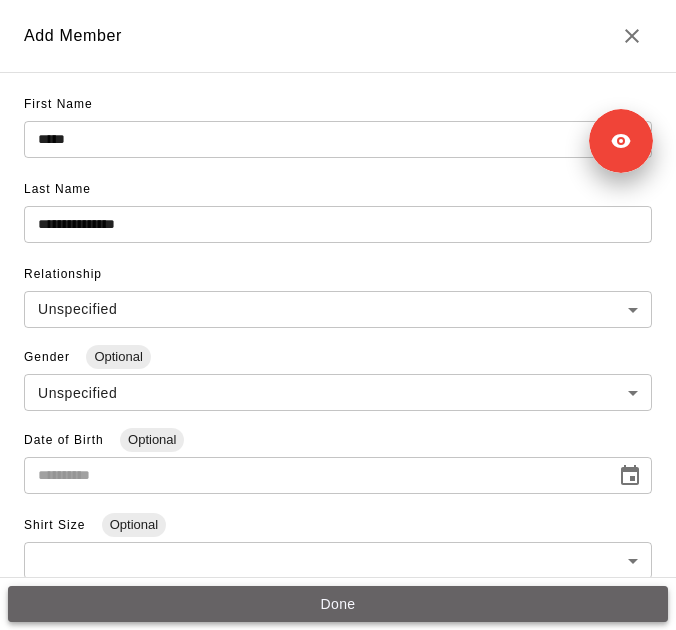 click on "Done" at bounding box center [338, 604] 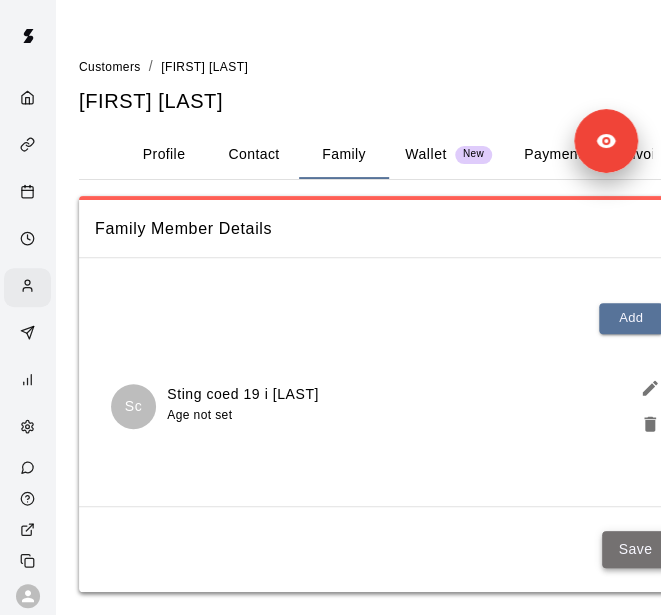 click on "Save" at bounding box center [635, 549] 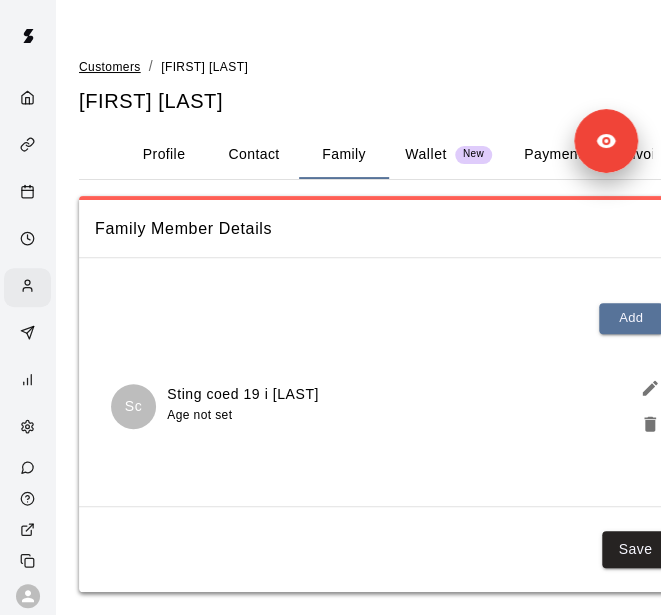 click on "Customers" at bounding box center (110, 67) 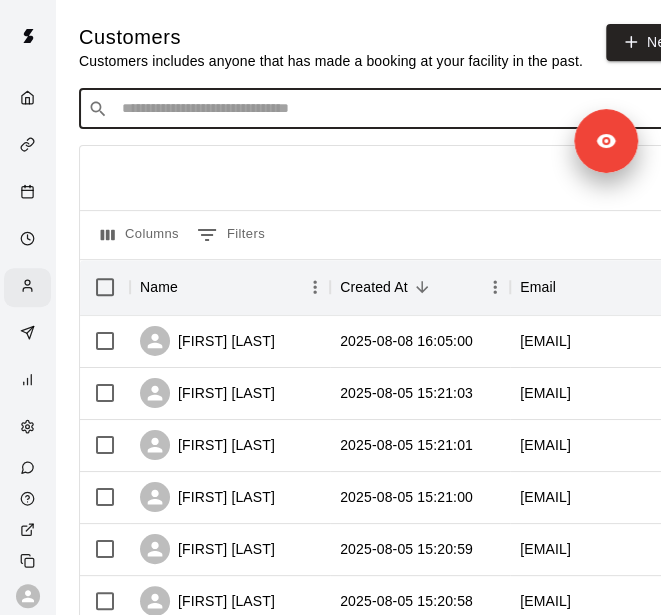 click at bounding box center [393, 109] 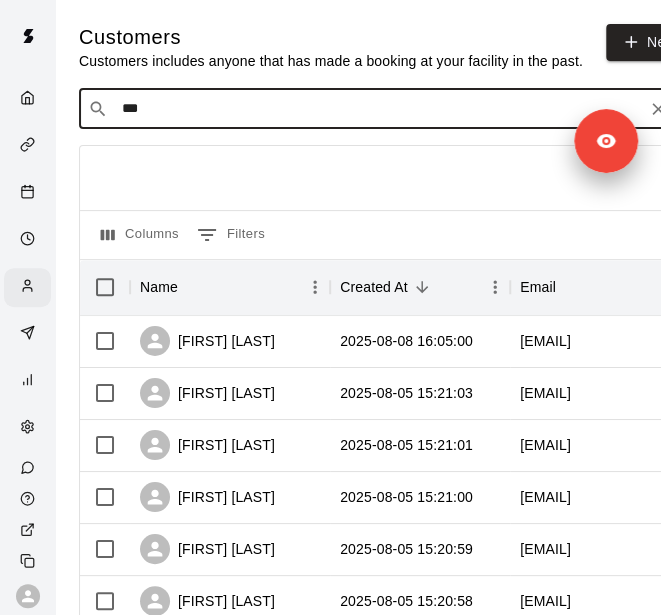 type on "****" 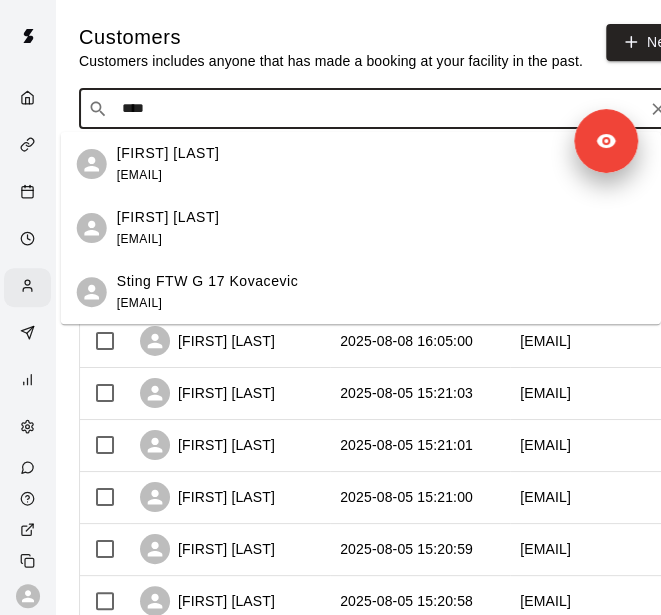 click on "Ivan Kovacevic" at bounding box center (168, 153) 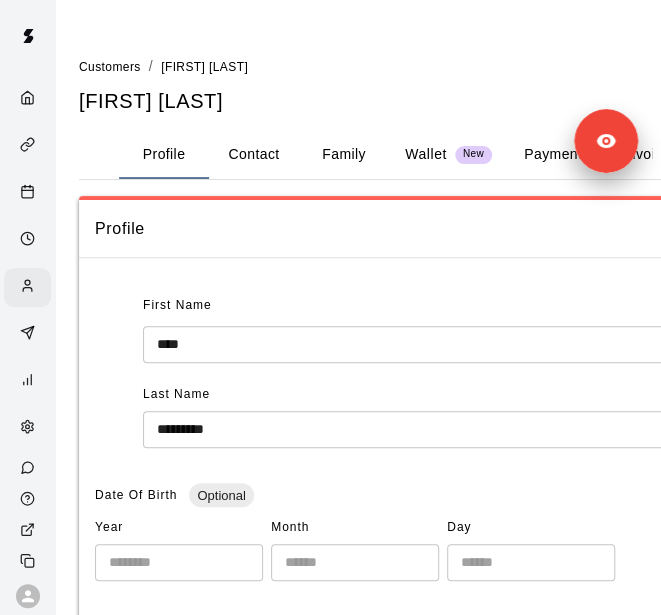 click on "Family" at bounding box center [344, 155] 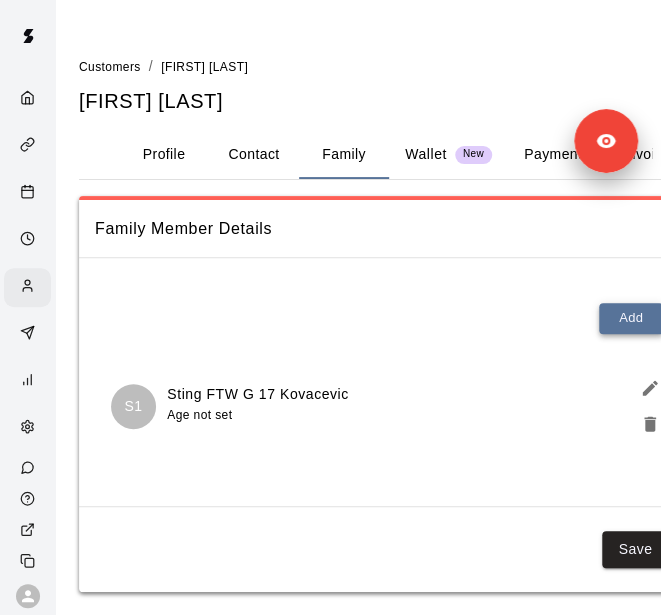 click on "Add" at bounding box center [631, 318] 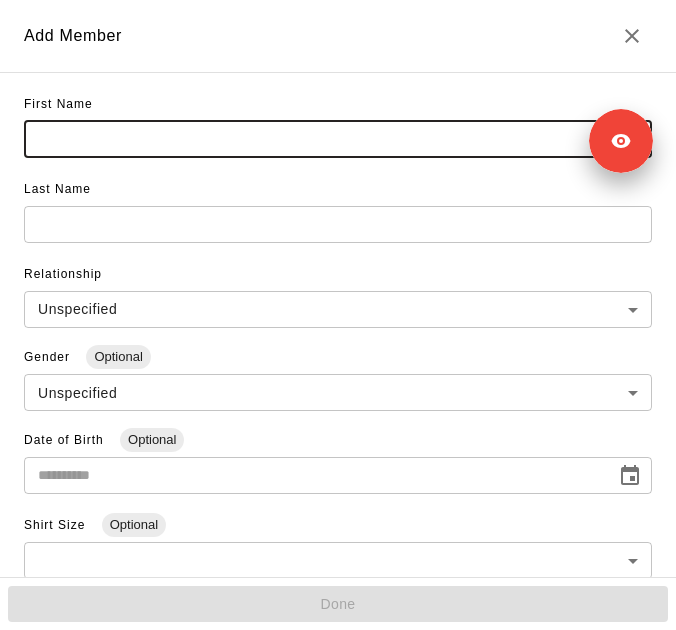click at bounding box center (338, 139) 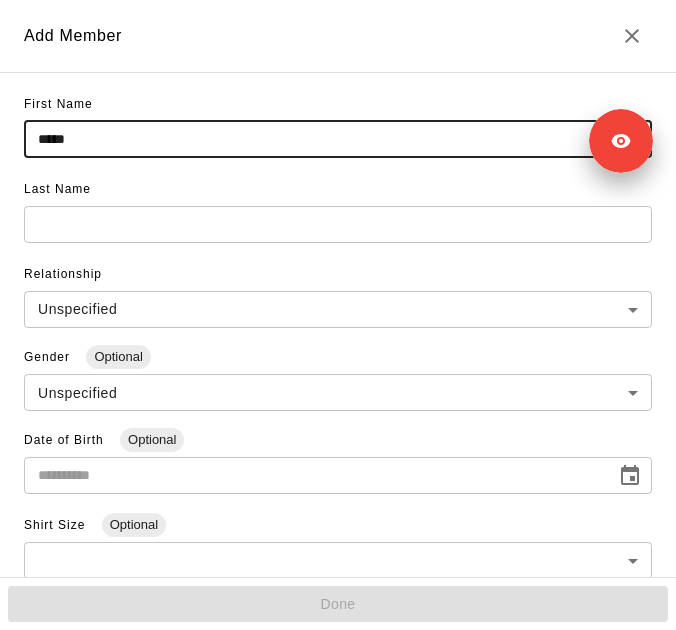 type on "*****" 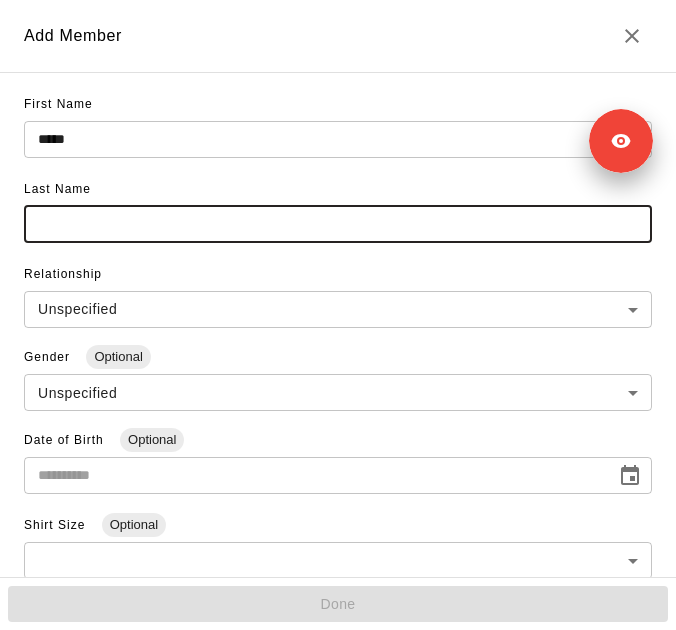 paste on "**********" 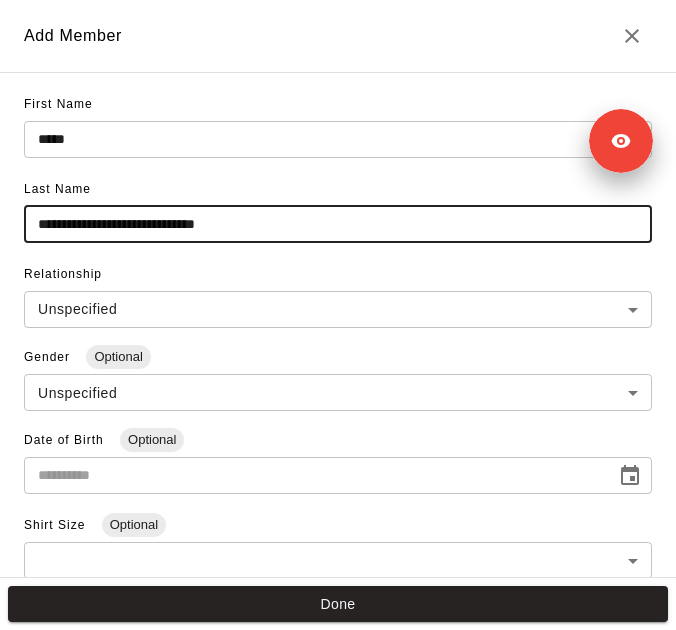 click on "**********" at bounding box center [338, 224] 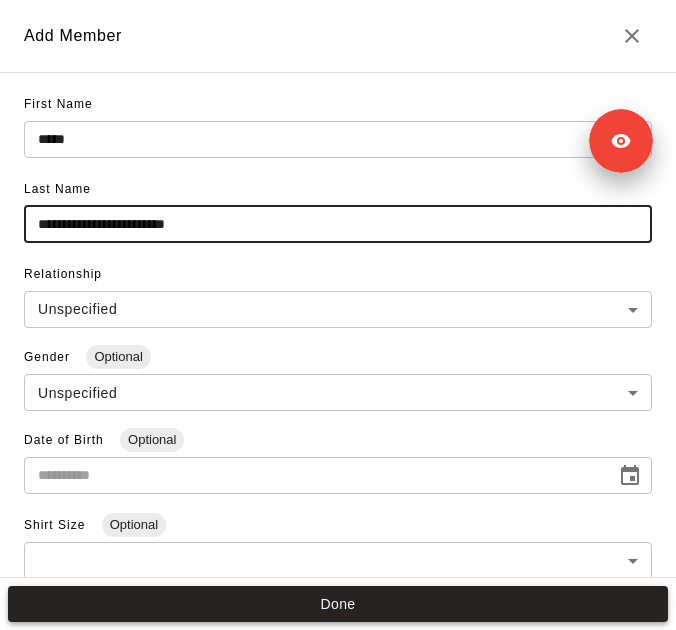 type on "**********" 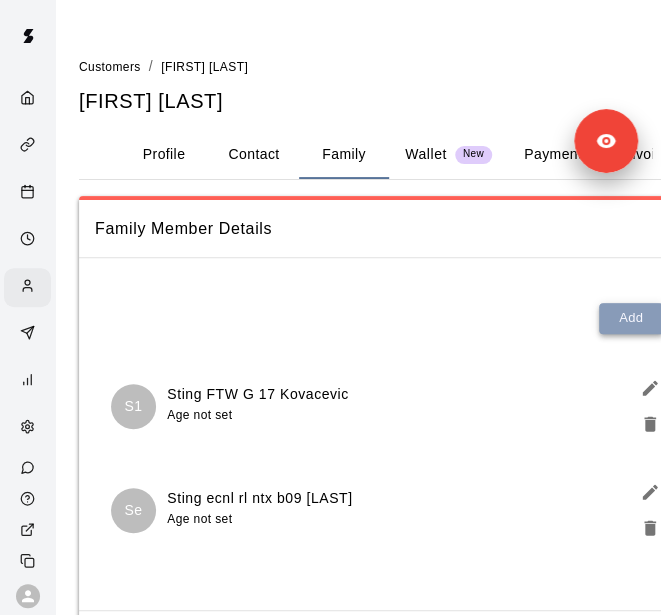 click on "Add" at bounding box center [631, 318] 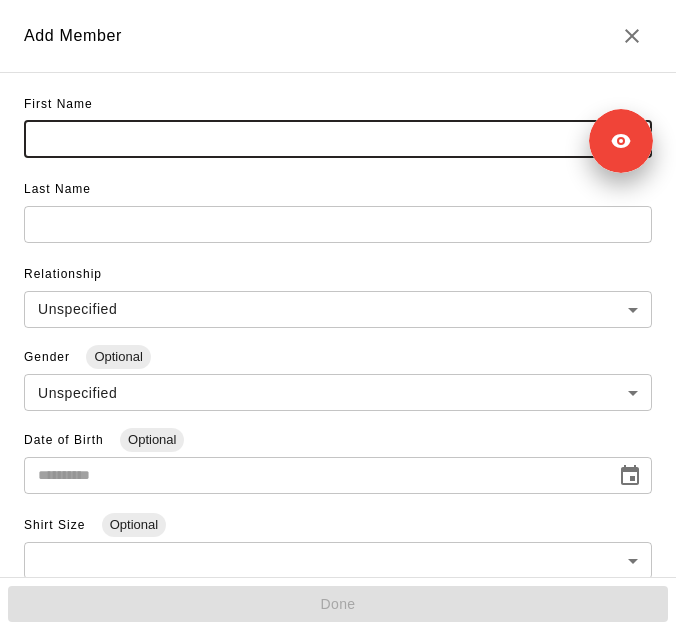click at bounding box center [338, 139] 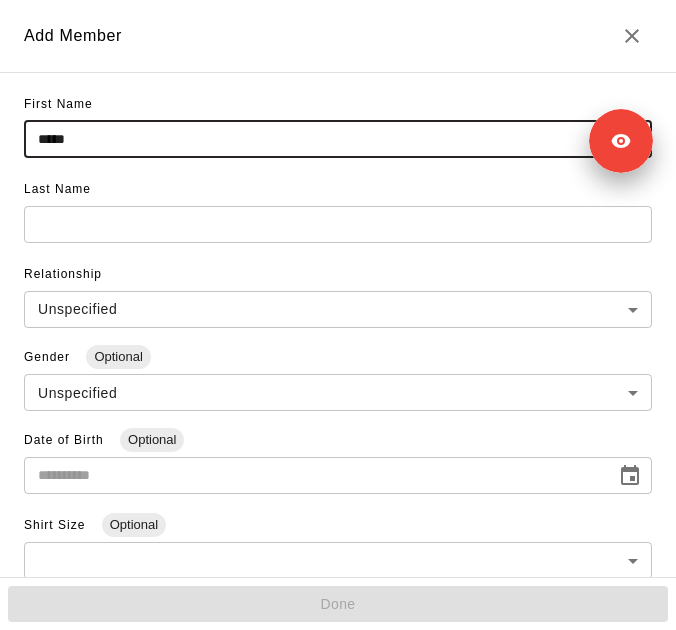 type on "*****" 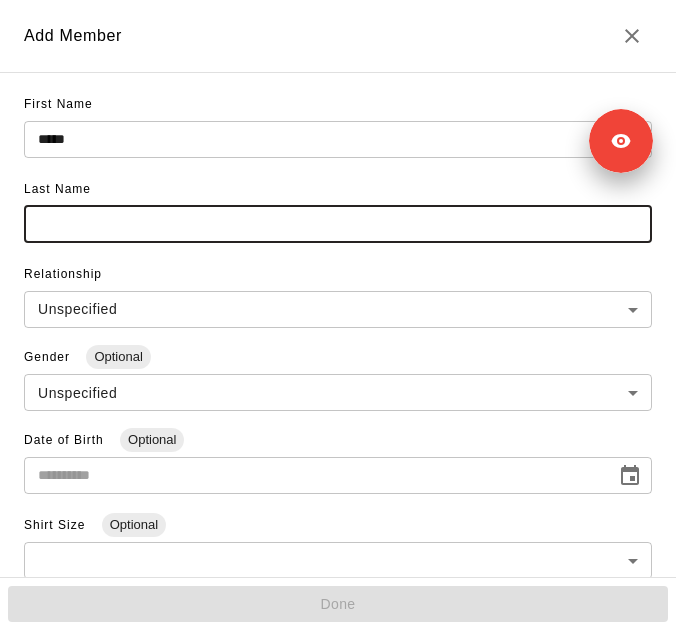 paste on "**********" 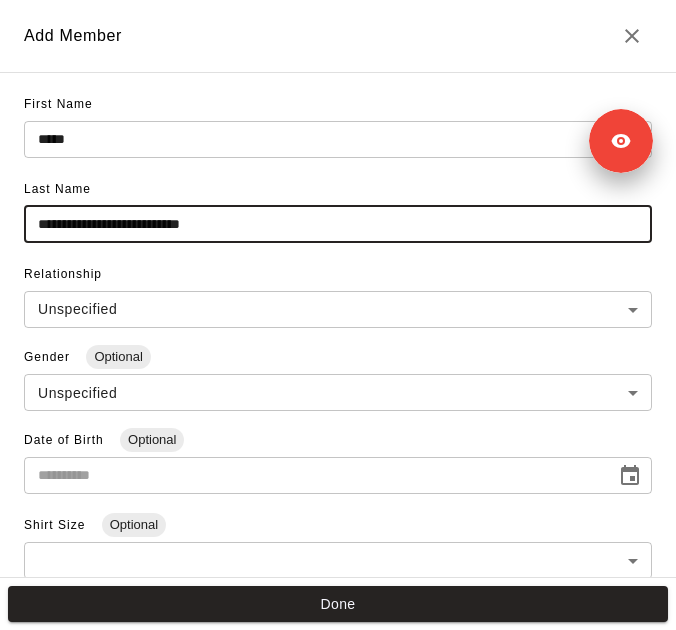 click on "**********" at bounding box center [338, 224] 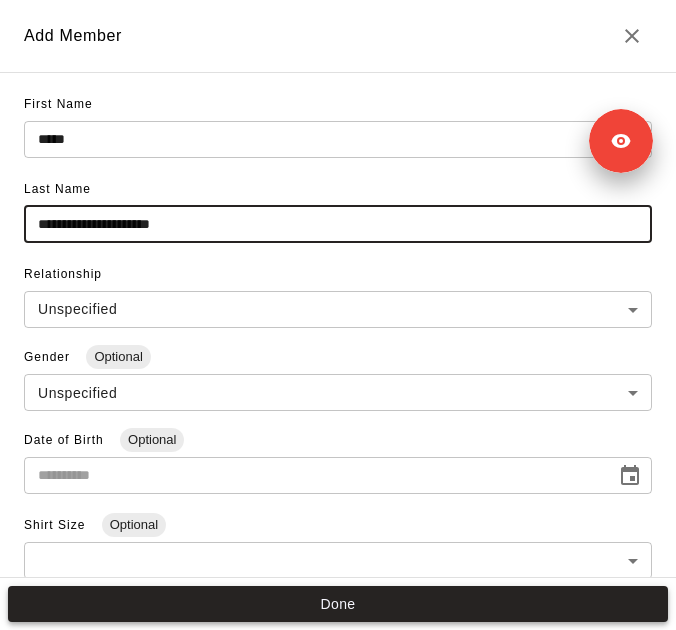 type on "**********" 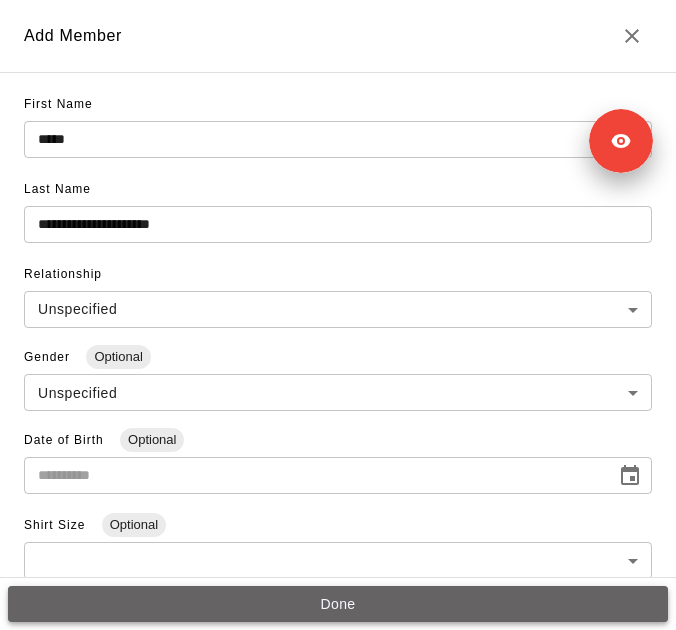 click on "Done" at bounding box center (338, 604) 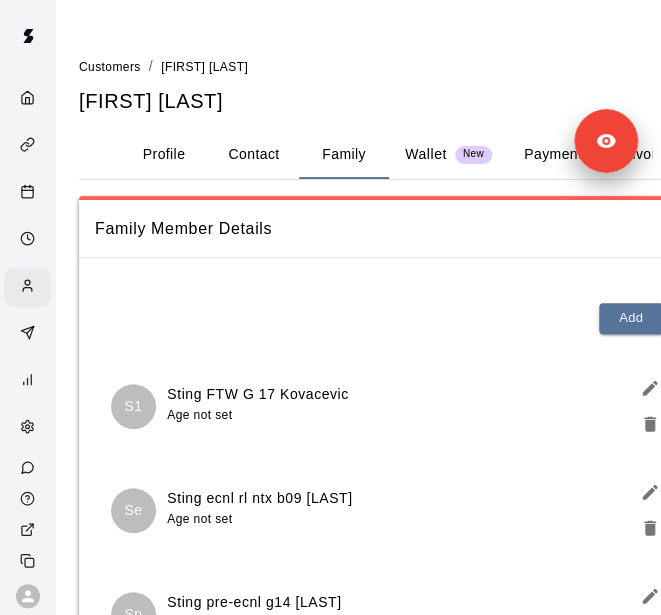 scroll, scrollTop: 224, scrollLeft: 0, axis: vertical 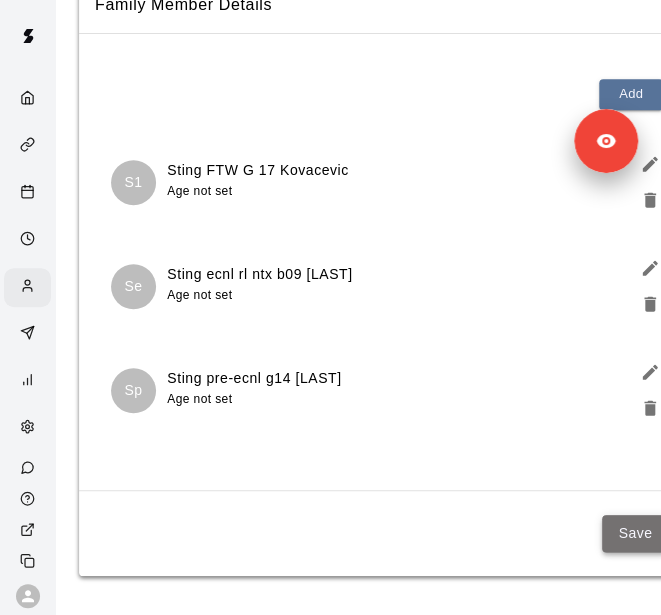 click on "Save" at bounding box center [635, 533] 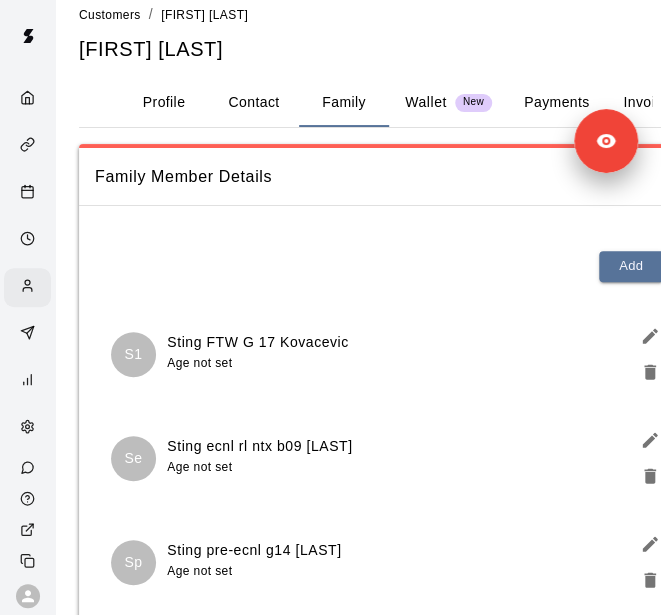 scroll, scrollTop: 13, scrollLeft: 0, axis: vertical 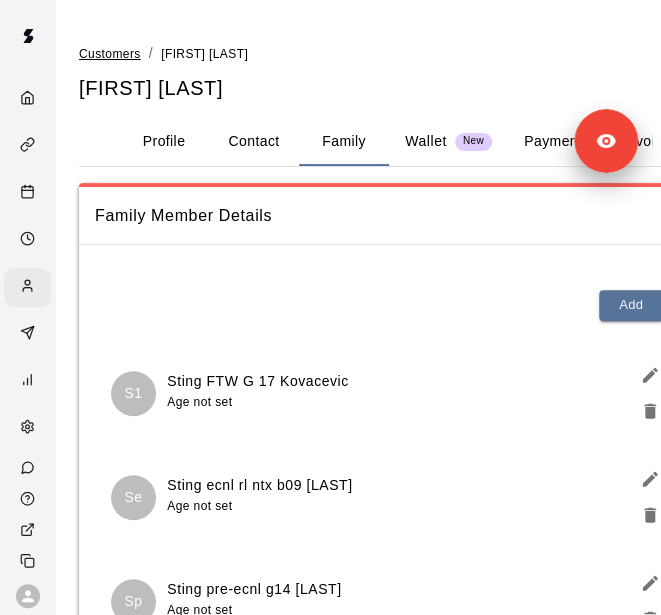 click on "Customers" at bounding box center (110, 54) 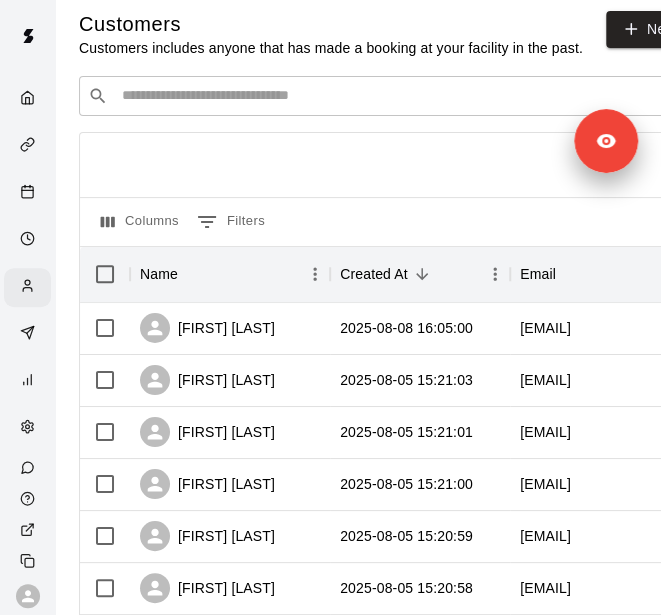 scroll, scrollTop: 0, scrollLeft: 0, axis: both 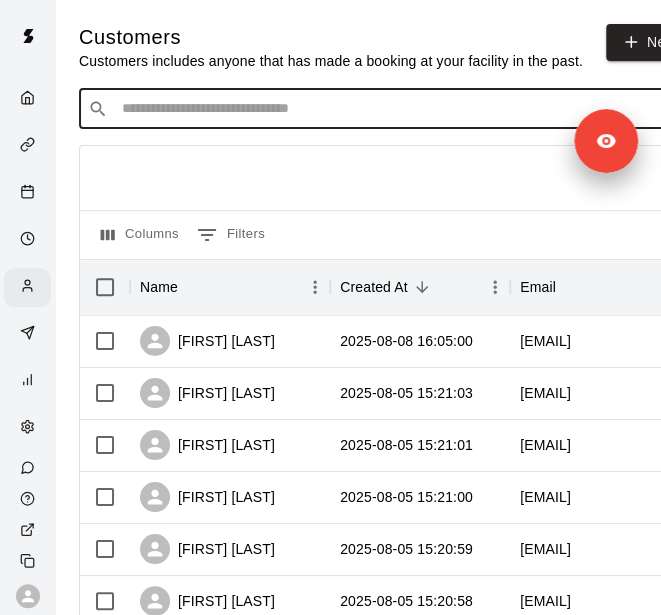 click at bounding box center (393, 109) 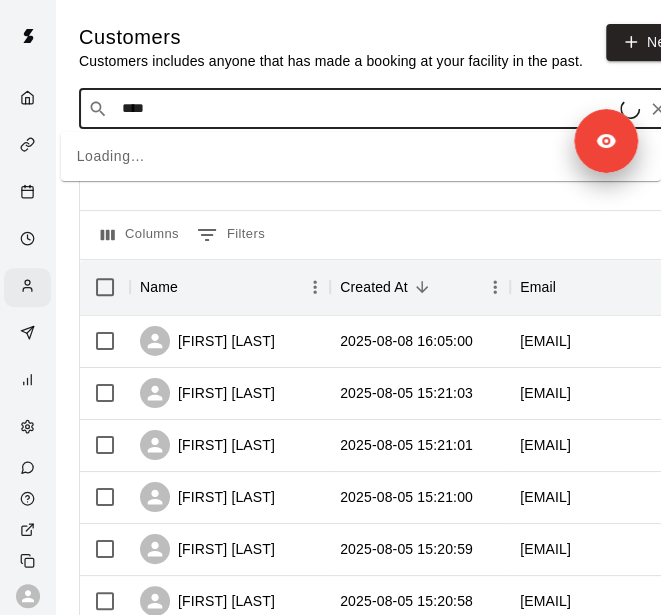 type on "*****" 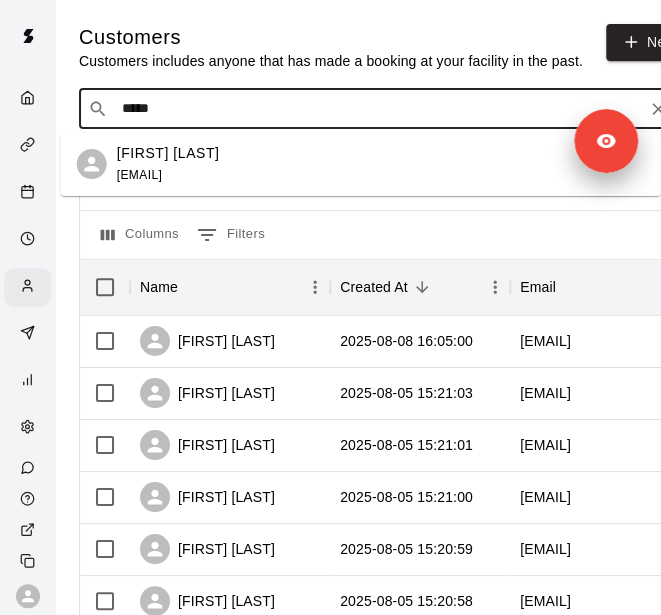 click on "[FIRST] [LAST] [EMAIL]" at bounding box center [381, 164] 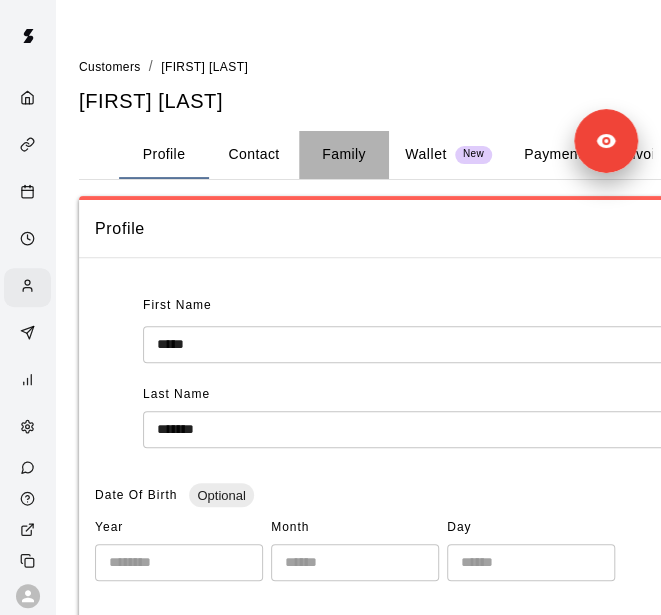 click on "Family" at bounding box center (344, 155) 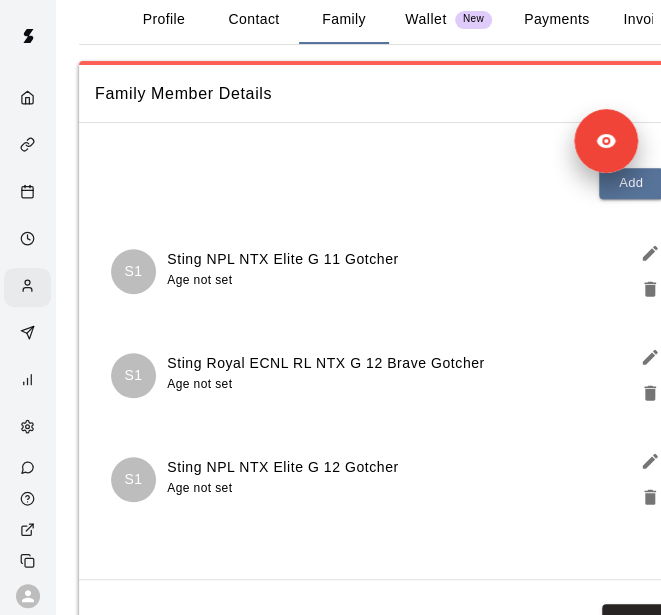 scroll, scrollTop: 126, scrollLeft: 0, axis: vertical 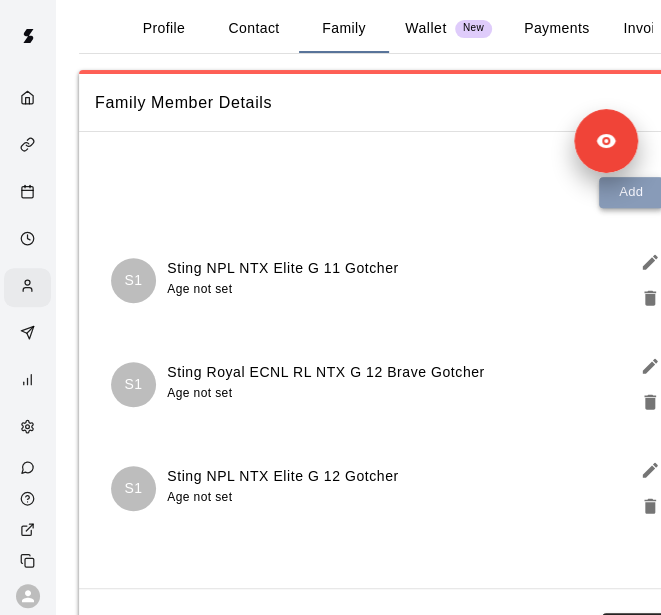 click on "Add" at bounding box center [631, 192] 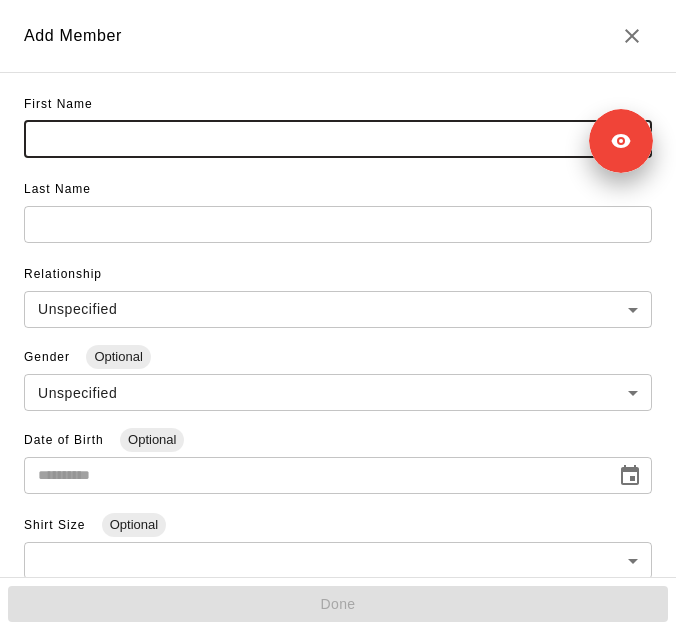 click at bounding box center [338, 139] 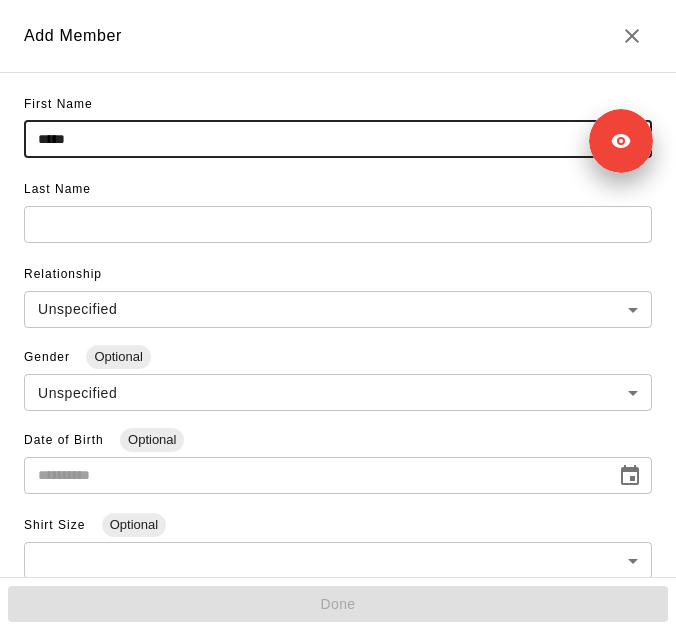 type on "*****" 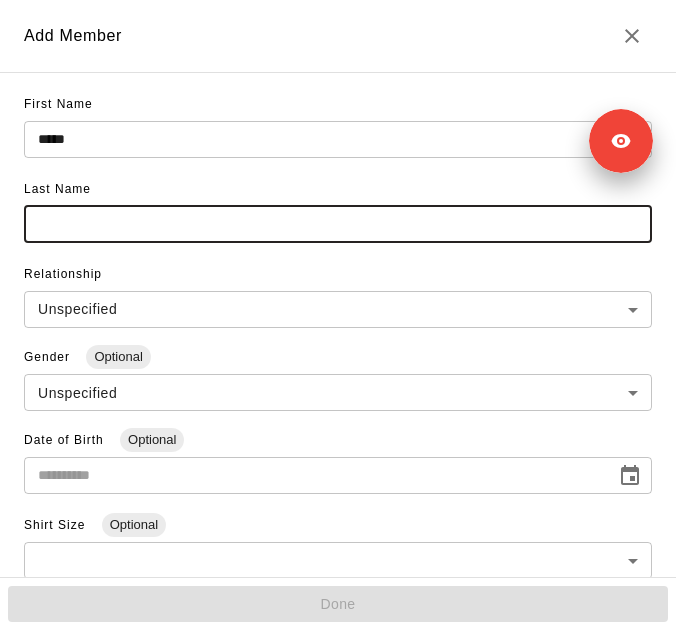 paste on "**********" 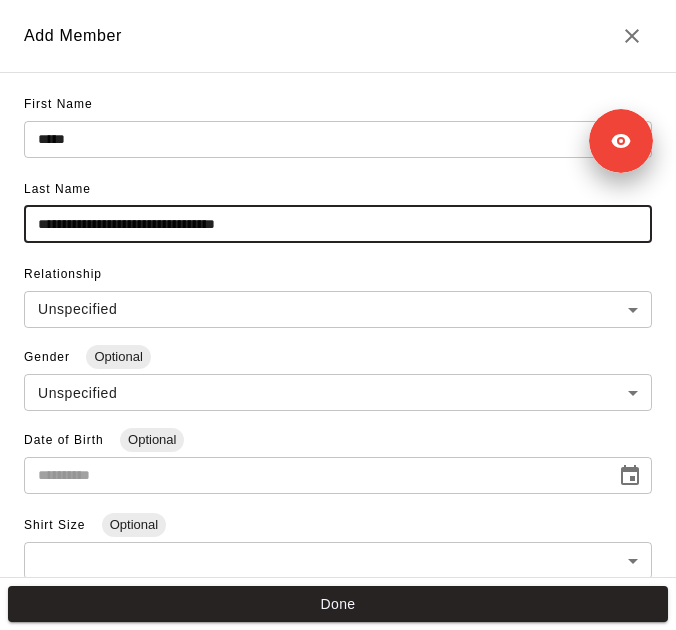 click on "**********" at bounding box center [338, 224] 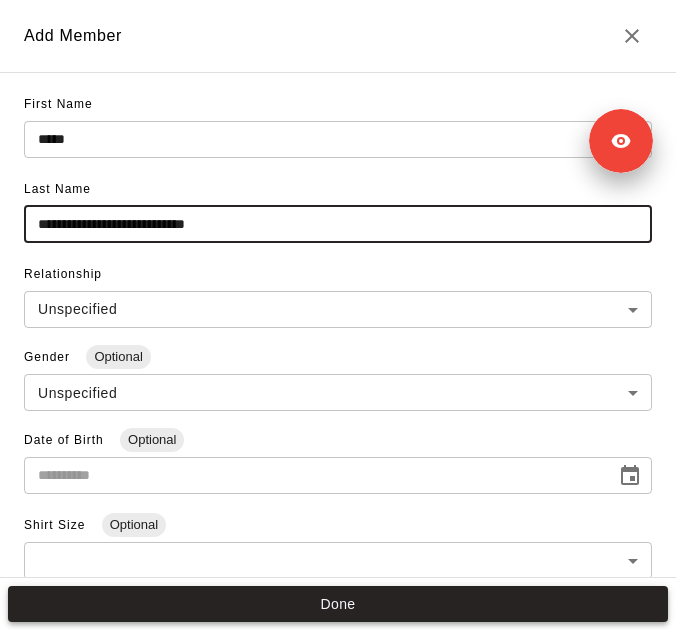 type on "**********" 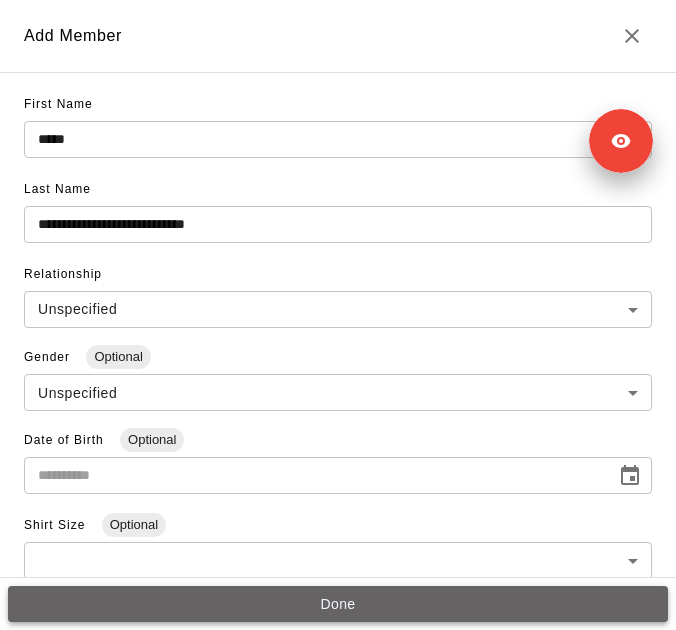 click on "Done" at bounding box center (338, 604) 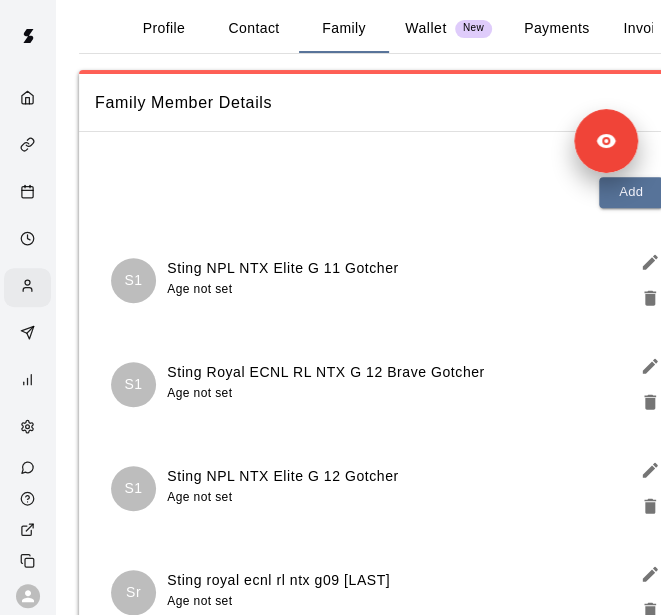 scroll, scrollTop: 328, scrollLeft: 0, axis: vertical 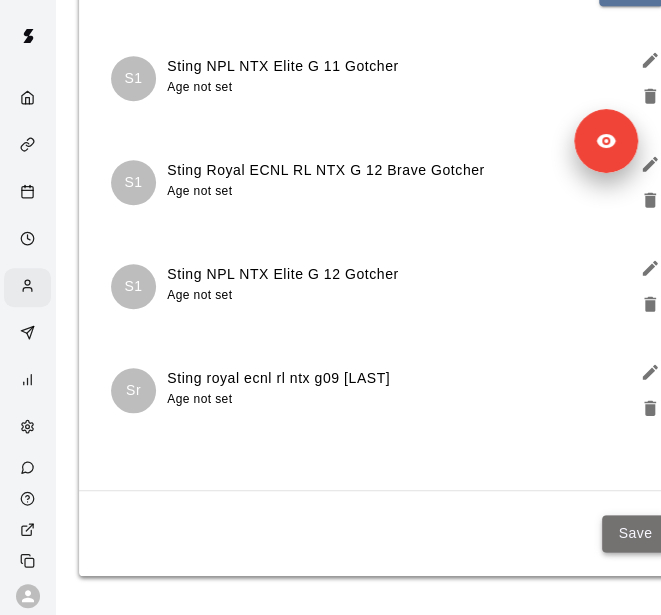 click on "Save" at bounding box center [635, 533] 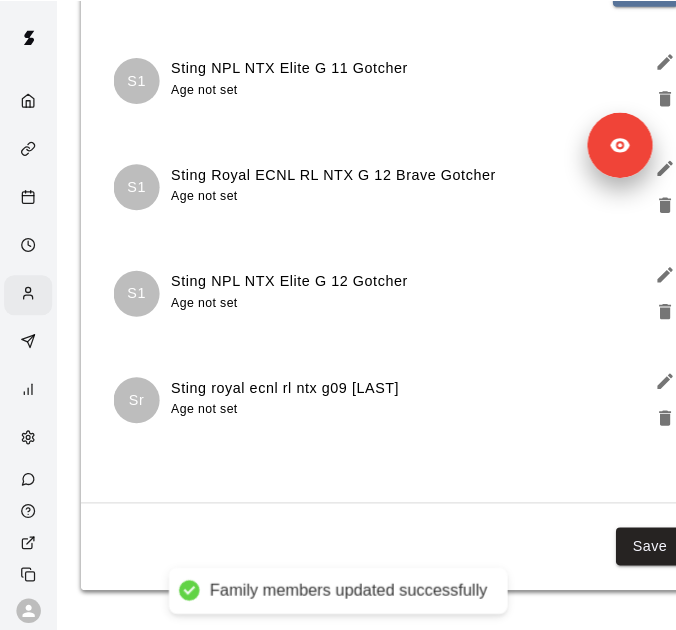scroll, scrollTop: 0, scrollLeft: 0, axis: both 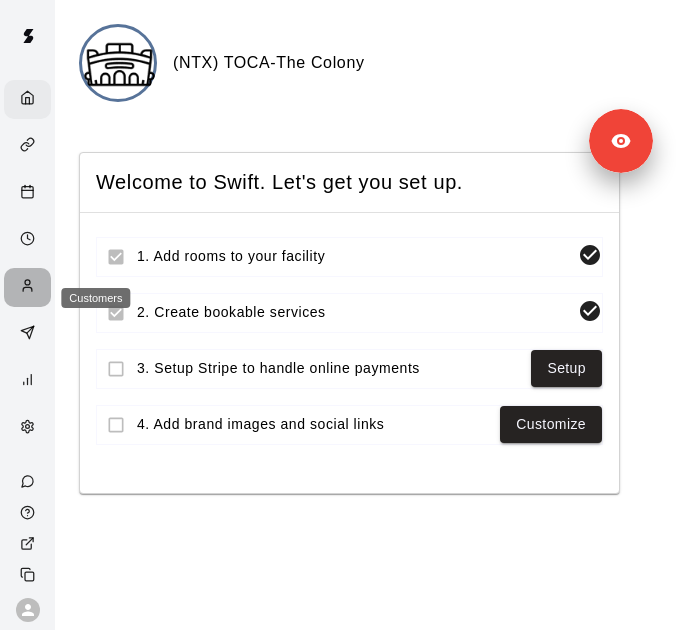 click at bounding box center (32, 287) 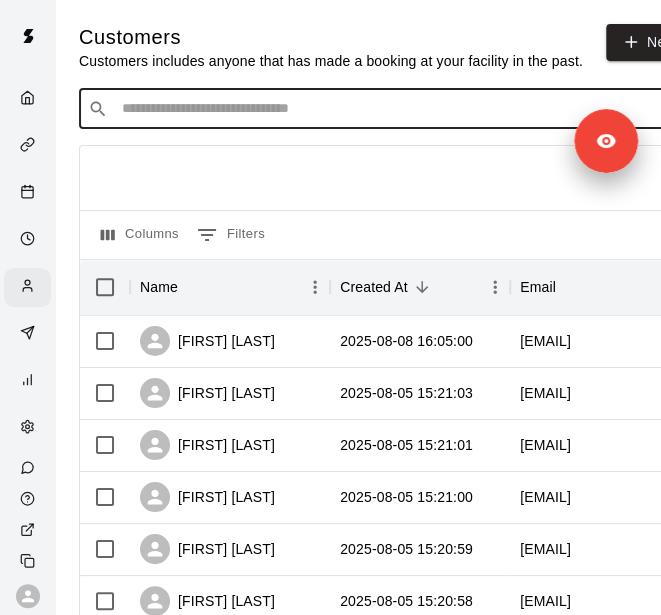 click at bounding box center (393, 109) 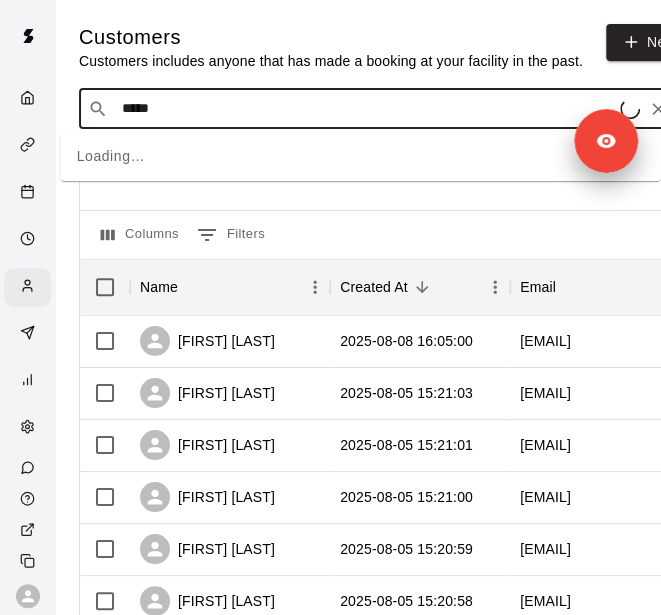 type on "******" 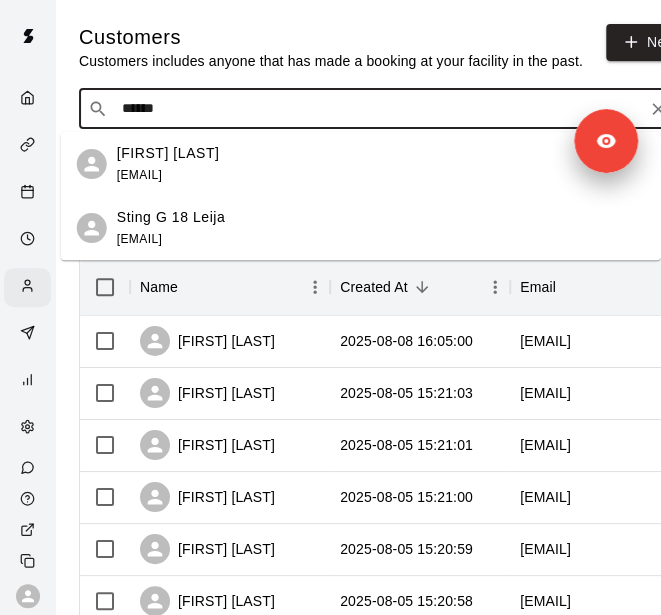 click on "[FIRST] [LAST] [EMAIL]" at bounding box center (381, 164) 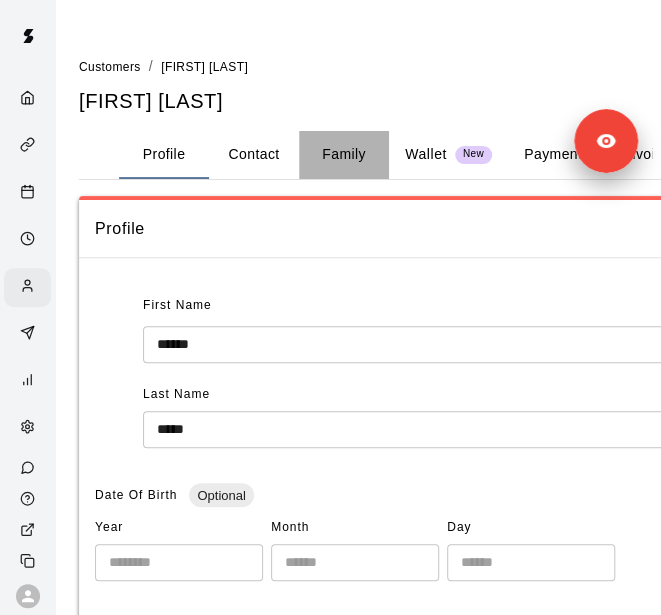 click on "Family" at bounding box center [344, 155] 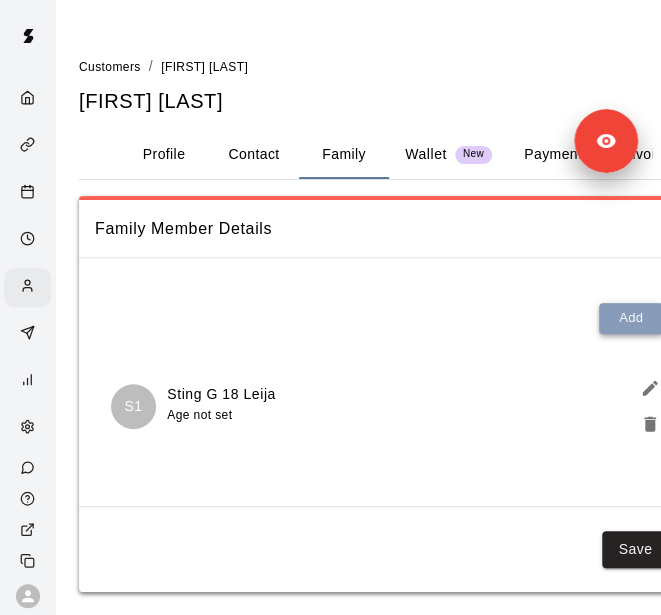 click on "Add" at bounding box center (631, 318) 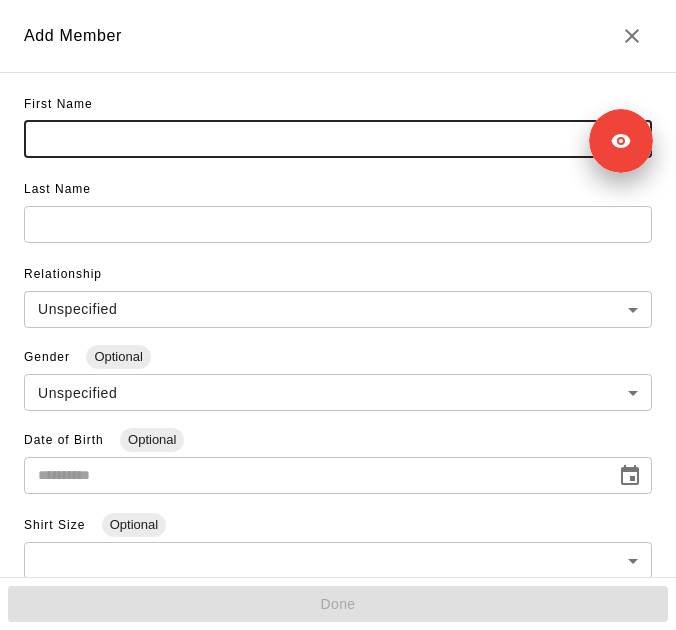 click at bounding box center [338, 139] 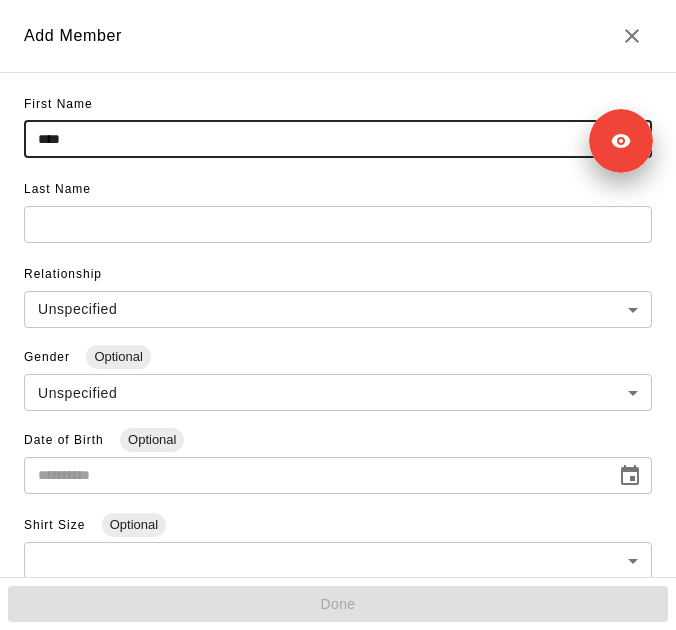 click on "****" at bounding box center [338, 139] 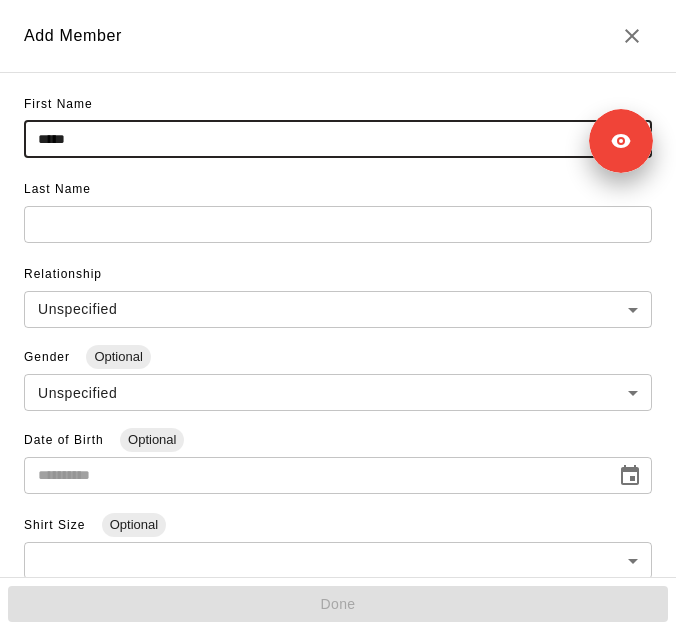 type on "*****" 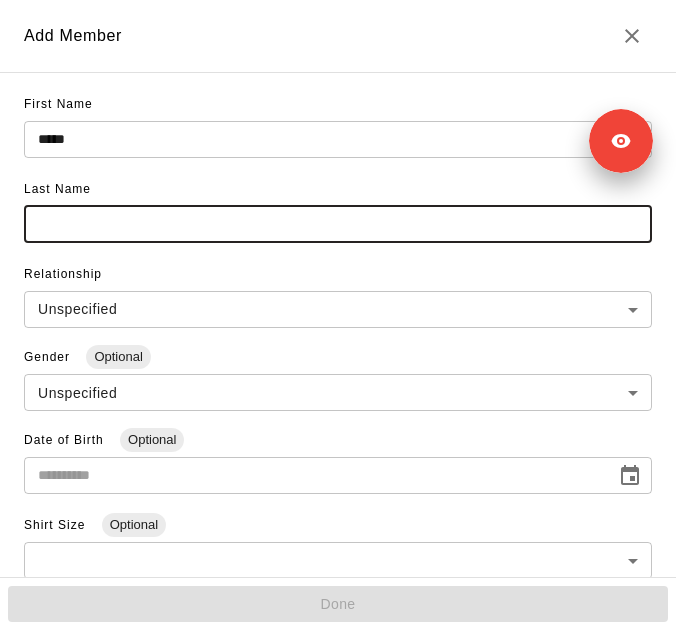 paste on "**********" 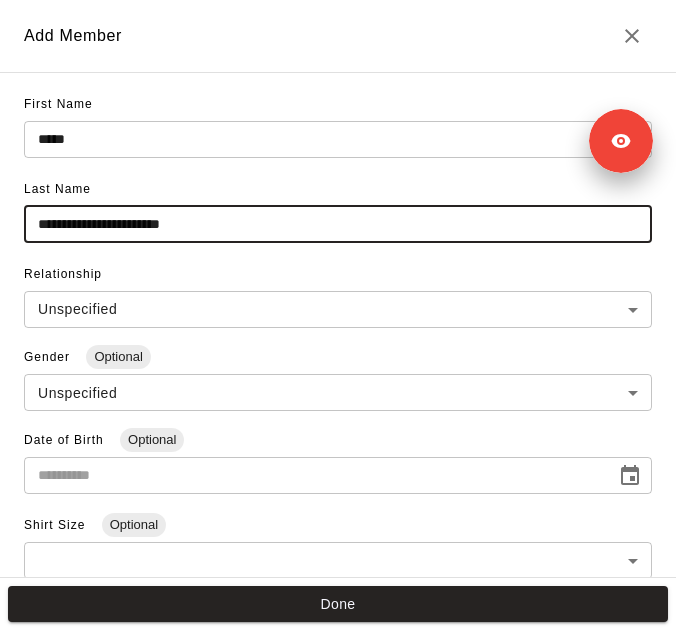 click on "**********" at bounding box center [338, 224] 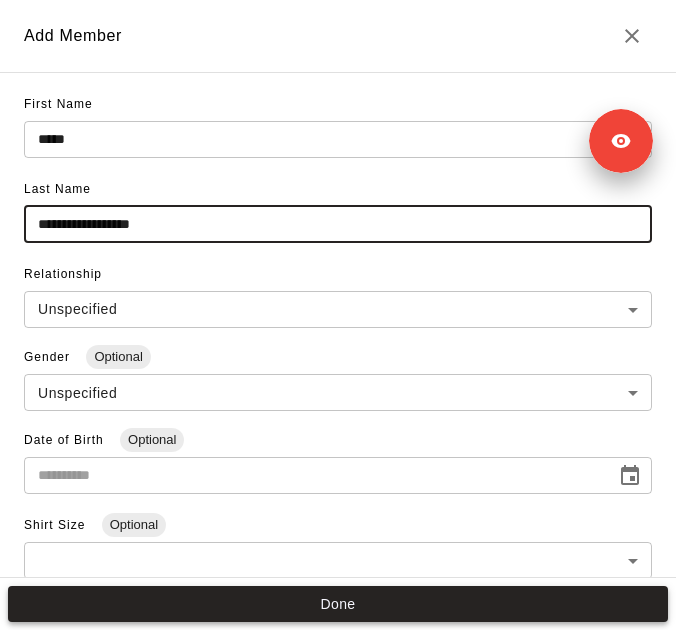 type on "**********" 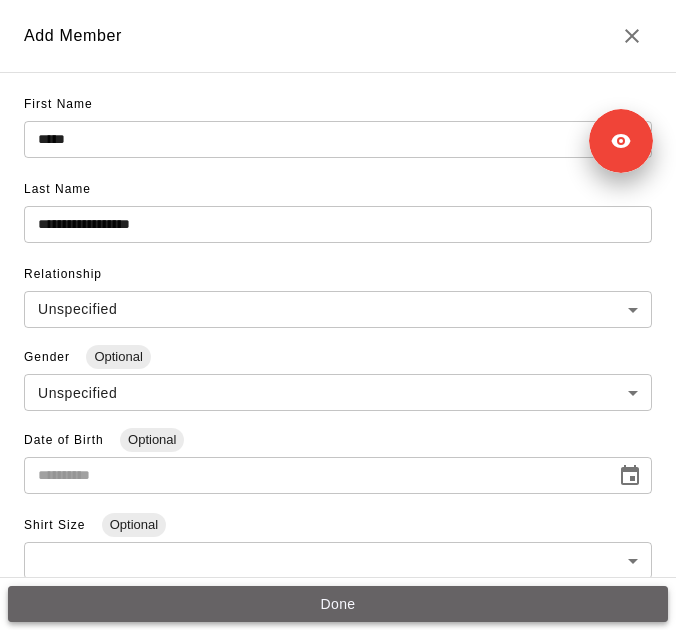 click on "Done" at bounding box center [338, 604] 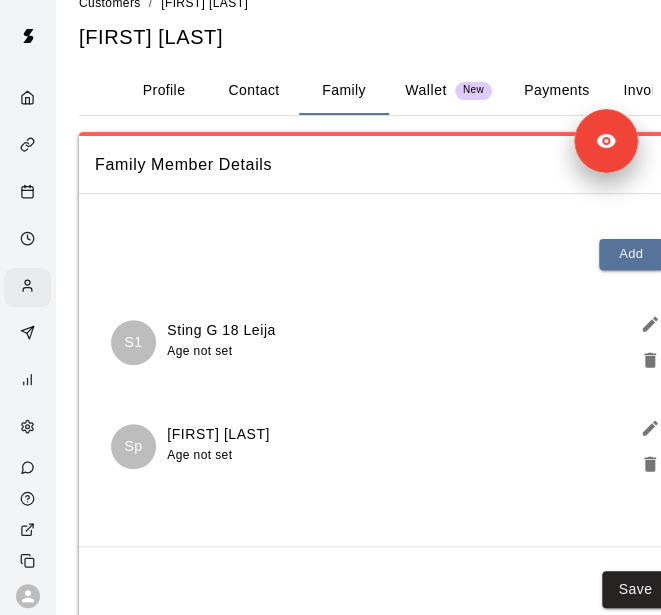 scroll, scrollTop: 120, scrollLeft: 0, axis: vertical 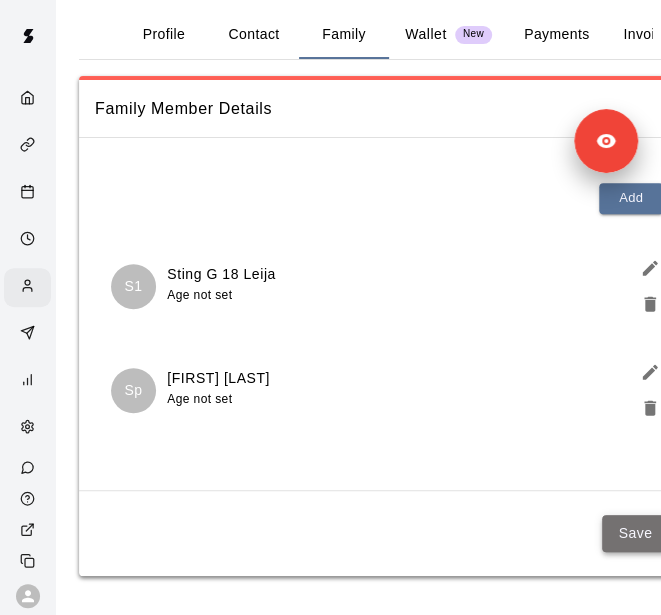 click on "Save" at bounding box center [635, 533] 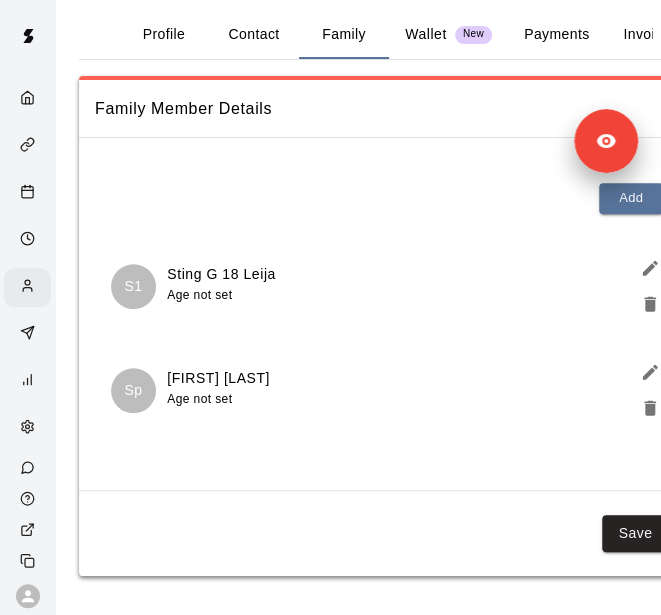 scroll, scrollTop: 0, scrollLeft: 0, axis: both 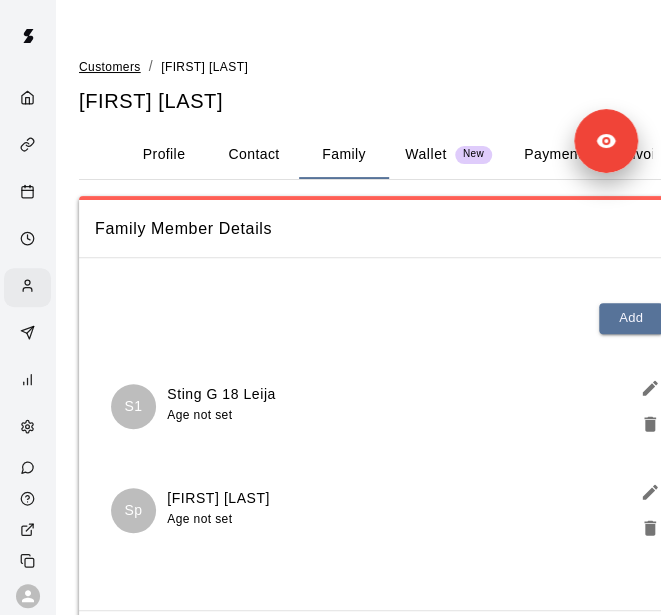 click on "Customers" at bounding box center (110, 67) 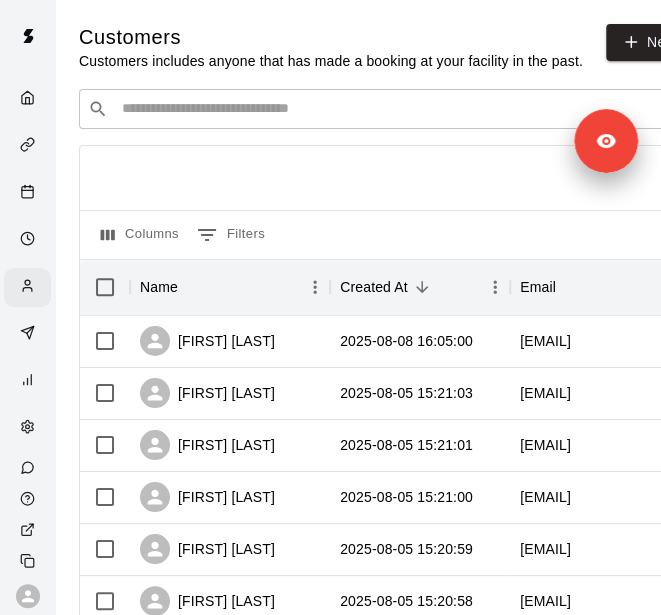 click on "​ ​" at bounding box center (379, 109) 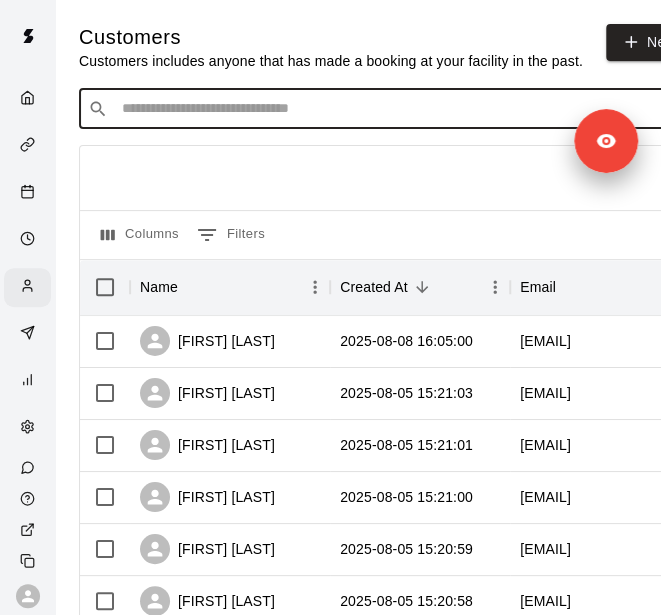 scroll, scrollTop: 0, scrollLeft: 9, axis: horizontal 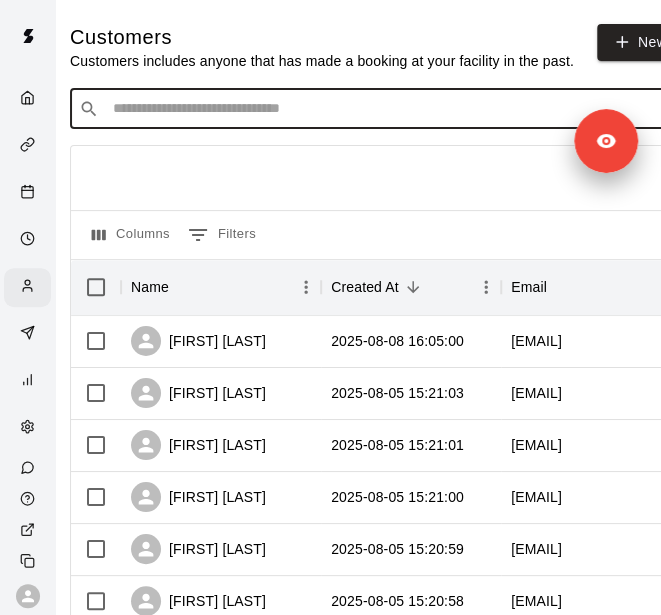 click on "​ ​" at bounding box center [370, 109] 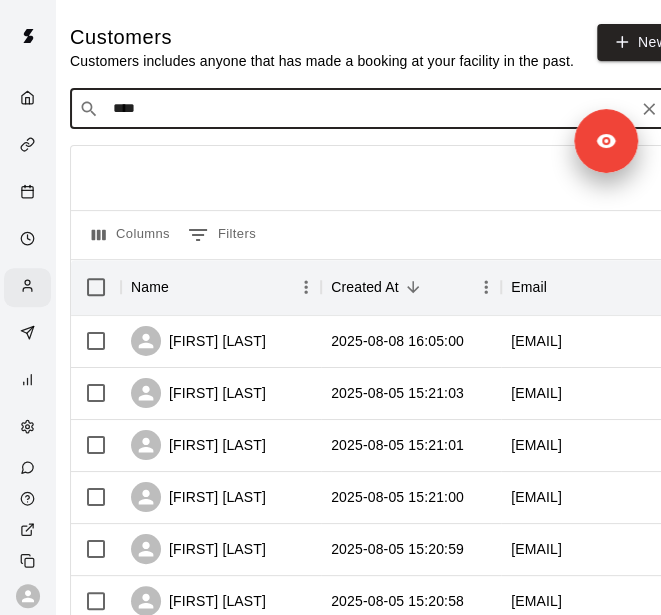 type on "*****" 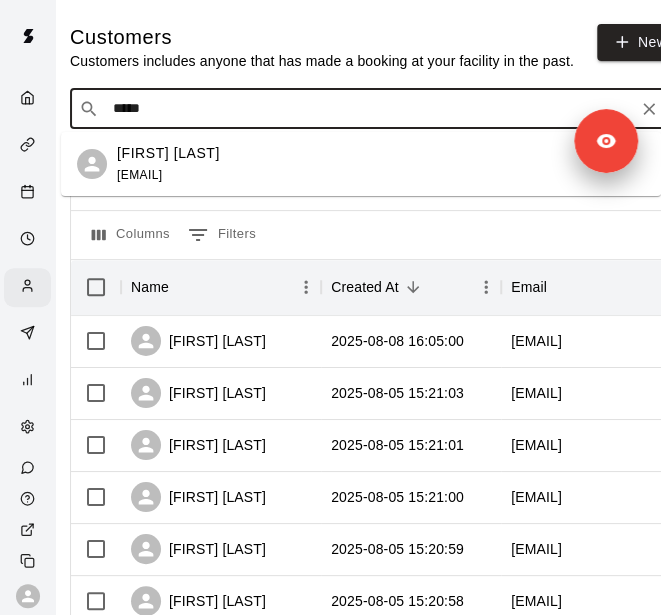 click on "[FIRST] [LAST] [EMAIL]" at bounding box center (168, 164) 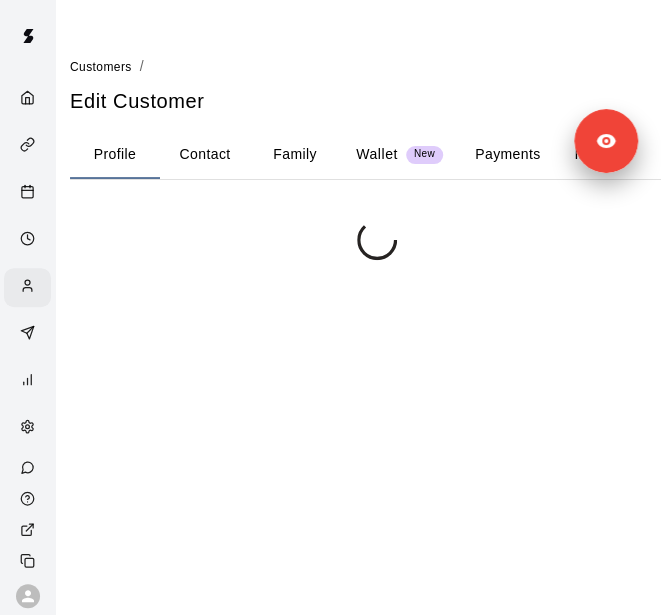 scroll, scrollTop: 0, scrollLeft: 0, axis: both 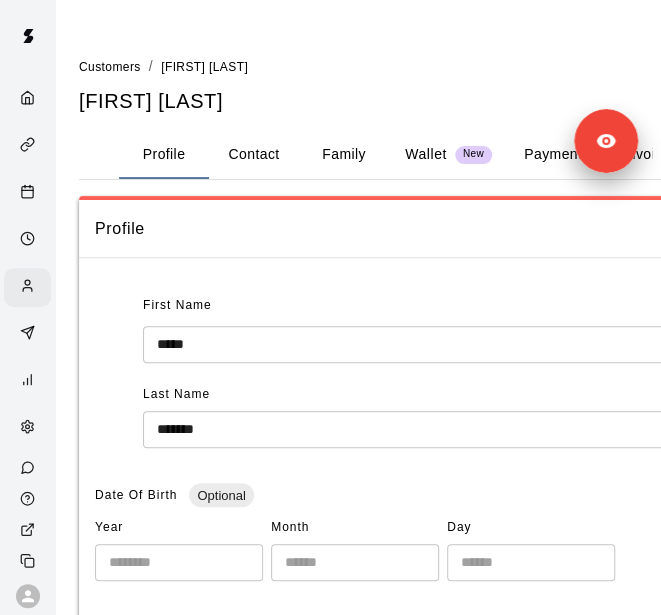 click on "Family" at bounding box center [344, 155] 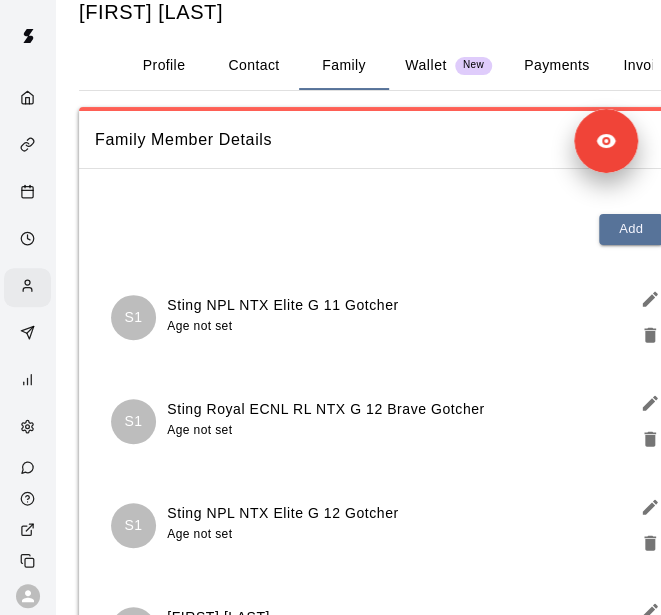 scroll, scrollTop: 0, scrollLeft: 0, axis: both 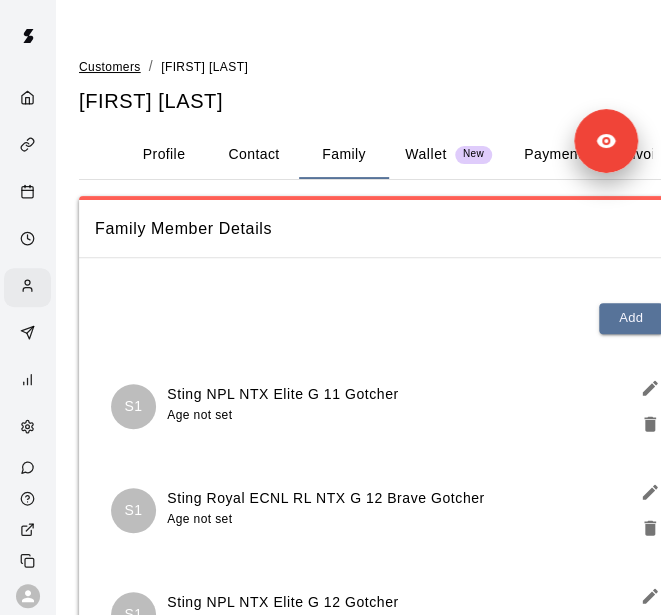 click on "Customers" at bounding box center (110, 67) 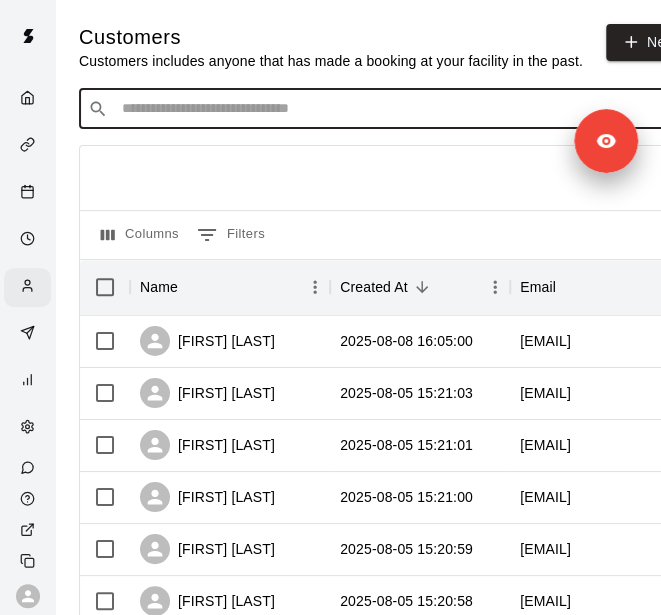 click at bounding box center (393, 109) 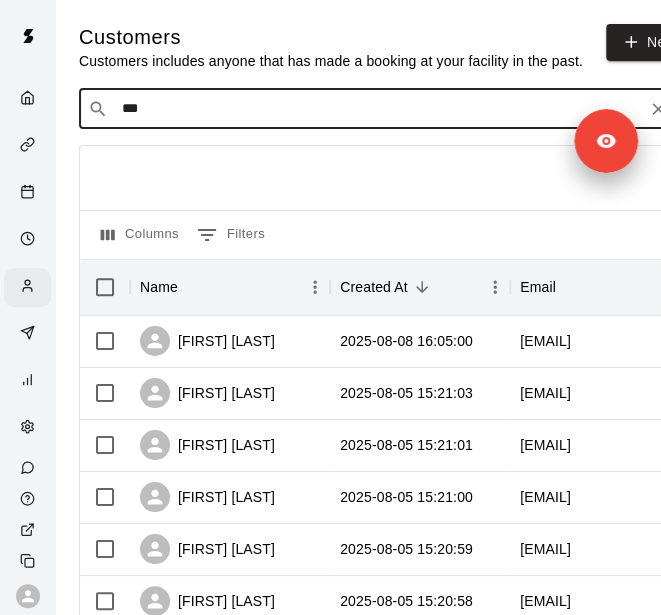 type on "****" 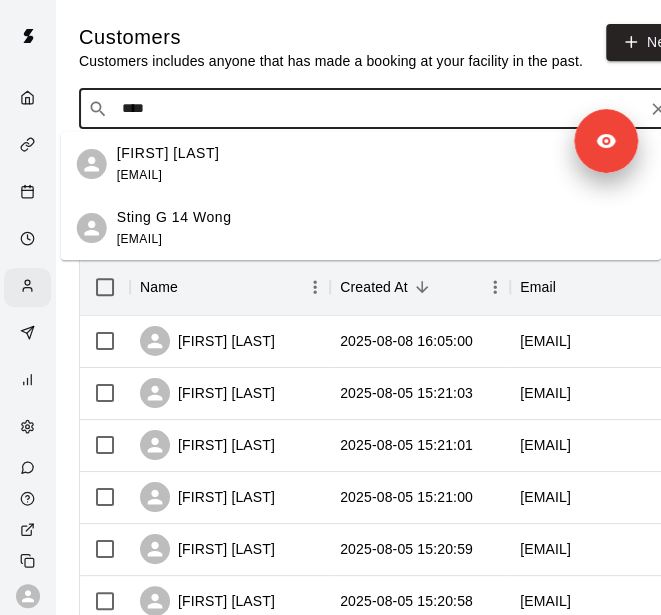 click on "[FIRST] [LAST] [EMAIL]" at bounding box center (381, 164) 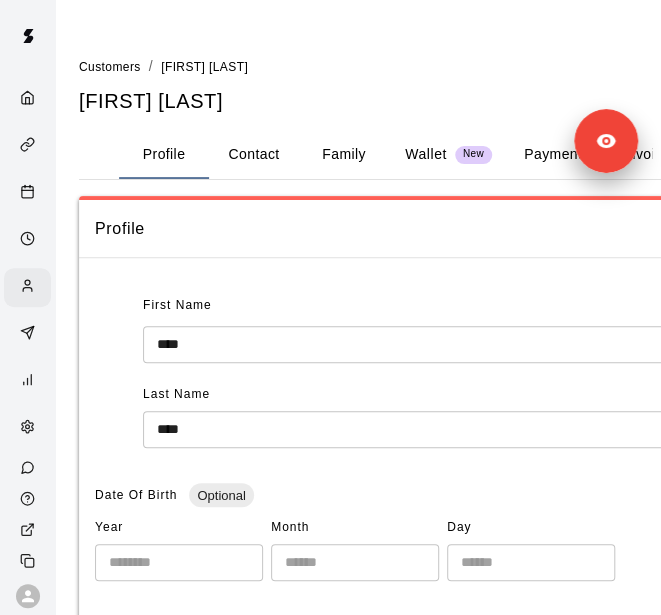 click on "Family" at bounding box center [344, 155] 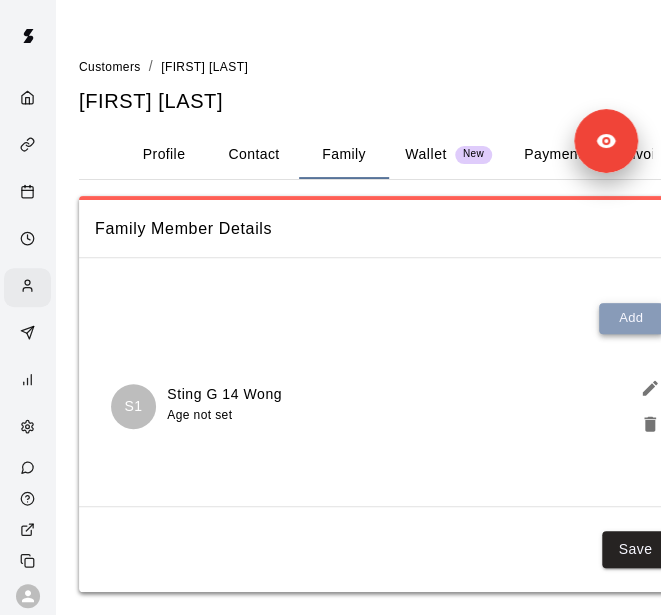 click on "Add" at bounding box center [631, 318] 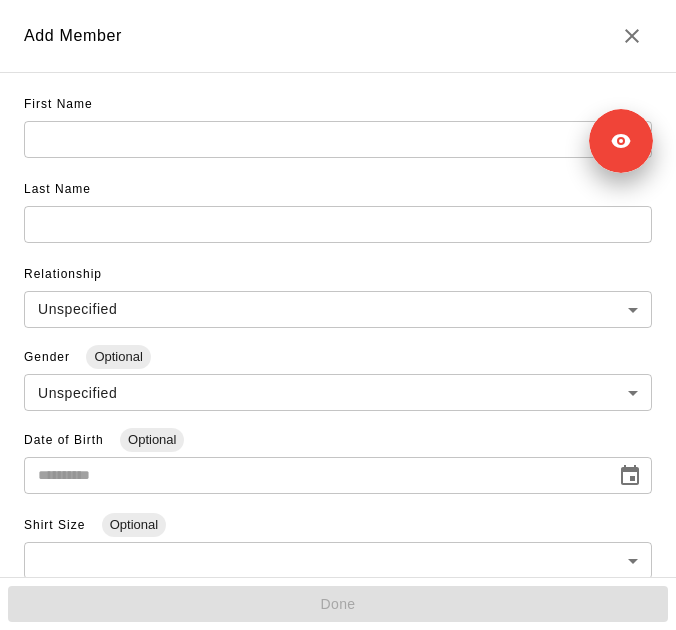 click at bounding box center (338, 139) 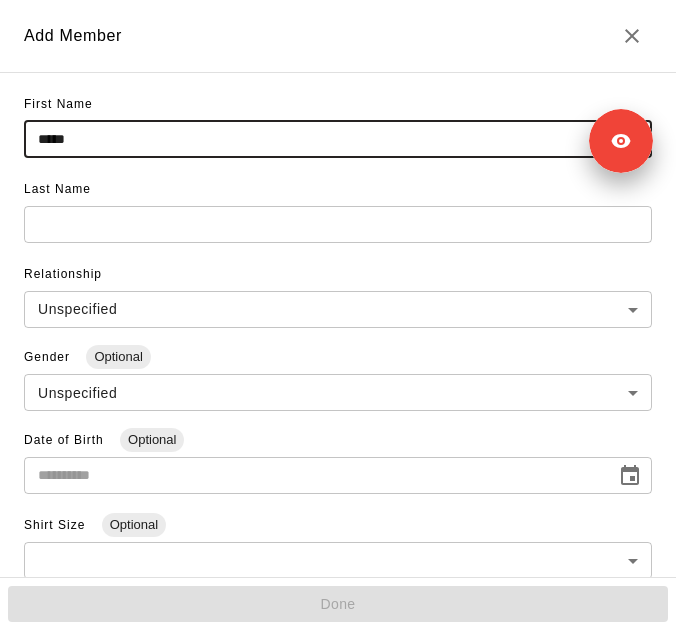 type on "*****" 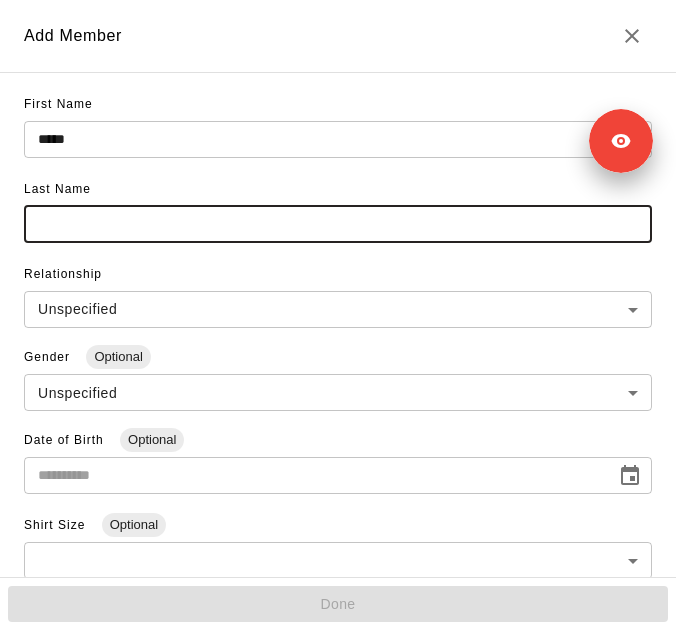 paste on "**********" 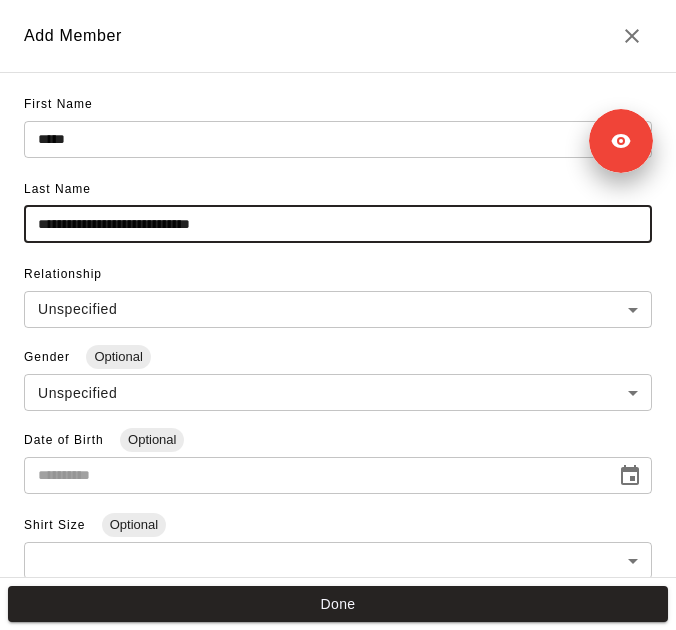 click on "**********" at bounding box center (338, 224) 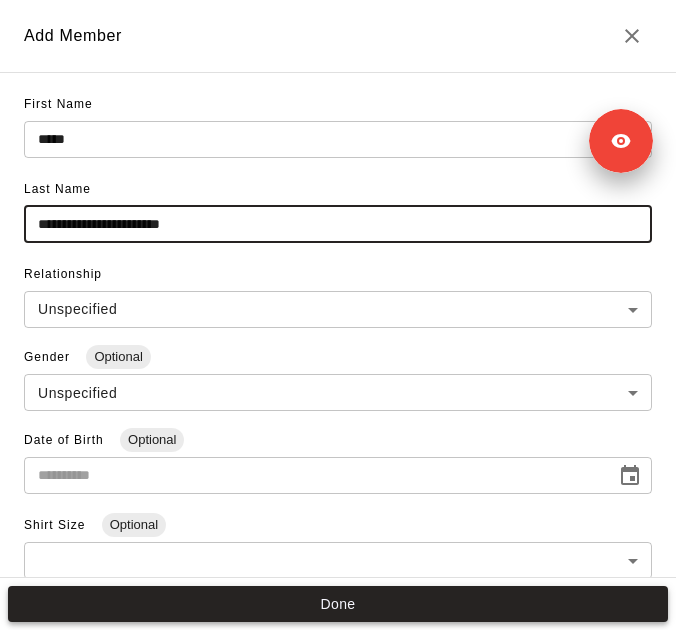 type on "**********" 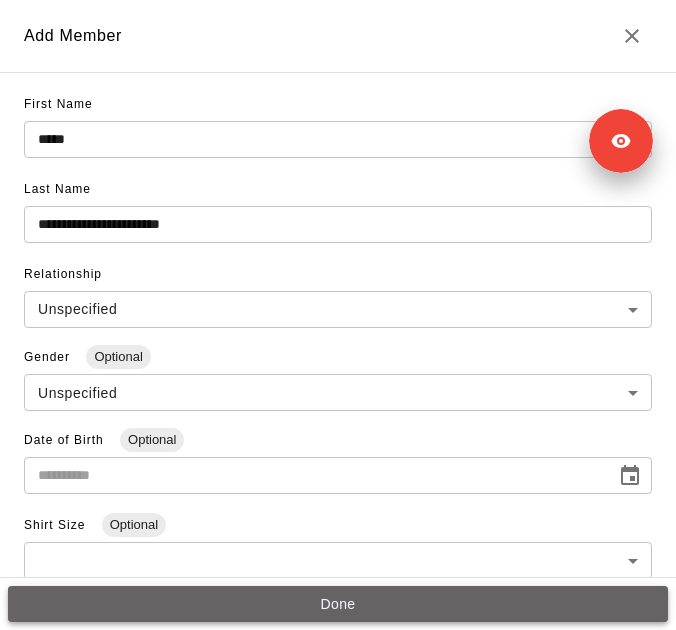 click on "Done" at bounding box center [338, 604] 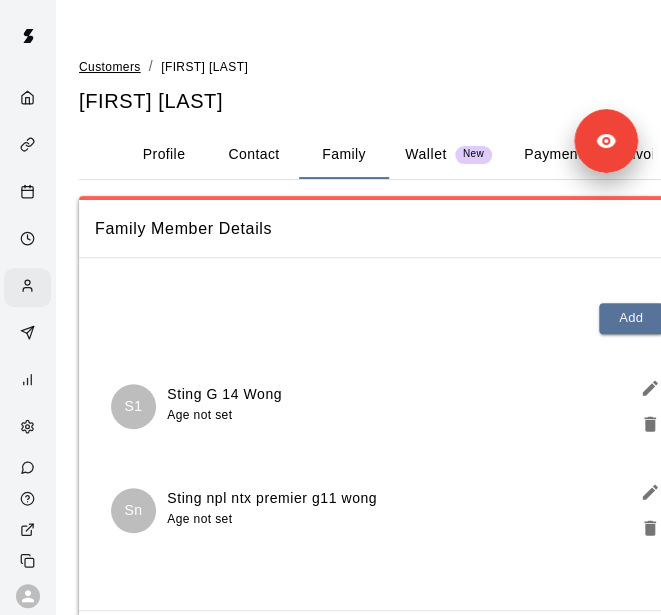 click on "Customers" at bounding box center (110, 67) 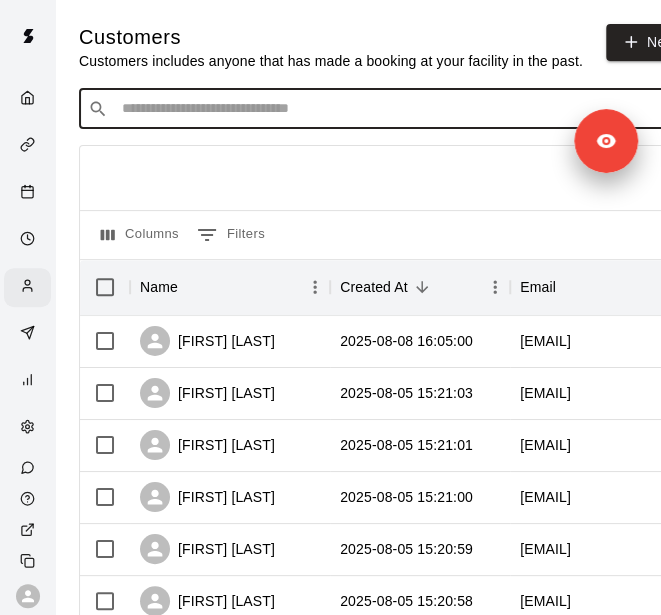 click at bounding box center [393, 109] 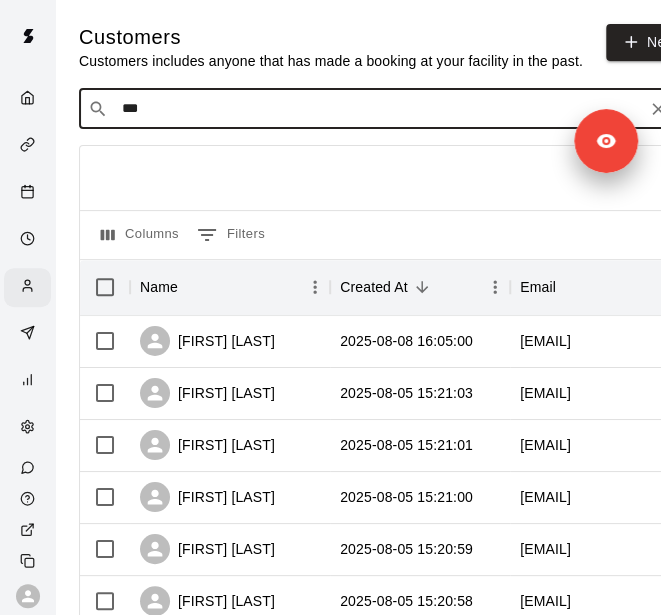 type on "****" 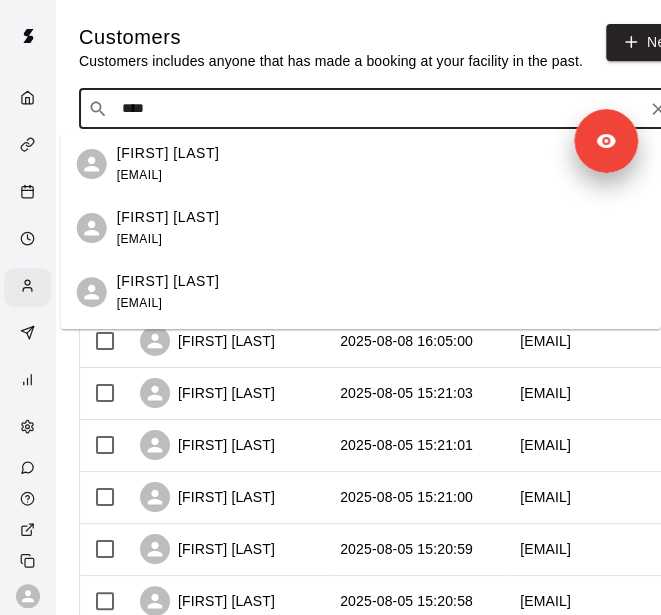 click on "[FIRST] [LAST]" at bounding box center (168, 153) 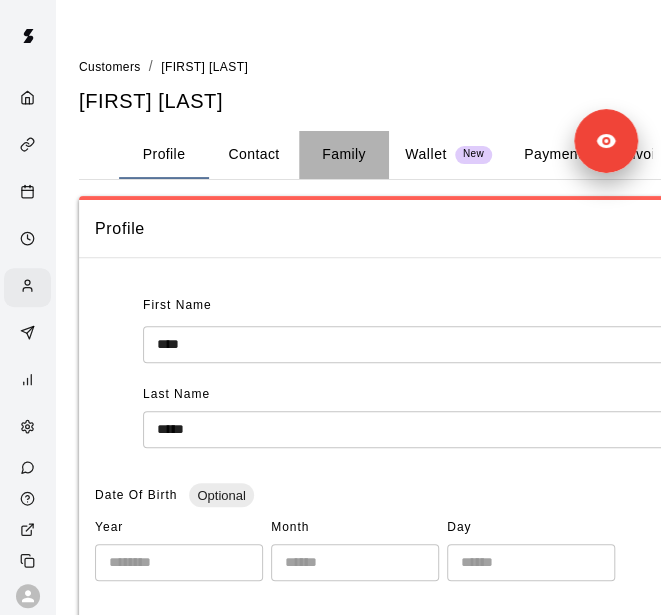 click on "Family" at bounding box center (344, 155) 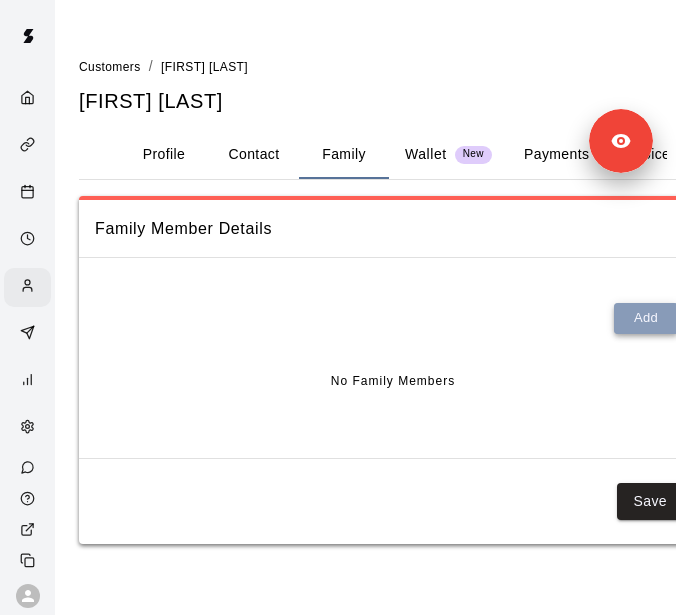 click on "Add" at bounding box center [646, 318] 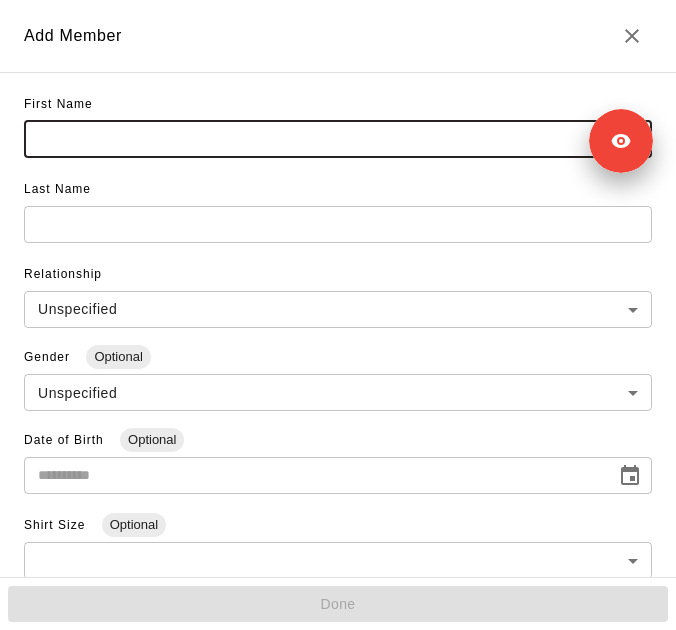 click at bounding box center (338, 139) 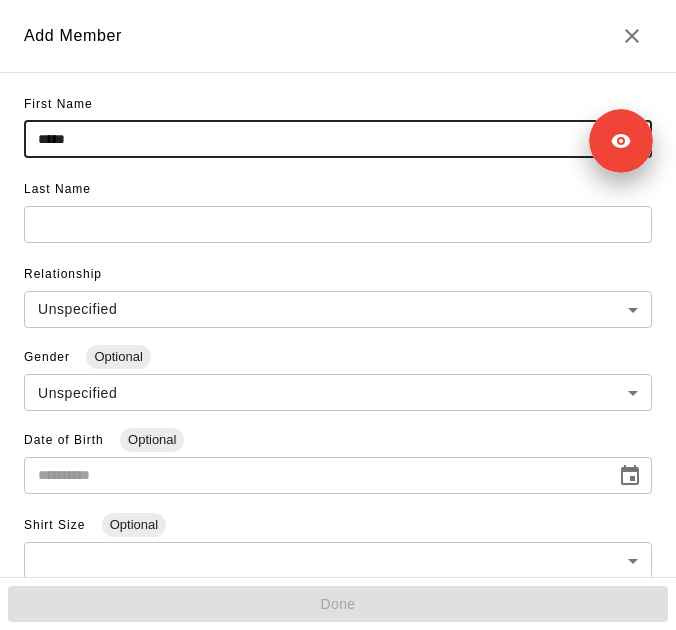 type on "*****" 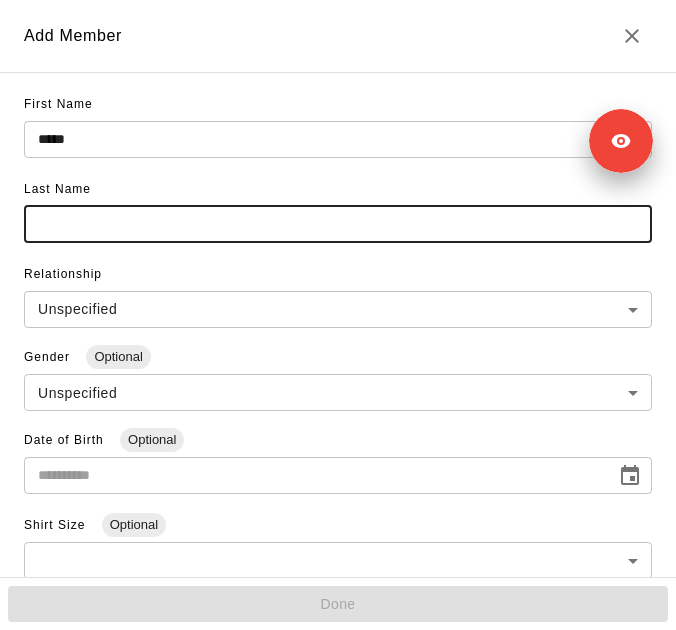 paste on "**********" 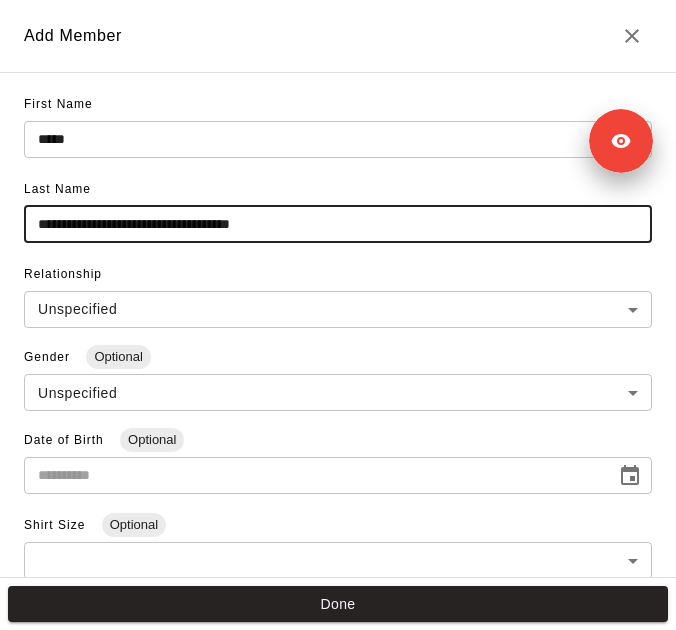 click on "**********" at bounding box center [338, 224] 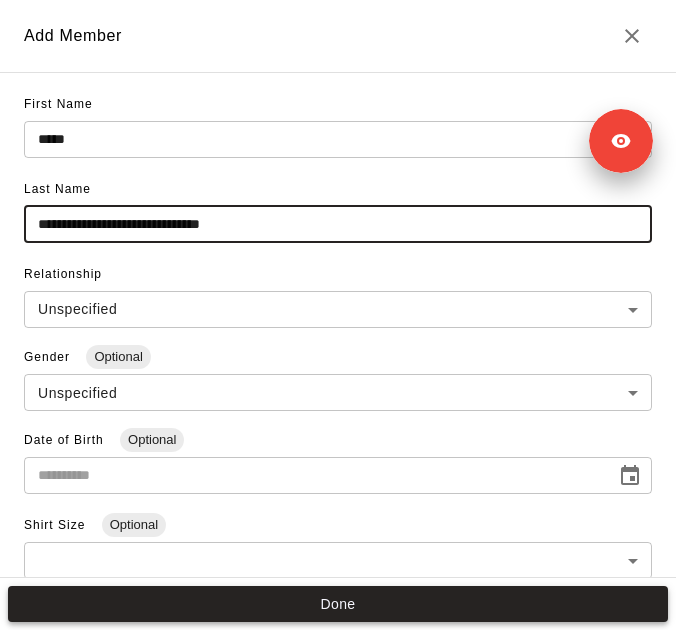type on "**********" 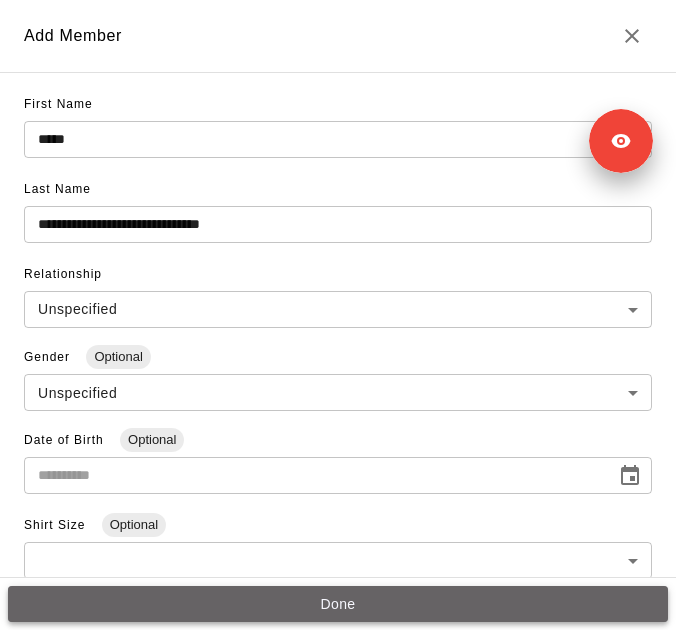 click on "Done" at bounding box center [338, 604] 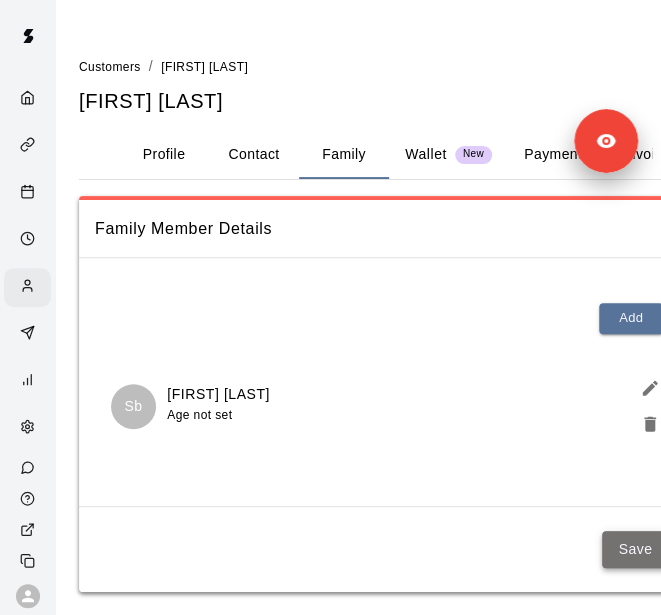 click on "Save" at bounding box center [635, 549] 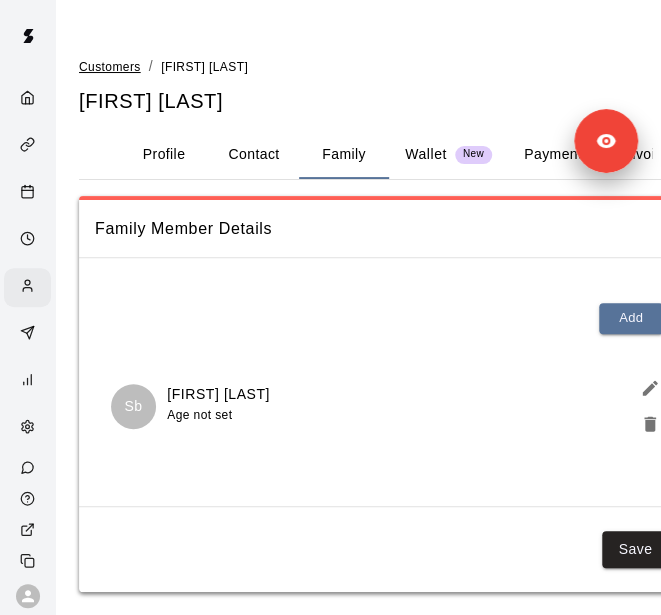 click on "Customers" at bounding box center [110, 67] 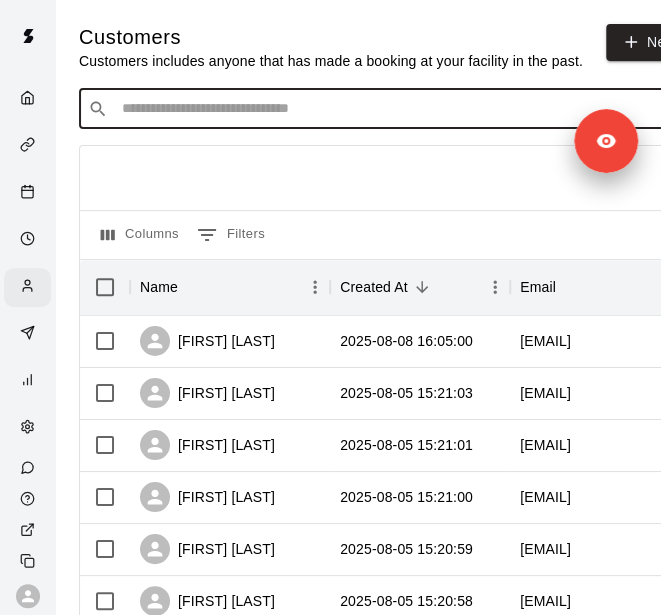 click at bounding box center [393, 109] 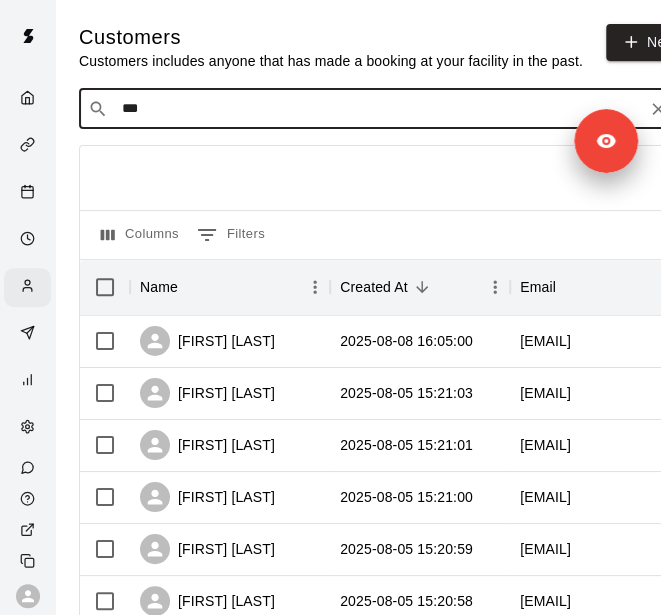 type on "****" 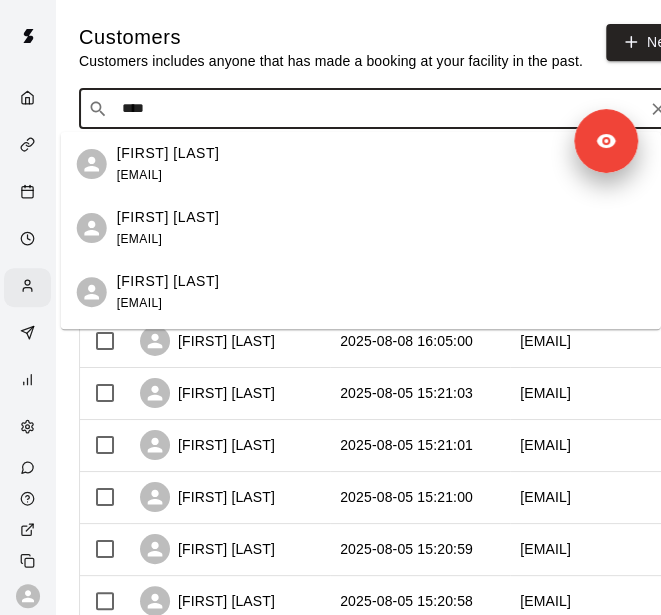 click on "[FIRST] [LAST]" at bounding box center (168, 281) 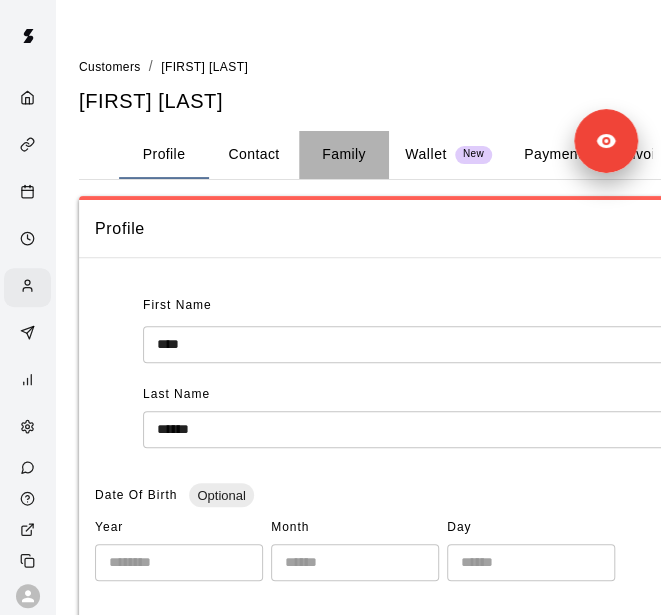 click on "Family" at bounding box center [344, 155] 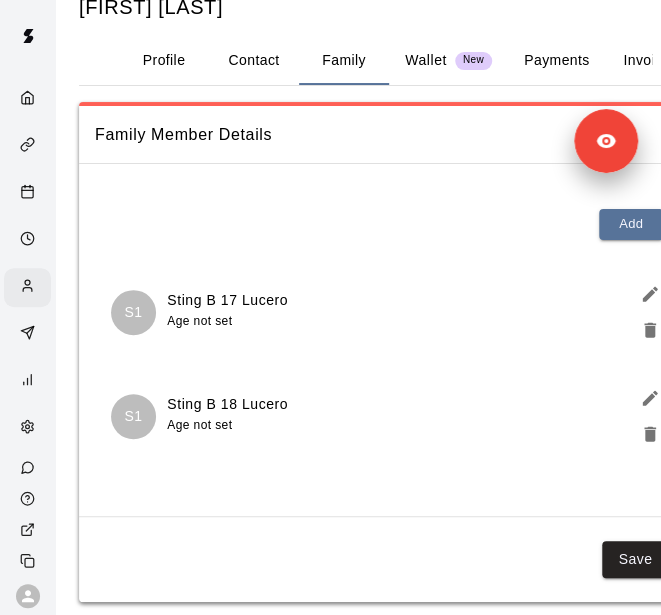 scroll, scrollTop: 104, scrollLeft: 0, axis: vertical 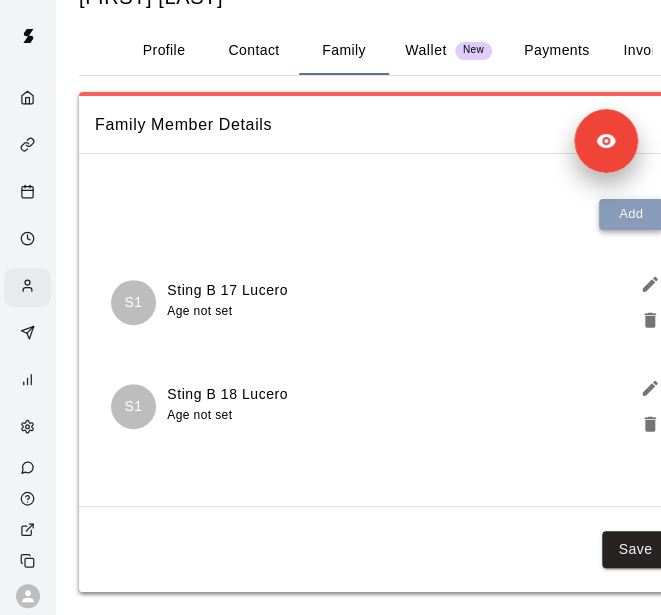 click on "Add" at bounding box center (631, 214) 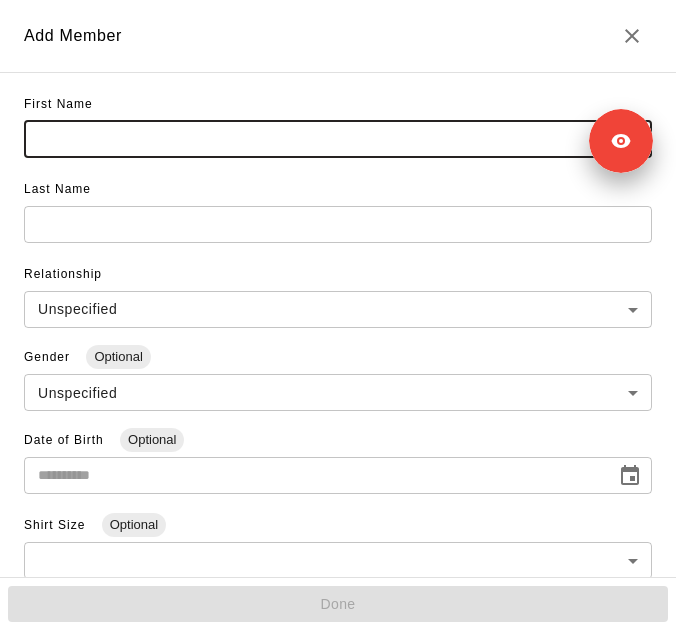 click at bounding box center (338, 139) 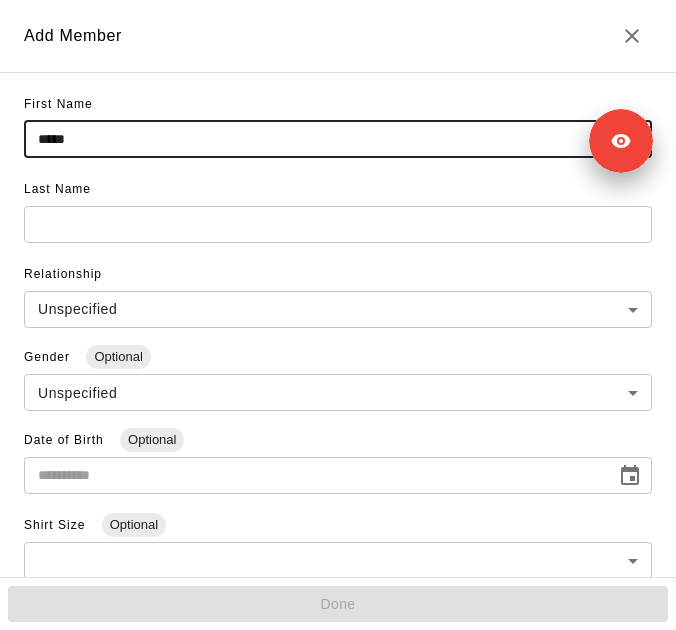 type on "*****" 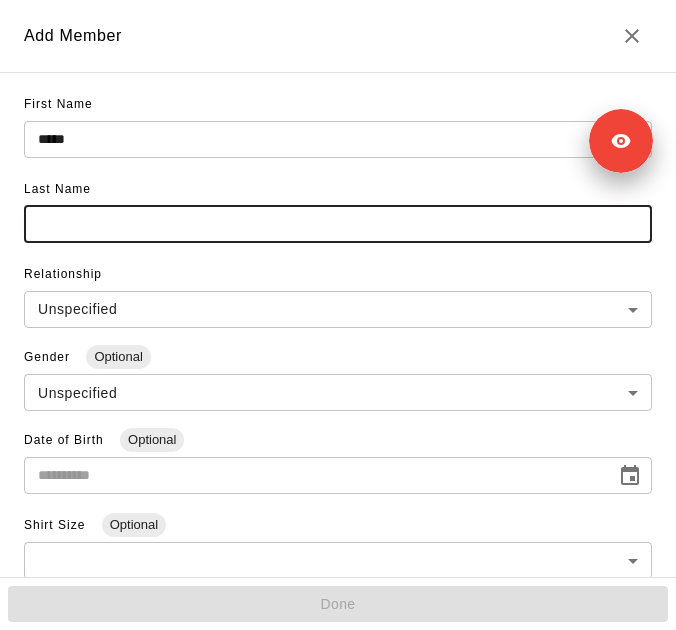 paste on "**********" 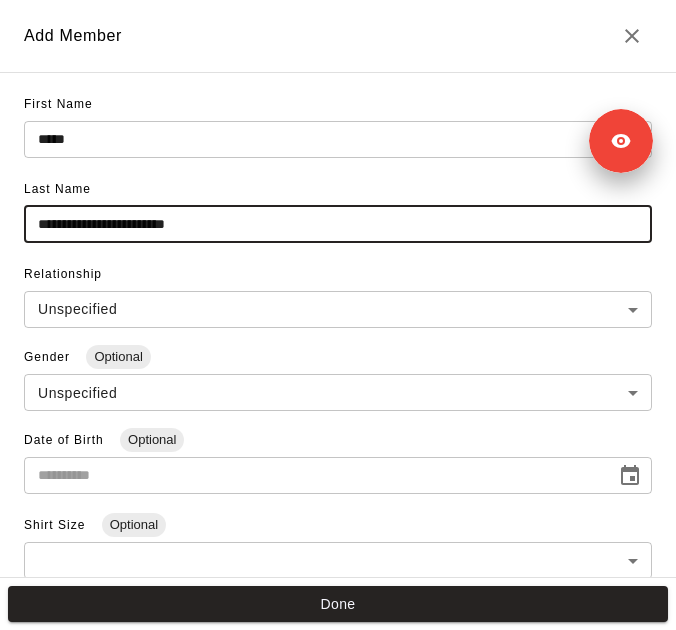 click on "**********" at bounding box center [338, 224] 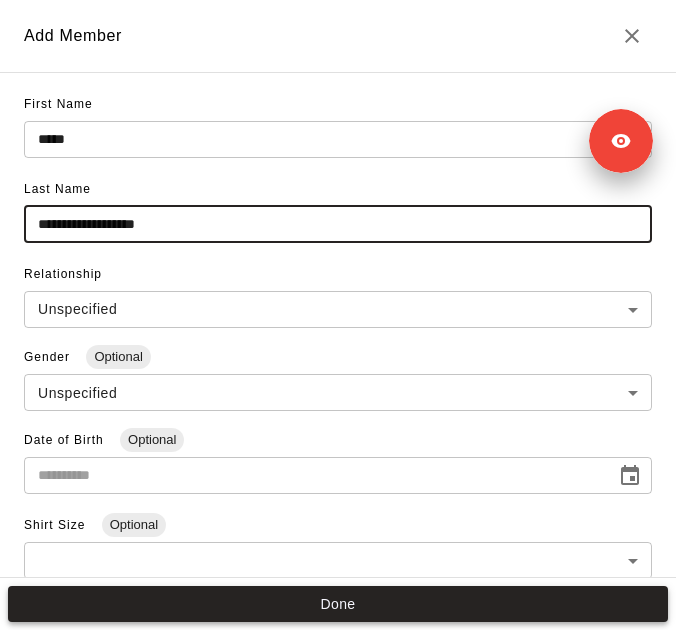 type on "**********" 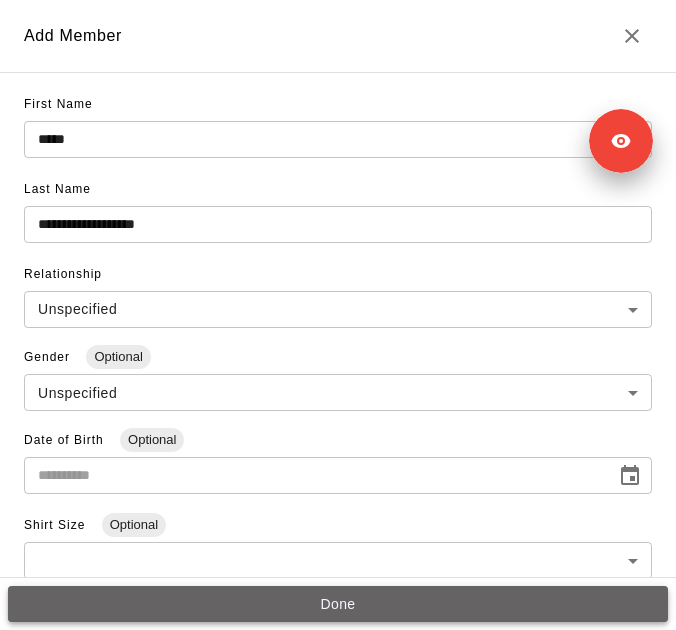 click on "Done" at bounding box center [338, 604] 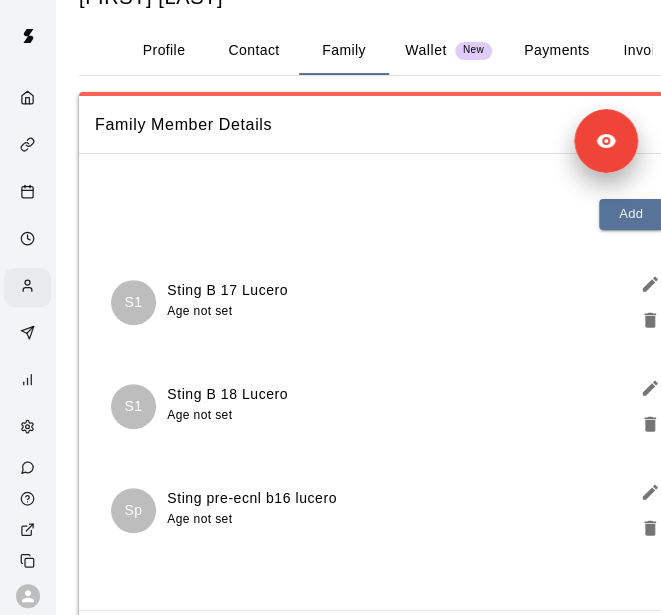 scroll, scrollTop: 224, scrollLeft: 0, axis: vertical 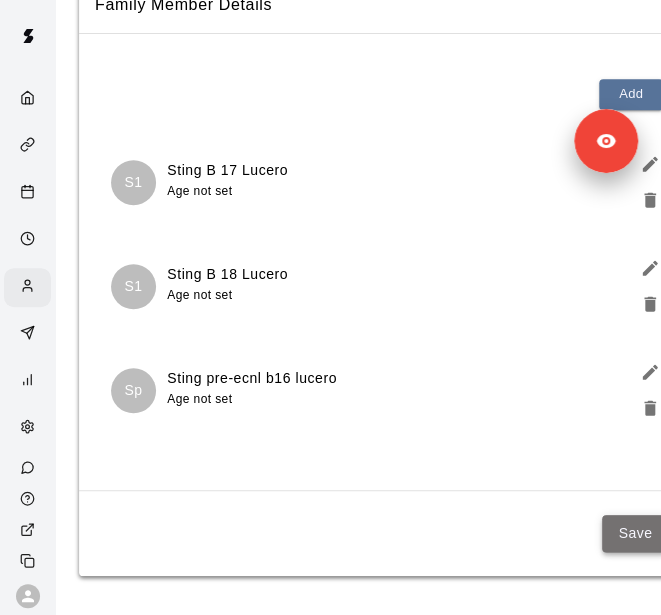 click on "Save" at bounding box center (635, 533) 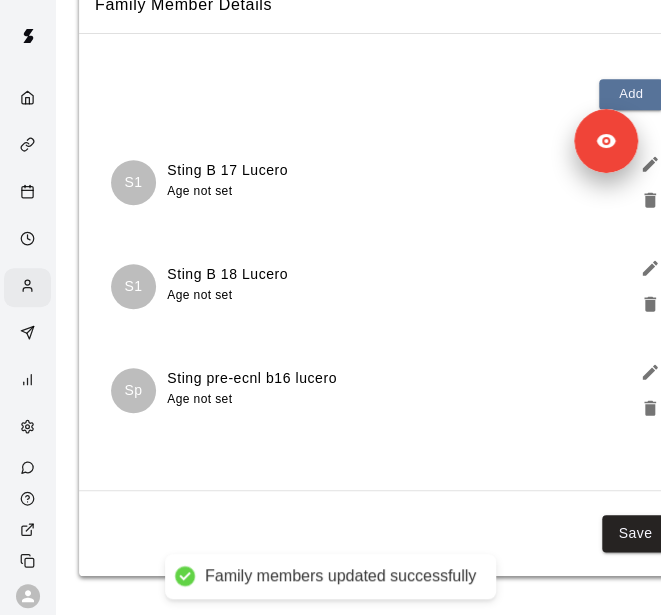 scroll, scrollTop: 0, scrollLeft: 0, axis: both 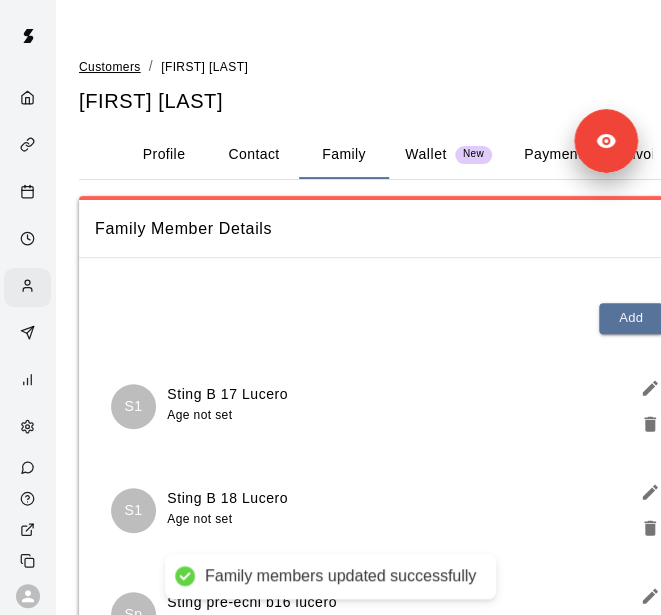 click on "Customers" at bounding box center (110, 67) 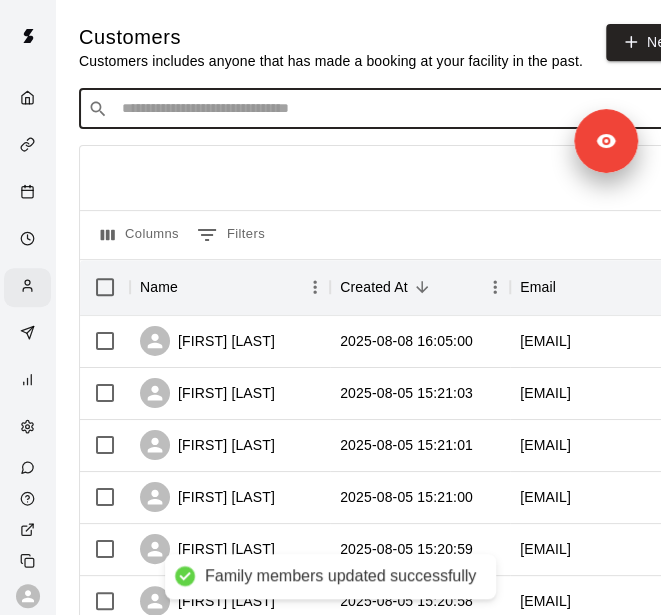 click at bounding box center [393, 109] 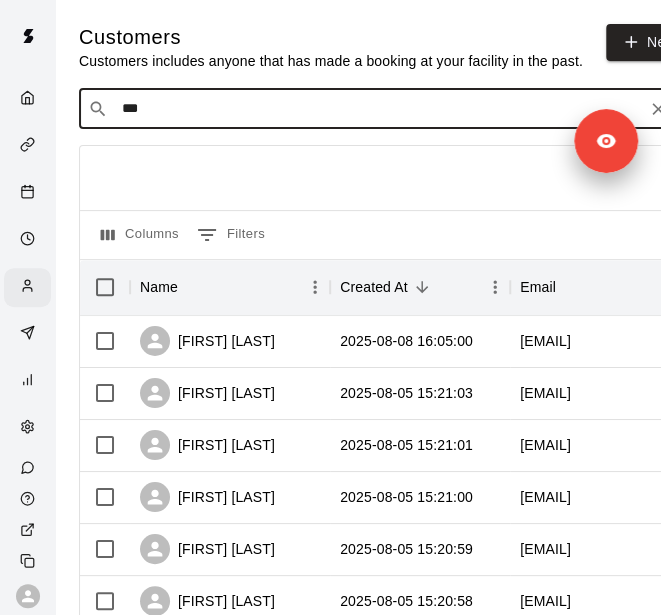 type on "****" 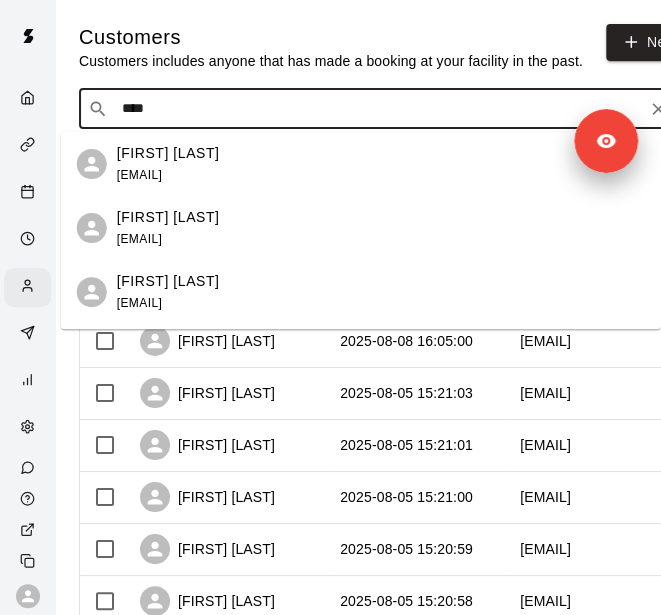click on "[FIRST] [LAST] [EMAIL]" at bounding box center (381, 228) 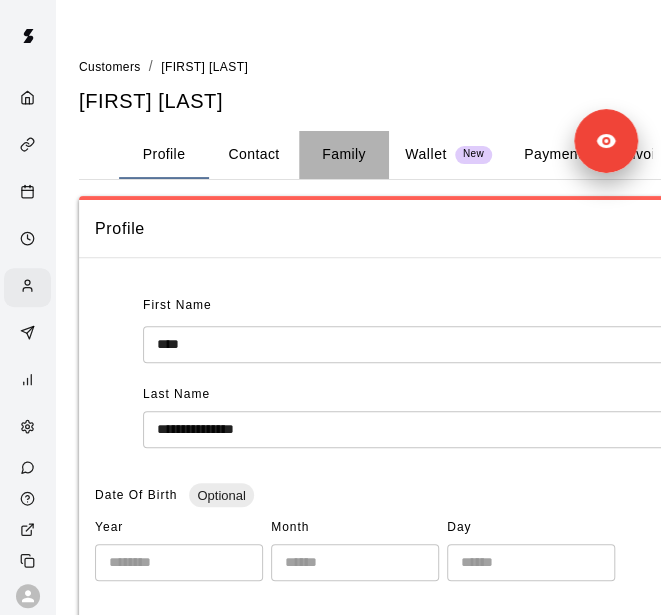 click on "Family" at bounding box center (344, 155) 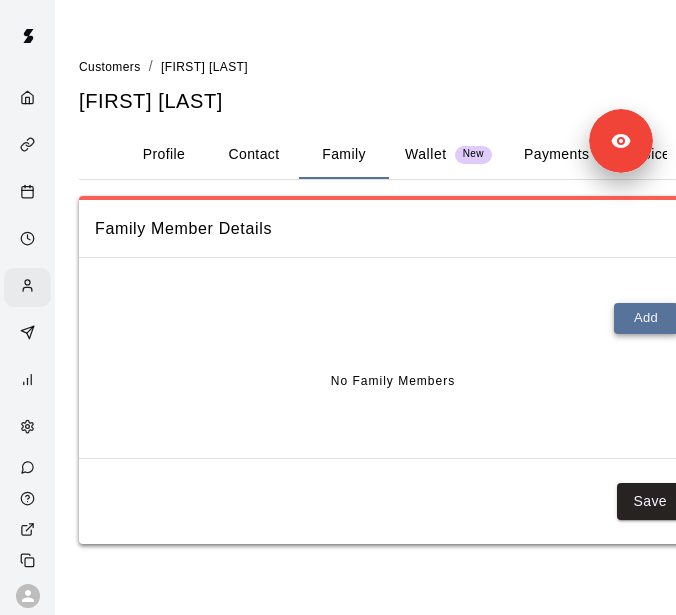 click on "Add" at bounding box center (646, 318) 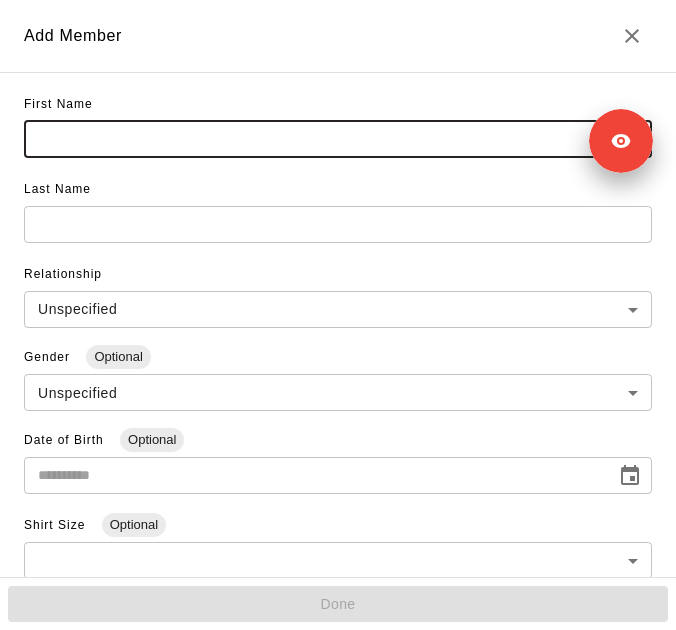 click at bounding box center [338, 139] 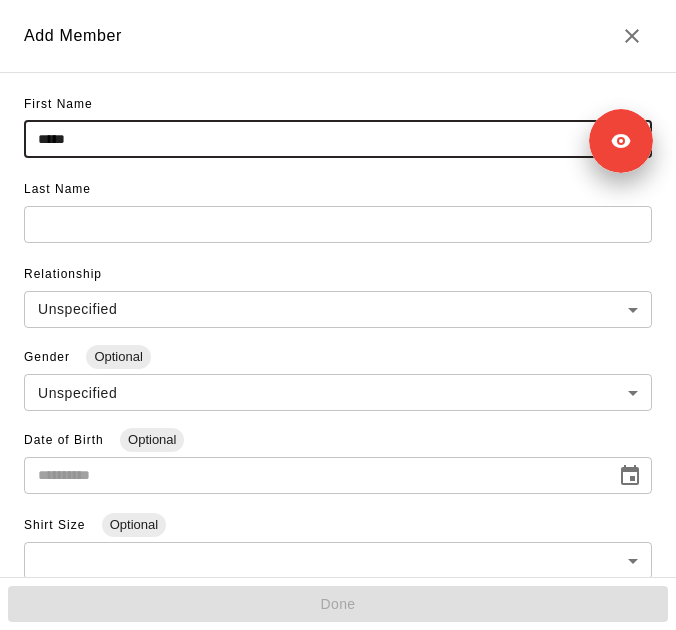 type on "*****" 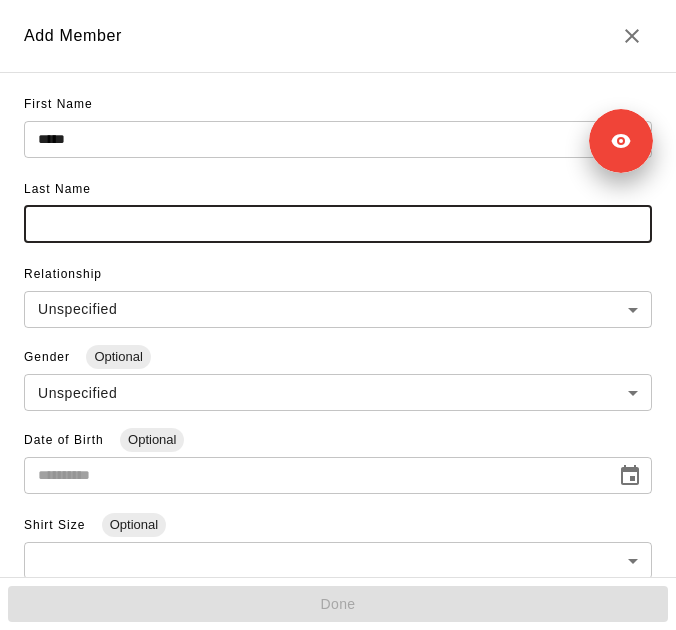 paste on "**********" 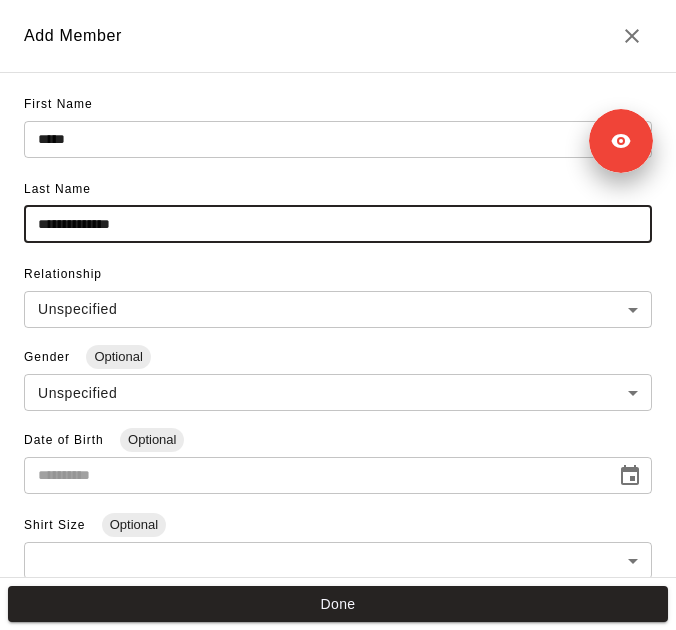 click on "**********" at bounding box center [338, 224] 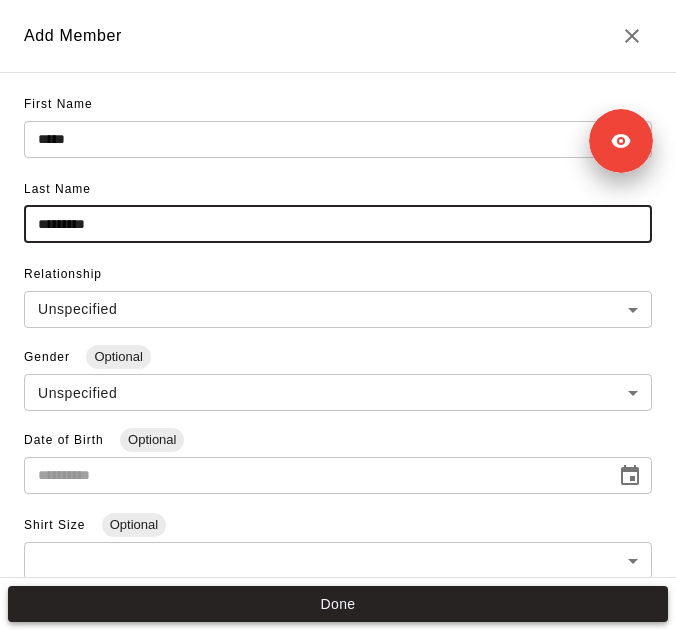 type on "********" 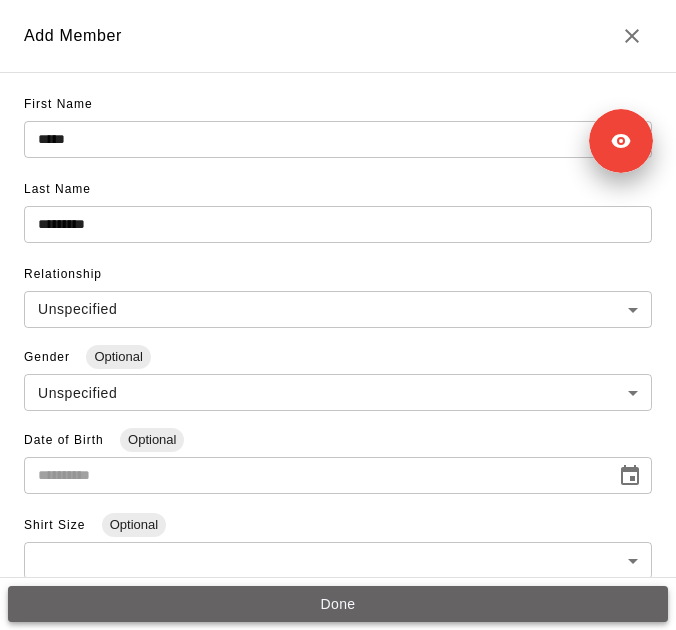 click on "Done" at bounding box center [338, 604] 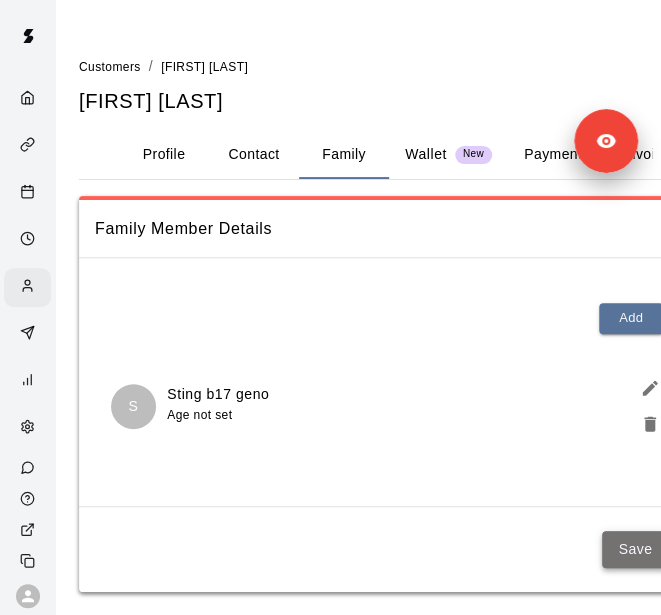click on "Save" at bounding box center [635, 549] 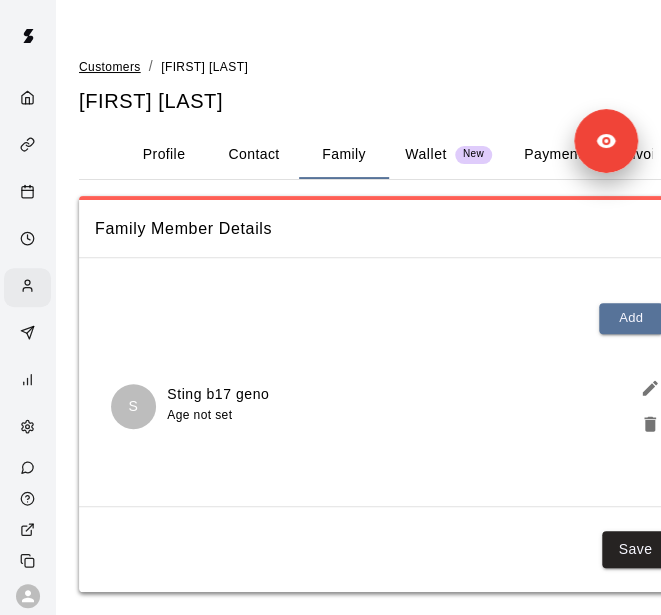 click on "Customers" at bounding box center (110, 67) 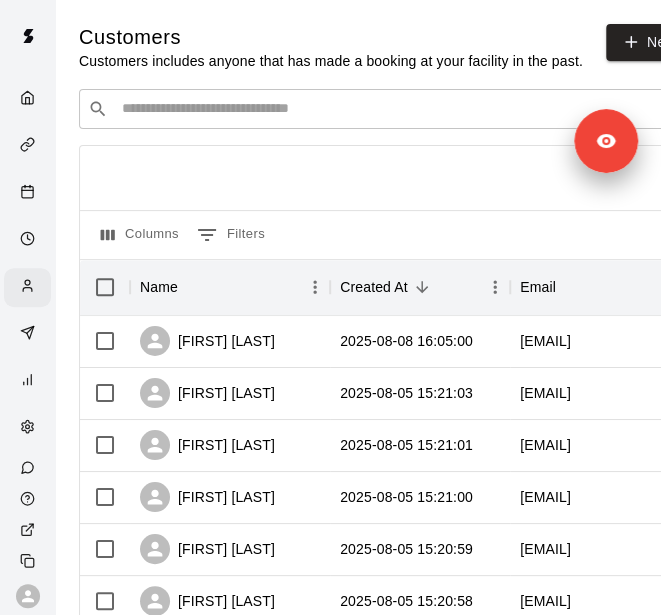 click at bounding box center (393, 109) 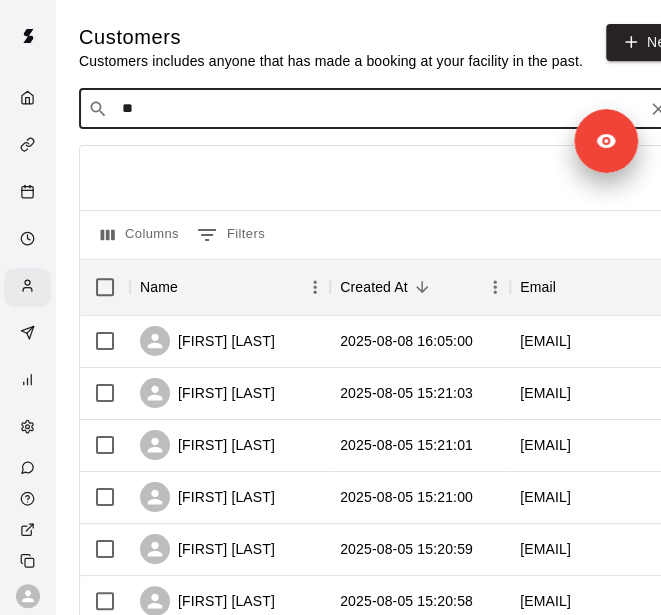 type on "***" 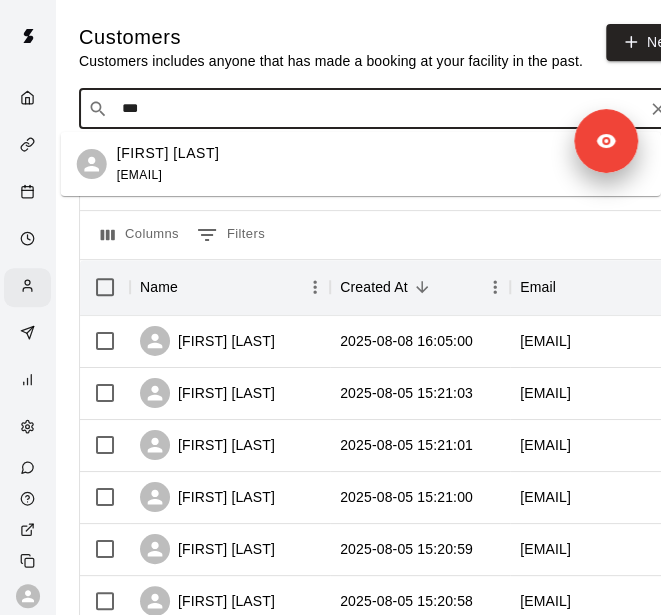 click on "[FIRST] [LAST] [EMAIL]" at bounding box center [381, 164] 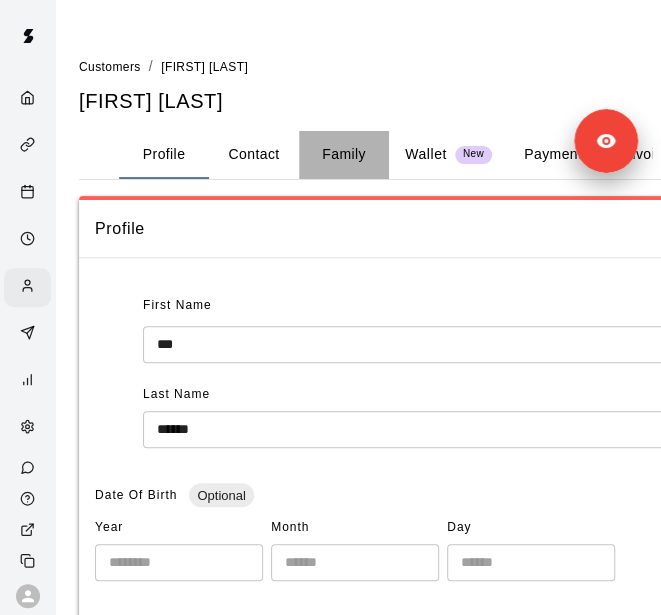 click on "Family" at bounding box center [344, 155] 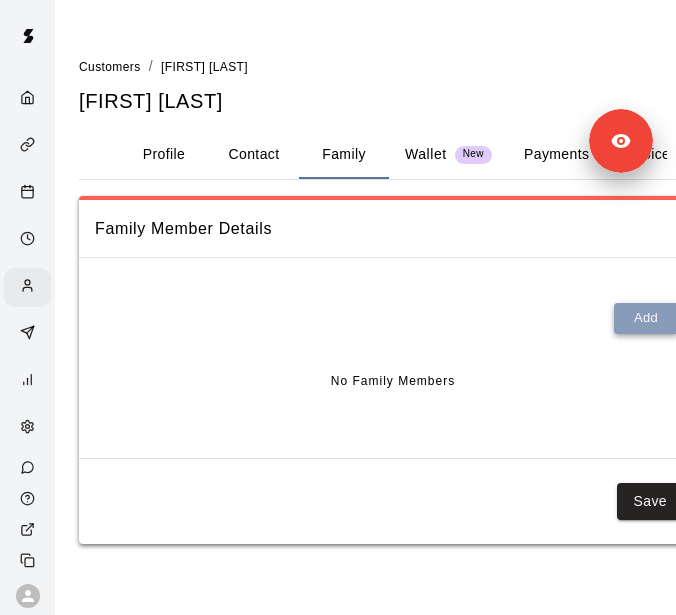 click on "Add" at bounding box center (646, 318) 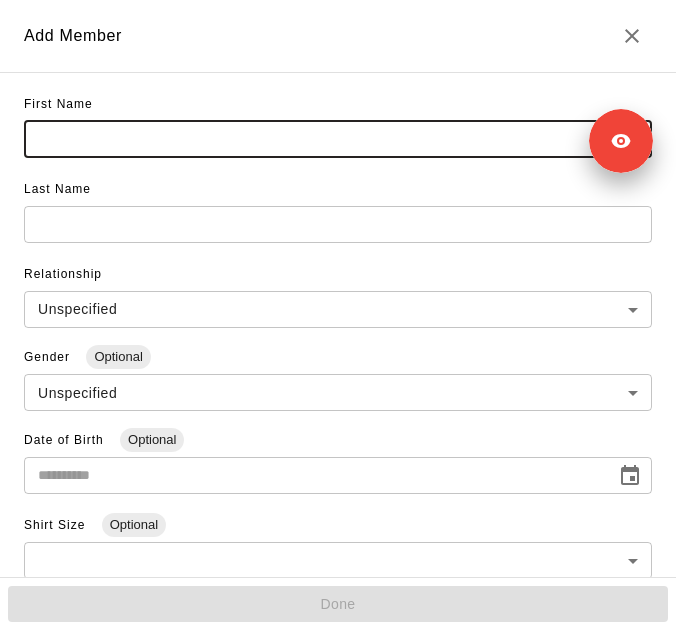 click at bounding box center (338, 139) 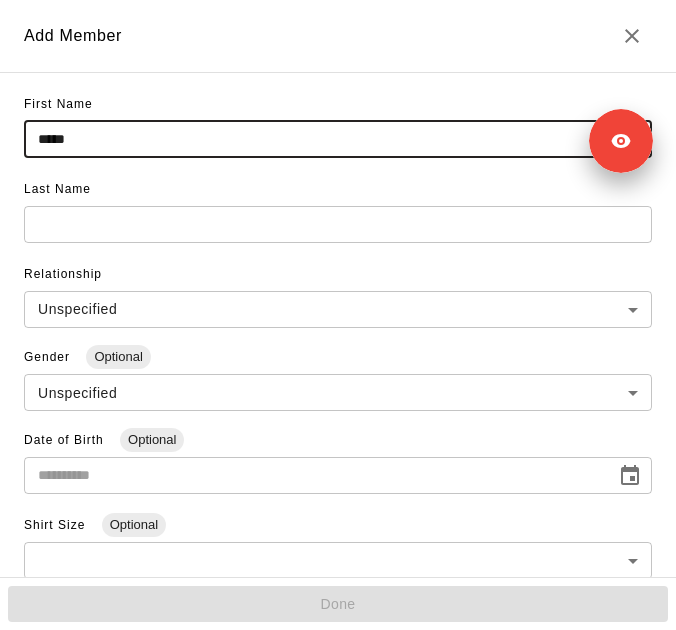 type on "*****" 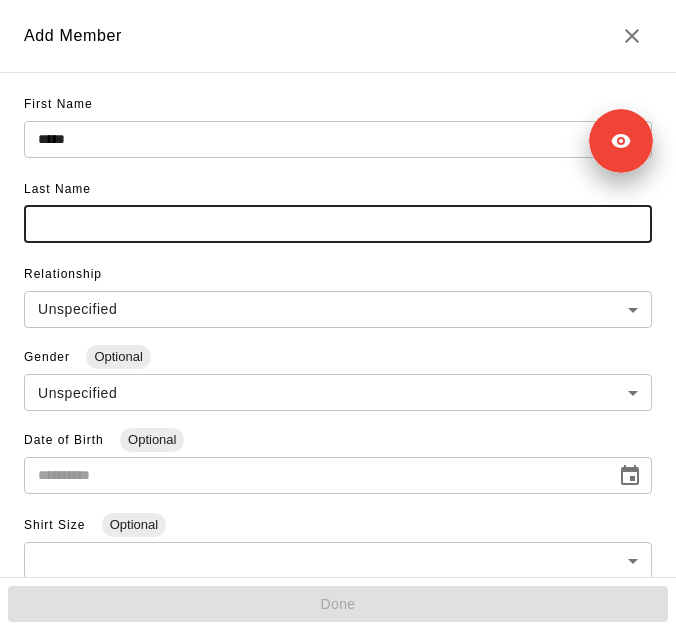 paste on "**********" 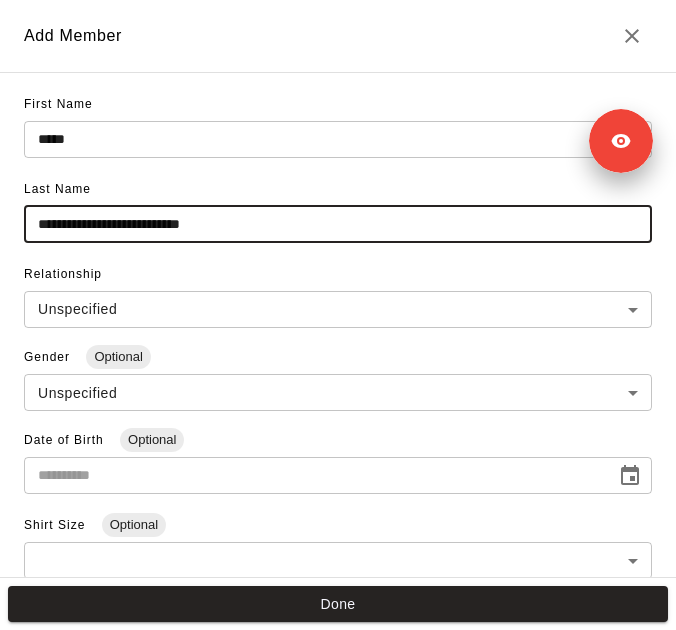 click on "**********" at bounding box center [338, 224] 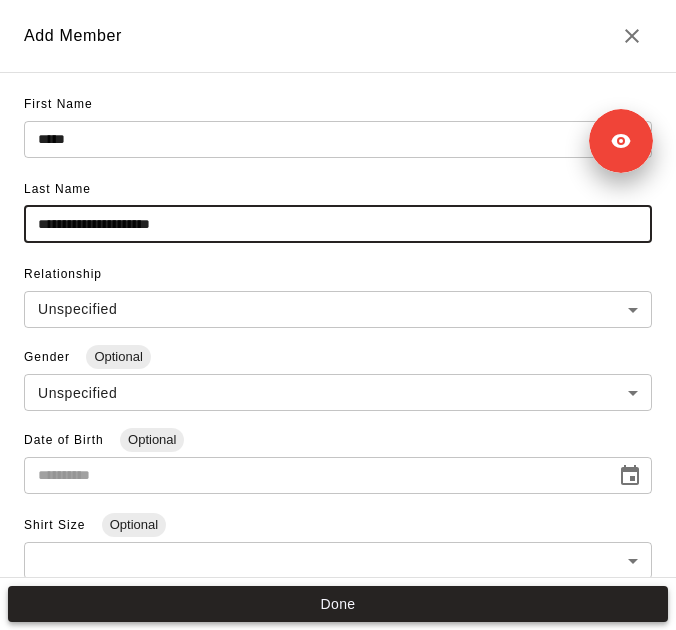 type on "**********" 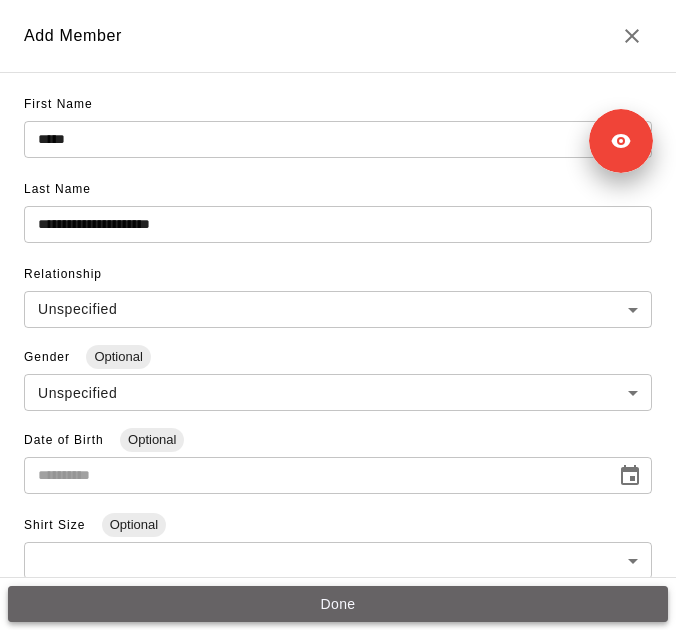 click on "Done" at bounding box center [338, 604] 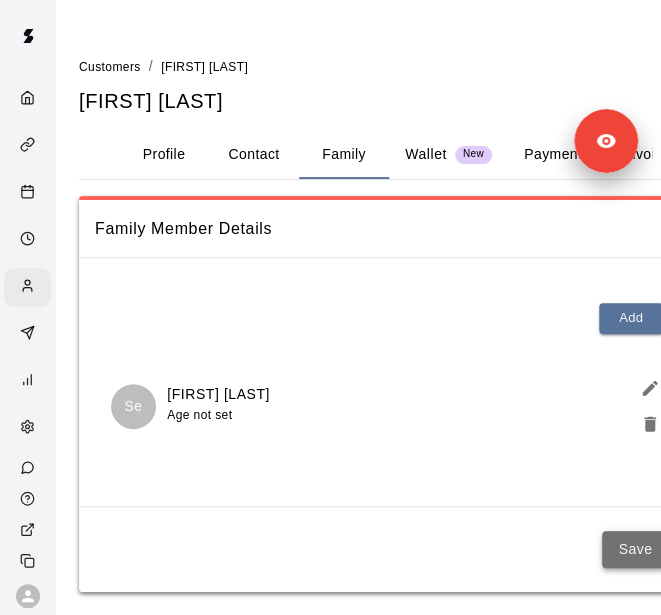 click on "Save" at bounding box center (635, 549) 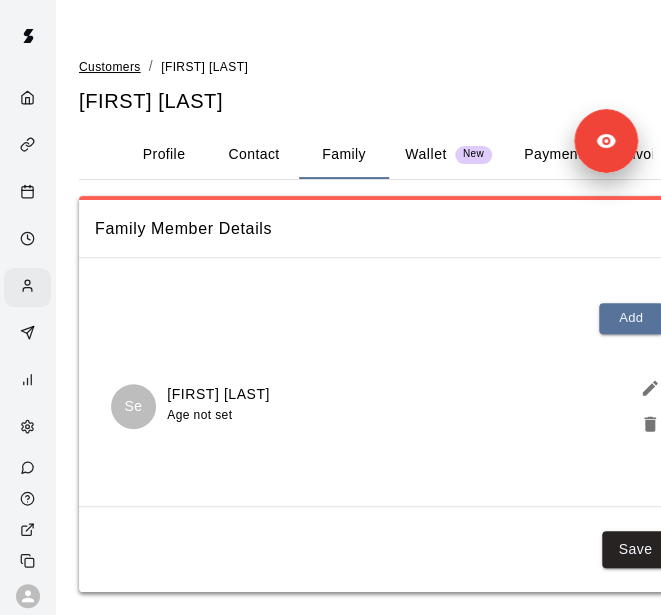 click on "Customers" at bounding box center [110, 67] 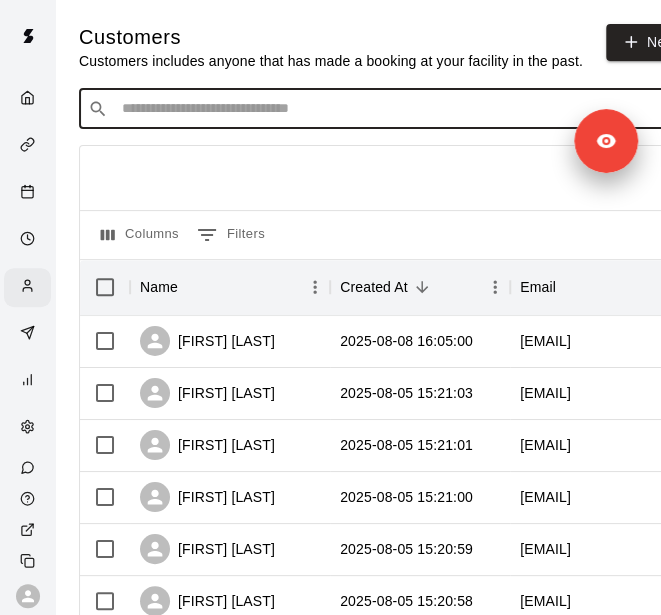 click at bounding box center [393, 109] 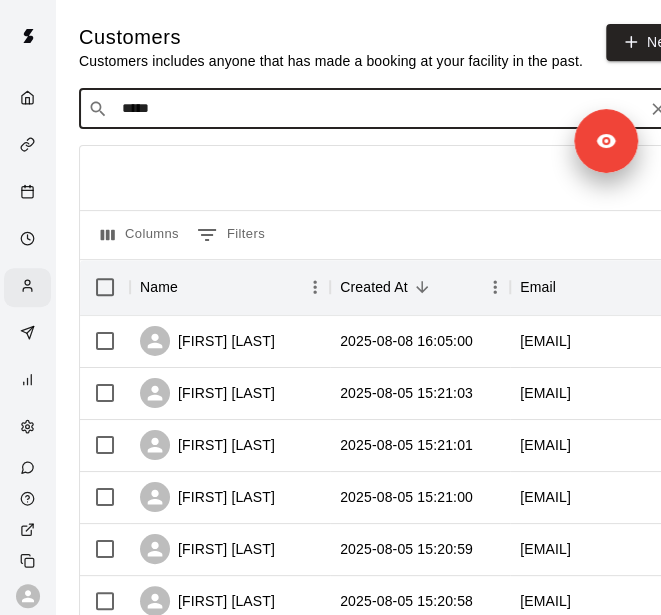 type on "******" 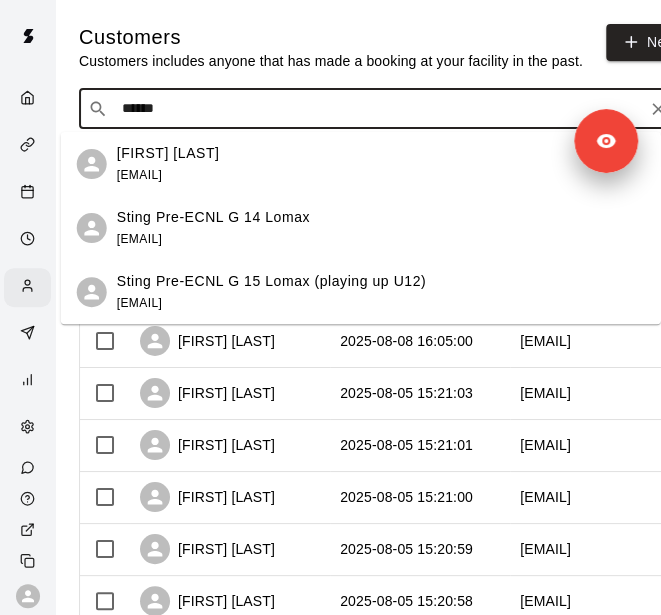 click on "[FIRST] [LAST] [EMAIL]" at bounding box center (381, 164) 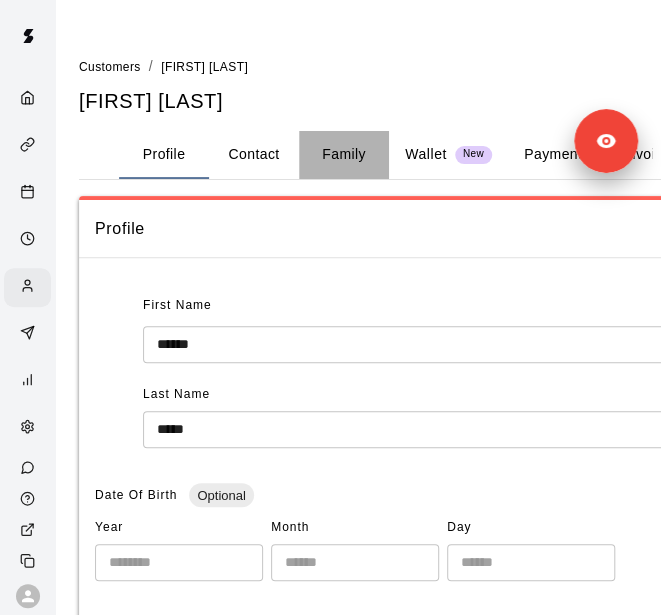 click on "Family" at bounding box center (344, 155) 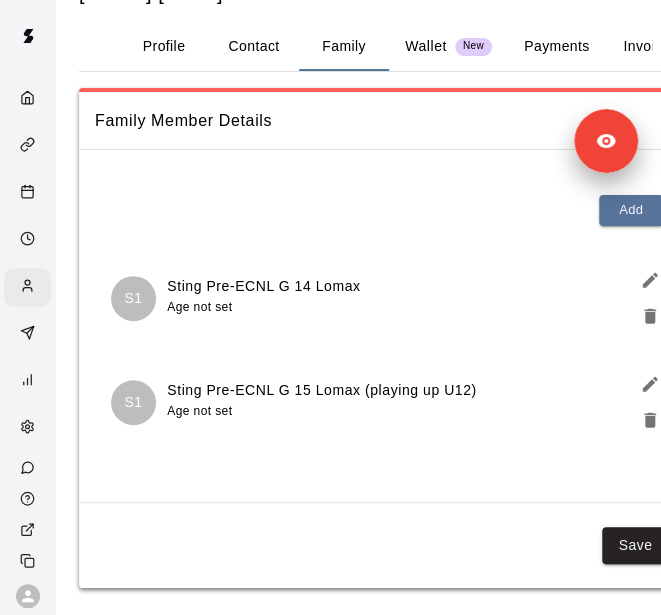 scroll, scrollTop: 109, scrollLeft: 0, axis: vertical 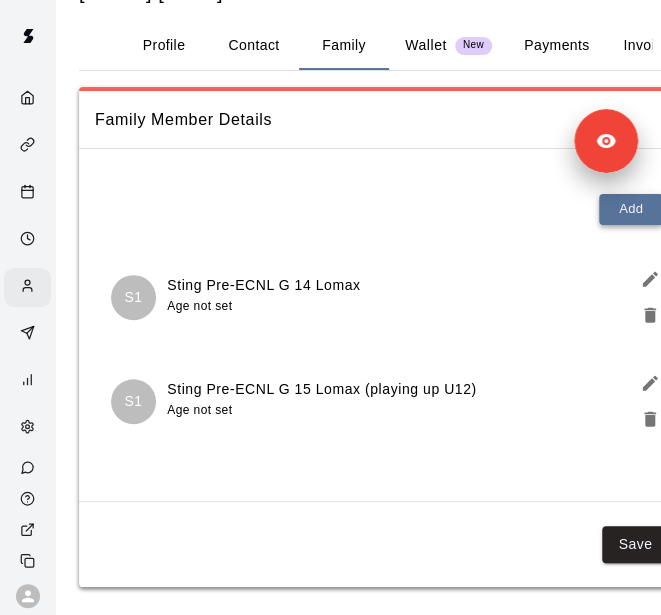 click on "Add" at bounding box center [631, 209] 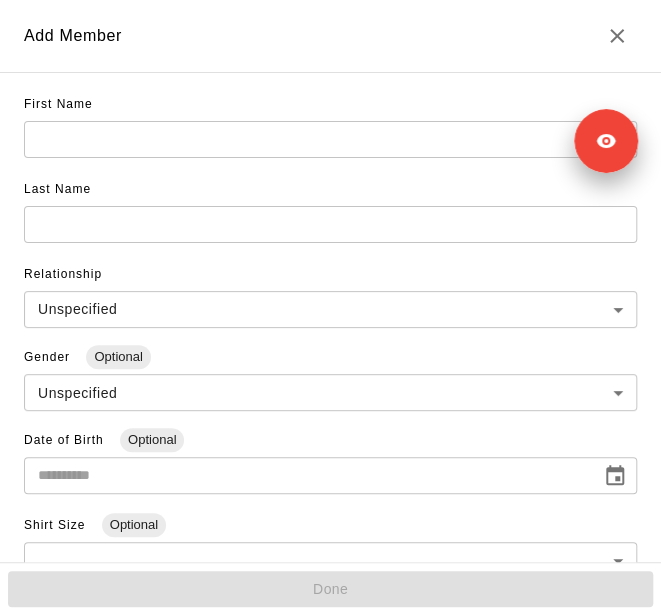 scroll, scrollTop: 104, scrollLeft: 0, axis: vertical 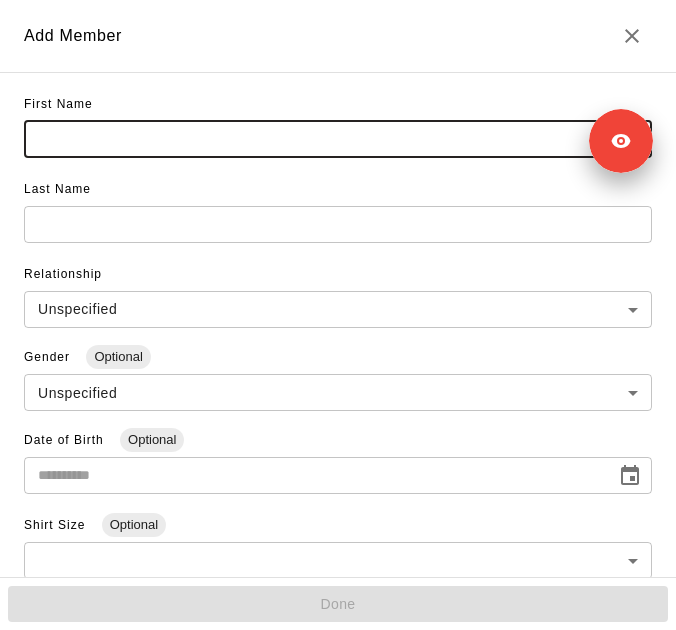 click at bounding box center [338, 139] 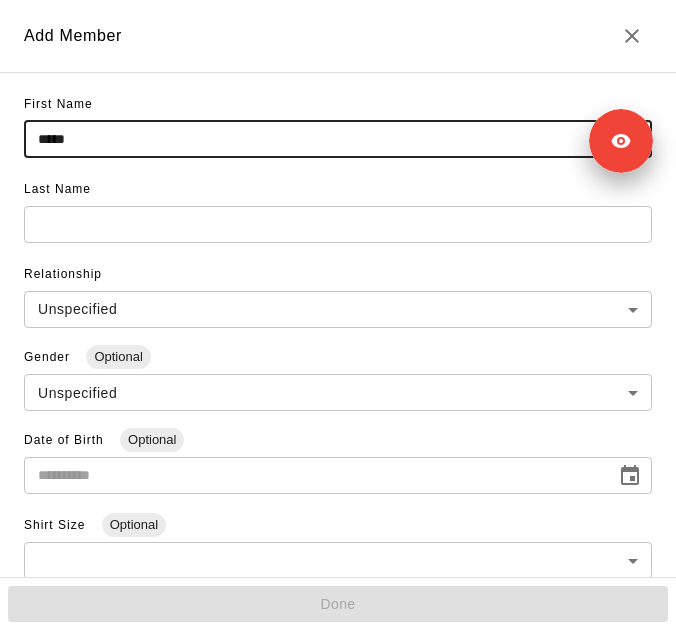 type on "*****" 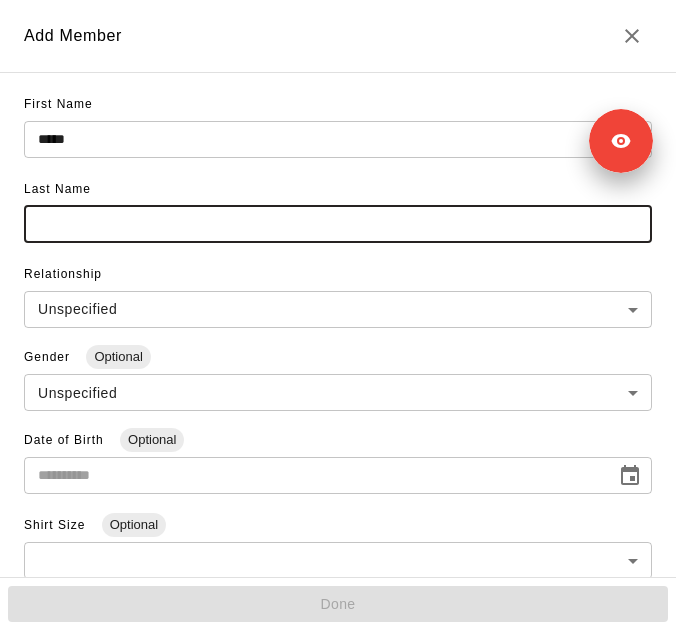 paste on "**********" 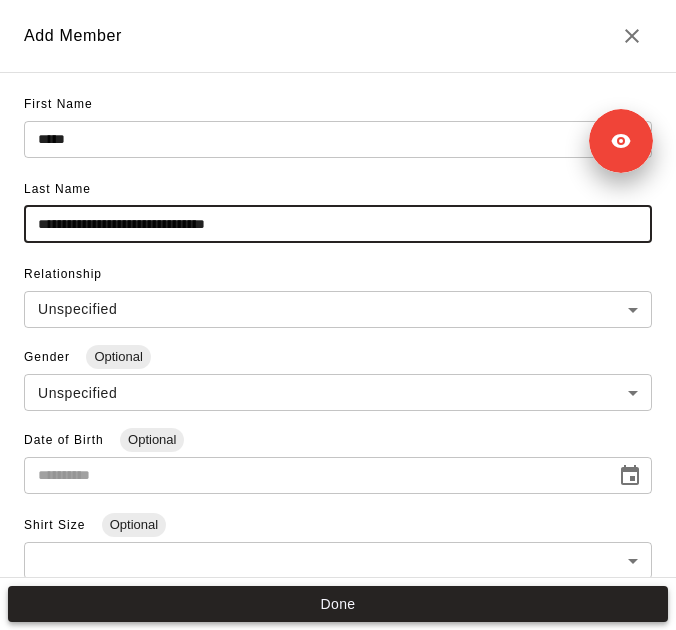 type on "**********" 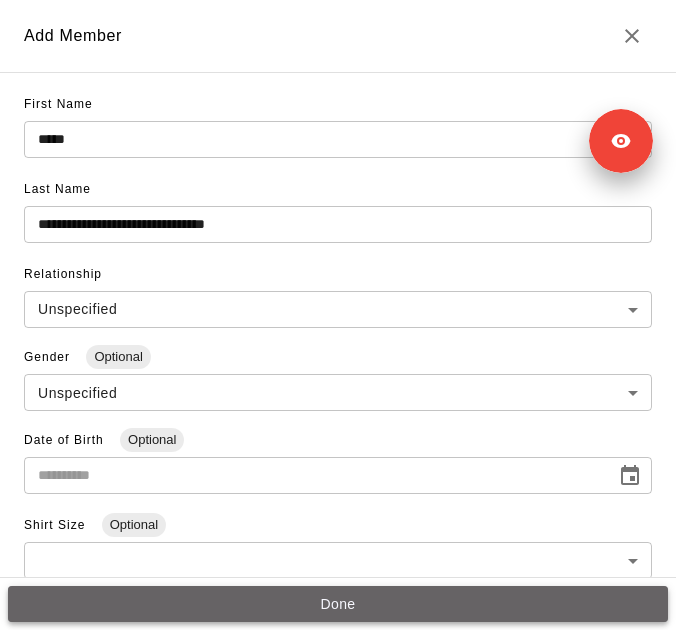click on "Done" at bounding box center [338, 604] 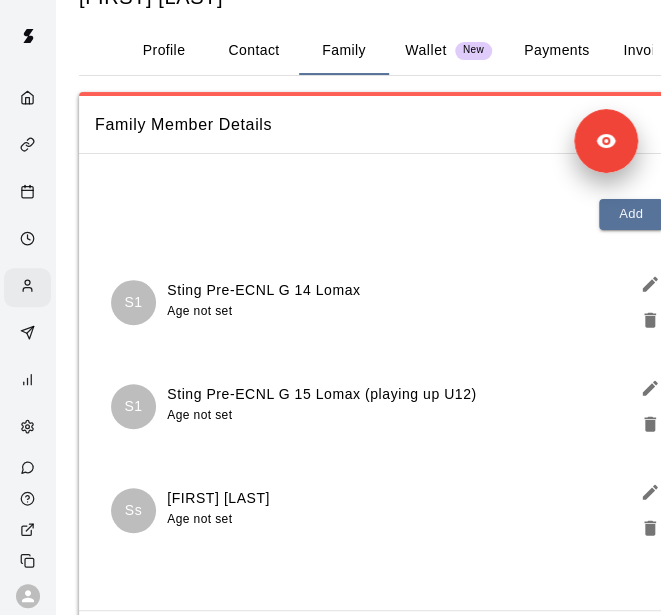 scroll, scrollTop: 224, scrollLeft: 0, axis: vertical 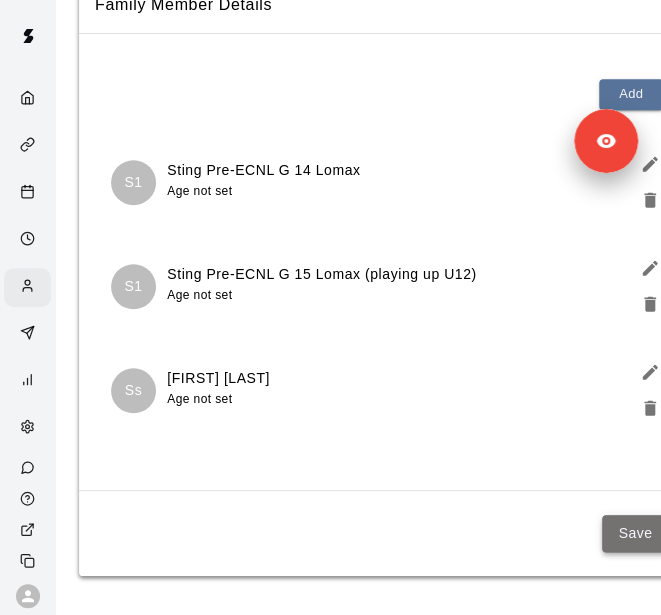 click on "Save" at bounding box center [635, 533] 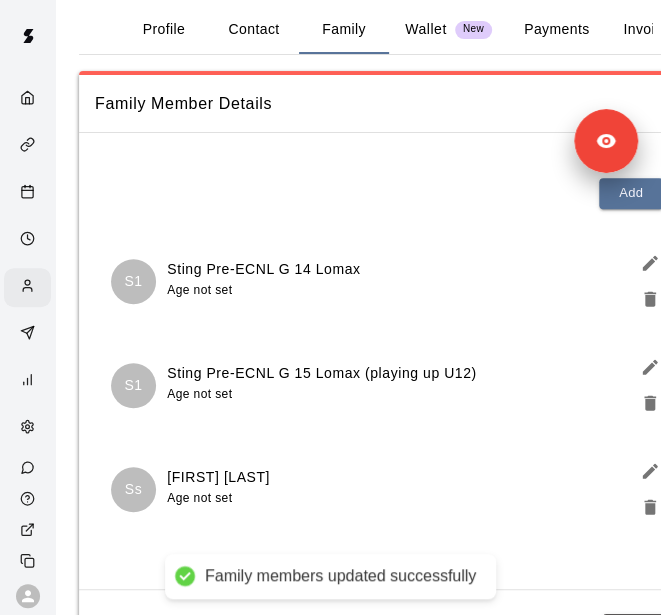 scroll, scrollTop: 224, scrollLeft: 0, axis: vertical 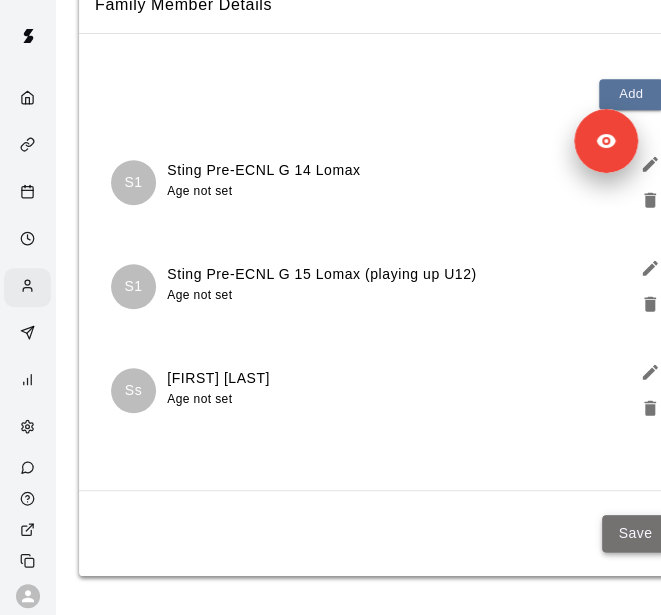 click on "Save" at bounding box center [635, 533] 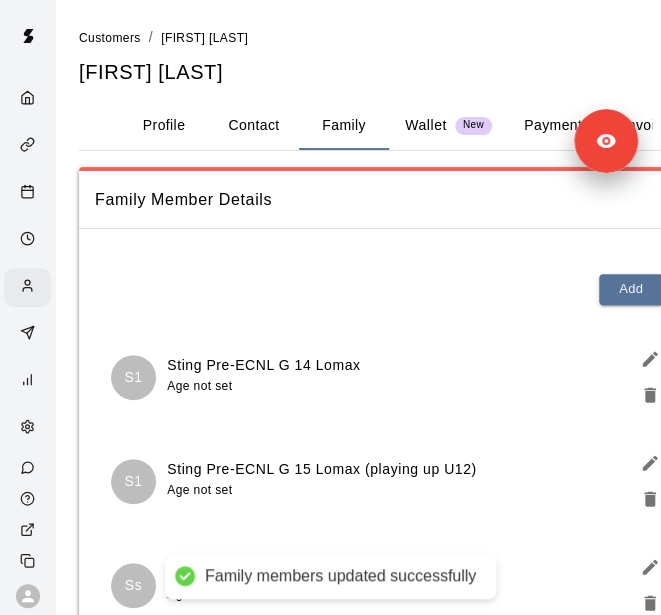 scroll, scrollTop: 27, scrollLeft: 0, axis: vertical 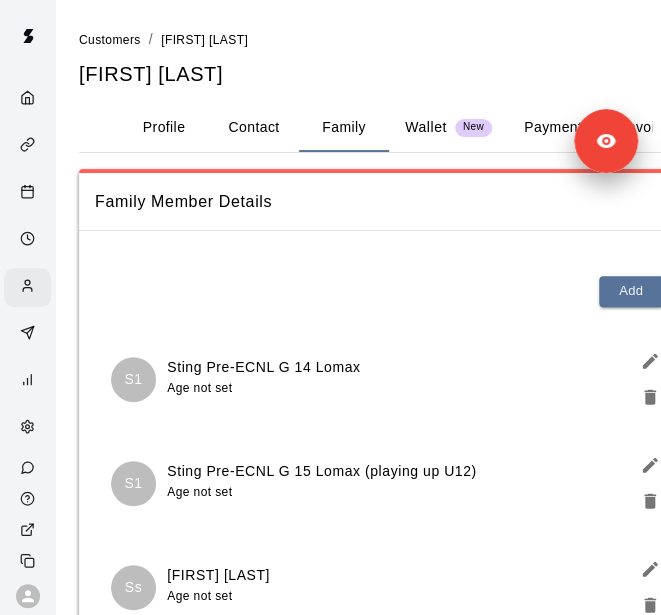 click on "Customers" at bounding box center (110, 39) 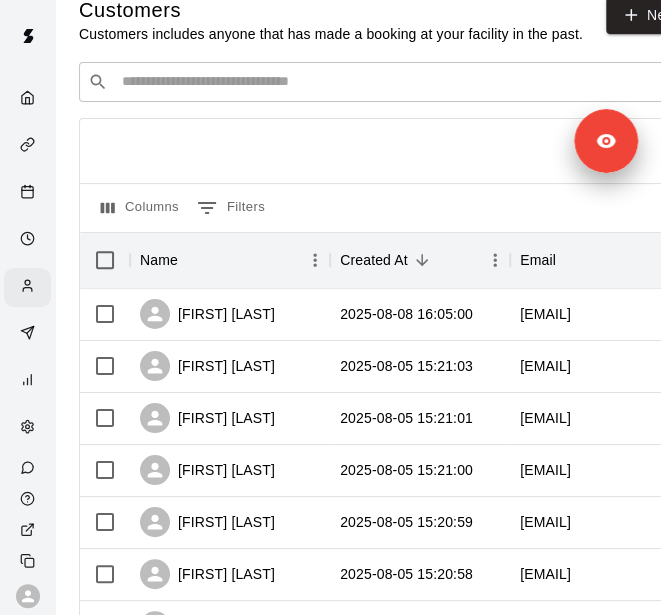 scroll, scrollTop: 0, scrollLeft: 0, axis: both 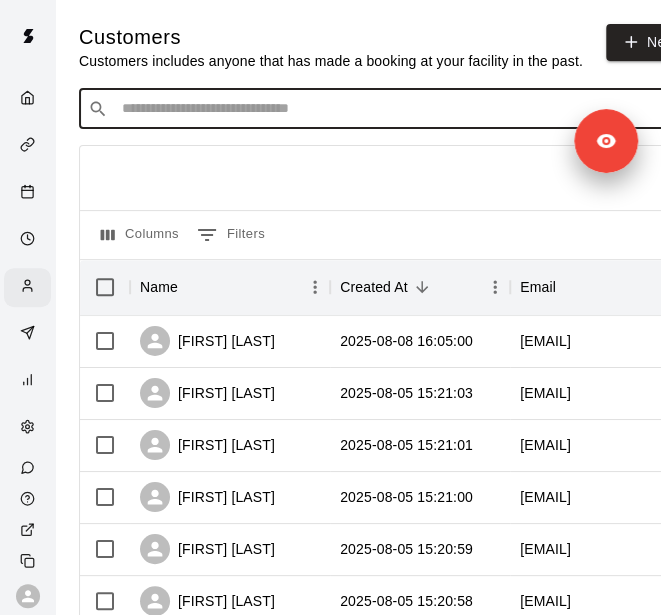 click at bounding box center (393, 109) 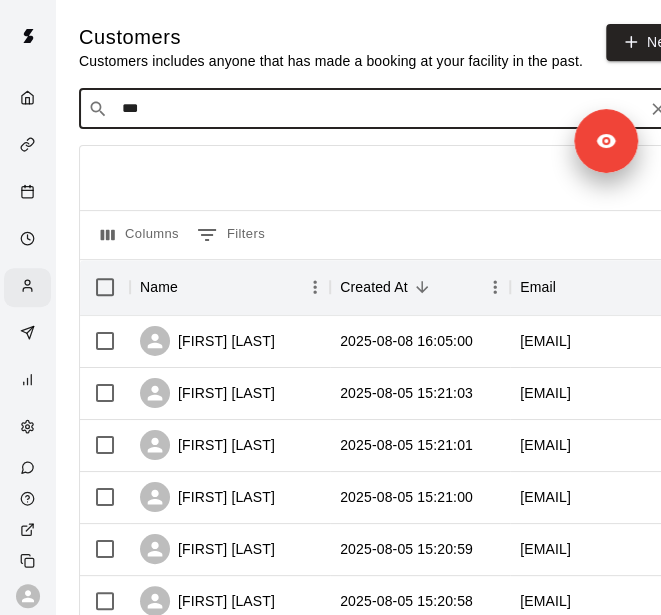type on "****" 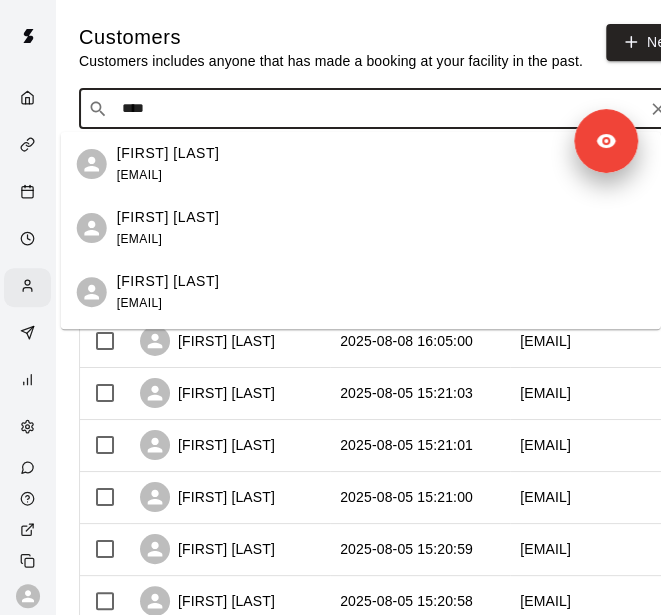 click on "[FIRST] [LAST] [EMAIL]" at bounding box center [381, 292] 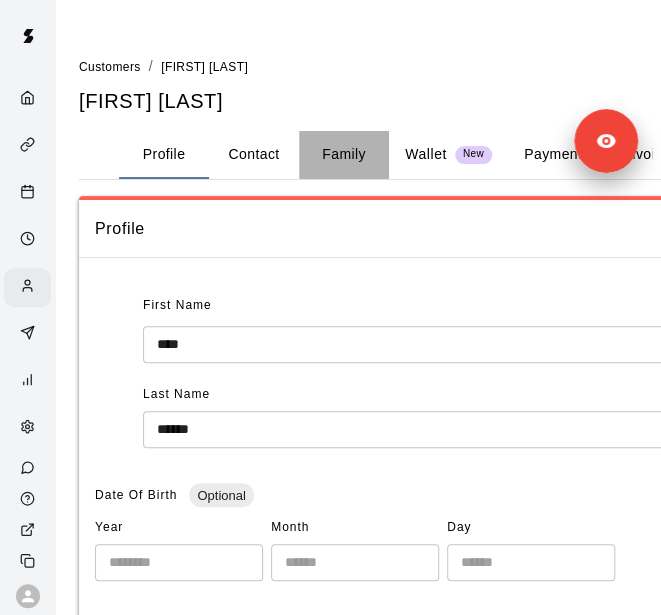 click on "Family" at bounding box center (344, 155) 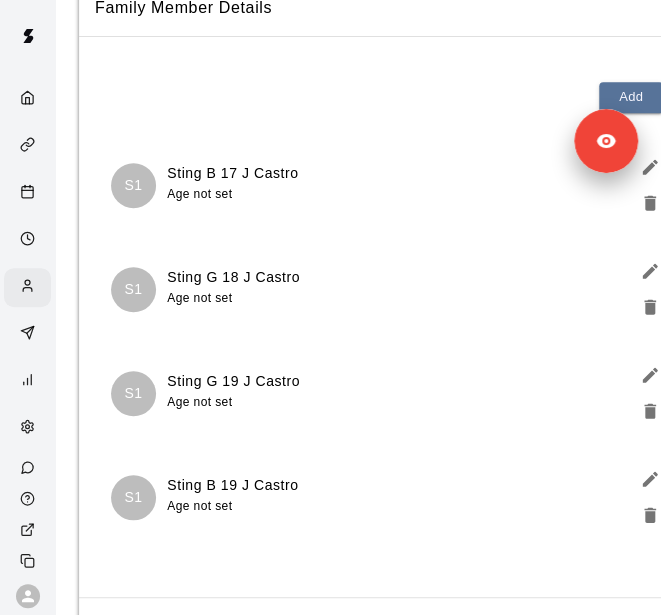 scroll, scrollTop: 196, scrollLeft: 0, axis: vertical 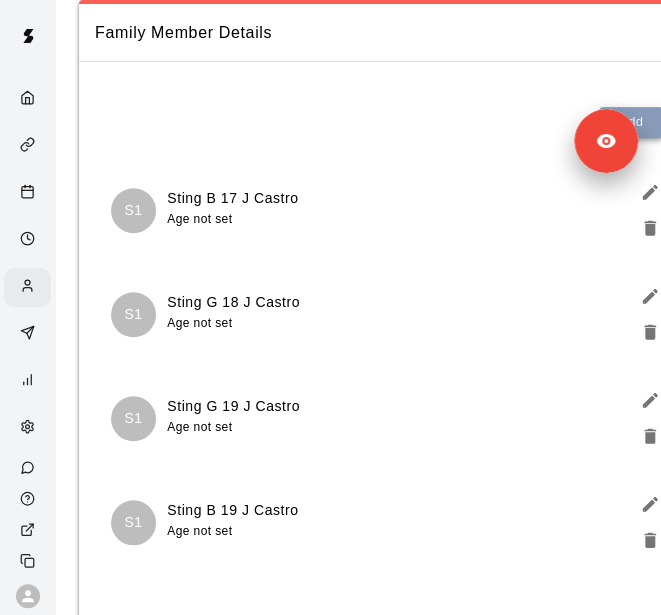 click on "Add" at bounding box center [631, 122] 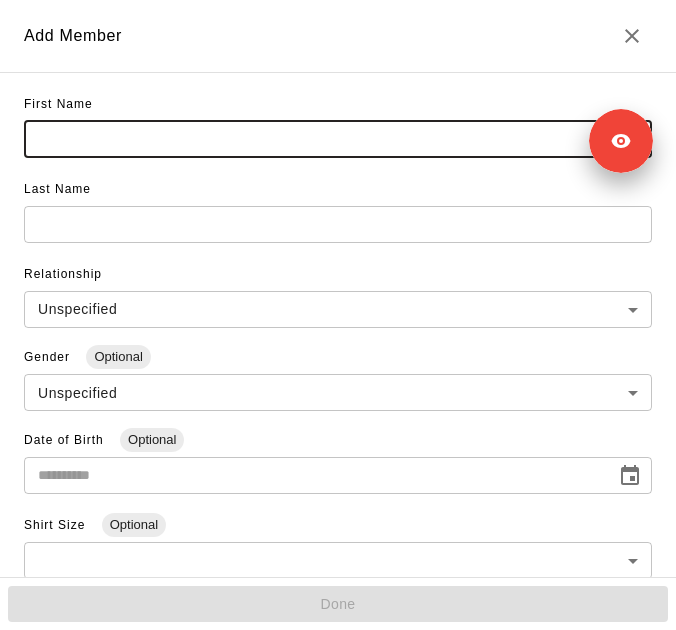 click at bounding box center (338, 139) 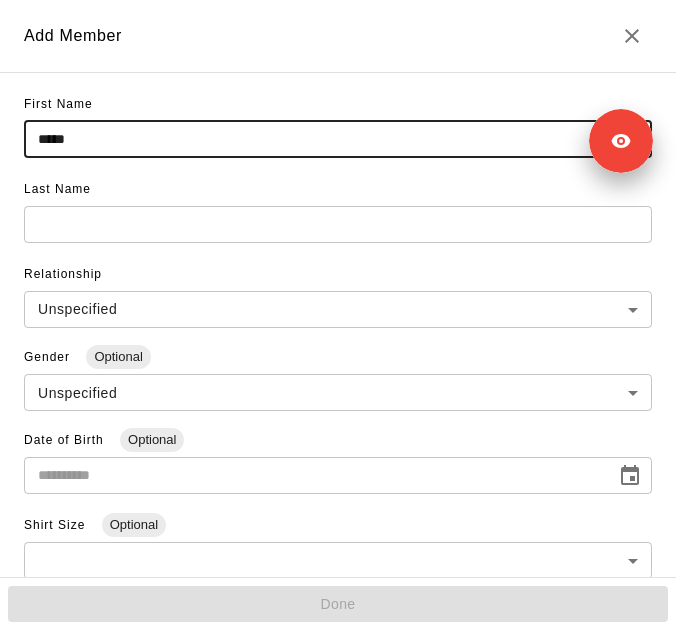 type on "*****" 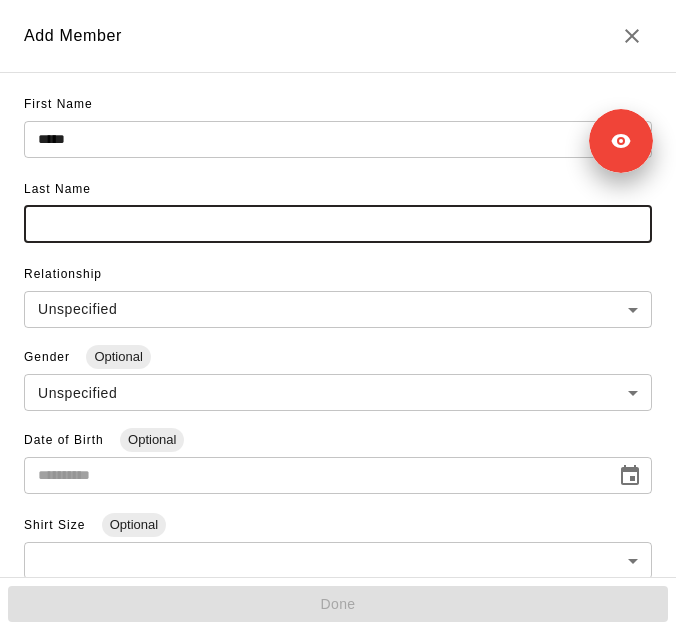 paste on "**********" 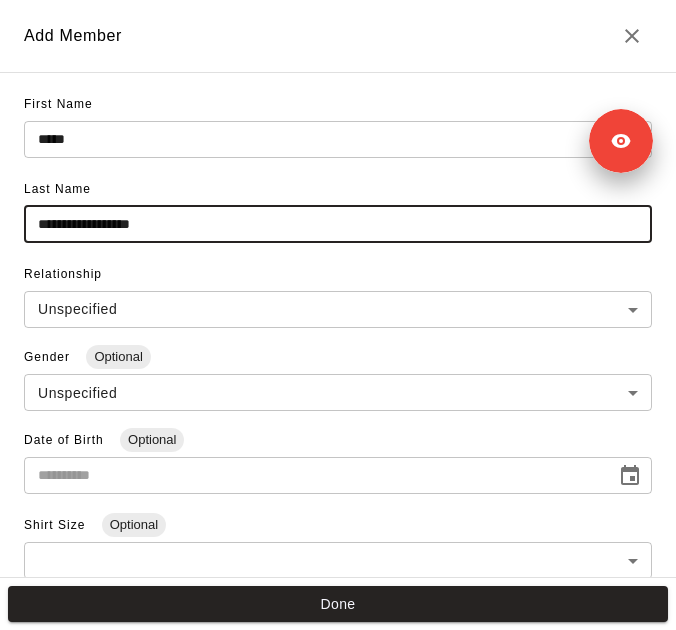 click on "**********" at bounding box center [338, 224] 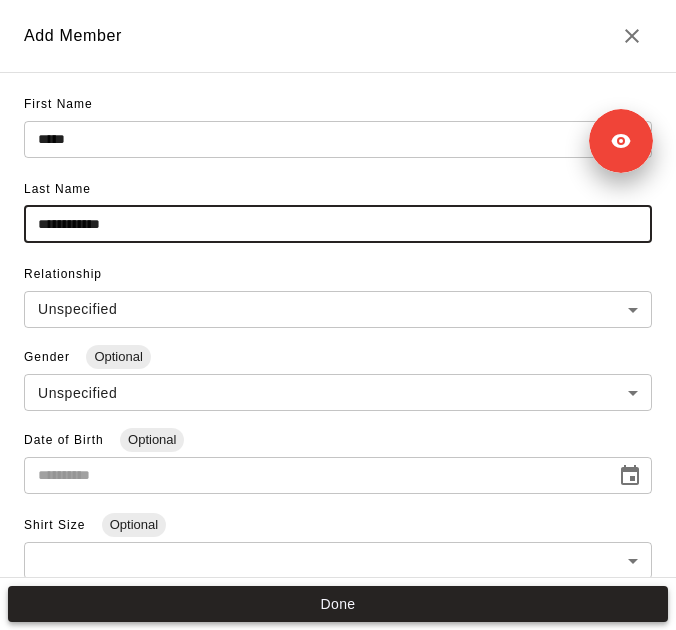 type on "**********" 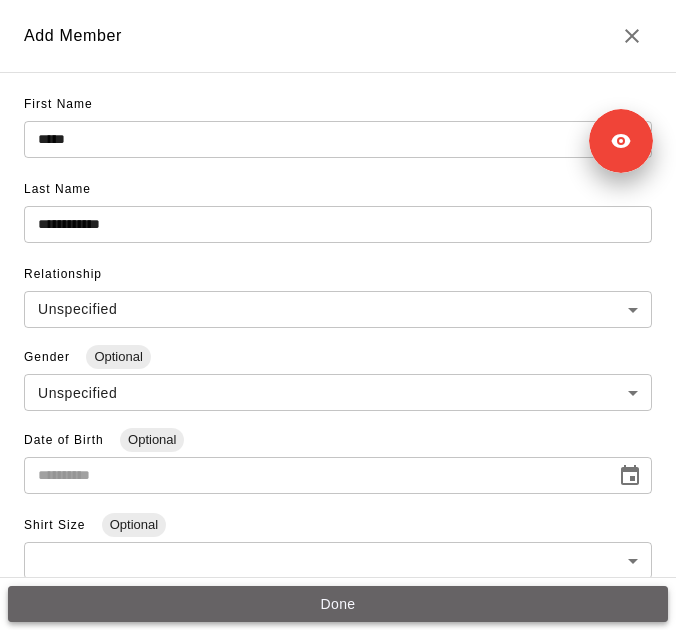 click on "Done" at bounding box center (338, 604) 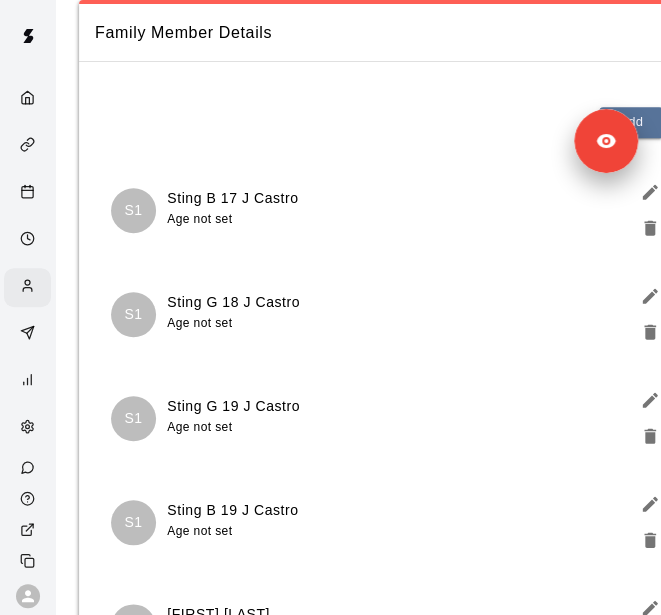 scroll, scrollTop: 432, scrollLeft: 0, axis: vertical 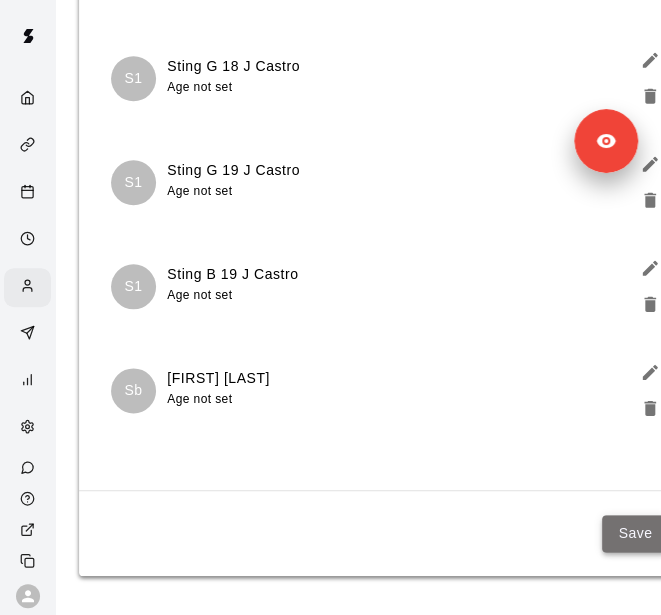 click on "Save" at bounding box center (635, 533) 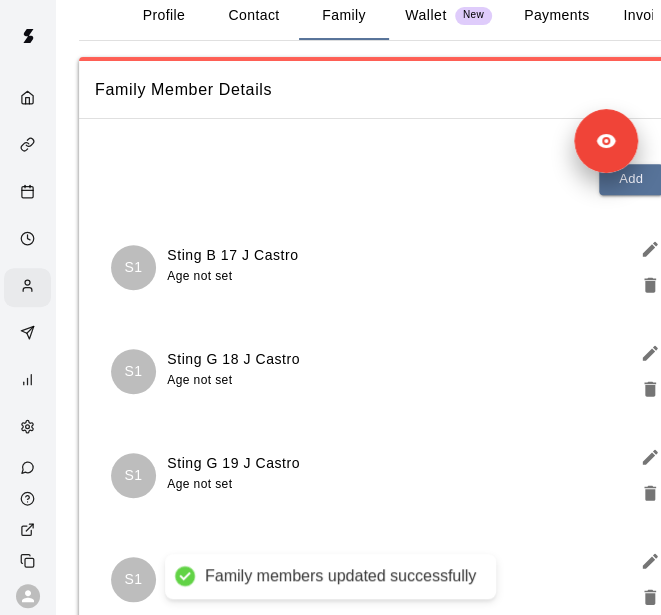 scroll, scrollTop: 0, scrollLeft: 0, axis: both 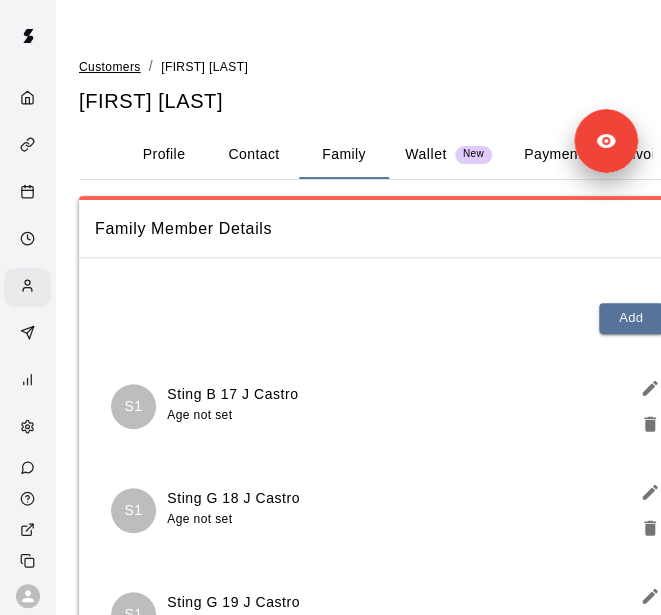 click on "Customers" at bounding box center (110, 67) 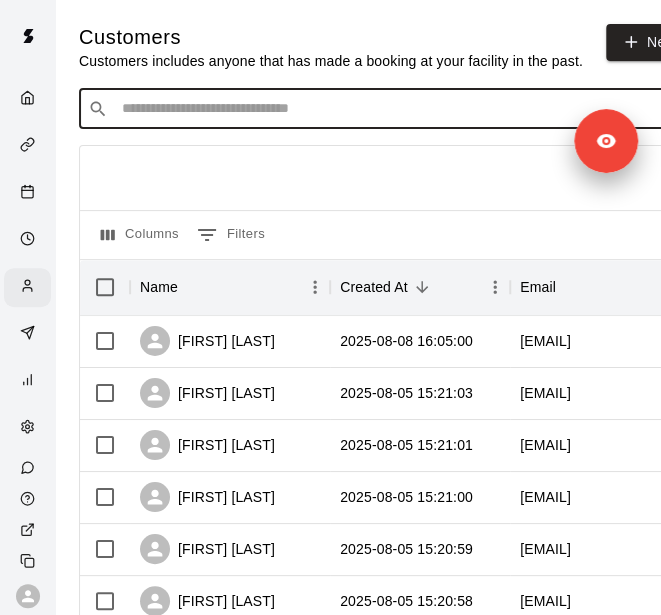 click at bounding box center (393, 109) 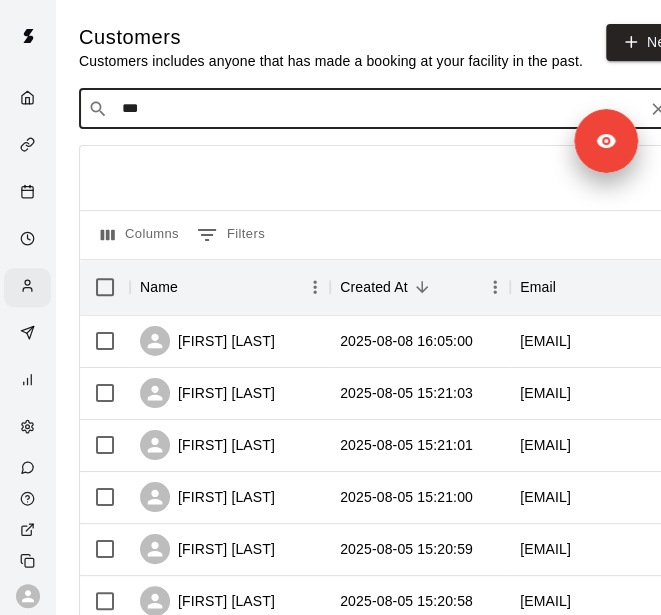 type on "****" 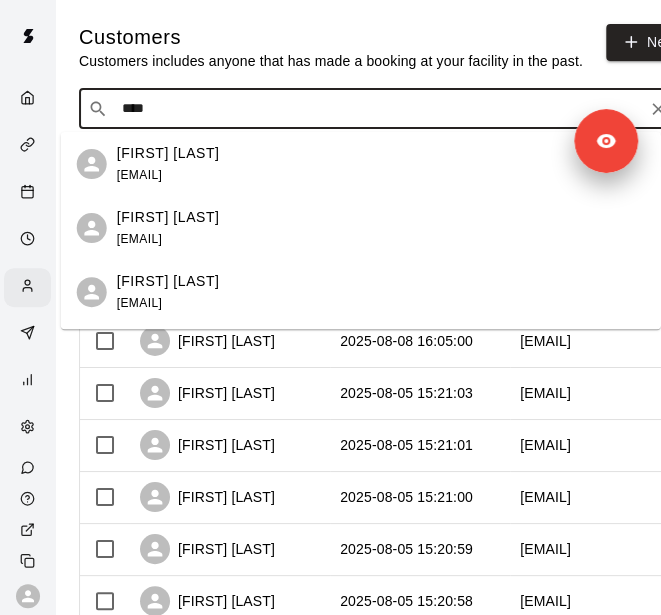 click on "[FIRST] [LAST] [EMAIL]" at bounding box center (381, 228) 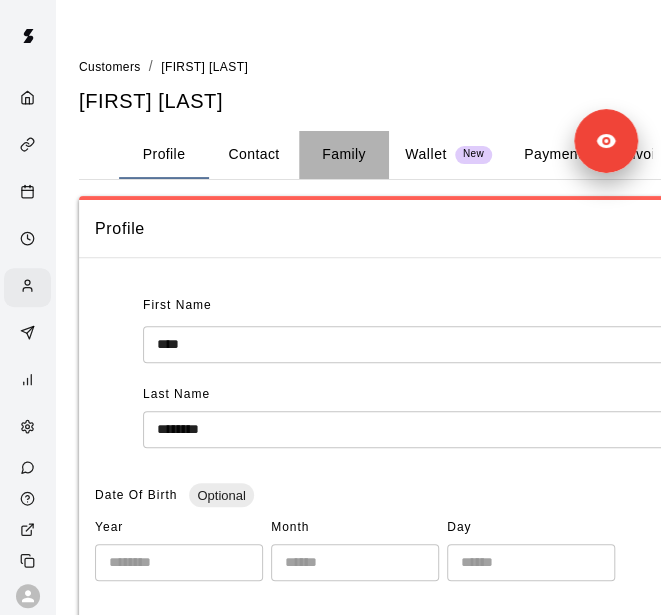 click on "Family" at bounding box center [344, 155] 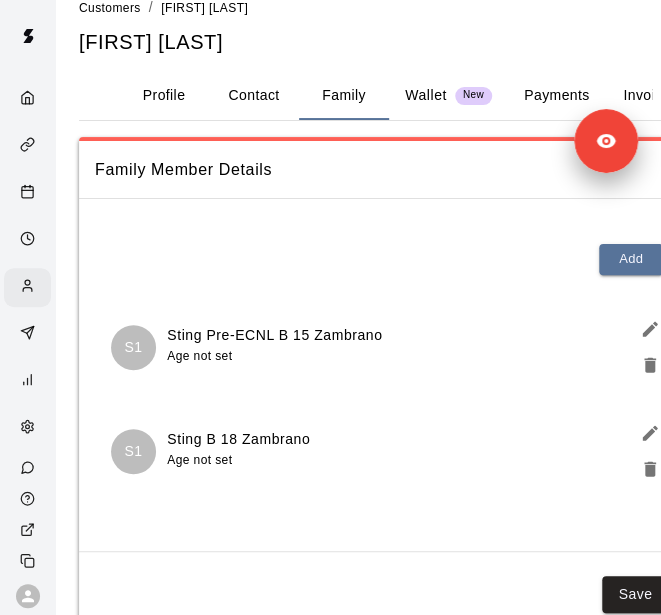 scroll, scrollTop: 64, scrollLeft: 0, axis: vertical 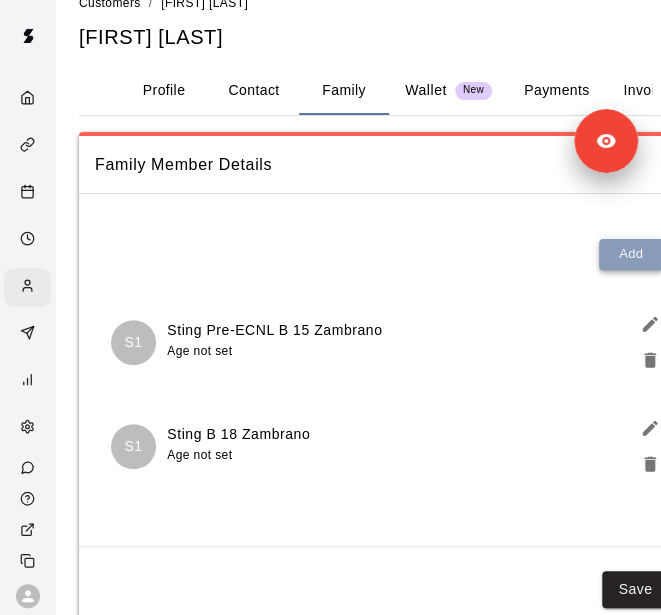 click on "Add" at bounding box center [631, 254] 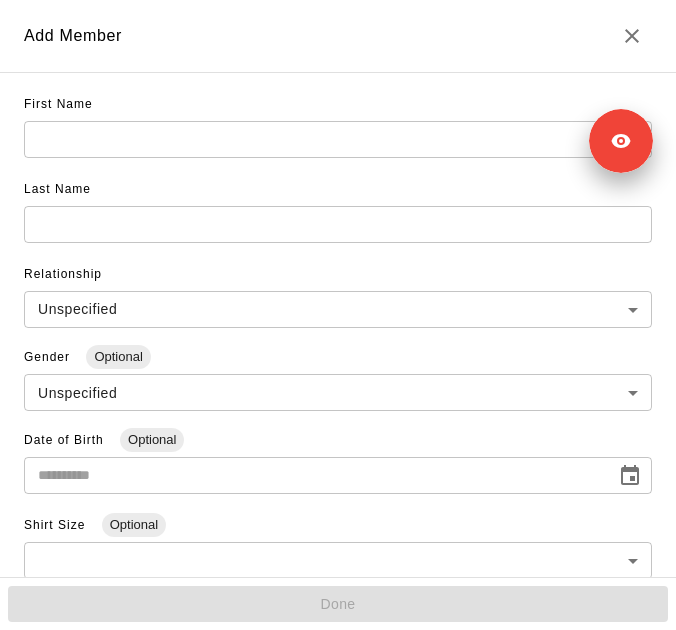 click at bounding box center [338, 139] 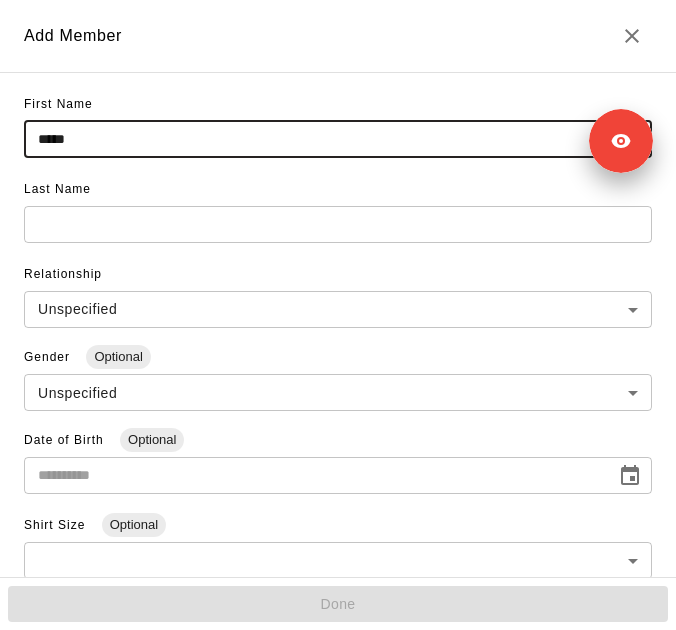 type on "*****" 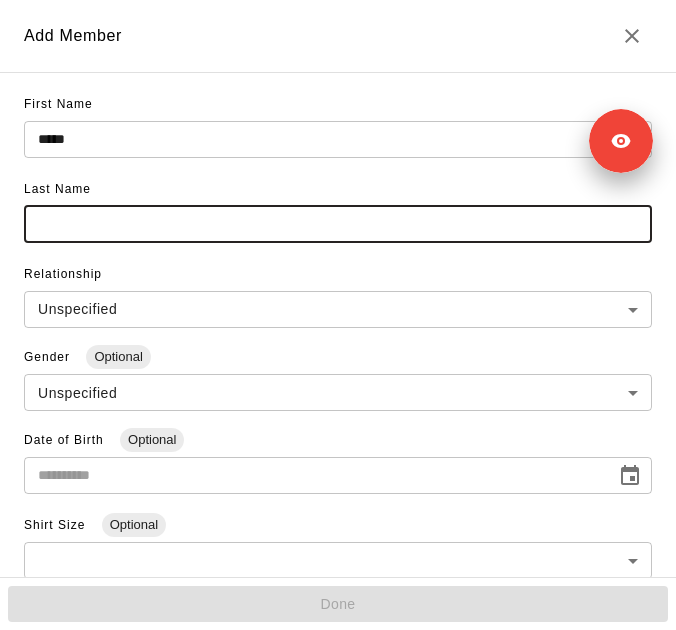 paste on "**********" 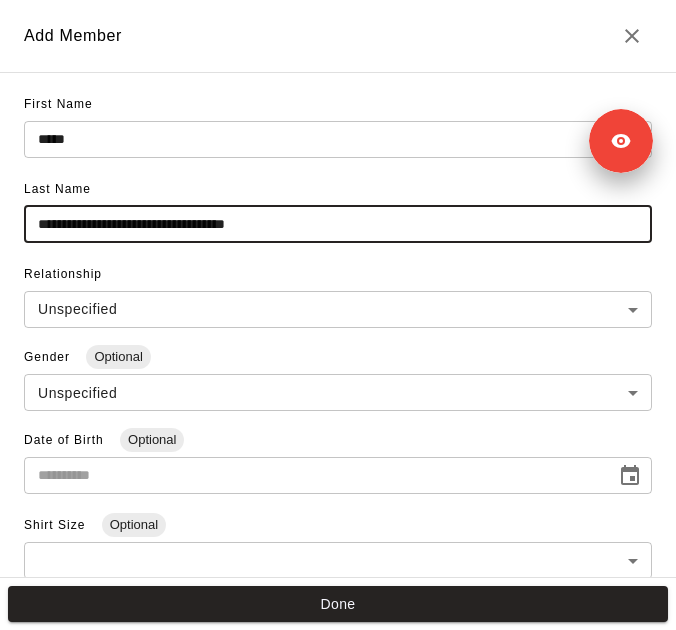 click on "**********" at bounding box center [338, 224] 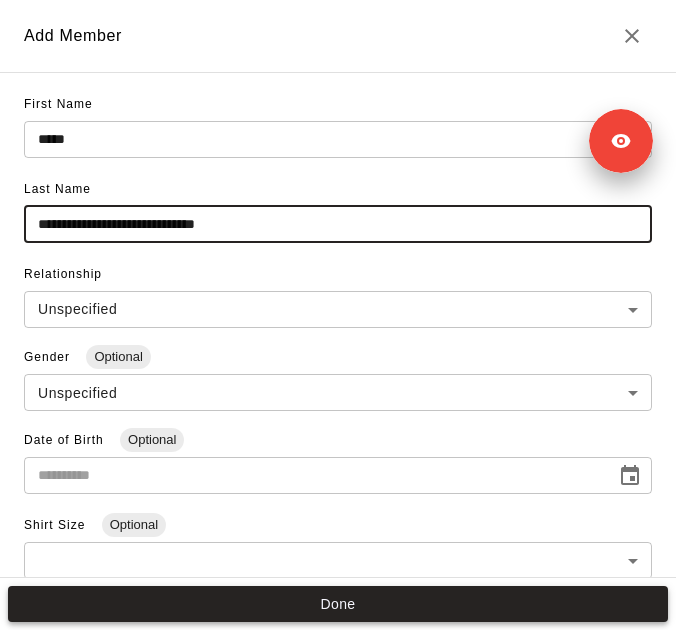 type on "**********" 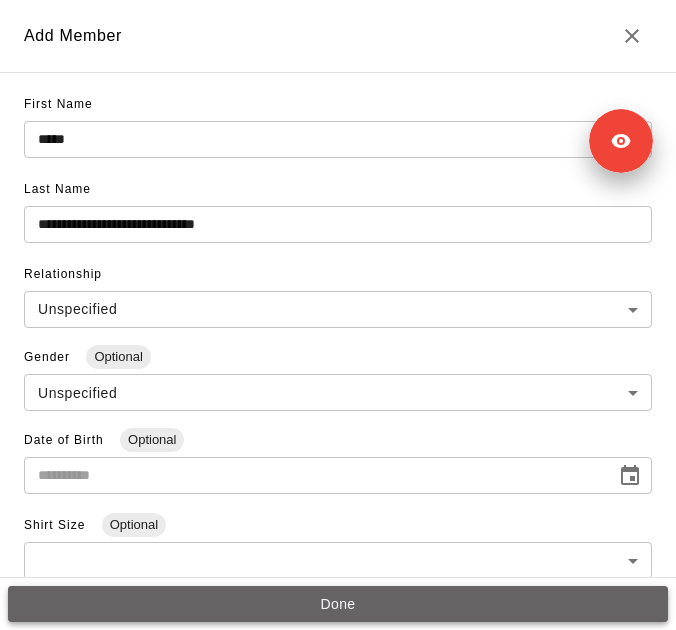 click on "Done" at bounding box center [338, 604] 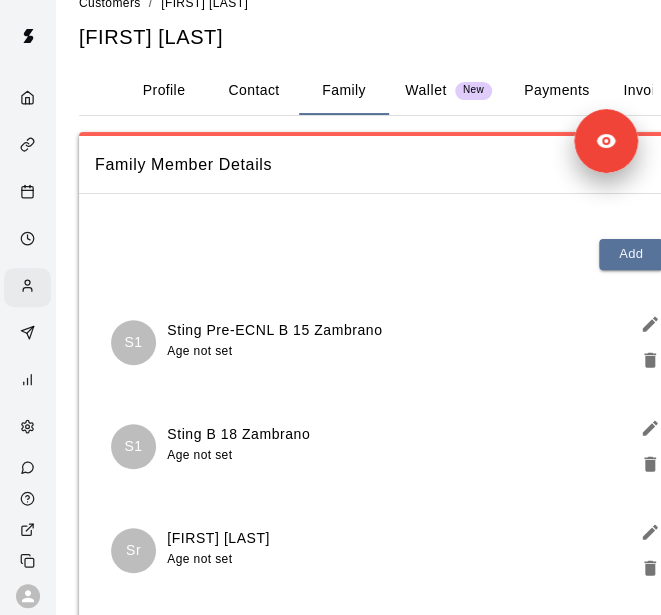 scroll, scrollTop: 224, scrollLeft: 0, axis: vertical 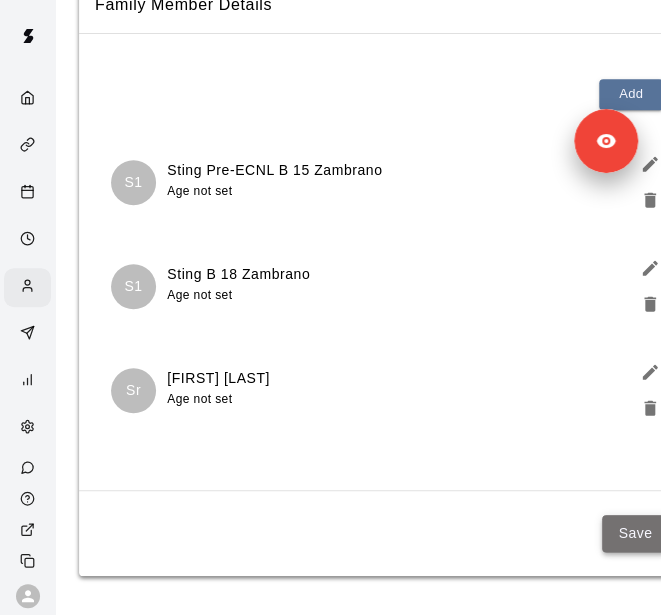 click on "Save" at bounding box center (635, 533) 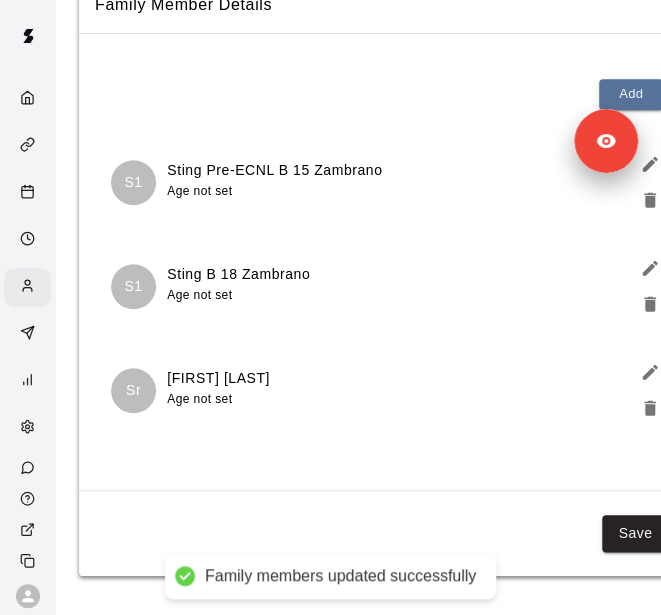 scroll, scrollTop: 224, scrollLeft: 70, axis: both 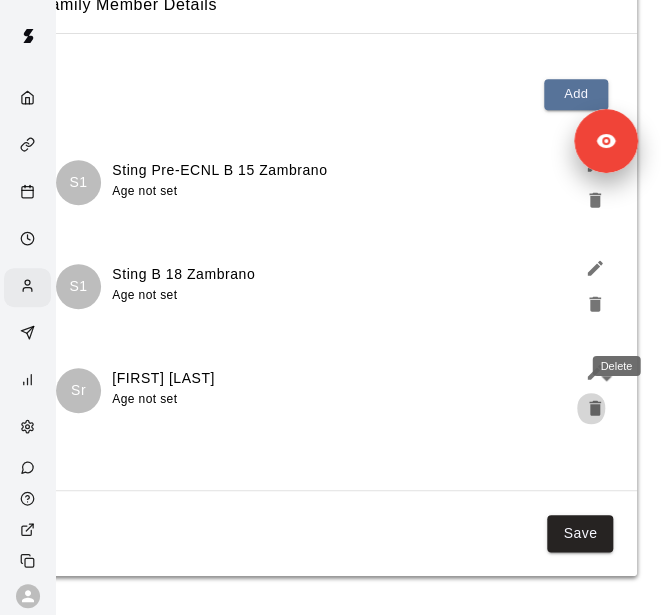 click 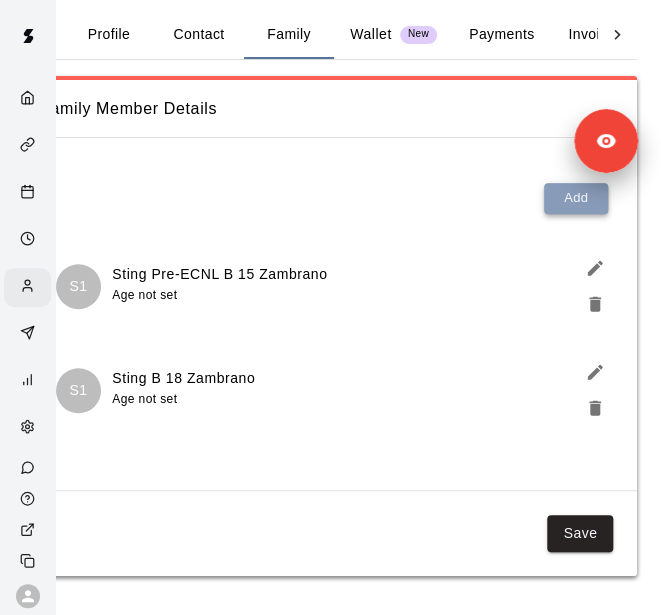 click on "Add" at bounding box center (576, 198) 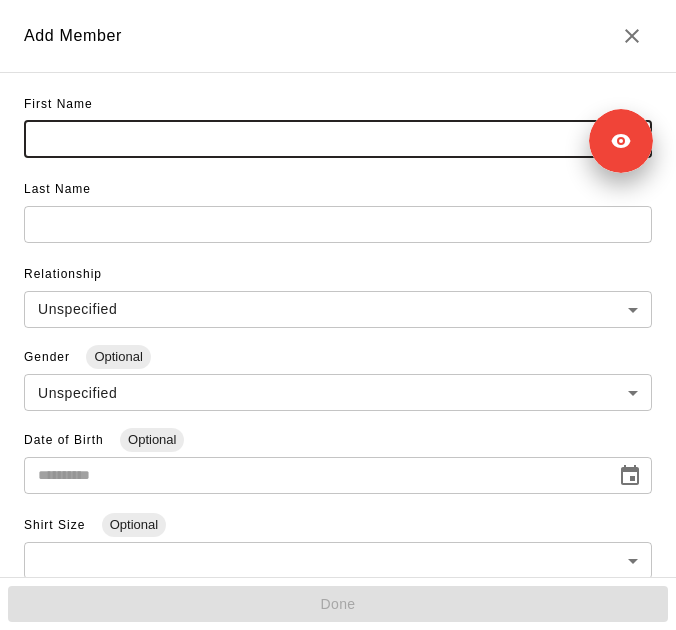 click at bounding box center (338, 139) 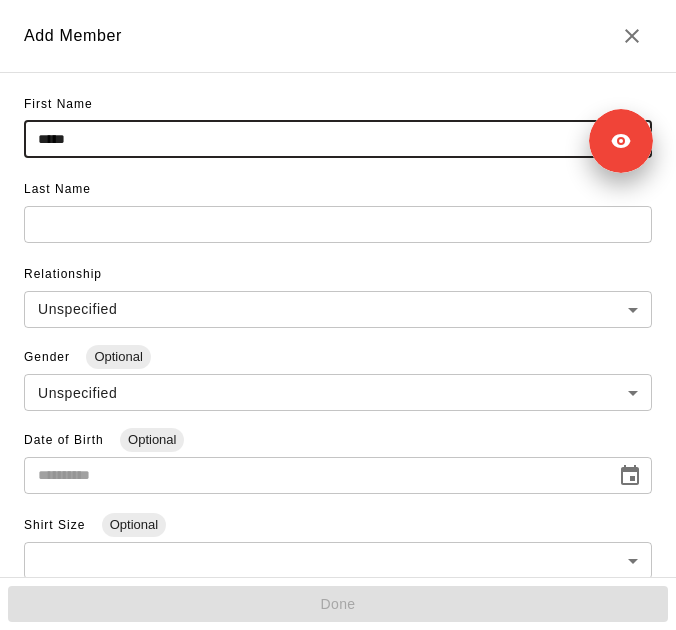 type on "*****" 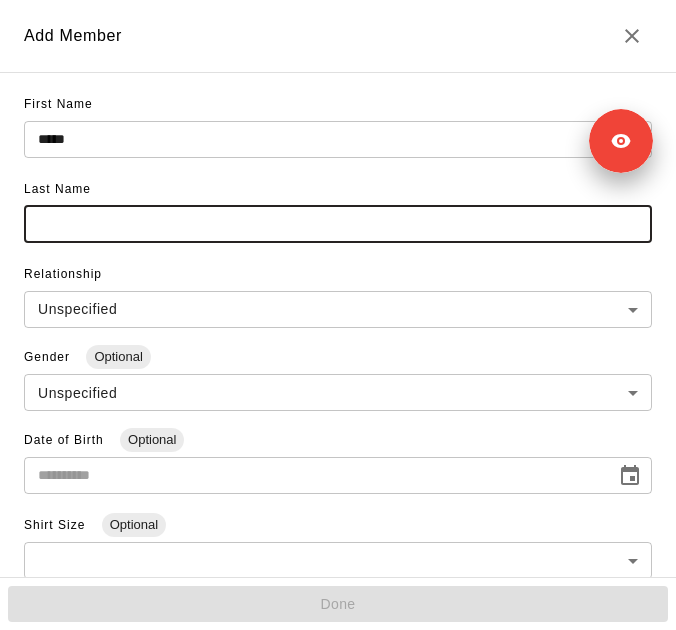 paste on "**********" 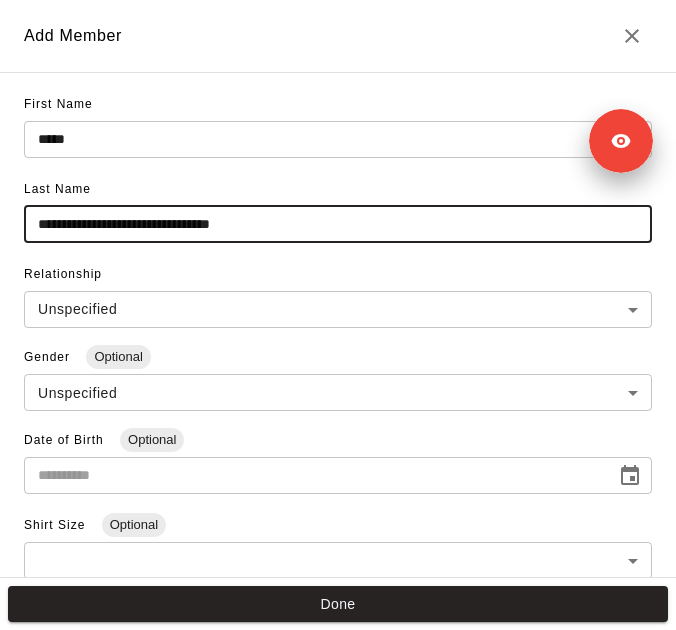 click on "**********" at bounding box center [338, 224] 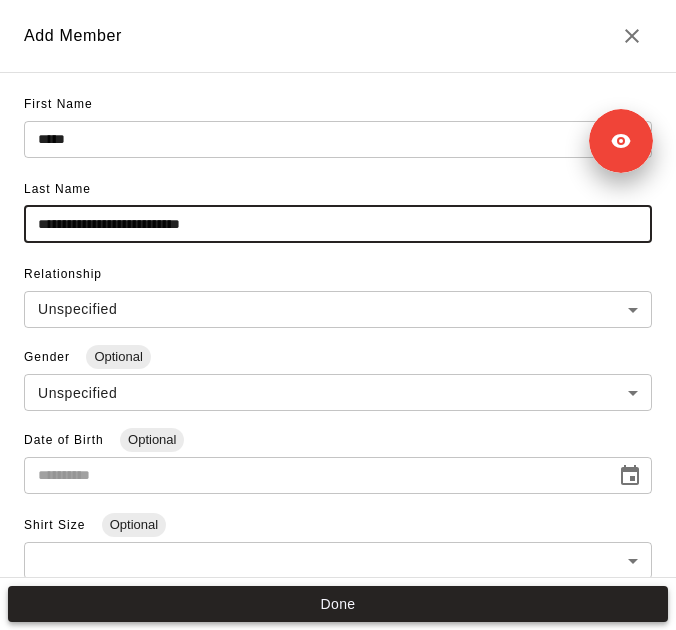 type on "**********" 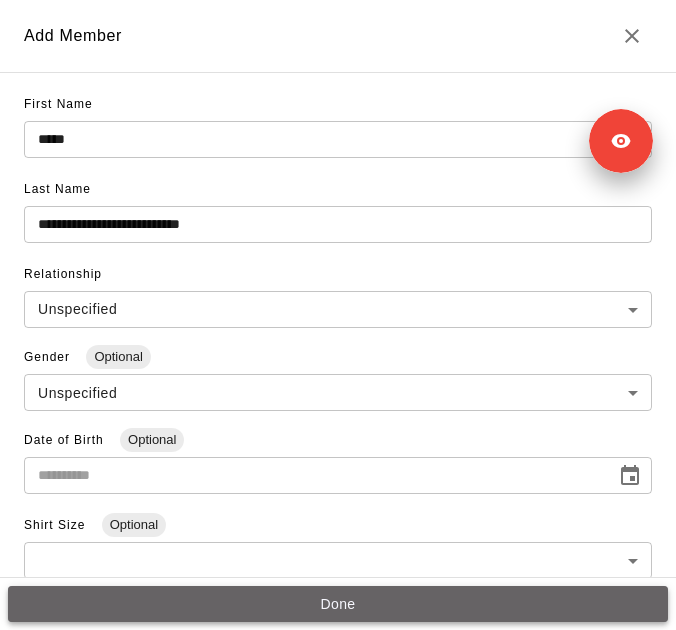 click on "Done" at bounding box center (338, 604) 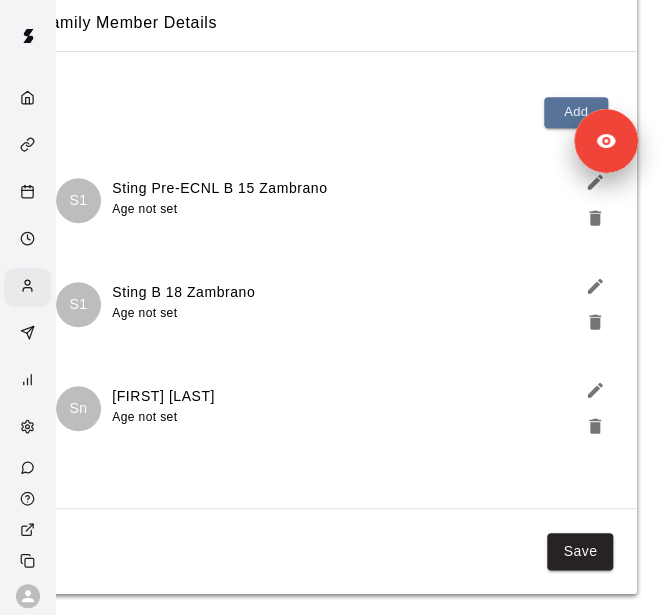 scroll, scrollTop: 208, scrollLeft: 55, axis: both 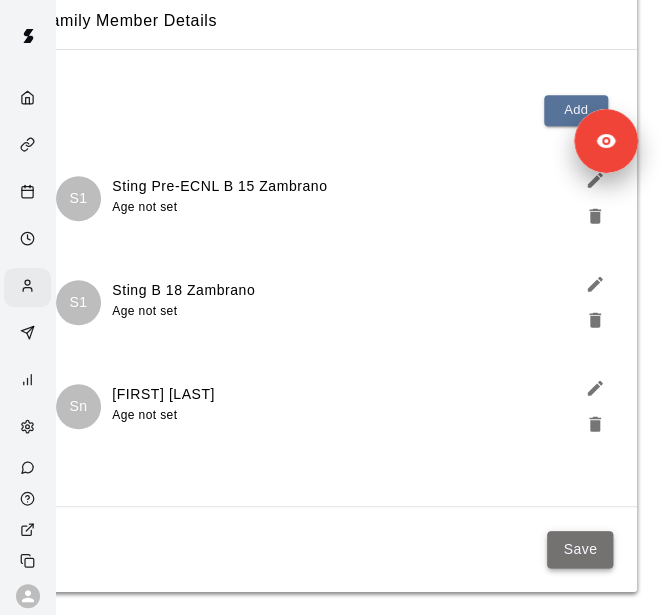 click on "Save" at bounding box center [580, 549] 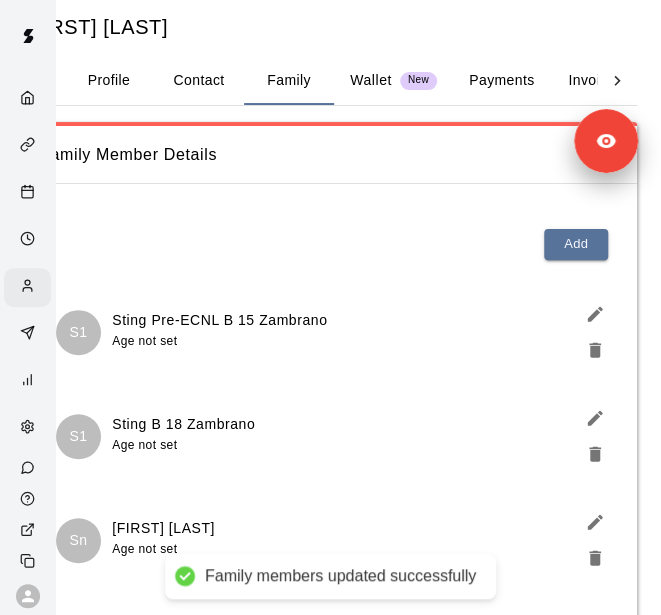 scroll, scrollTop: 0, scrollLeft: 55, axis: horizontal 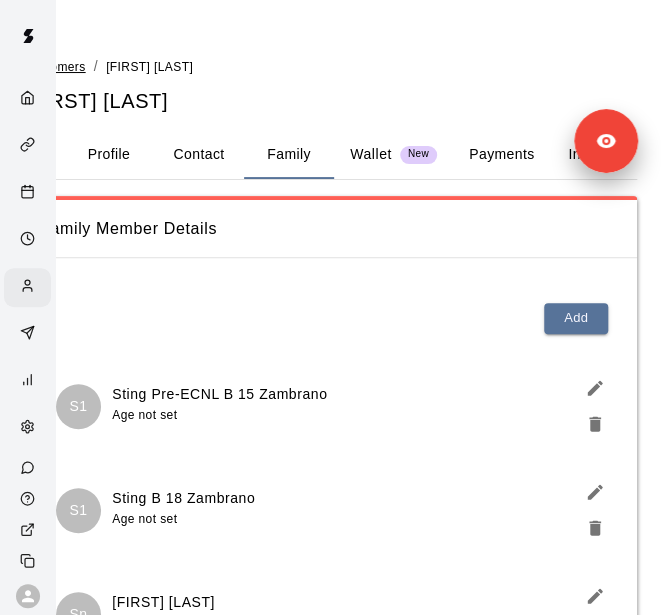 click on "Customers" at bounding box center (55, 67) 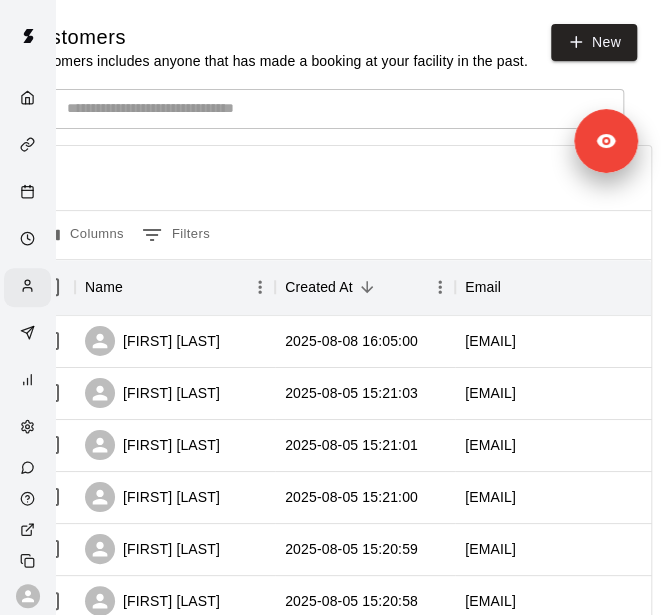 scroll, scrollTop: 0, scrollLeft: 0, axis: both 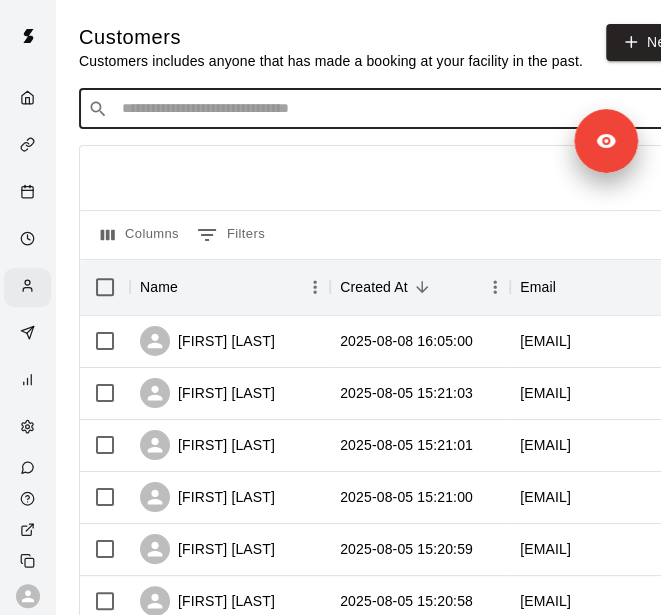 click at bounding box center [393, 109] 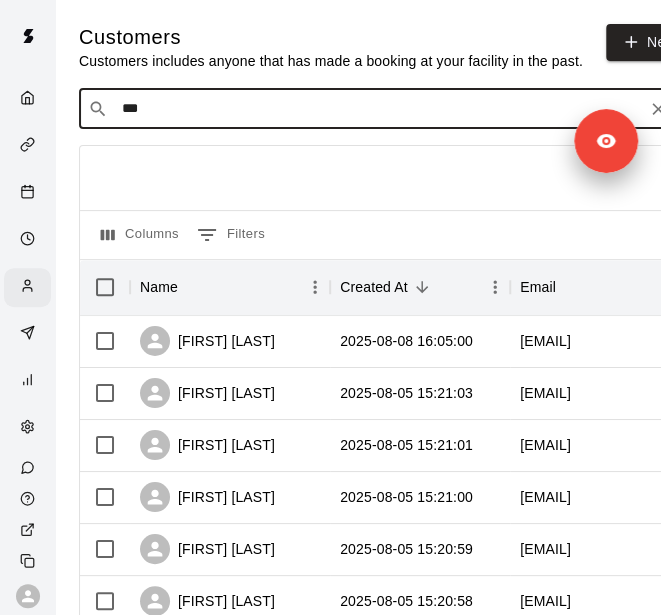 type on "****" 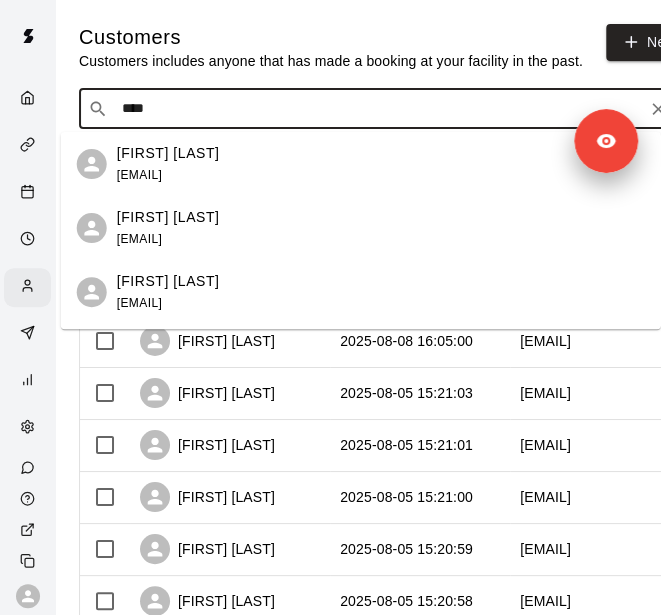 click on "[FIRST] [LAST] [EMAIL]" at bounding box center [381, 164] 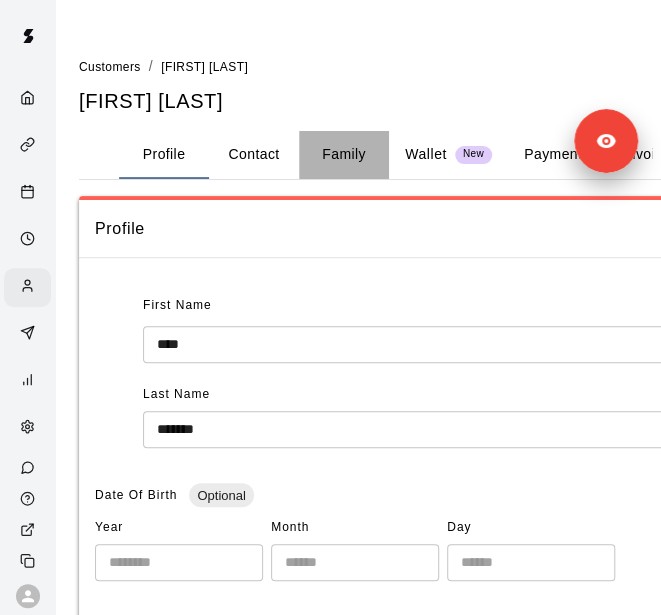 click on "Family" at bounding box center [344, 155] 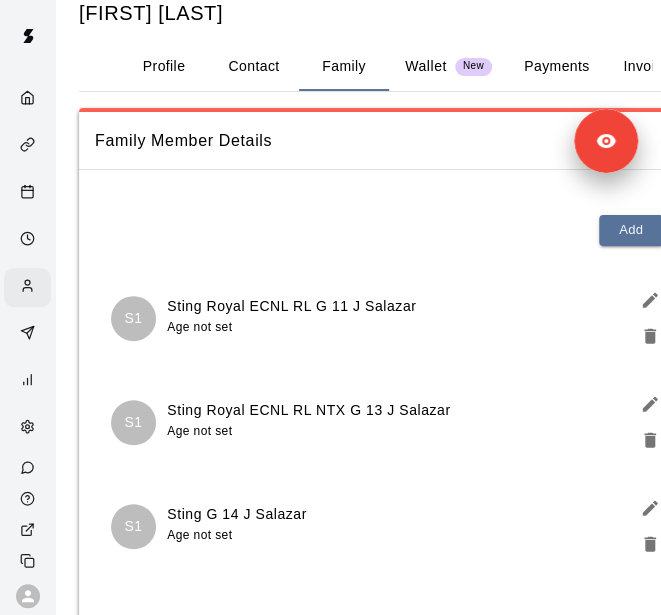 scroll, scrollTop: 167, scrollLeft: 0, axis: vertical 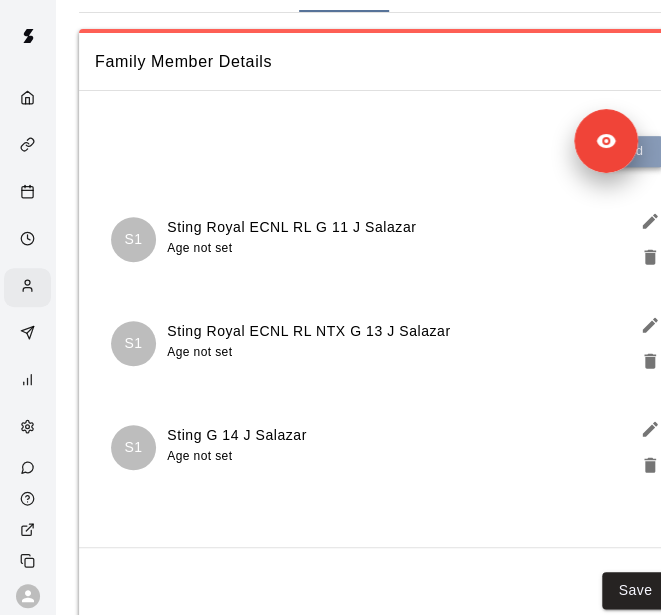 click on "Add" at bounding box center [631, 151] 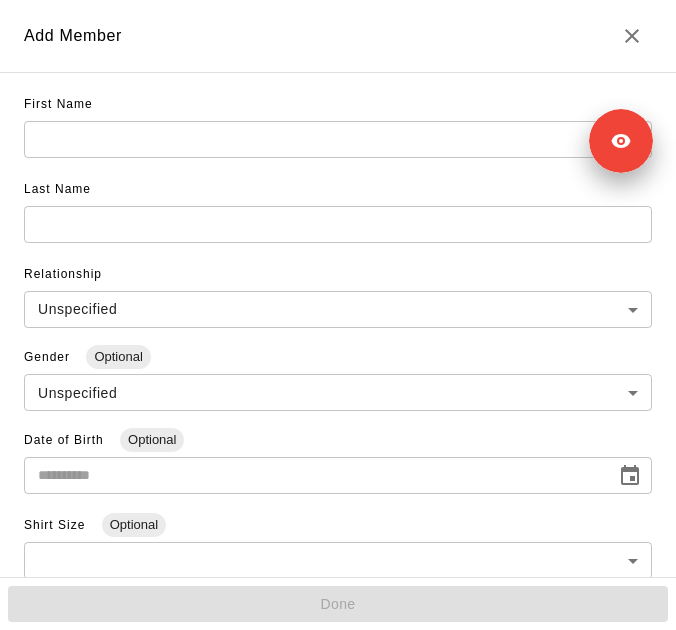 click at bounding box center [338, 139] 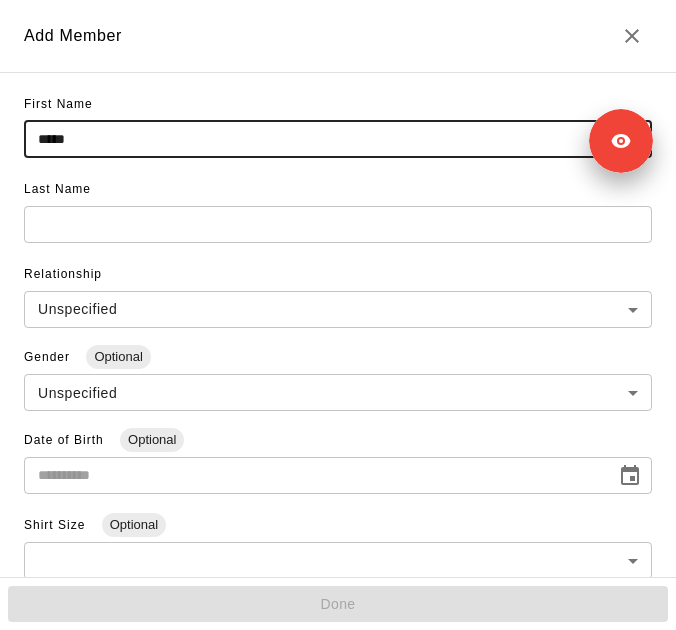 type on "*****" 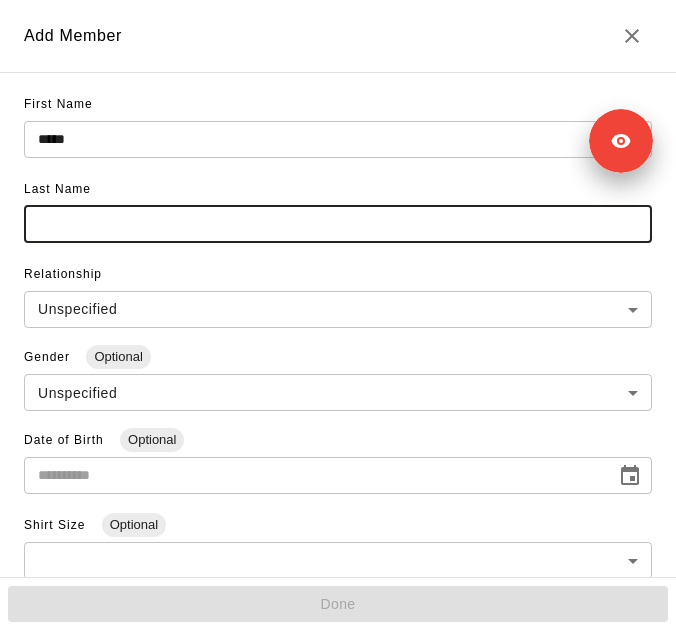 paste on "**********" 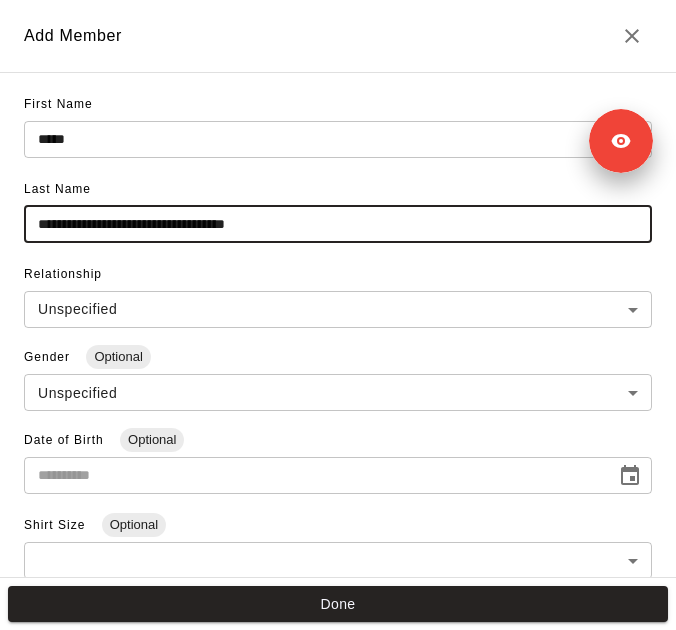 click on "**********" at bounding box center [338, 224] 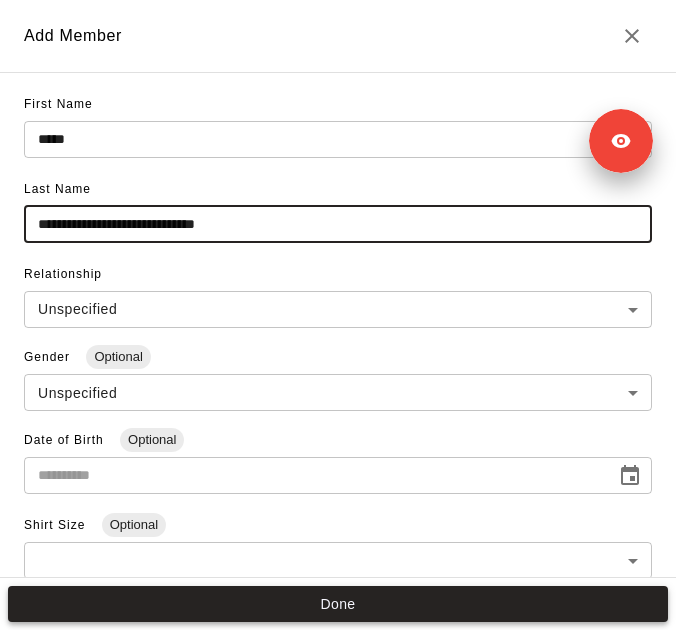 type on "**********" 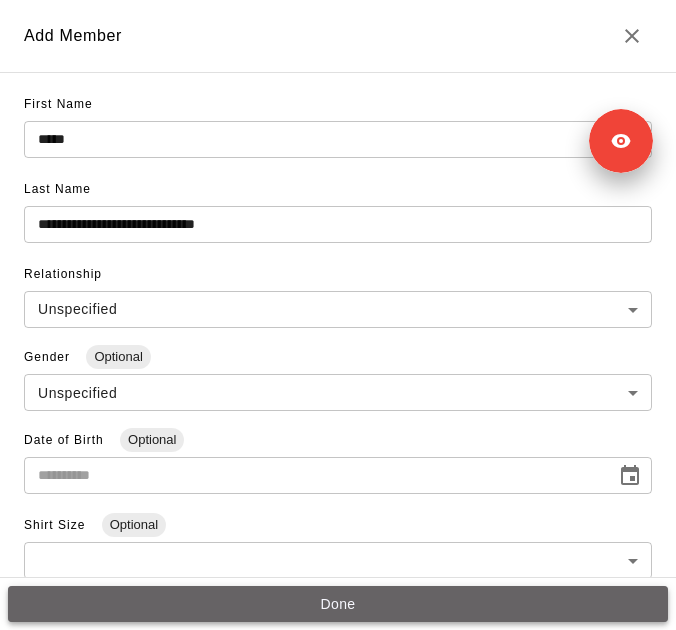 click on "Done" at bounding box center [338, 604] 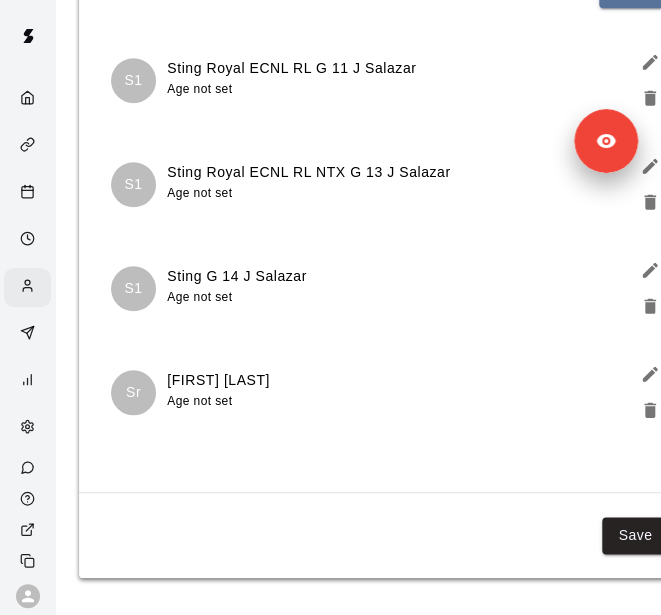 scroll, scrollTop: 328, scrollLeft: 0, axis: vertical 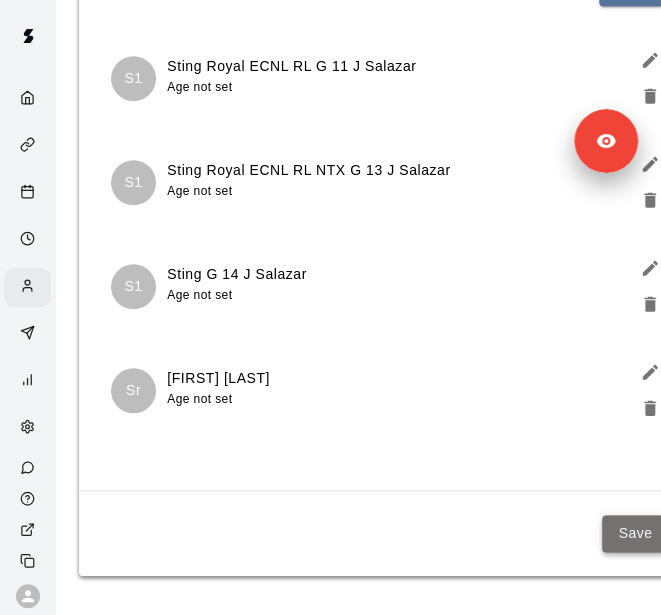click on "Save" at bounding box center (635, 533) 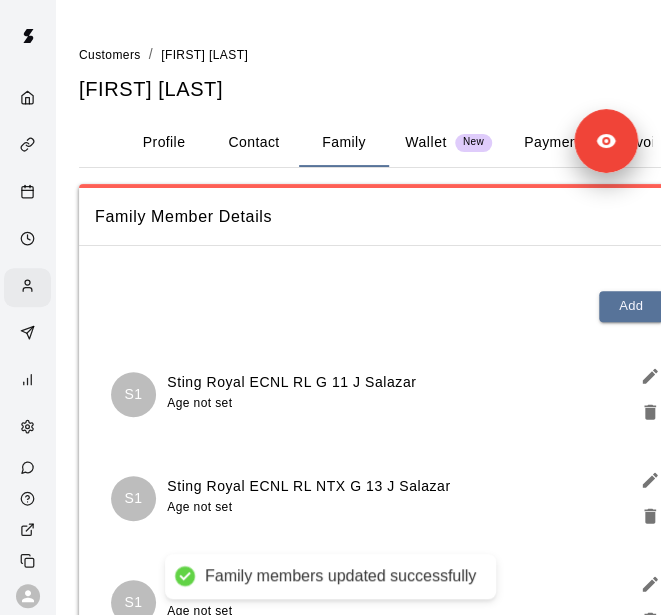 scroll, scrollTop: 0, scrollLeft: 0, axis: both 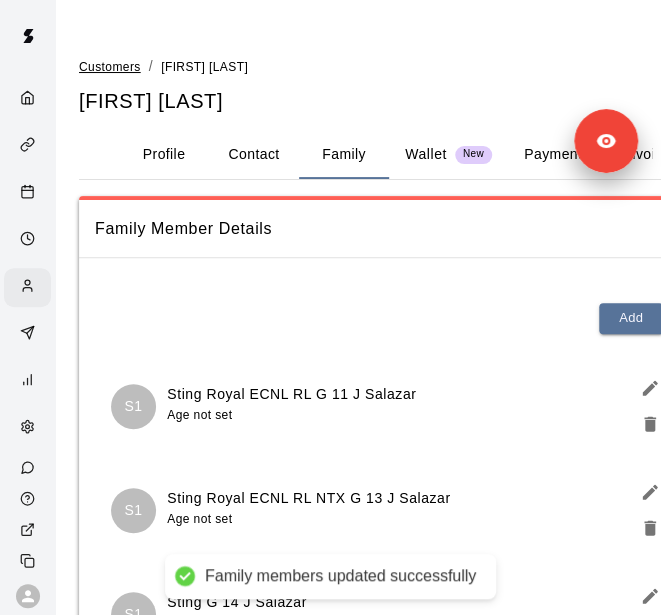 click on "Customers" at bounding box center (110, 67) 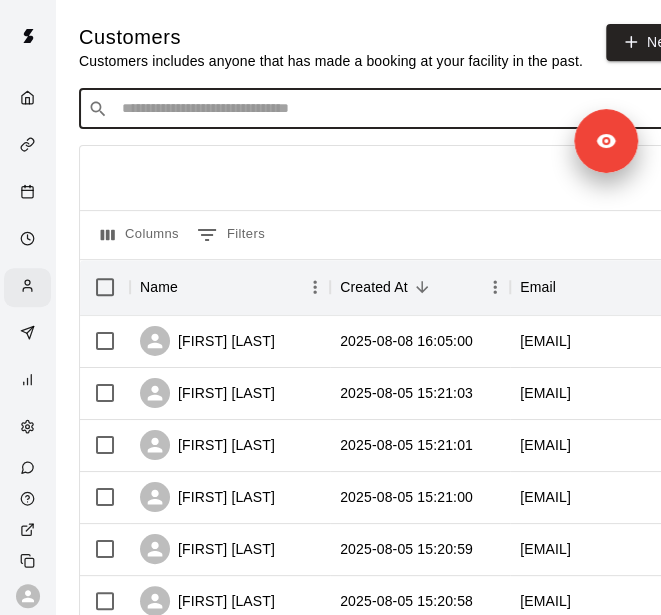 click at bounding box center [393, 109] 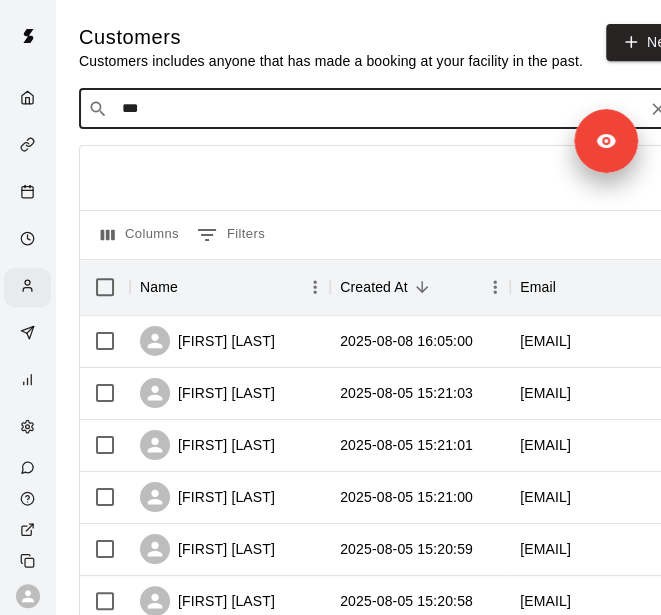 type on "****" 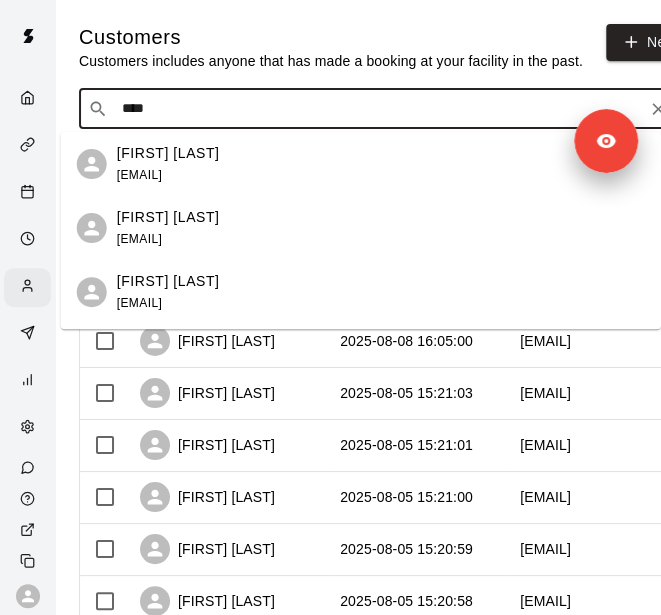 click on "[FIRST] [LAST] [EMAIL]" at bounding box center (381, 292) 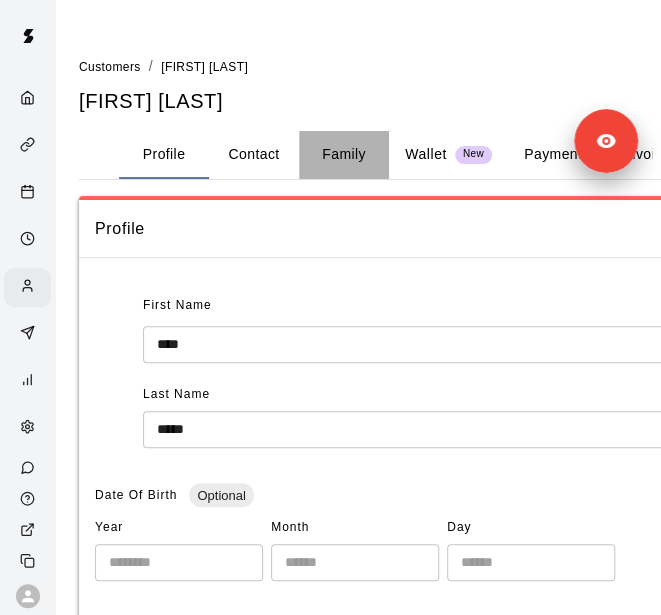 click on "Family" at bounding box center [344, 155] 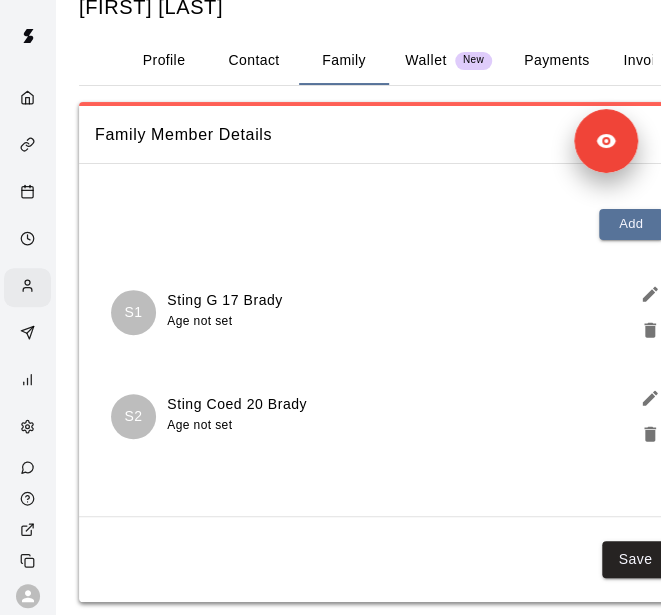 scroll, scrollTop: 96, scrollLeft: 0, axis: vertical 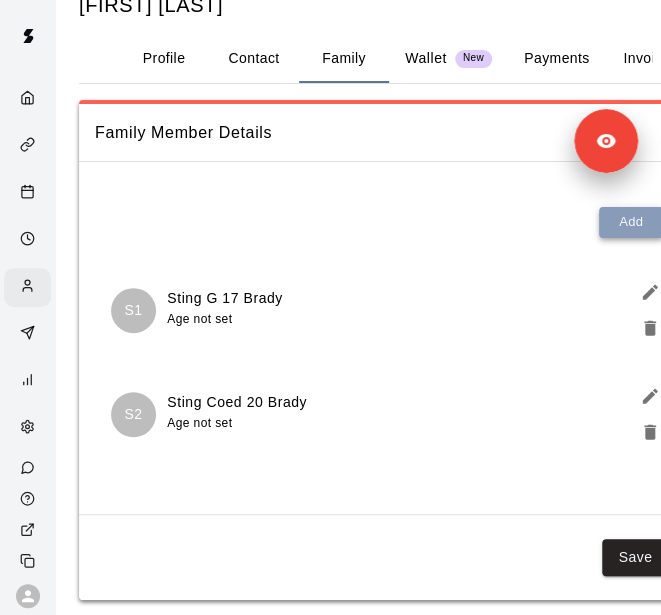 click on "Add" at bounding box center [631, 222] 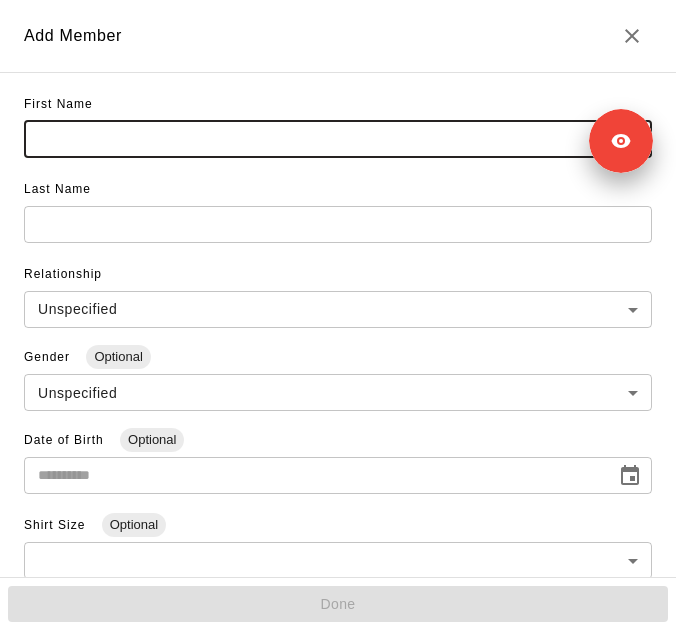 click at bounding box center (338, 139) 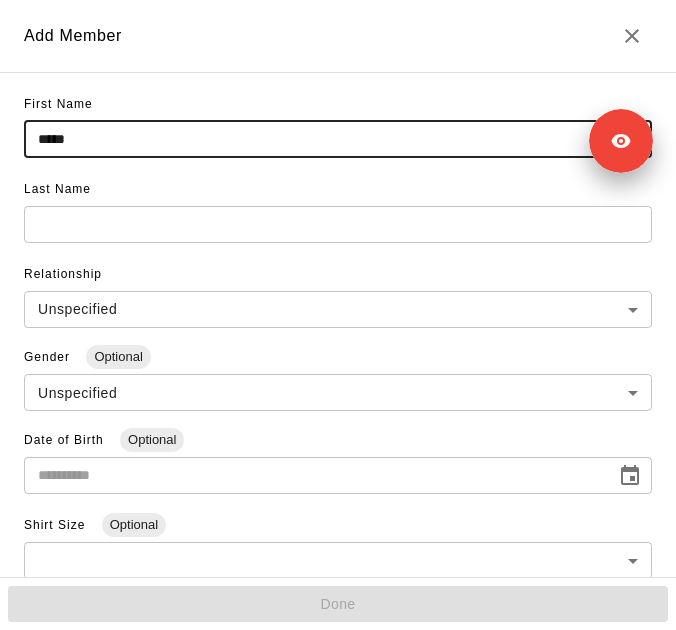 type on "*****" 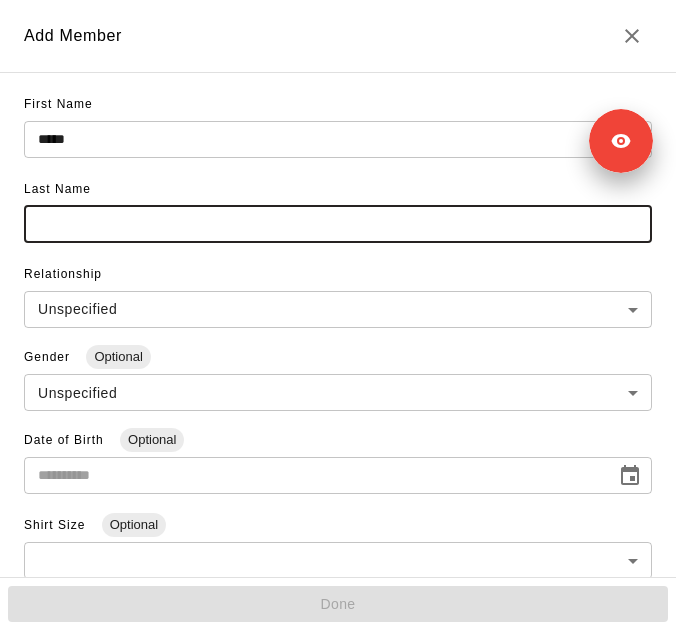 paste on "**********" 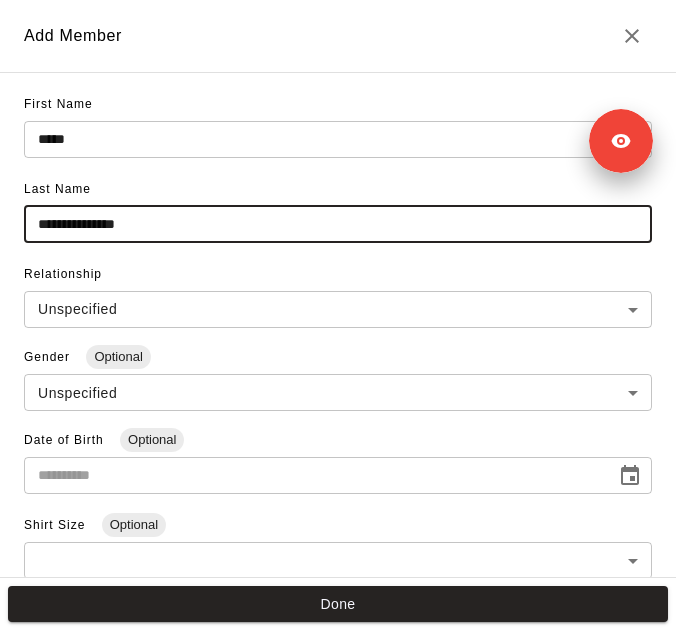 click on "**********" at bounding box center [338, 224] 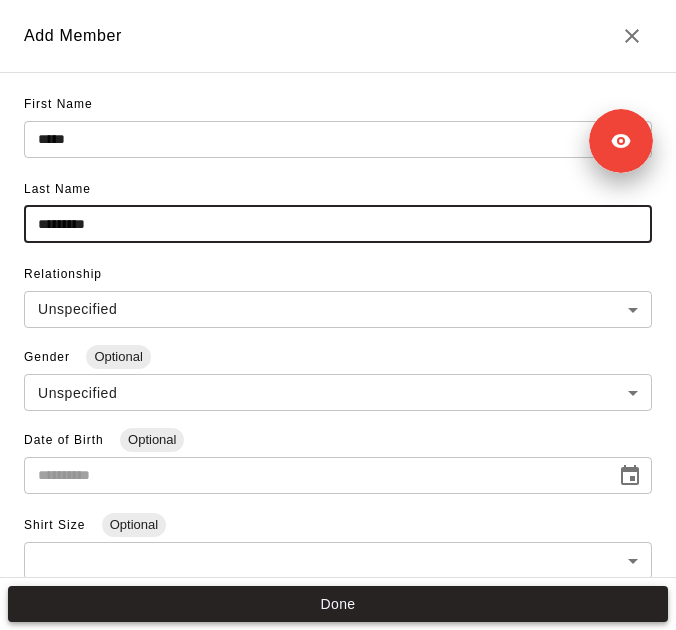 type on "*********" 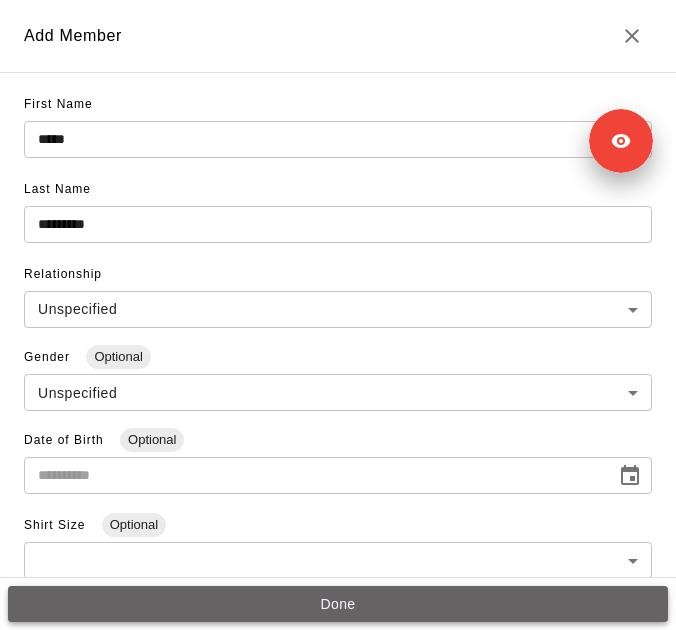 click on "Done" at bounding box center [338, 604] 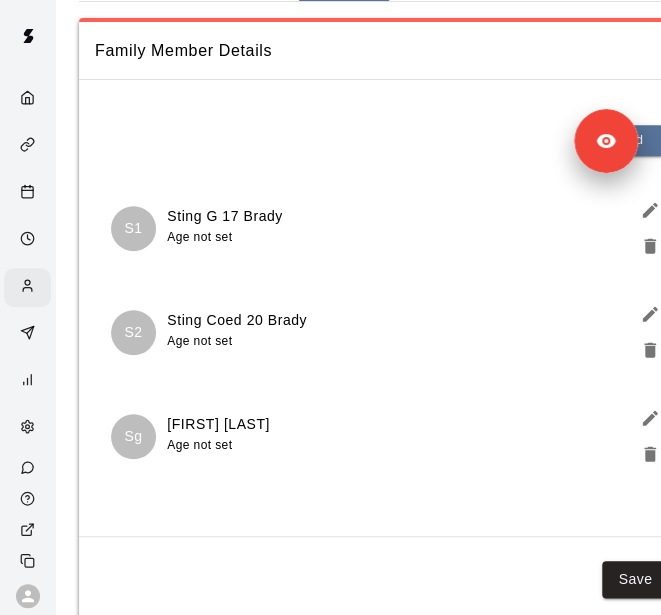 scroll, scrollTop: 224, scrollLeft: 0, axis: vertical 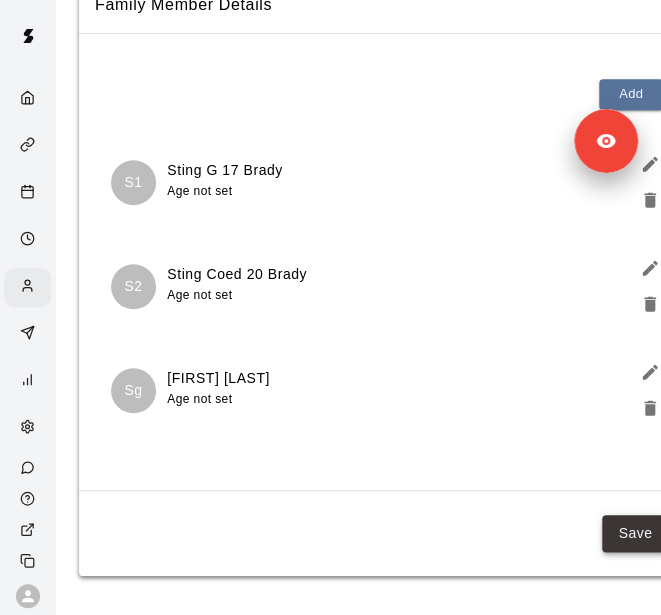 click on "Save" at bounding box center (635, 533) 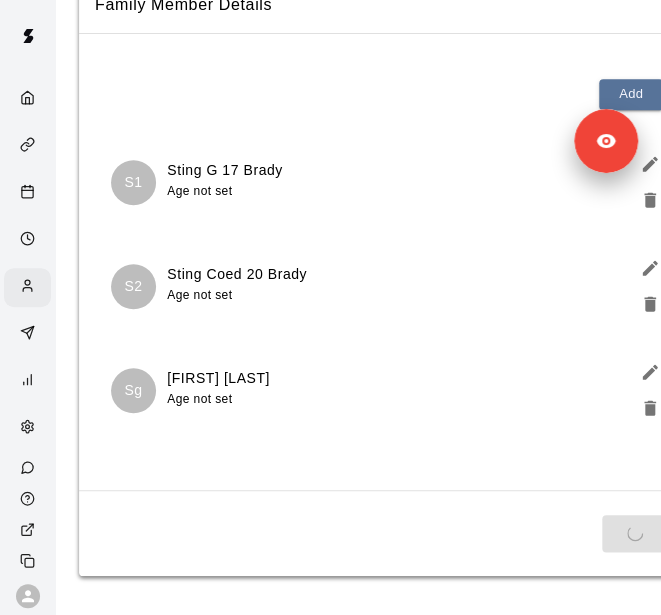 click on "Save" at bounding box center (385, 533) 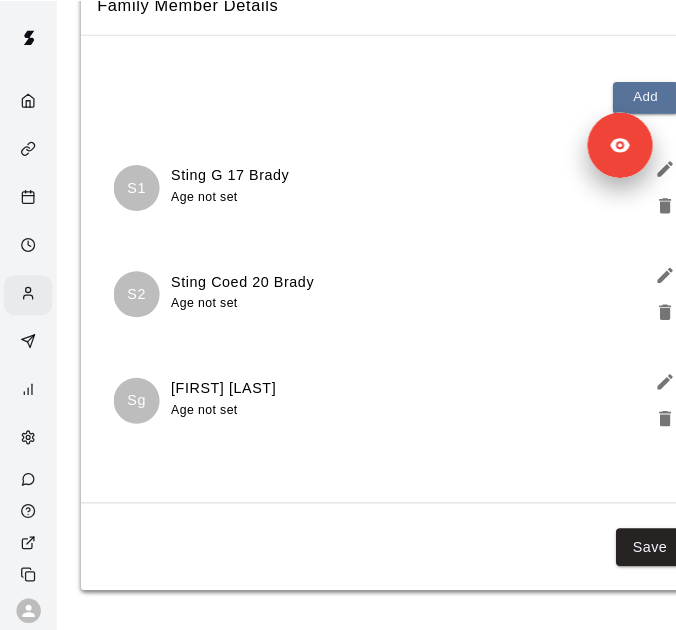 scroll, scrollTop: 0, scrollLeft: 0, axis: both 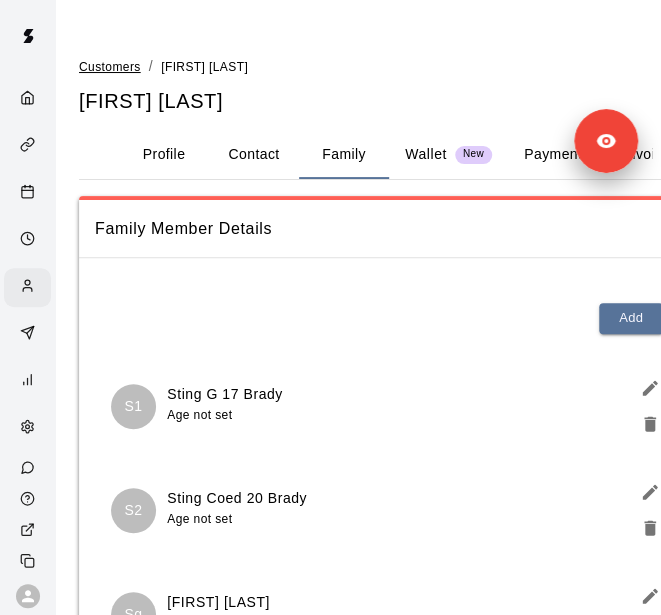 click on "Customers" at bounding box center (110, 67) 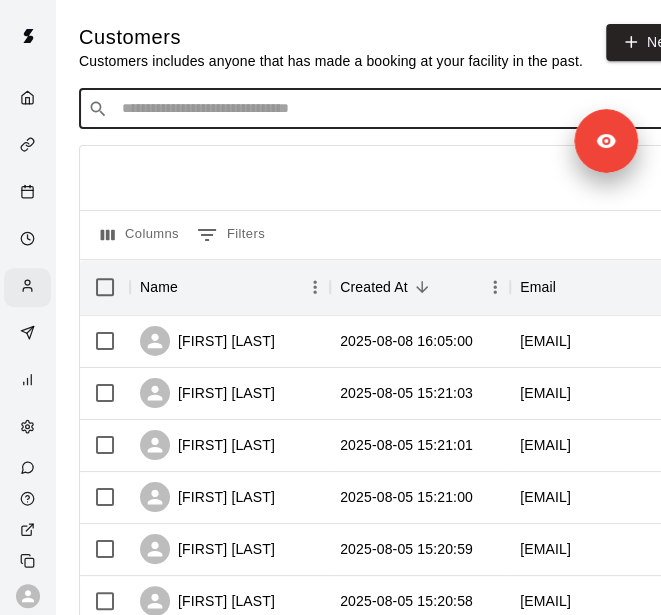 click at bounding box center (393, 109) 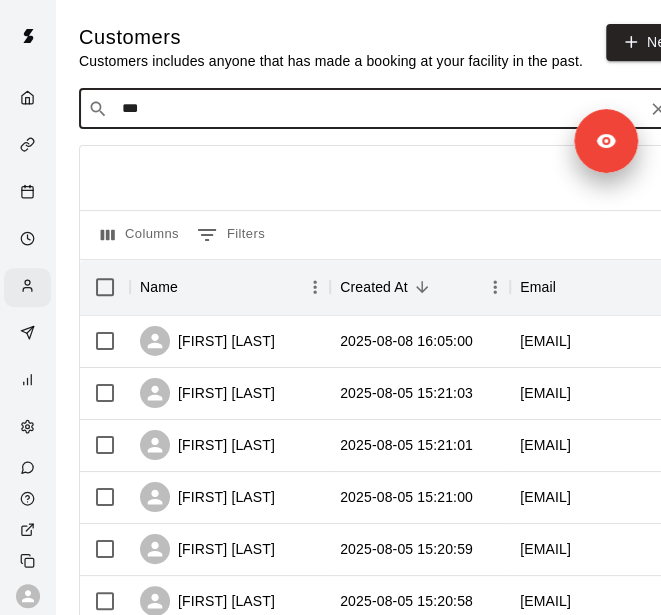 type on "****" 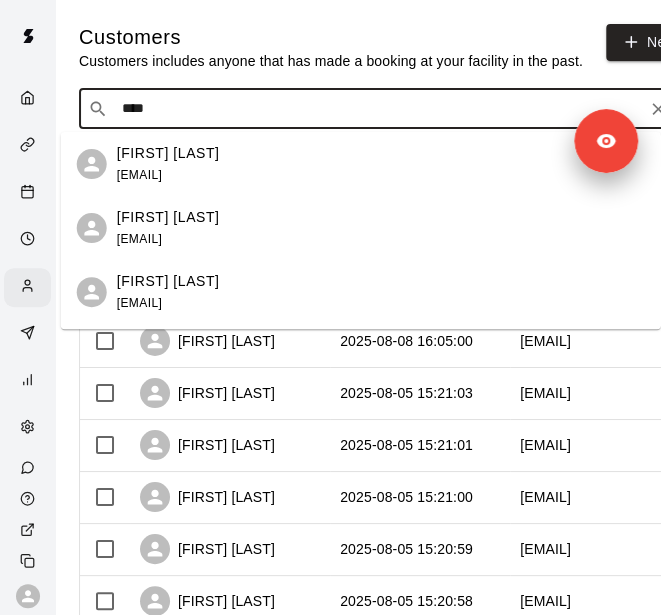 click on "[FIRST] [LAST] [EMAIL]" at bounding box center [381, 164] 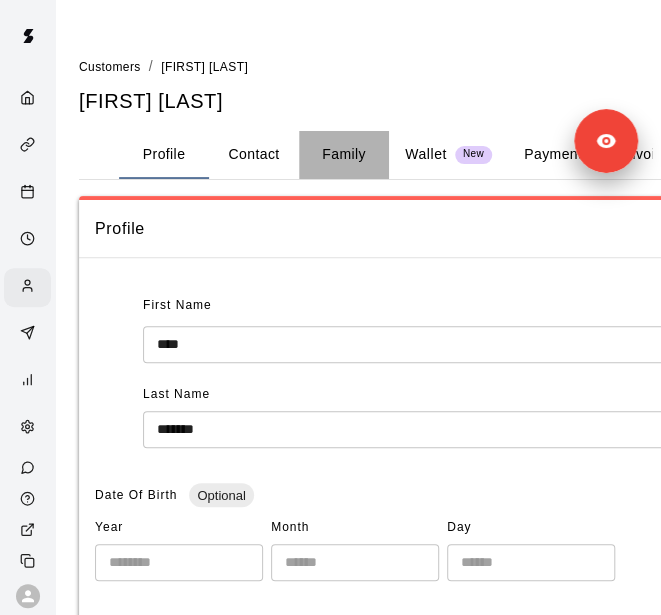 click on "Family" at bounding box center [344, 155] 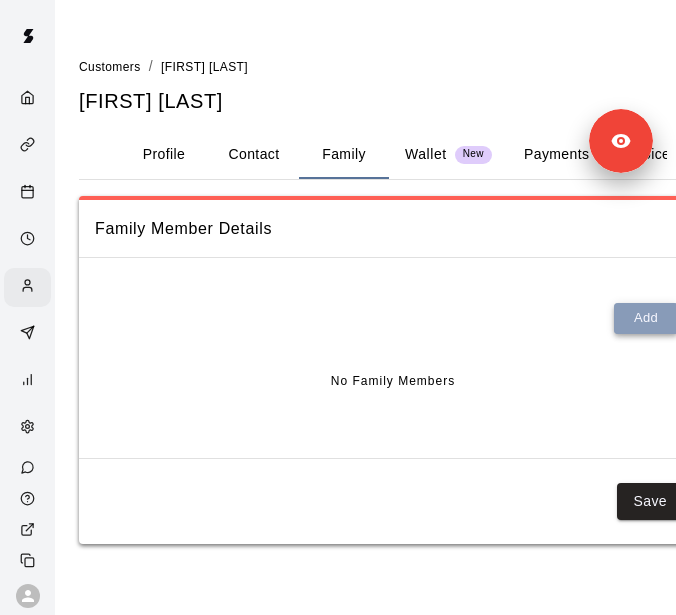 click on "Add" at bounding box center [646, 318] 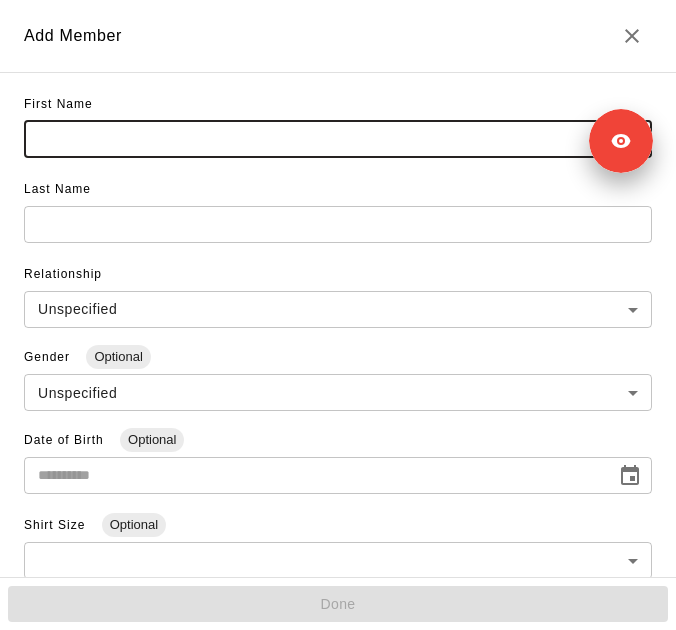 click at bounding box center [338, 139] 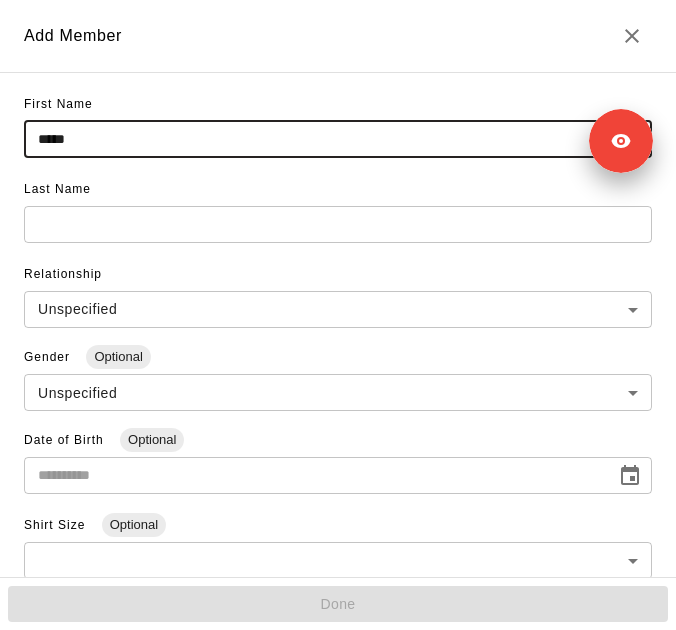 type on "*****" 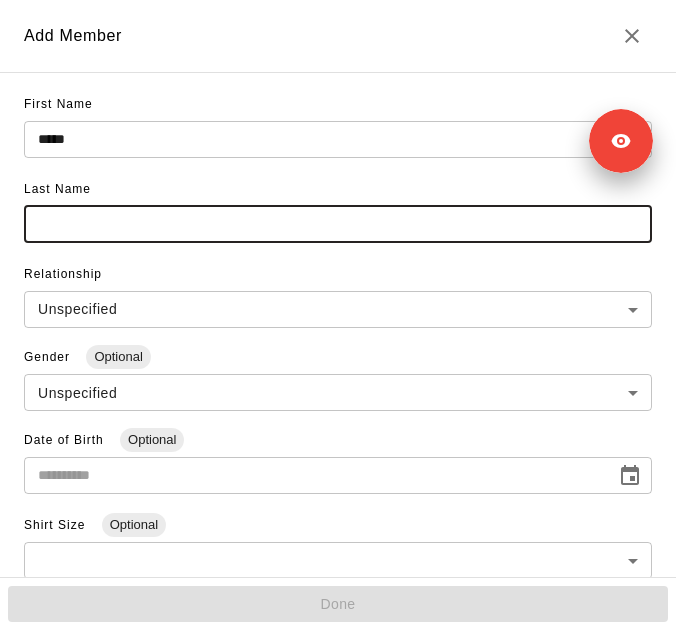 paste on "**********" 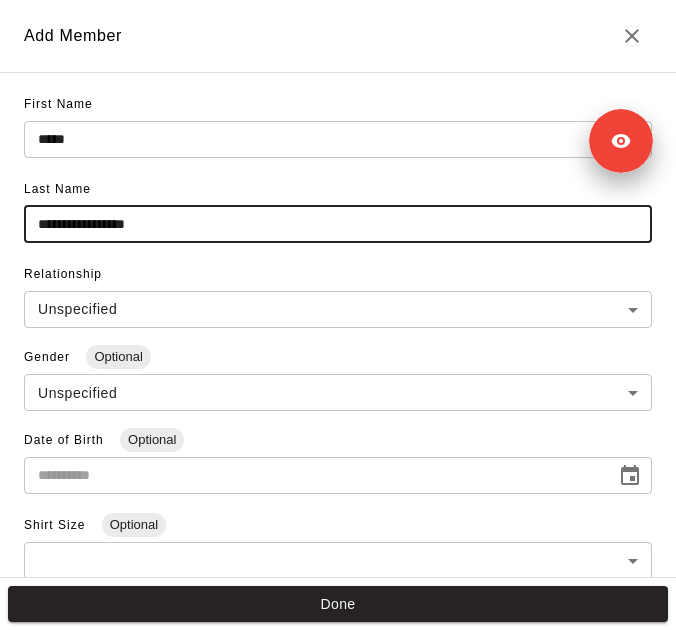 click on "**********" at bounding box center [338, 224] 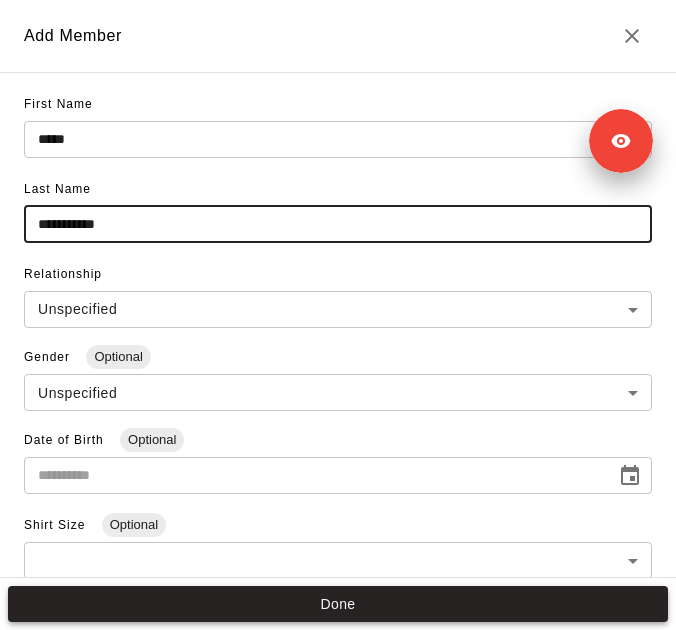 type on "**********" 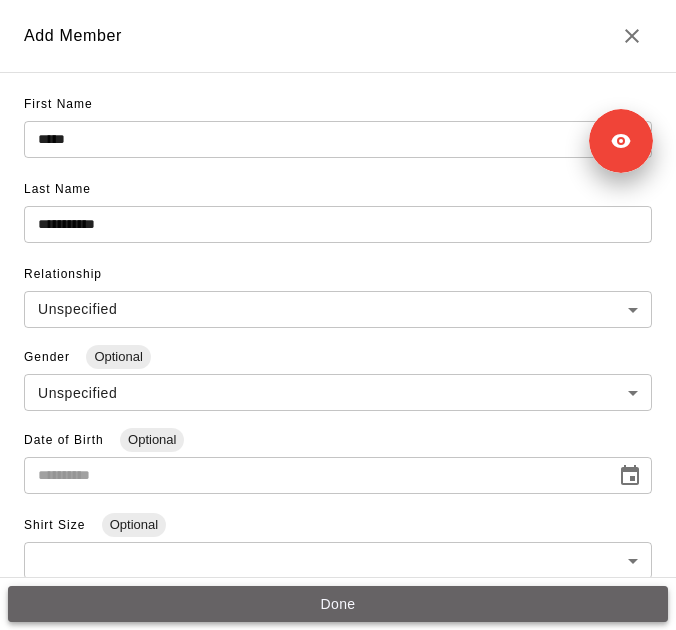 click on "Done" at bounding box center [338, 604] 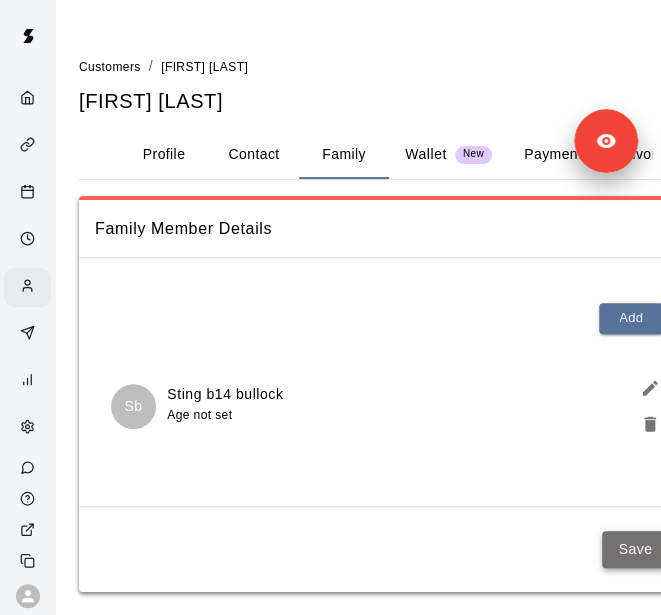 click on "Save" at bounding box center [635, 549] 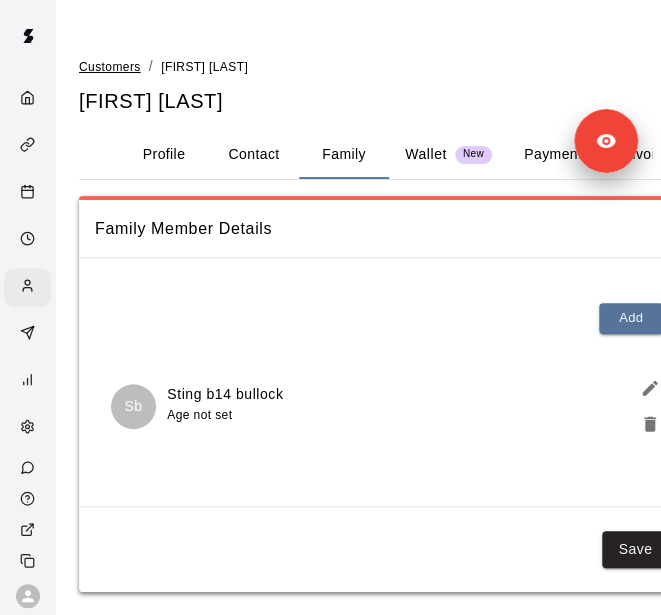 click on "Customers" at bounding box center [110, 67] 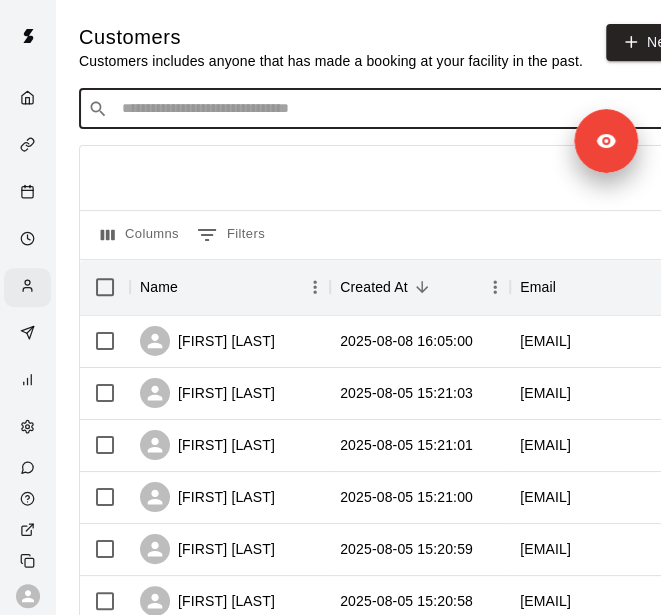 click at bounding box center (393, 109) 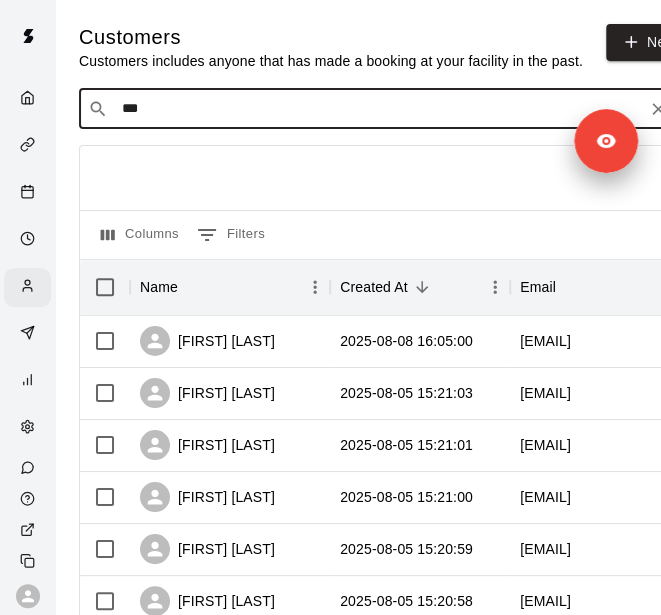 type on "****" 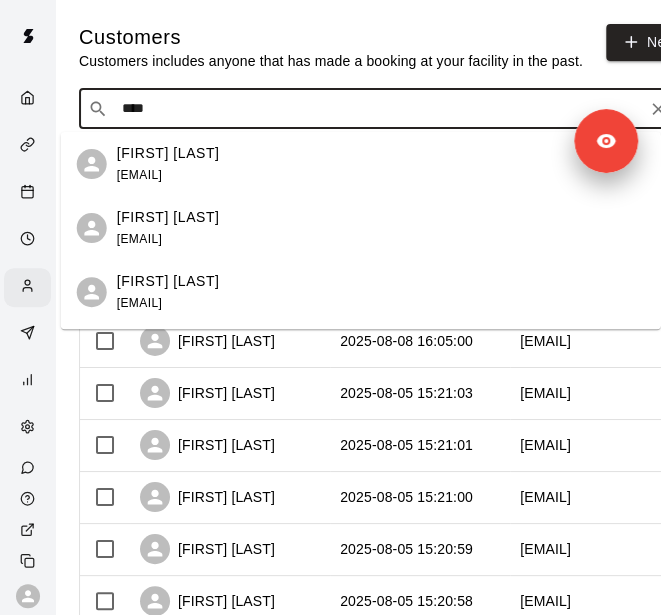 click on "[FIRST] [LAST] [EMAIL]" at bounding box center [381, 228] 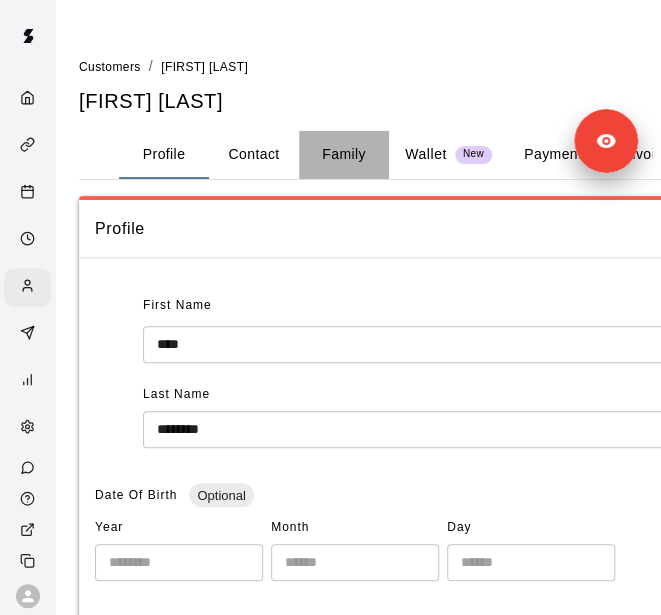 click on "Family" at bounding box center [344, 155] 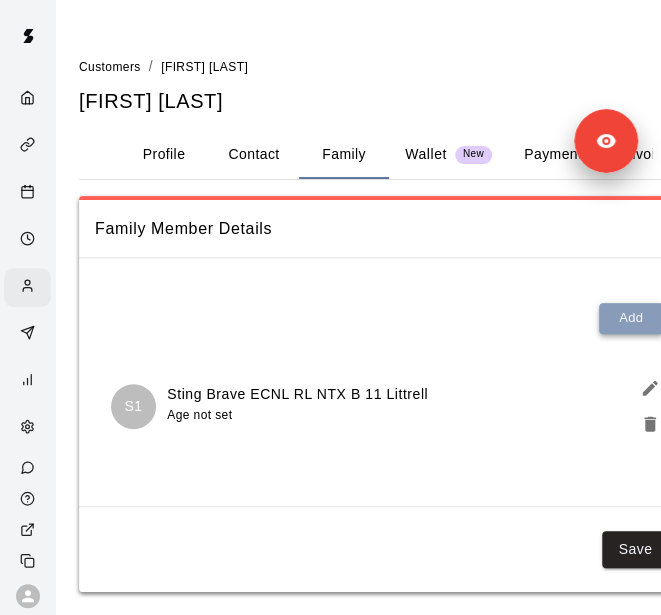 click on "Add" at bounding box center [631, 318] 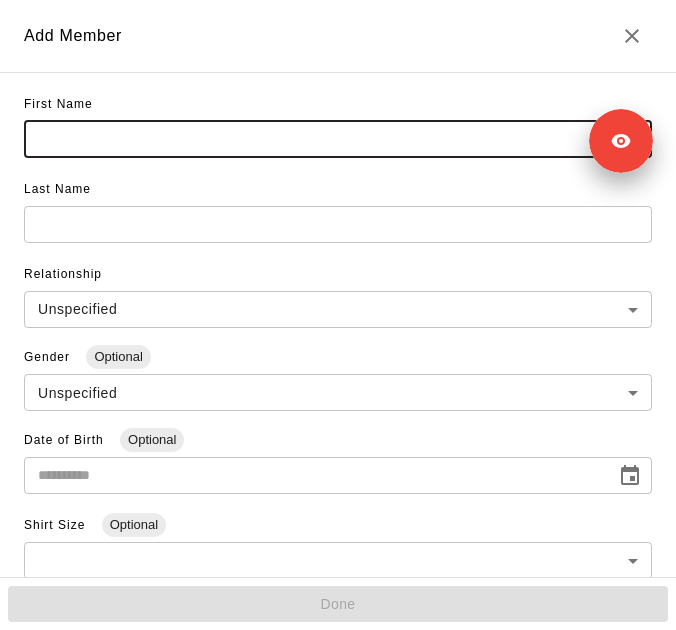 click at bounding box center [338, 139] 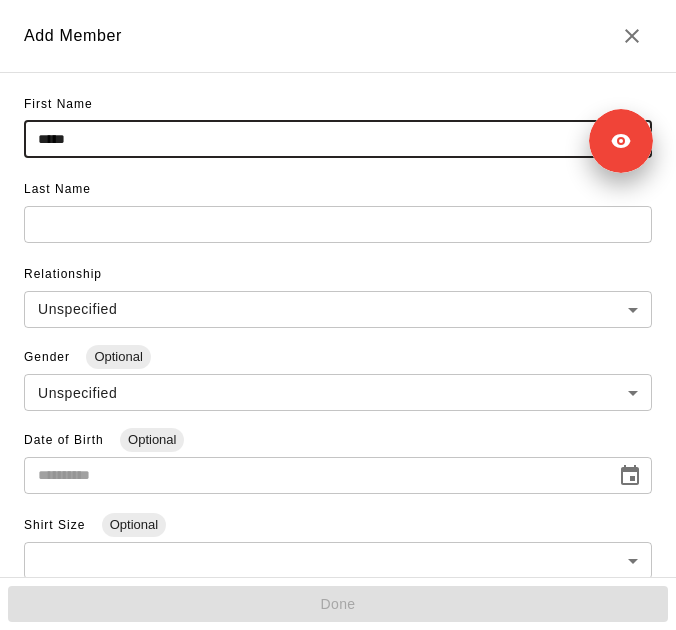 type on "*****" 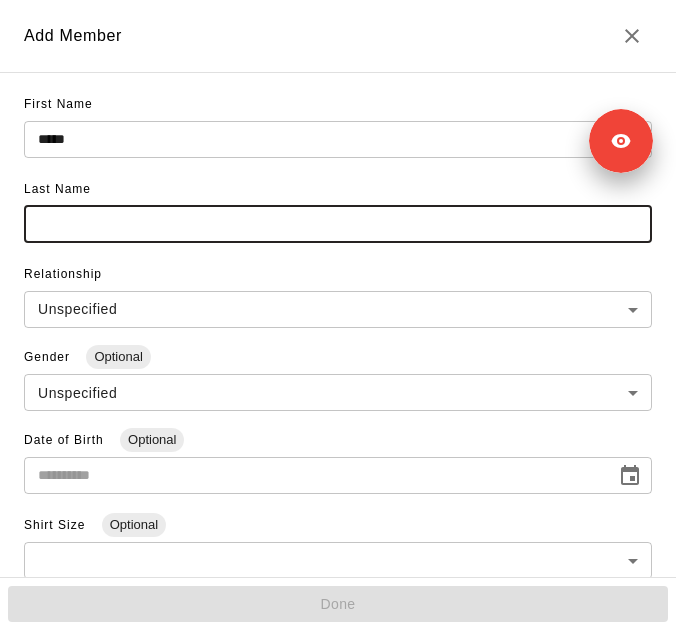 paste on "**********" 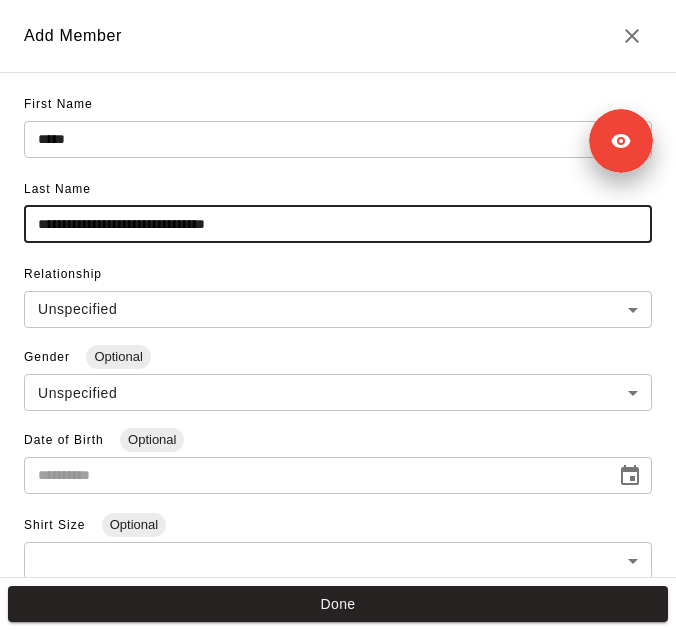 click on "**********" at bounding box center (338, 224) 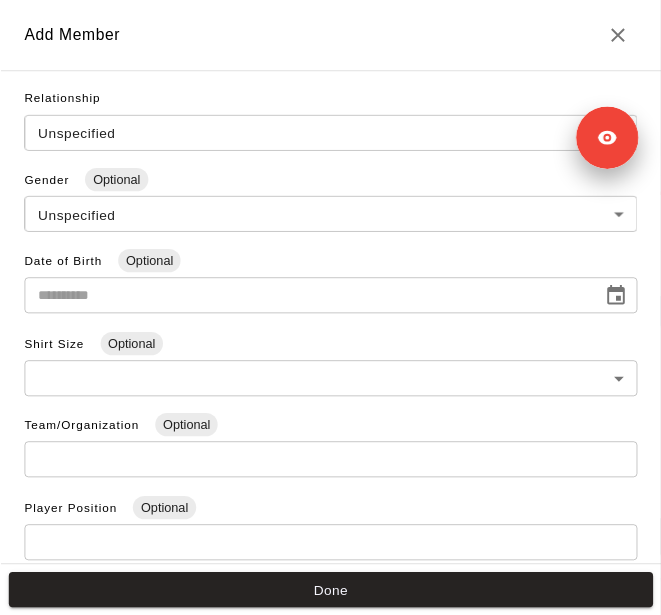 scroll, scrollTop: 174, scrollLeft: 0, axis: vertical 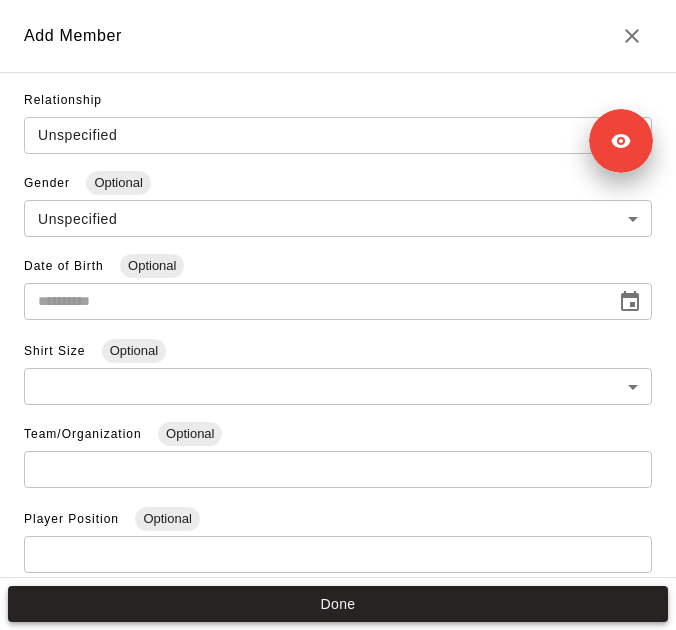 type on "**********" 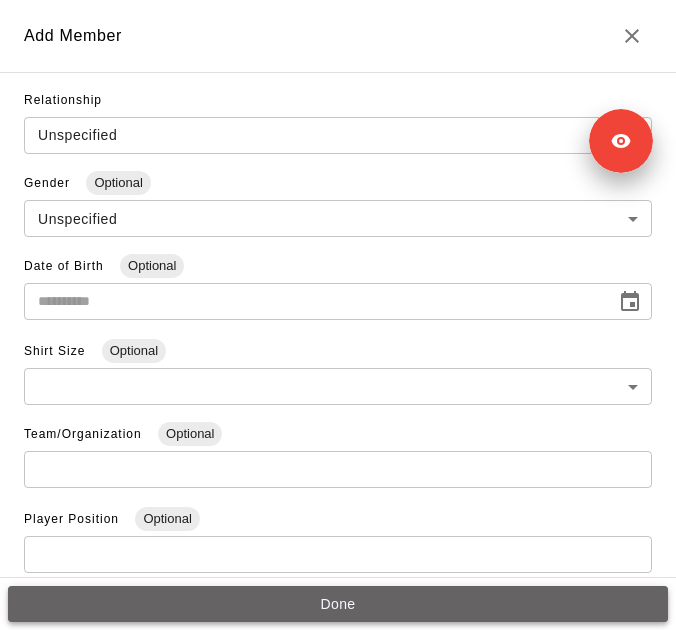 click on "Done" at bounding box center (338, 604) 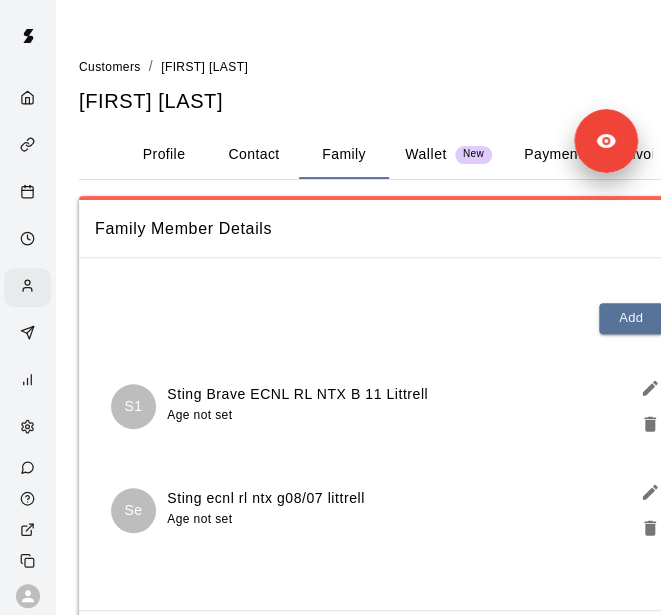 scroll, scrollTop: 120, scrollLeft: 0, axis: vertical 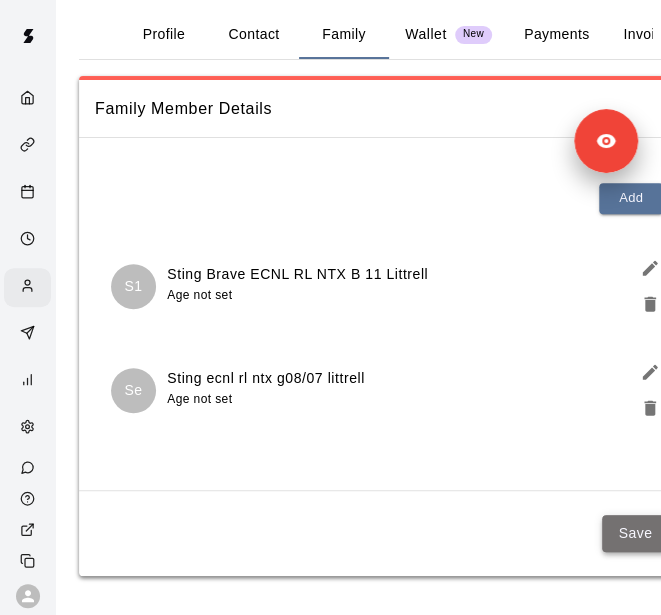 click on "Save" at bounding box center (635, 533) 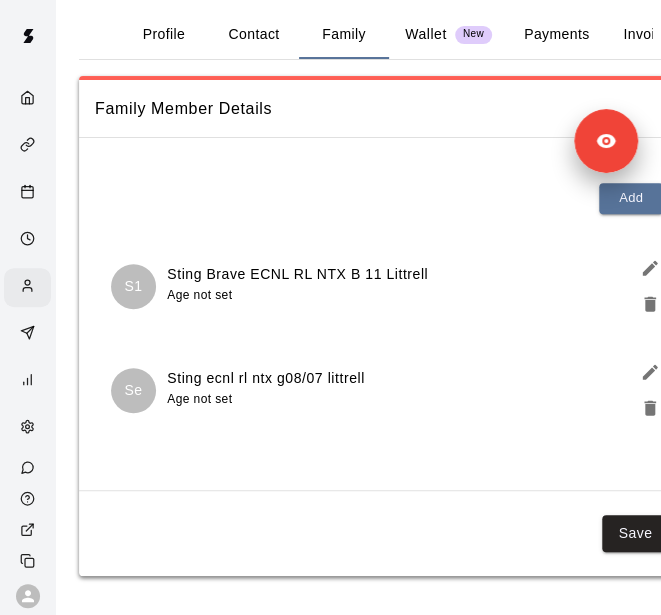 scroll, scrollTop: 0, scrollLeft: 0, axis: both 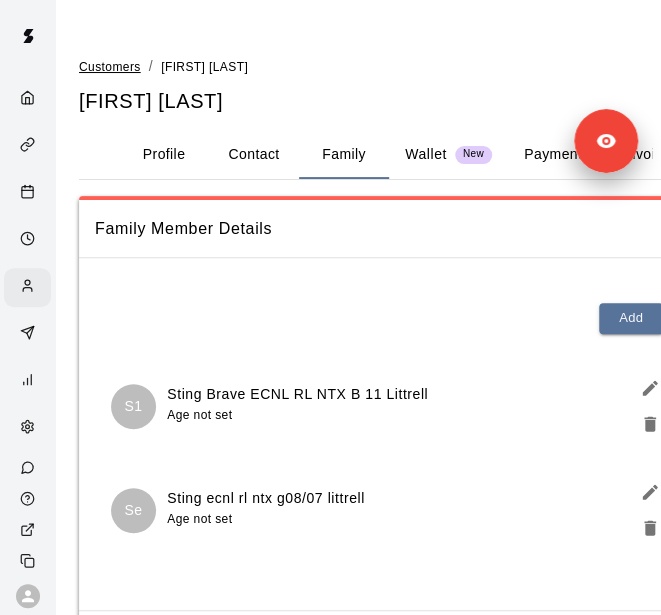 drag, startPoint x: 104, startPoint y: 57, endPoint x: 105, endPoint y: 69, distance: 12.0415945 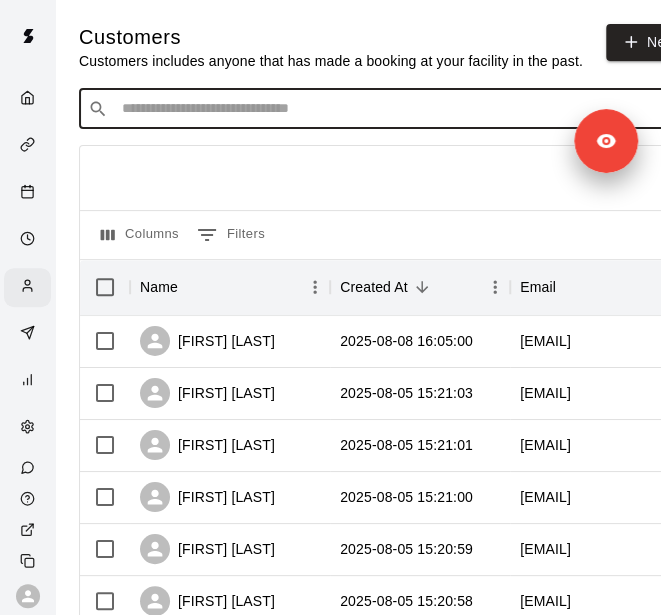 click at bounding box center (393, 109) 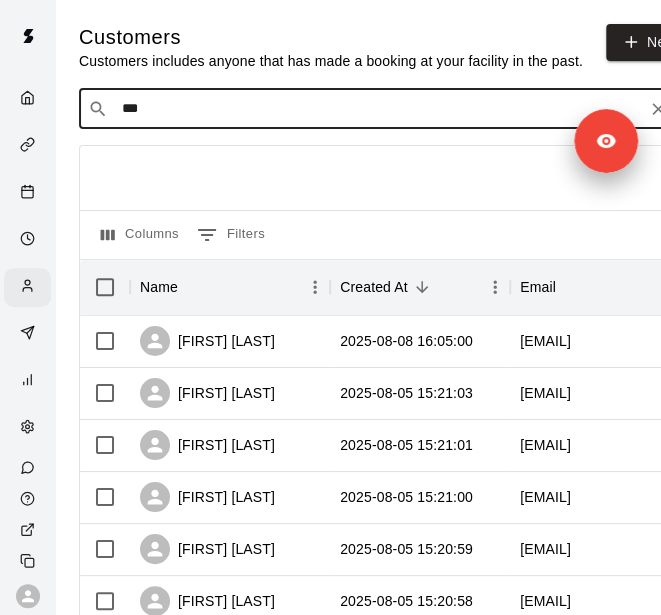 type on "****" 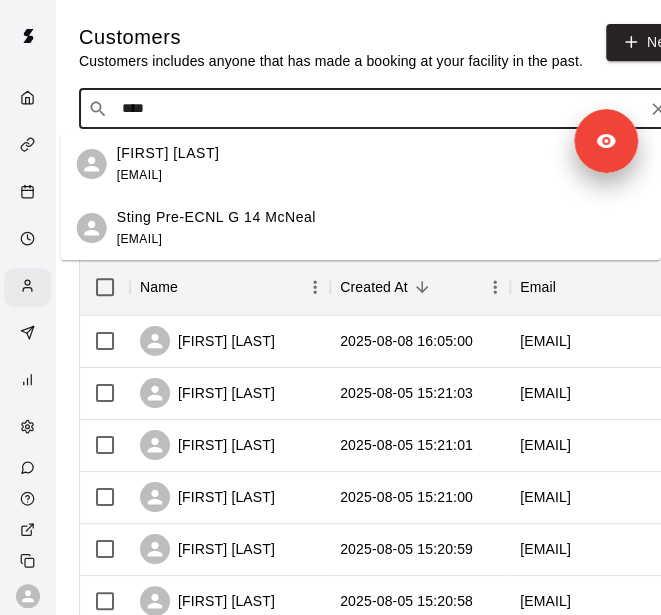 click on "[FIRST] [LAST] [EMAIL]" at bounding box center [381, 164] 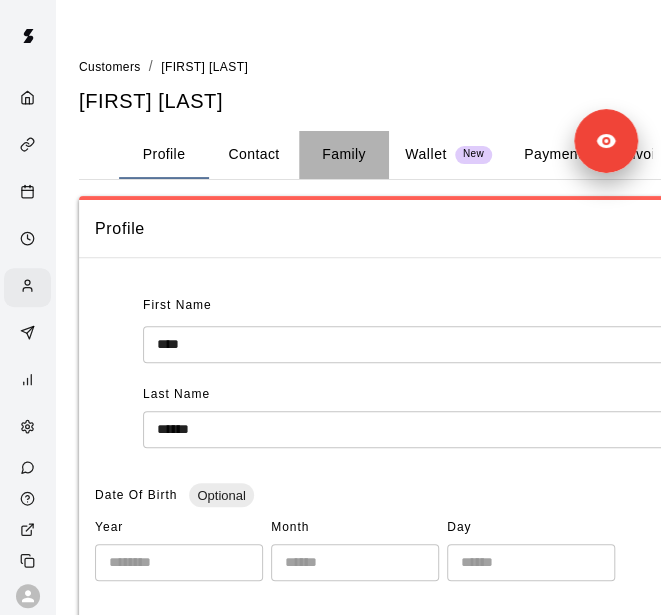 click on "Family" at bounding box center [344, 155] 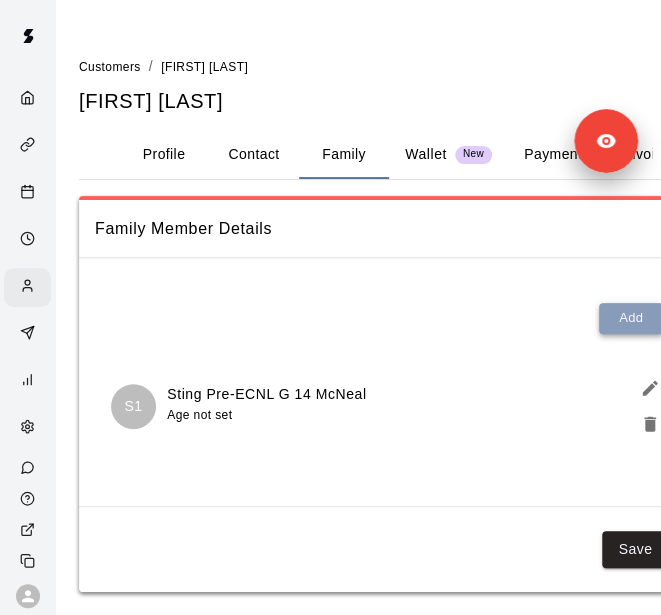 click on "Add" at bounding box center (631, 318) 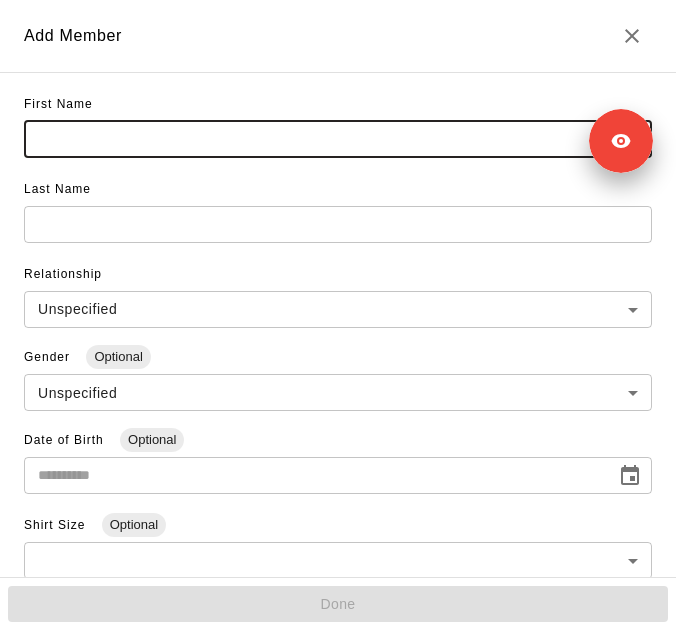 click at bounding box center (338, 139) 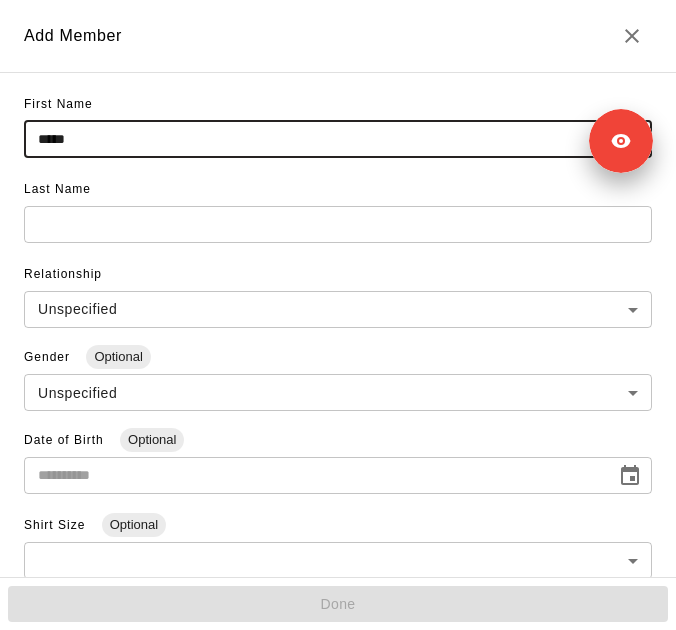 type on "*****" 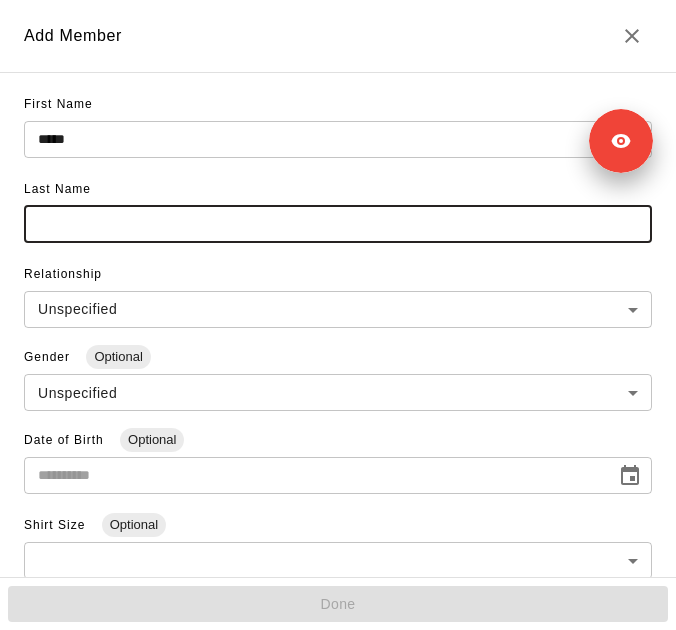 paste on "**********" 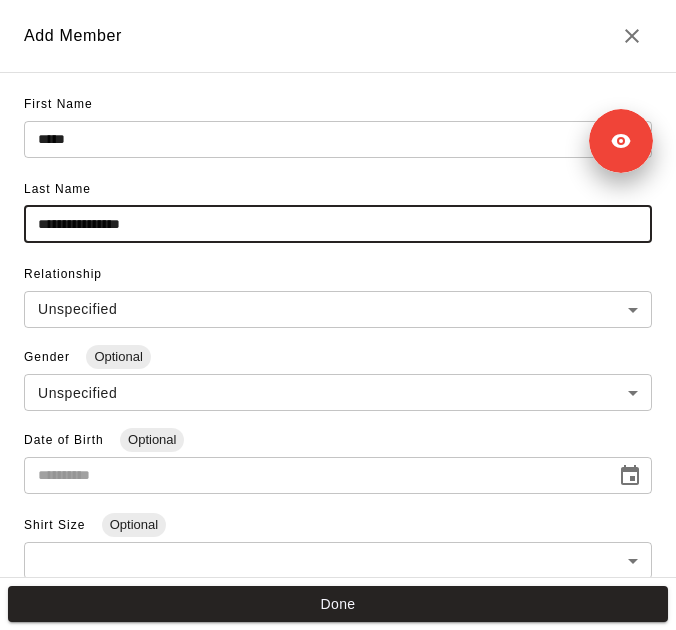 click on "**********" at bounding box center [338, 224] 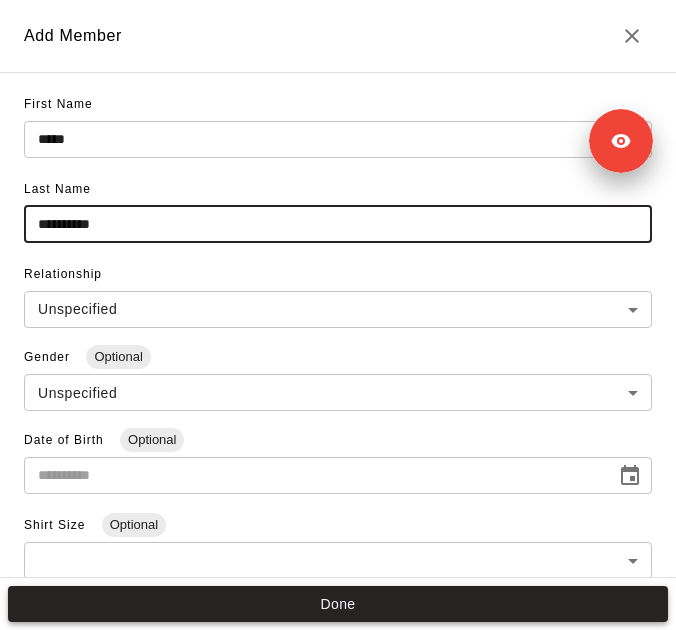 type on "**********" 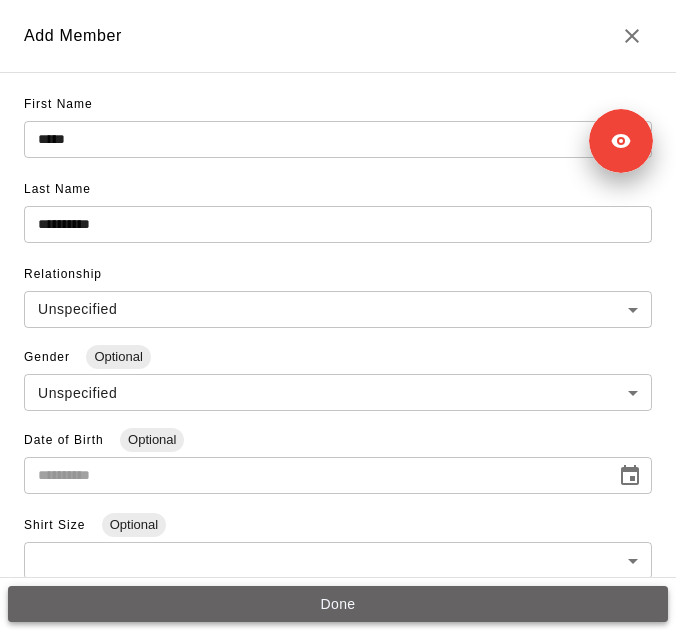click on "Done" at bounding box center [338, 604] 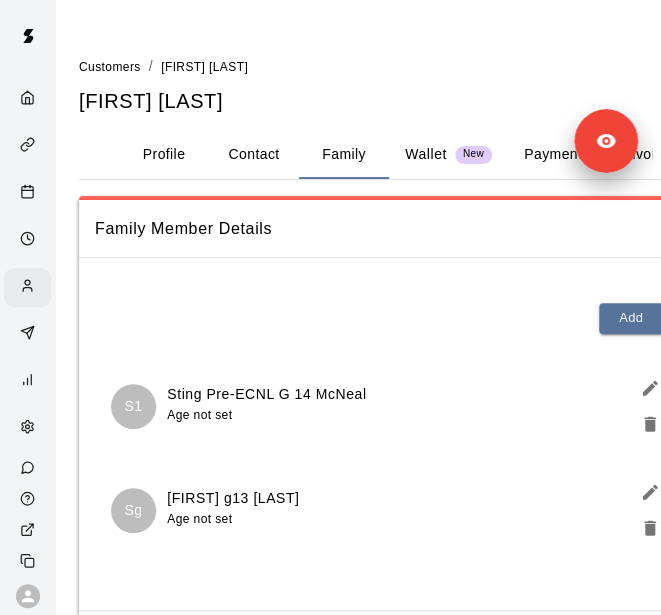 scroll, scrollTop: 120, scrollLeft: 0, axis: vertical 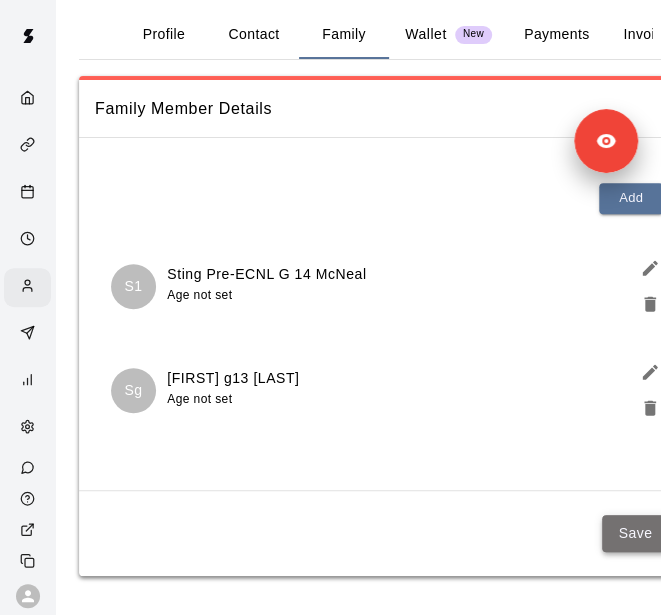 click on "Save" at bounding box center [635, 533] 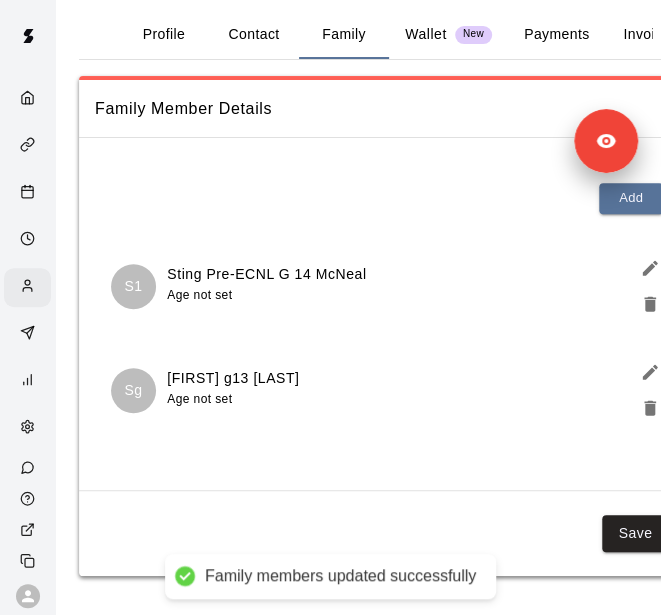 scroll, scrollTop: 0, scrollLeft: 0, axis: both 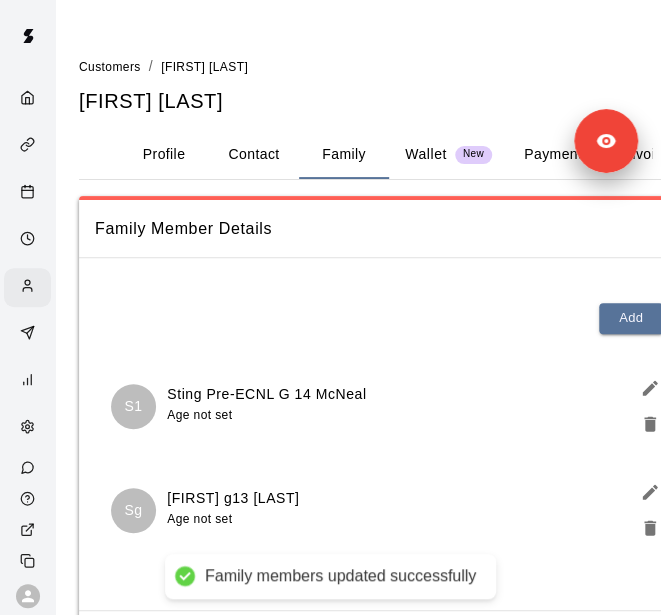 click on "Customers" at bounding box center [110, 67] 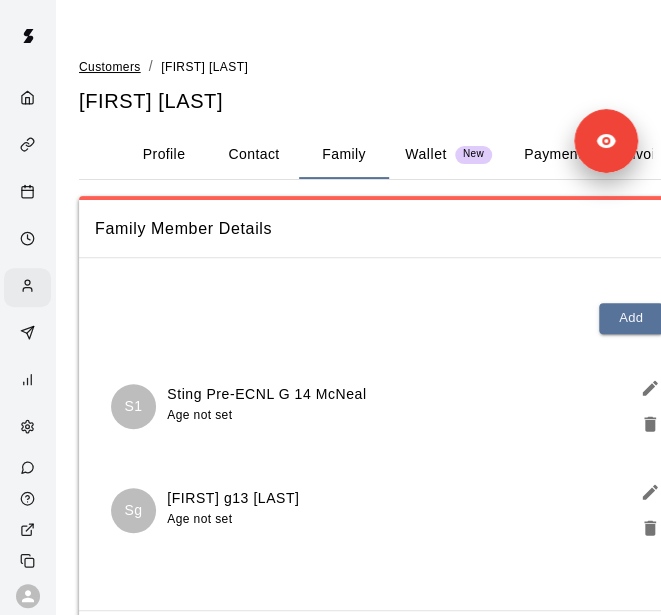 click on "Customers" at bounding box center (110, 67) 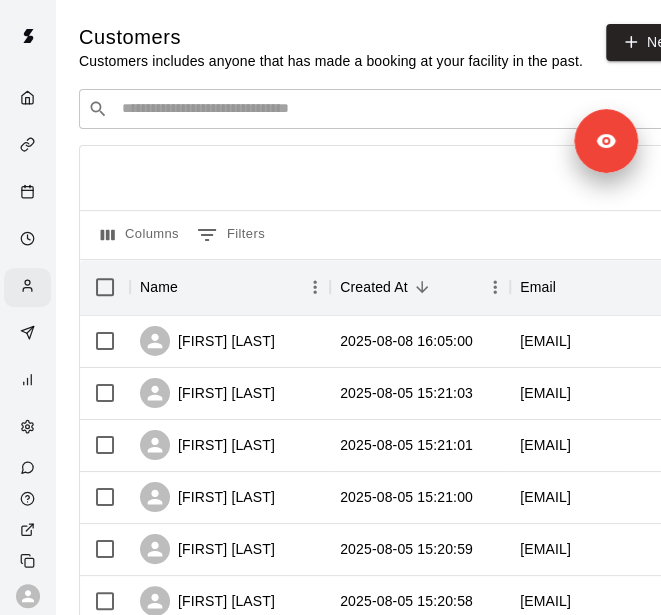 click on "​ ​" at bounding box center [379, 109] 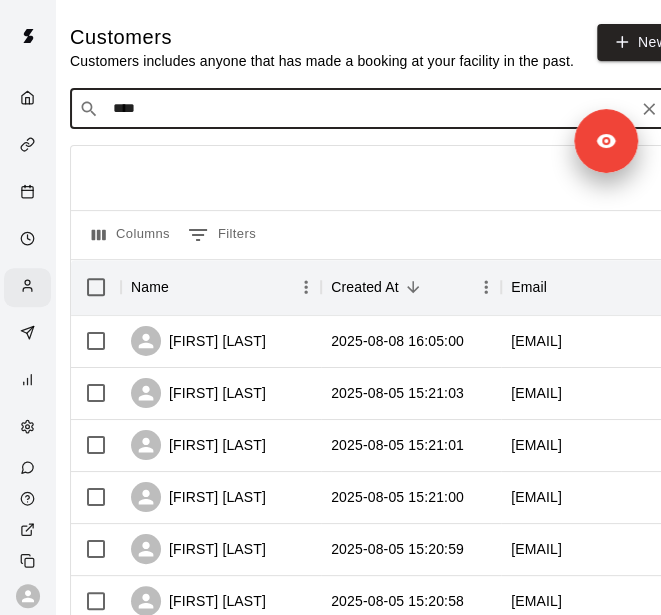 type on "*****" 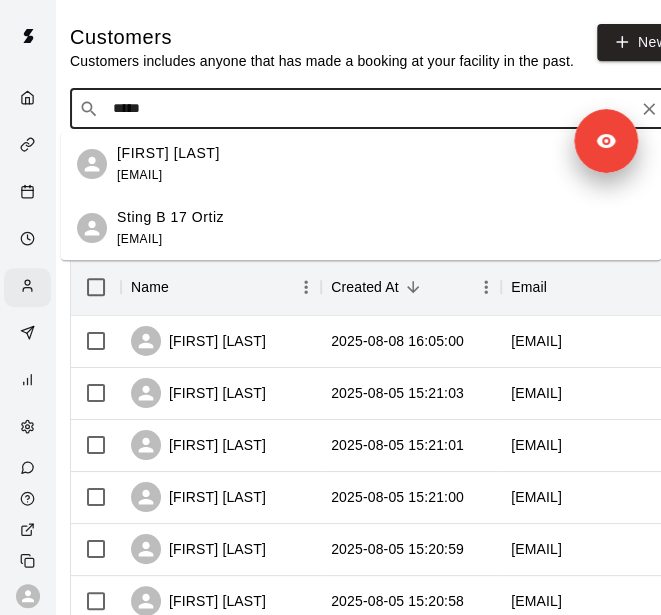 click on "[FIRST] [LAST] [EMAIL]" at bounding box center (381, 164) 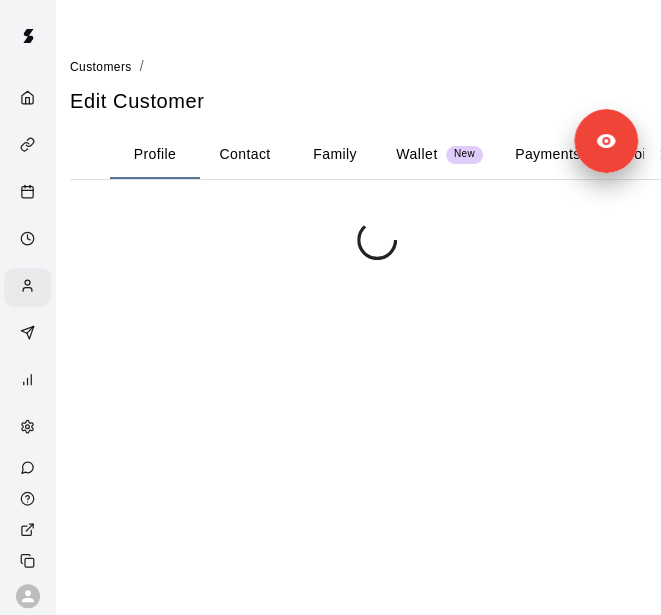 scroll, scrollTop: 0, scrollLeft: 0, axis: both 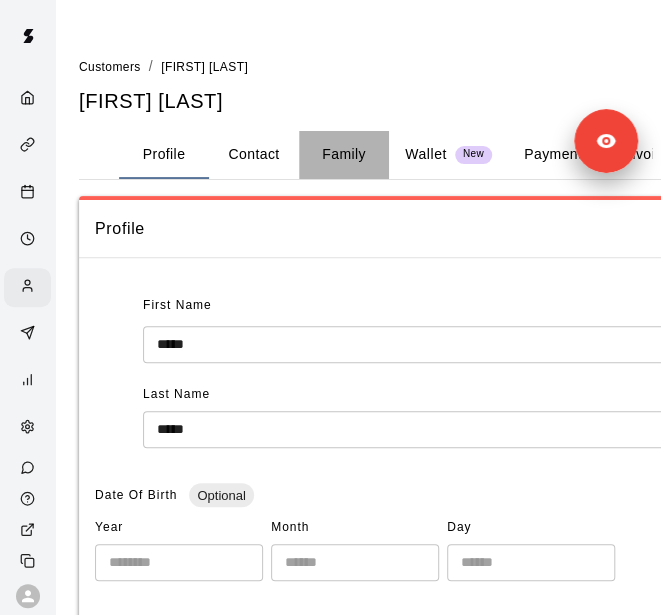 click on "Family" at bounding box center [344, 155] 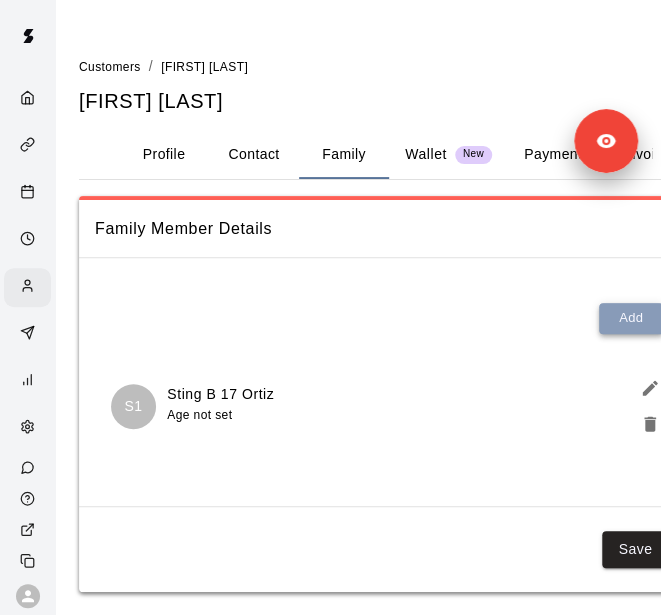 click on "Add" at bounding box center [631, 318] 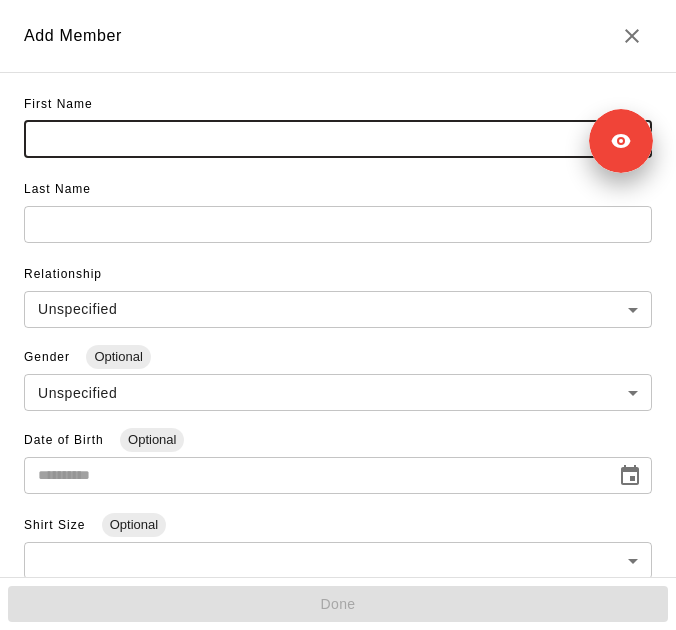click at bounding box center [338, 139] 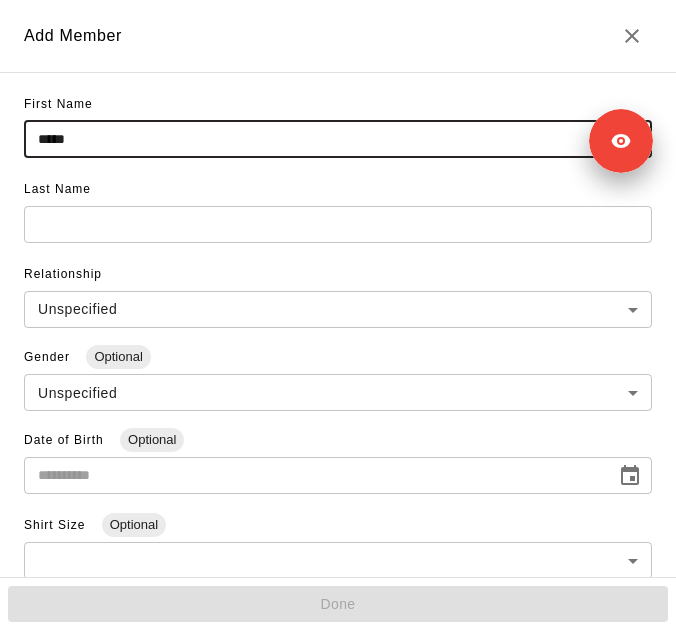type on "*****" 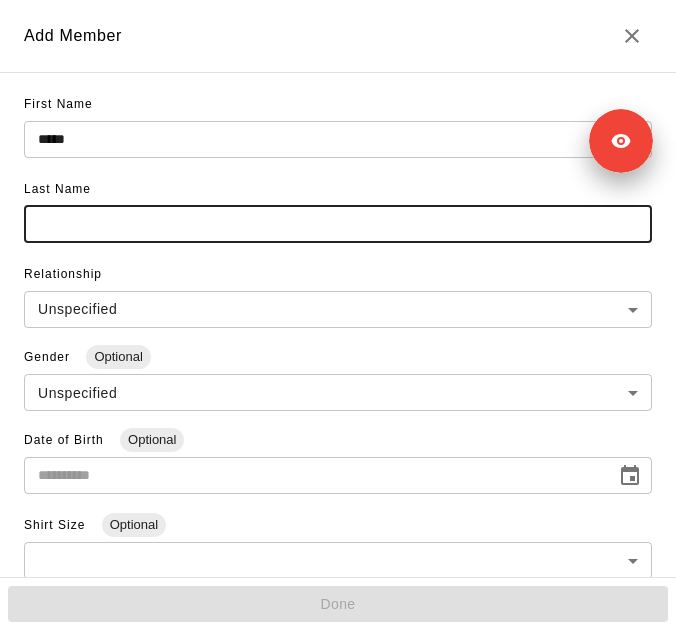 paste on "**********" 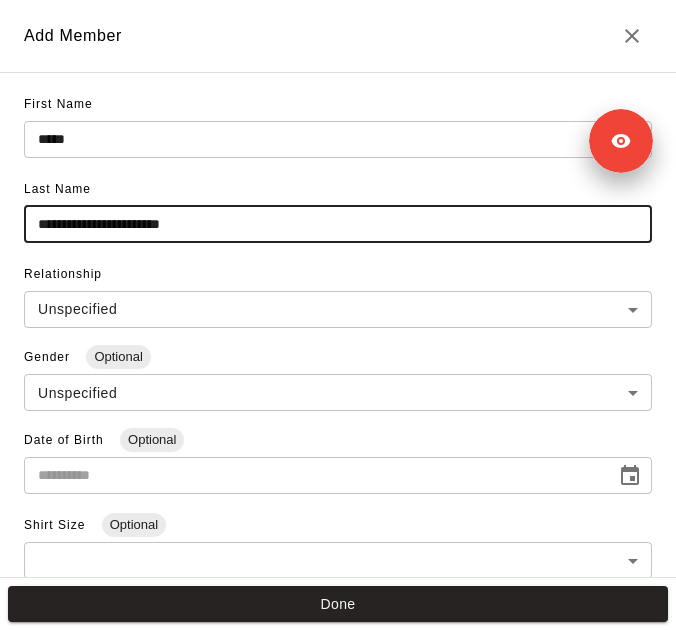 click on "**********" at bounding box center [338, 224] 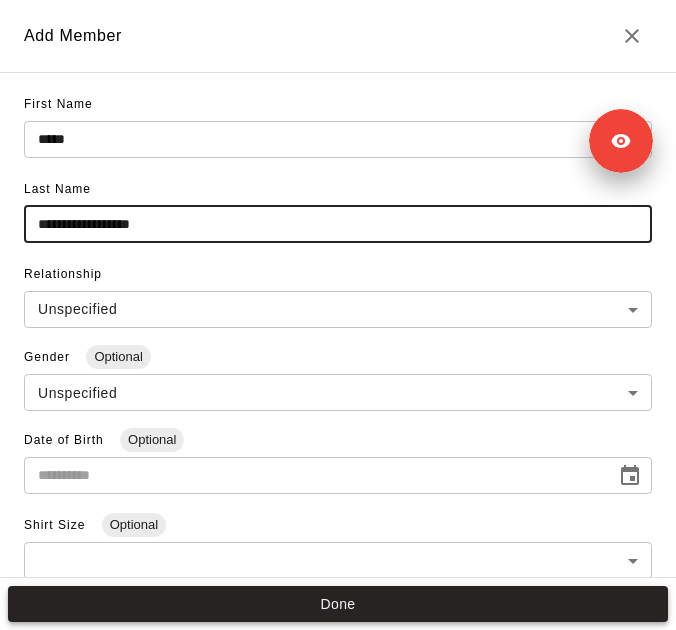 type on "**********" 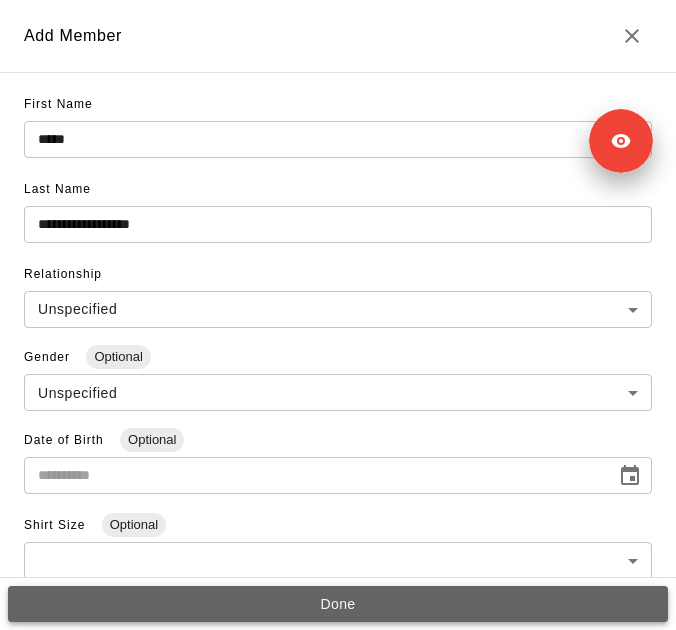 click on "Done" at bounding box center [338, 604] 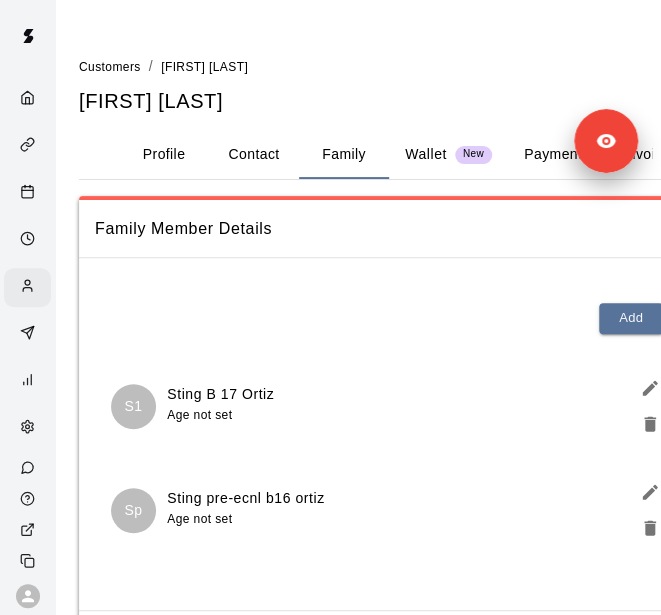 scroll, scrollTop: 120, scrollLeft: 0, axis: vertical 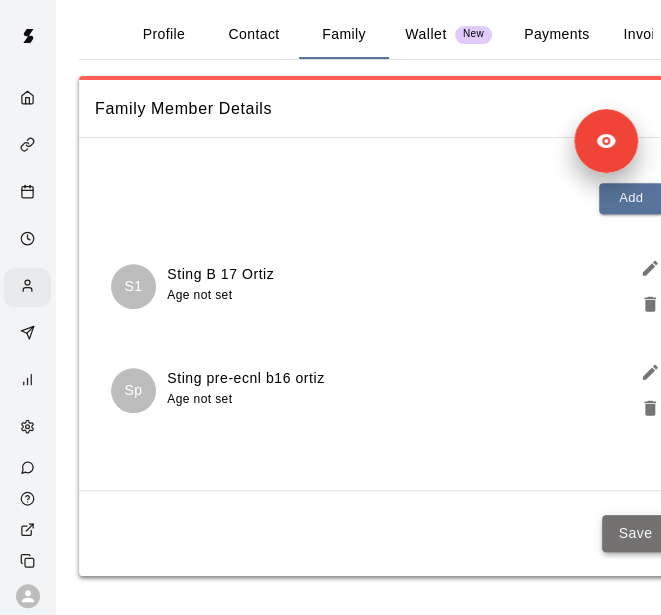 click on "Save" at bounding box center (635, 533) 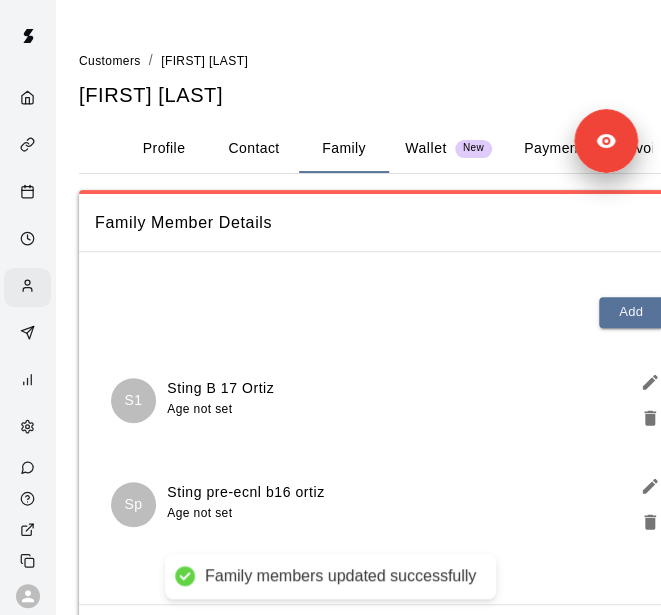 scroll, scrollTop: 0, scrollLeft: 0, axis: both 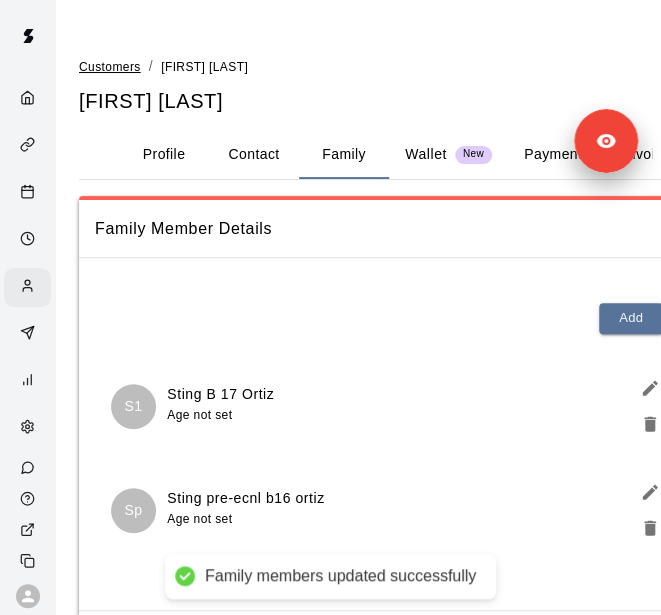 click on "Customers" at bounding box center [110, 67] 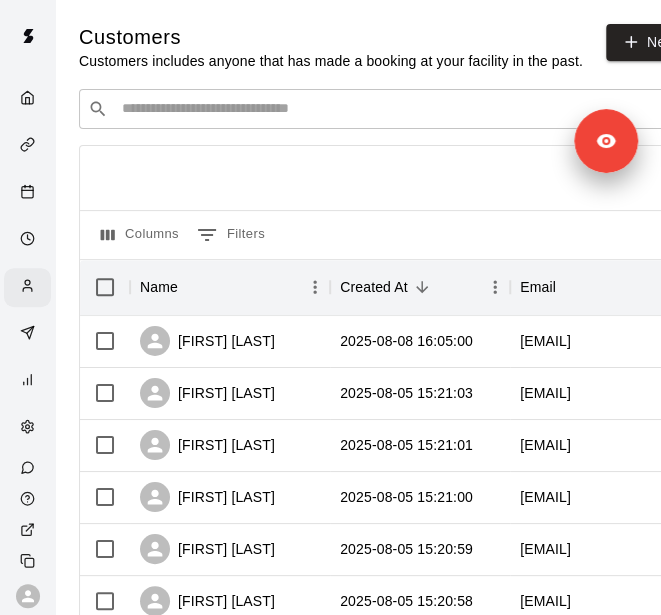 click on "​ ​" at bounding box center (379, 109) 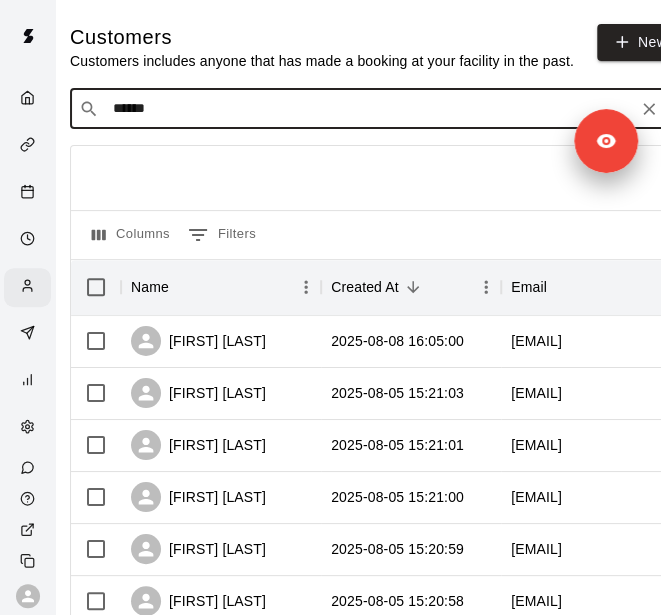 type on "*******" 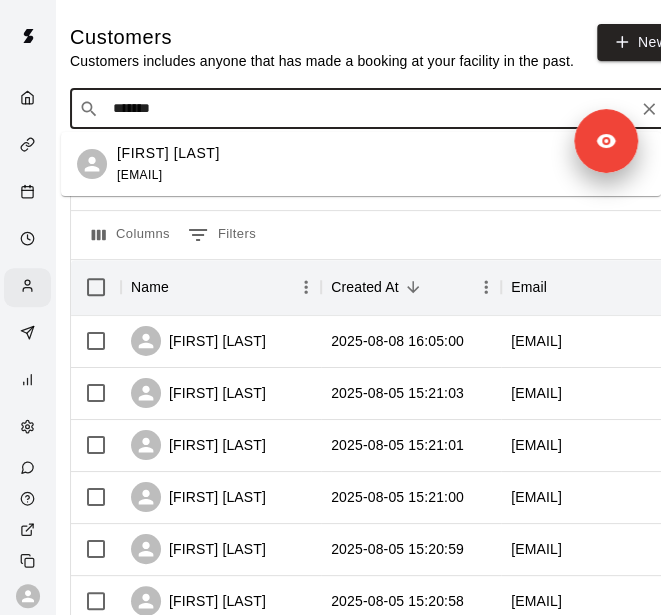 click on "[FIRST] [LAST] [EMAIL]" at bounding box center [381, 164] 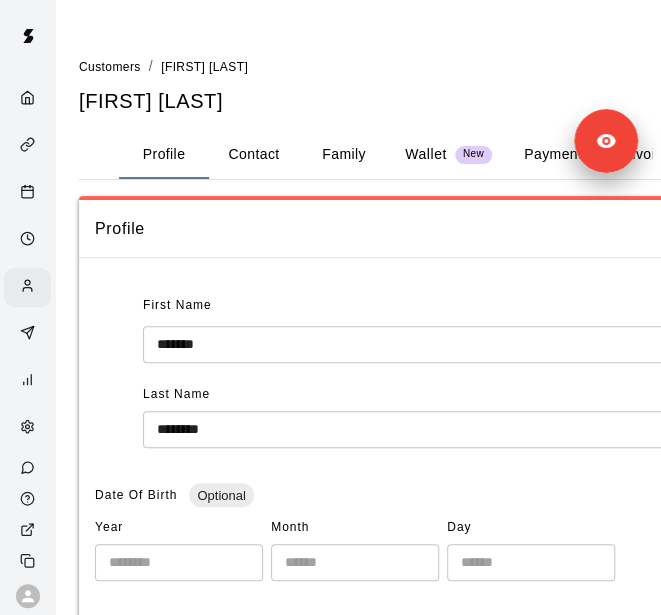 click on "Family" at bounding box center (344, 155) 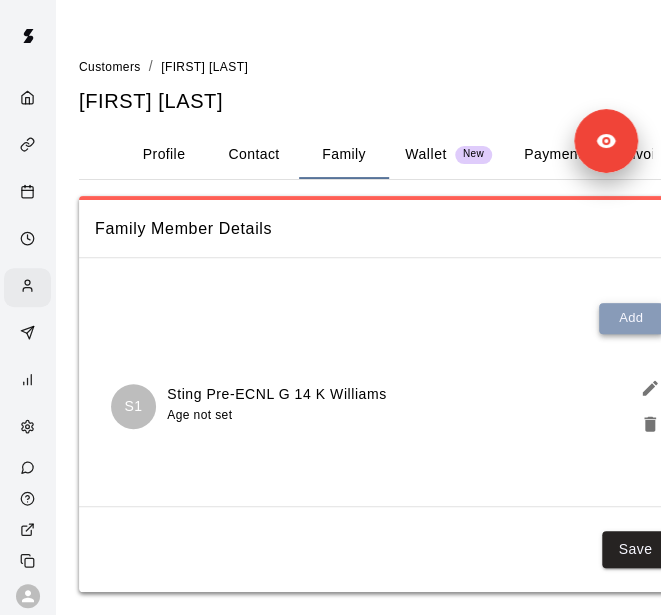 click on "Add" at bounding box center [631, 318] 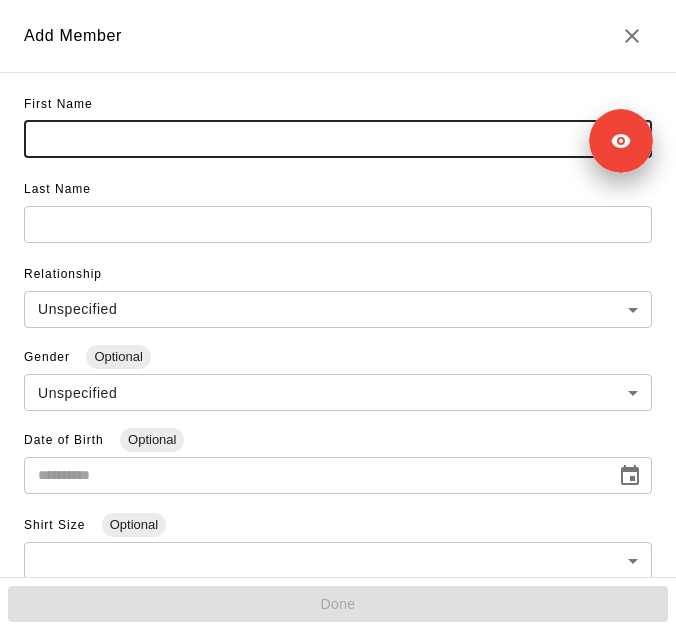 click at bounding box center [338, 139] 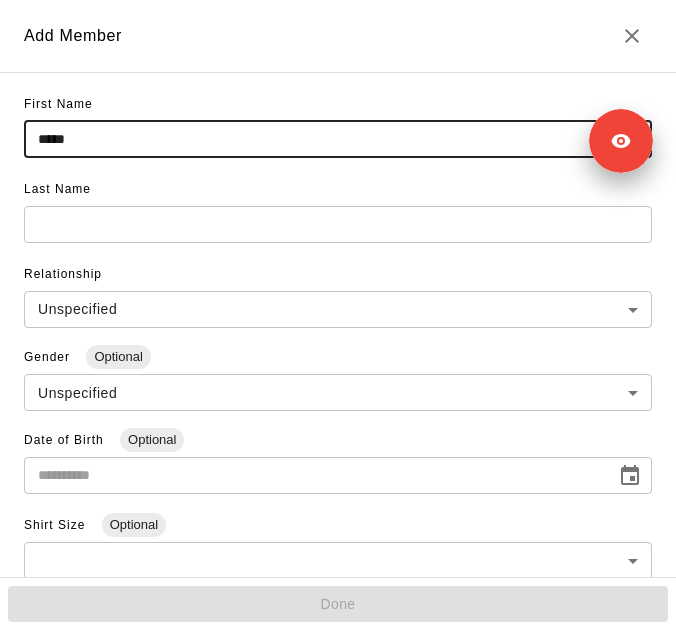 type on "*****" 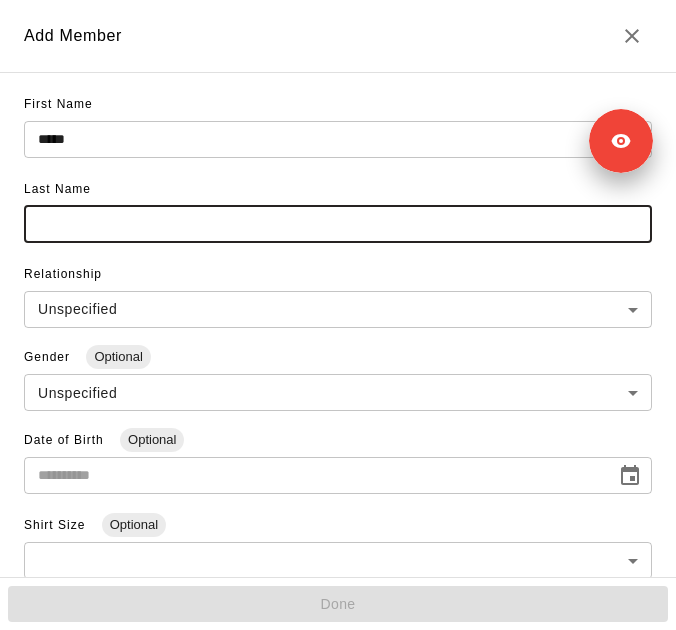 paste on "**********" 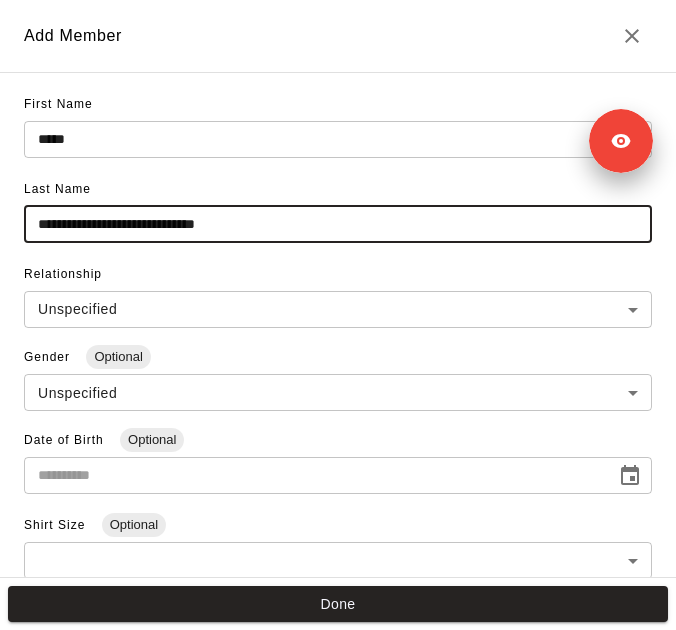 click on "**********" at bounding box center [338, 224] 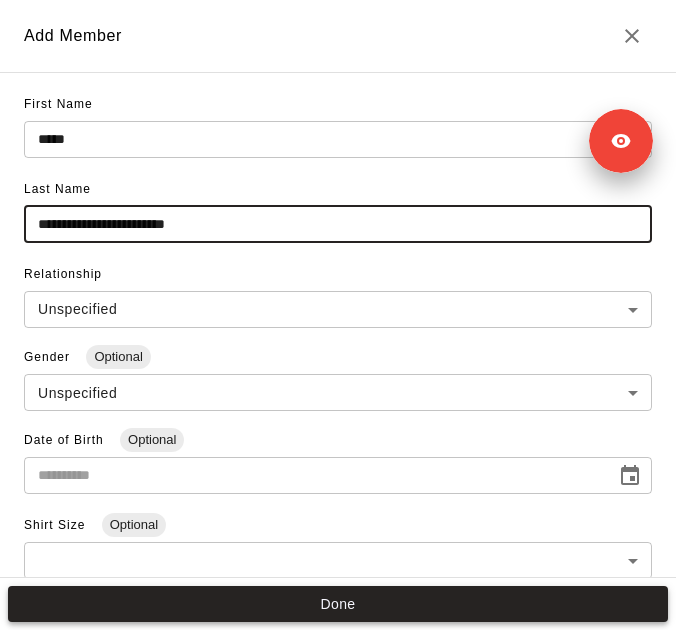 type on "**********" 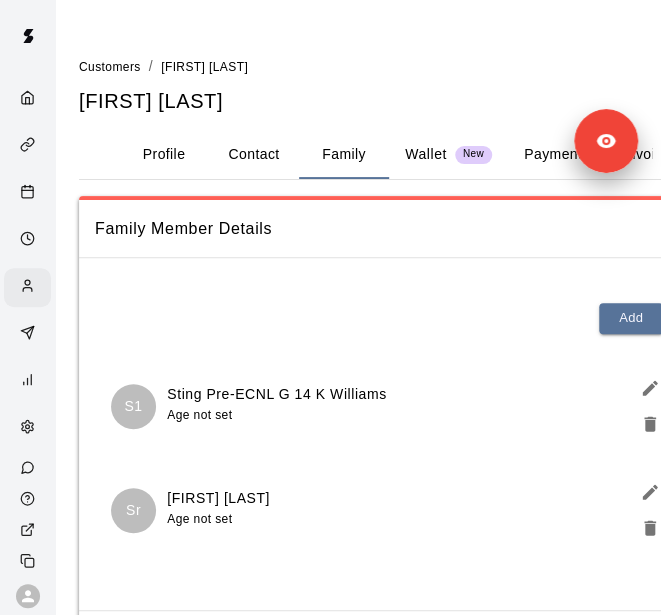 scroll, scrollTop: 120, scrollLeft: 0, axis: vertical 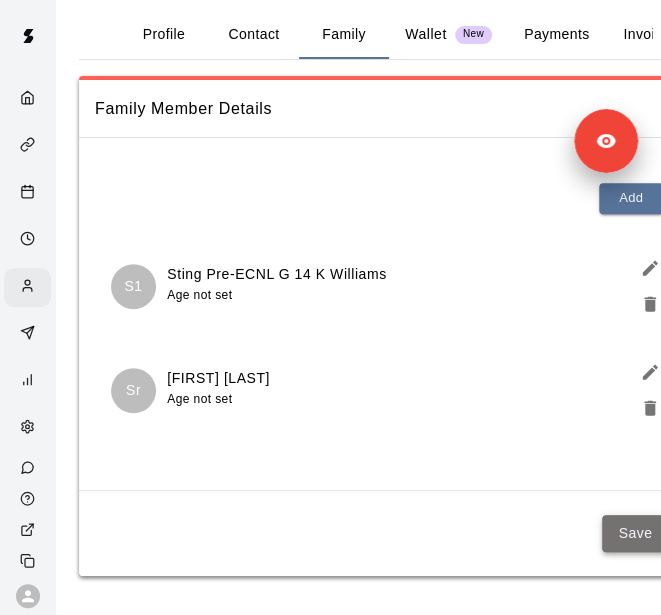 click on "Save" at bounding box center (635, 533) 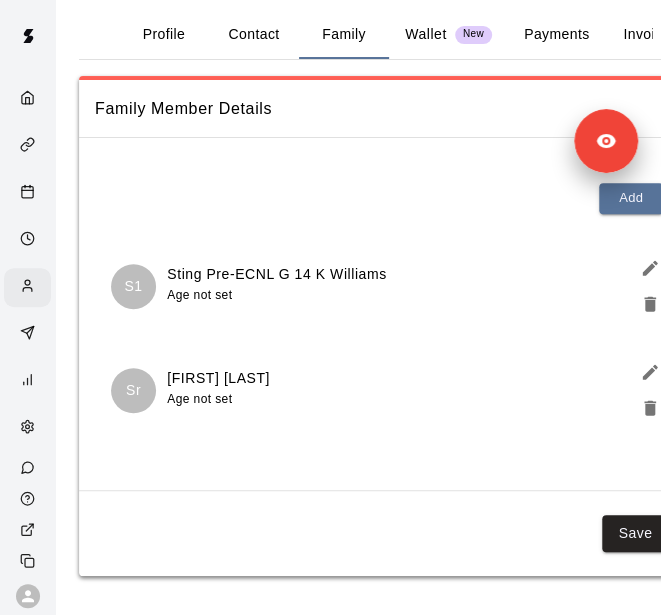 scroll, scrollTop: 0, scrollLeft: 0, axis: both 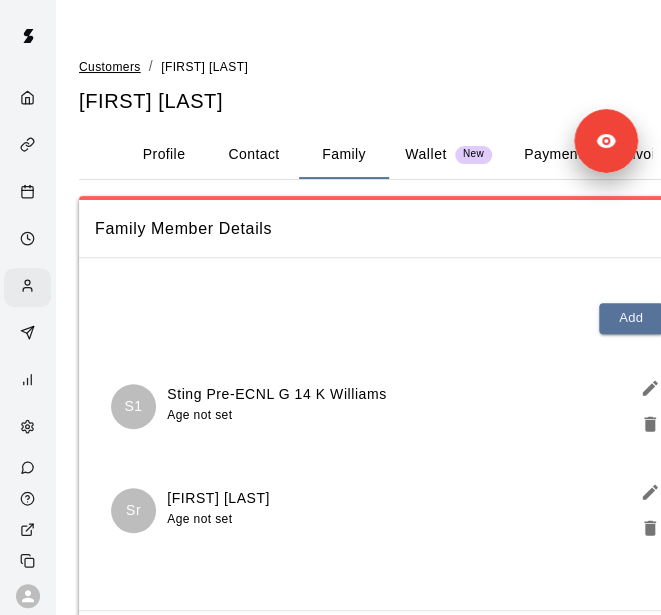 click on "Customers" at bounding box center [110, 67] 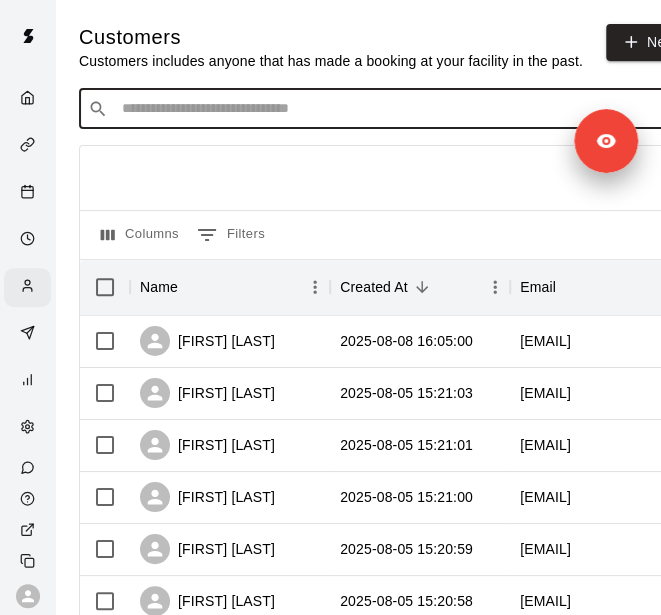 click at bounding box center [393, 109] 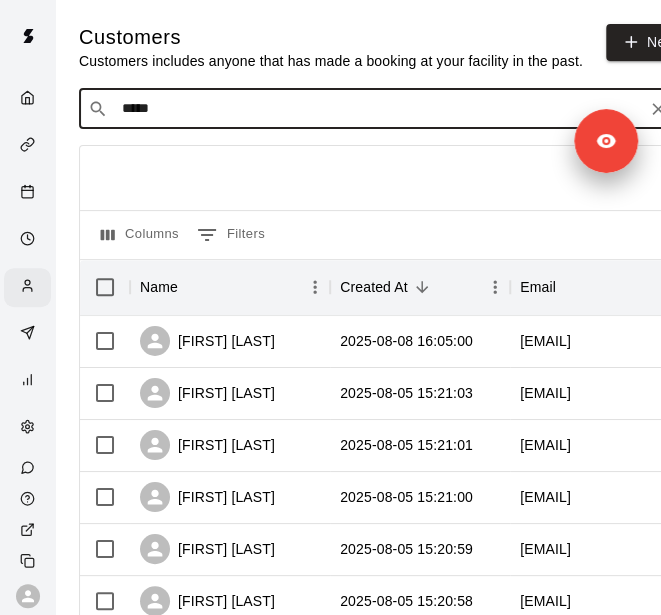 type on "******" 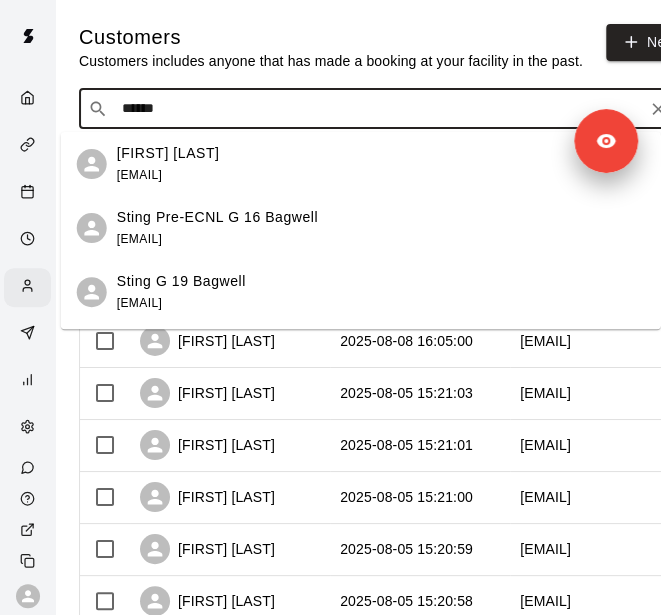 click on "[FIRST] [LAST] [EMAIL]" at bounding box center (381, 164) 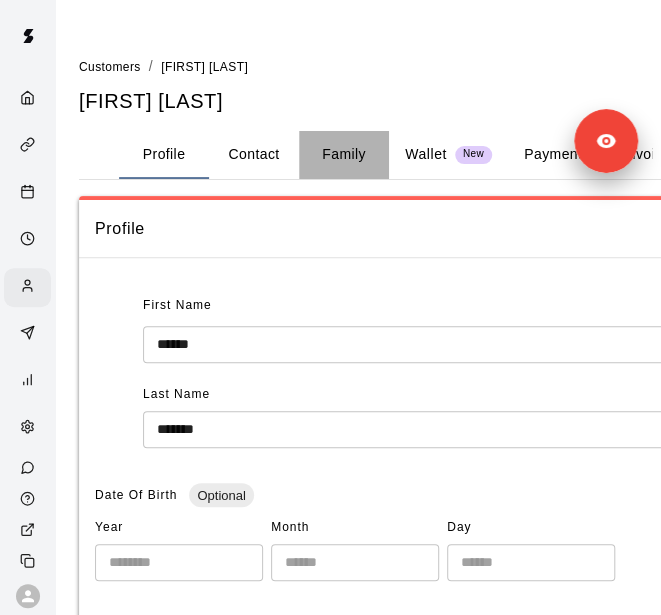click on "Family" at bounding box center (344, 155) 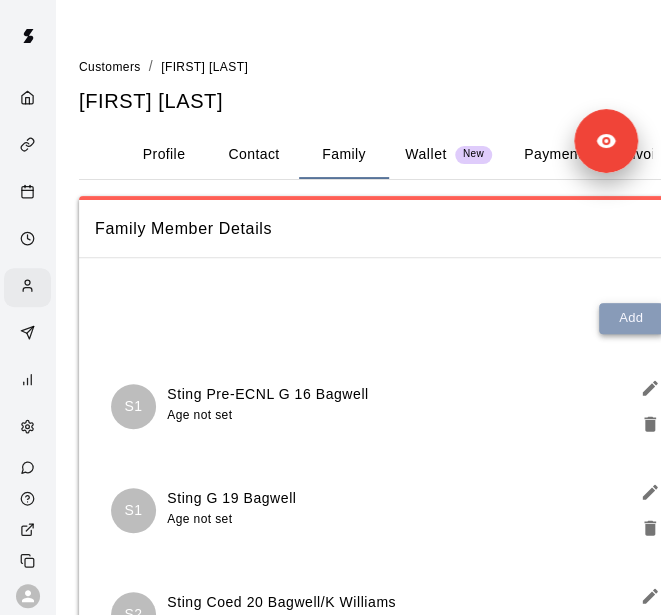 click on "Add" at bounding box center (631, 318) 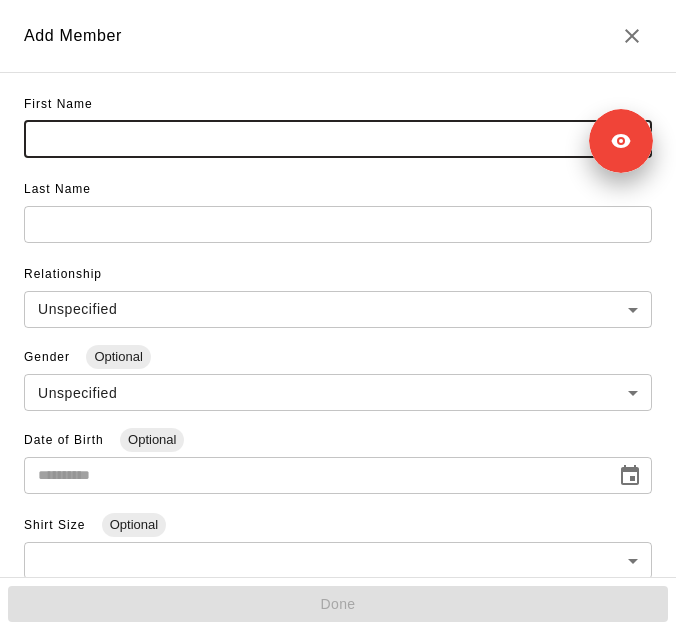 click at bounding box center [338, 139] 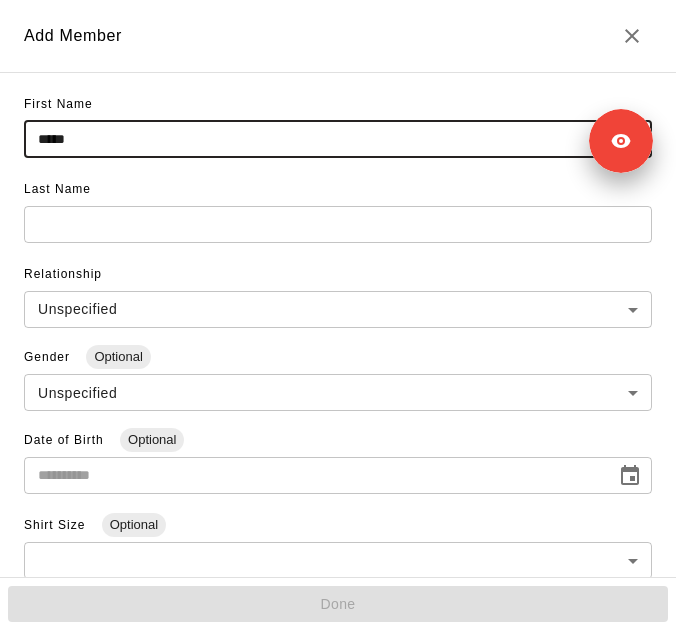 type on "*****" 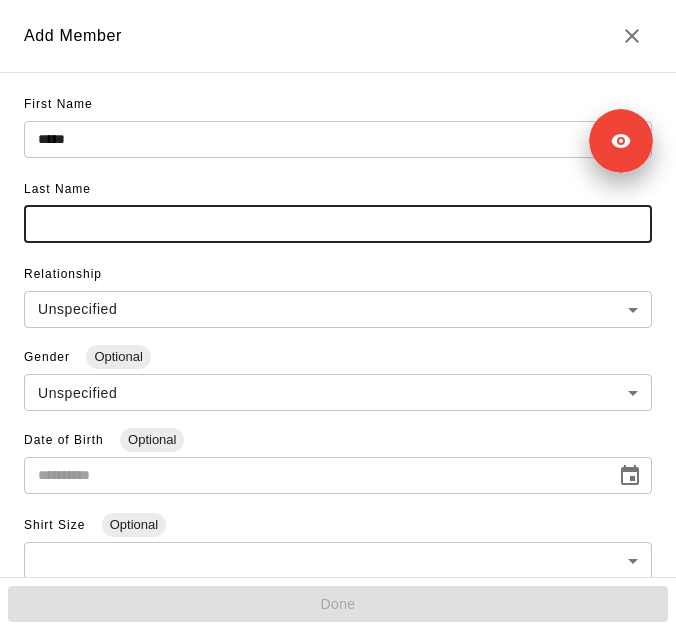 paste on "**********" 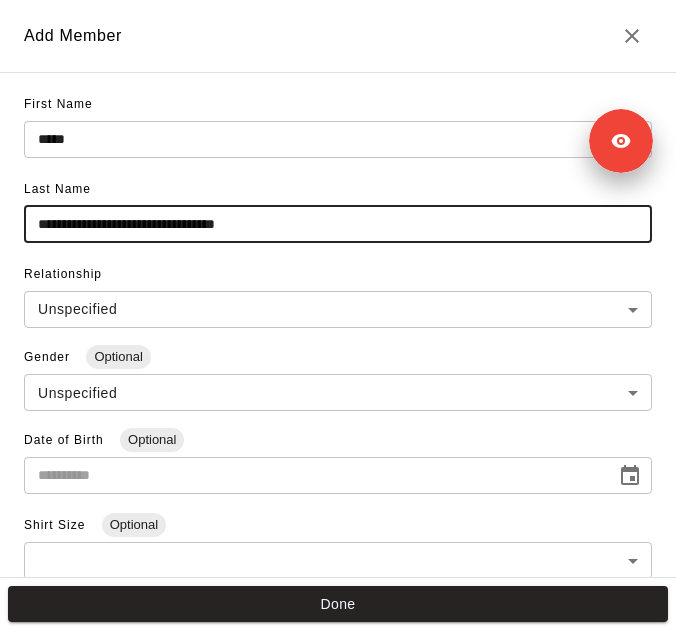 click on "**********" at bounding box center (338, 224) 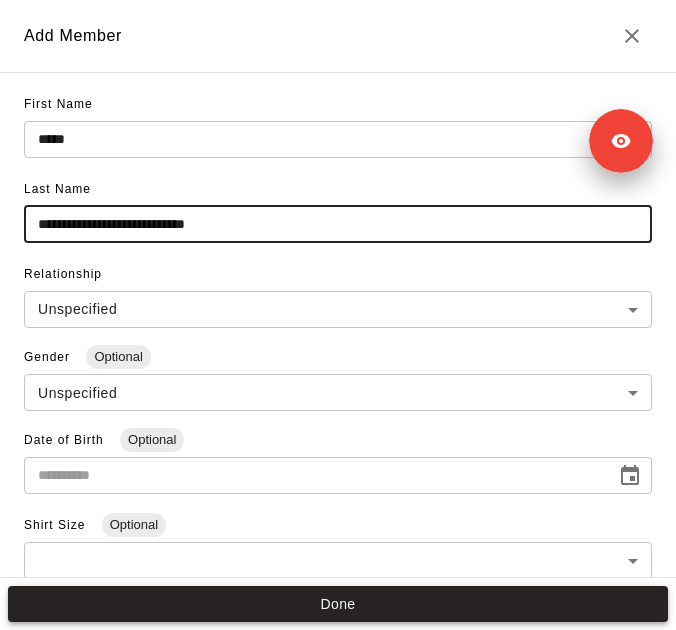 type on "**********" 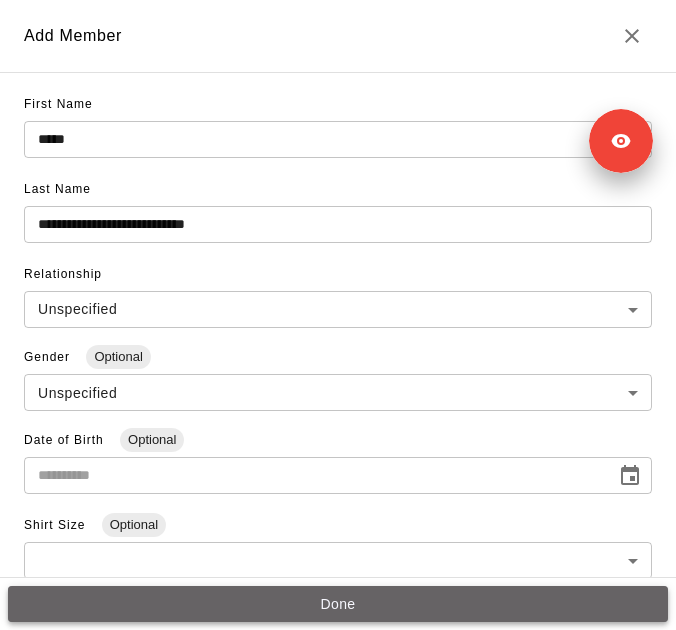 click on "Done" at bounding box center (338, 604) 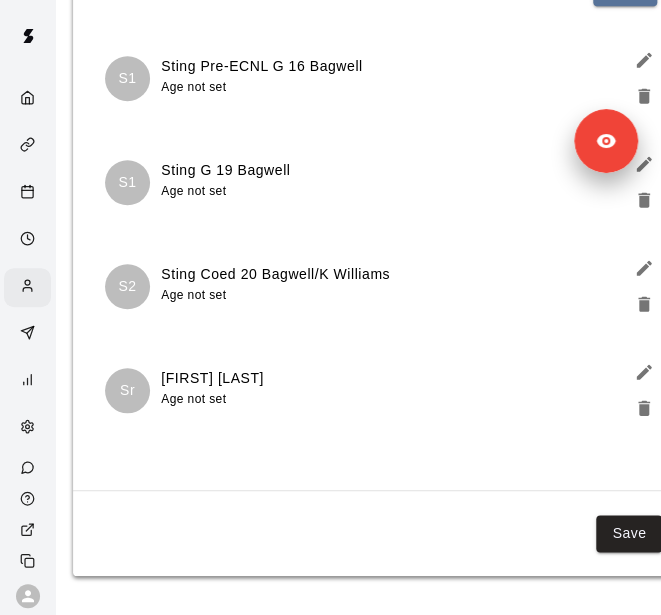 scroll, scrollTop: 328, scrollLeft: 0, axis: vertical 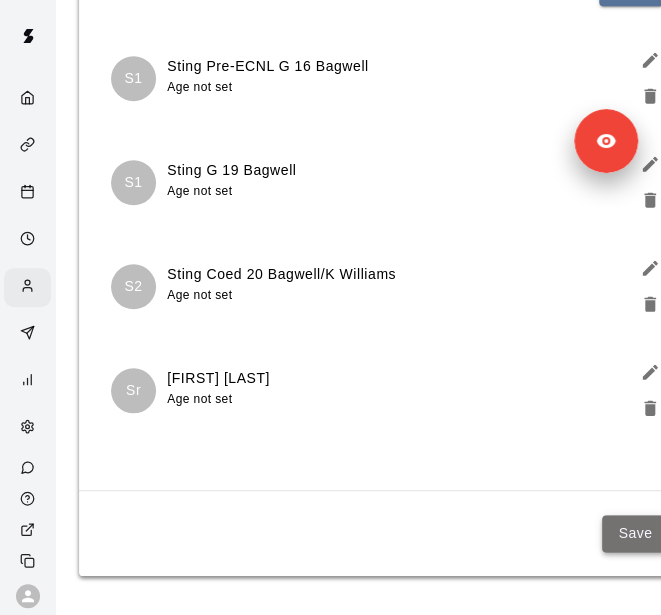 click on "Save" at bounding box center [635, 533] 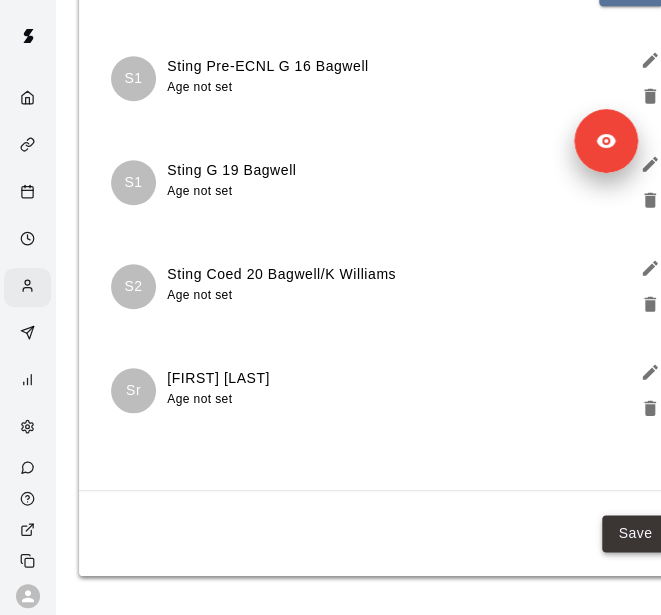click on "Save" at bounding box center (635, 533) 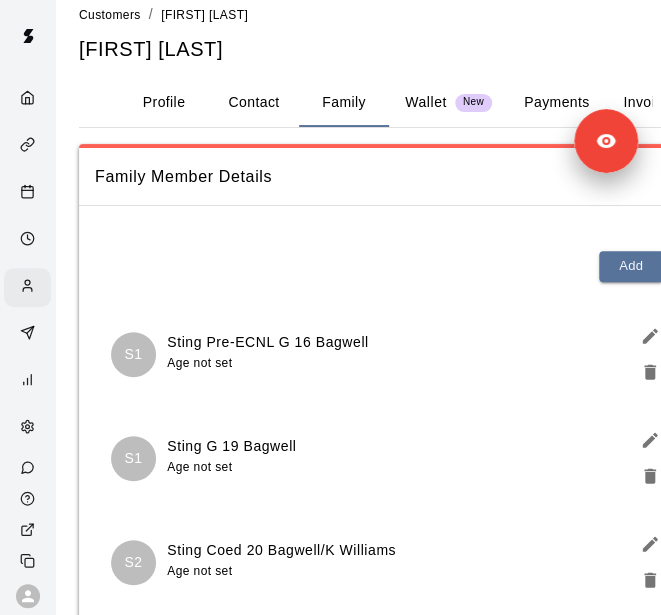 scroll, scrollTop: 45, scrollLeft: 0, axis: vertical 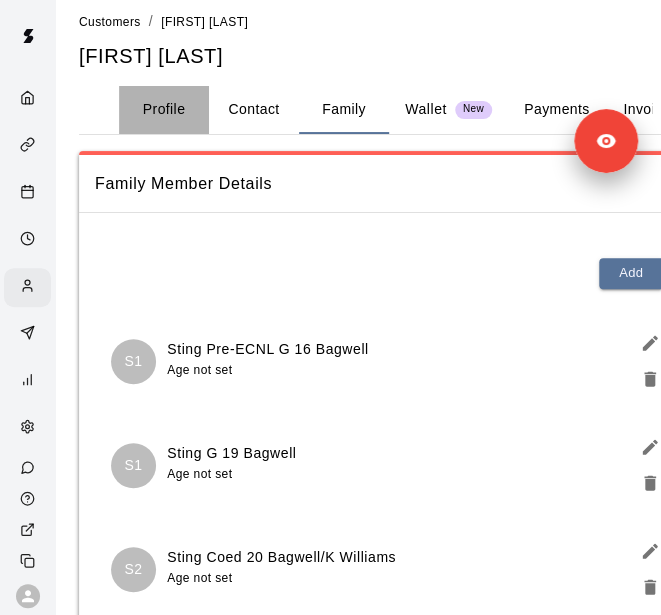 click on "Profile" at bounding box center (164, 110) 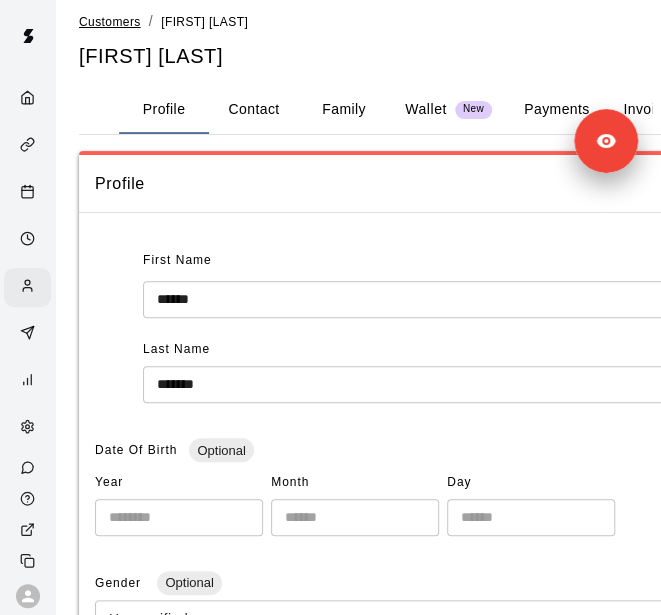 click on "Customers" at bounding box center (110, 22) 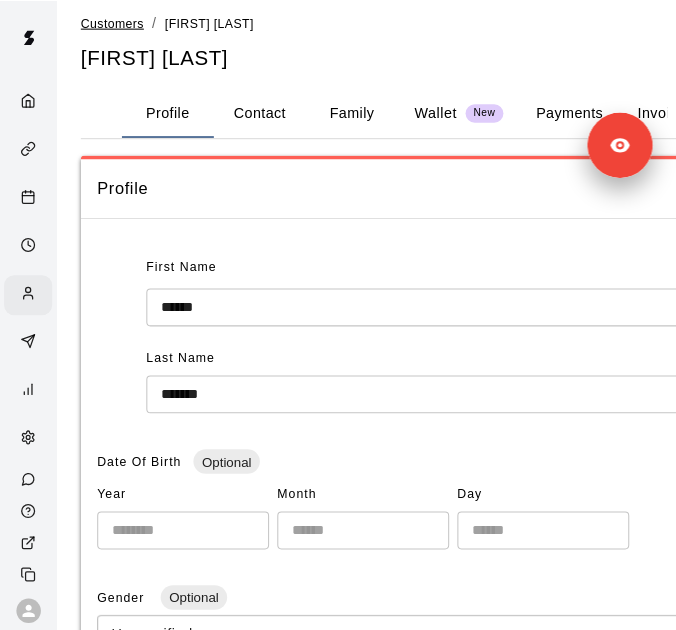 scroll, scrollTop: 0, scrollLeft: 0, axis: both 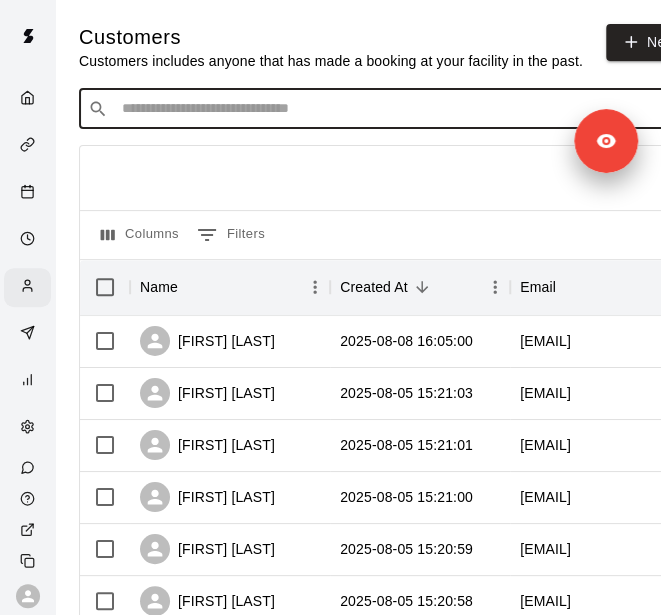 click at bounding box center [393, 109] 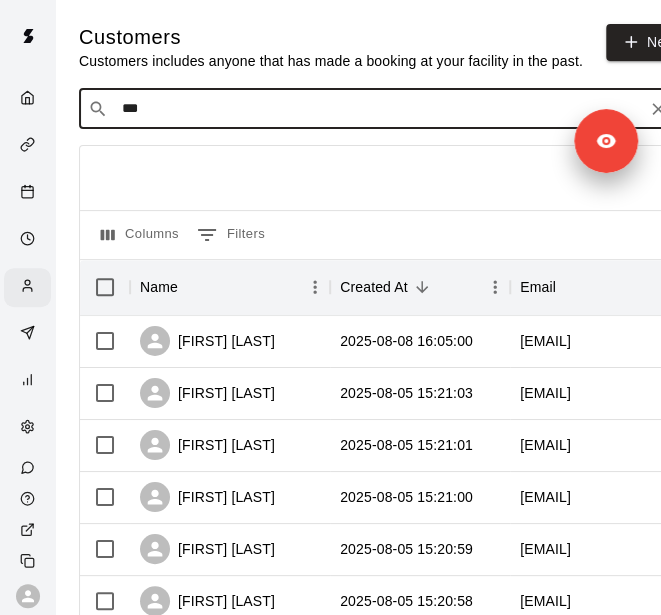 type on "****" 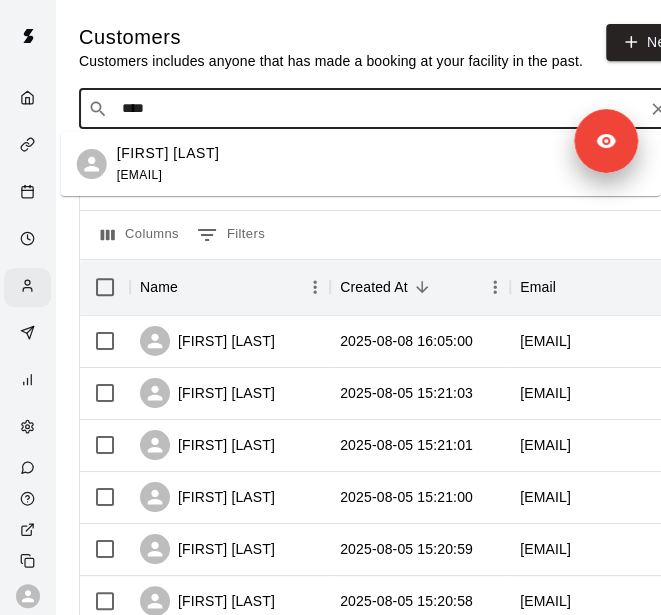 click on "[FIRST] [LAST]" at bounding box center (168, 153) 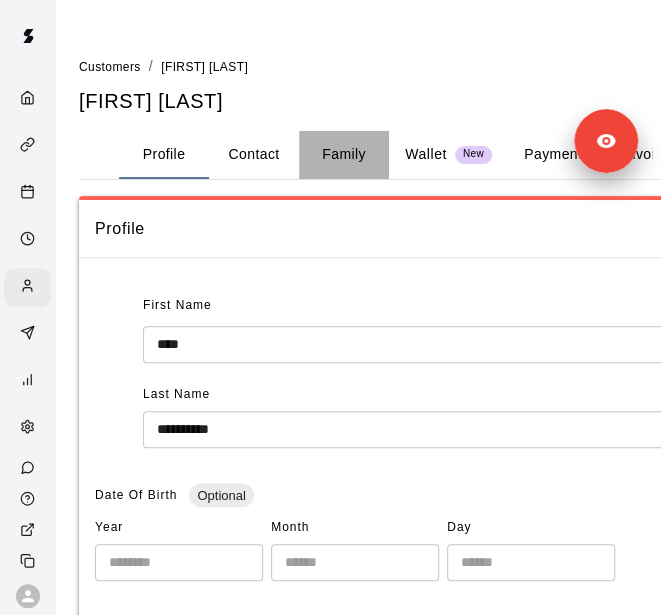 click on "Family" at bounding box center (344, 155) 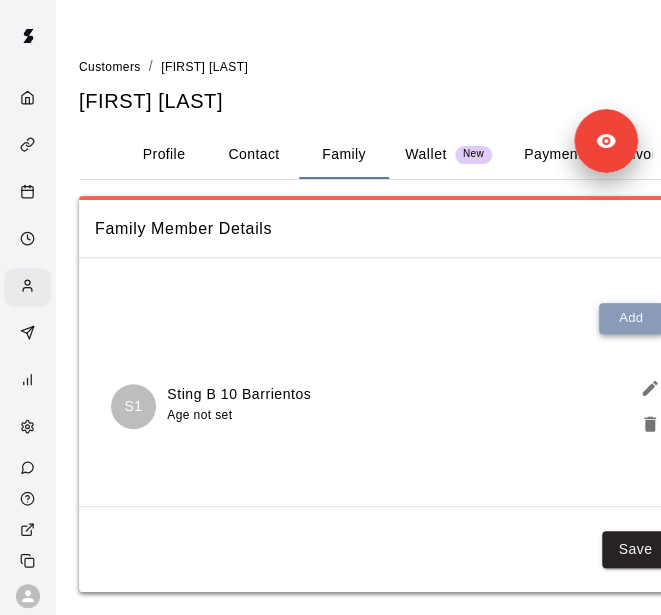 click on "Add" at bounding box center (631, 318) 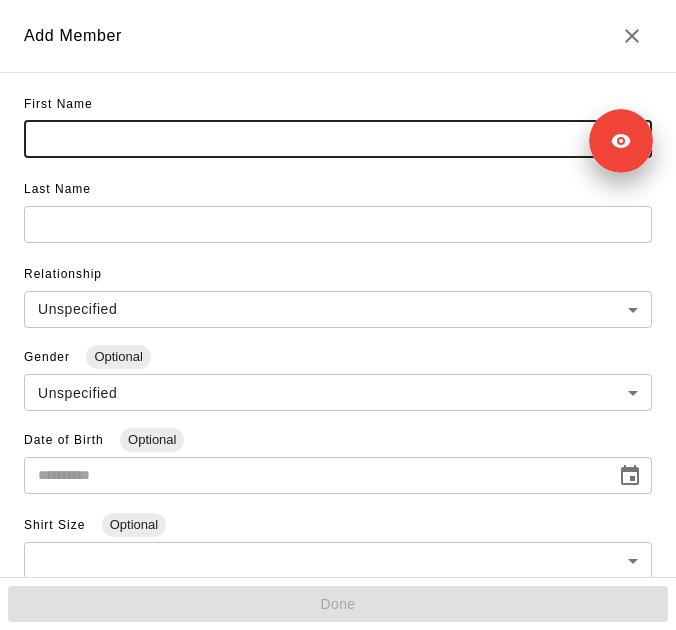click at bounding box center [338, 139] 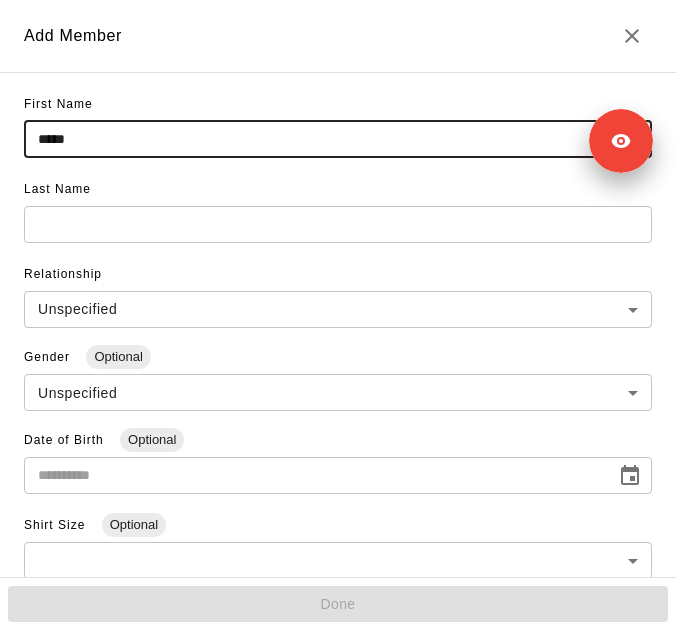 type on "*****" 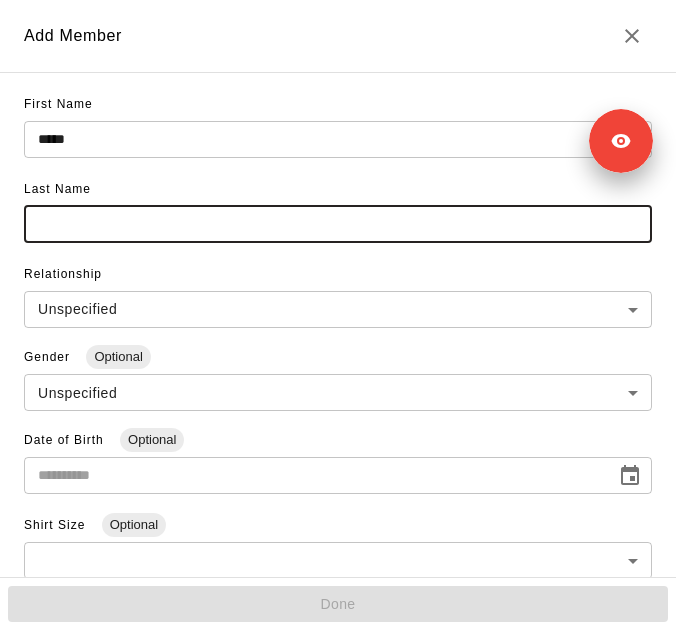 paste on "**********" 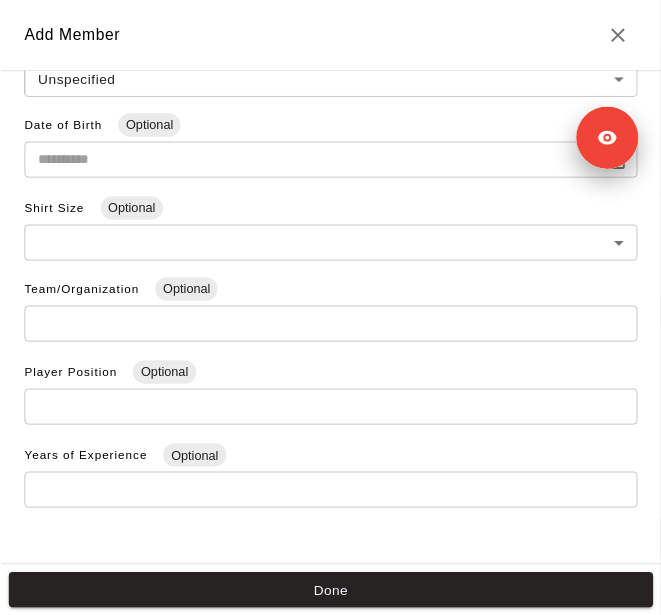 scroll, scrollTop: 316, scrollLeft: 0, axis: vertical 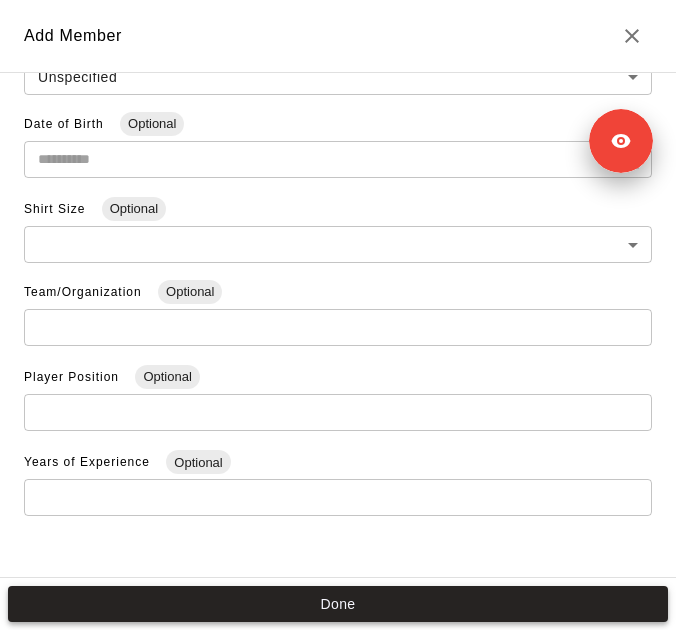 type on "**********" 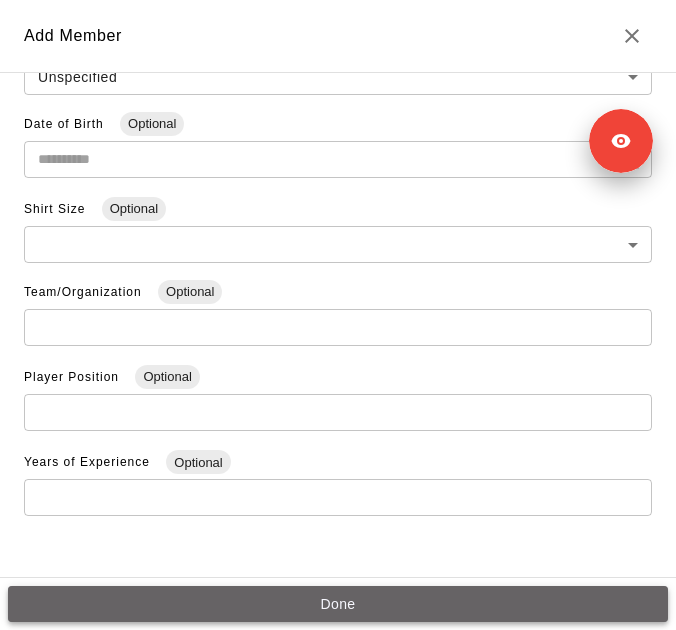 click on "Done" at bounding box center (338, 604) 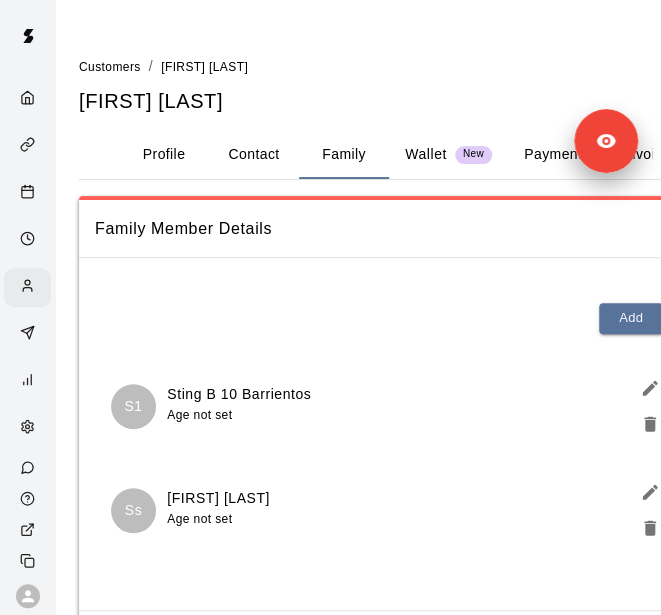 scroll, scrollTop: 120, scrollLeft: 0, axis: vertical 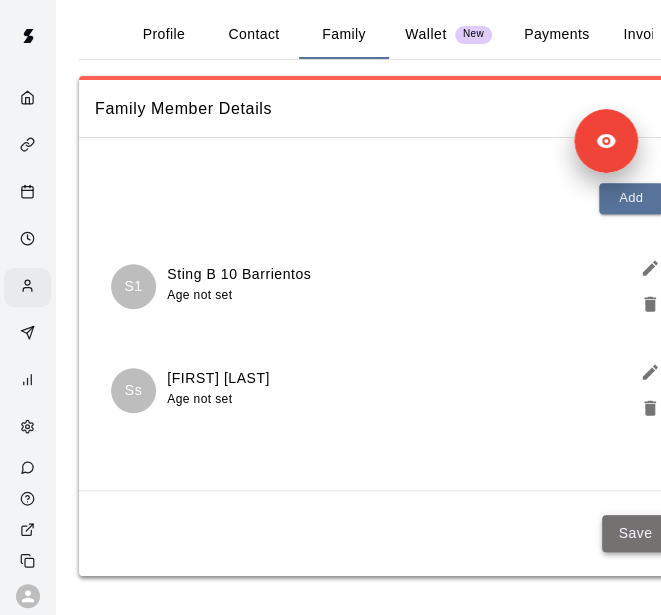 click on "Save" at bounding box center (635, 533) 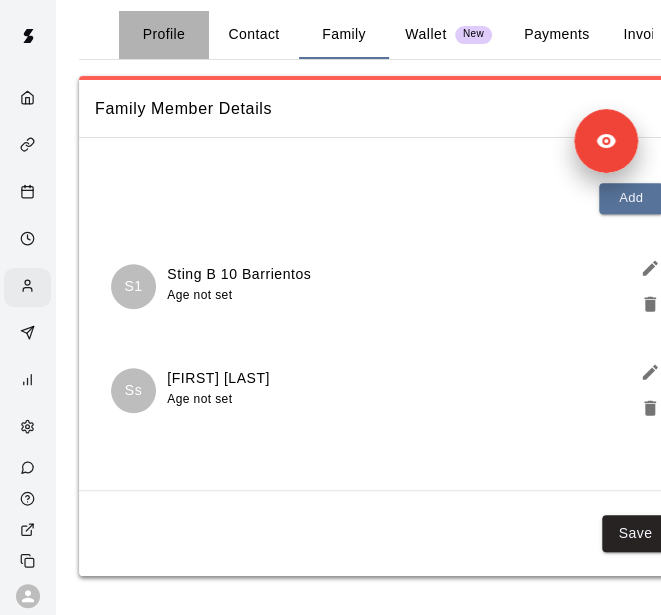 click on "Profile" at bounding box center (164, 35) 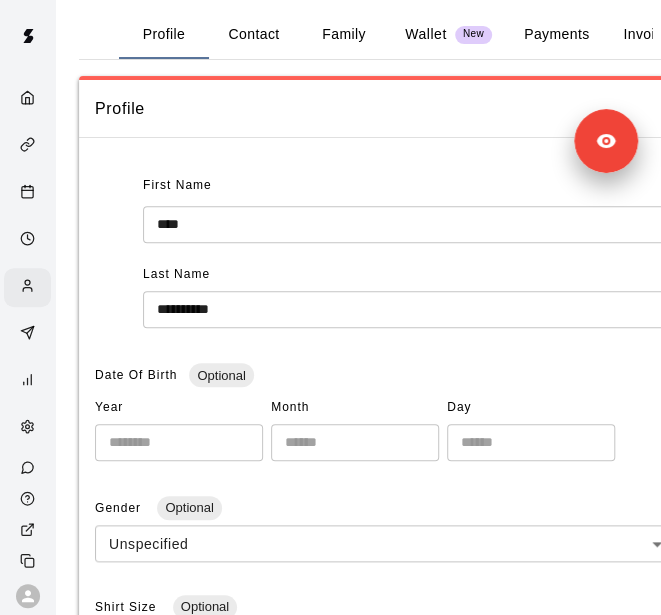 scroll, scrollTop: 0, scrollLeft: 0, axis: both 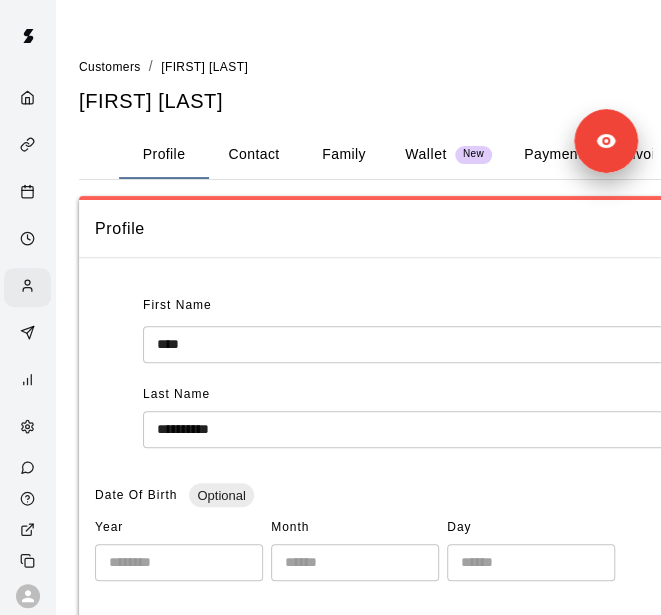click on "Customers" at bounding box center [110, 66] 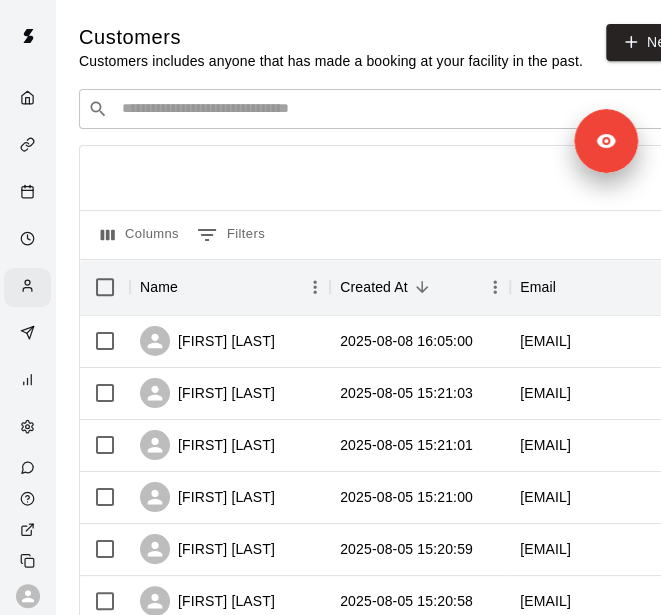 click on "​ ​" at bounding box center (379, 109) 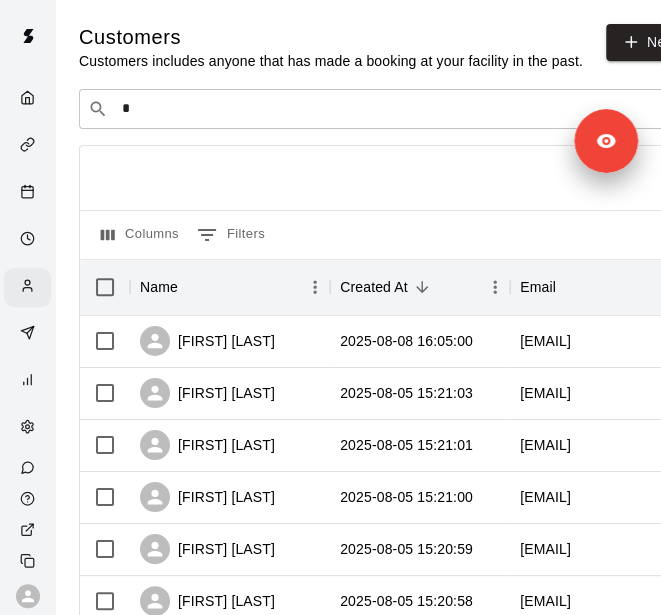 scroll, scrollTop: 0, scrollLeft: 9, axis: horizontal 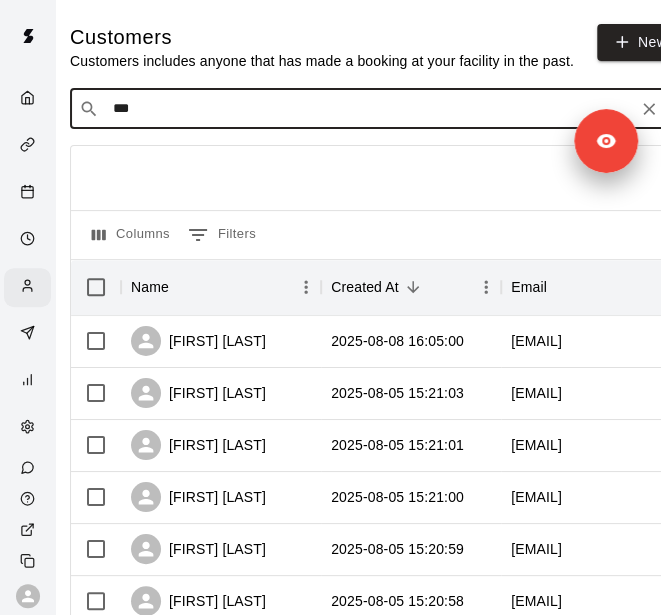 type on "****" 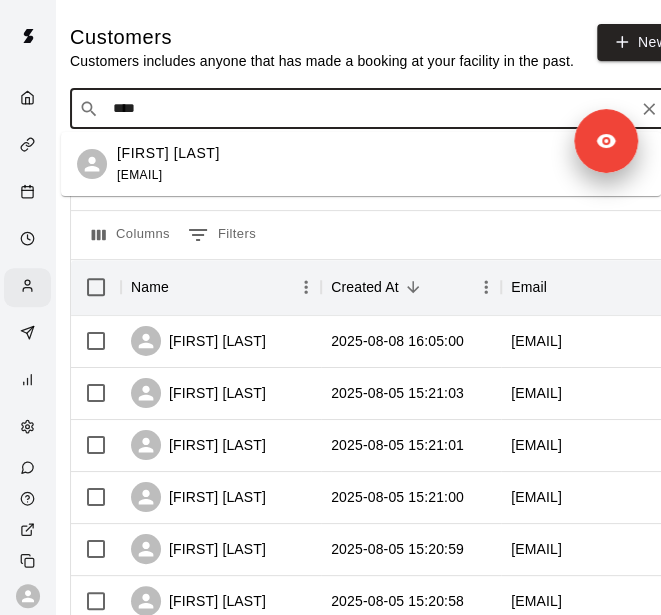click on "[FIRST] [LAST]" at bounding box center (168, 153) 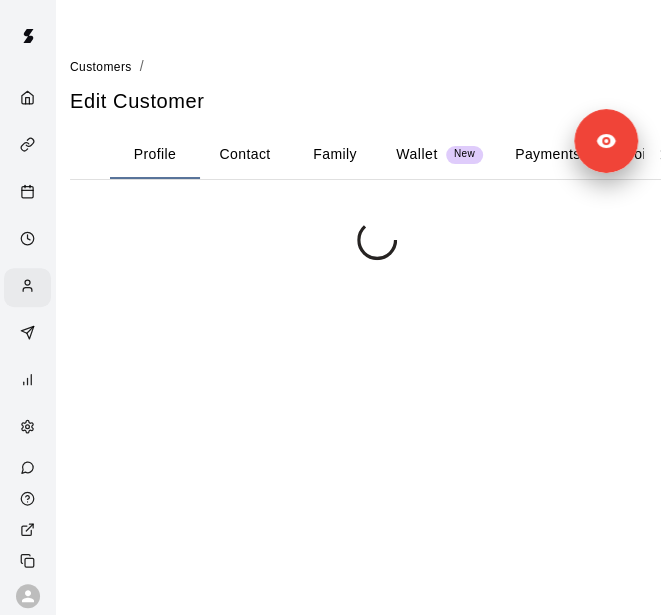 scroll, scrollTop: 0, scrollLeft: 0, axis: both 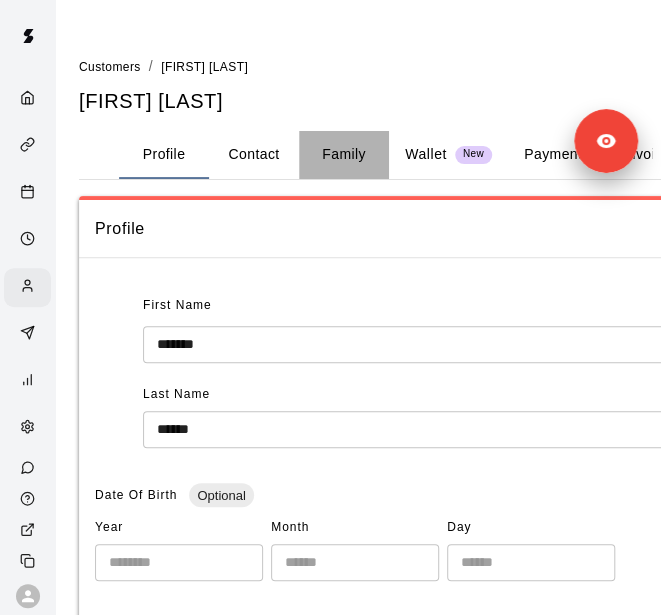 click on "Family" at bounding box center [344, 155] 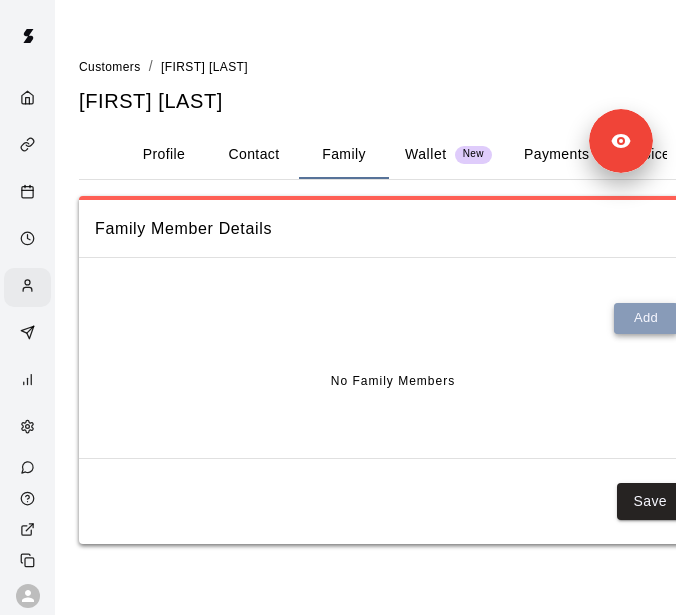 click on "Add" at bounding box center [646, 318] 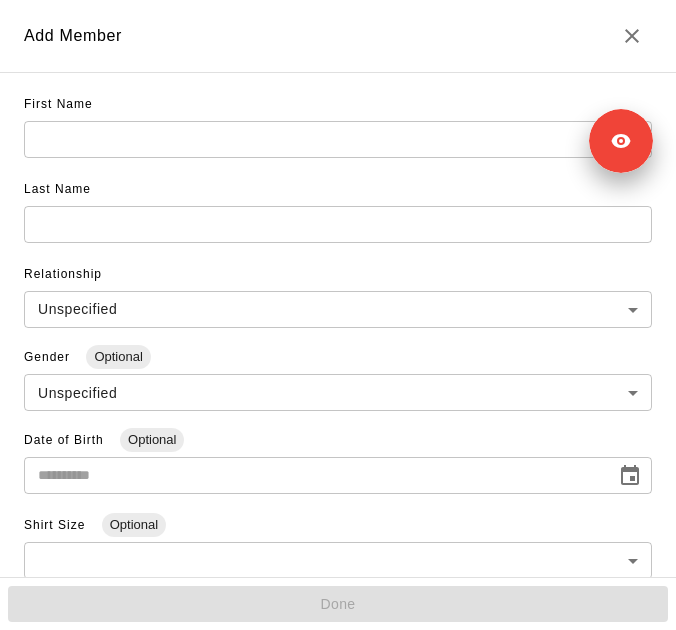 click at bounding box center [338, 139] 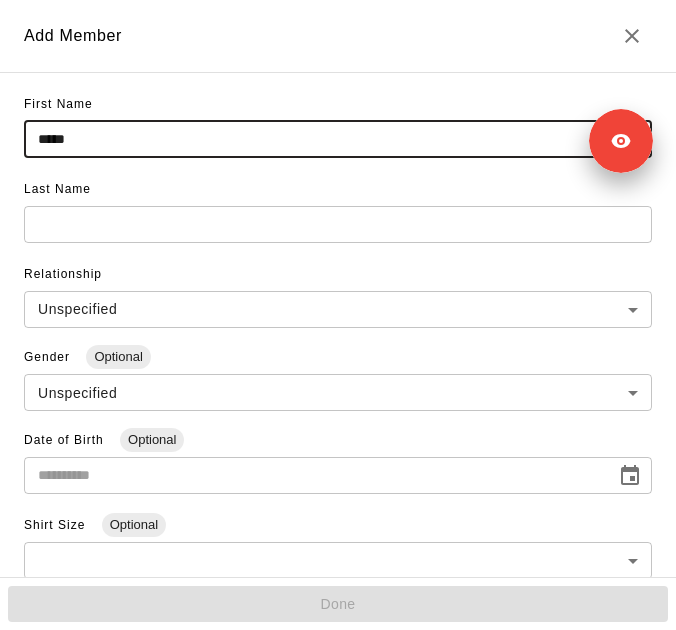 type on "*****" 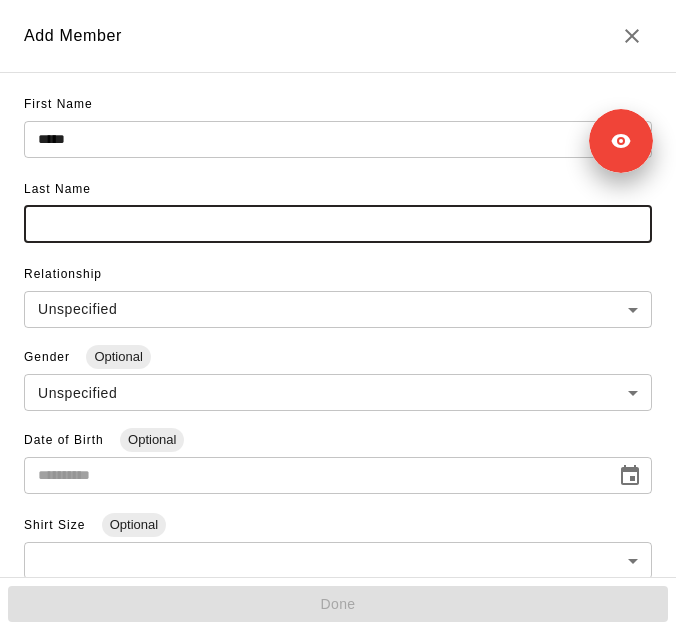 paste on "**********" 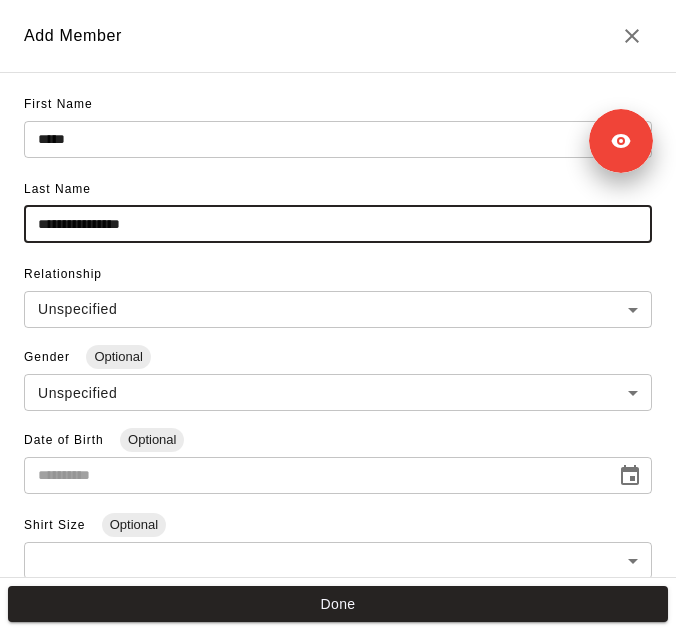 click on "**********" at bounding box center (338, 224) 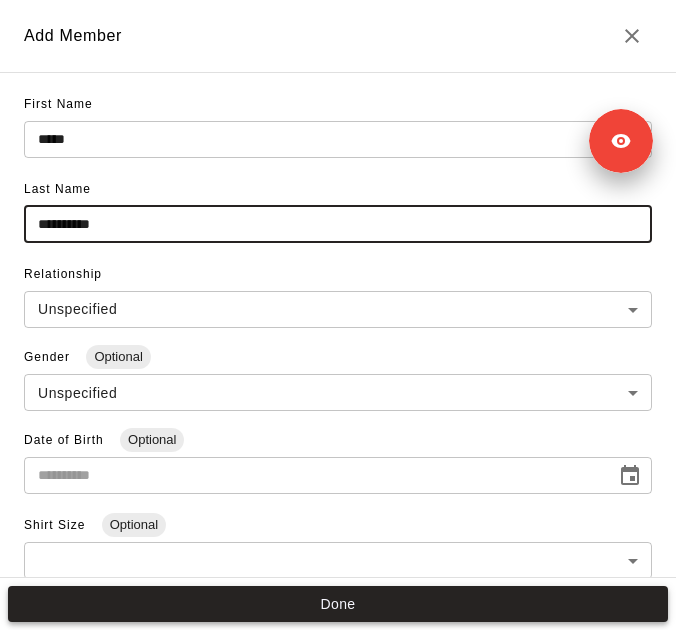 type on "**********" 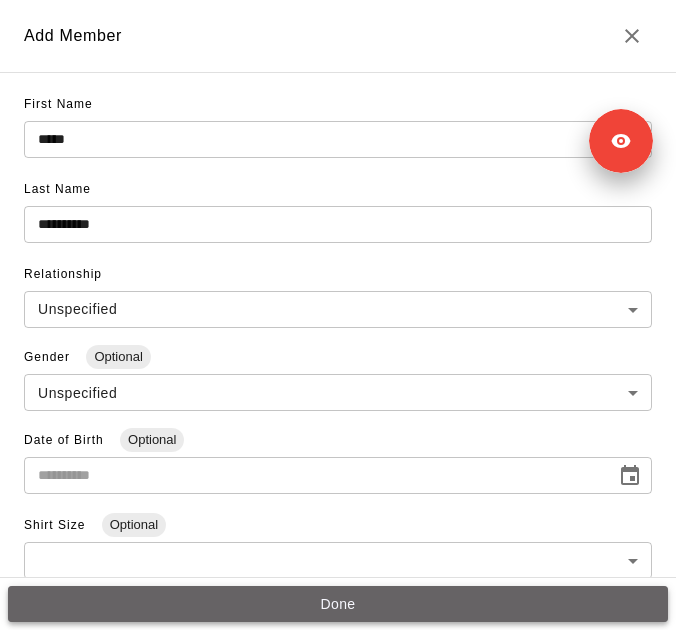 click on "Done" at bounding box center [338, 604] 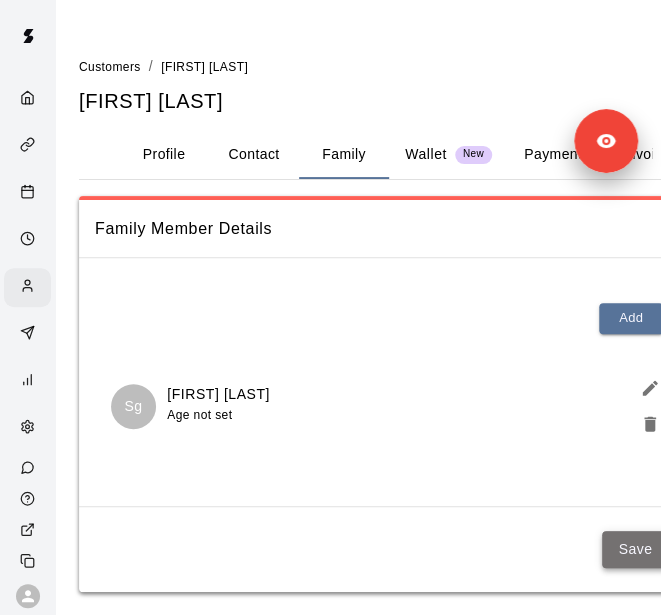 click on "Save" at bounding box center (635, 549) 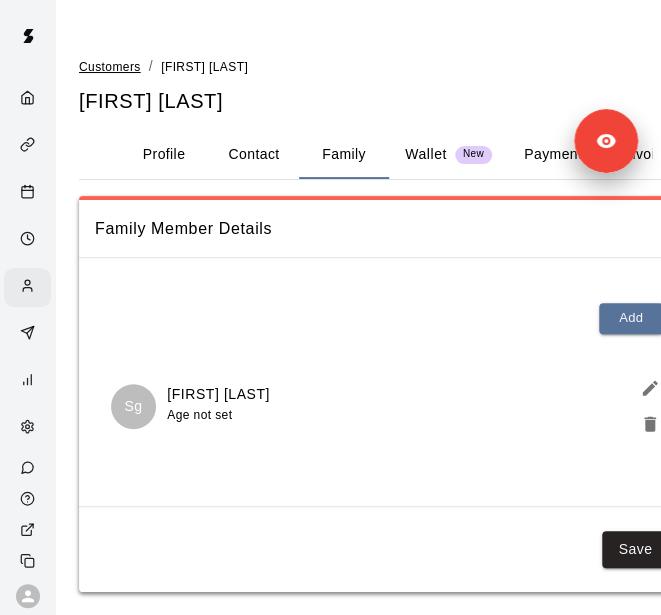 click on "Customers" at bounding box center (110, 67) 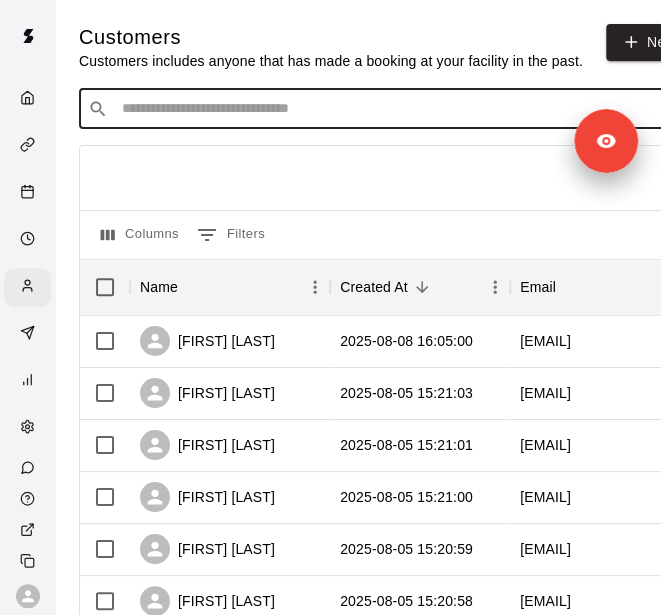 click at bounding box center (393, 109) 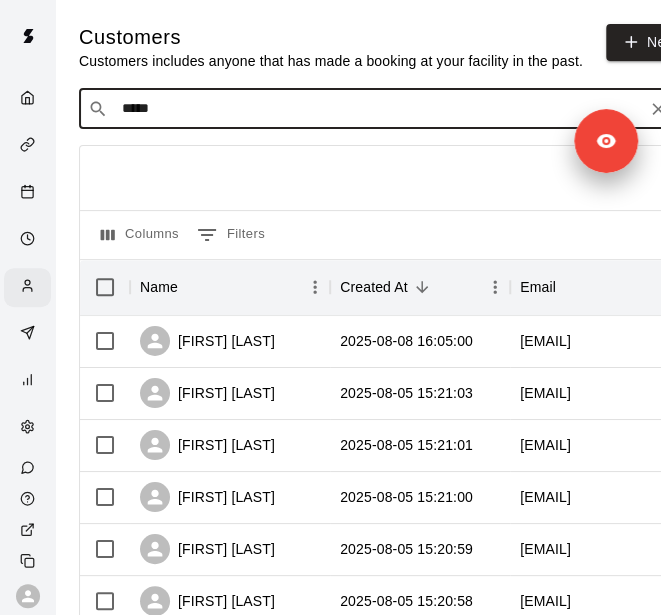 type on "******" 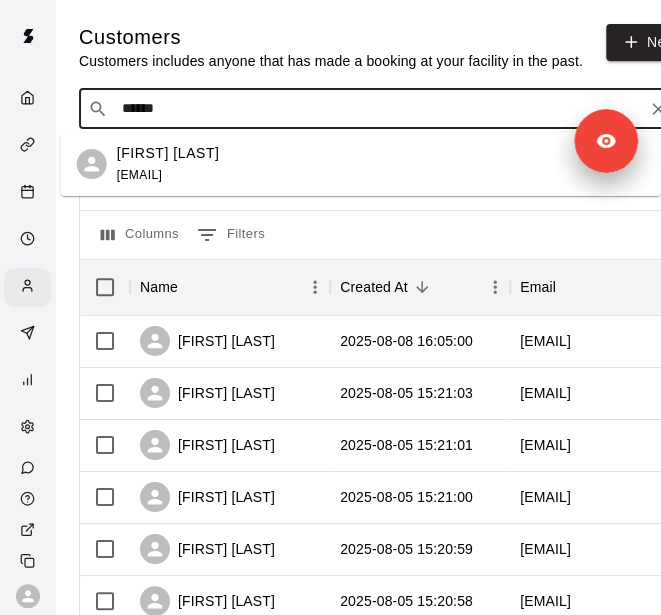 click on "[FIRST] [LAST] [EMAIL]" at bounding box center [168, 164] 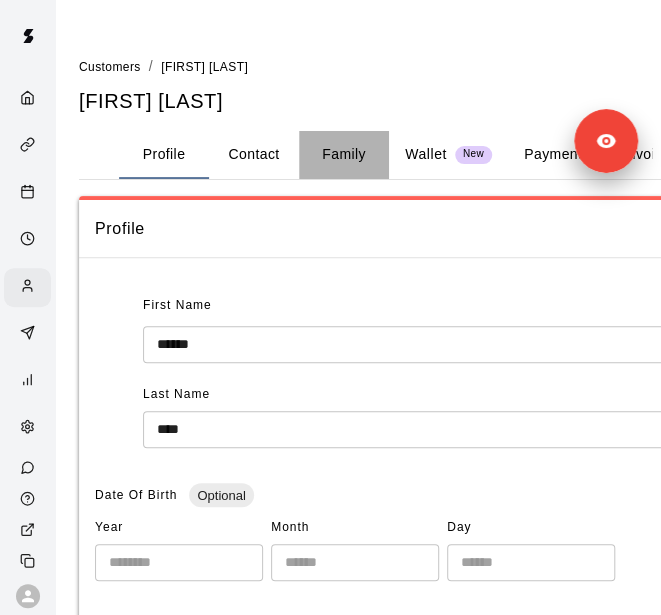 click on "Family" at bounding box center (344, 155) 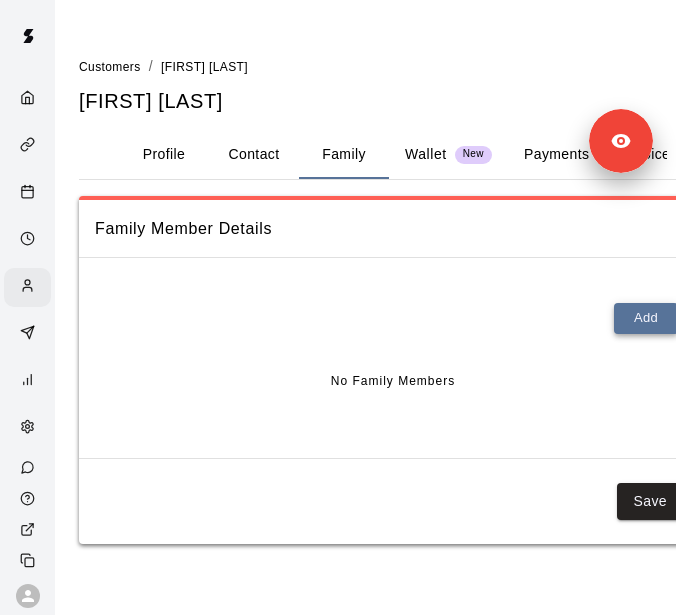 click on "Add" at bounding box center [646, 318] 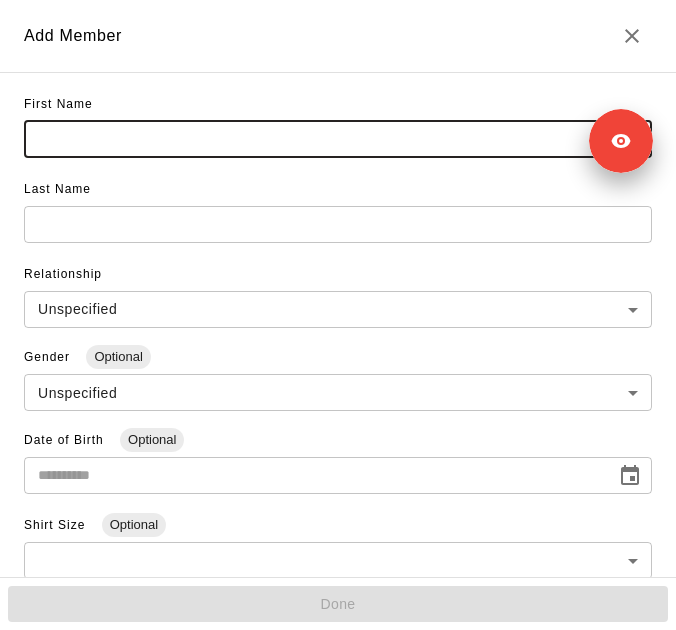 click at bounding box center (338, 139) 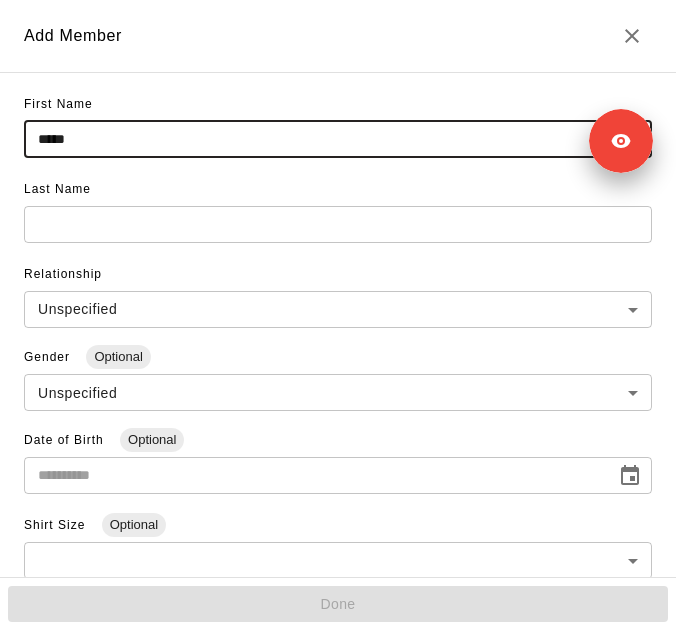 type on "*****" 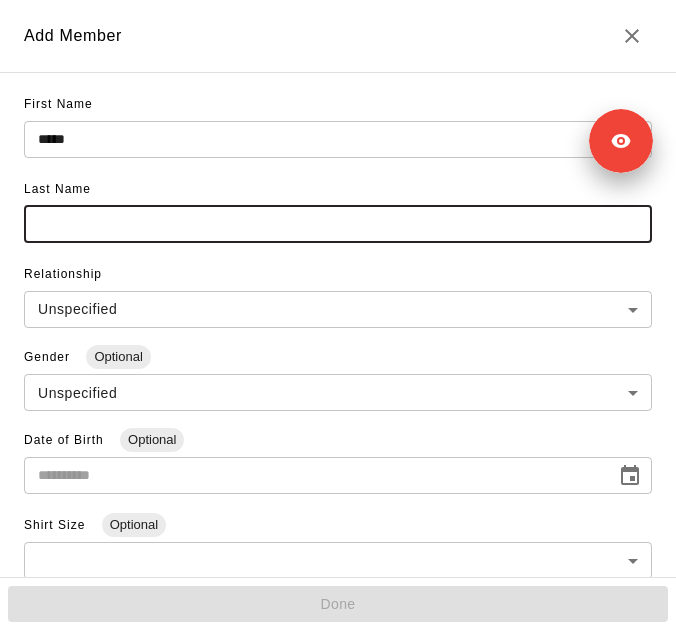 paste on "**********" 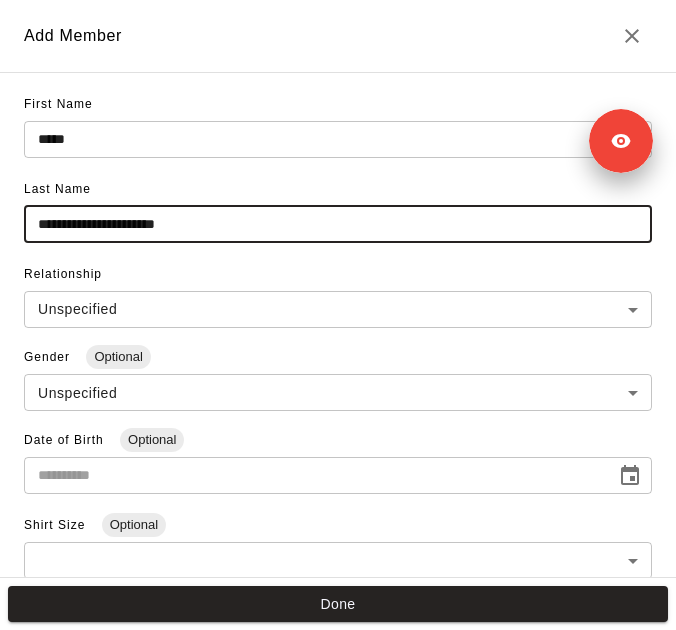 click on "**********" at bounding box center (338, 224) 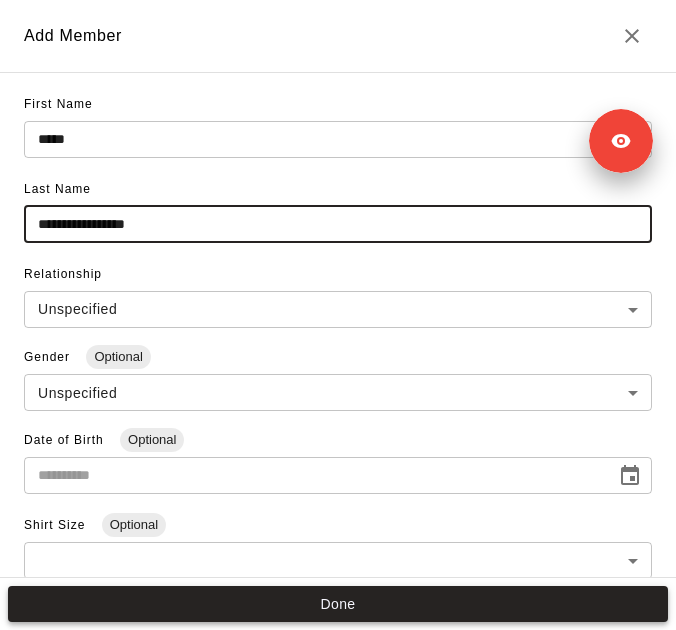 type on "**********" 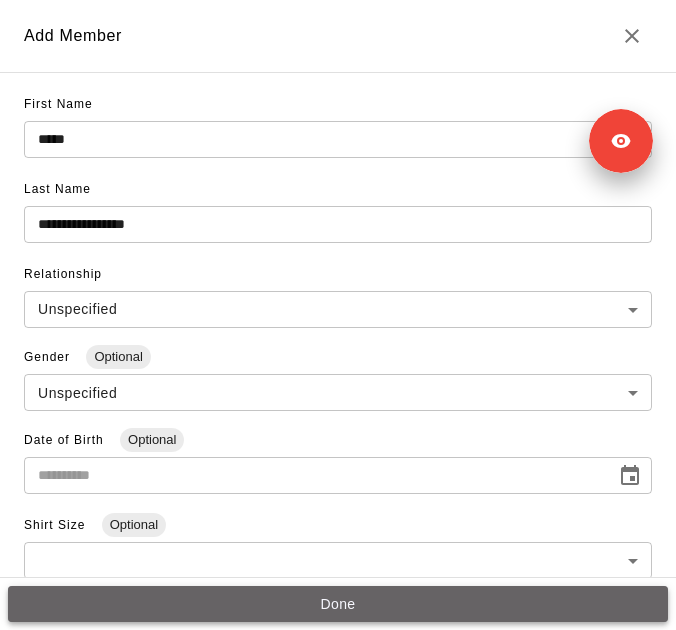 click on "Done" at bounding box center (338, 604) 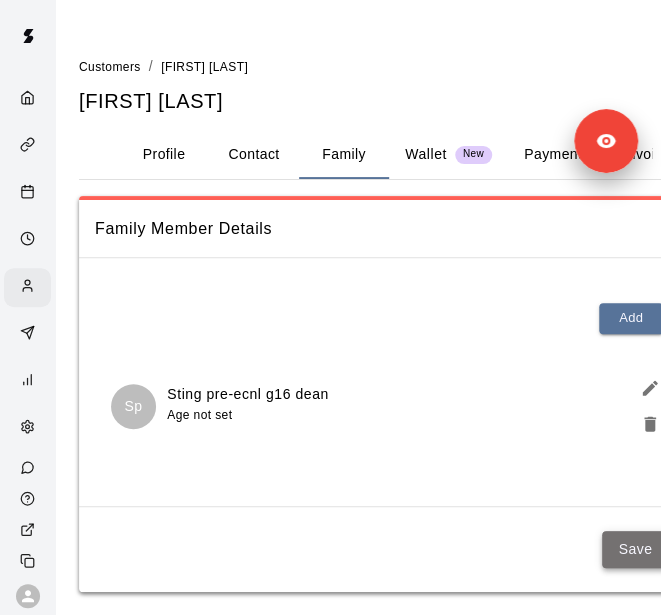 click on "Save" at bounding box center [635, 549] 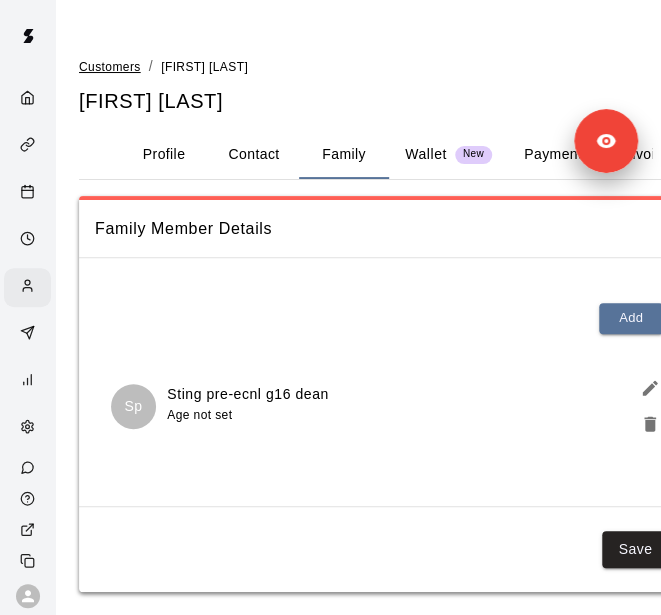 click on "Customers" at bounding box center (110, 67) 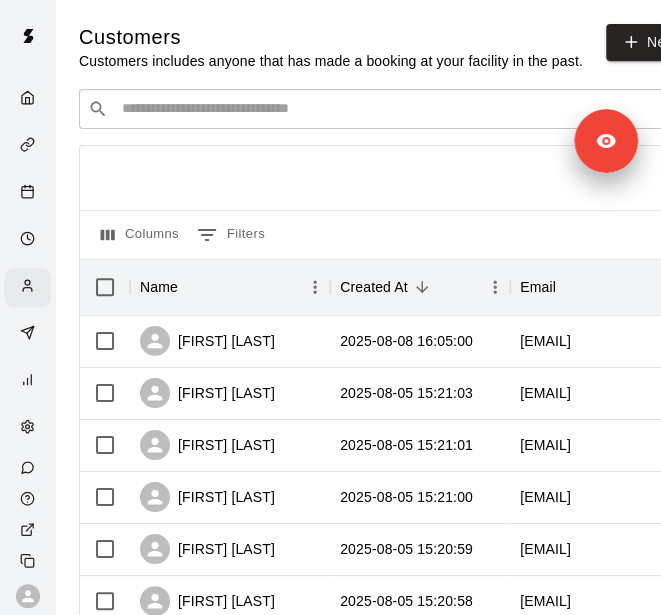 click on "​ ​" at bounding box center [379, 109] 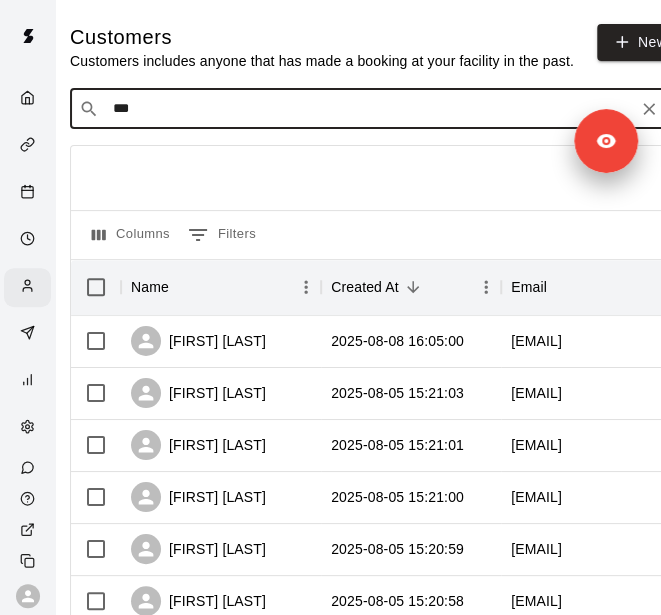 type on "****" 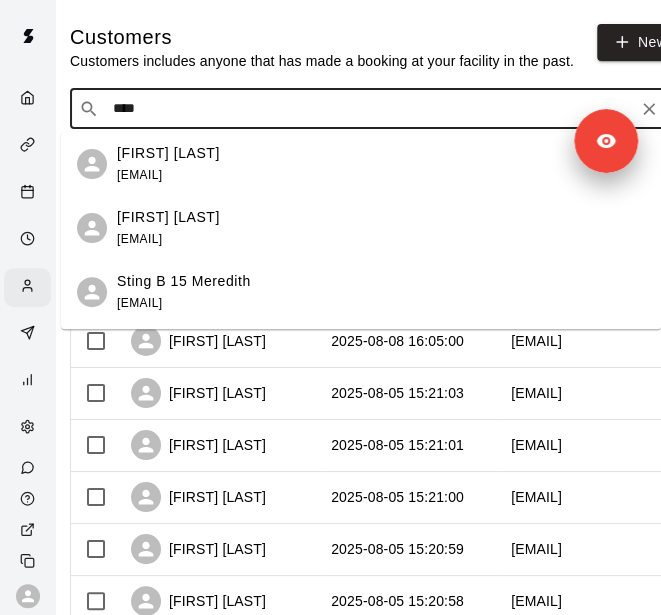 click on "[FIRST] [LAST] [EMAIL]" at bounding box center [381, 228] 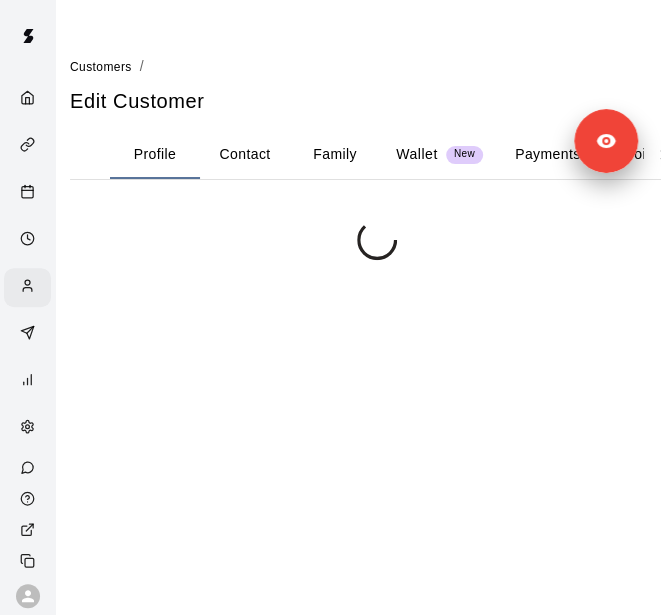 scroll, scrollTop: 0, scrollLeft: 0, axis: both 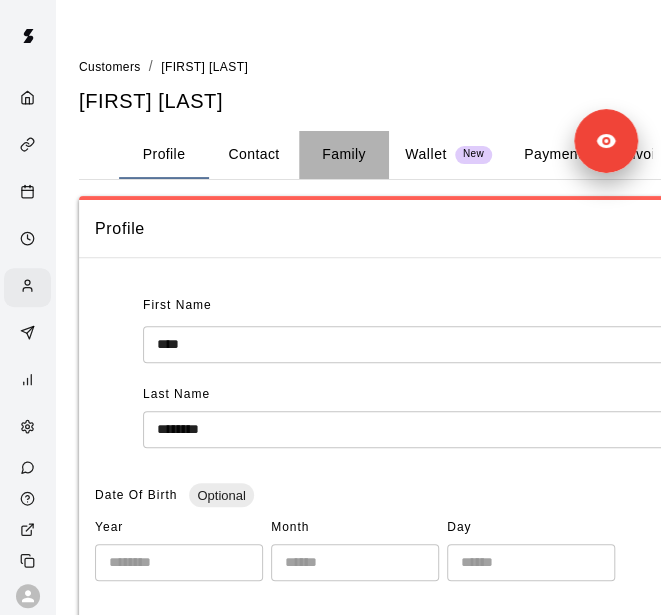 click on "Family" at bounding box center (344, 155) 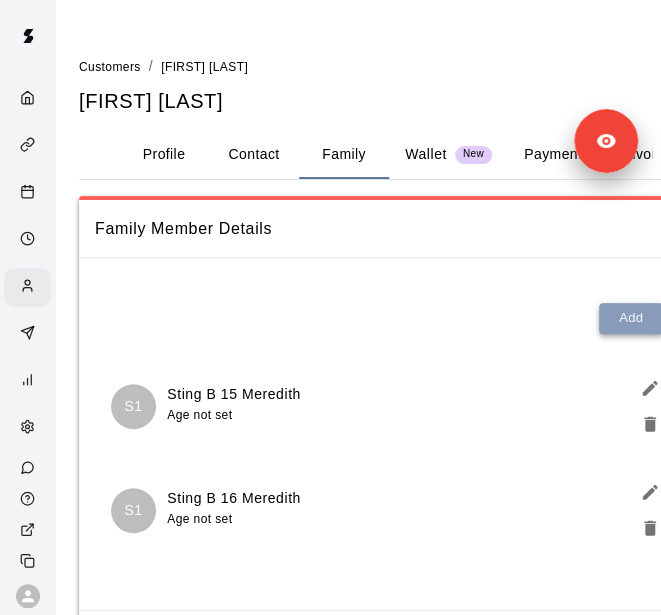 click on "Add" at bounding box center [631, 318] 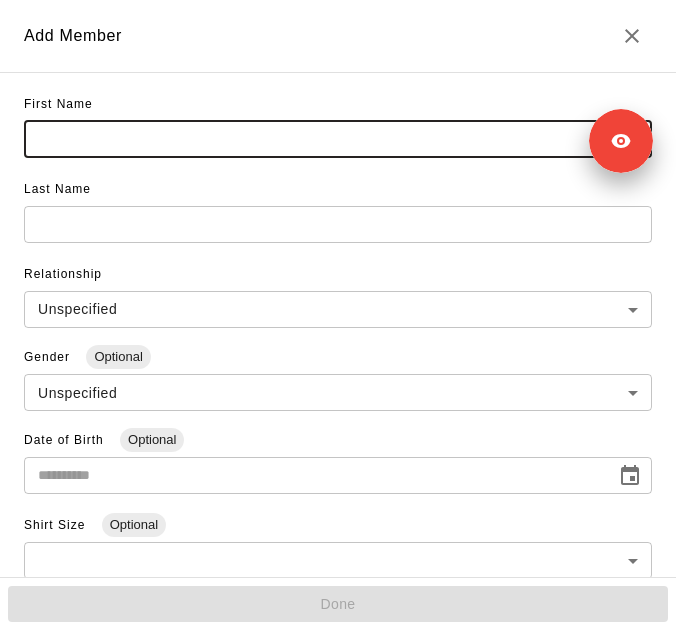 click at bounding box center [338, 139] 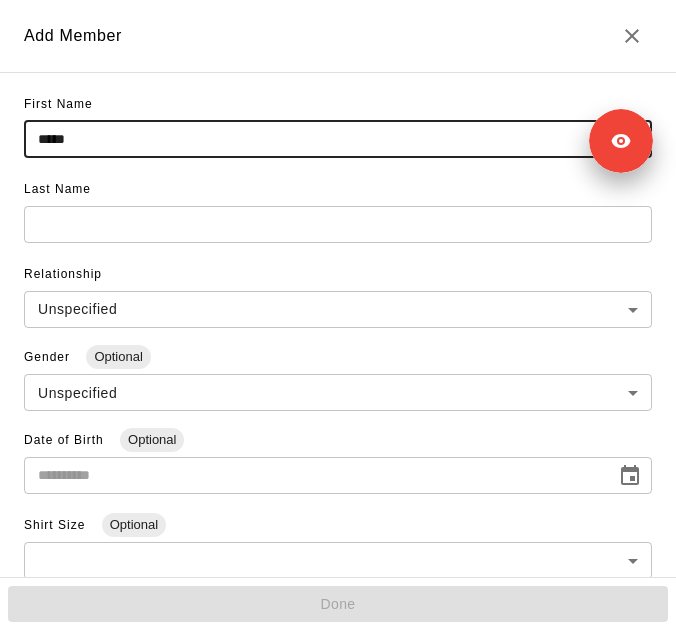 type on "*****" 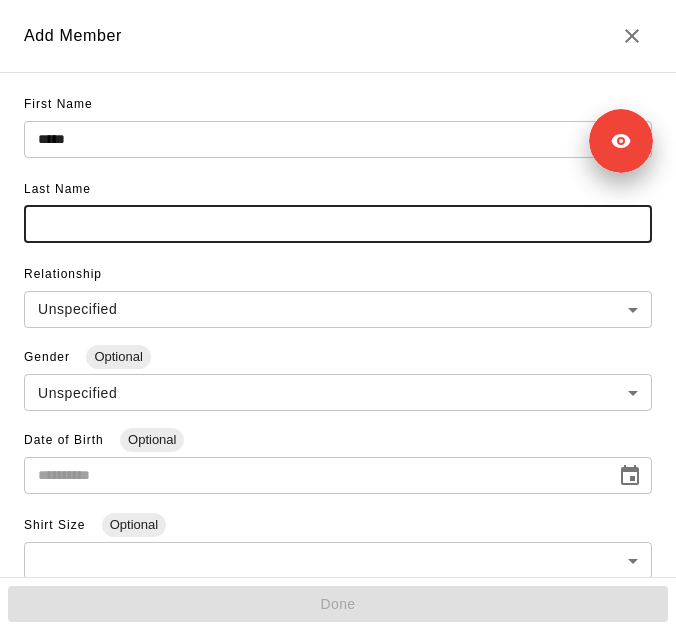 paste on "**********" 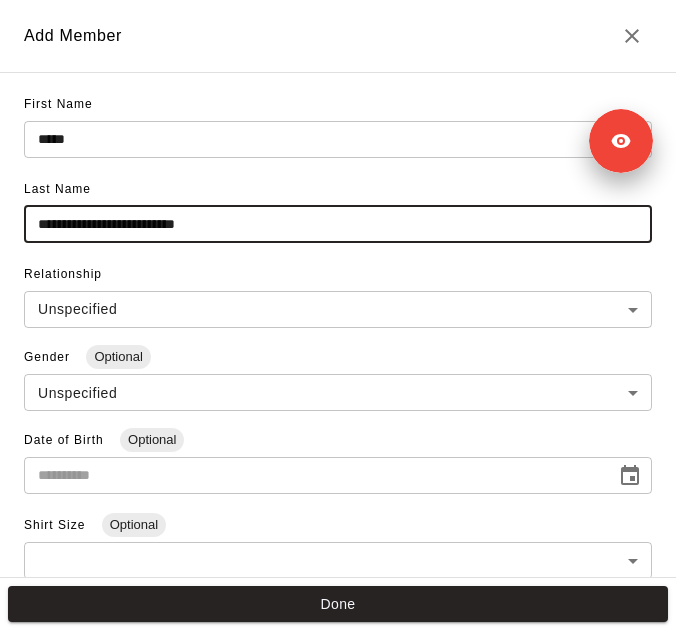 click on "**********" at bounding box center (338, 224) 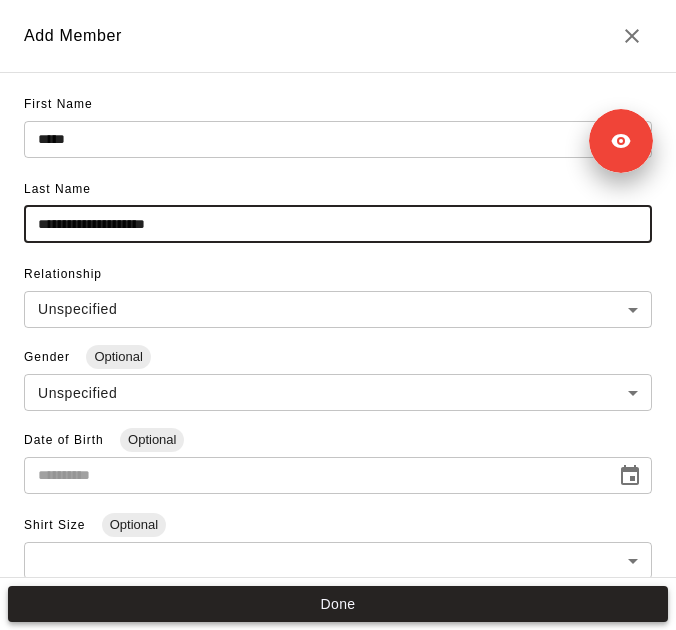type on "**********" 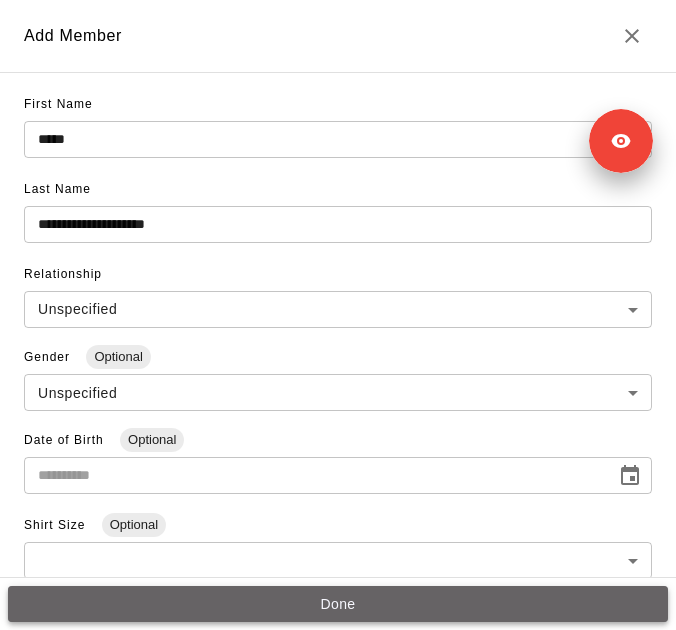 click on "Done" at bounding box center [338, 604] 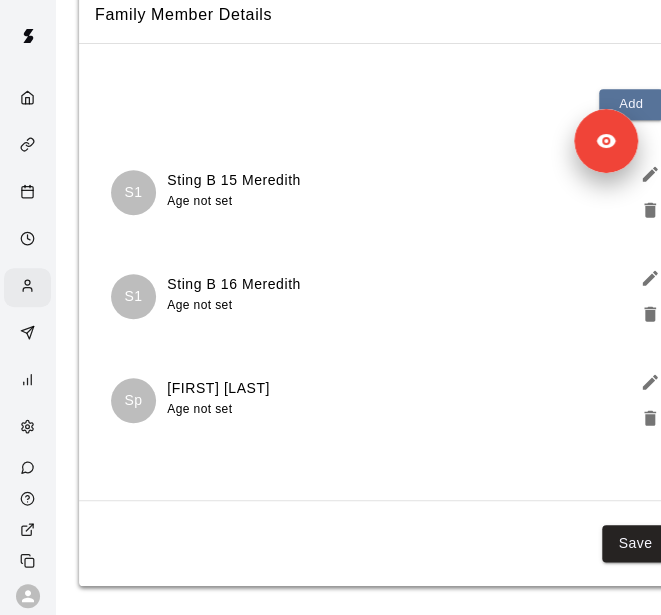 scroll, scrollTop: 224, scrollLeft: 0, axis: vertical 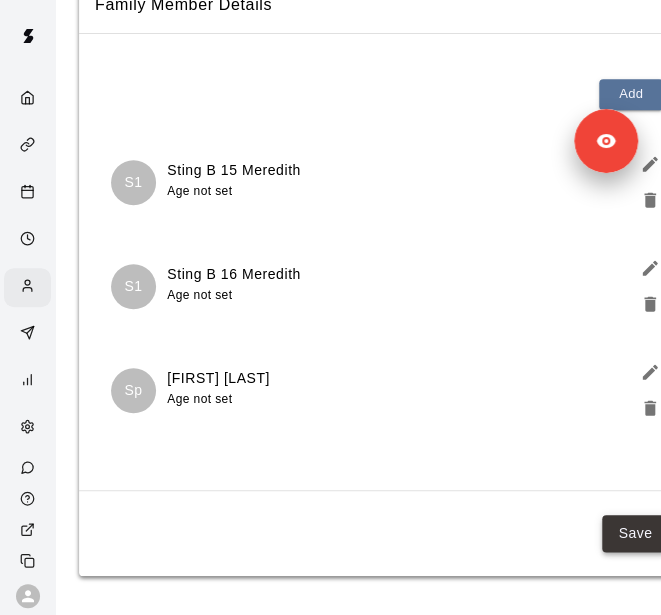 click on "Save" at bounding box center [635, 533] 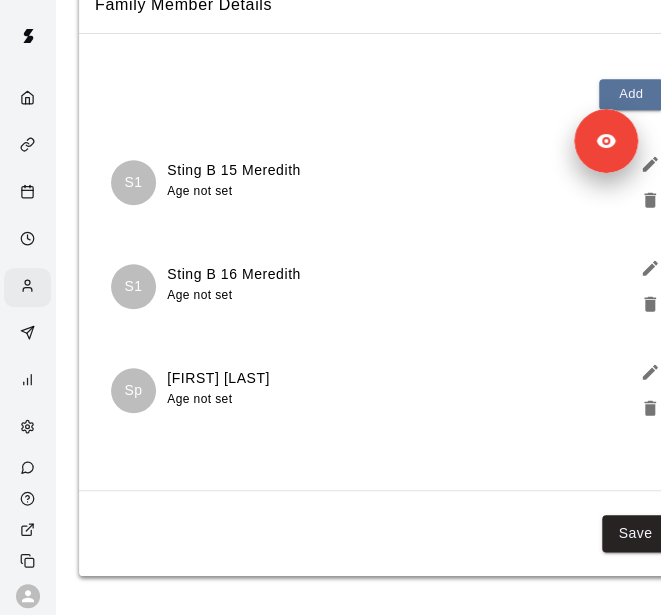 scroll, scrollTop: 0, scrollLeft: 0, axis: both 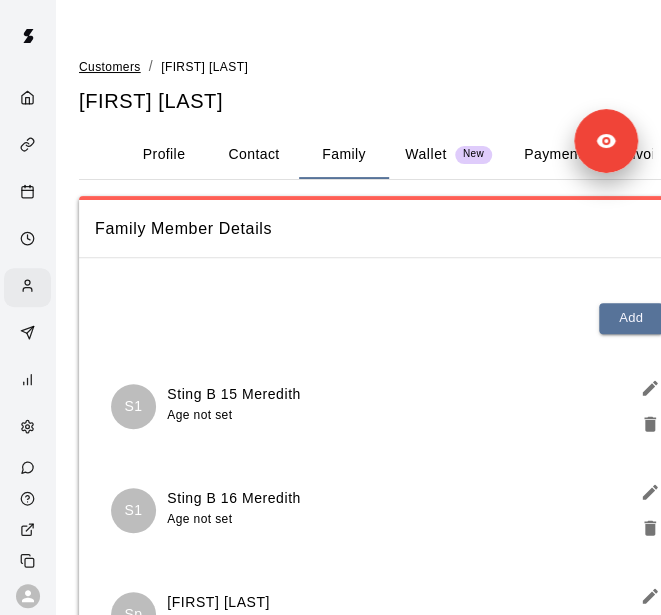 click on "Customers" at bounding box center [110, 67] 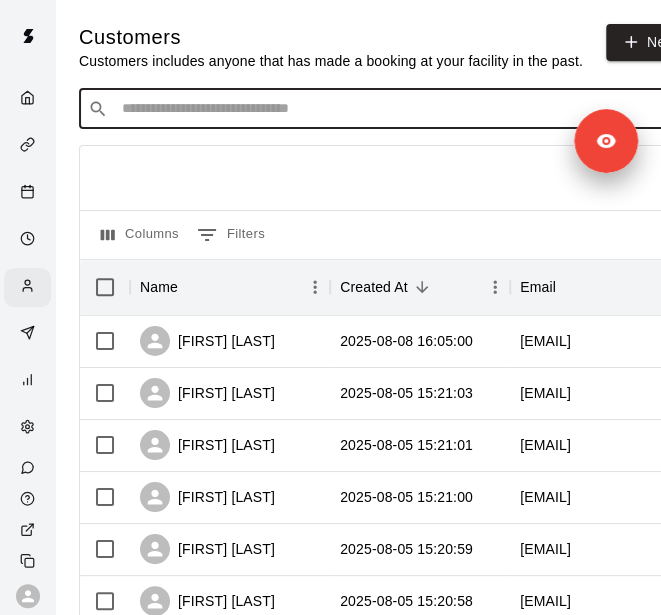 click at bounding box center (393, 109) 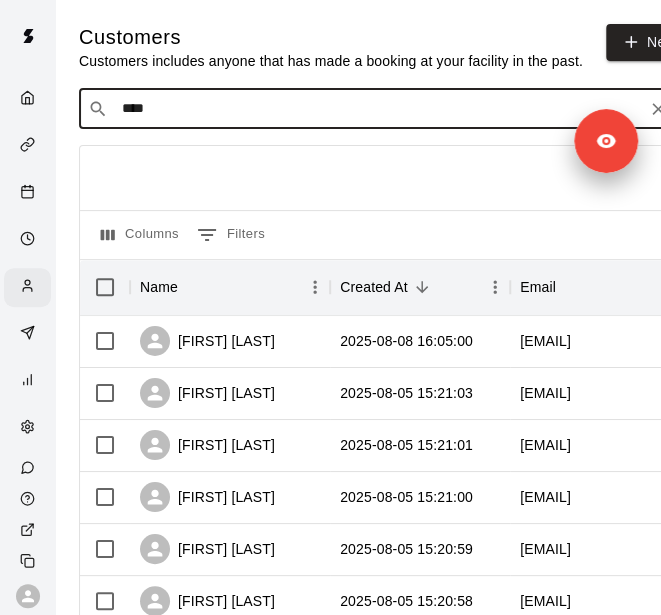 type on "*****" 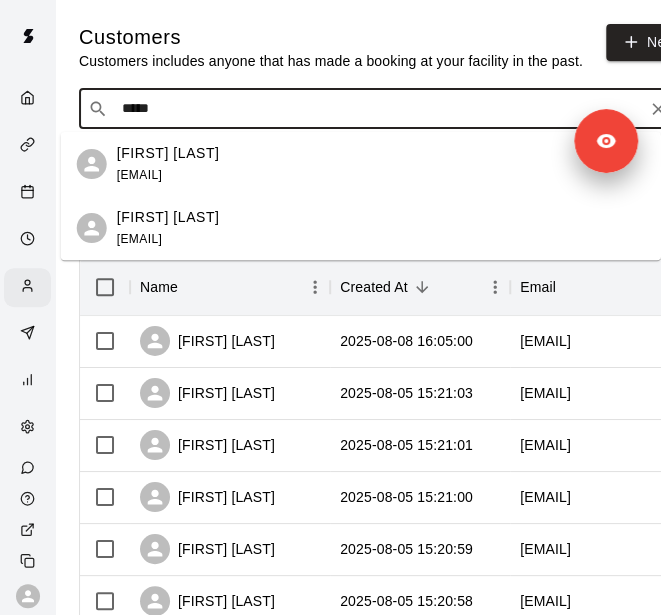 click on "[FIRST] [LAST] [EMAIL]" at bounding box center (381, 228) 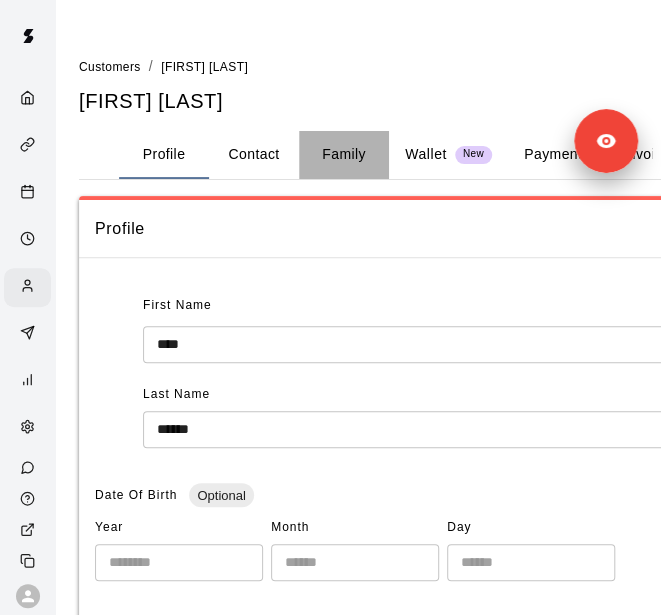 click on "Family" at bounding box center [344, 155] 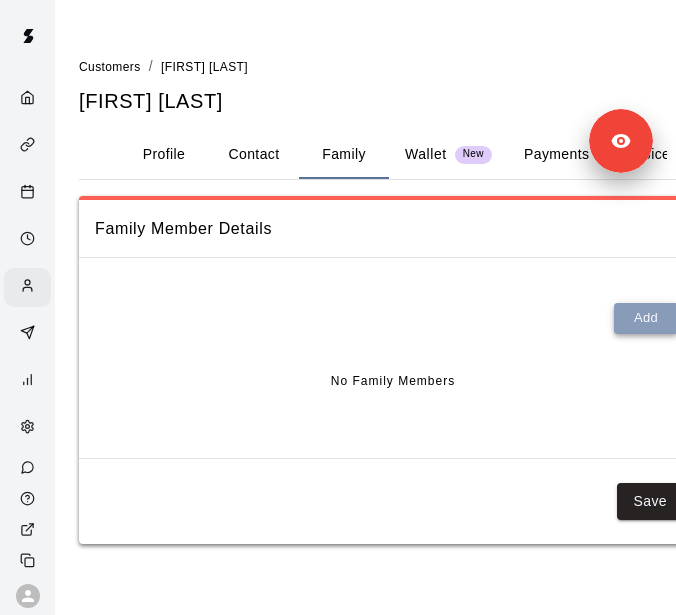click on "Add" at bounding box center (646, 318) 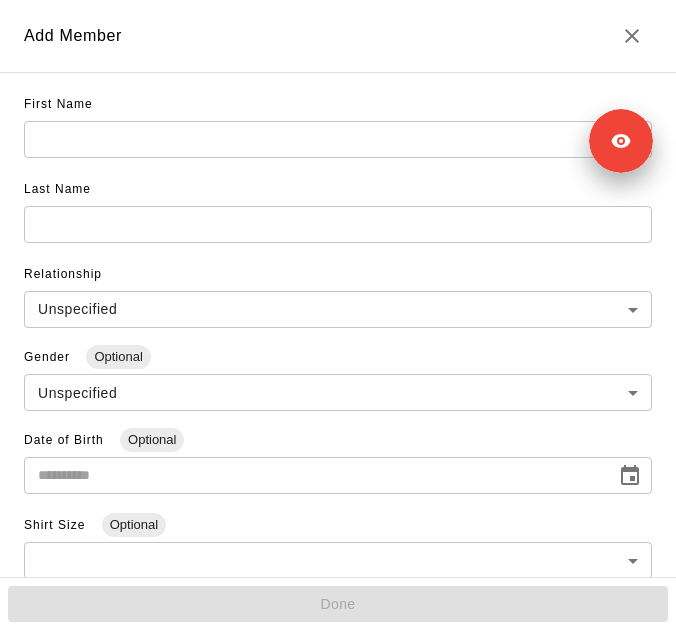 click at bounding box center (338, 139) 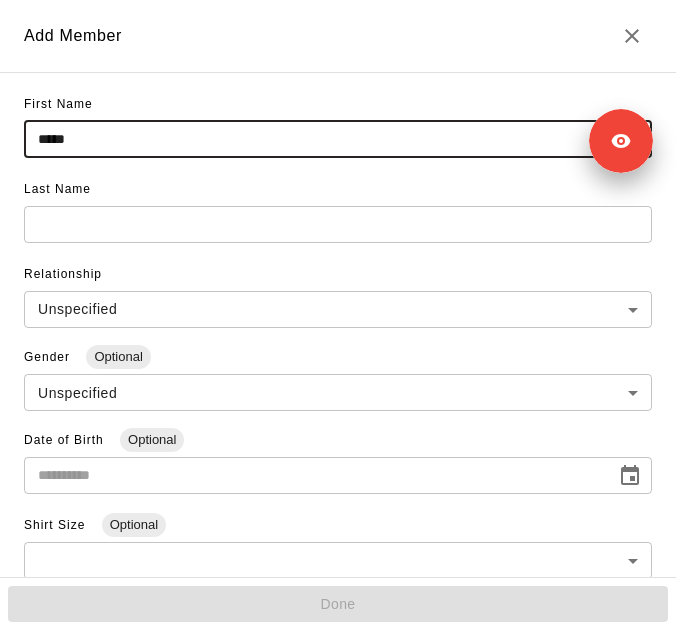 type on "*****" 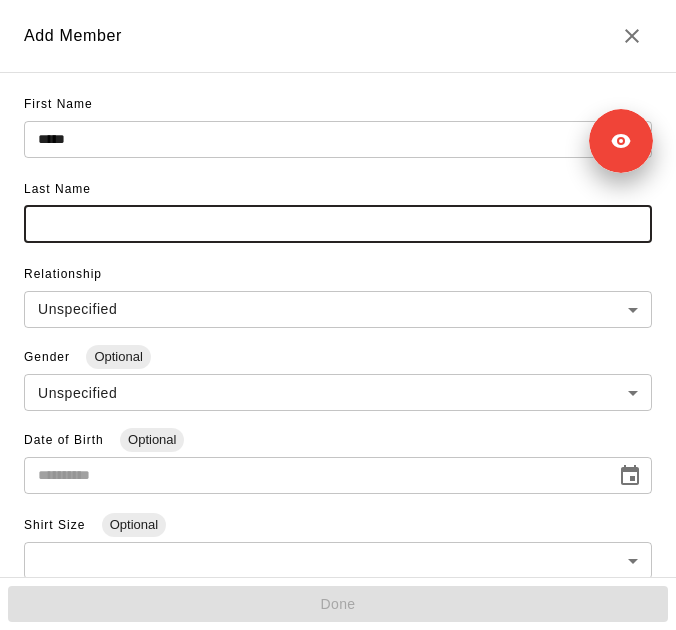 paste on "**********" 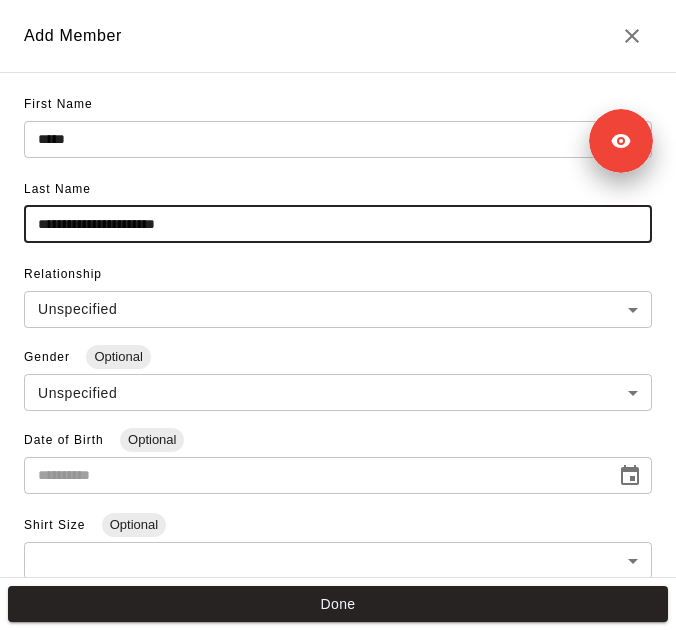 click on "**********" at bounding box center [338, 224] 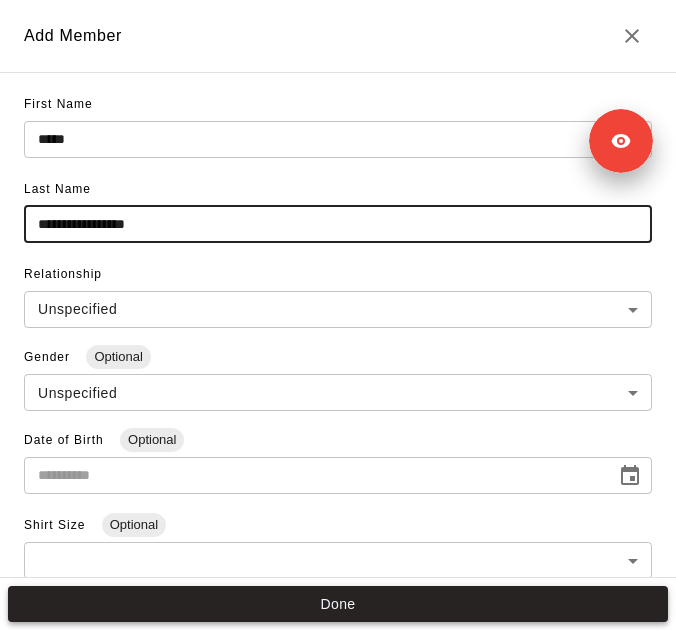 type on "**********" 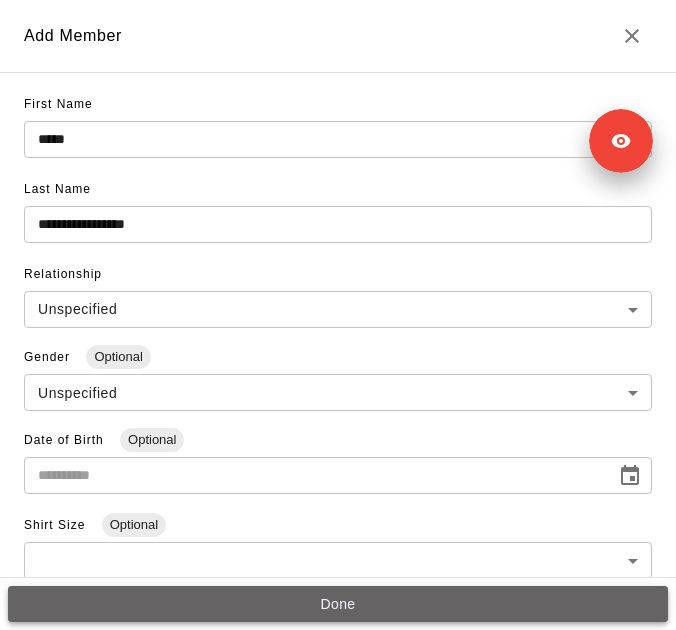 click on "Done" at bounding box center [338, 604] 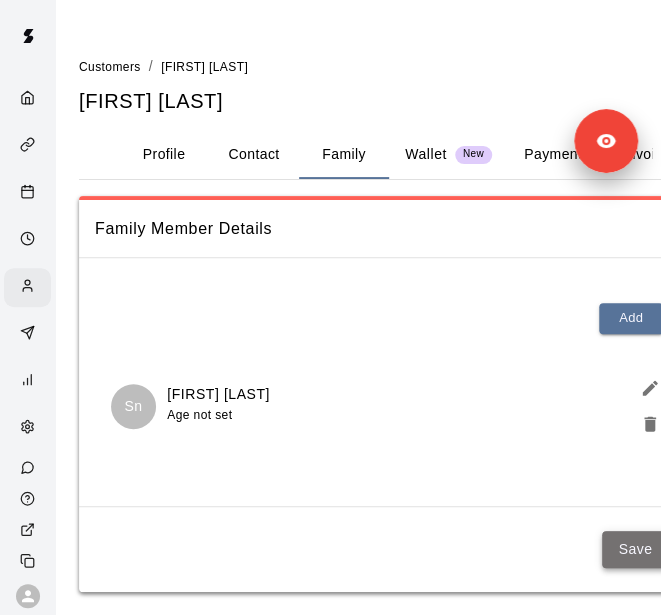click on "Save" at bounding box center (635, 549) 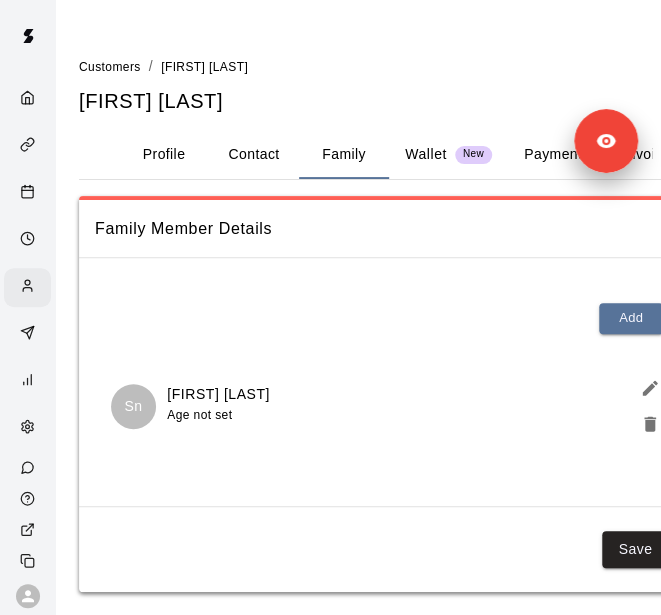 click on "Customers" at bounding box center (110, 66) 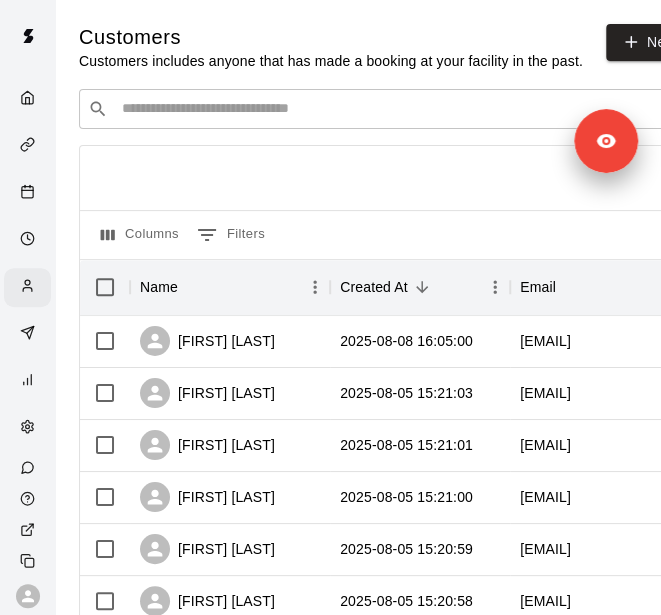 click on "​ ​" at bounding box center [379, 109] 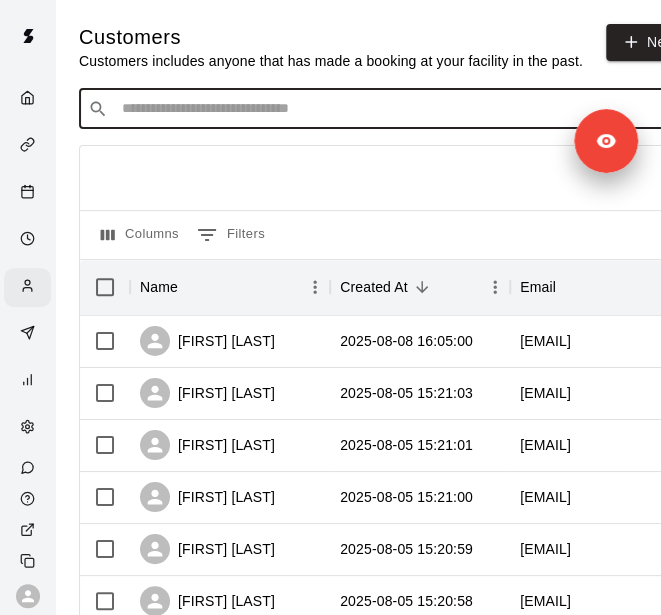 scroll, scrollTop: 0, scrollLeft: 9, axis: horizontal 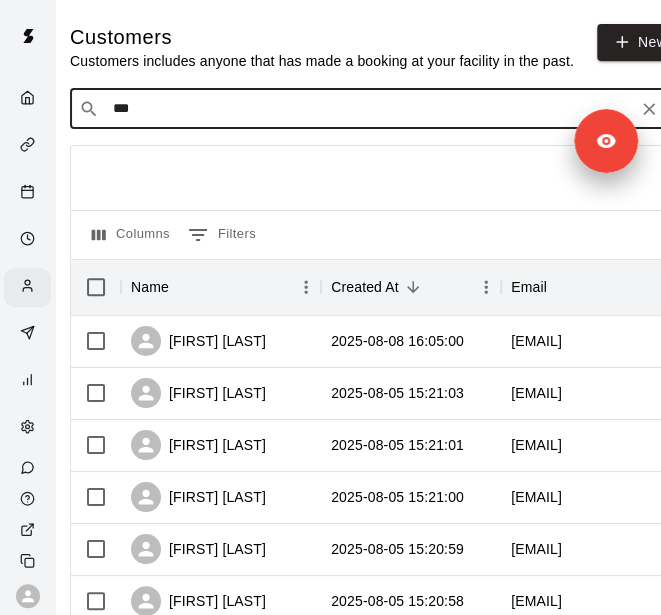 type on "****" 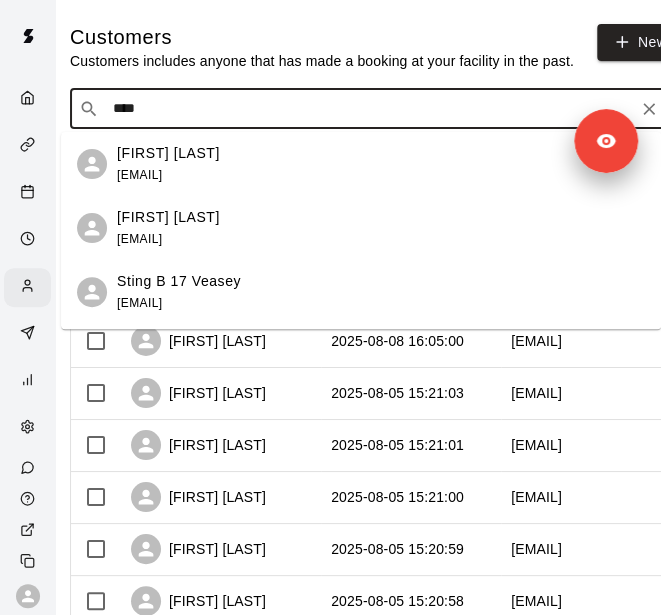 click on "[FIRST] [LAST] [EMAIL]" at bounding box center [381, 228] 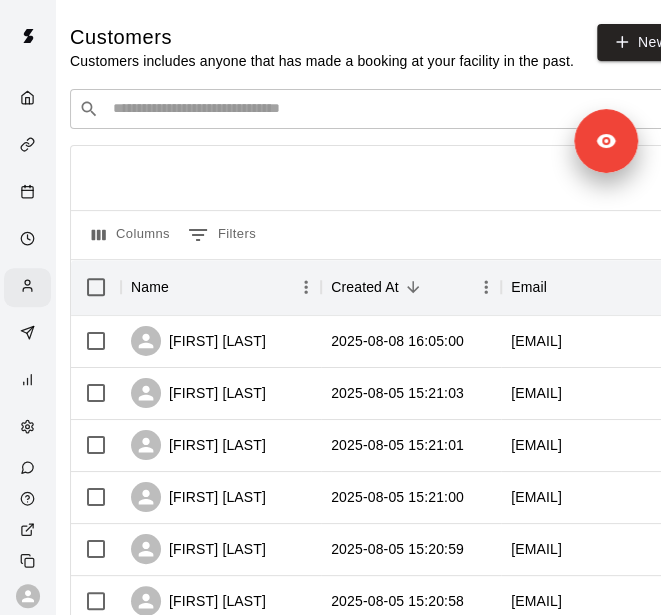 scroll, scrollTop: 0, scrollLeft: 0, axis: both 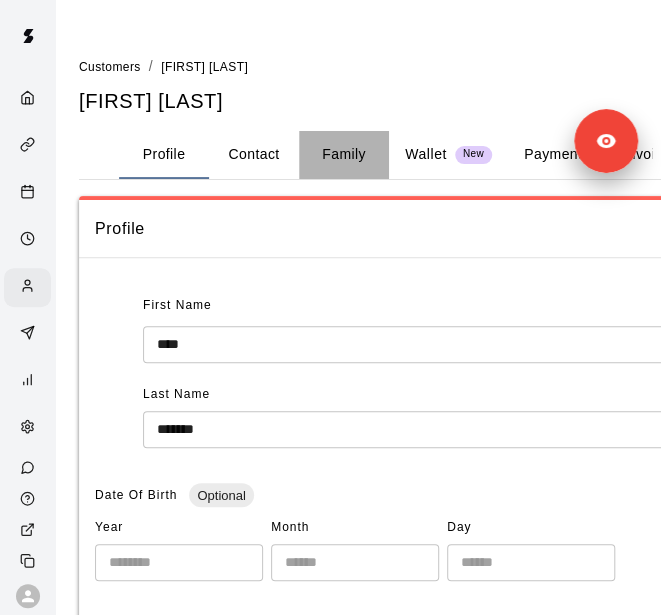 click on "Family" at bounding box center (344, 155) 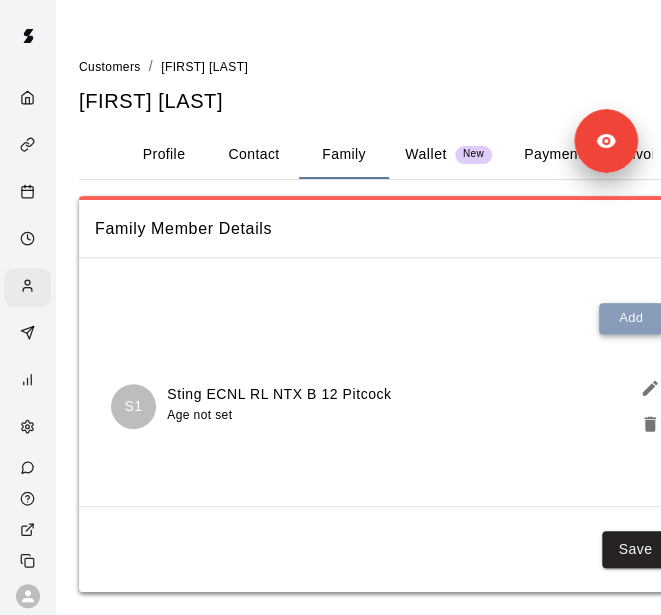 click on "Add" at bounding box center (631, 318) 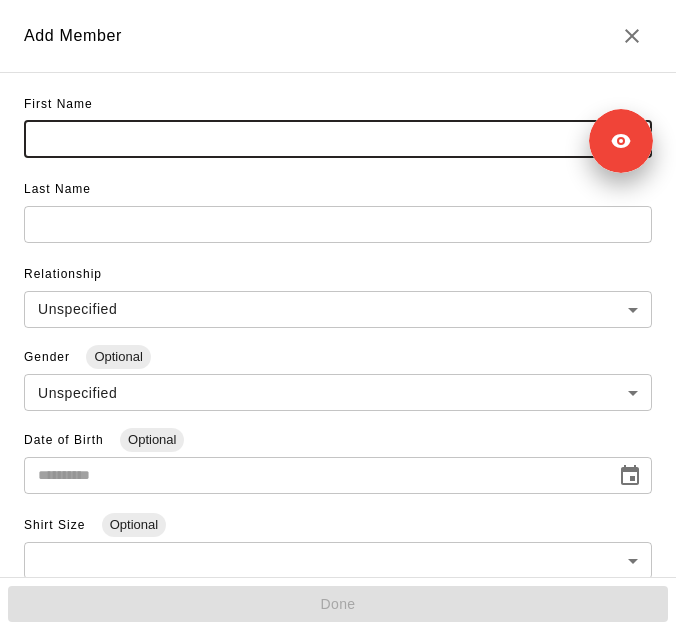 click at bounding box center [338, 139] 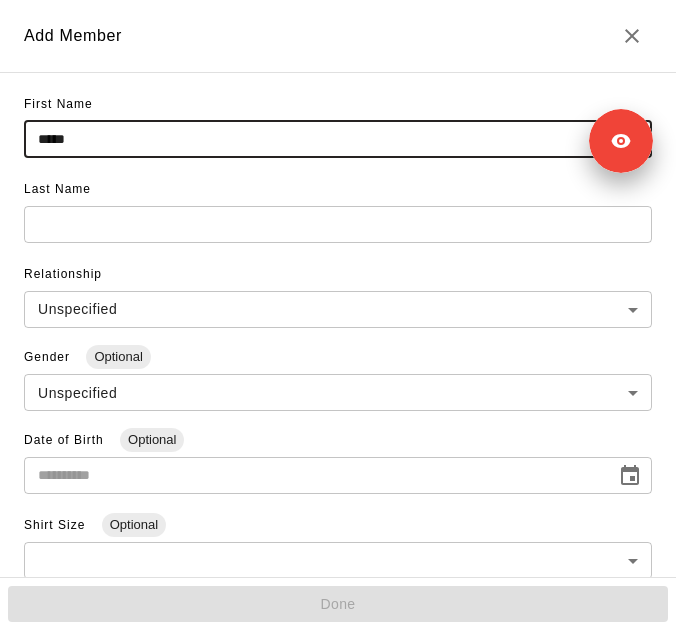type on "*****" 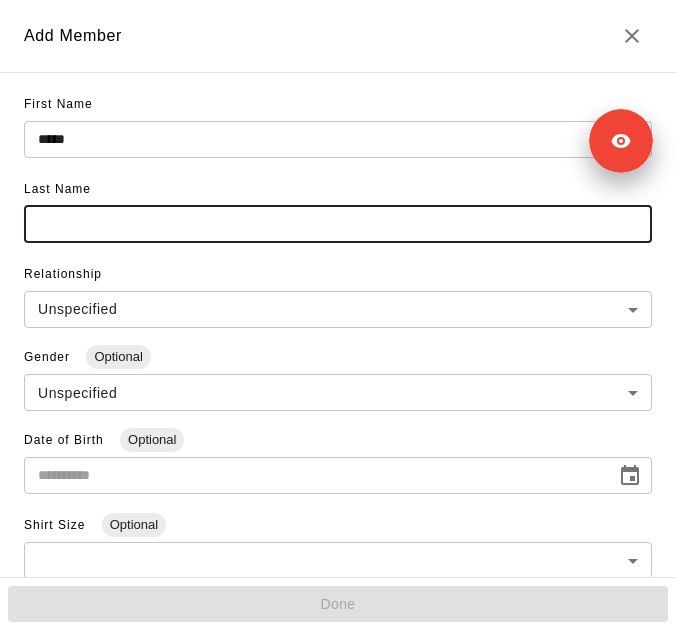 paste on "**********" 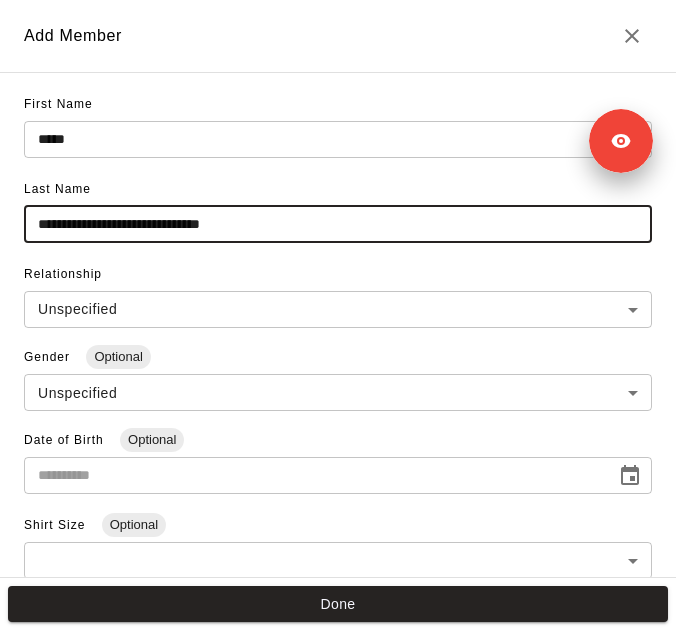 click on "**********" at bounding box center [338, 224] 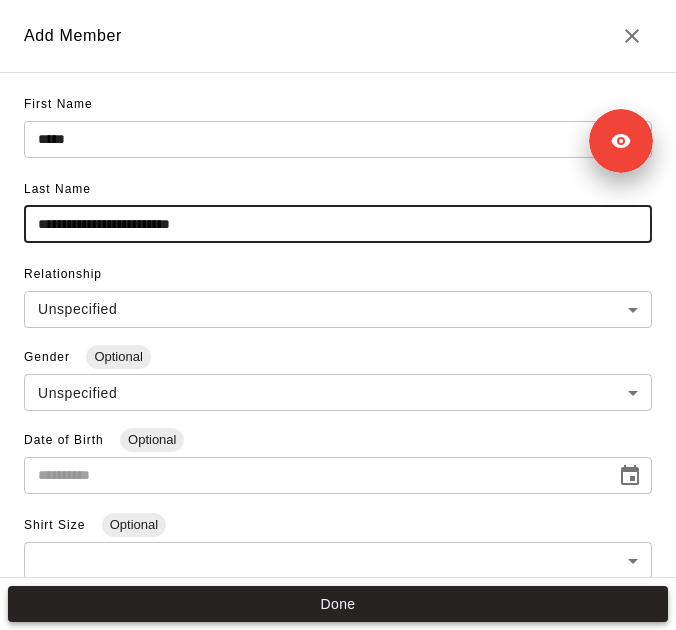 type on "**********" 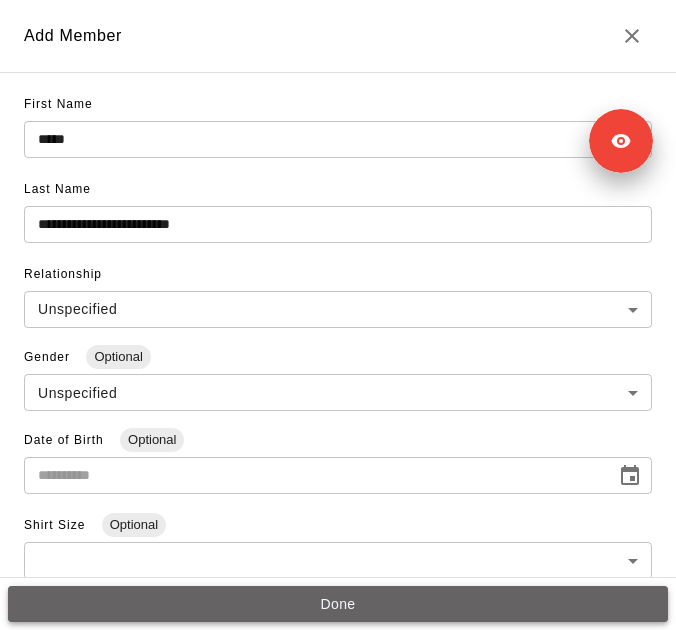 click on "Done" at bounding box center [338, 604] 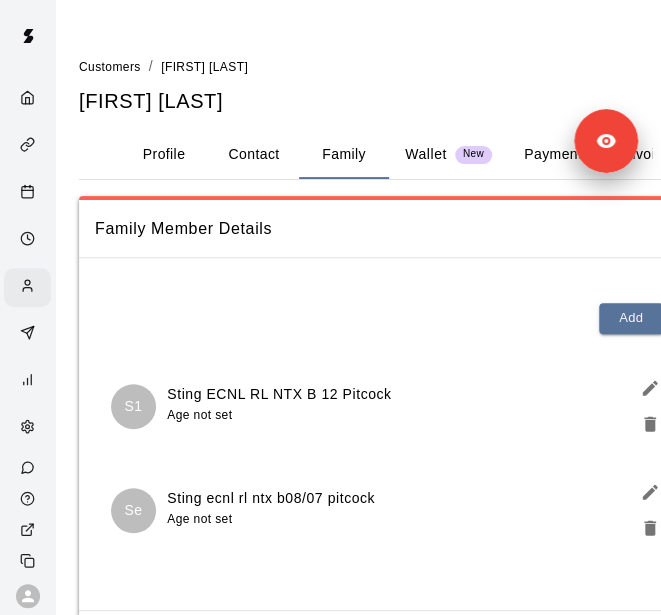 scroll, scrollTop: 120, scrollLeft: 0, axis: vertical 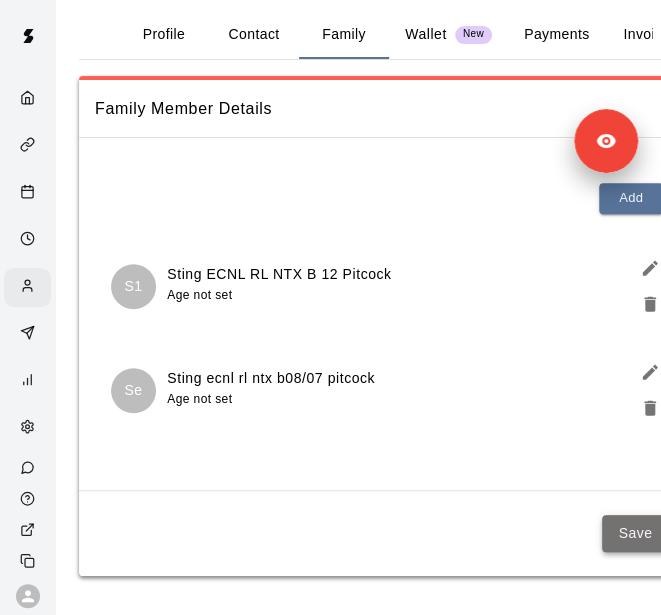 click on "Save" at bounding box center [635, 533] 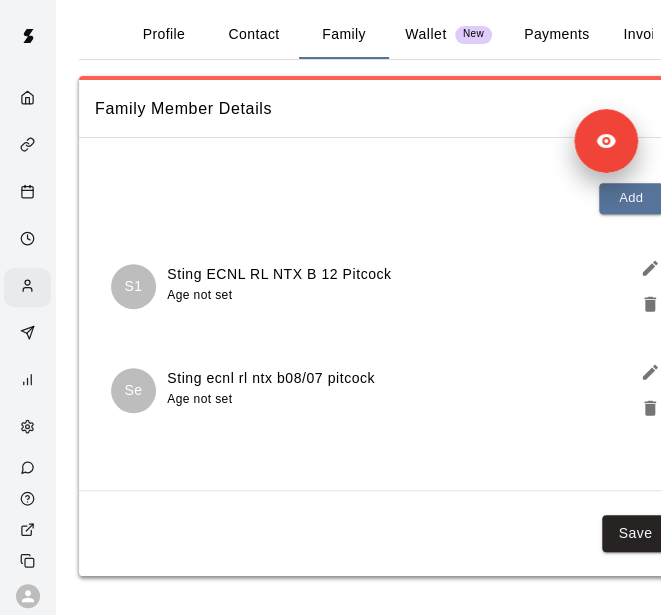 click on "Profile" at bounding box center (164, 35) 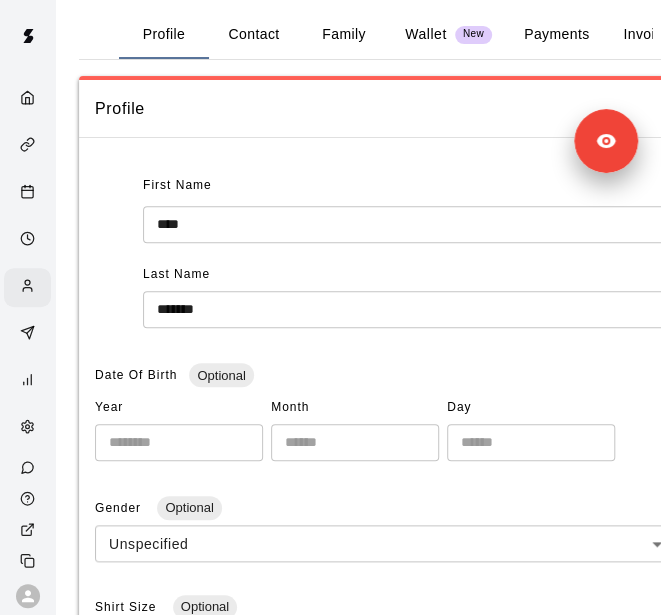 scroll, scrollTop: 0, scrollLeft: 0, axis: both 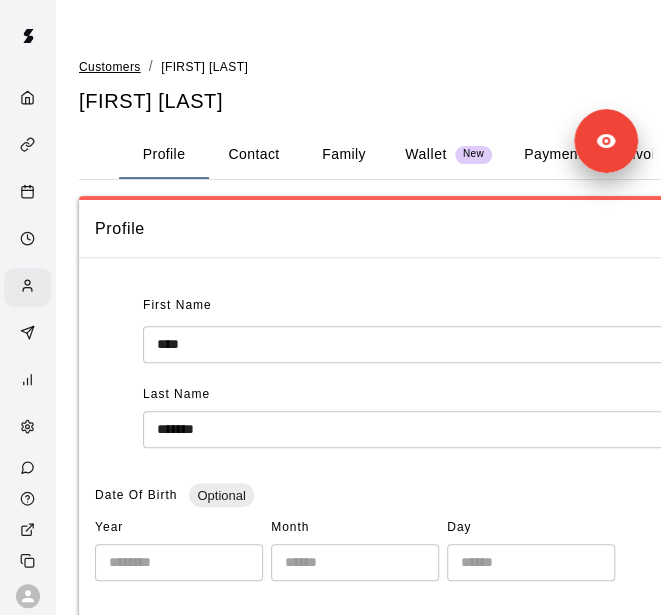 click on "Customers" at bounding box center [110, 67] 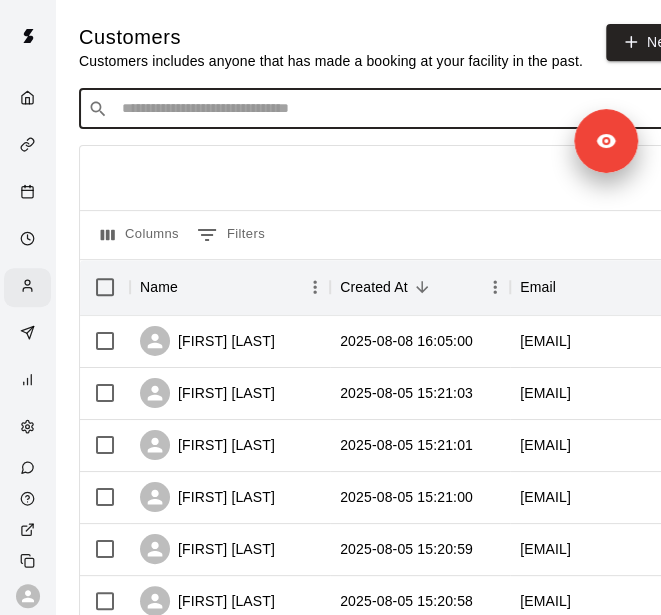 click at bounding box center [393, 109] 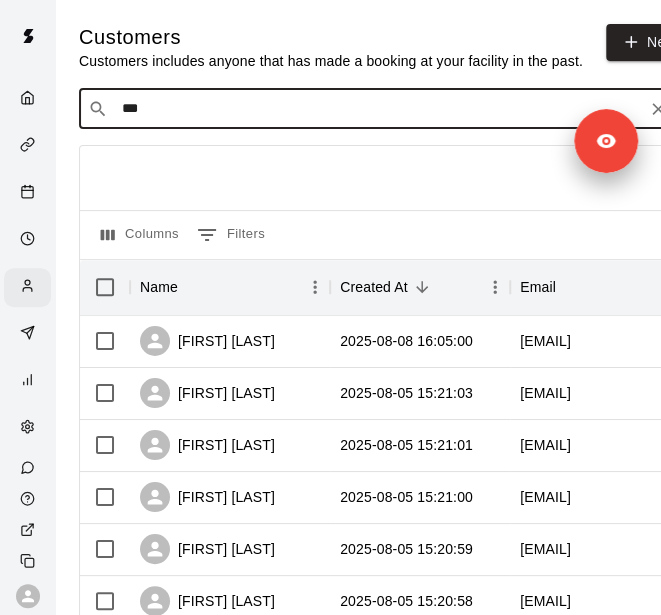 type on "****" 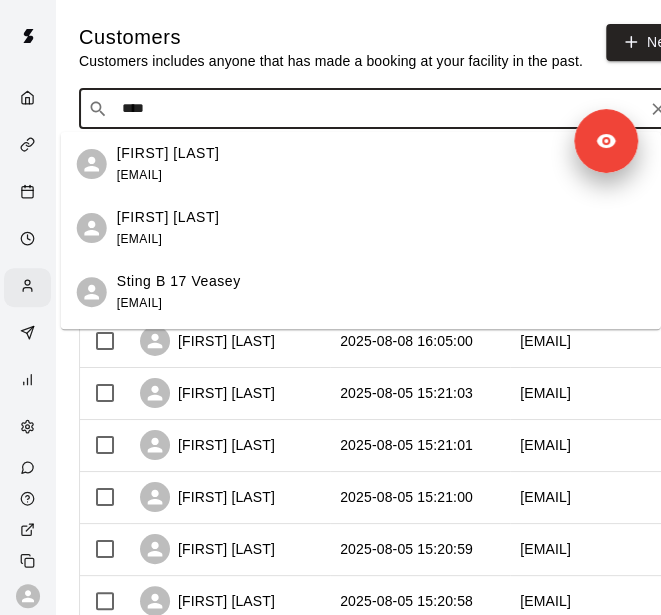 click on "[FIRST] [LAST] [EMAIL]" at bounding box center (381, 164) 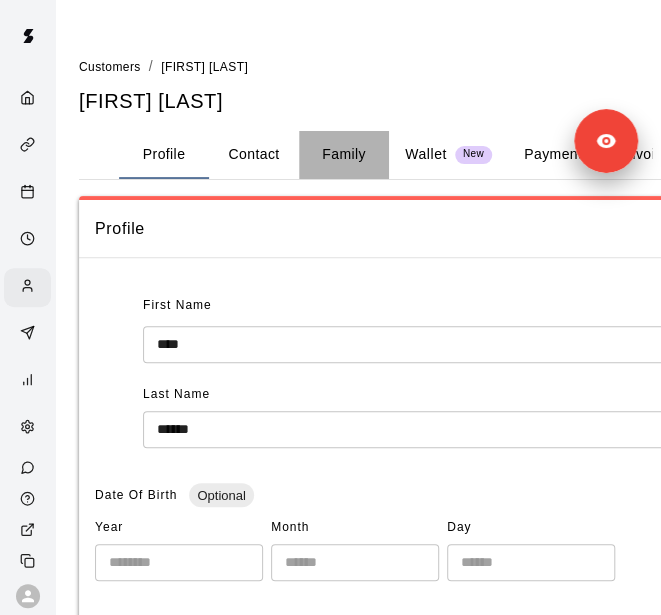 click on "Family" at bounding box center [344, 155] 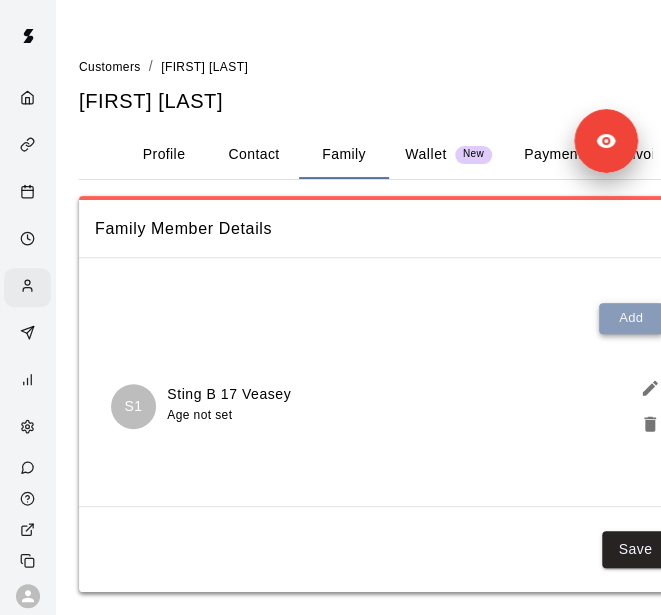click on "Add" at bounding box center [631, 318] 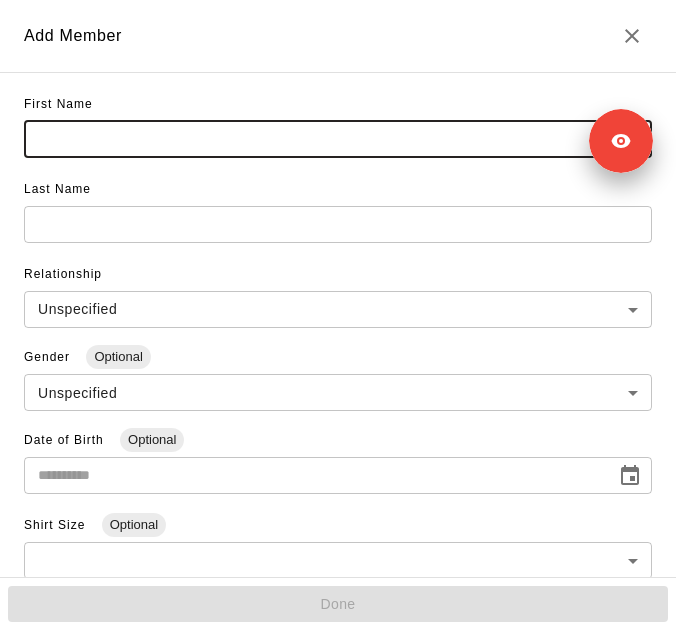 click at bounding box center [338, 139] 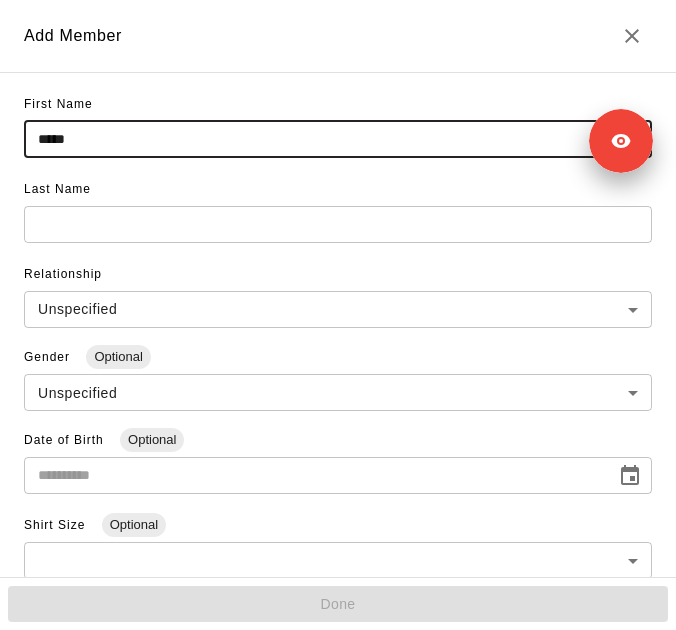 type on "*****" 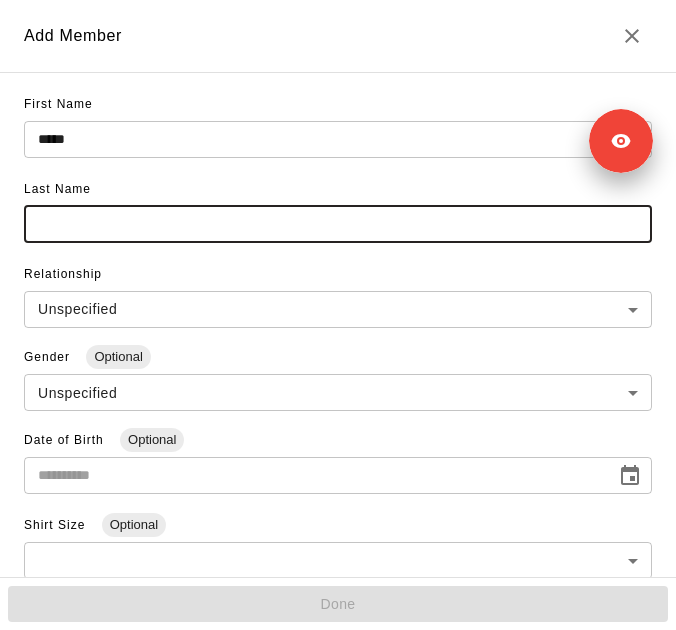paste on "**********" 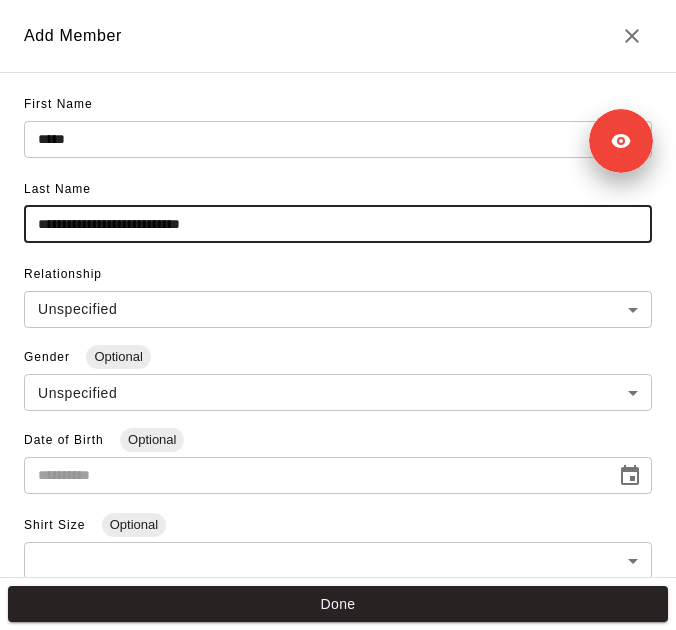 click on "**********" at bounding box center (338, 224) 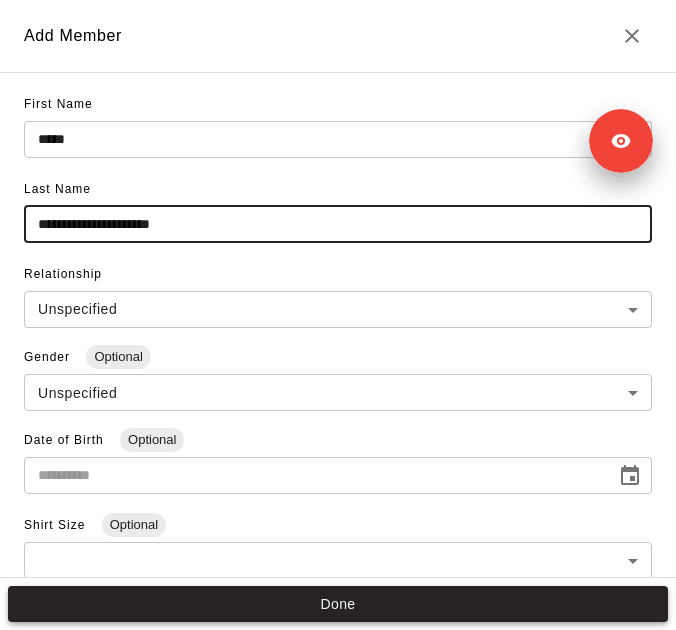 type on "**********" 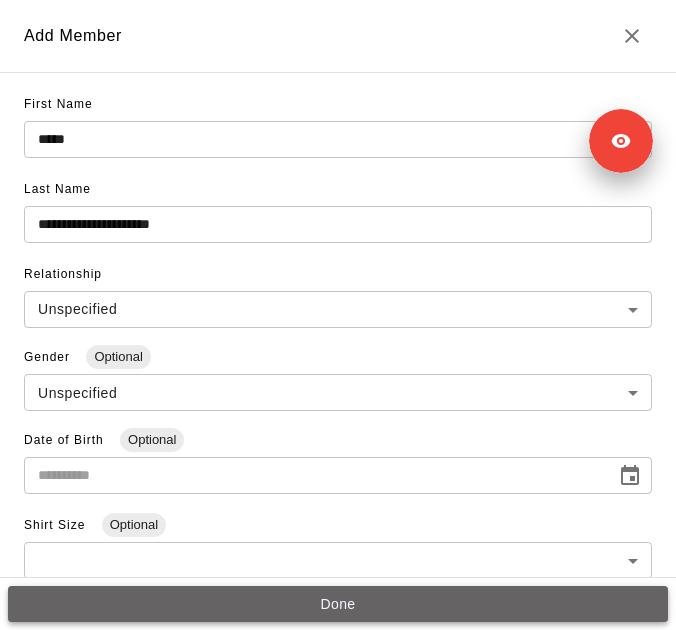 click on "Done" at bounding box center [338, 604] 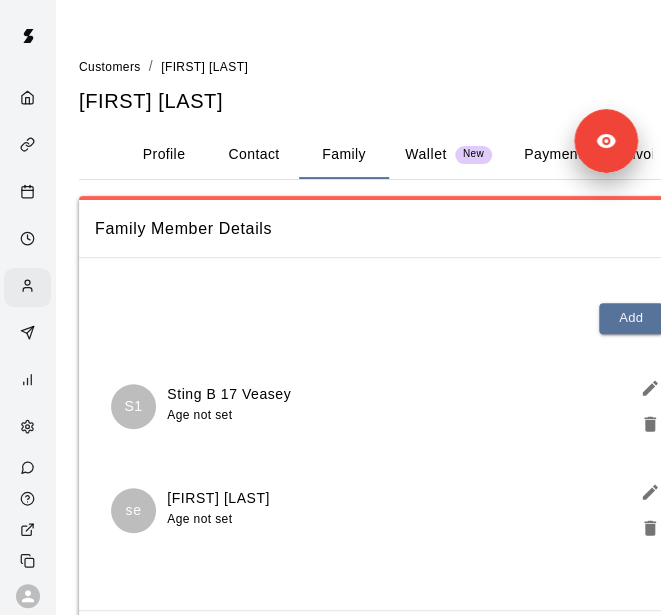scroll, scrollTop: 120, scrollLeft: 0, axis: vertical 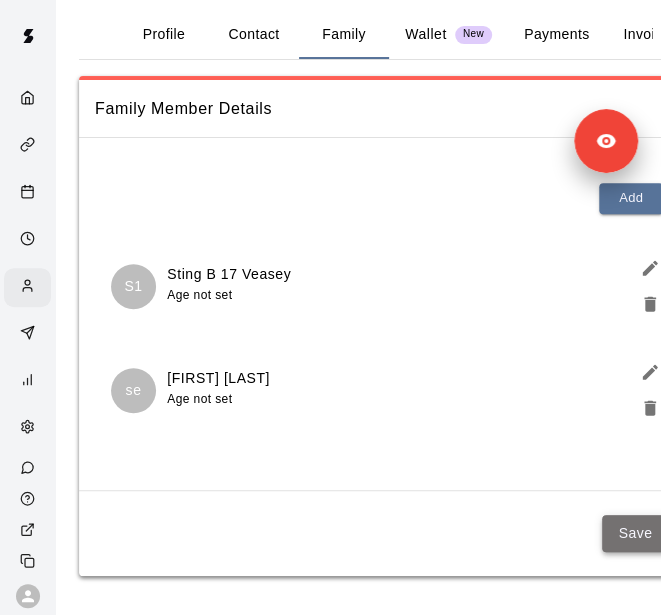 click on "Save" at bounding box center (635, 533) 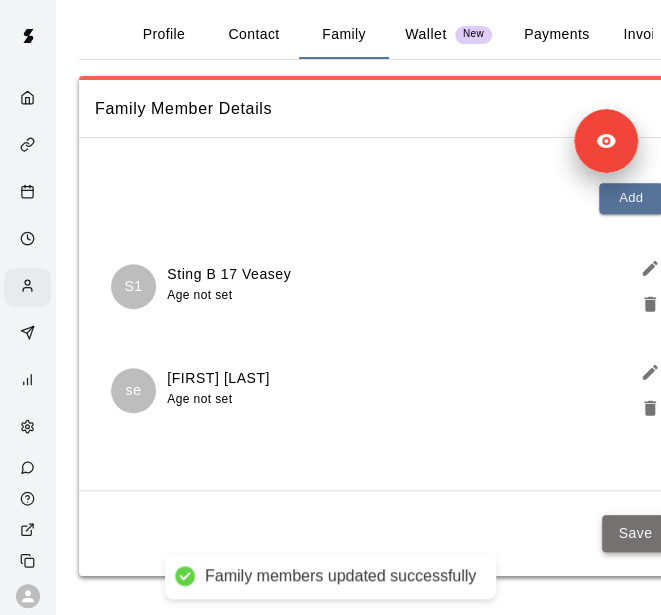 click on "Save" at bounding box center (635, 533) 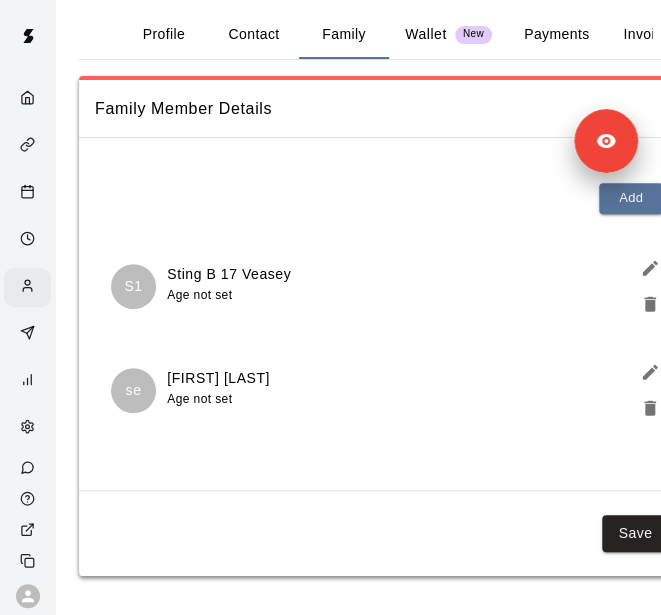 scroll, scrollTop: 0, scrollLeft: 0, axis: both 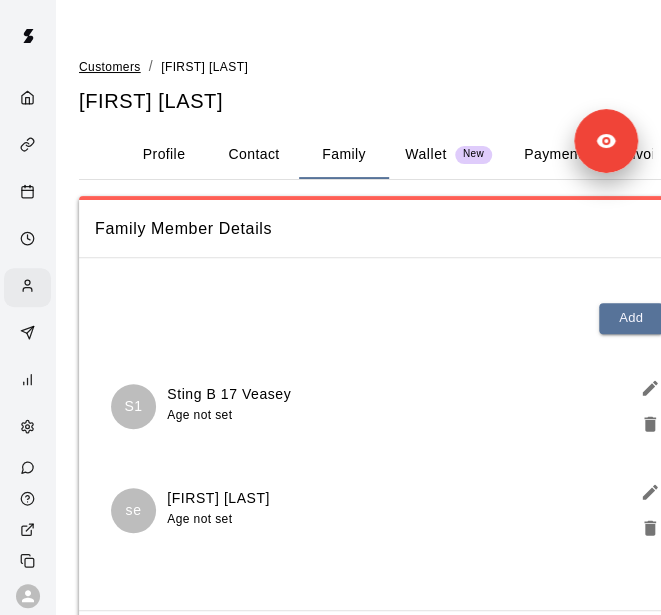 click on "Customers" at bounding box center (110, 67) 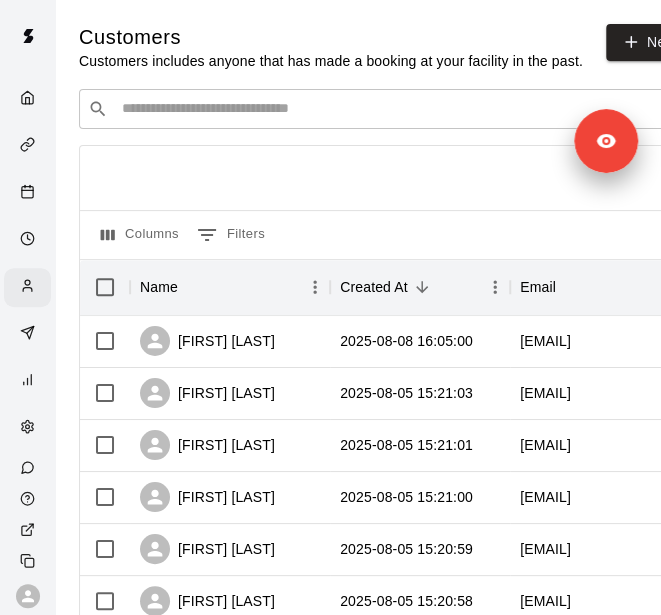 click on "​ ​" at bounding box center (379, 109) 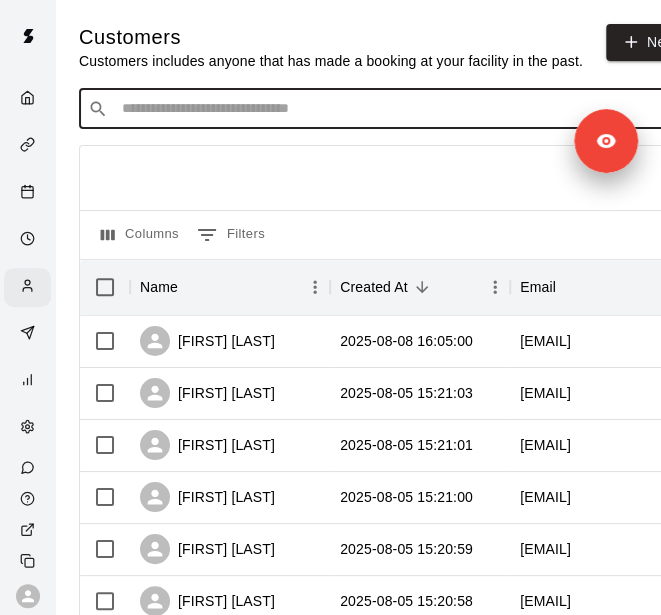 scroll, scrollTop: 0, scrollLeft: 9, axis: horizontal 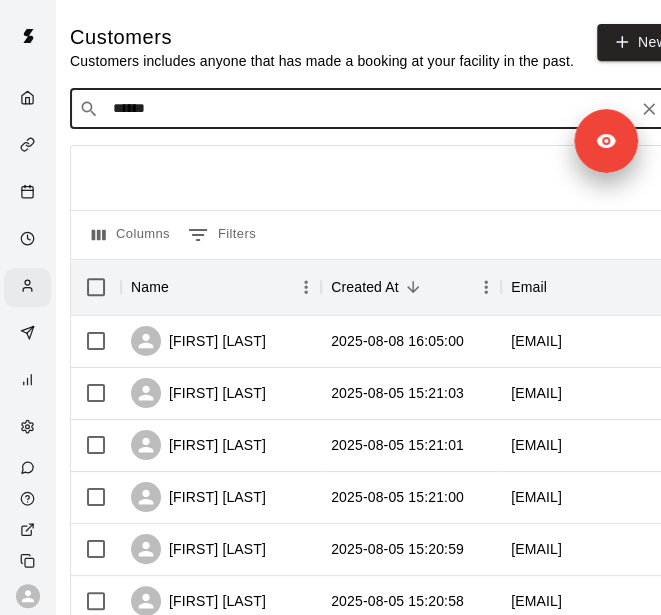 type on "*******" 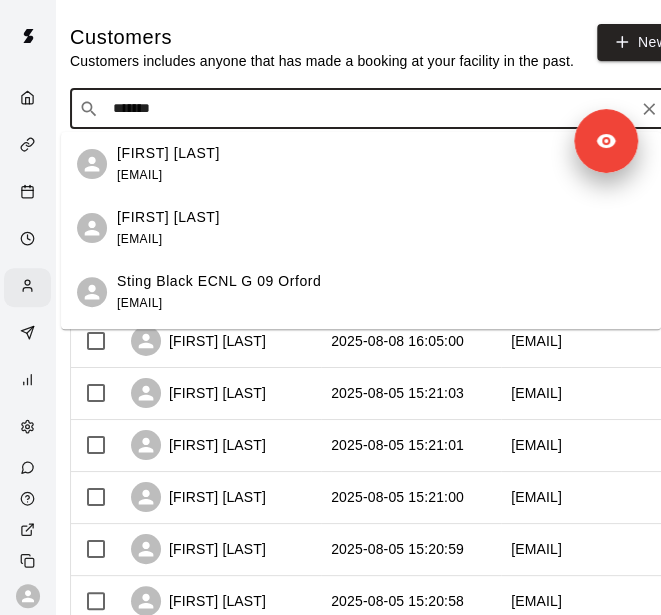 click on "[FIRST] [LAST] [EMAIL]" at bounding box center (381, 164) 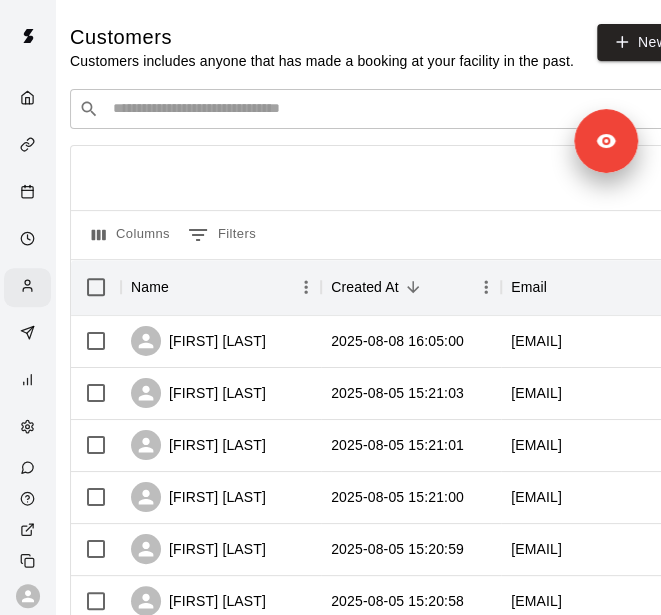 scroll, scrollTop: 0, scrollLeft: 0, axis: both 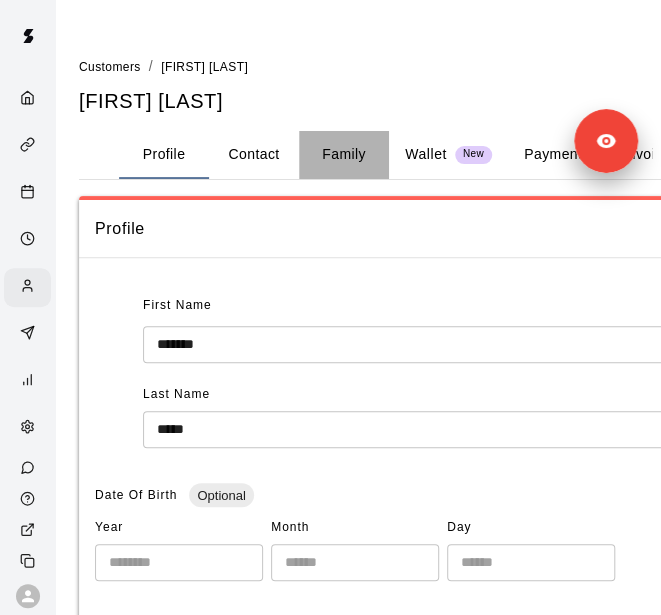 click on "Family" at bounding box center (344, 155) 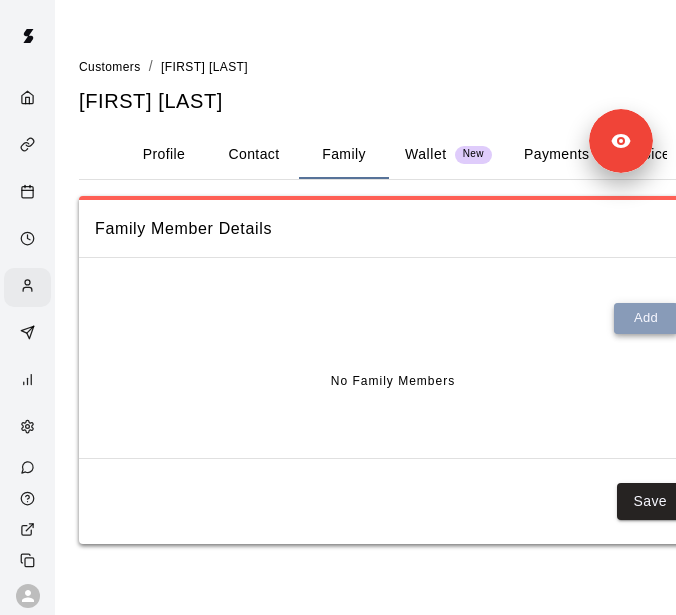 click on "Add" at bounding box center (646, 318) 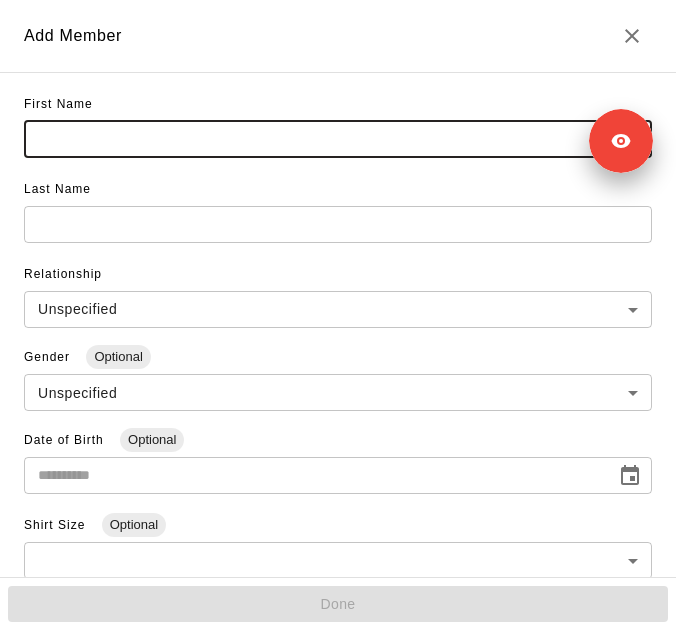 click at bounding box center [338, 139] 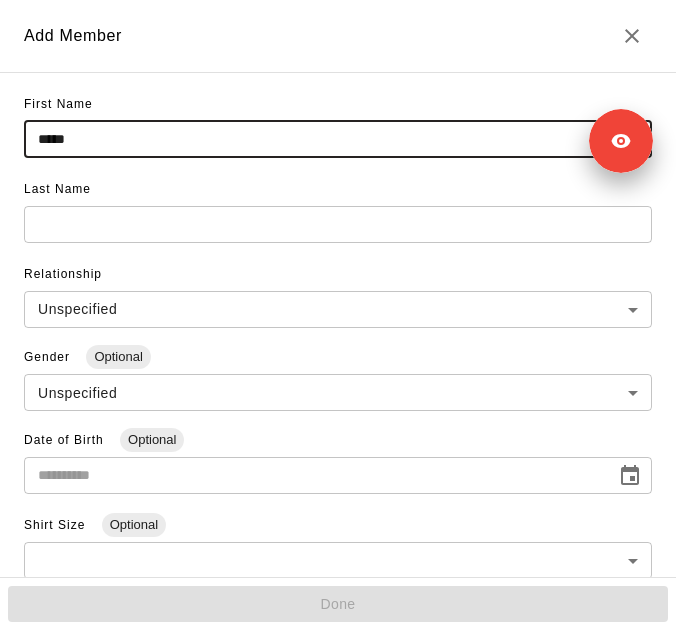 type on "*****" 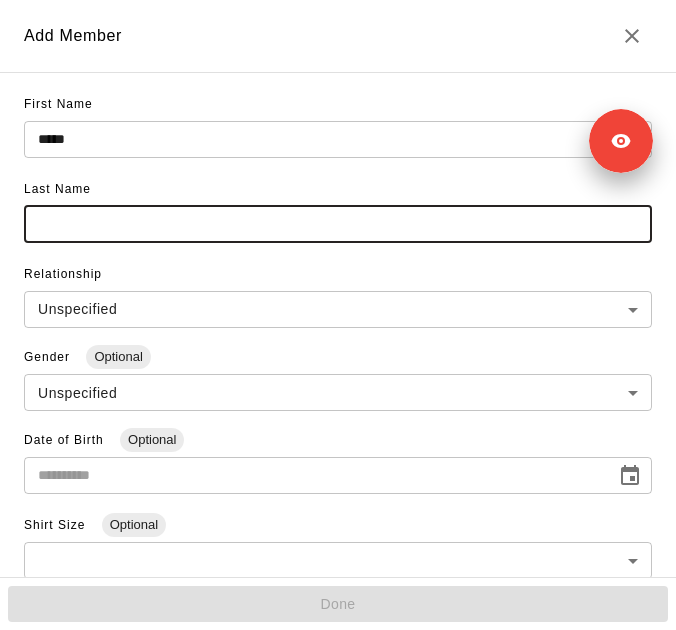 paste on "**********" 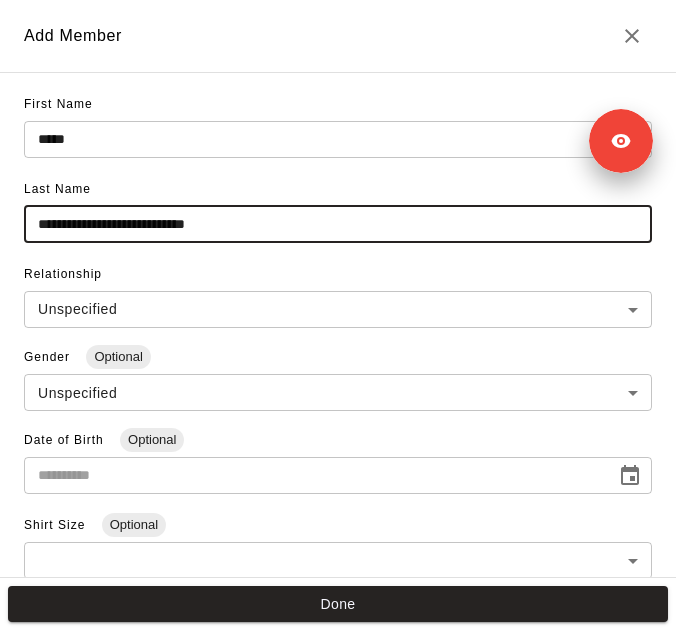 click on "**********" at bounding box center (338, 224) 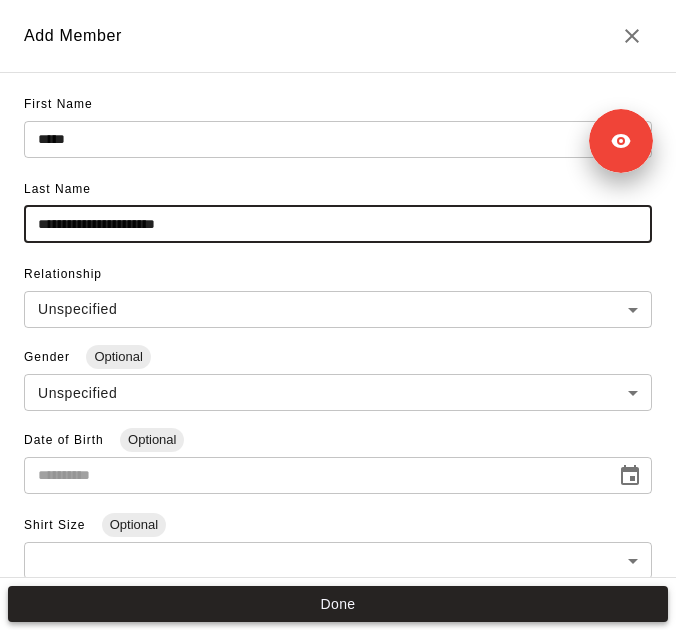 type on "**********" 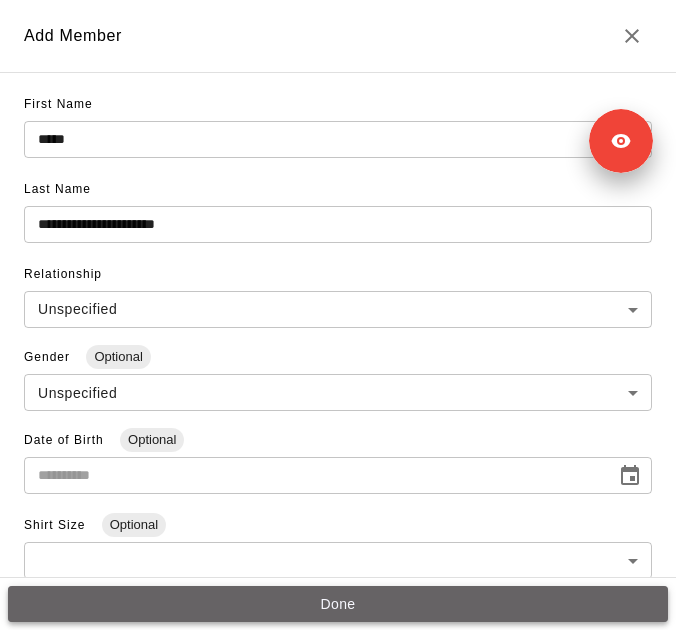 click on "Done" at bounding box center (338, 604) 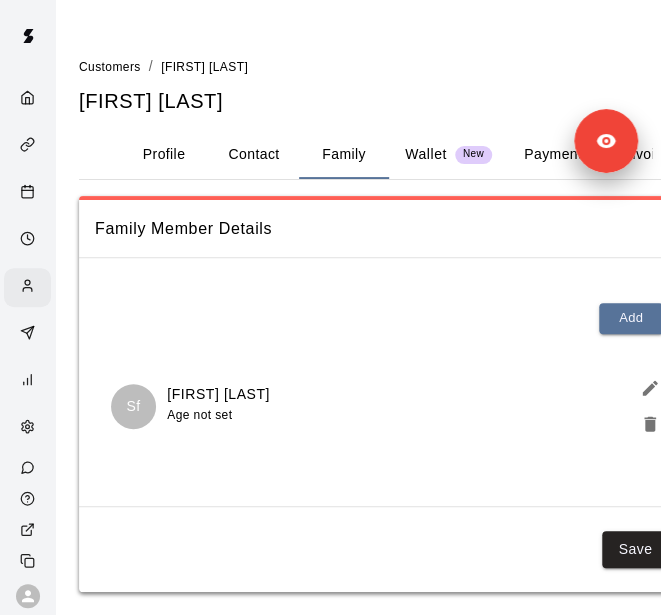 scroll, scrollTop: 16, scrollLeft: 0, axis: vertical 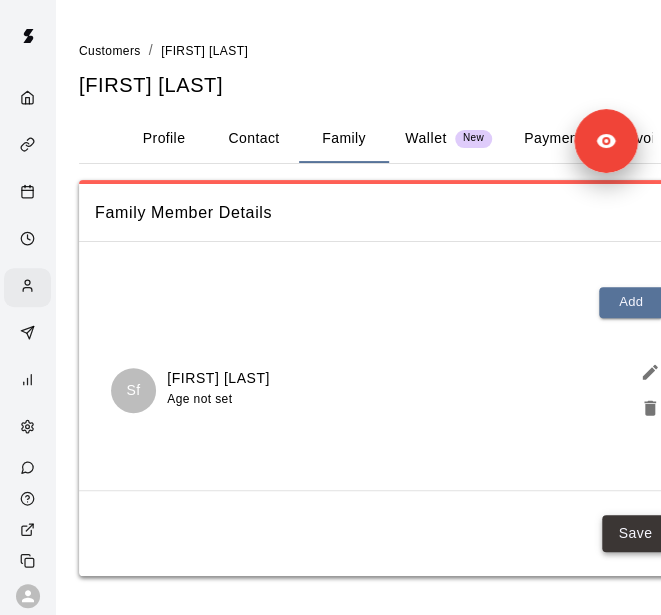 click on "Save" at bounding box center [635, 533] 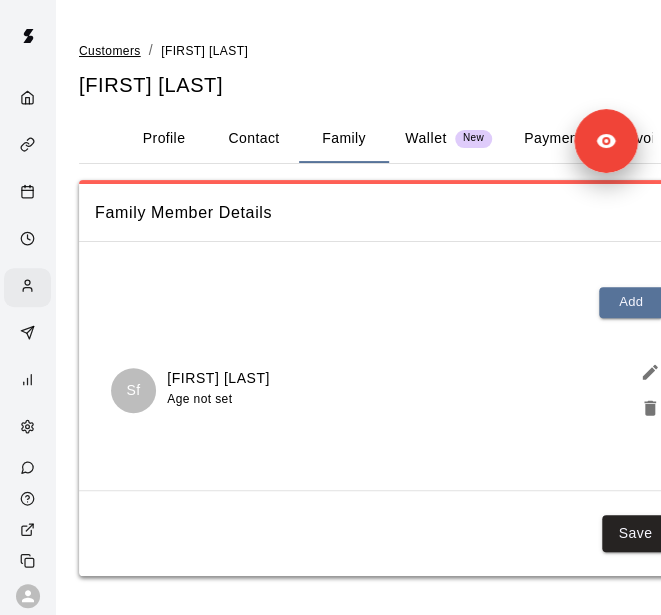 click on "Customers" at bounding box center (110, 51) 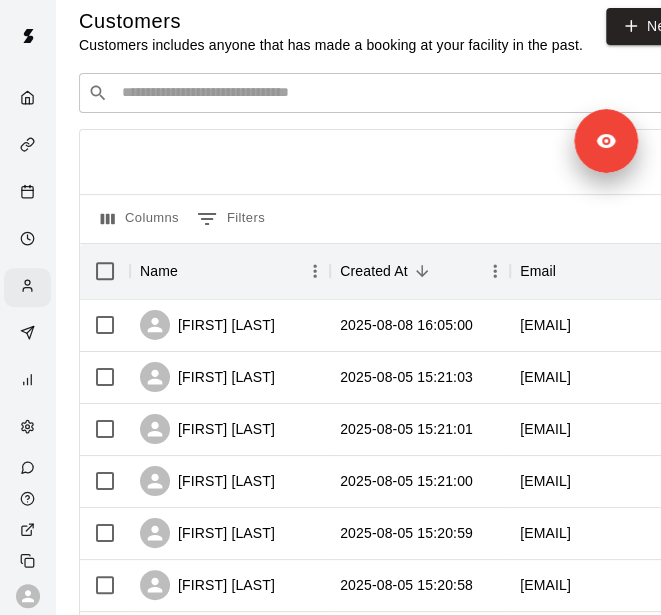 scroll, scrollTop: 0, scrollLeft: 0, axis: both 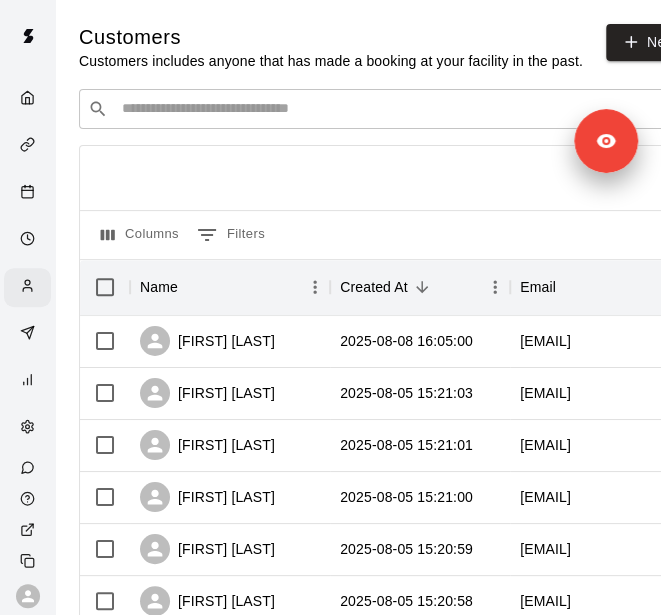 click on "​ ​" at bounding box center (379, 109) 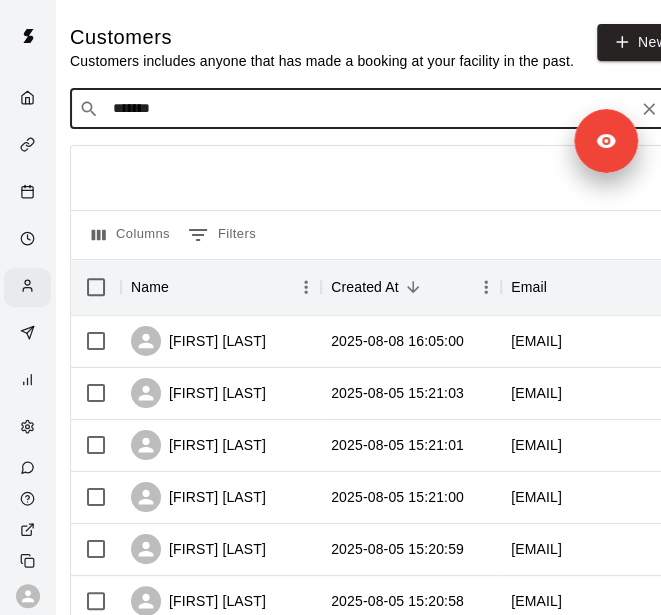 type on "********" 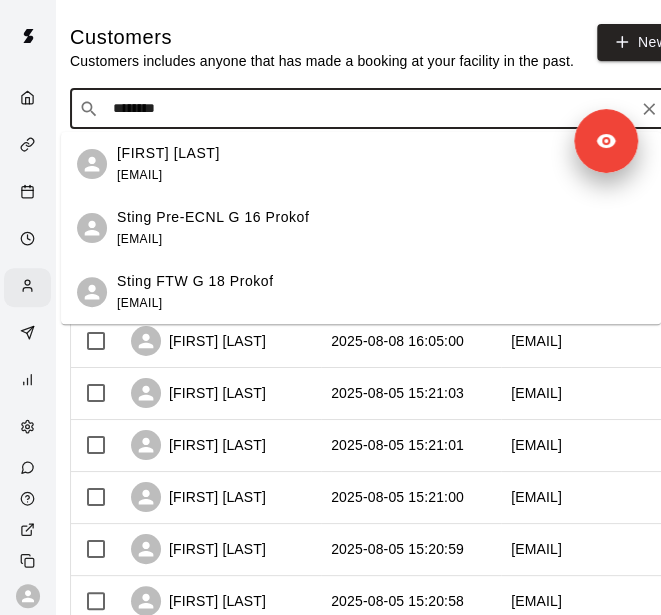 click on "[FIRST] [LAST] [EMAIL]" at bounding box center (381, 164) 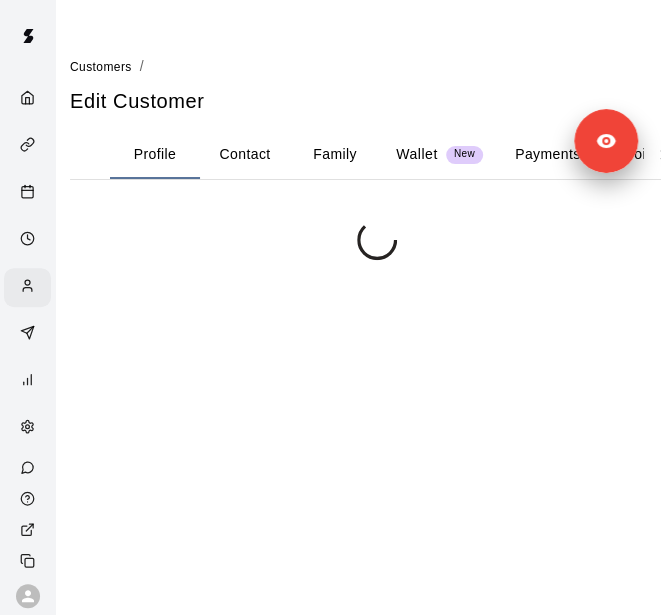 scroll, scrollTop: 0, scrollLeft: 0, axis: both 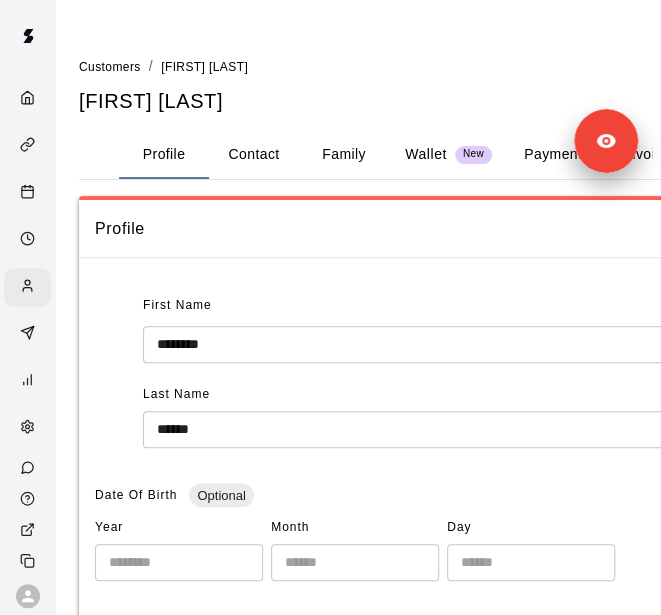 click on "Family" at bounding box center [344, 155] 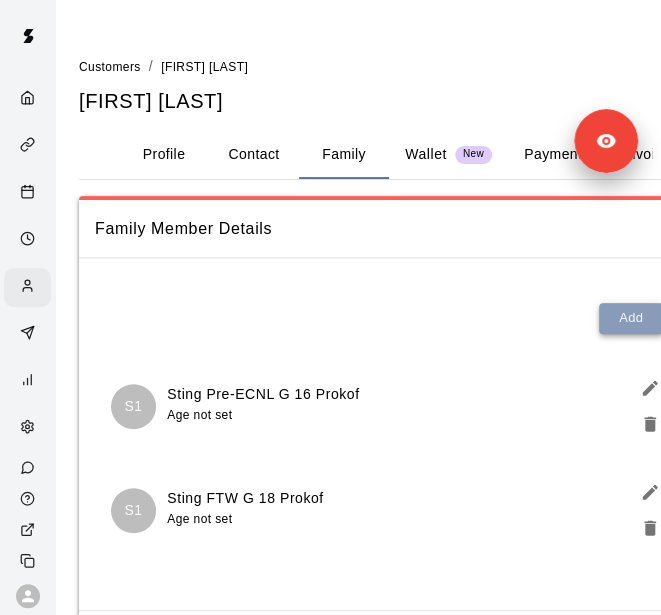 click on "Add" at bounding box center [631, 318] 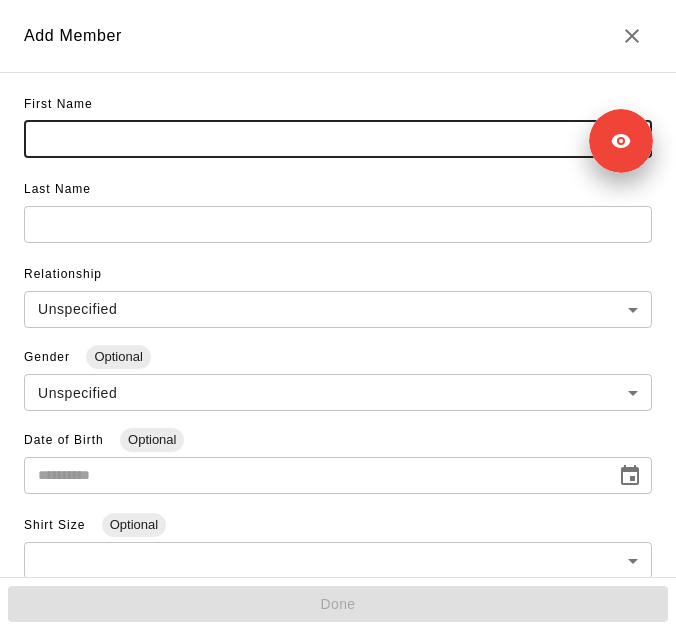 click at bounding box center [338, 139] 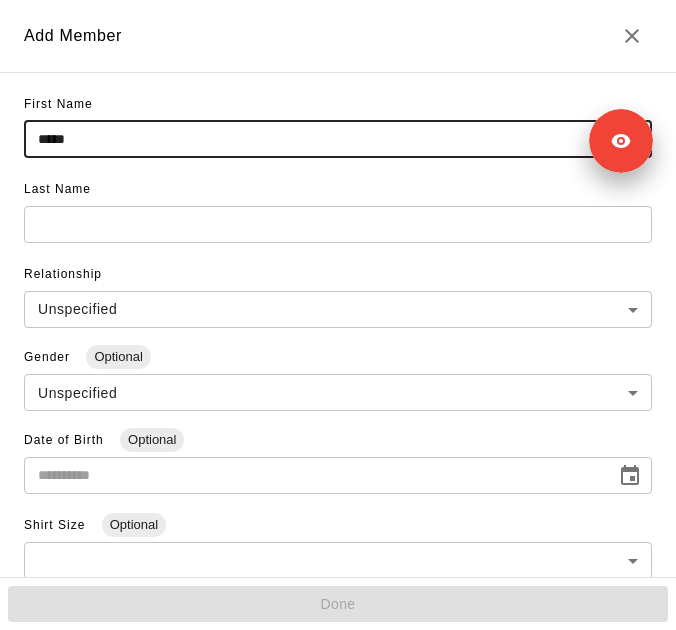 type on "*****" 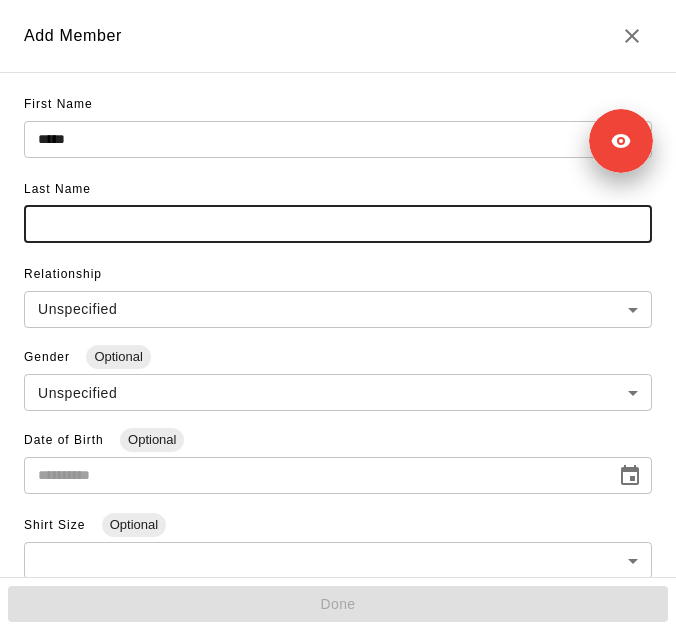 paste on "**********" 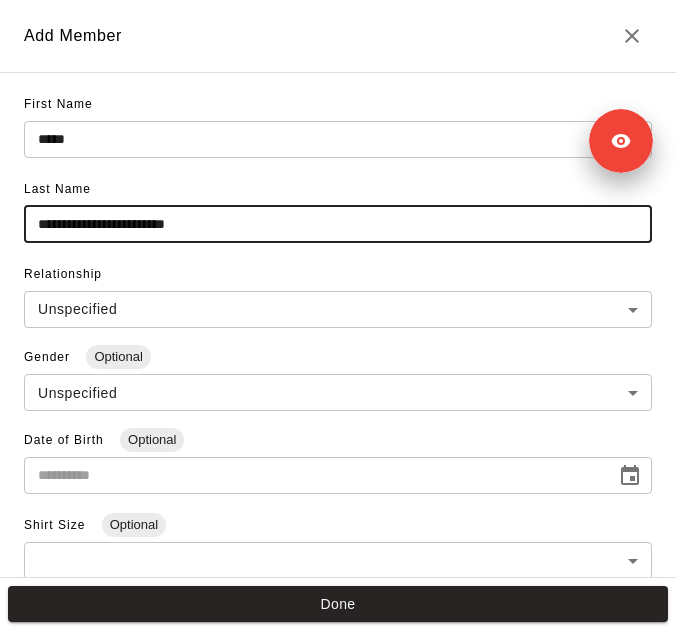 click on "**********" at bounding box center (338, 224) 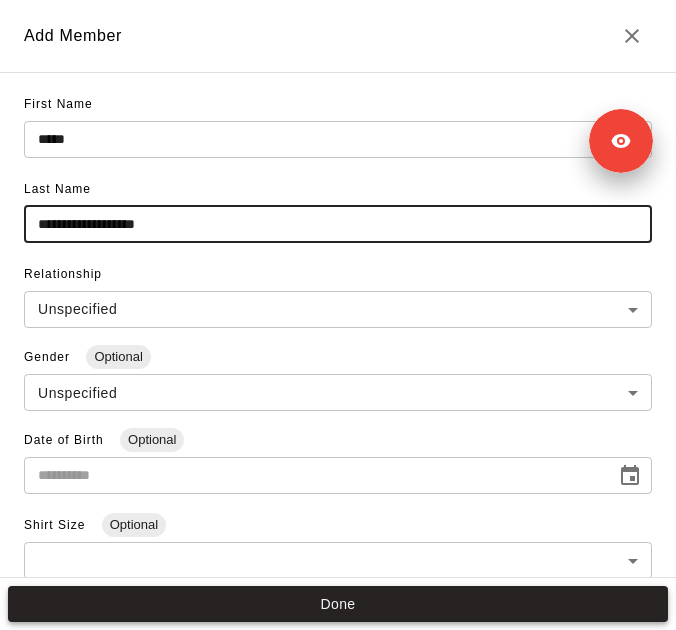 type on "**********" 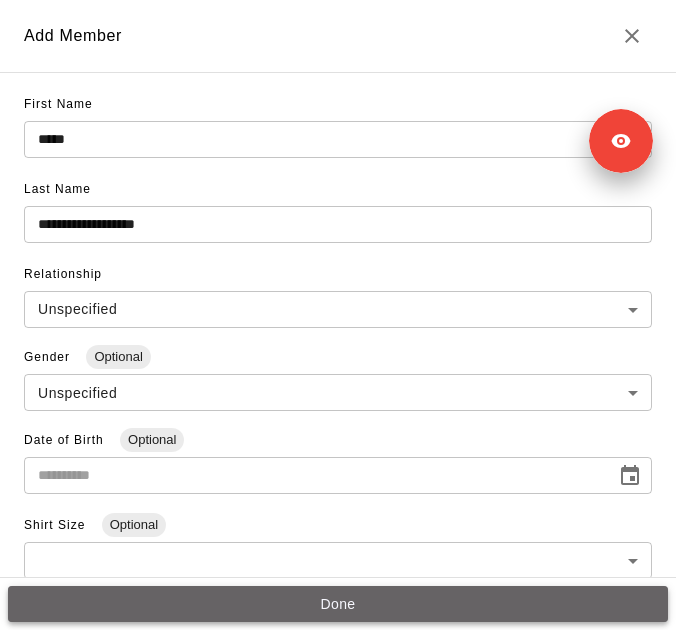 click on "Done" at bounding box center [338, 604] 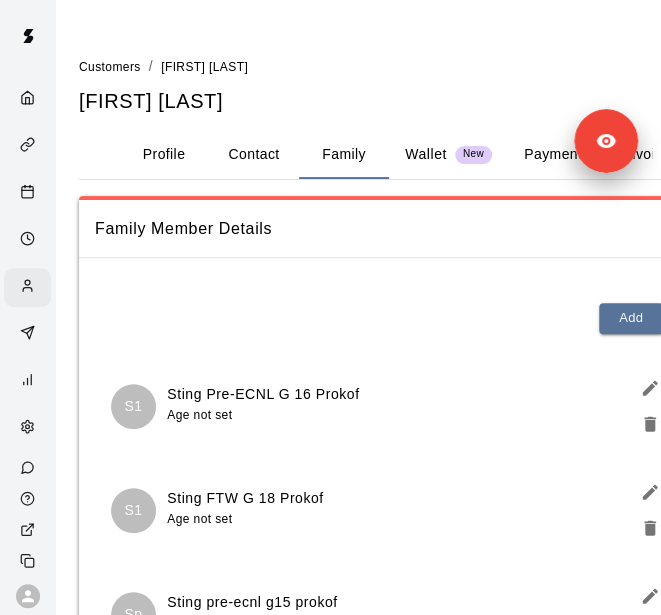 scroll, scrollTop: 224, scrollLeft: 0, axis: vertical 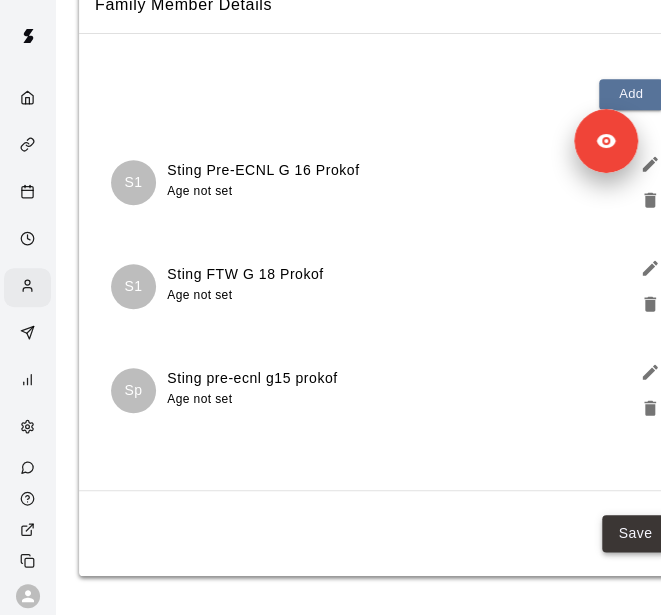 click on "Save" at bounding box center (635, 533) 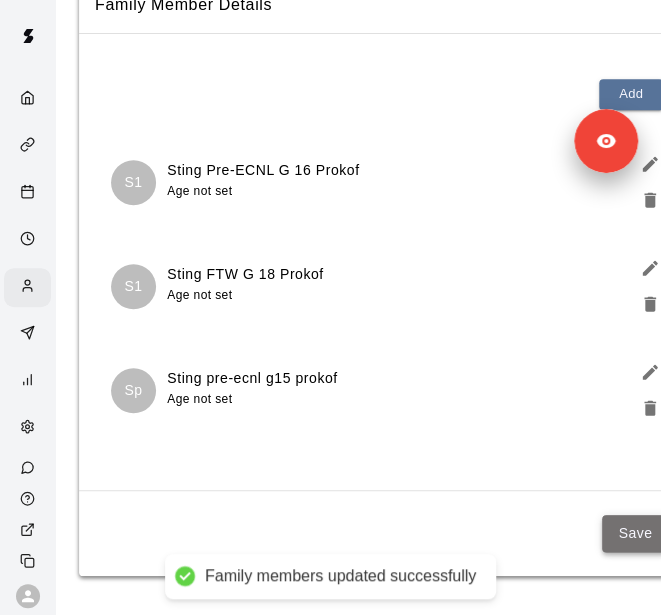click on "Save" at bounding box center (635, 533) 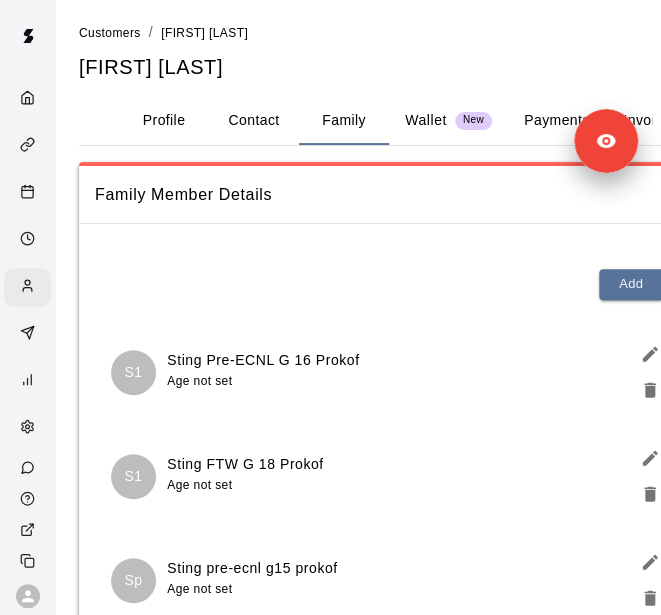 scroll, scrollTop: 0, scrollLeft: 0, axis: both 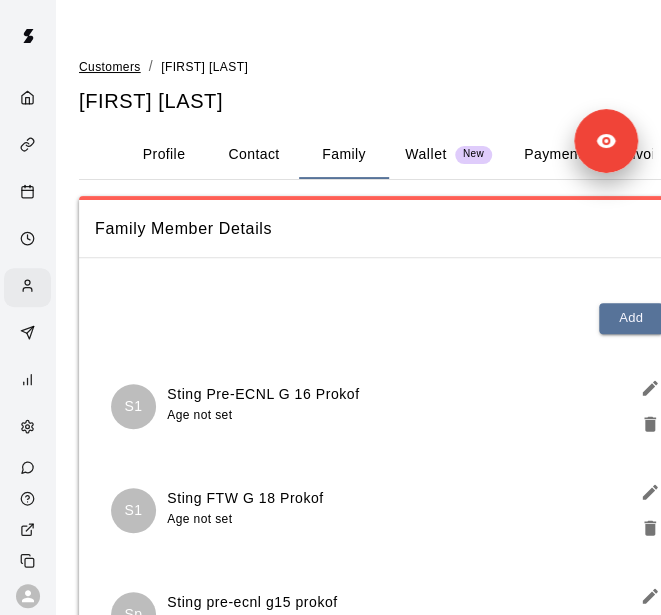 click on "Customers" at bounding box center [110, 67] 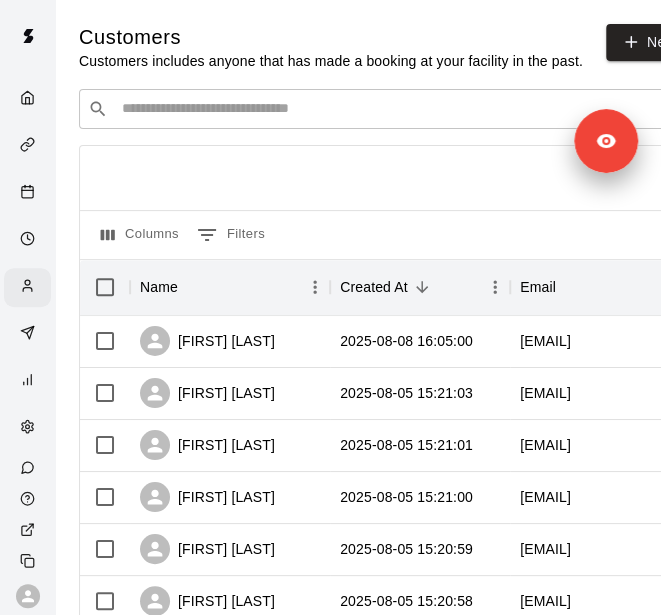 click on "​ ​" at bounding box center [379, 109] 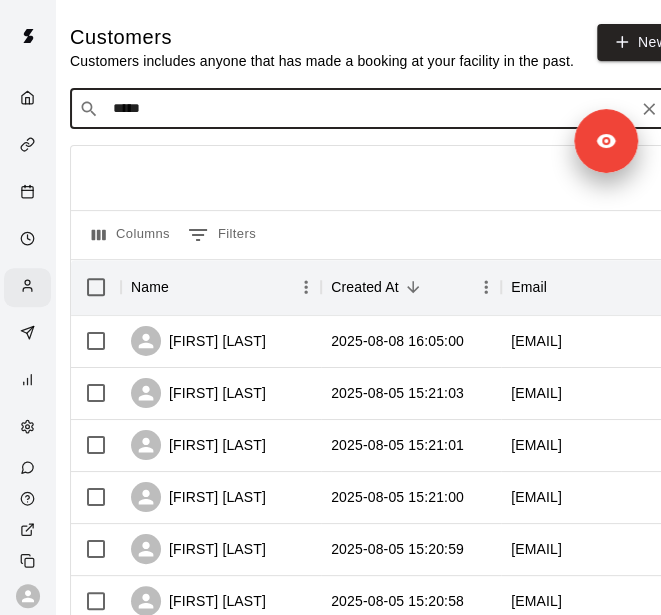 type on "******" 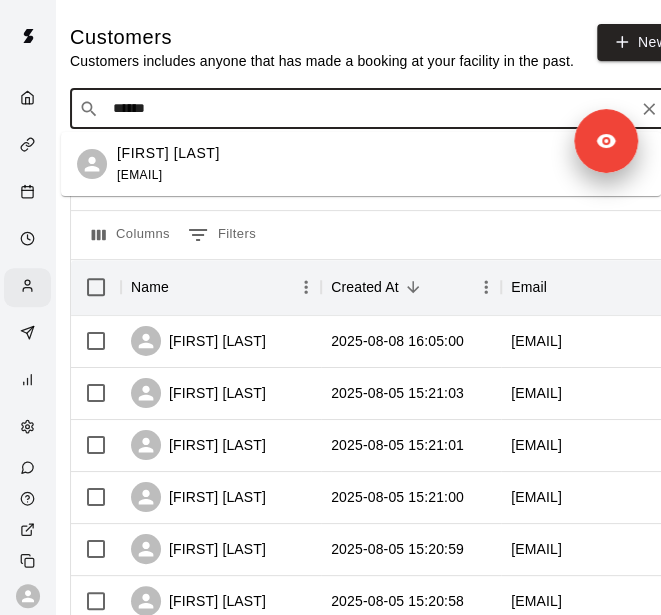 click on "[FIRST] [LAST] [EMAIL]" at bounding box center [381, 164] 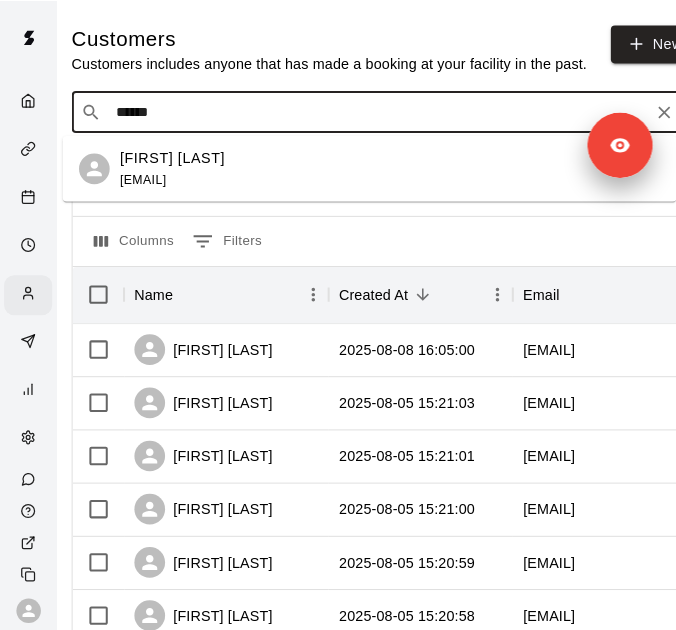 scroll, scrollTop: 0, scrollLeft: 0, axis: both 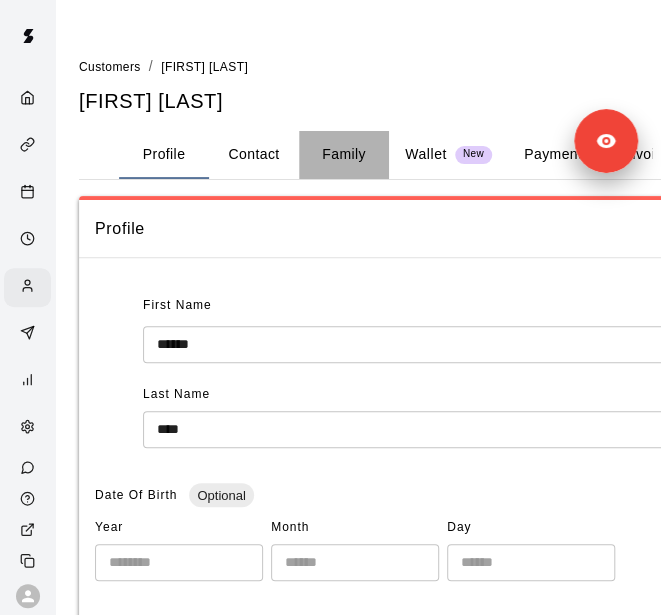 click on "Family" at bounding box center (344, 155) 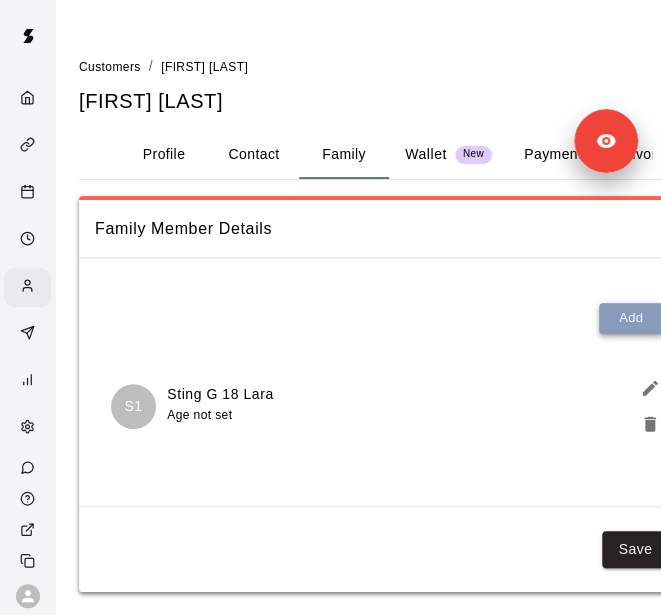 click on "Add" at bounding box center [631, 318] 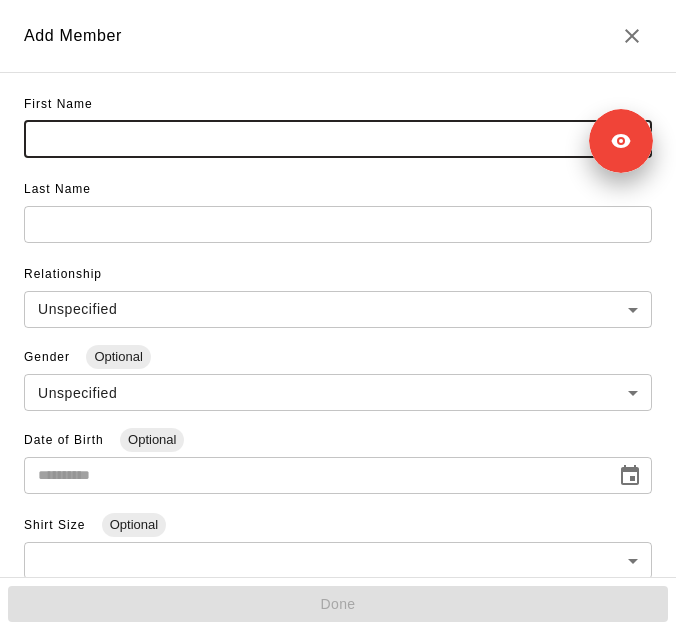 click at bounding box center [338, 139] 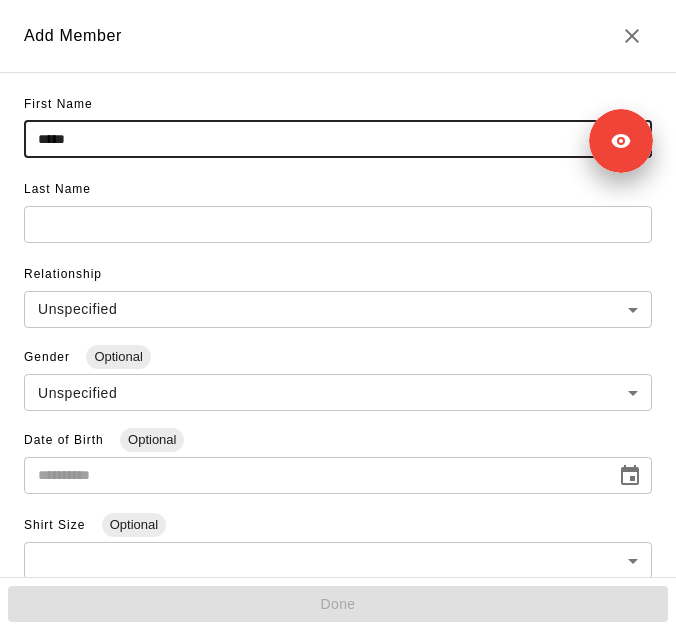 type on "*****" 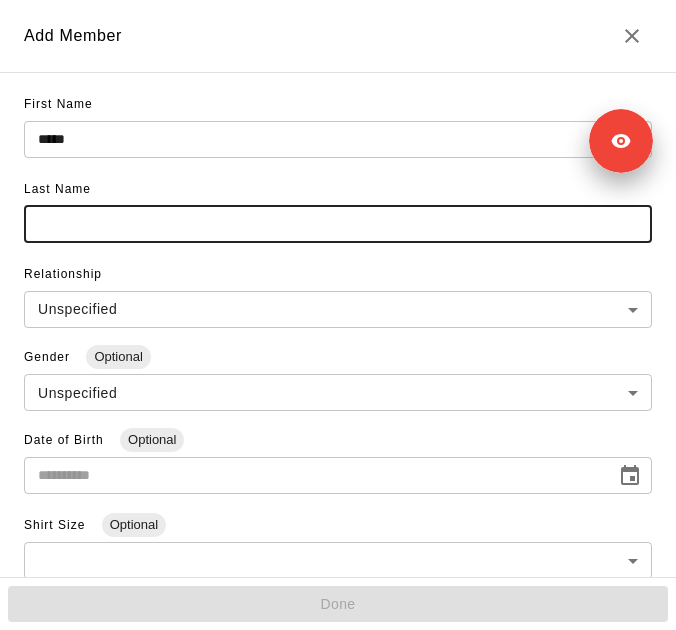 paste on "**********" 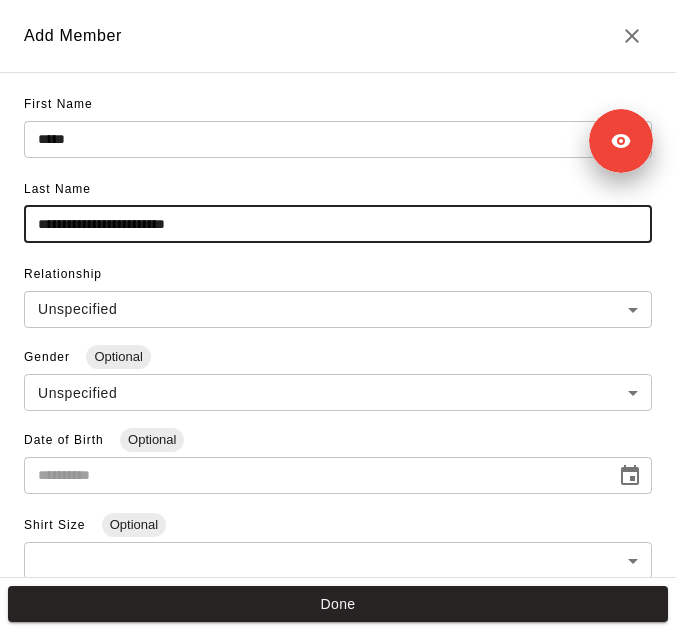 click on "**********" at bounding box center [338, 224] 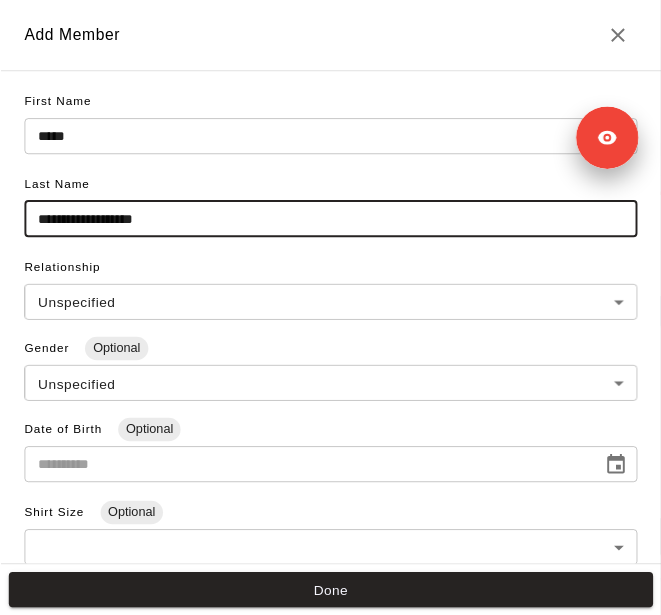 scroll, scrollTop: 211, scrollLeft: 0, axis: vertical 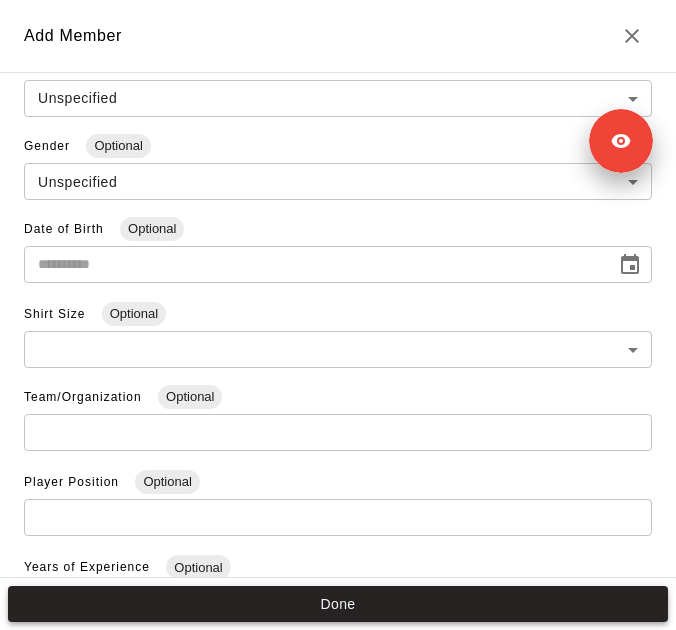 type on "**********" 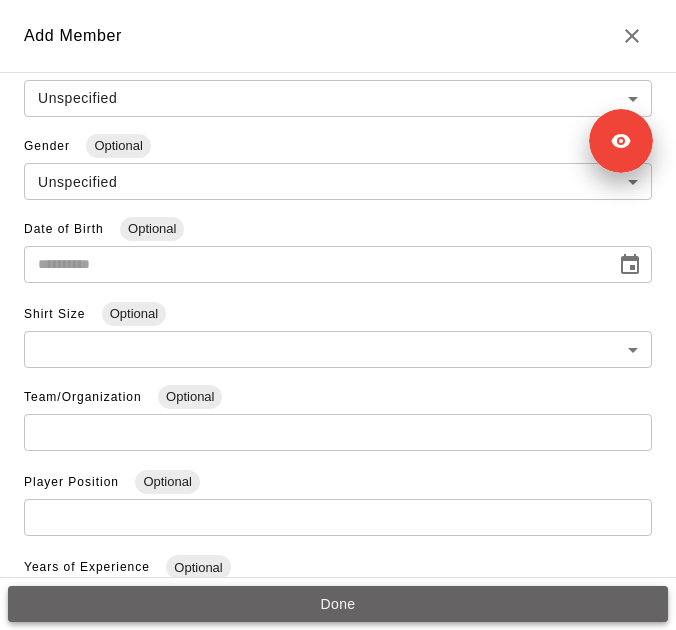 click on "Done" at bounding box center (338, 604) 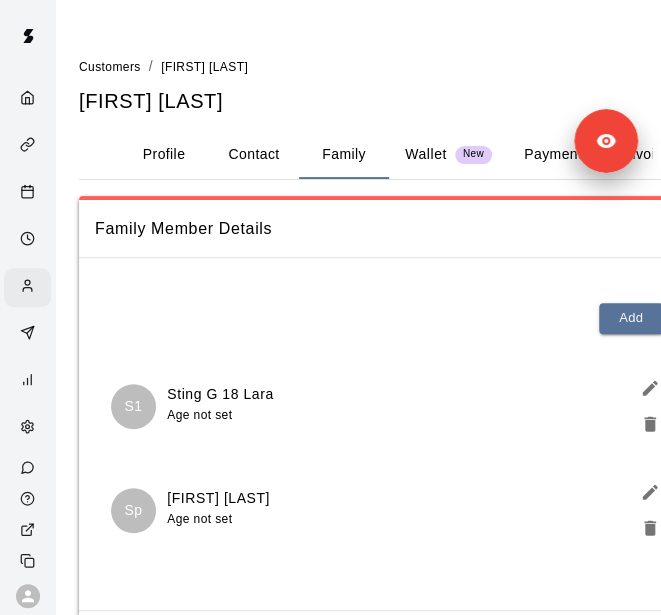 scroll, scrollTop: 120, scrollLeft: 0, axis: vertical 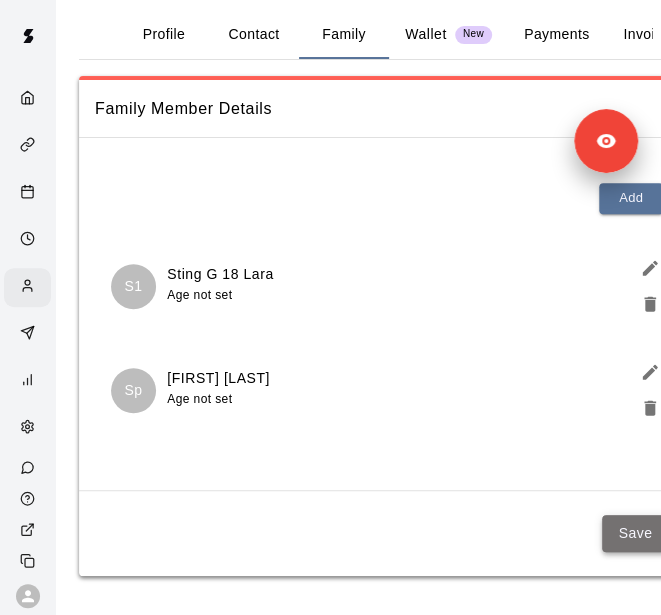 click on "Save" at bounding box center [635, 533] 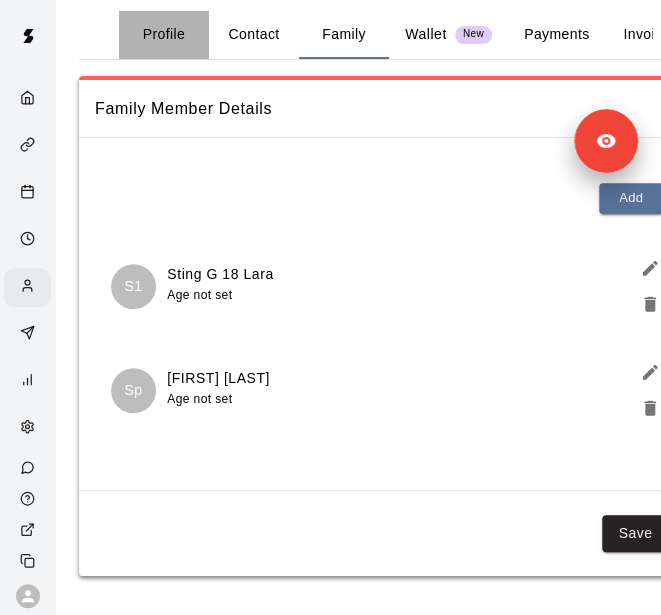 click on "Profile" at bounding box center [164, 35] 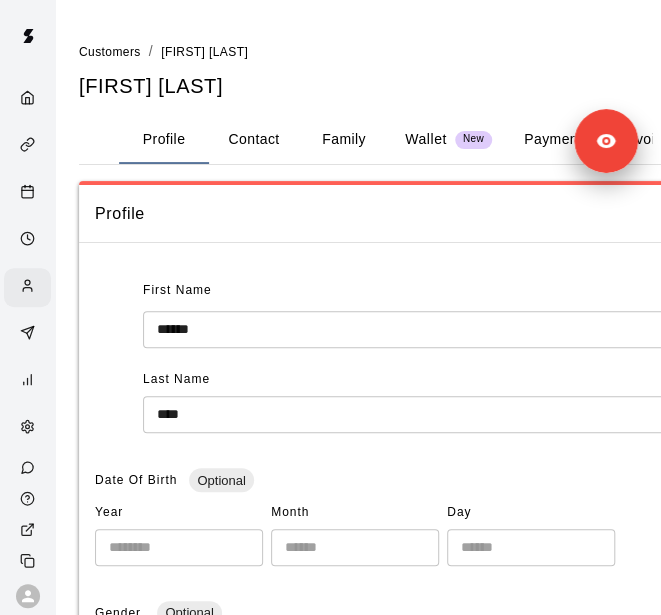 scroll, scrollTop: 10, scrollLeft: 0, axis: vertical 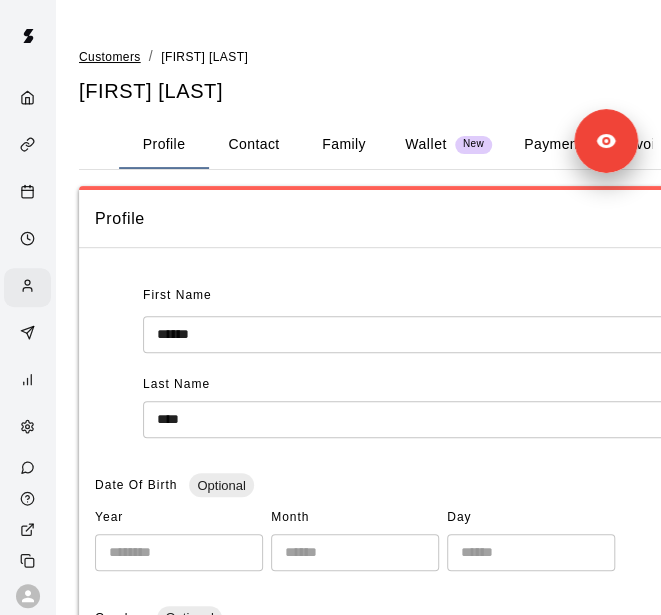 click on "Customers" at bounding box center [110, 57] 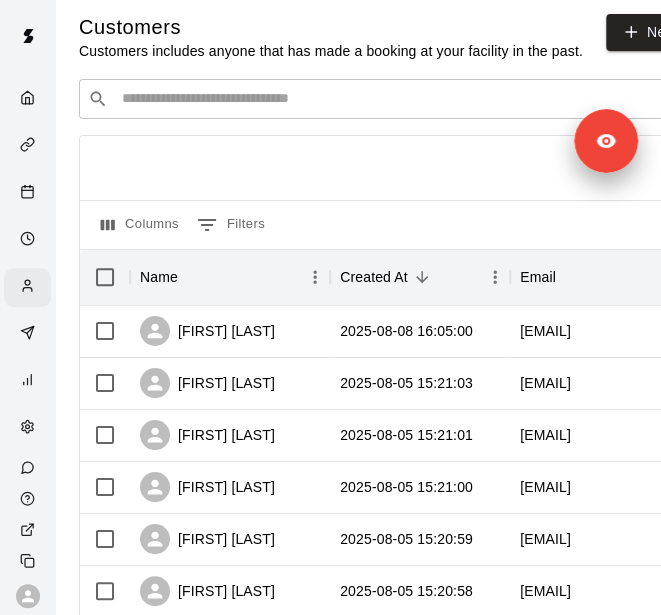 scroll, scrollTop: 0, scrollLeft: 0, axis: both 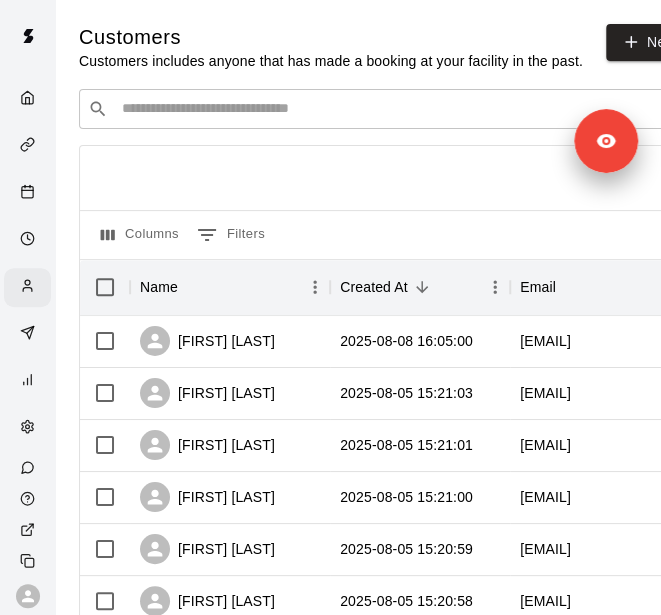 click on "​ ​" at bounding box center (379, 109) 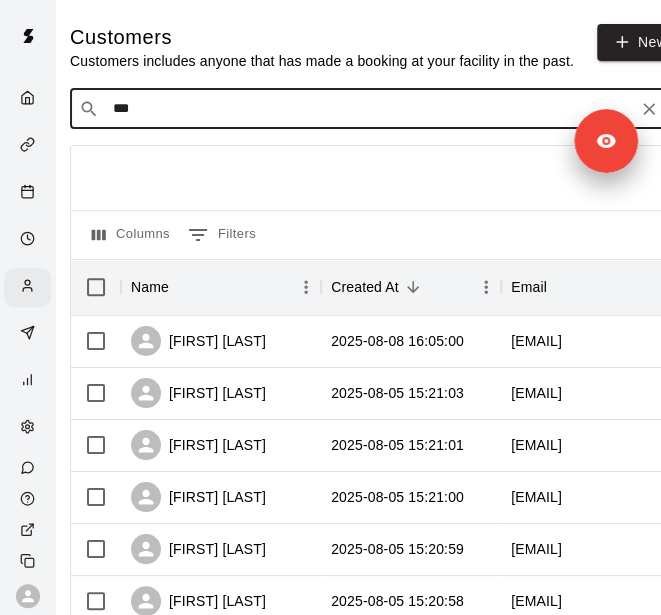 type on "****" 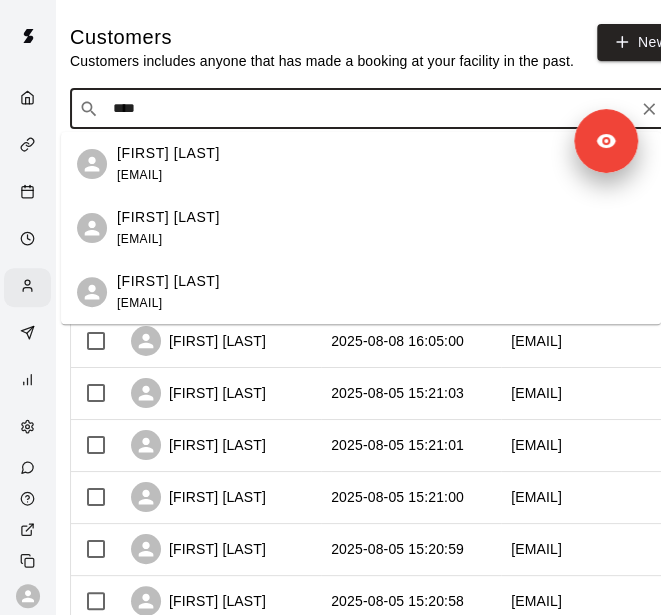 click on "[FIRST] [LAST] [EMAIL]" at bounding box center (381, 164) 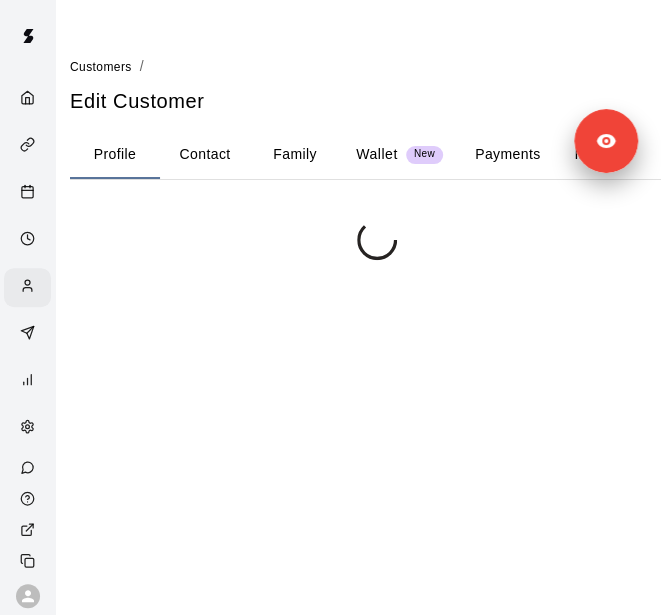 scroll, scrollTop: 0, scrollLeft: 0, axis: both 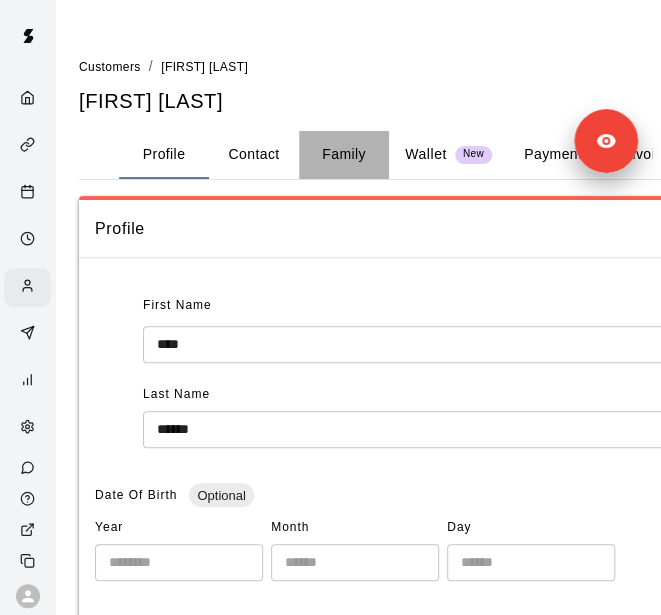 click on "Family" at bounding box center [344, 155] 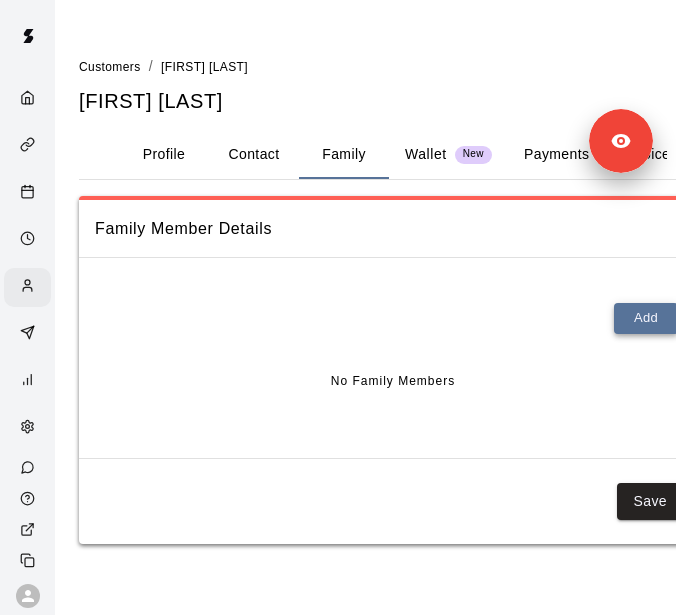click on "Add" at bounding box center (646, 318) 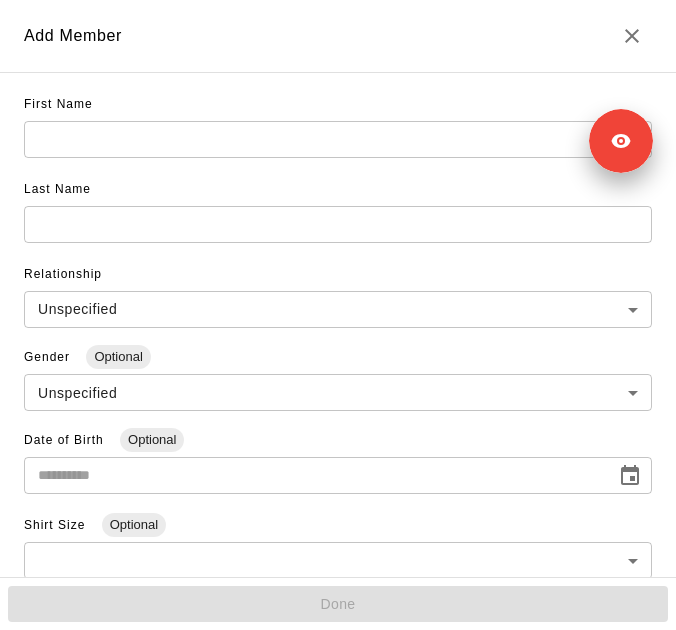 click at bounding box center [338, 139] 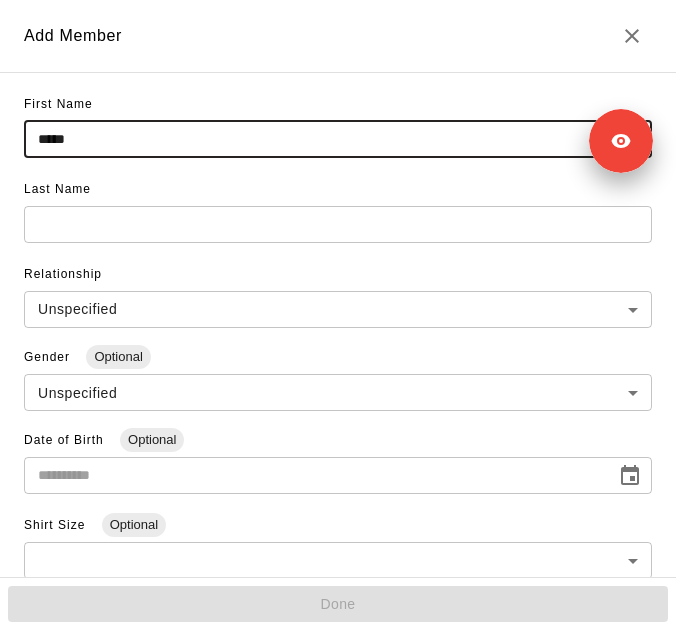 type on "*****" 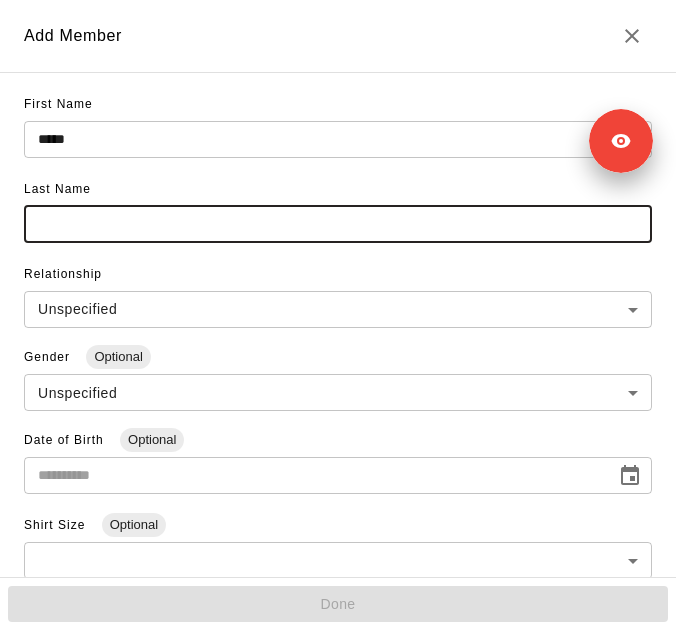 paste on "**********" 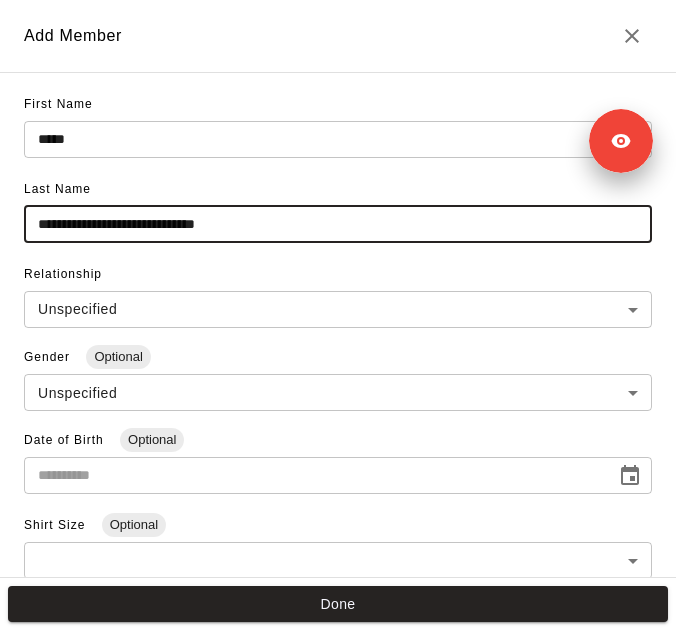 click on "**********" at bounding box center [338, 224] 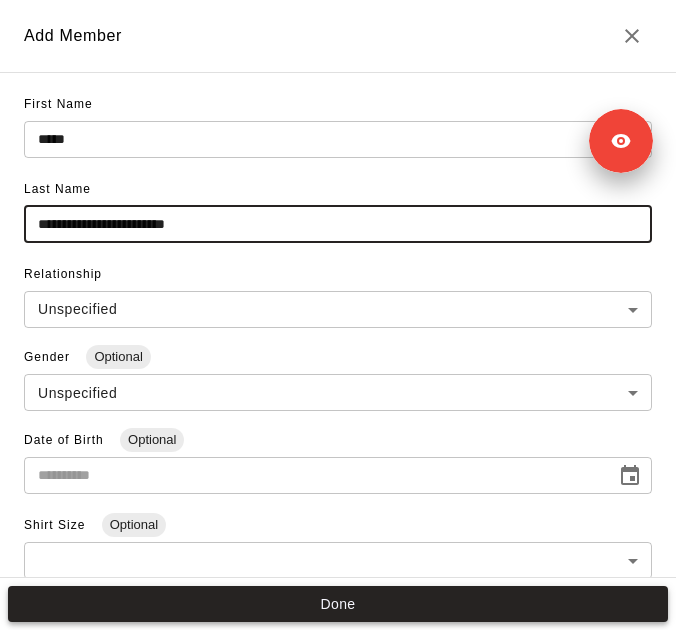 type on "**********" 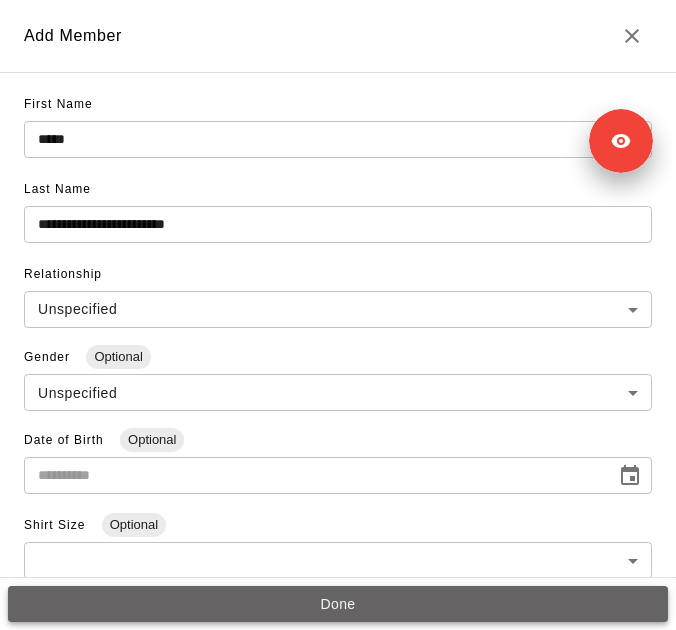 click on "Done" at bounding box center (338, 604) 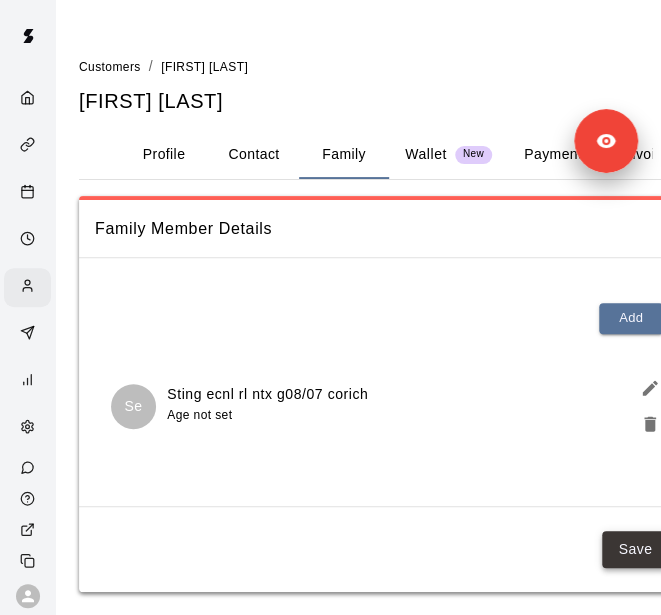click on "Save" at bounding box center (635, 549) 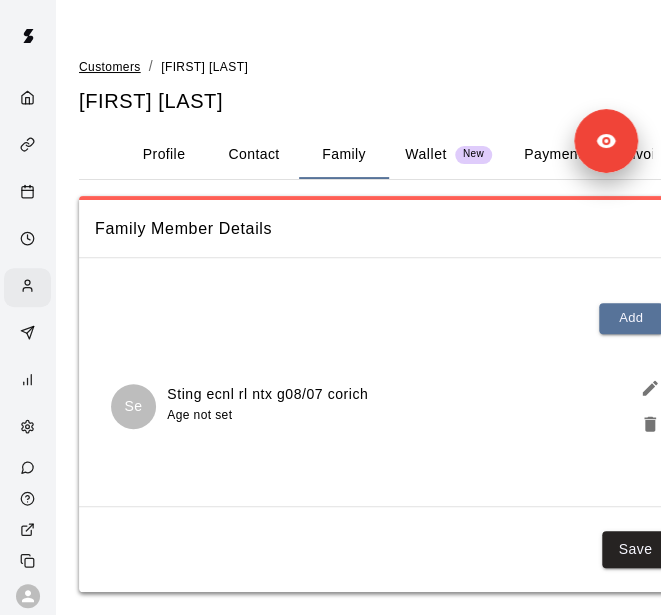 click on "Customers" at bounding box center (110, 67) 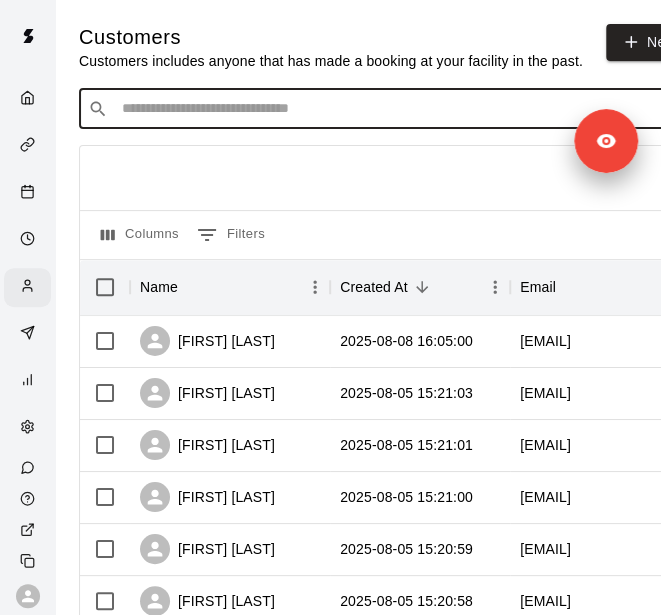 click at bounding box center [393, 109] 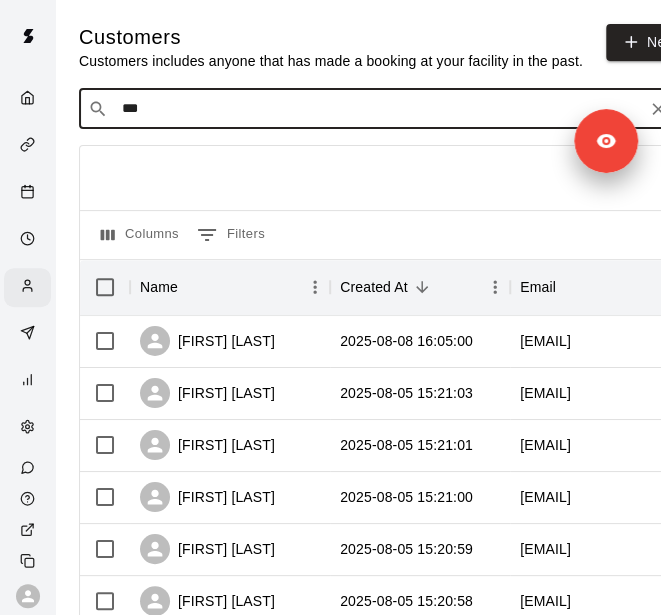 type on "****" 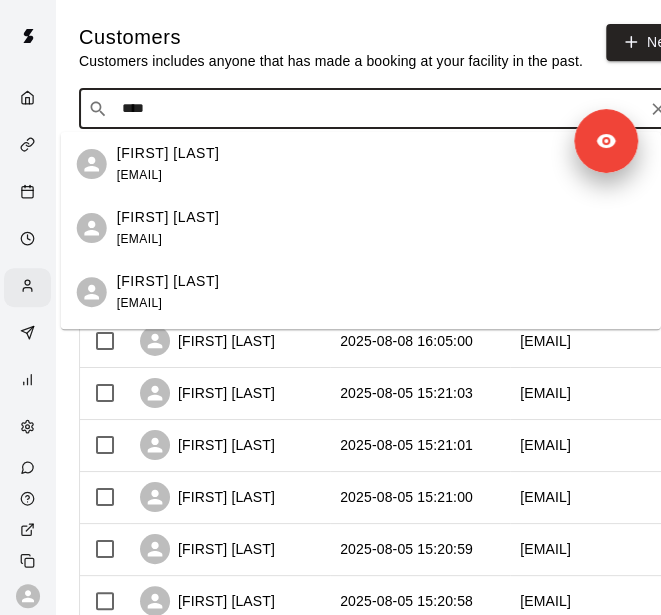 click on "[FIRST] [LAST]" at bounding box center (168, 281) 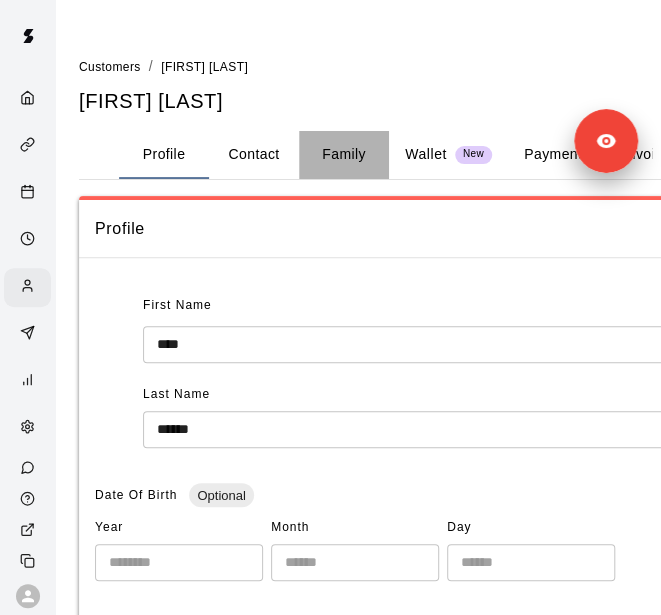 click on "Family" at bounding box center [344, 155] 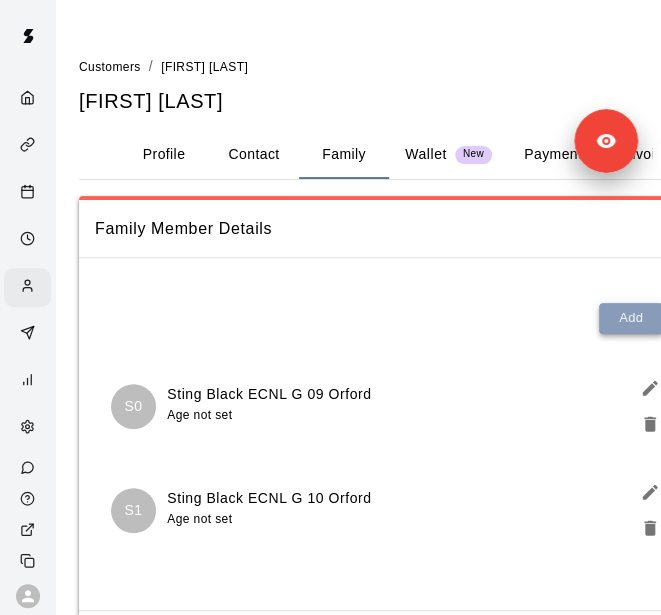 click on "Add" at bounding box center (631, 318) 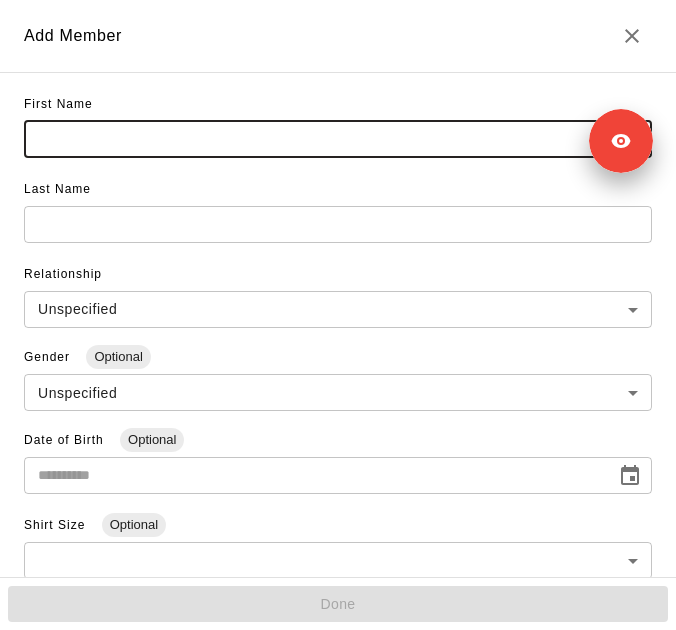 click at bounding box center (338, 139) 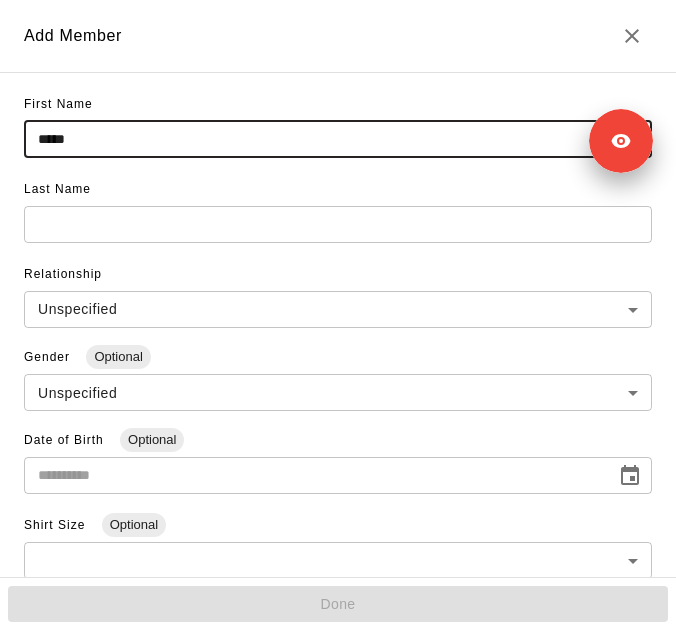 type on "*****" 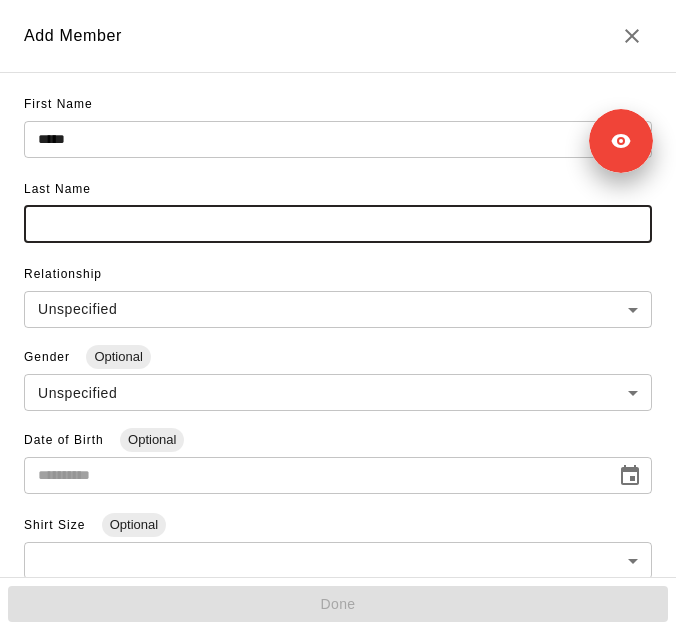 paste on "**********" 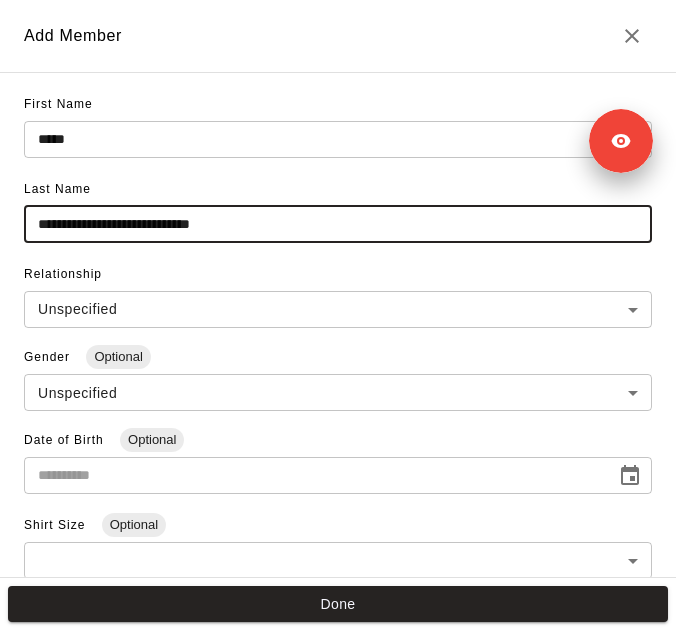 click on "**********" at bounding box center (338, 224) 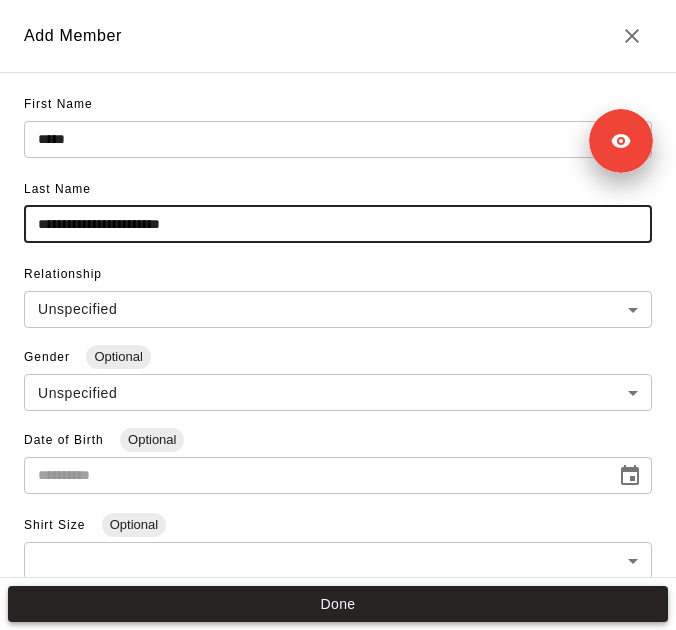 type on "**********" 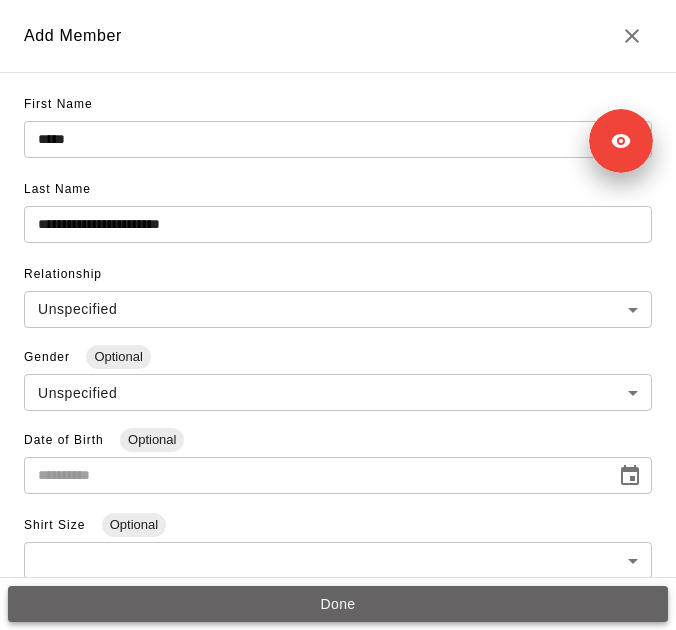 click on "Done" at bounding box center [338, 604] 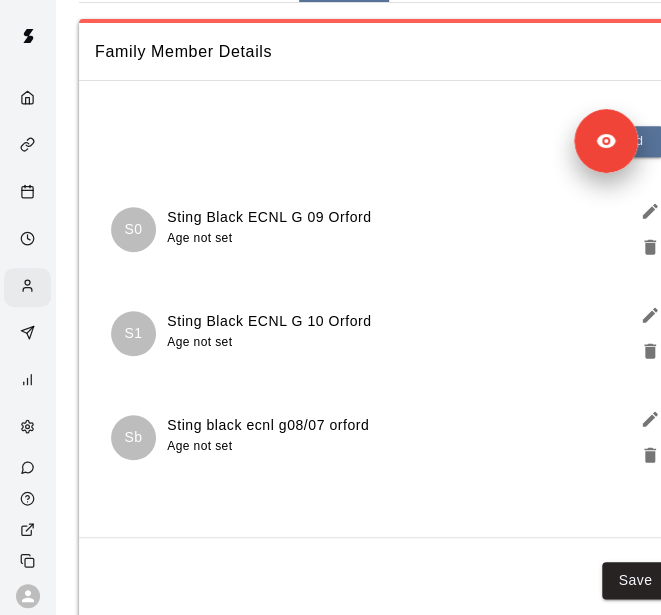 scroll, scrollTop: 207, scrollLeft: 0, axis: vertical 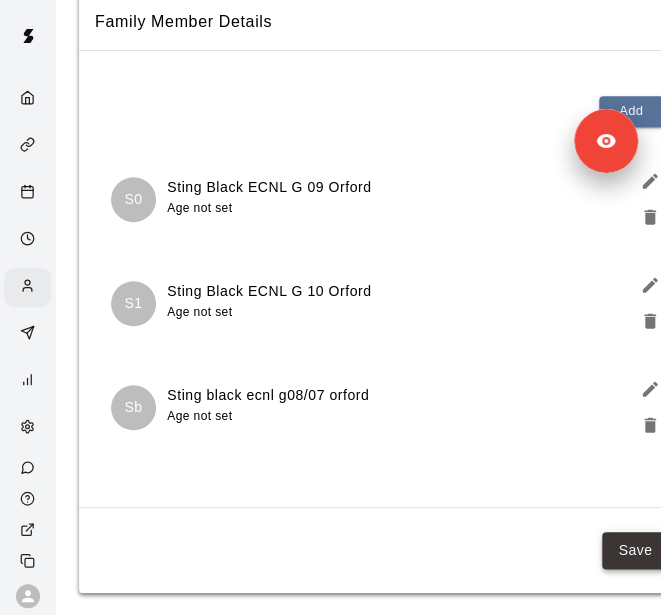 click on "Save" at bounding box center (635, 550) 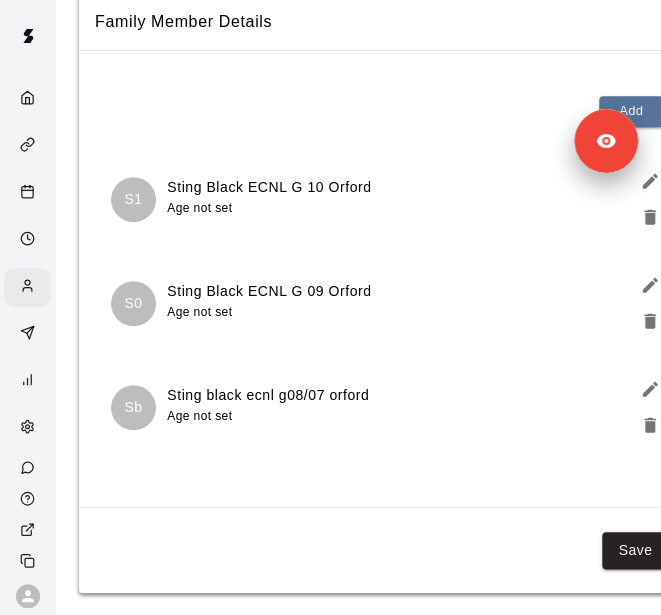 scroll, scrollTop: 0, scrollLeft: 0, axis: both 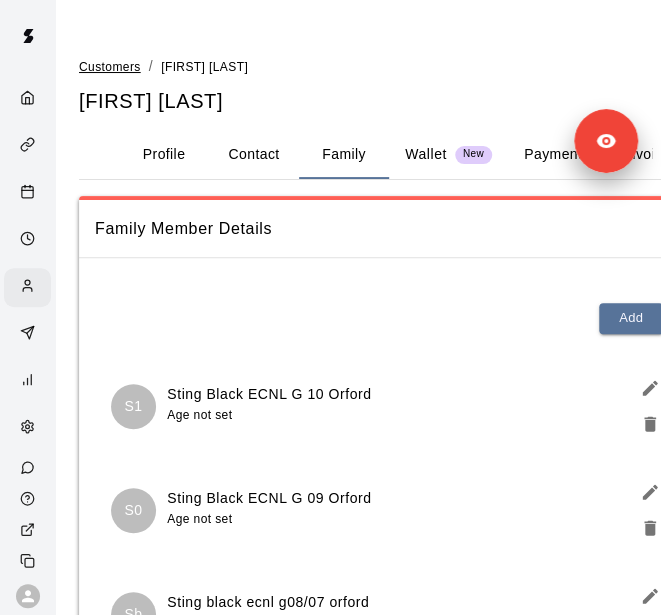click on "Customers" at bounding box center (110, 67) 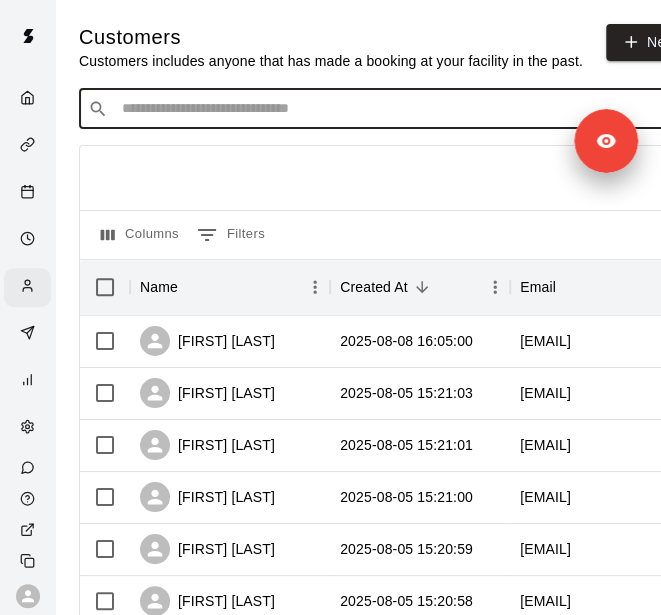 click at bounding box center [393, 109] 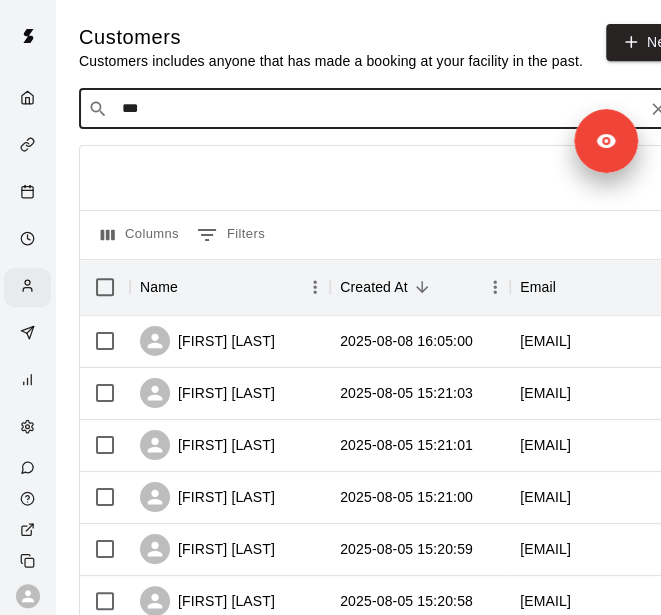 type on "****" 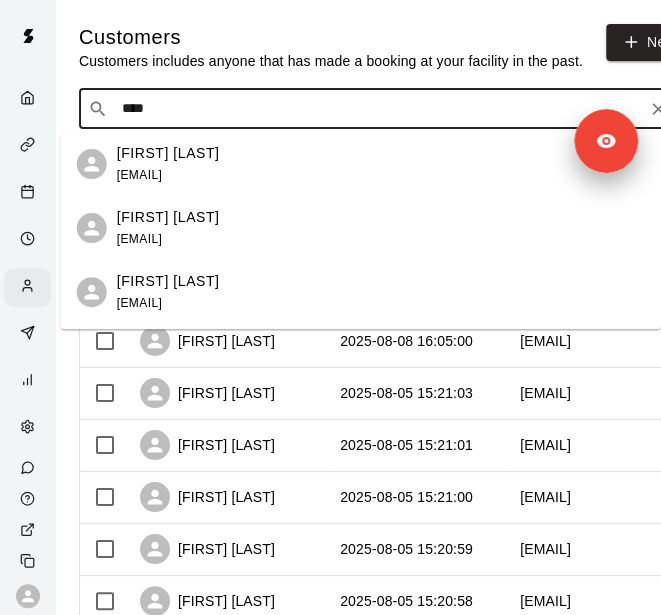 click on "[FIRST] [LAST] [EMAIL]" at bounding box center (381, 228) 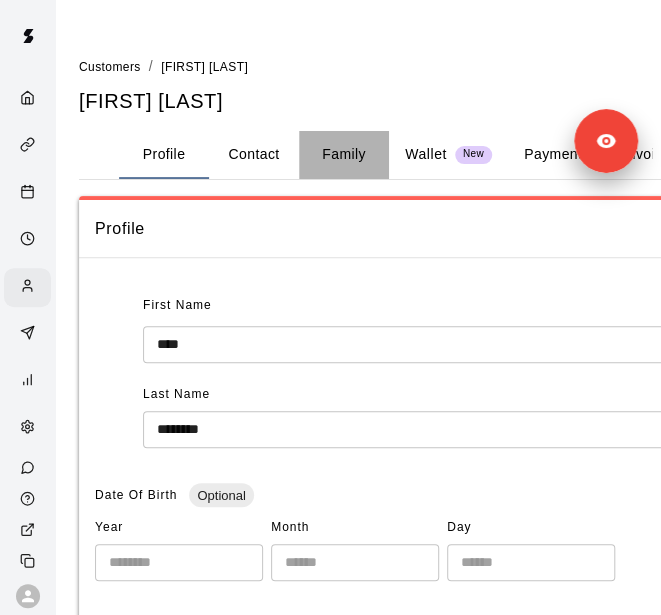 click on "Family" at bounding box center (344, 155) 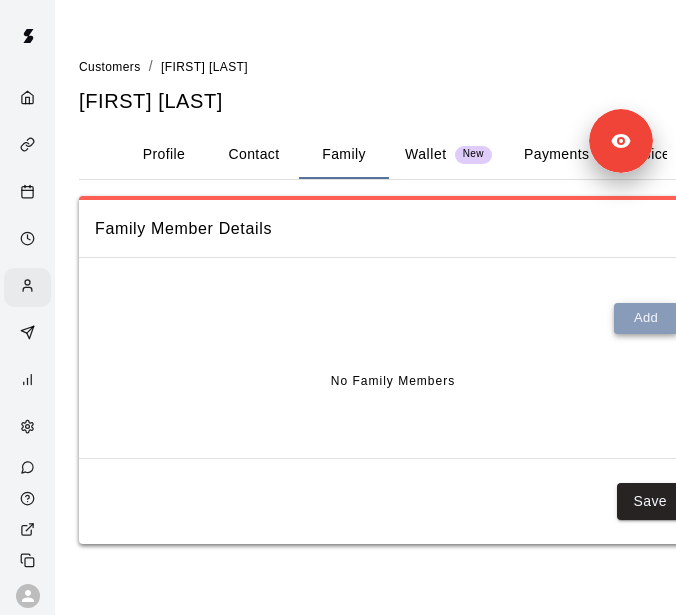 click on "Add" at bounding box center (646, 318) 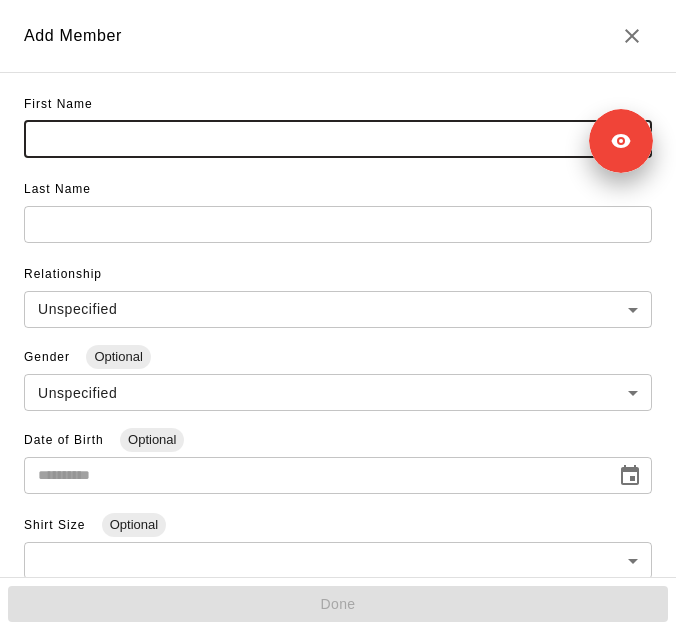 click at bounding box center (338, 139) 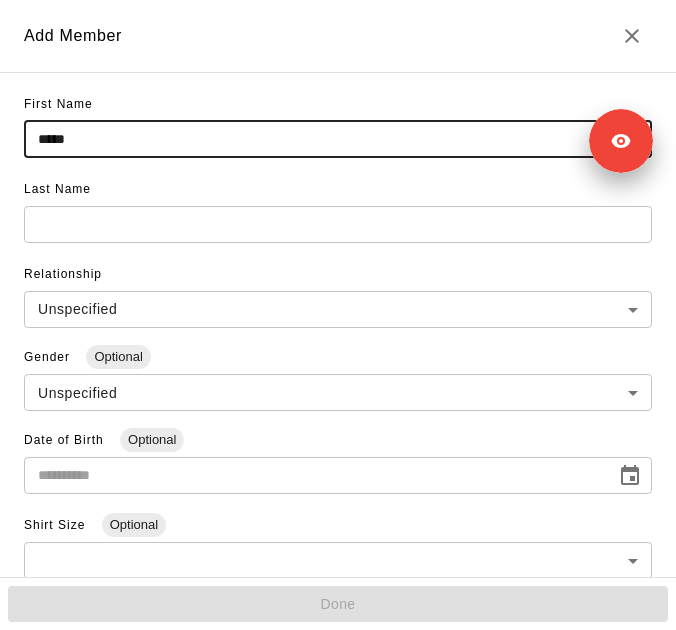 type on "*****" 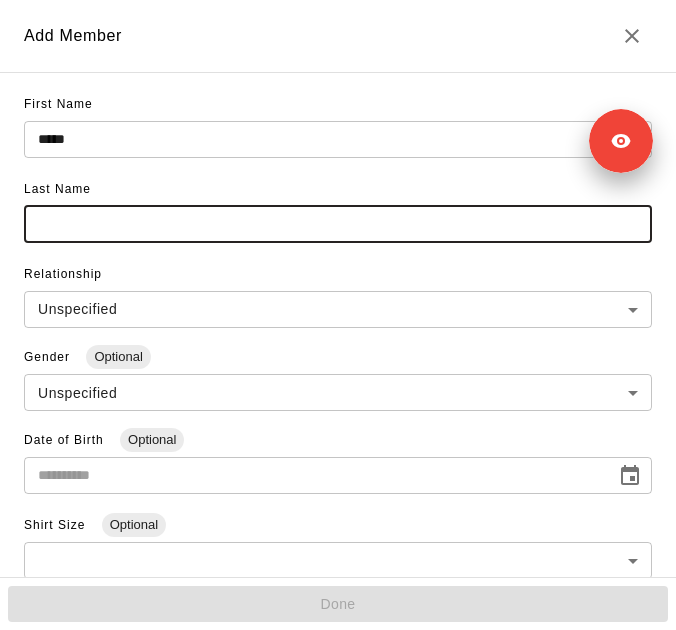 paste on "**********" 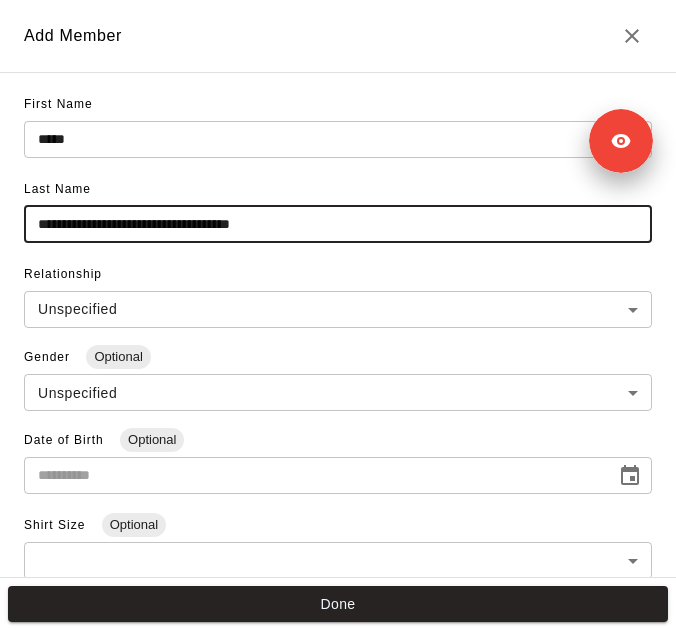click on "**********" at bounding box center (338, 224) 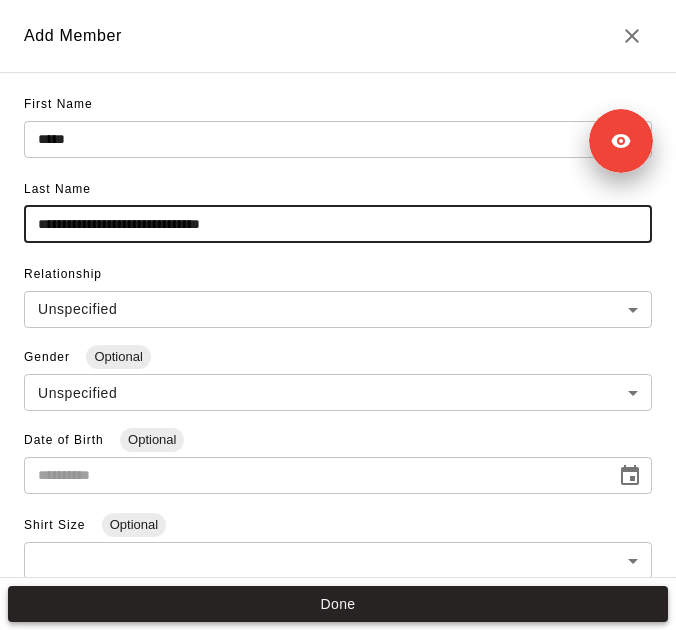 type on "**********" 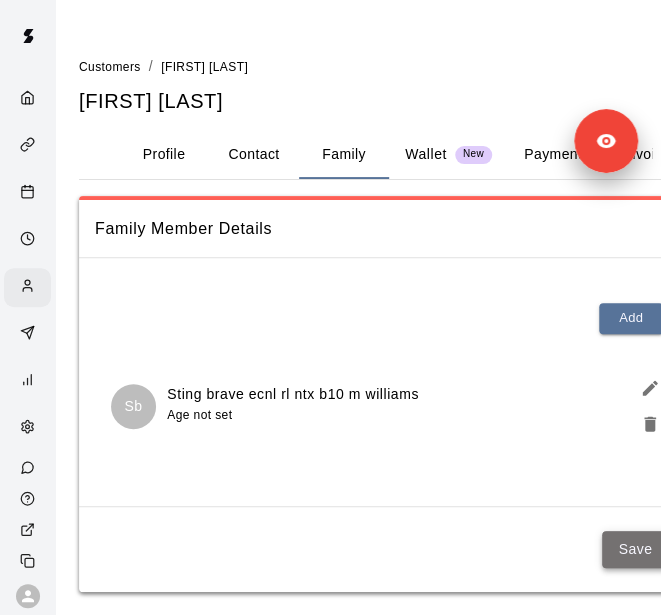 click on "Save" at bounding box center [635, 549] 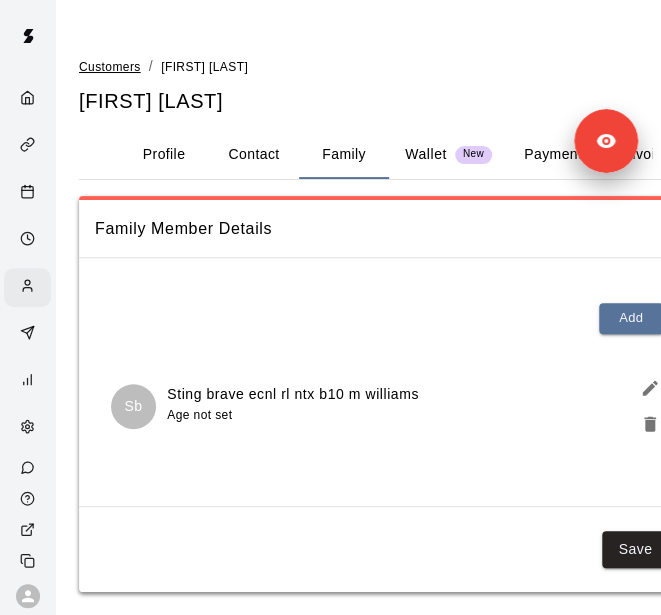 click on "Customers" at bounding box center [110, 67] 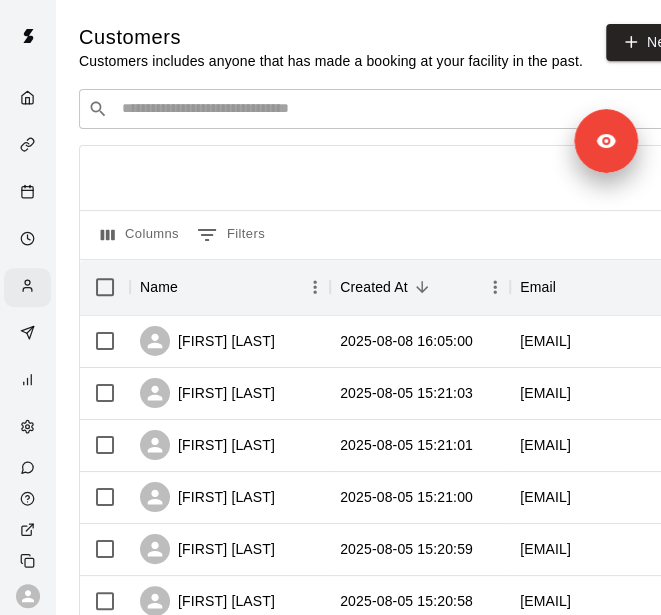 click on "​ ​" at bounding box center (379, 109) 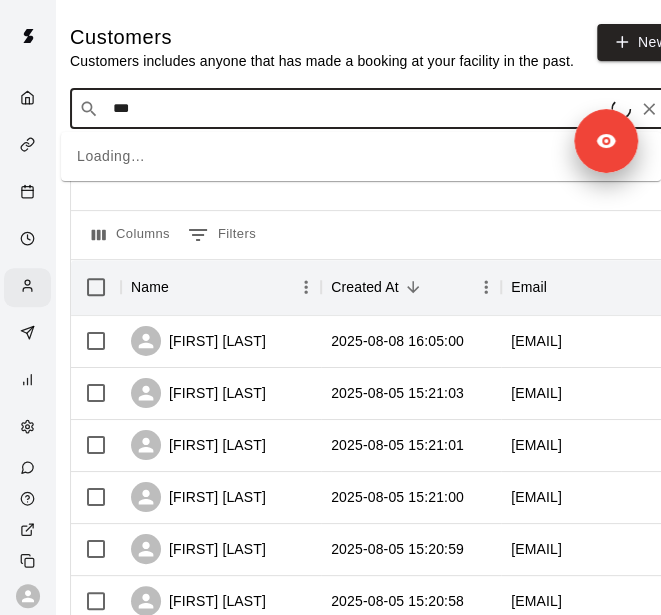 type on "****" 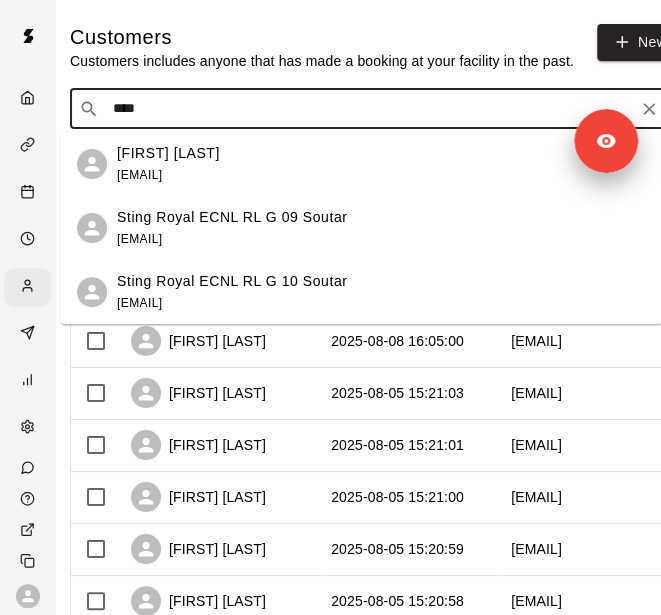 click on "[FIRST] [LAST]" at bounding box center [168, 153] 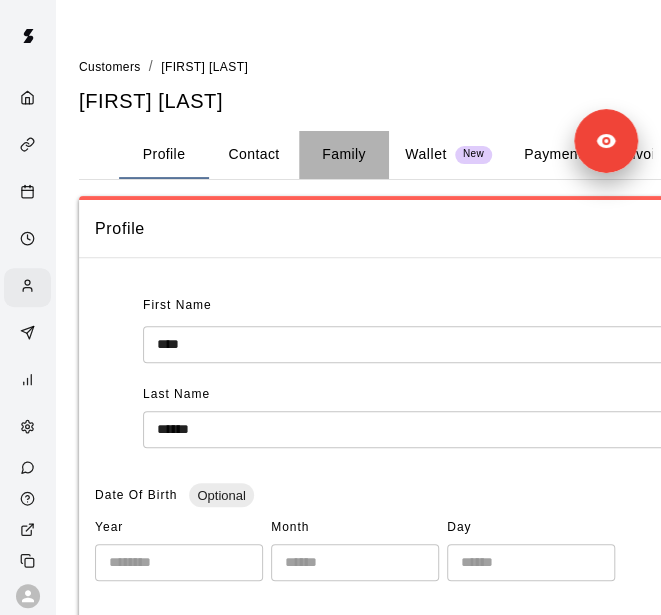 click on "Family" at bounding box center (344, 155) 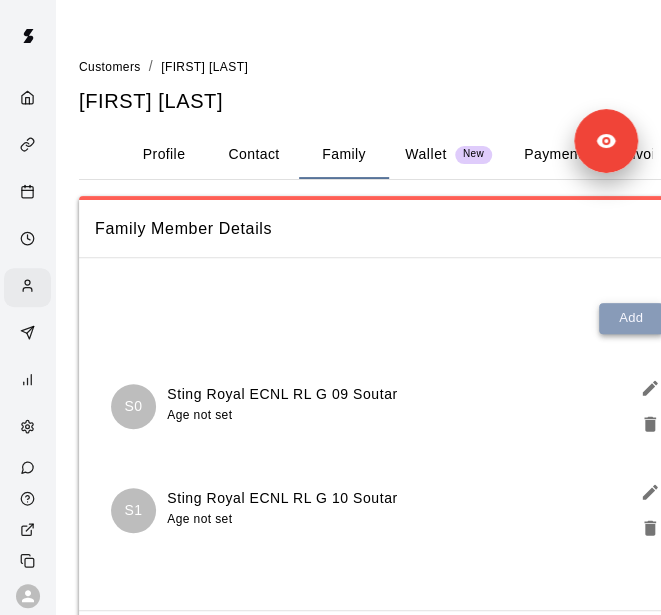 click on "Add" at bounding box center (631, 318) 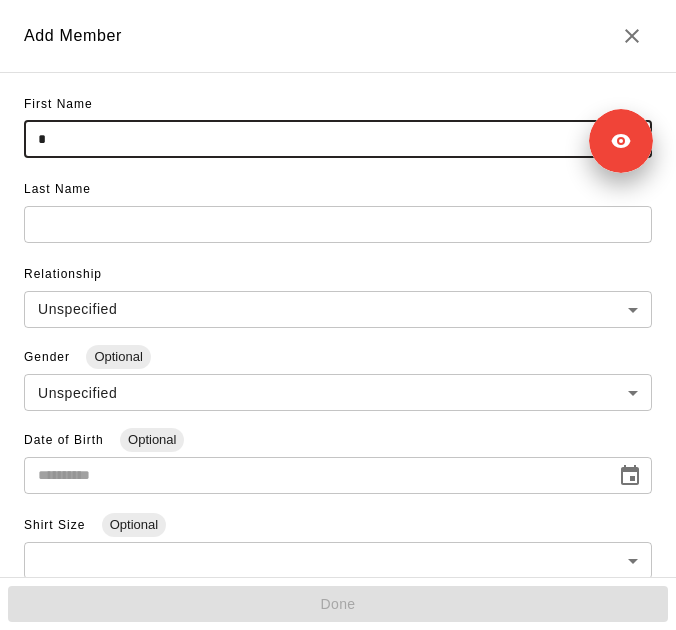 click on "*" at bounding box center [338, 139] 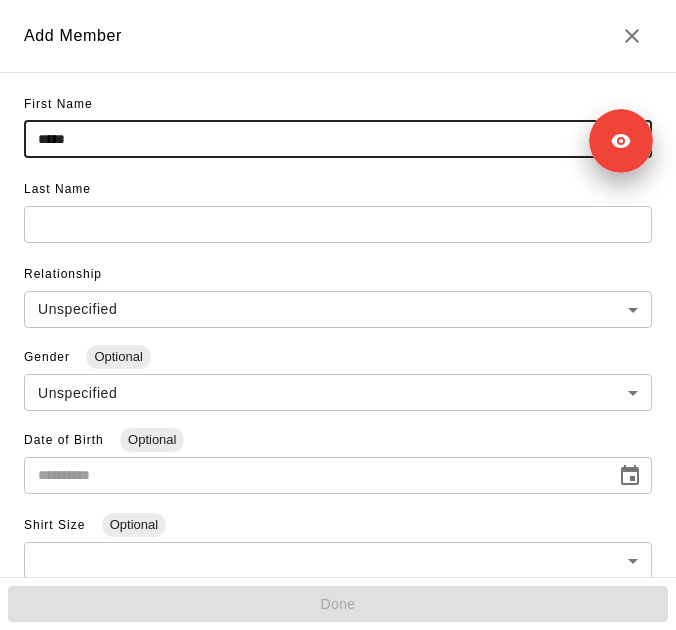 type on "*****" 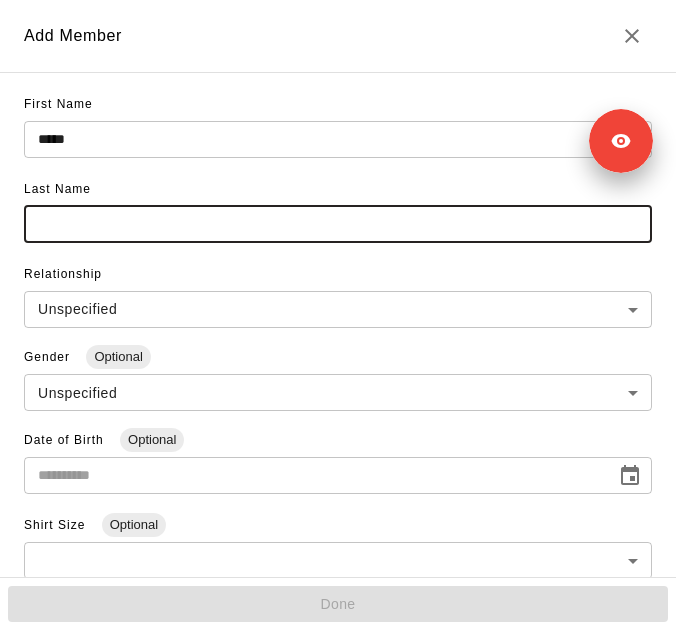 paste on "**********" 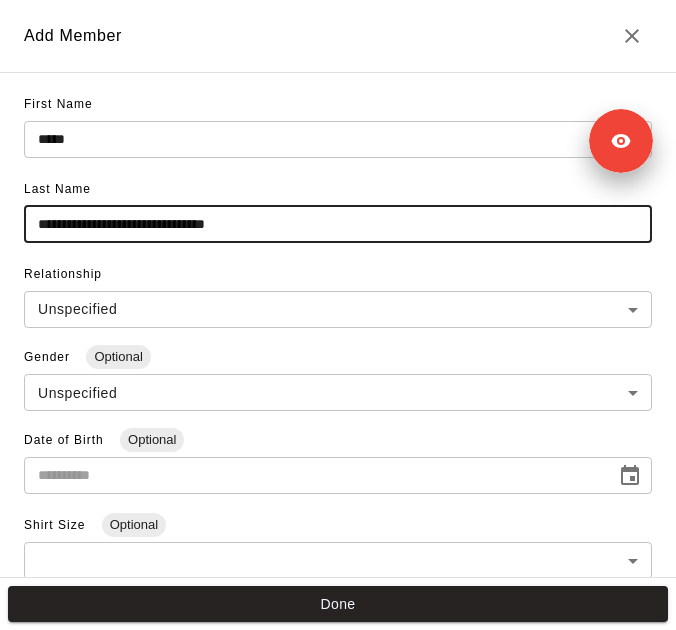 click on "**********" at bounding box center (338, 224) 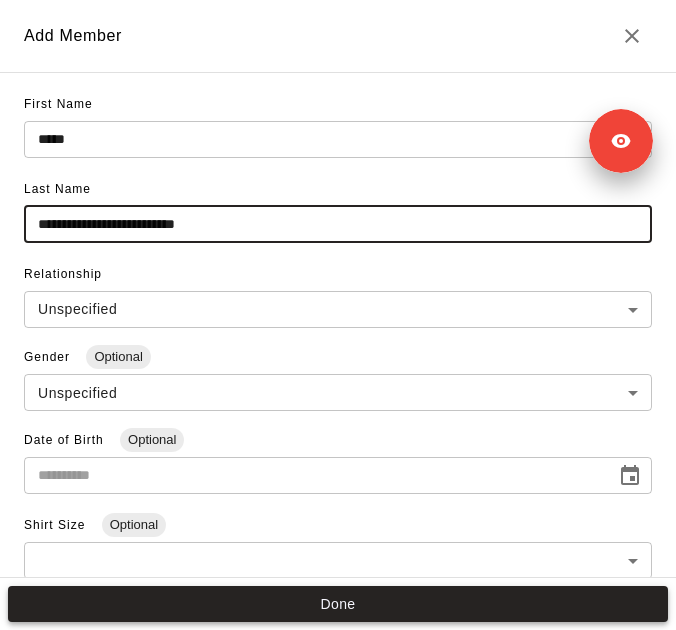 type on "**********" 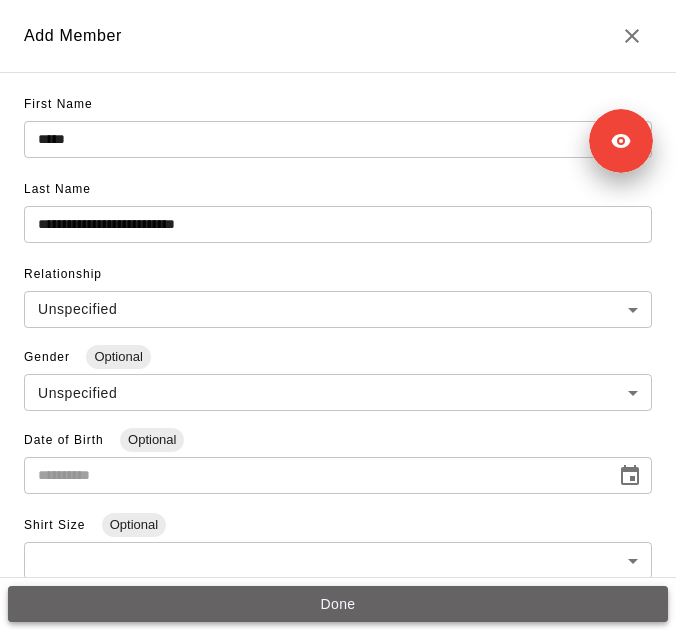 click on "Done" at bounding box center (338, 604) 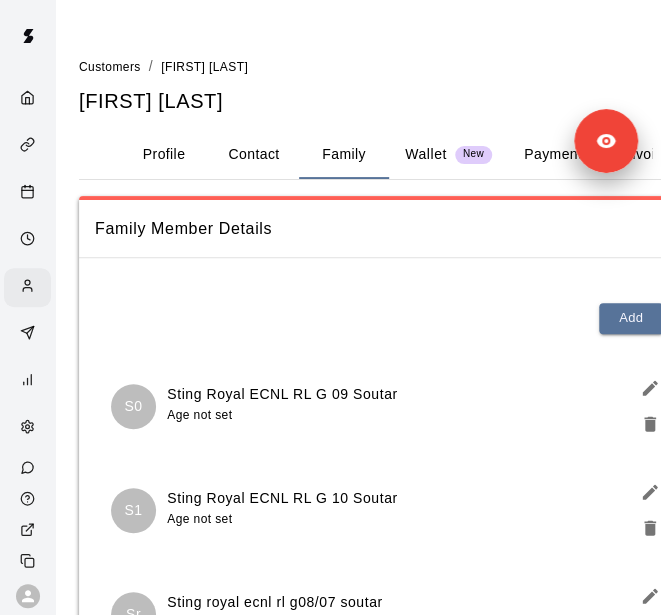 scroll, scrollTop: 224, scrollLeft: 0, axis: vertical 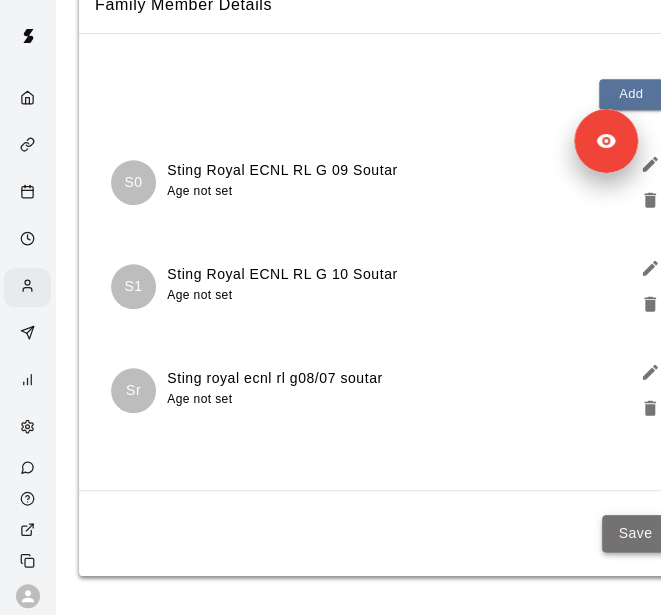 click on "Save" at bounding box center (635, 533) 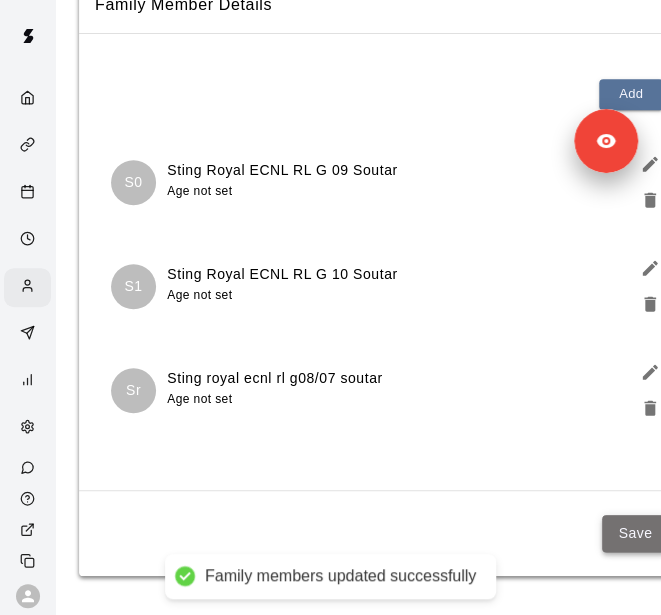 click on "Save" at bounding box center (635, 533) 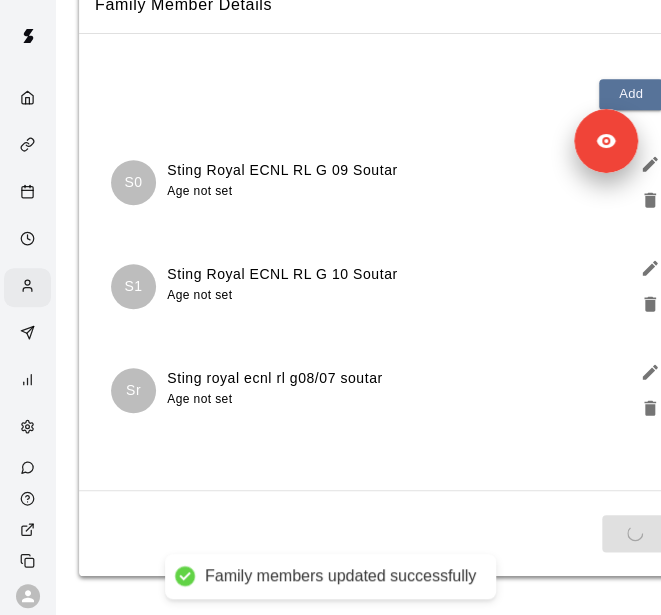 click on "Save" at bounding box center [385, 533] 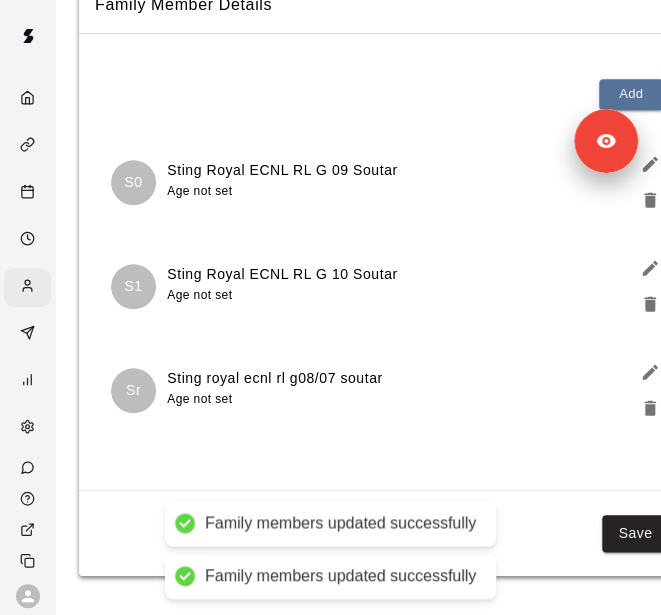 click on "Save" at bounding box center (385, 533) 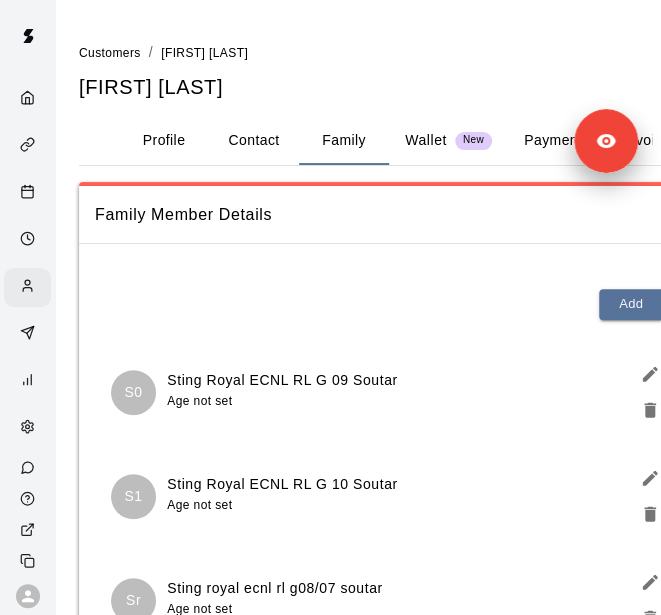 scroll, scrollTop: 0, scrollLeft: 0, axis: both 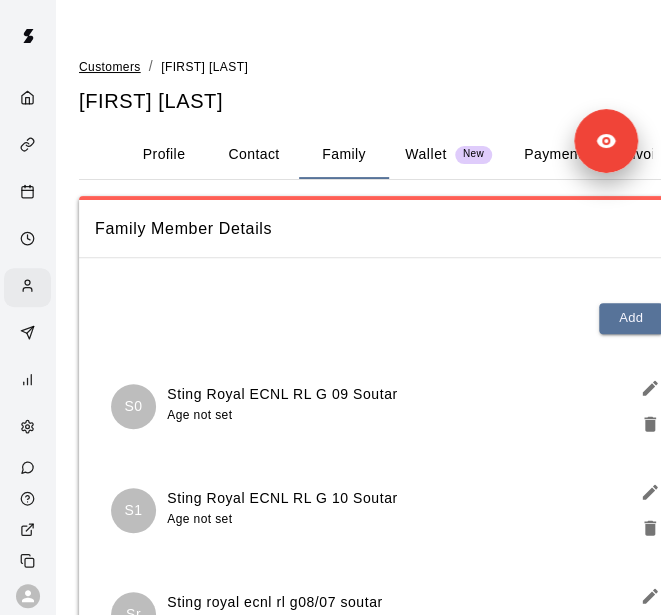 click on "Customers" at bounding box center [110, 67] 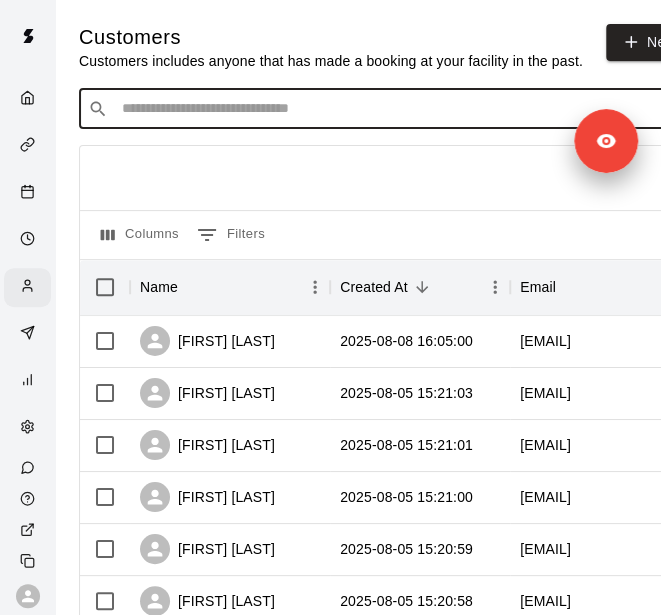 click at bounding box center [393, 109] 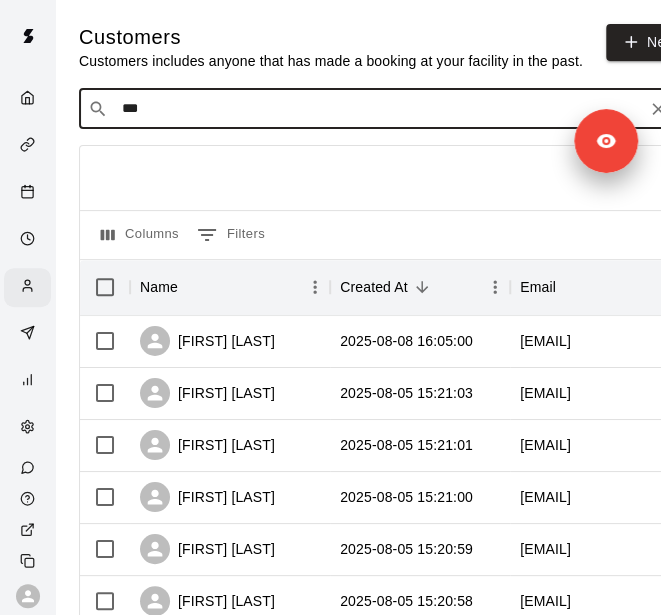 type on "****" 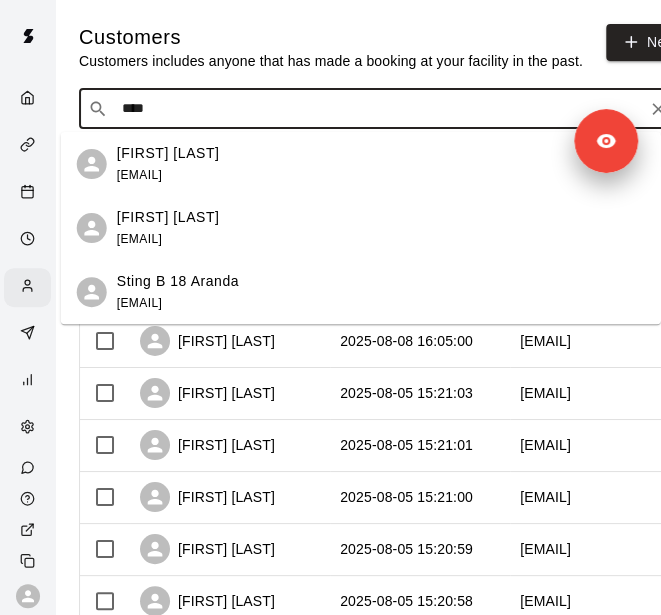 click on "[FIRST] [LAST] [EMAIL]" at bounding box center [361, 228] 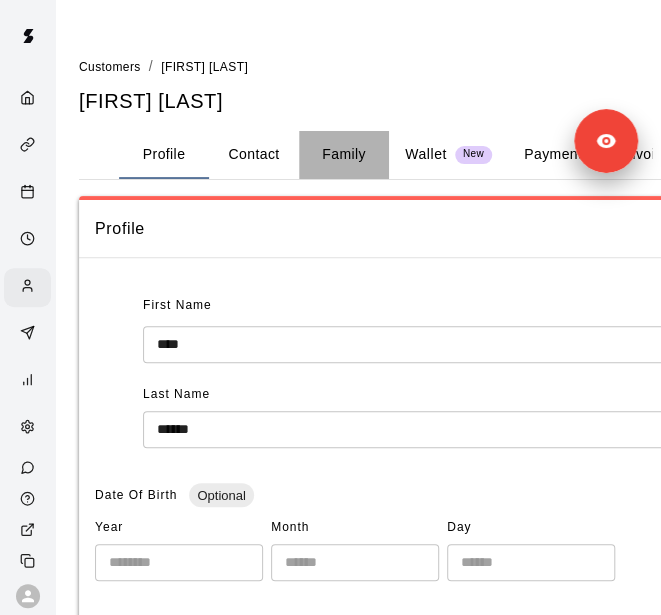 click on "Family" at bounding box center (344, 155) 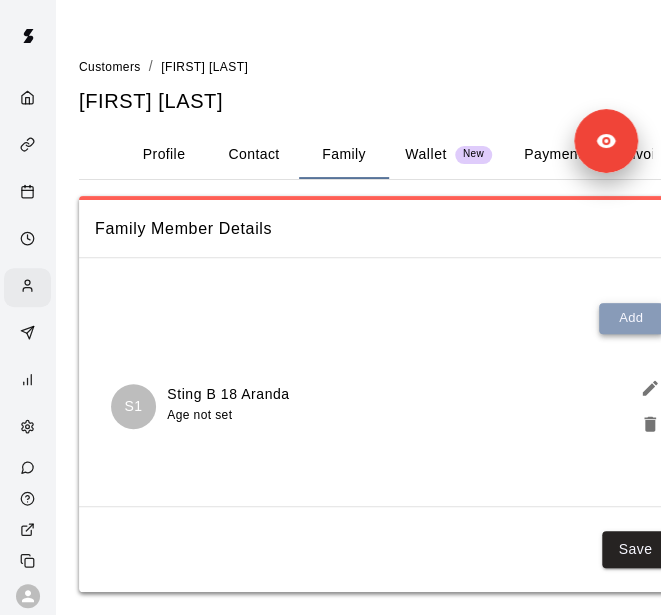 click on "Add" at bounding box center (631, 318) 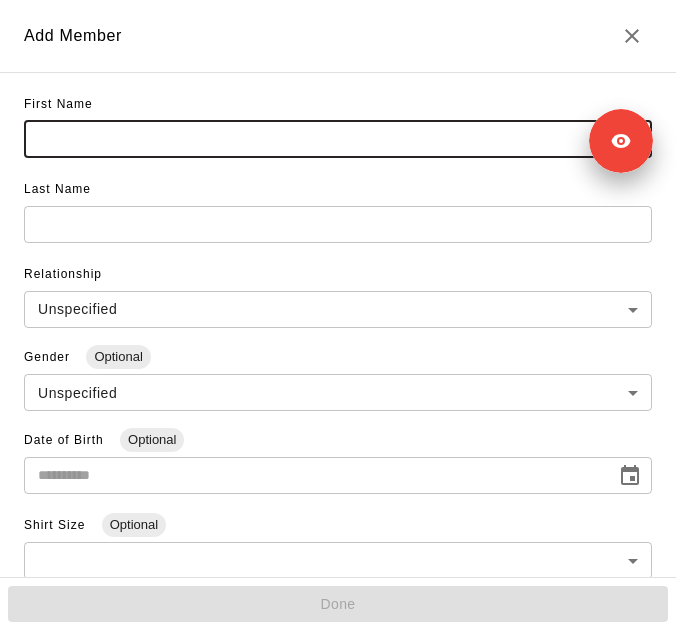click at bounding box center (338, 139) 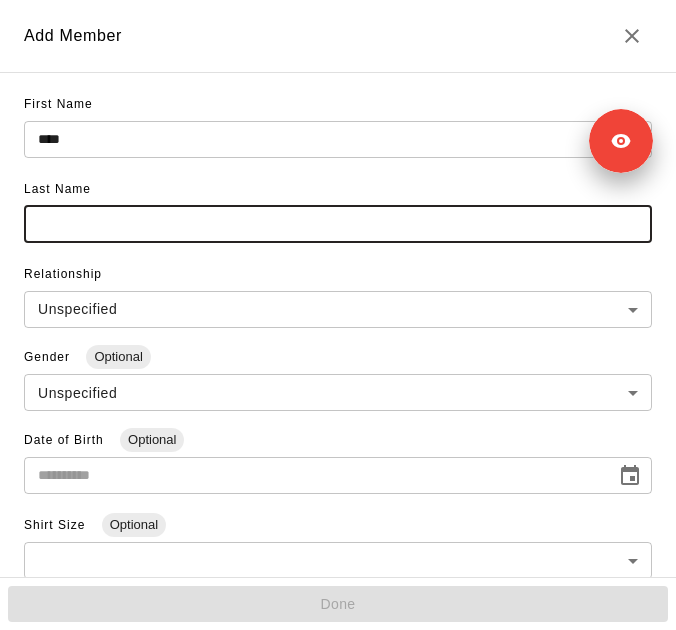 click at bounding box center (338, 224) 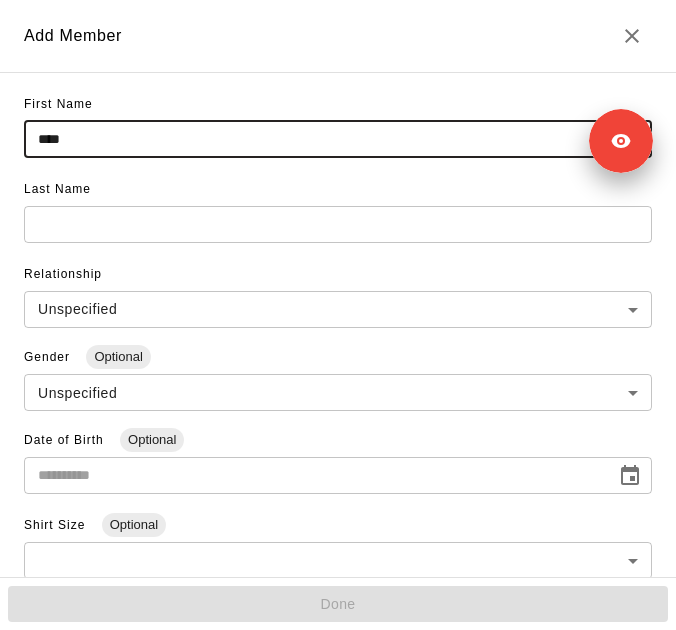 click on "****" at bounding box center (338, 139) 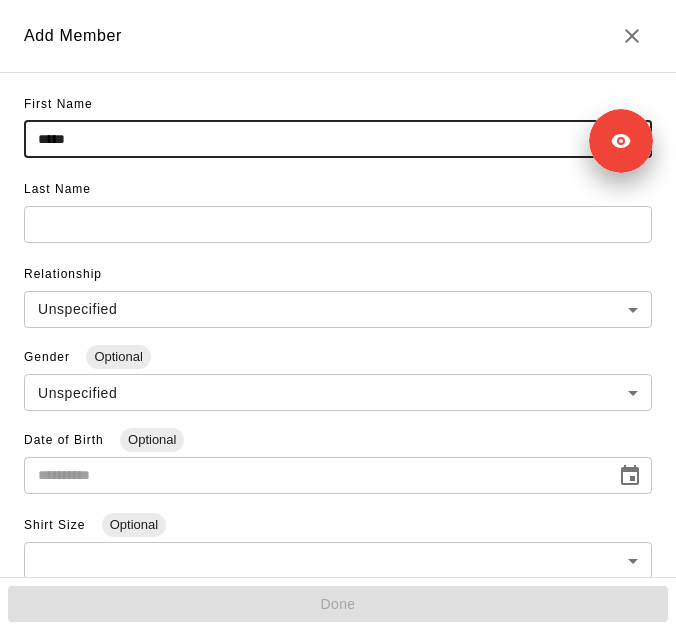 type on "*****" 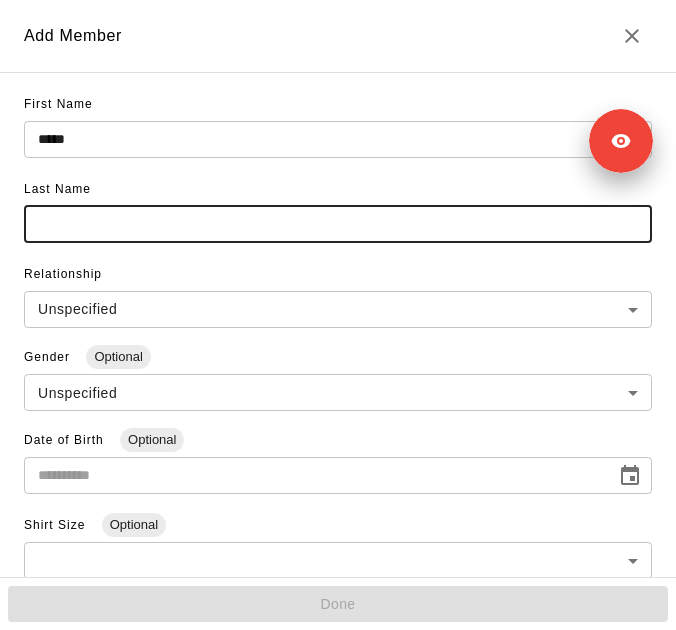 paste on "**********" 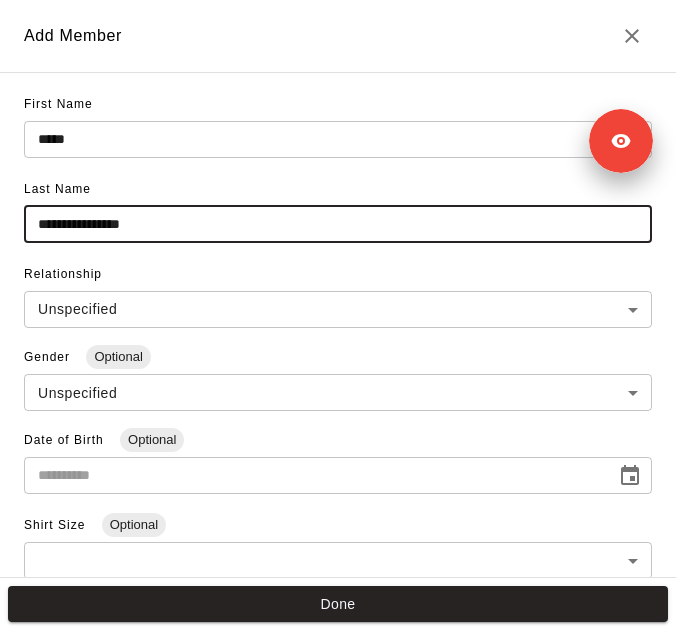 click on "**********" at bounding box center (338, 224) 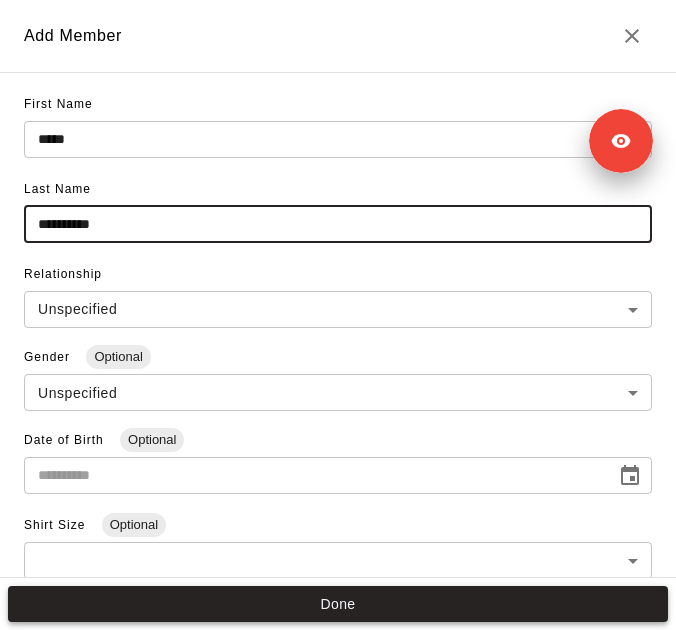 type on "**********" 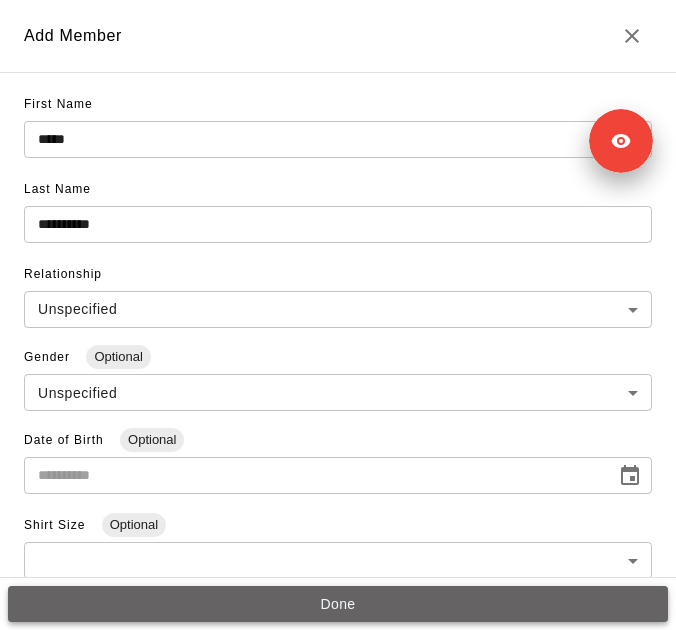 click on "Done" at bounding box center [338, 604] 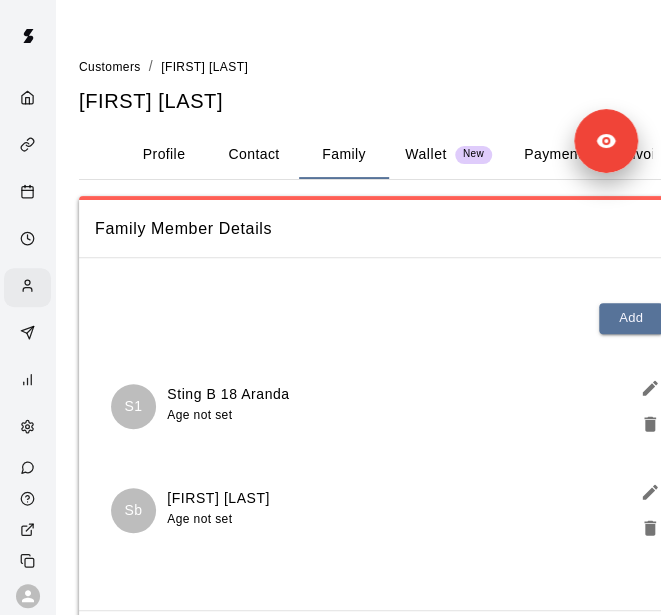 scroll, scrollTop: 120, scrollLeft: 0, axis: vertical 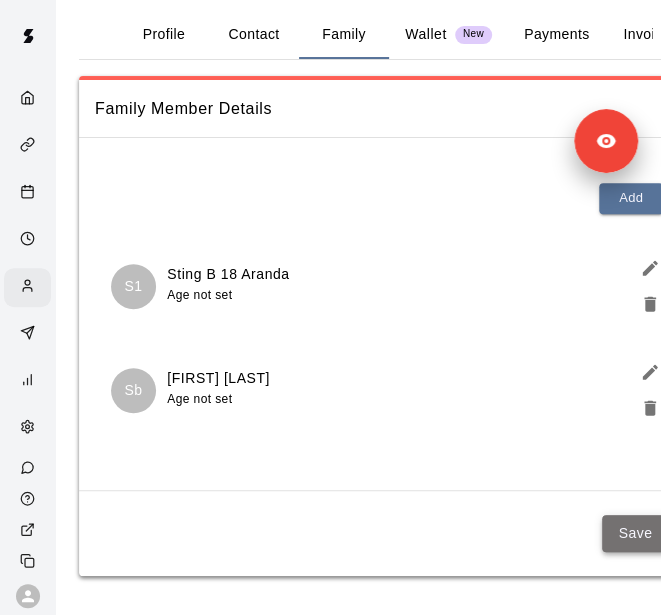 click on "Save" at bounding box center [635, 533] 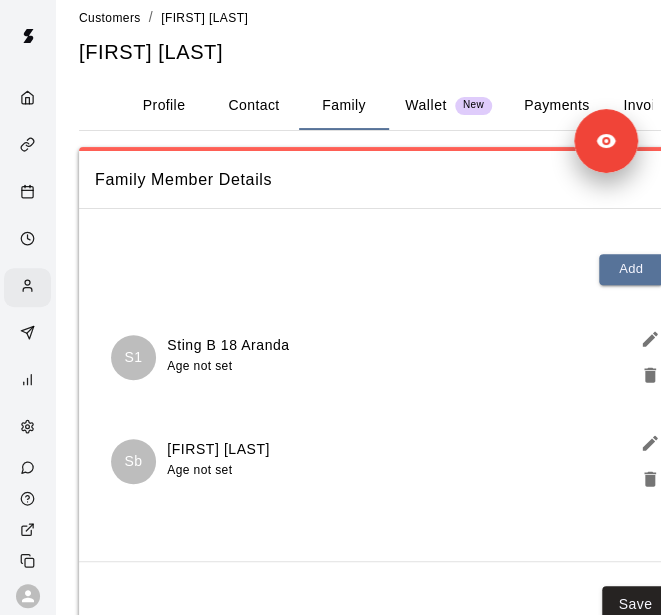 scroll, scrollTop: 0, scrollLeft: 0, axis: both 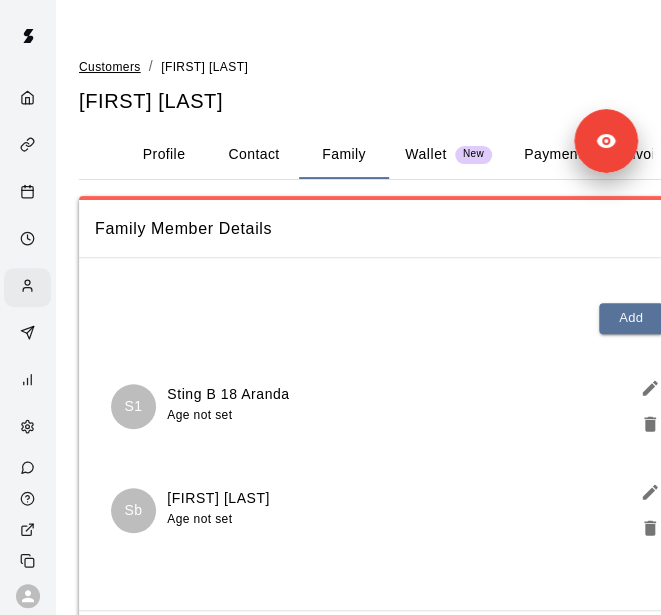 click on "Customers" at bounding box center [110, 67] 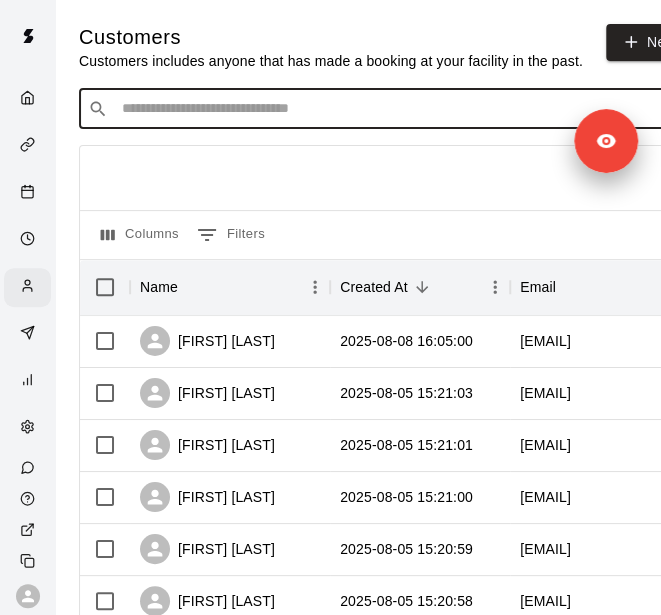 click at bounding box center [393, 109] 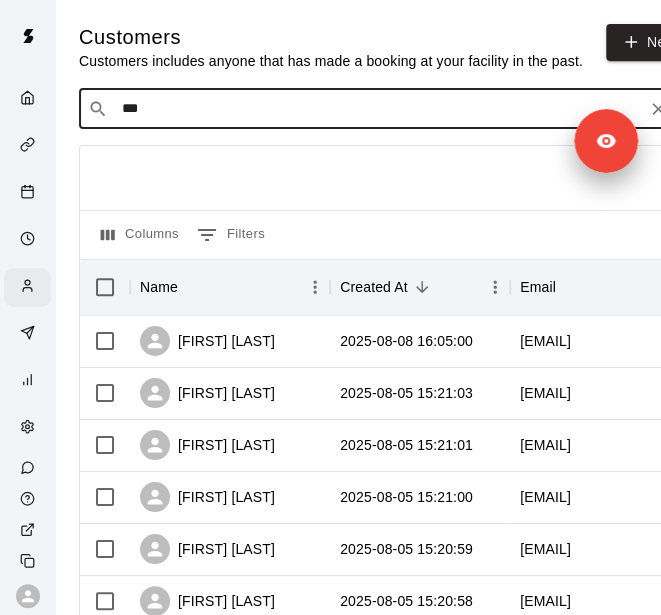 type on "****" 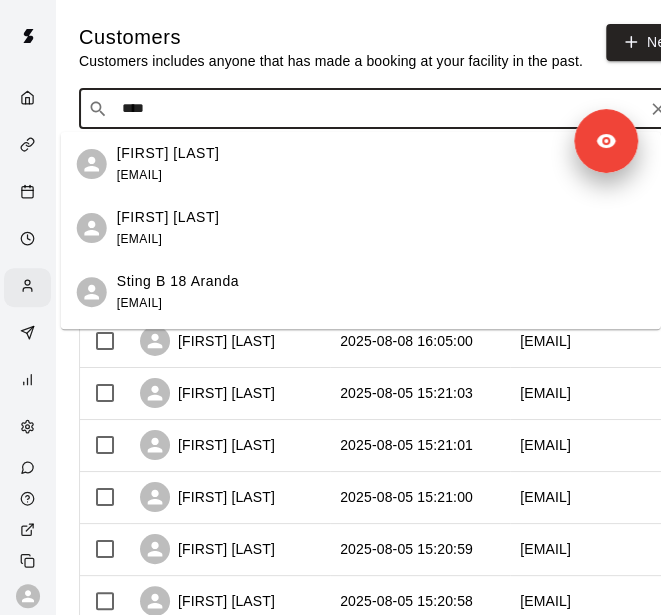 click on "[FIRST] [LAST] [EMAIL]" at bounding box center [381, 164] 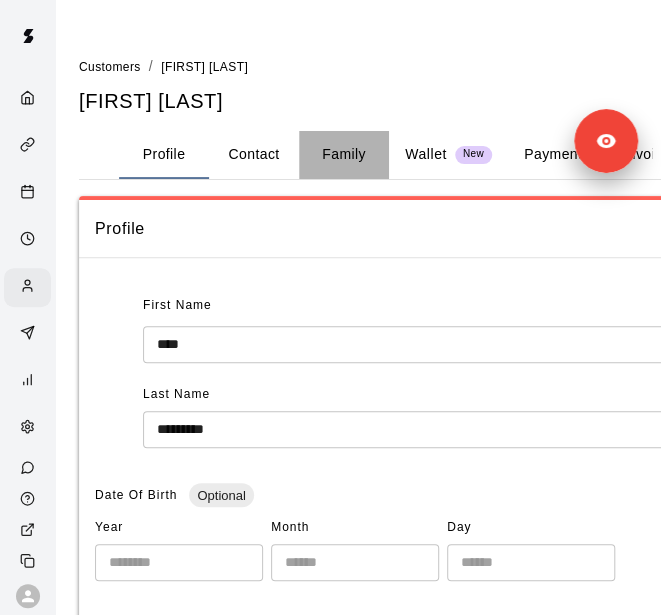 click on "Family" at bounding box center [344, 155] 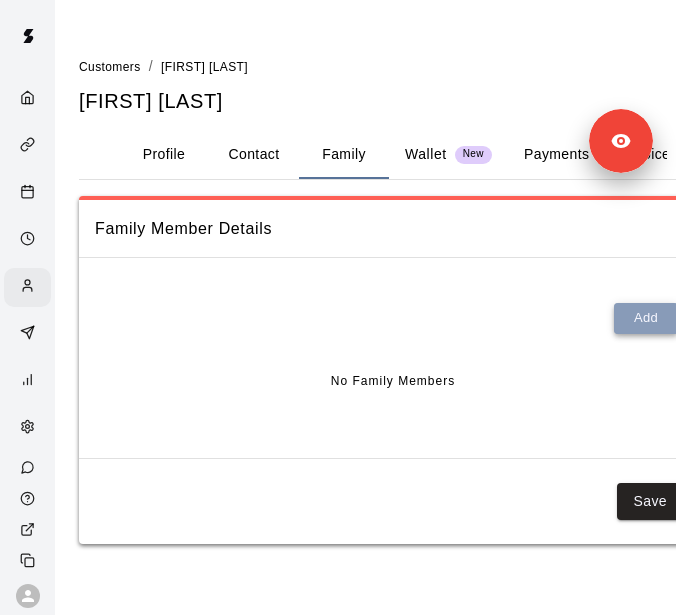 click on "Add" at bounding box center (646, 318) 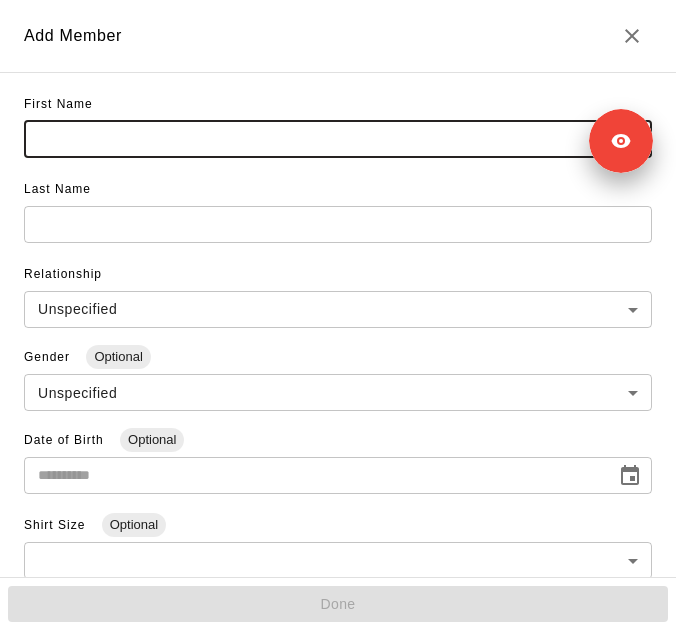 click at bounding box center (338, 139) 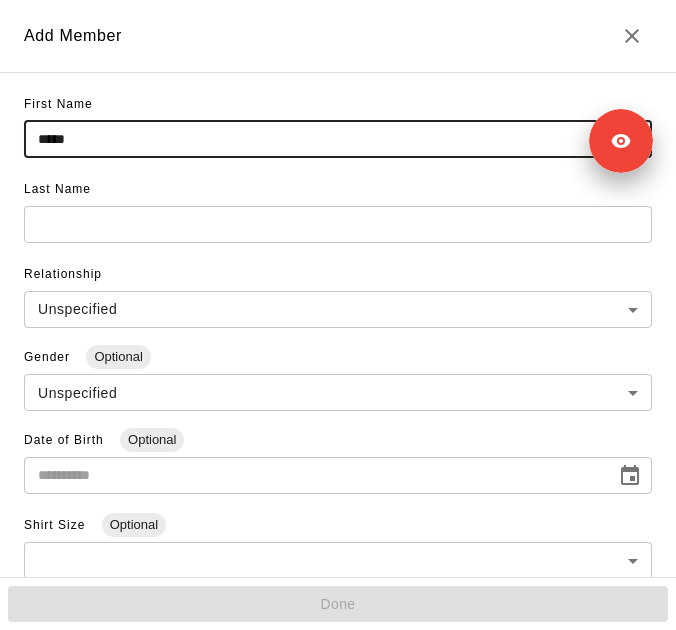type on "*****" 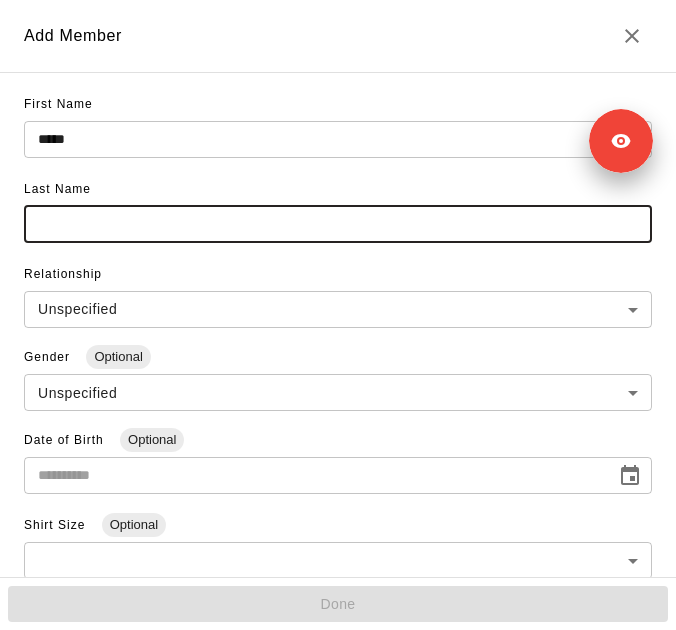 paste on "**********" 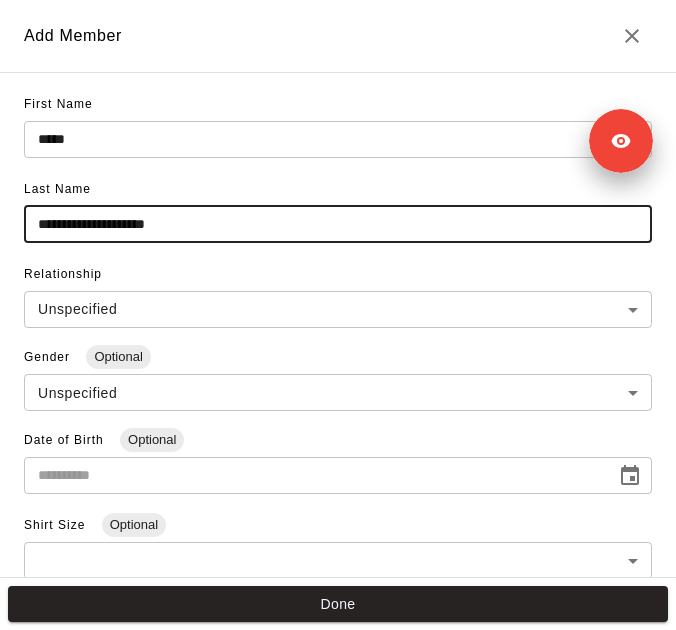 click on "**********" at bounding box center (338, 224) 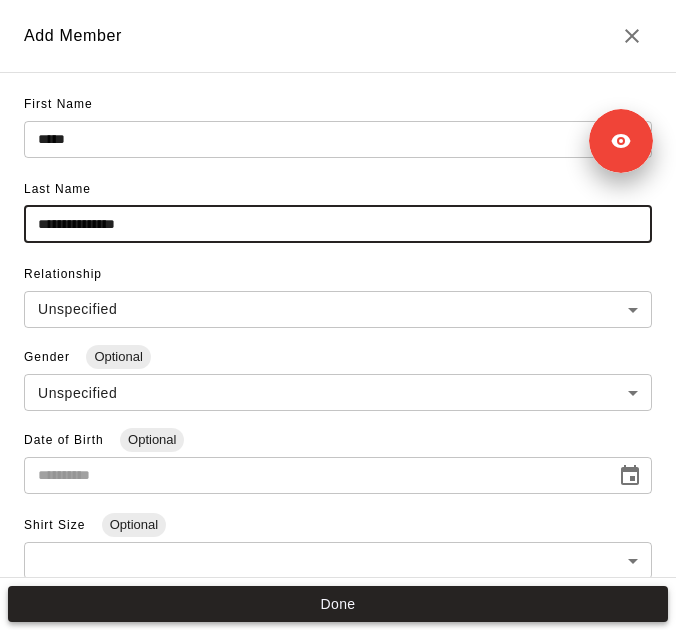 type on "**********" 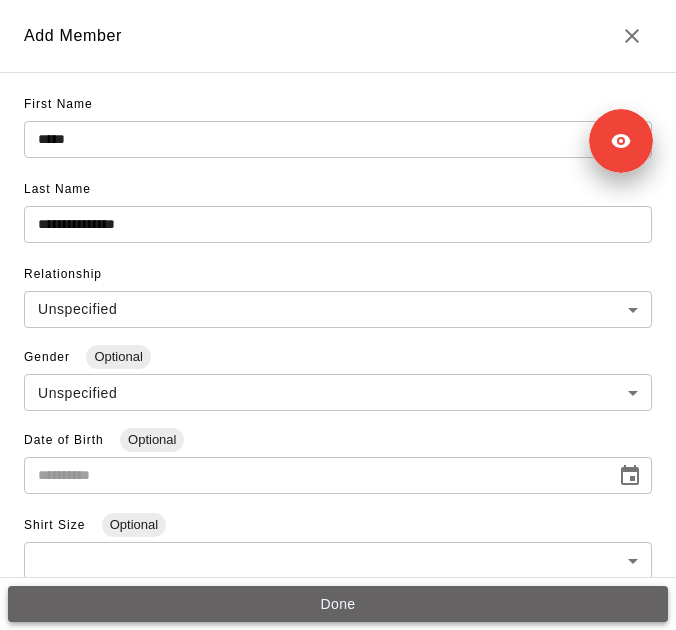 click on "Done" at bounding box center [338, 604] 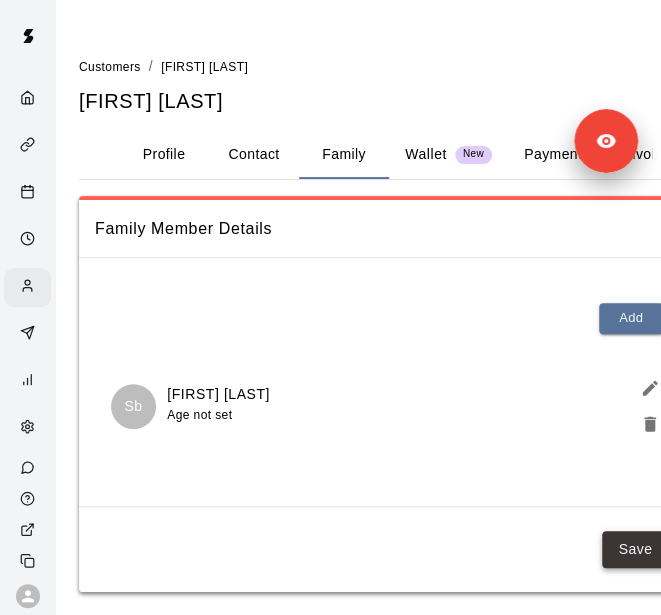 click on "Save" at bounding box center (635, 549) 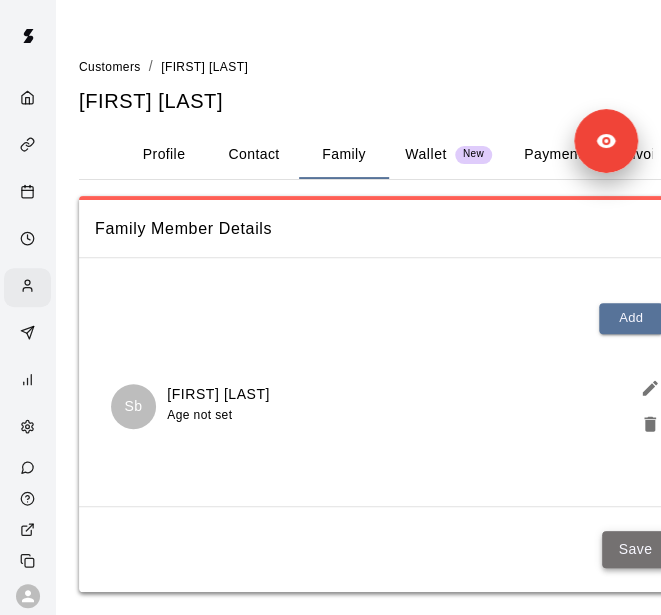 click on "Save" at bounding box center (635, 549) 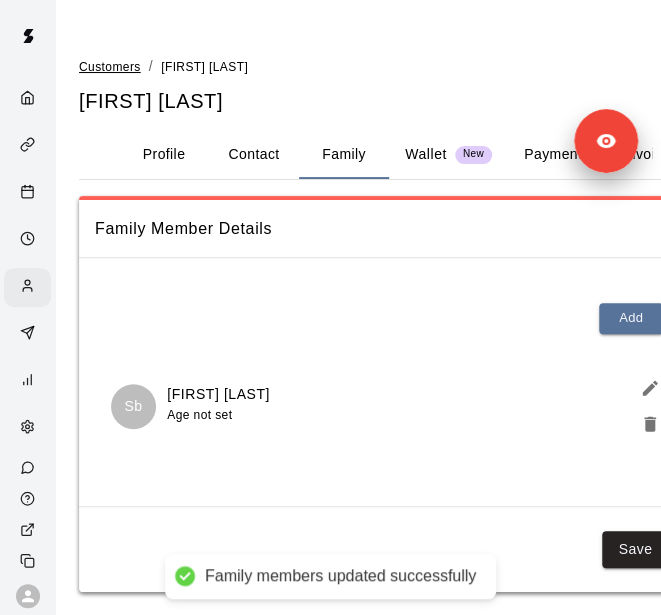 click on "Customers" at bounding box center (110, 67) 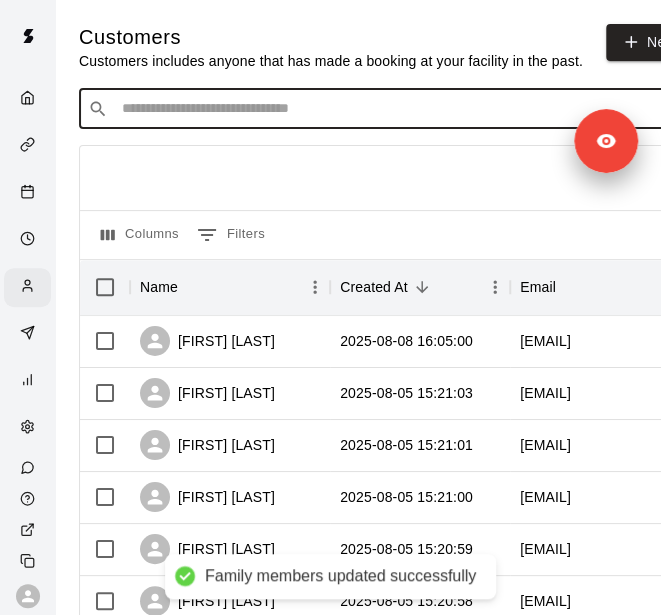 click at bounding box center [393, 109] 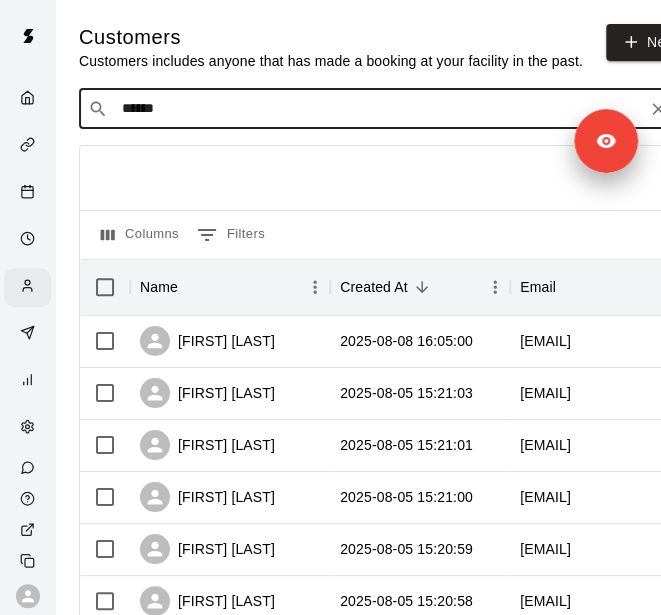 type on "*******" 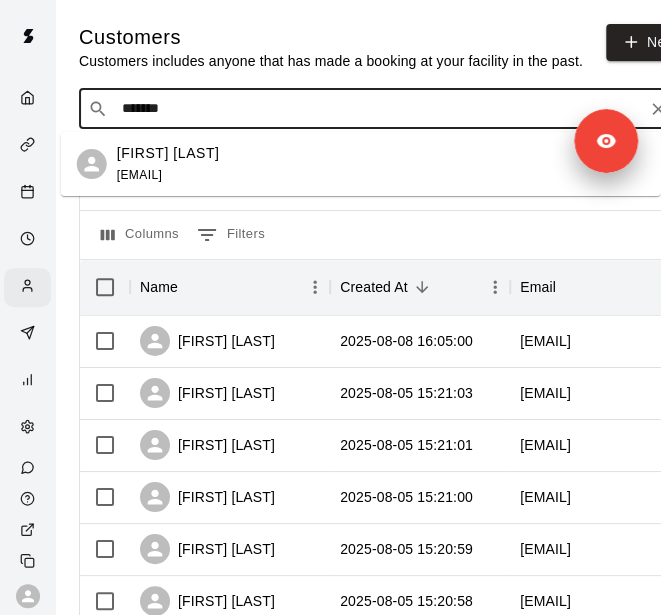 click on "[FIRST] [LAST] [EMAIL]" at bounding box center (381, 164) 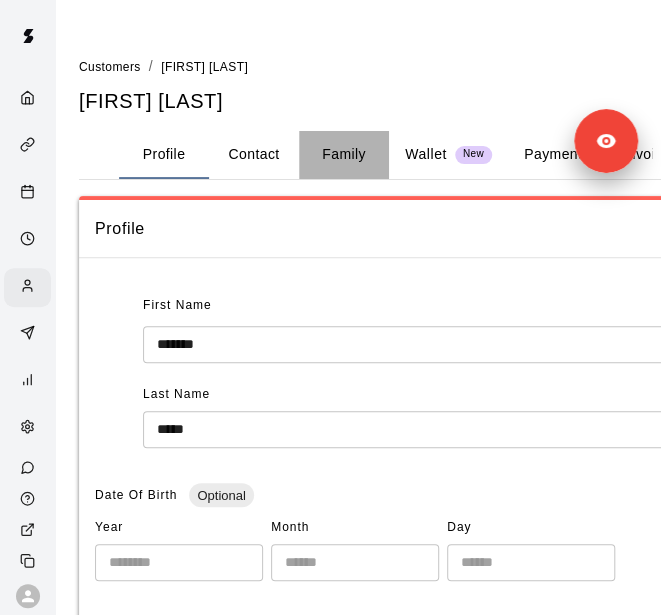 click on "Family" at bounding box center [344, 155] 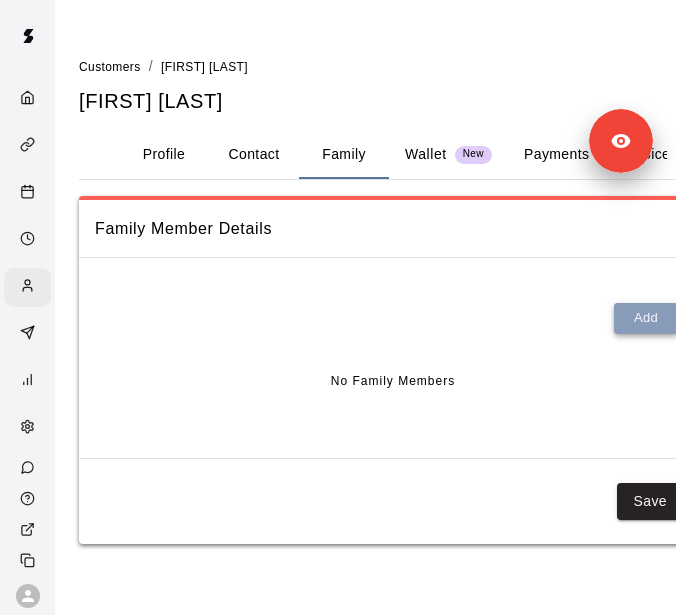 click on "Add" at bounding box center [646, 318] 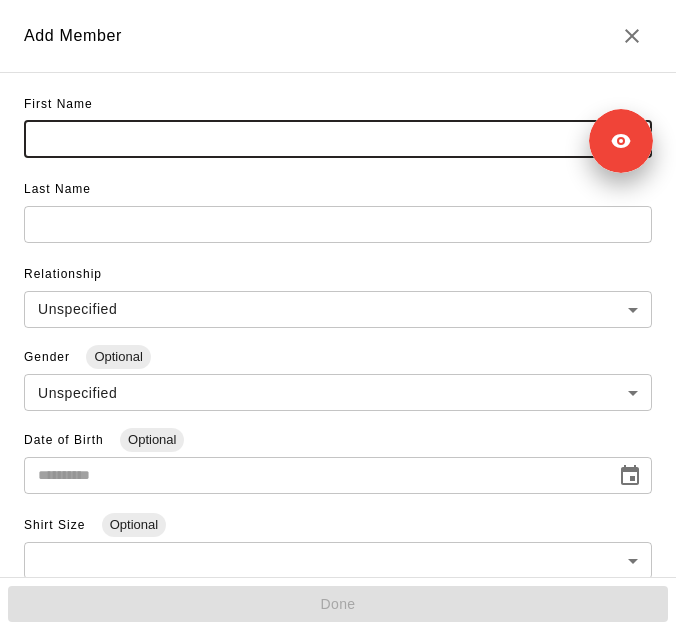 click at bounding box center (338, 139) 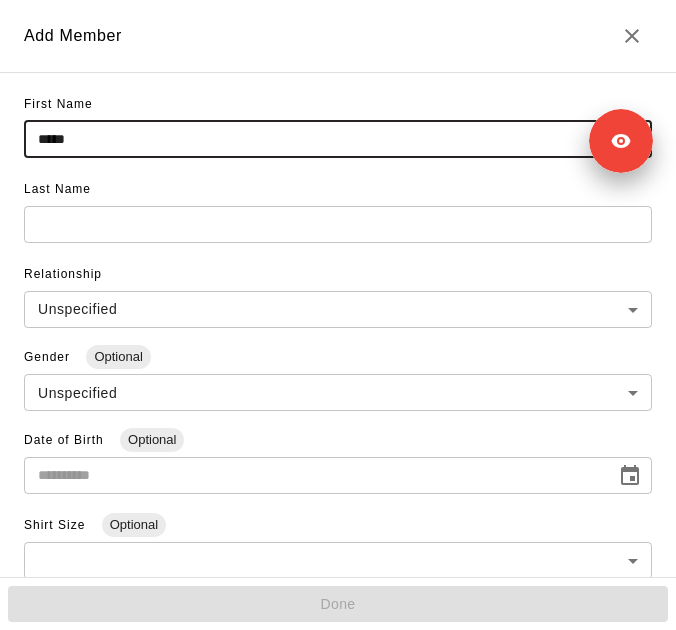 type on "*****" 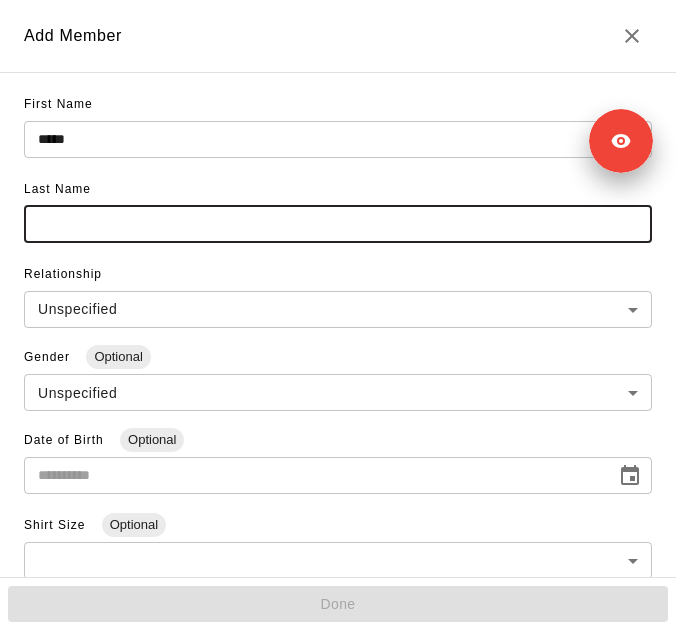 paste on "**********" 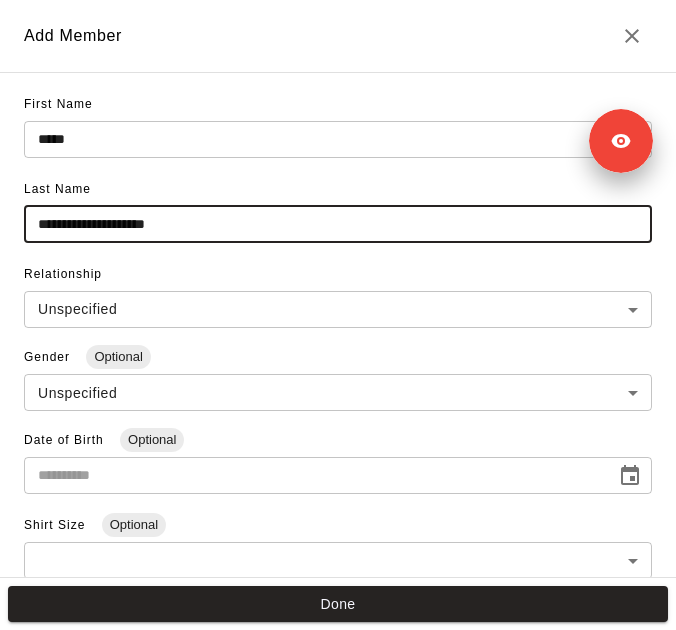 click on "**********" at bounding box center [338, 224] 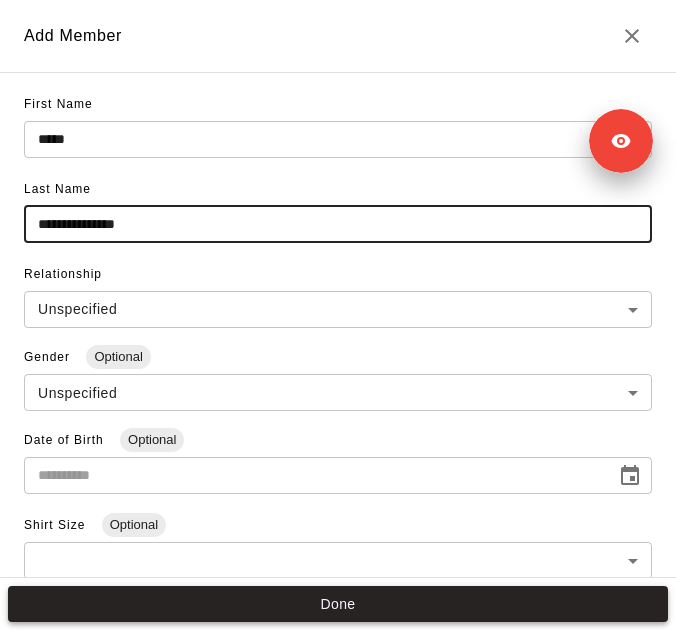 type on "**********" 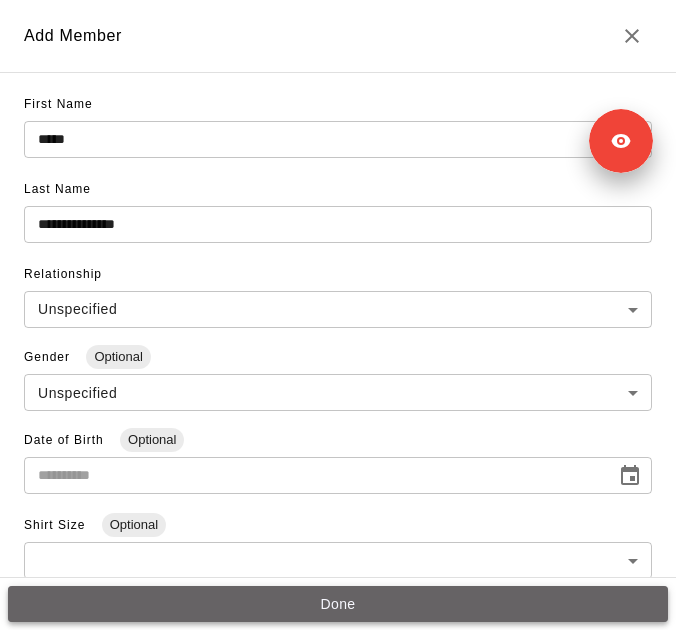 click on "Done" at bounding box center (338, 604) 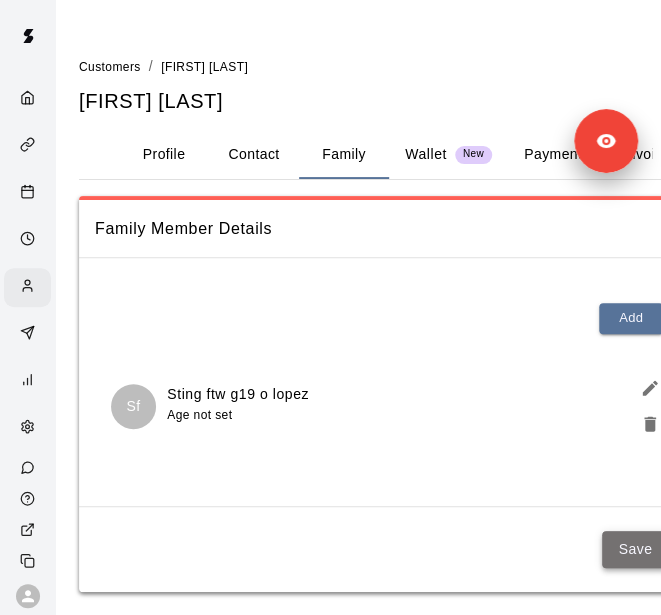 click on "Save" at bounding box center [635, 549] 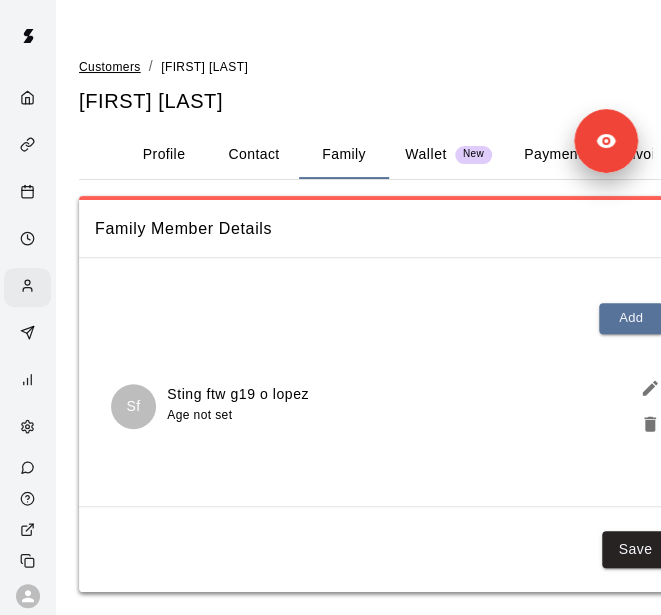 click on "Customers" at bounding box center [110, 67] 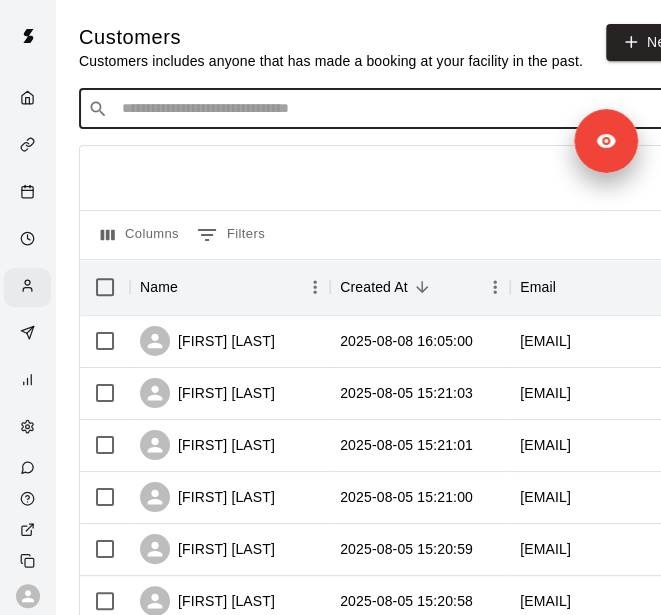 click at bounding box center [393, 109] 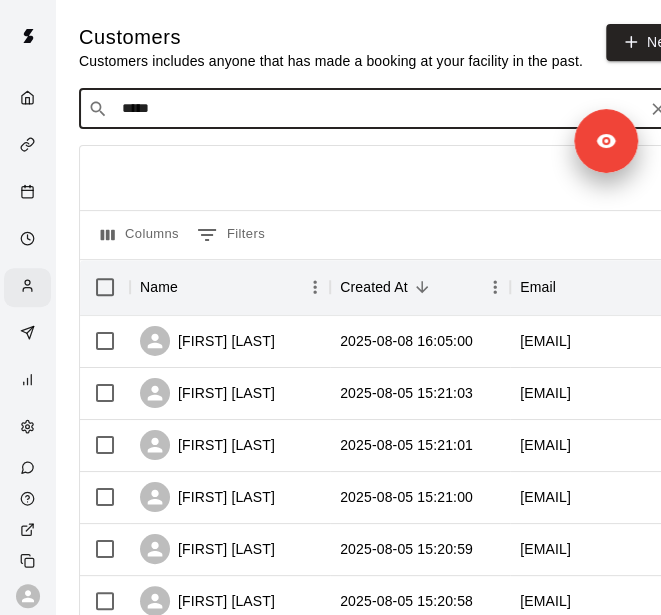 type on "******" 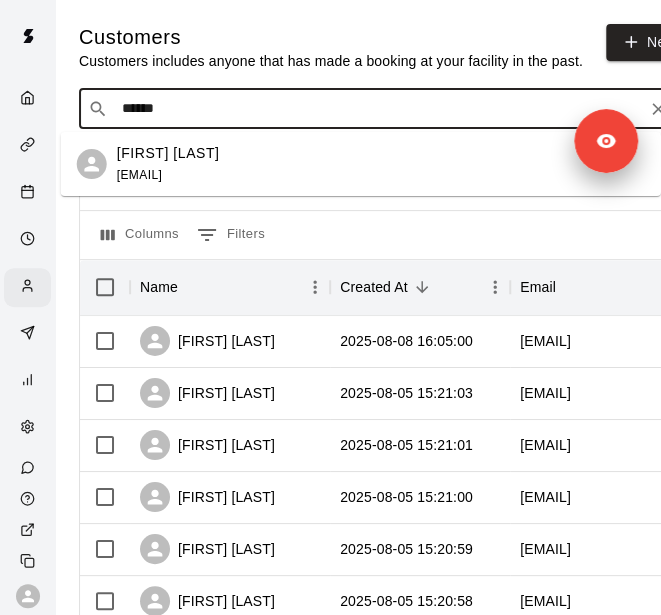 click on "[FIRST] [LAST] [EMAIL]" at bounding box center [168, 164] 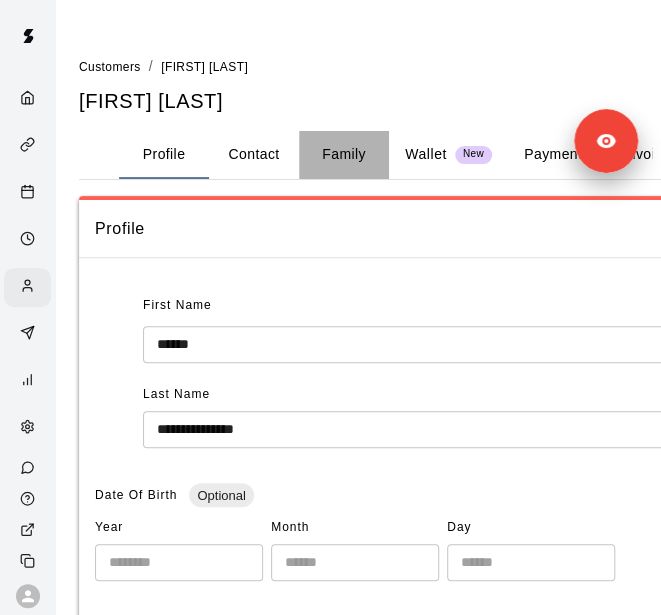click on "Family" at bounding box center (344, 155) 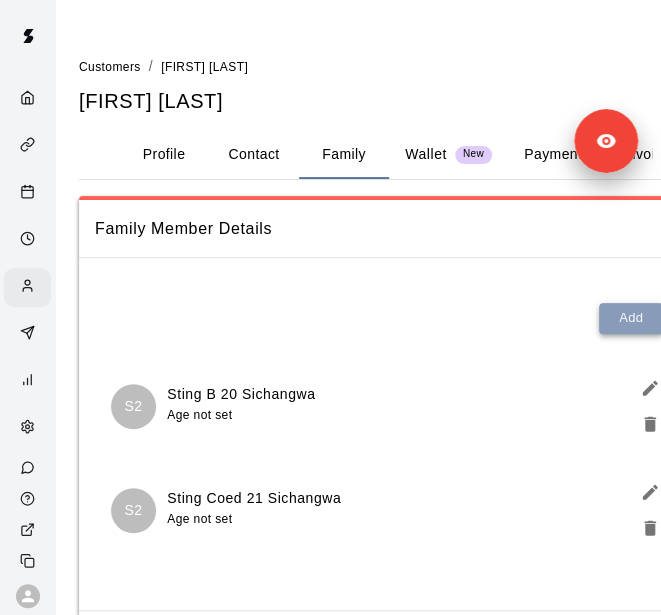 click on "Add" at bounding box center [631, 318] 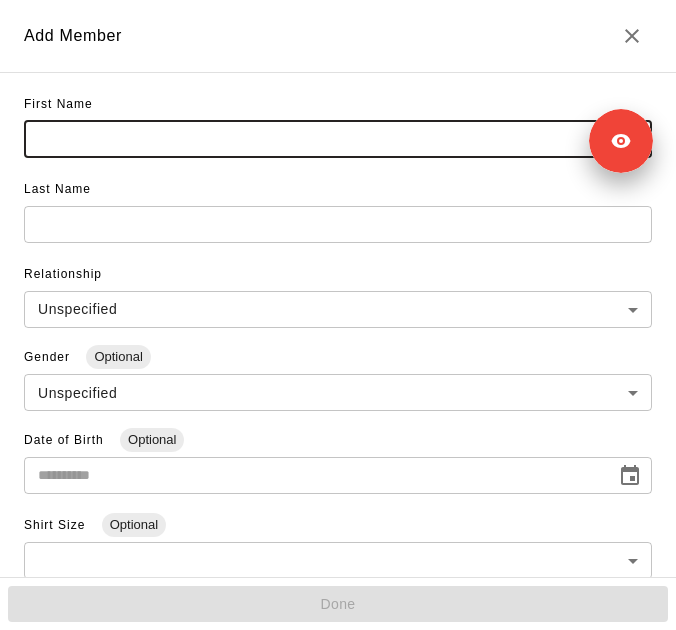 click at bounding box center (338, 139) 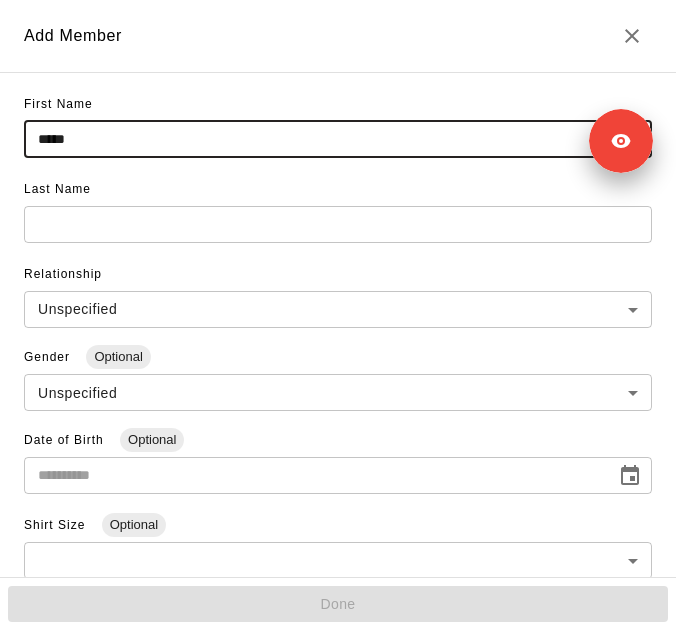 type on "*****" 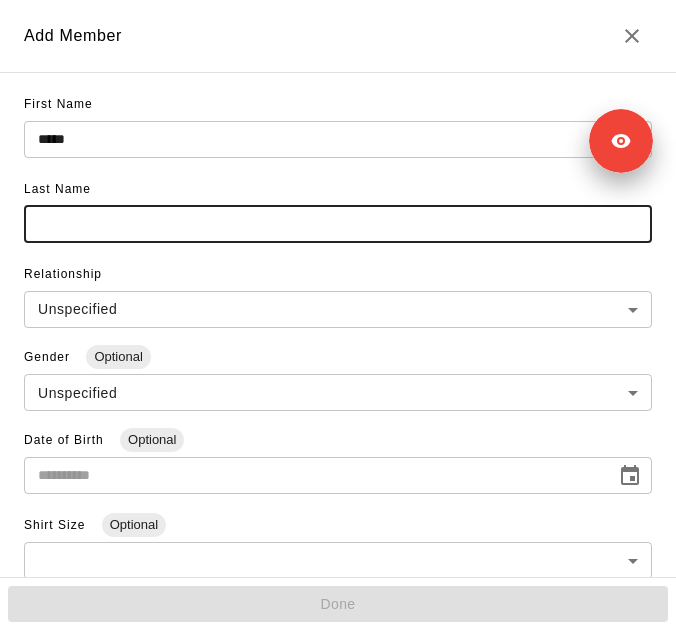 paste on "**********" 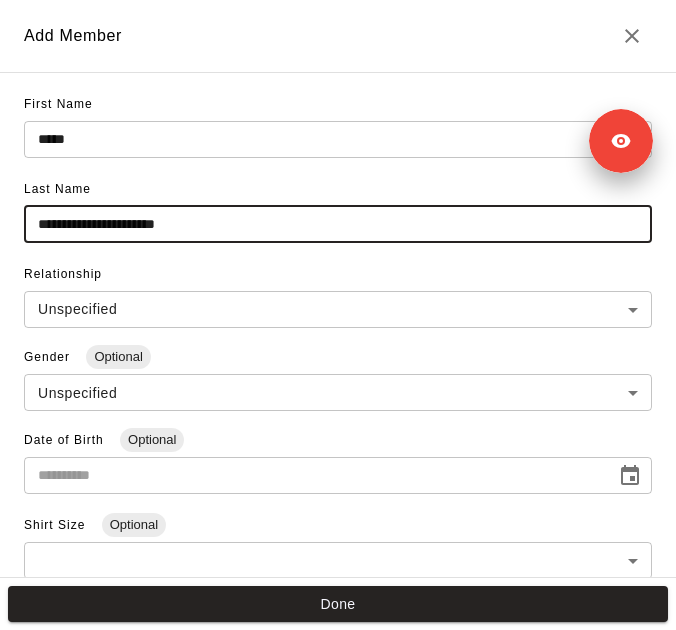 click on "**********" at bounding box center (338, 224) 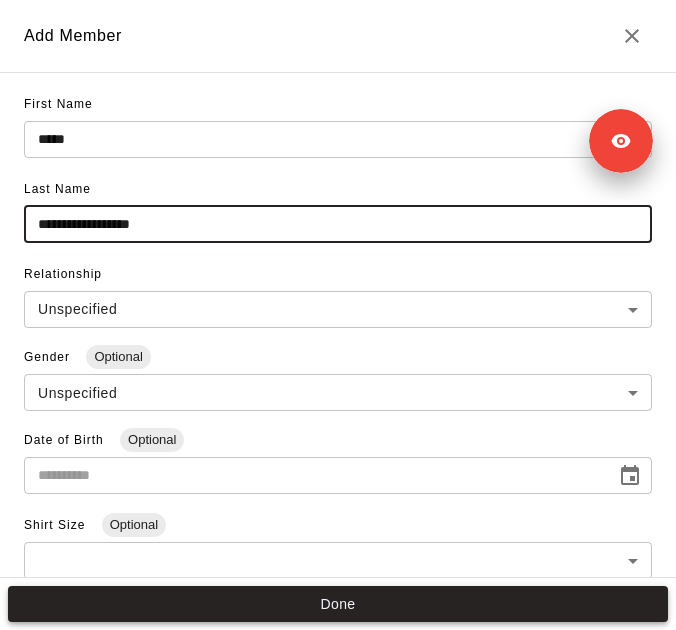 type on "**********" 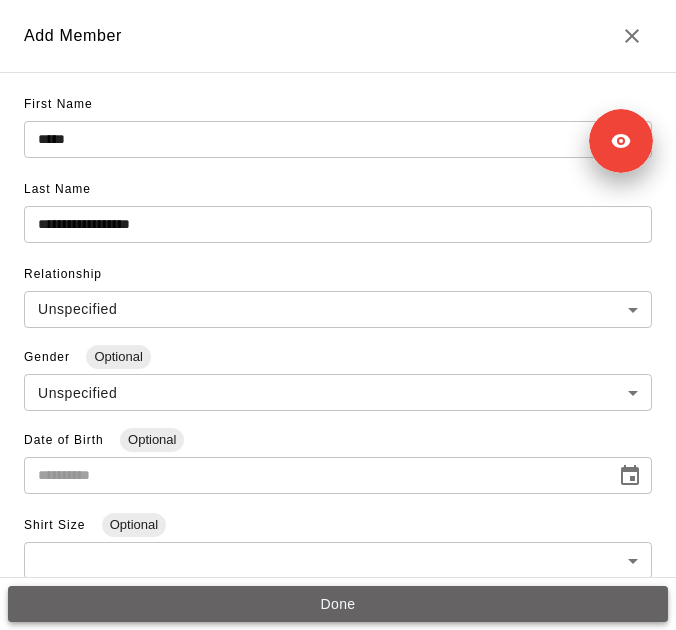 click on "Done" at bounding box center [338, 604] 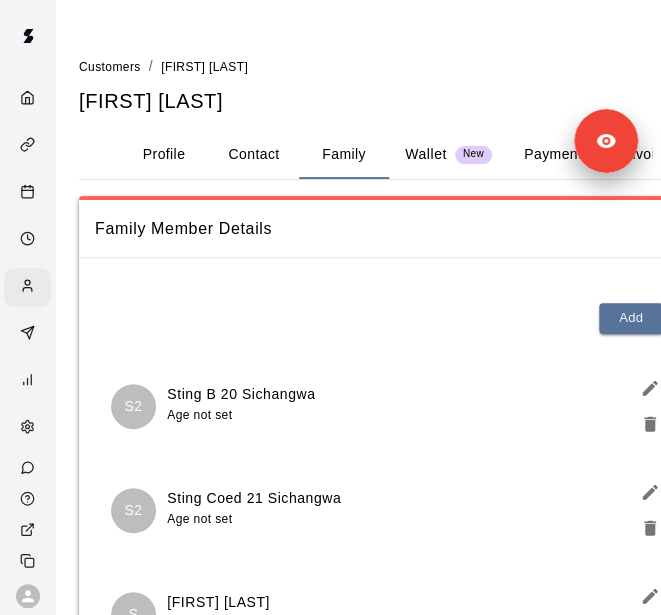 scroll, scrollTop: 224, scrollLeft: 0, axis: vertical 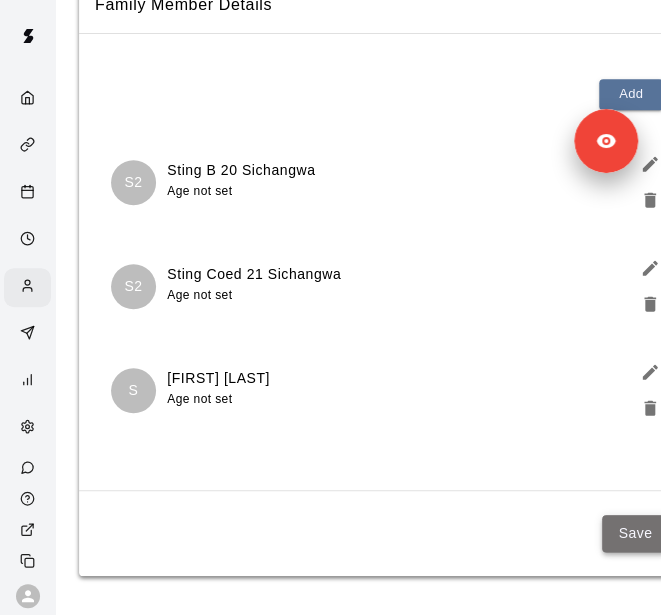 click on "Save" at bounding box center [635, 533] 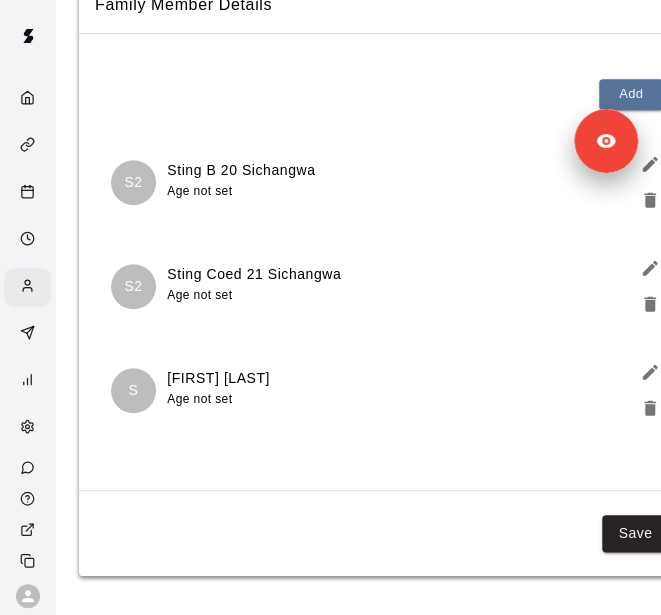 scroll, scrollTop: 0, scrollLeft: 0, axis: both 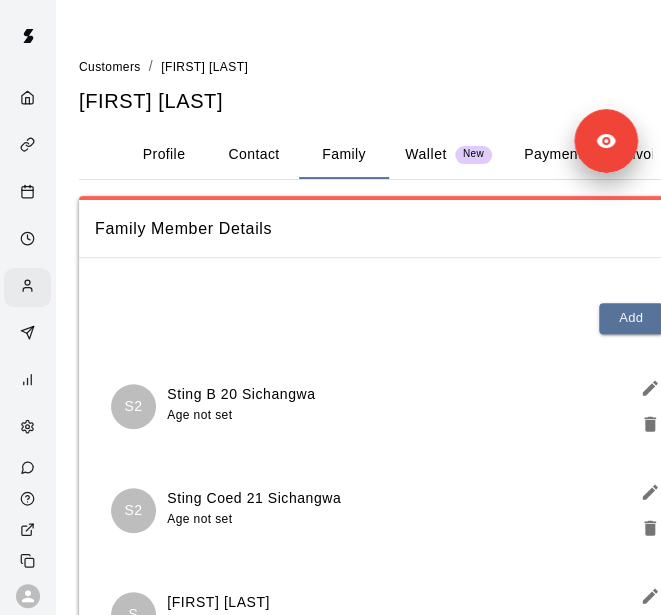 click on "Customers" at bounding box center (110, 67) 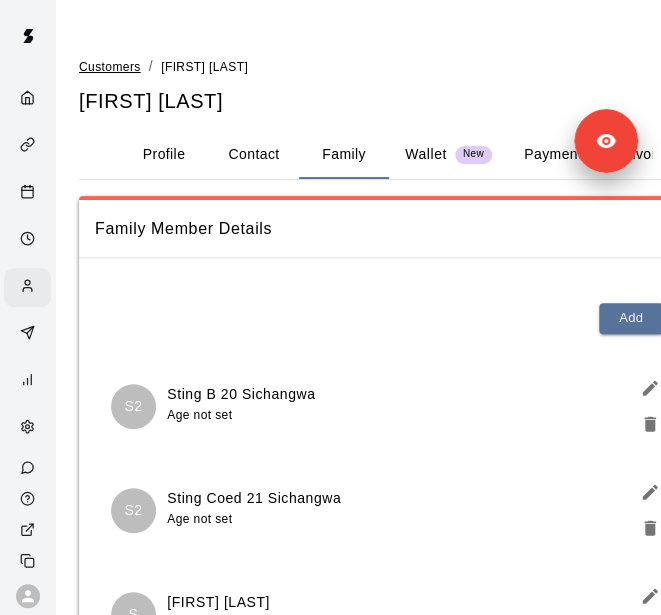 click on "Customers" at bounding box center (110, 67) 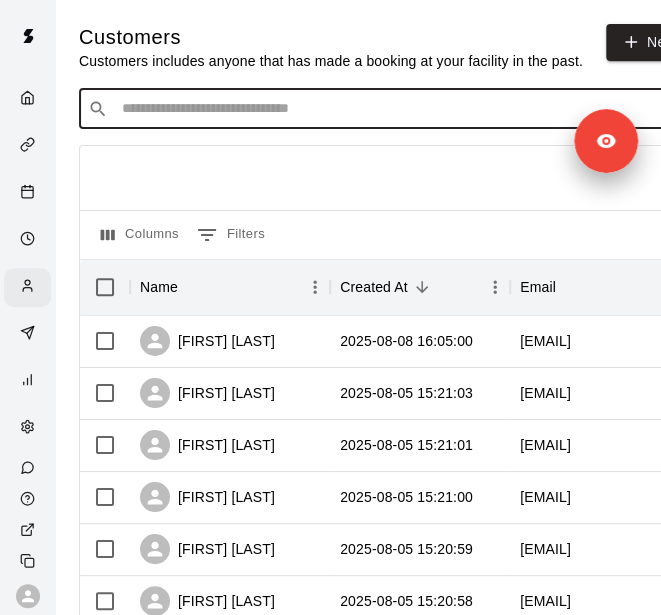 click at bounding box center [393, 109] 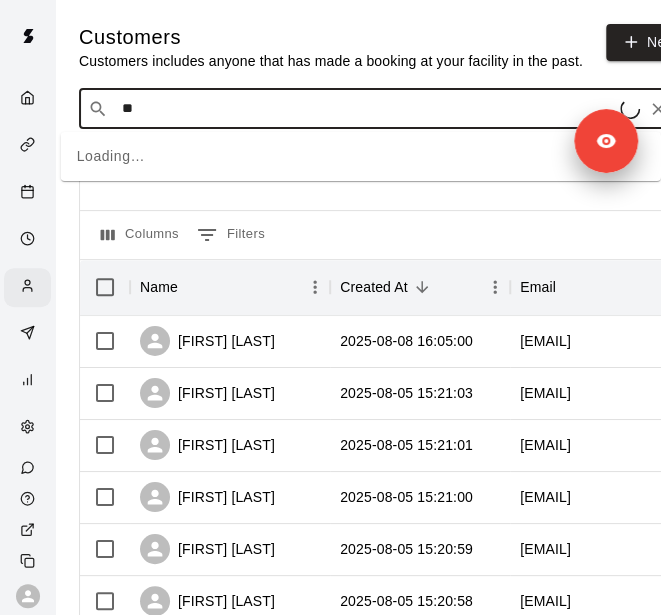 type on "***" 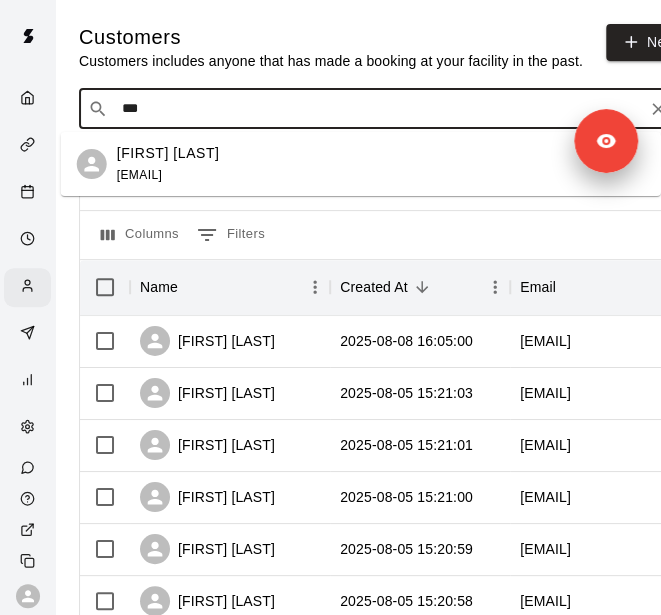 click on "[FIRST] [LAST] [EMAIL]" at bounding box center [381, 164] 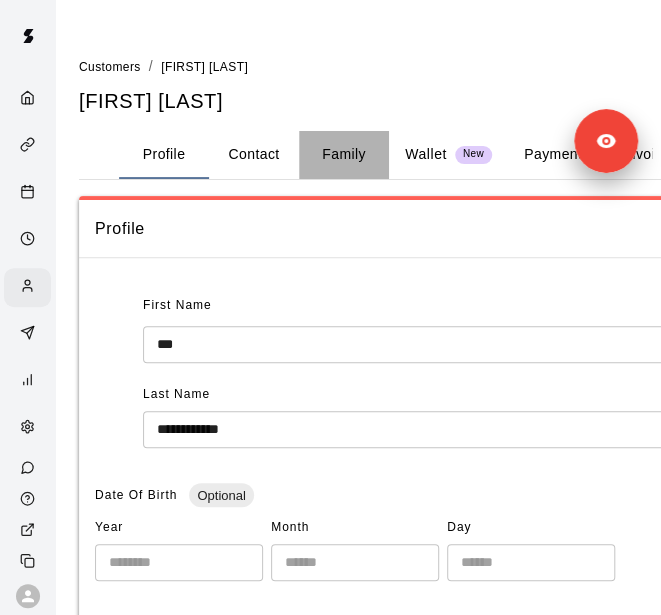 click on "Family" at bounding box center [344, 155] 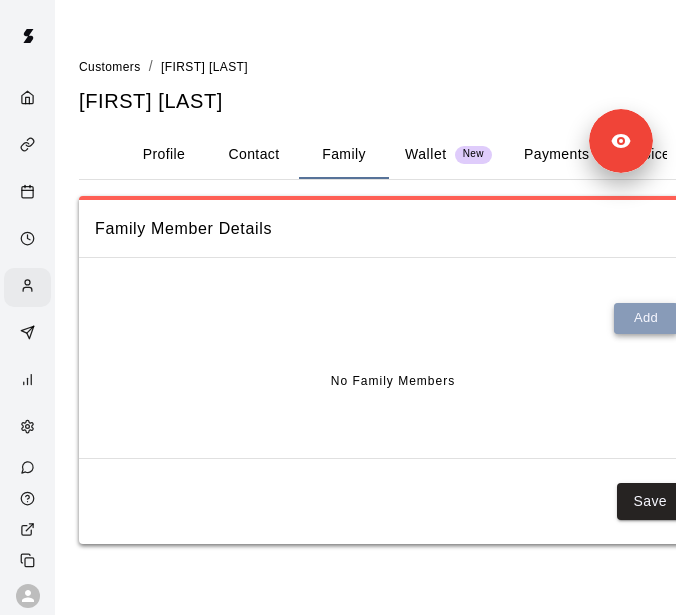 click on "Add" at bounding box center (646, 318) 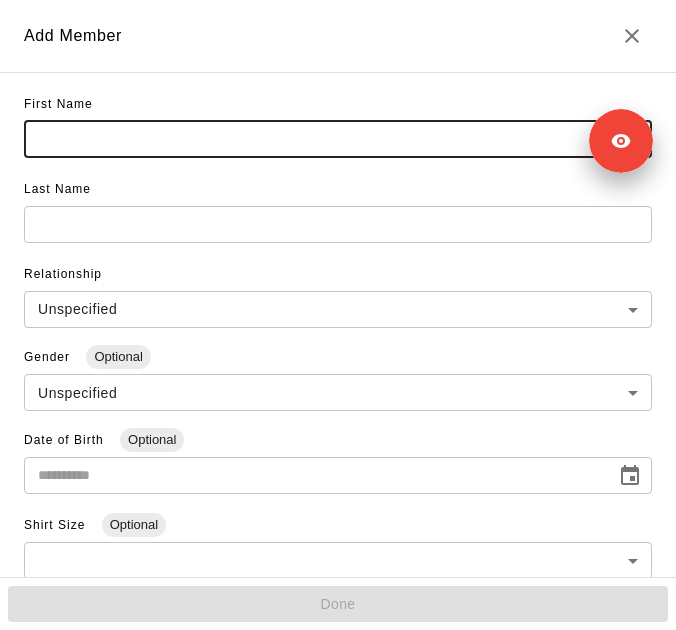 click at bounding box center [338, 139] 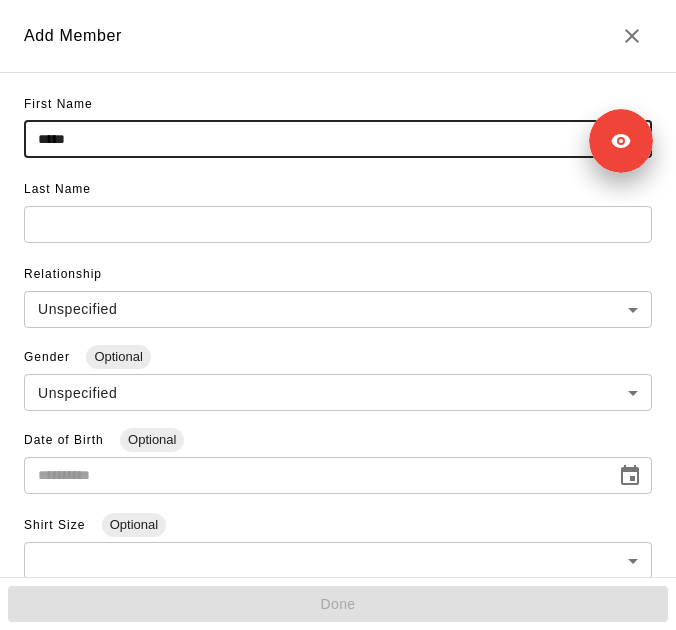 type on "*****" 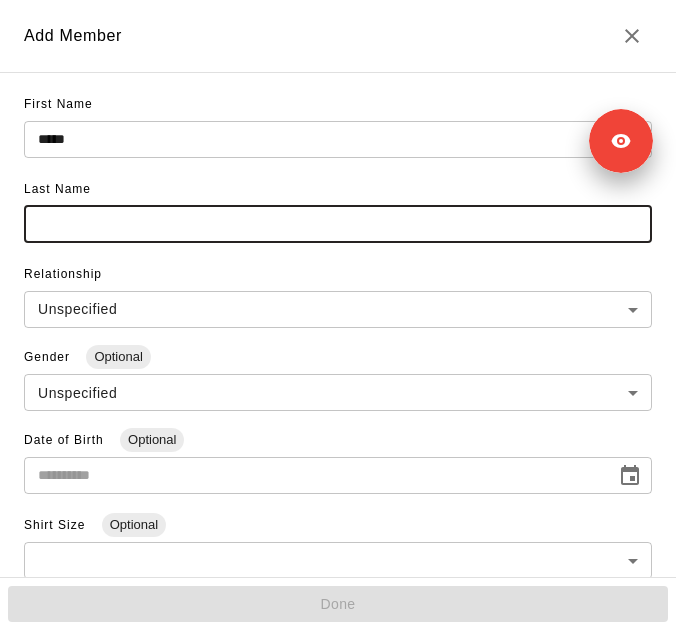paste on "**********" 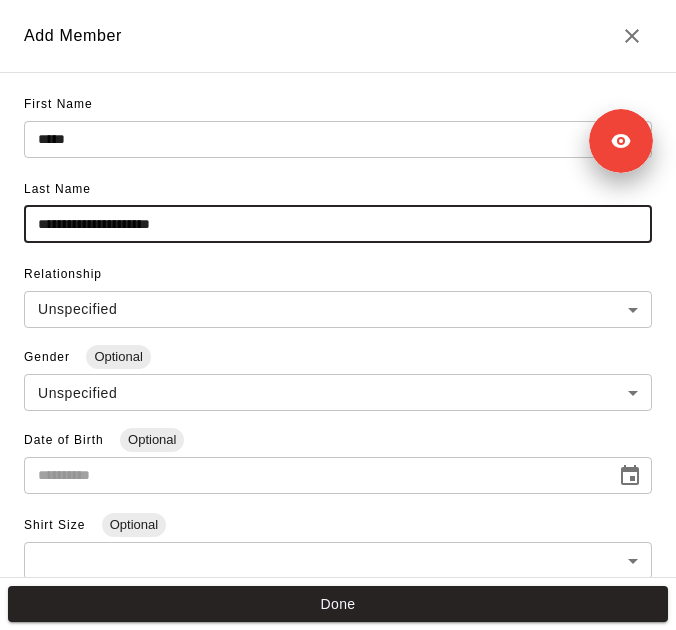 click on "**********" at bounding box center [338, 224] 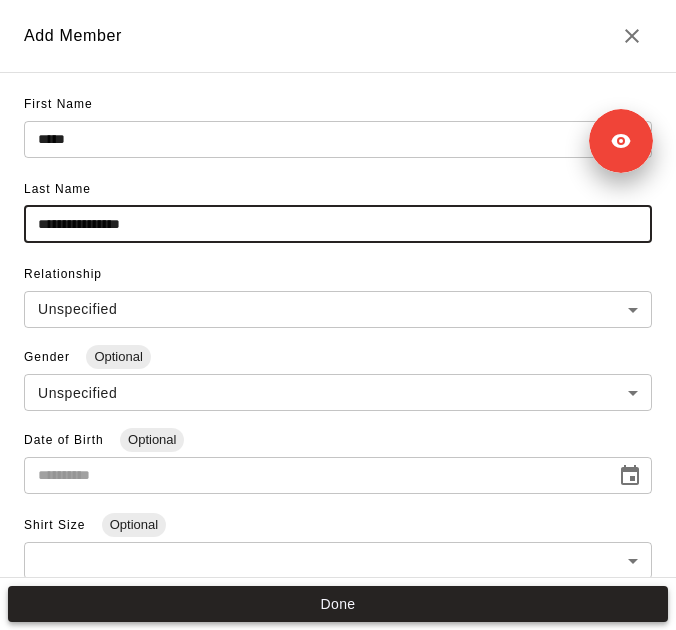 type on "**********" 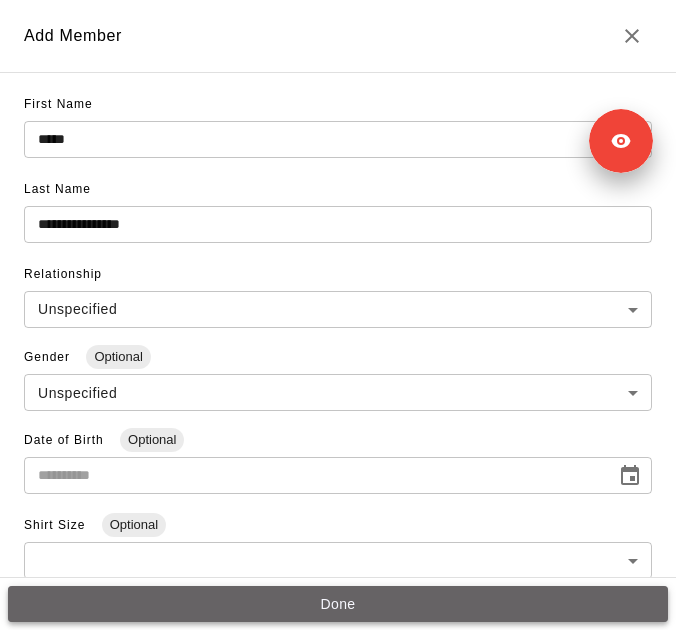 click on "Done" at bounding box center (338, 604) 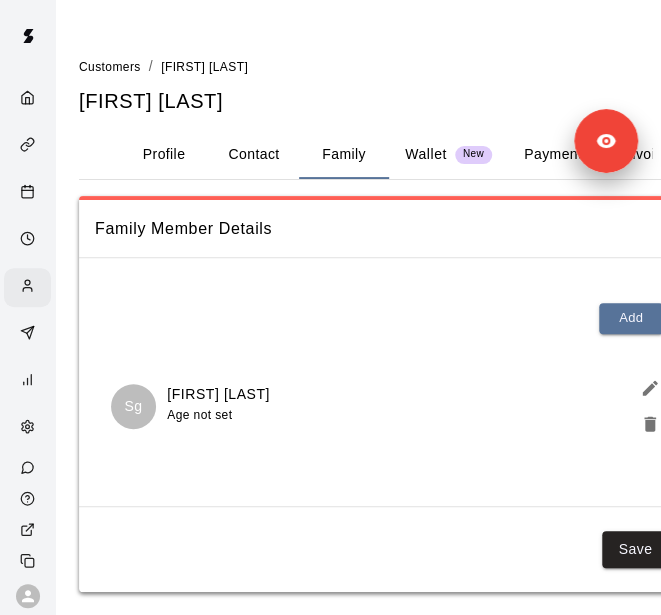 scroll, scrollTop: 16, scrollLeft: 0, axis: vertical 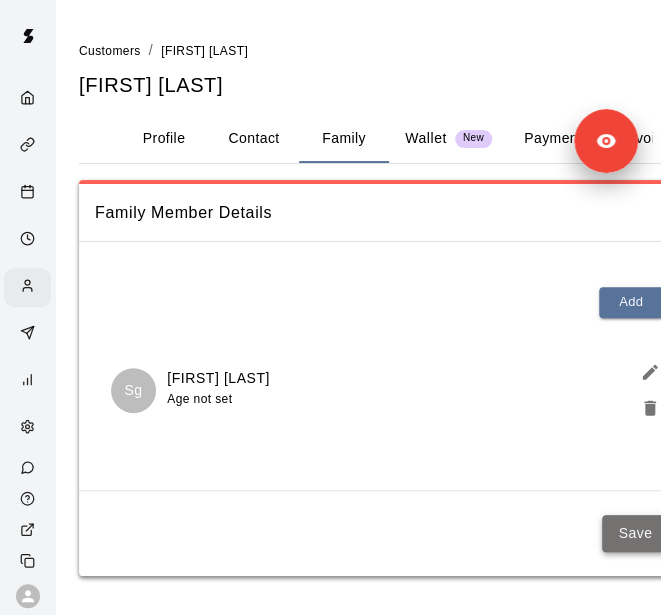 click on "Save" at bounding box center (635, 533) 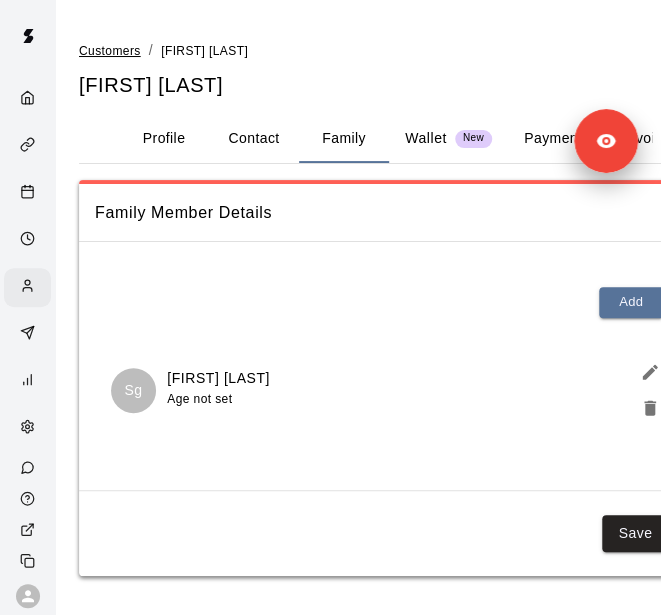 click on "Customers" at bounding box center (110, 51) 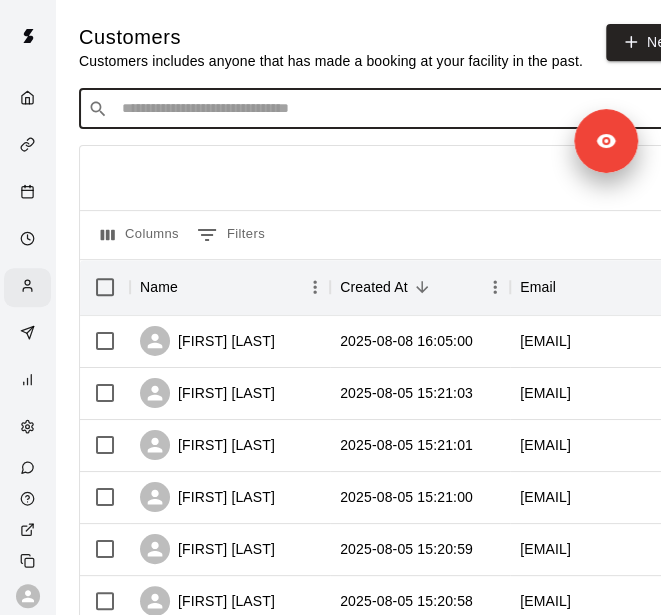 click at bounding box center (393, 109) 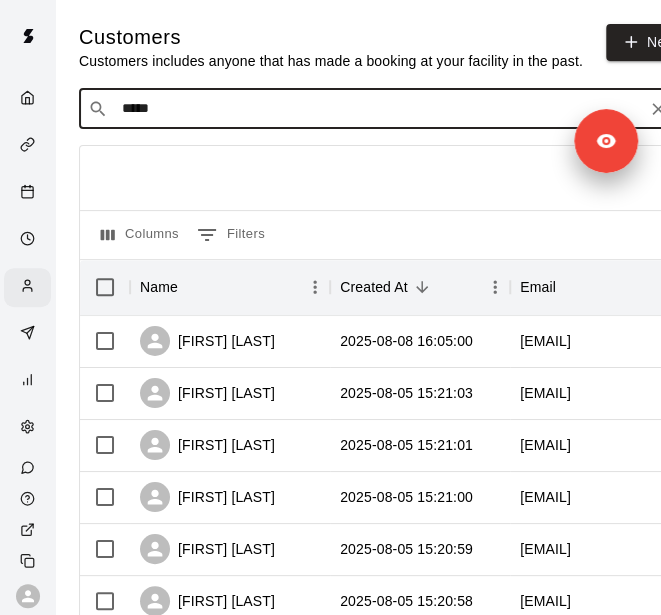 type on "******" 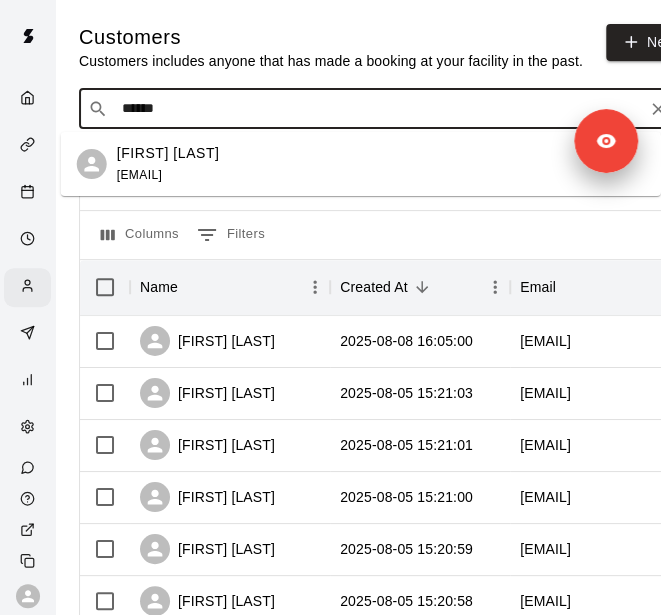 click on "[FIRST] [LAST] [EMAIL]" at bounding box center (381, 164) 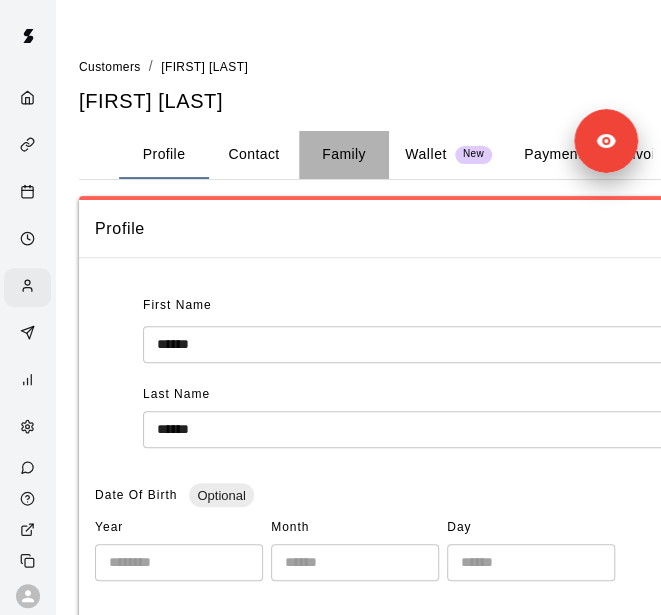 click on "Family" at bounding box center [344, 155] 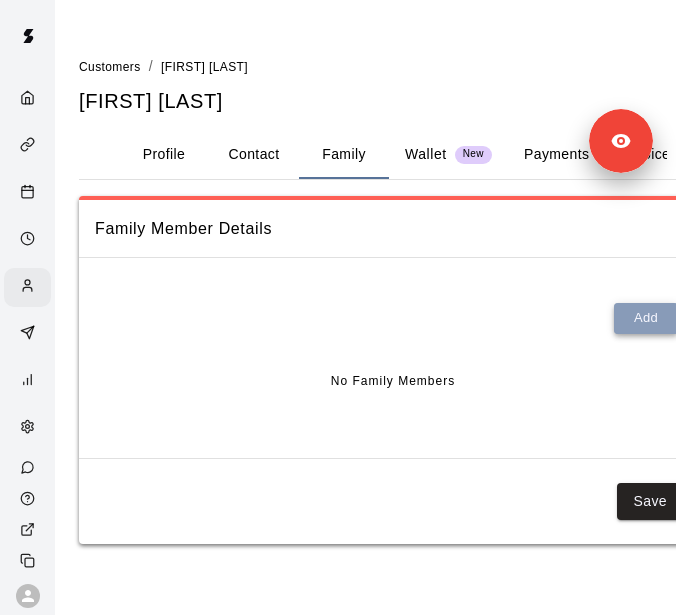 click on "Add" at bounding box center (646, 318) 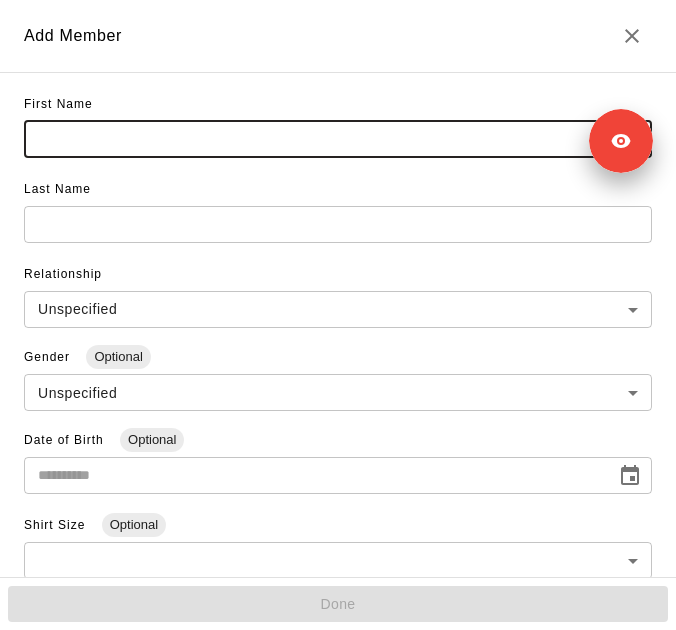 click at bounding box center (338, 139) 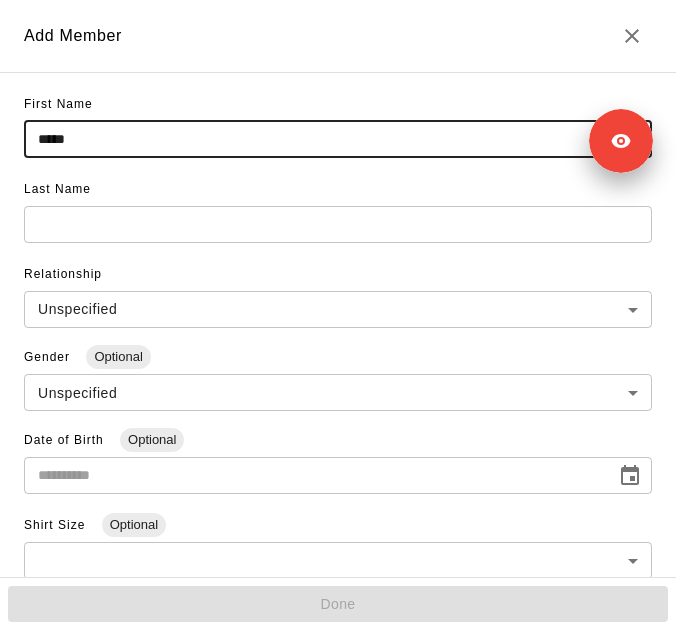 type on "*****" 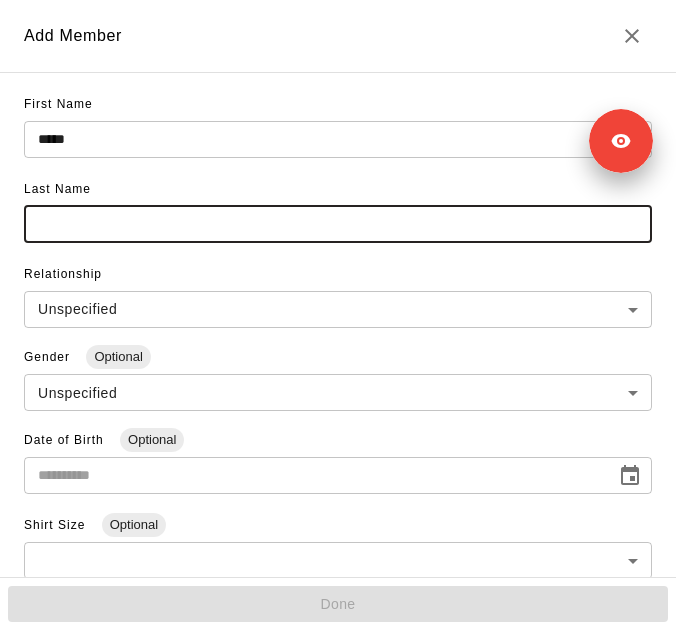 paste on "**********" 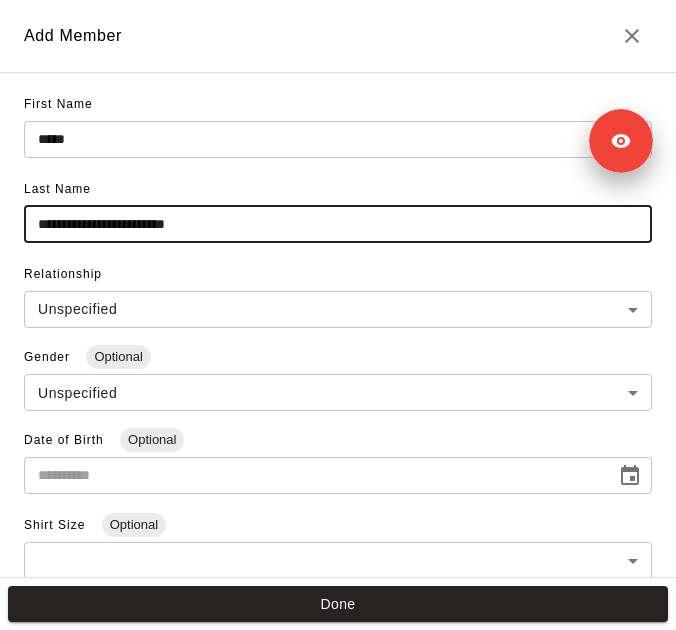 click on "**********" at bounding box center (338, 224) 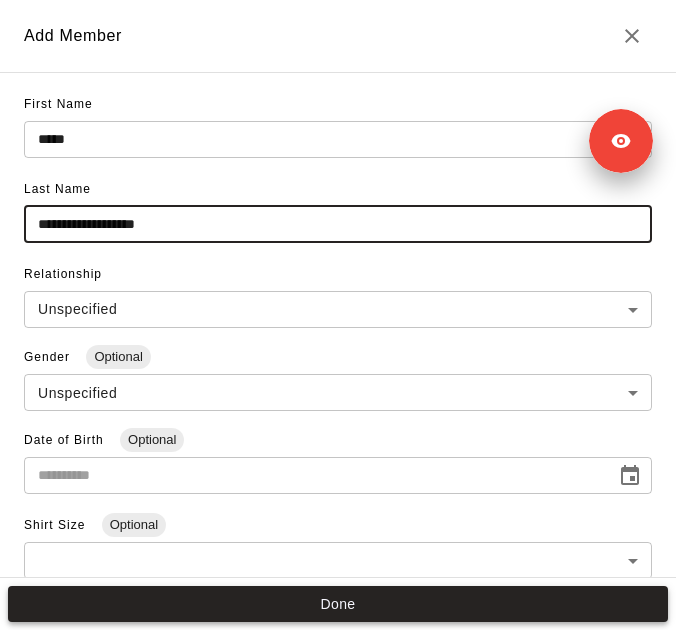 type on "**********" 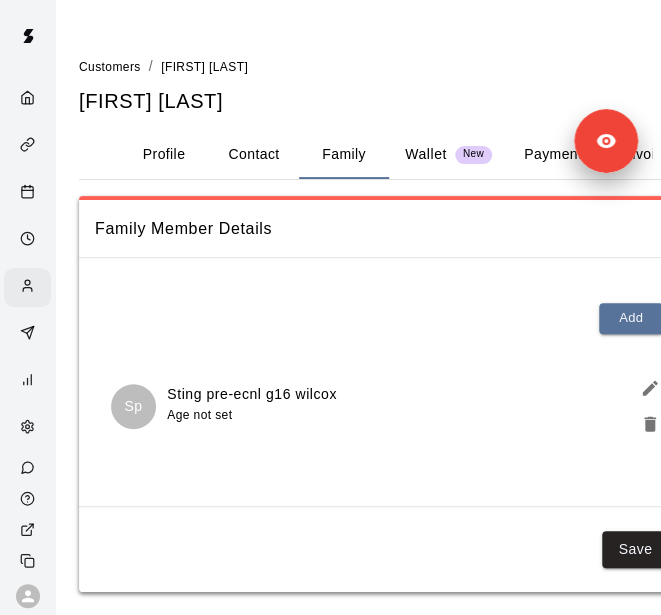 scroll, scrollTop: 16, scrollLeft: 0, axis: vertical 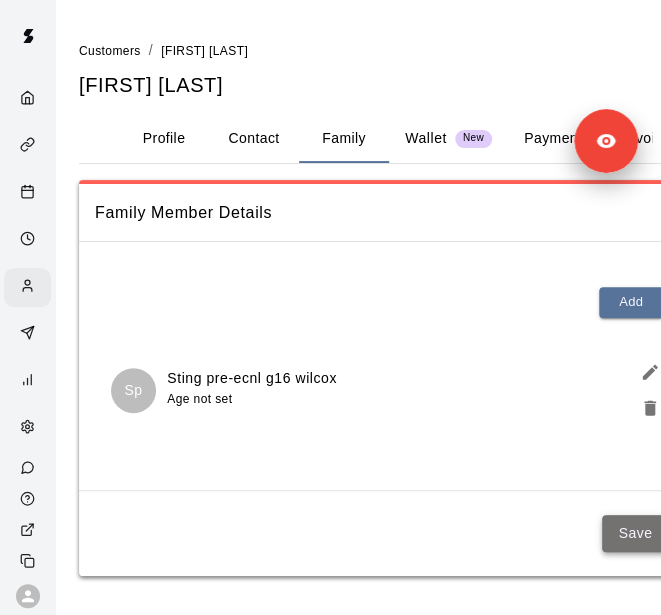 click on "Save" at bounding box center (635, 533) 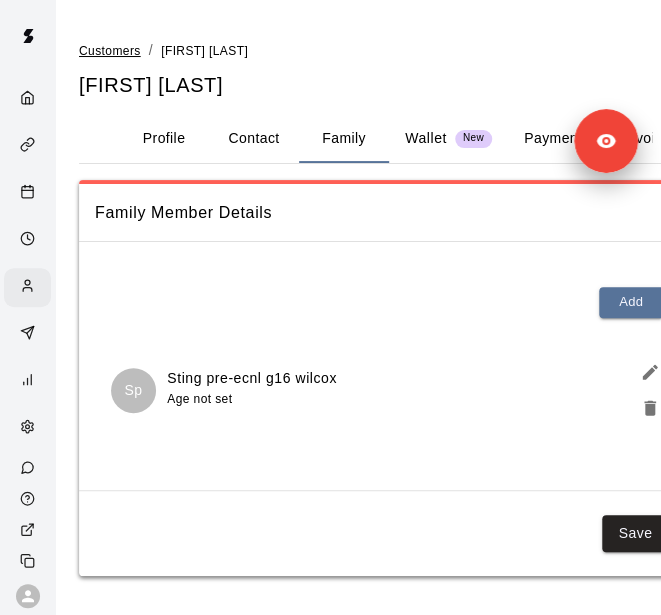 click on "Customers" at bounding box center [110, 51] 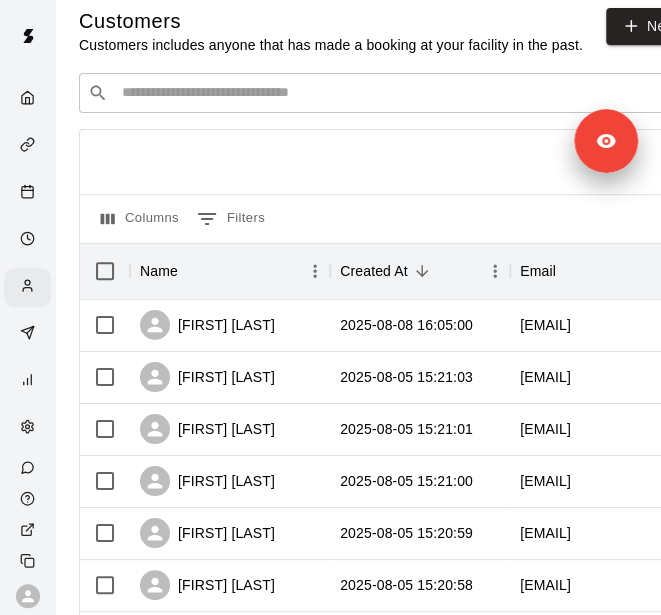 scroll, scrollTop: 0, scrollLeft: 0, axis: both 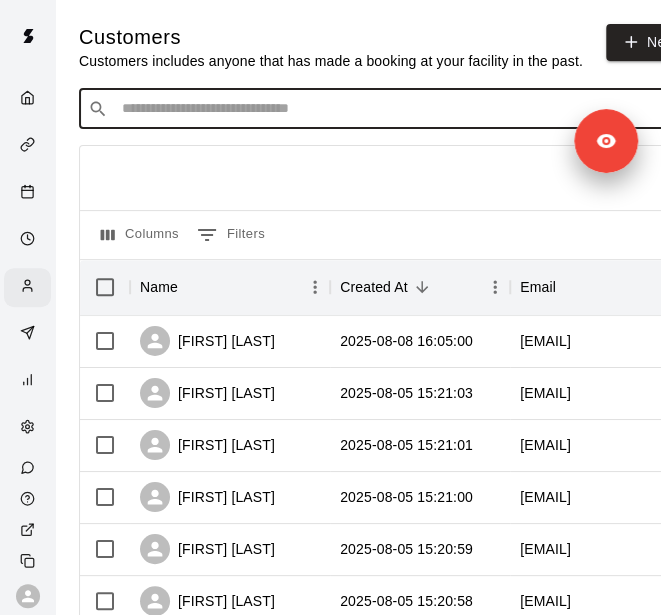 click at bounding box center (393, 109) 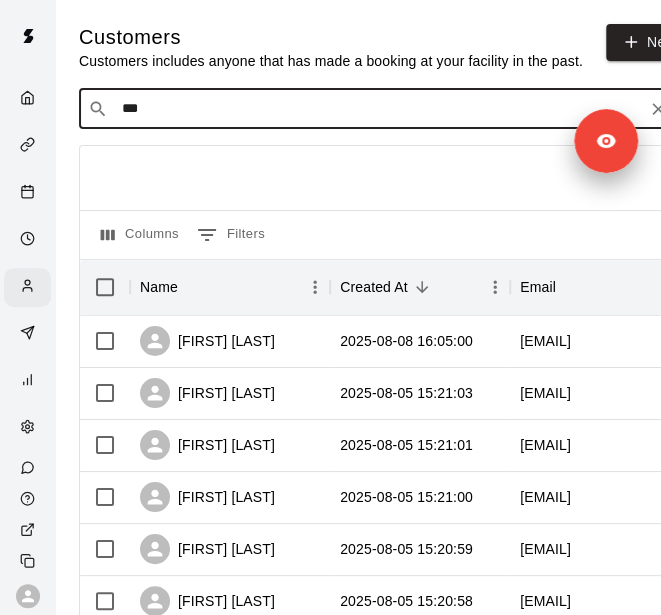 type on "****" 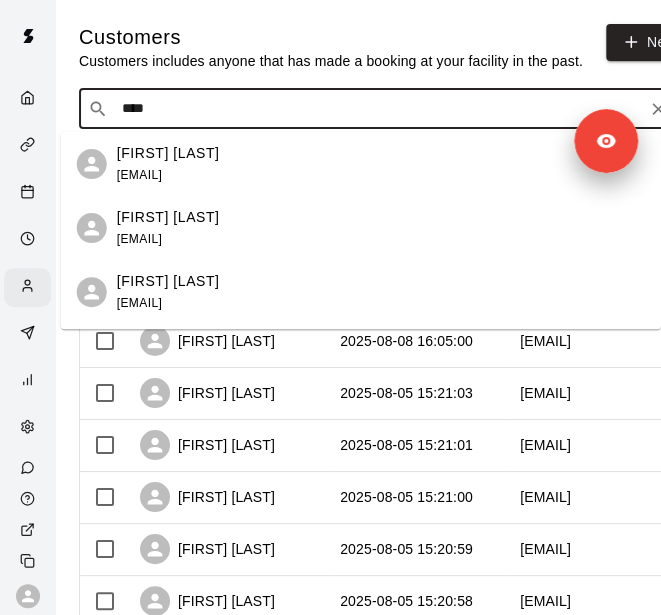 click on "[FIRST] [LAST] [EMAIL]" at bounding box center [381, 228] 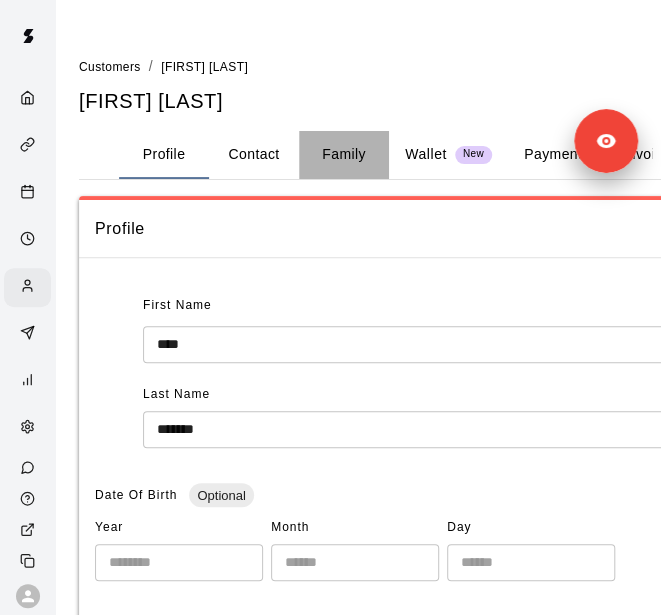 click on "Family" at bounding box center (344, 155) 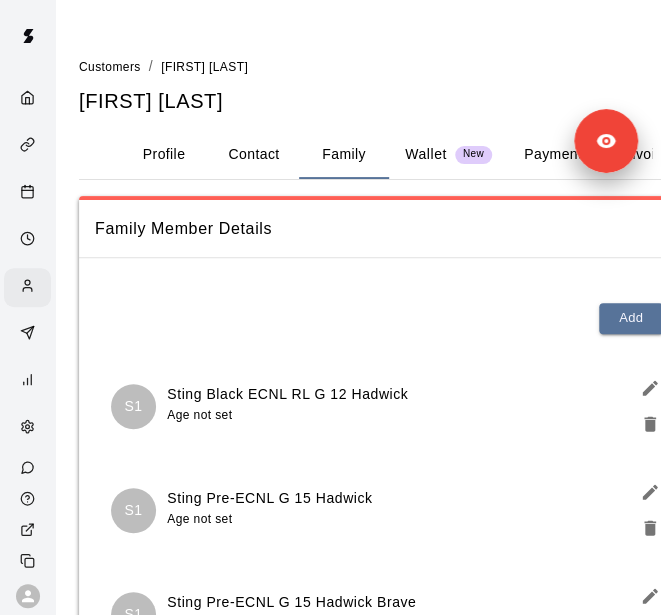 scroll, scrollTop: 144, scrollLeft: 0, axis: vertical 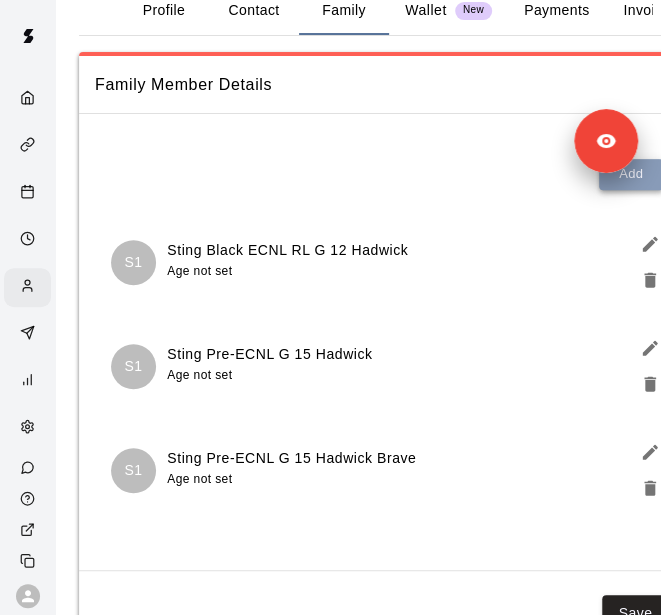click on "Add" at bounding box center (631, 174) 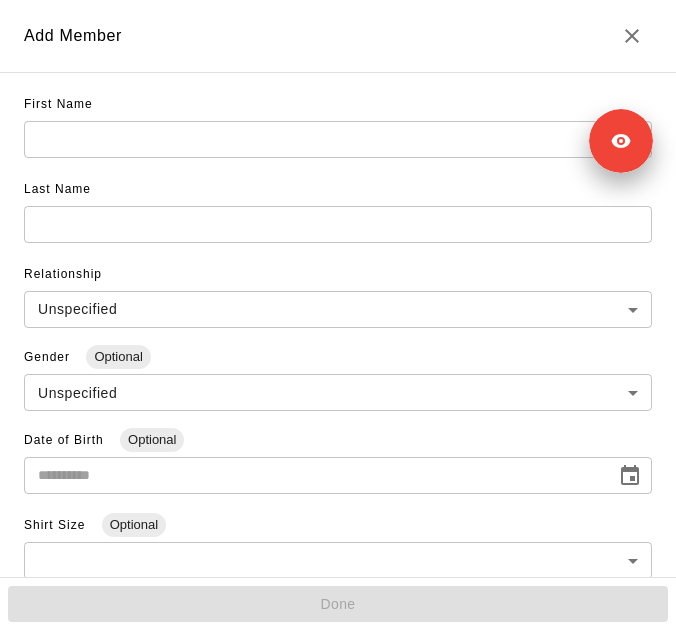 click on "First Name   ​" at bounding box center [338, 131] 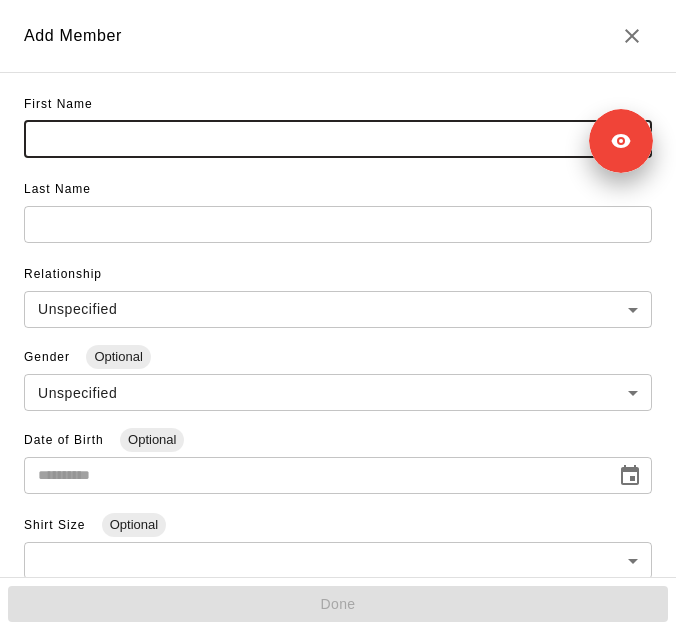 click at bounding box center (338, 139) 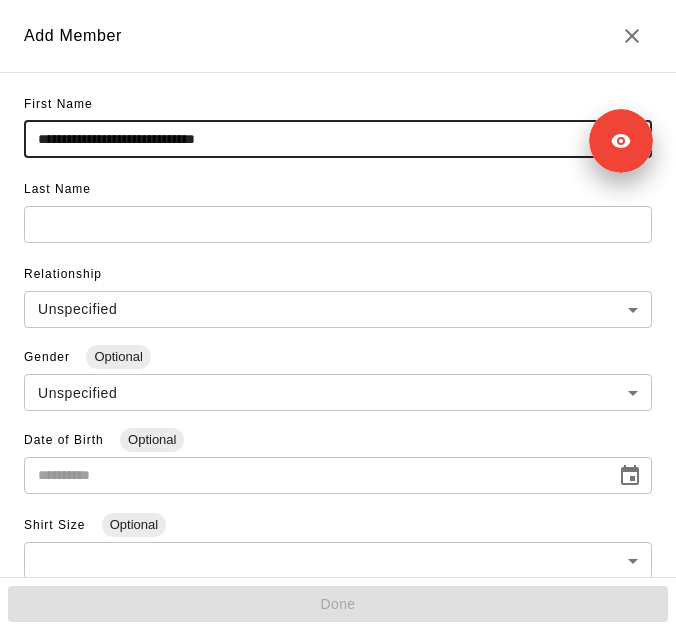 drag, startPoint x: 73, startPoint y: 139, endPoint x: 326, endPoint y: 135, distance: 253.03162 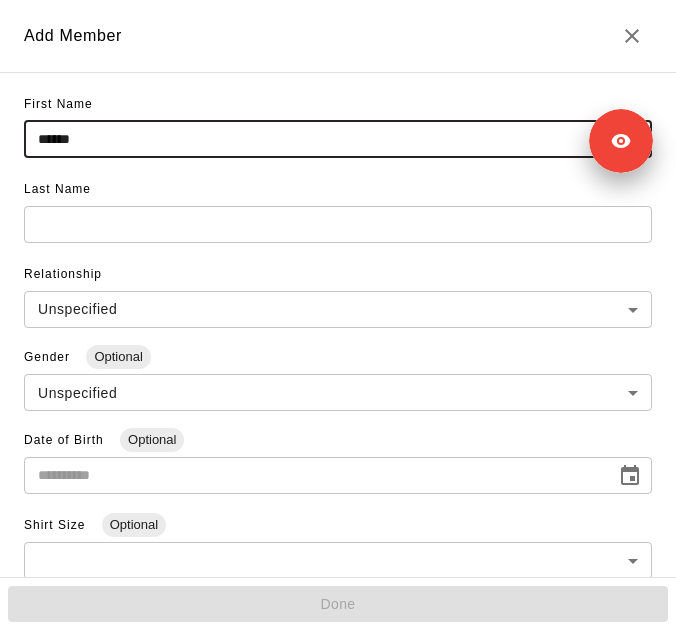 type on "*****" 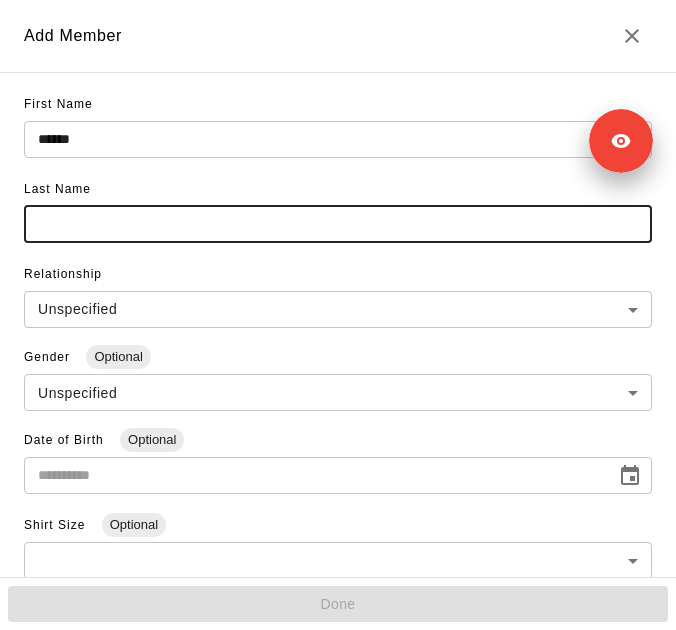 click at bounding box center [338, 224] 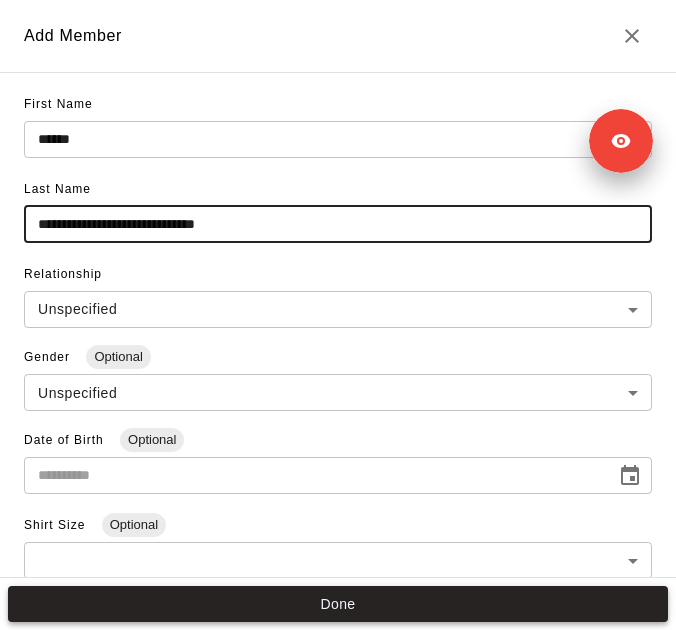 type on "**********" 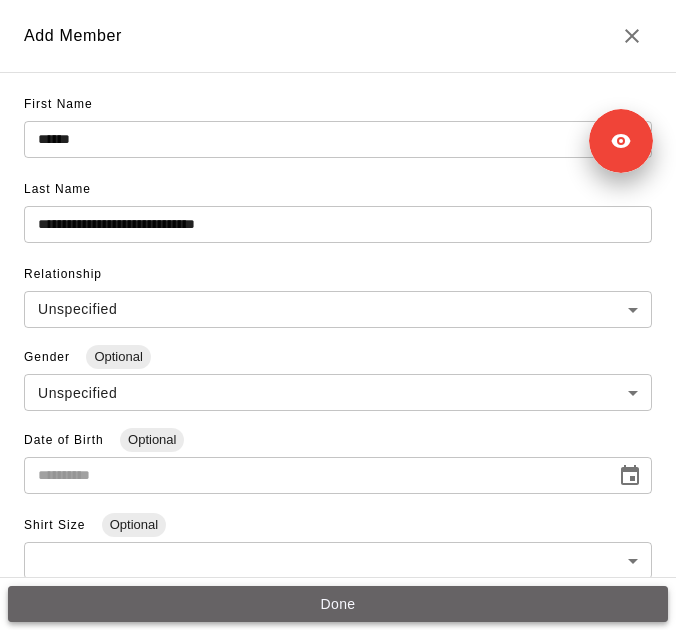 click on "Done" at bounding box center (338, 604) 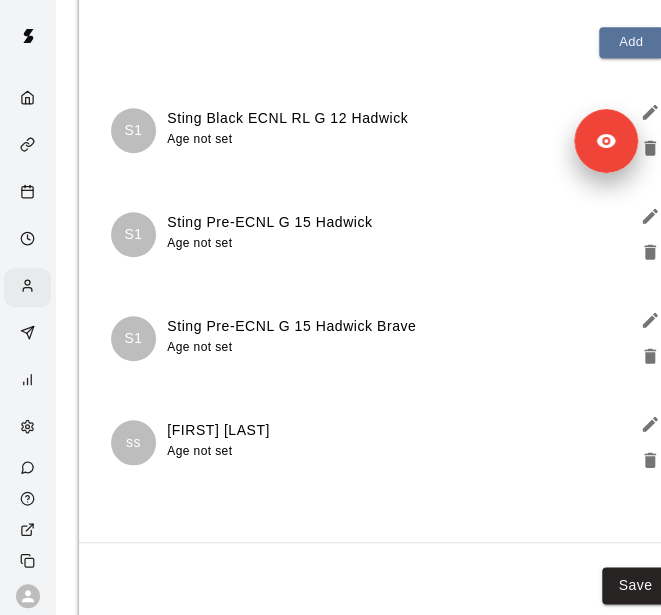 scroll, scrollTop: 328, scrollLeft: 0, axis: vertical 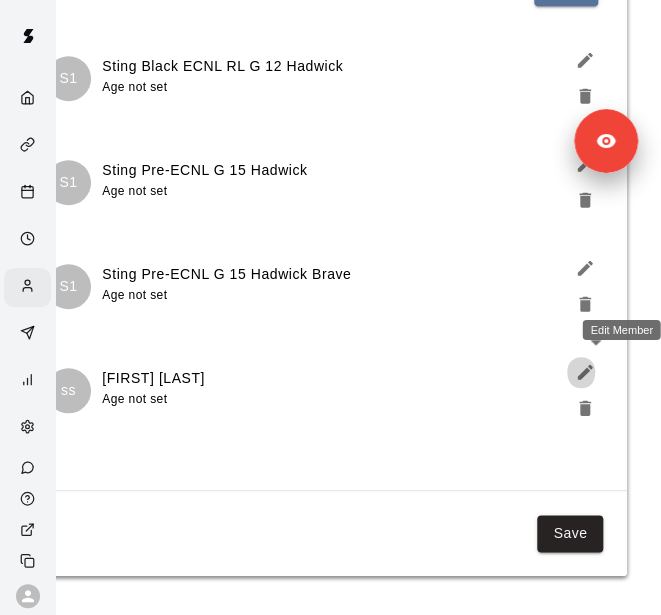 click 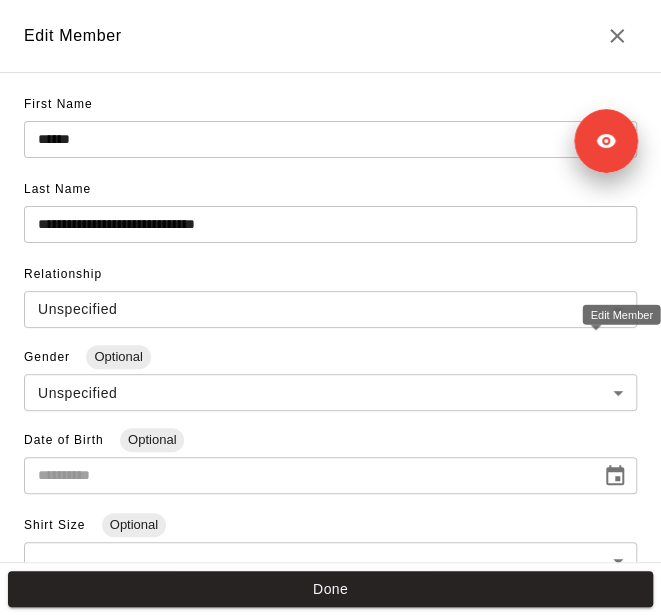scroll, scrollTop: 312, scrollLeft: 55, axis: both 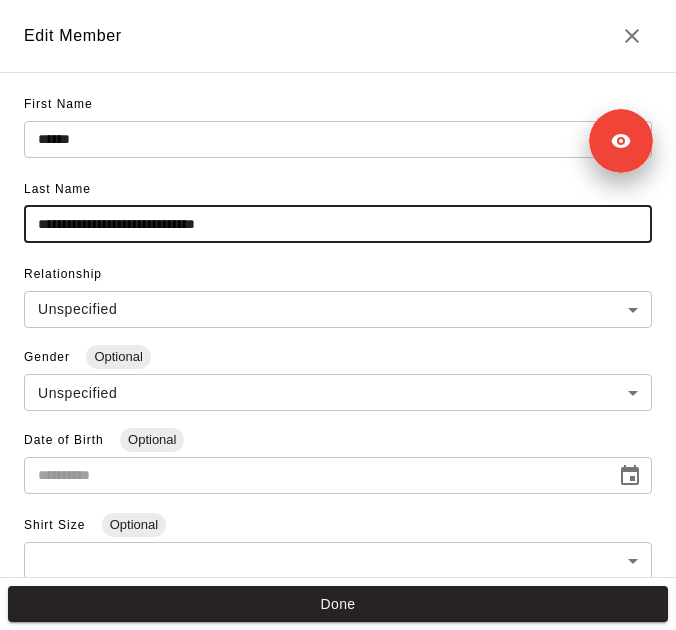 click on "**********" at bounding box center [338, 224] 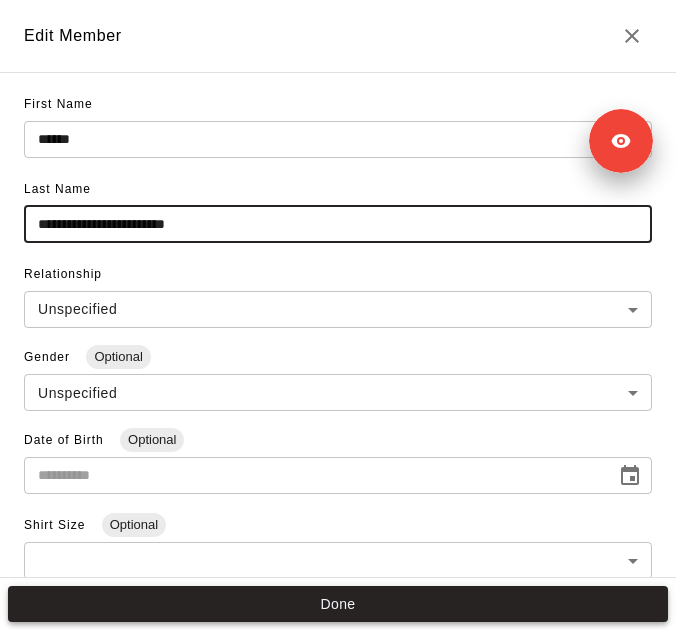 type on "**********" 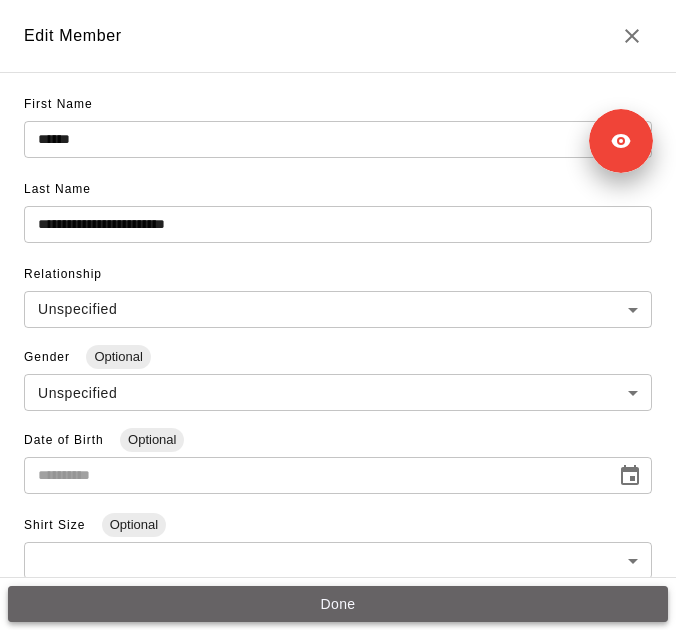click on "Done" at bounding box center [338, 604] 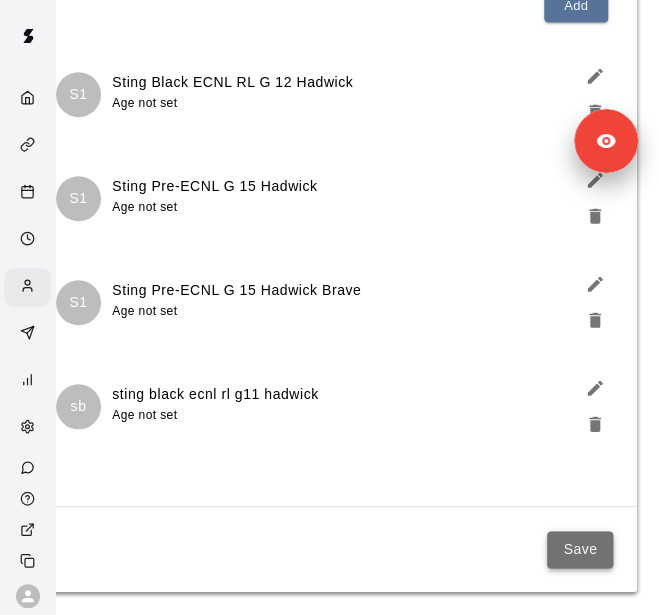 click on "Save" at bounding box center (580, 549) 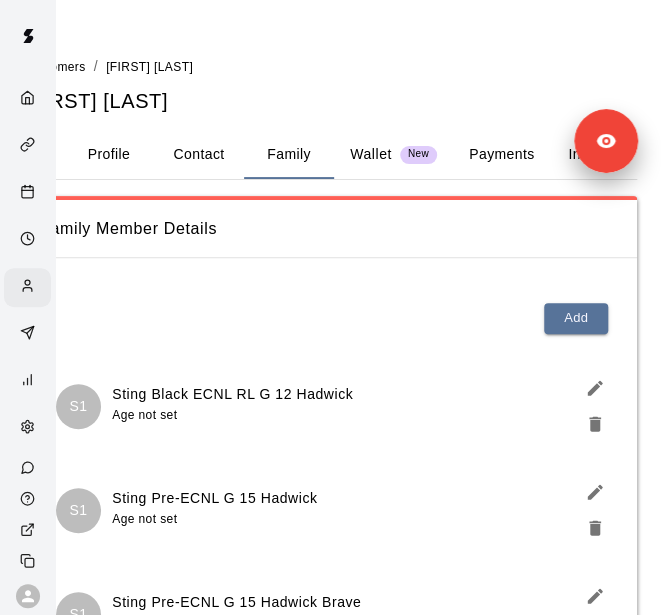 scroll, scrollTop: 0, scrollLeft: 0, axis: both 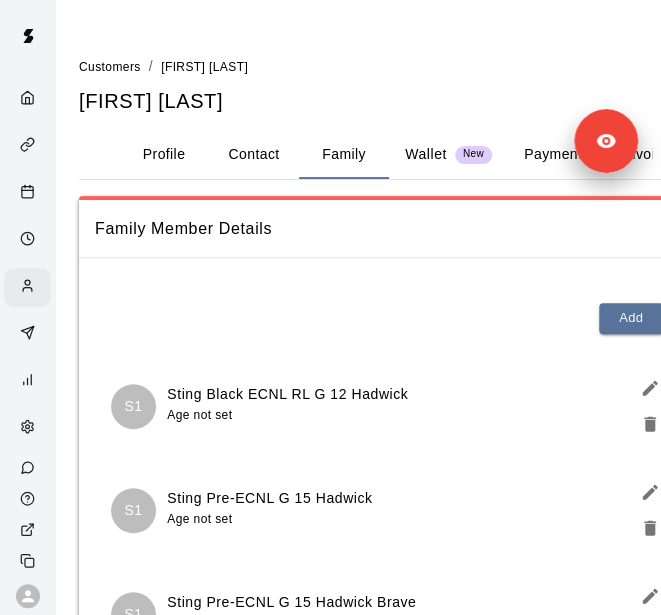 click on "Customers" at bounding box center [110, 66] 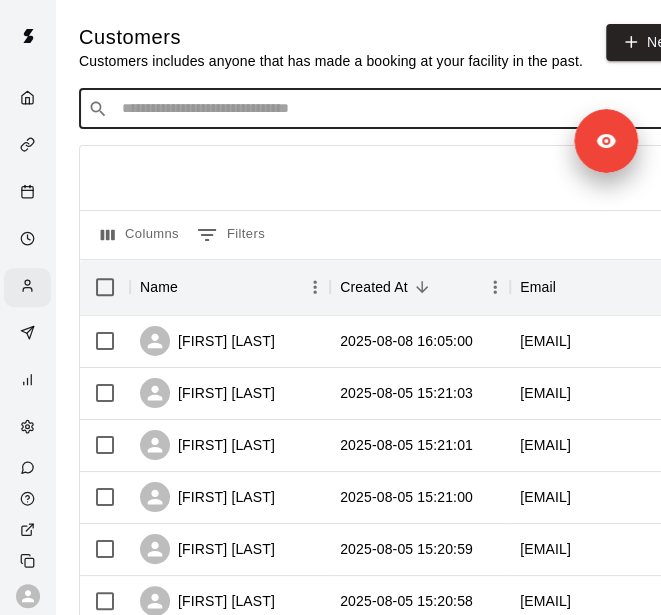 click at bounding box center [393, 109] 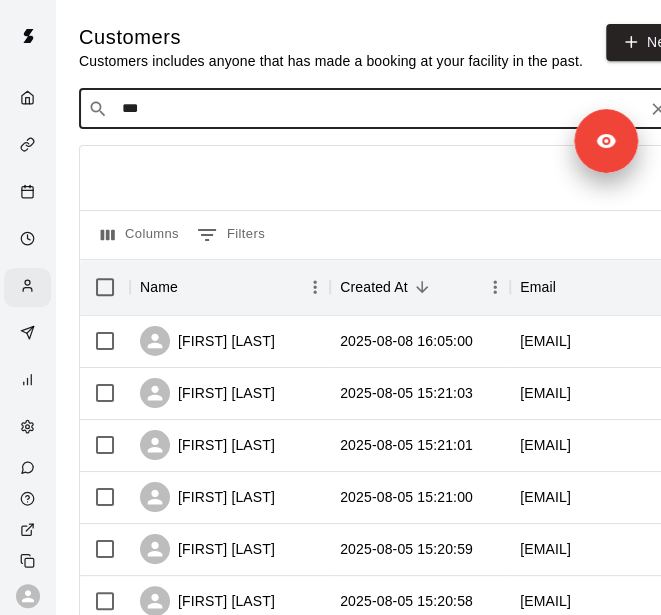 type on "****" 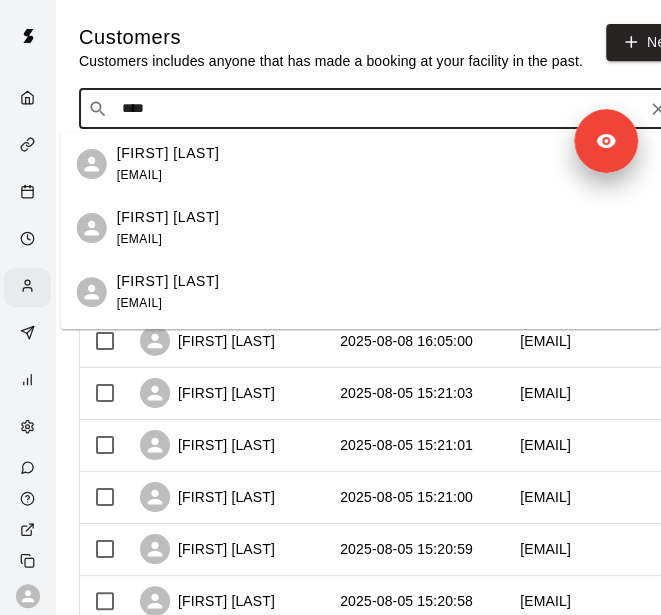 click on "[EMAIL]" at bounding box center [139, 175] 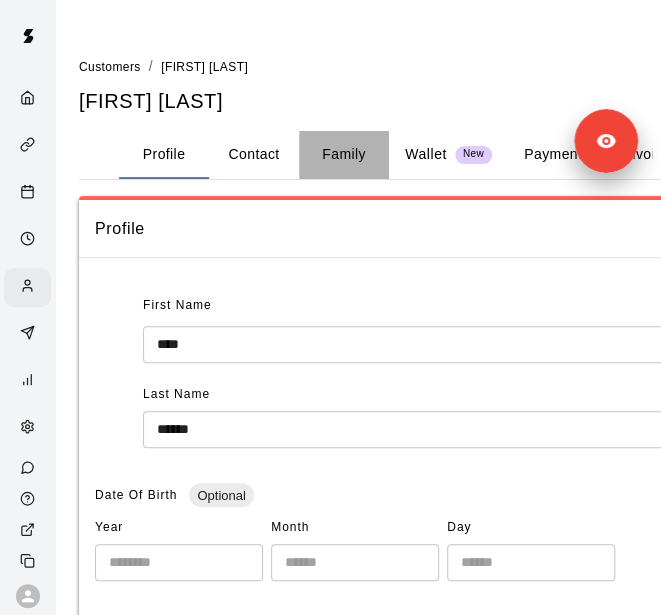 click on "Family" at bounding box center (344, 155) 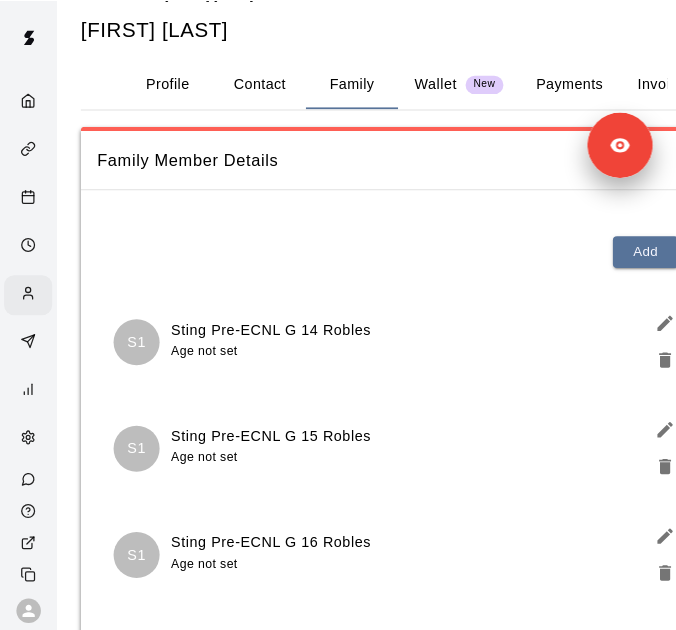 scroll, scrollTop: 74, scrollLeft: 0, axis: vertical 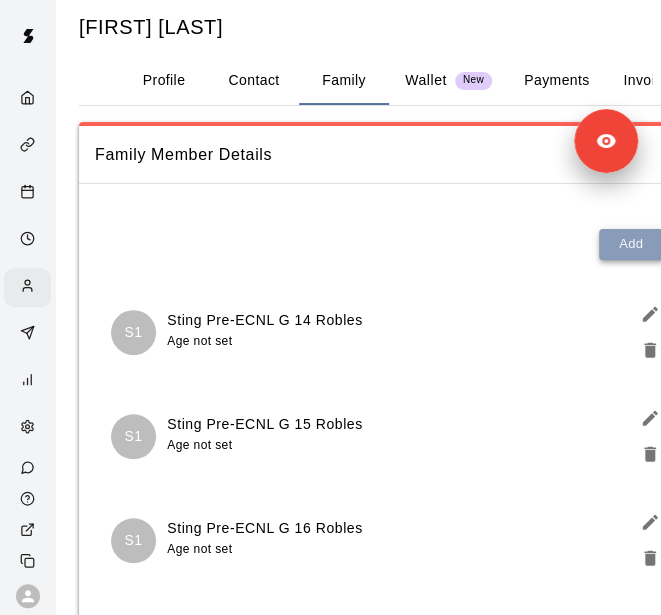 click on "Add" at bounding box center (631, 244) 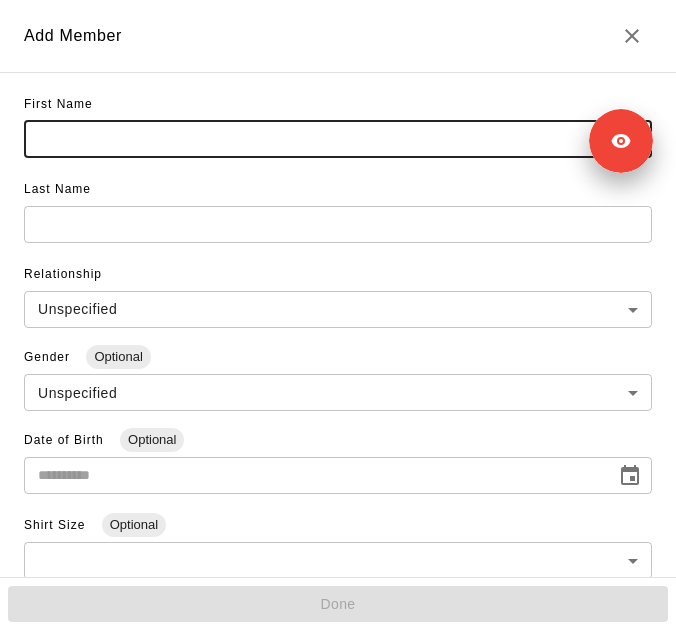 click at bounding box center (338, 139) 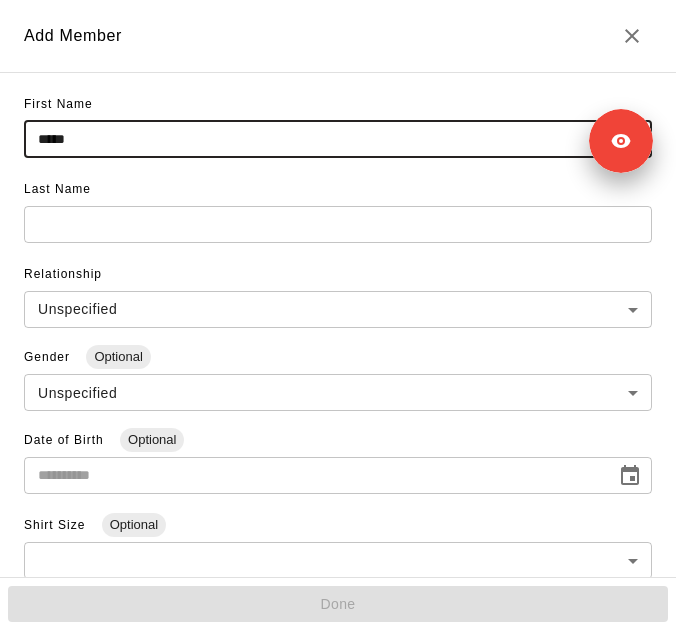 type on "*****" 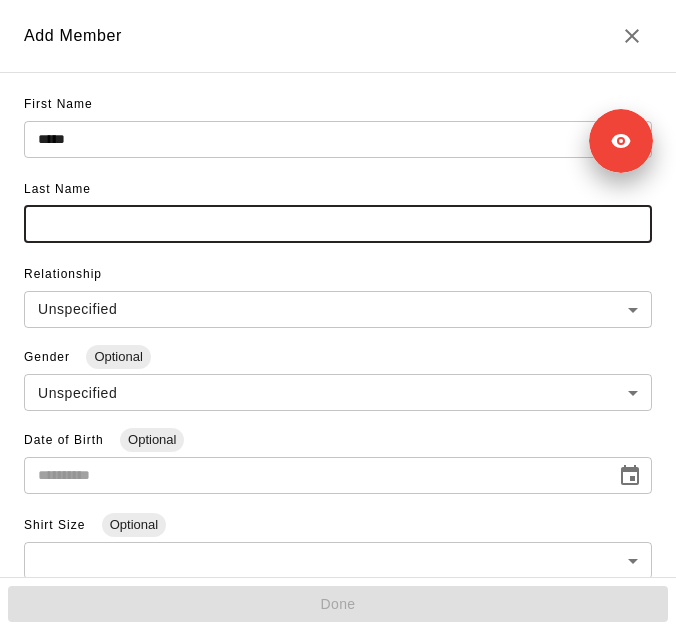 paste on "**********" 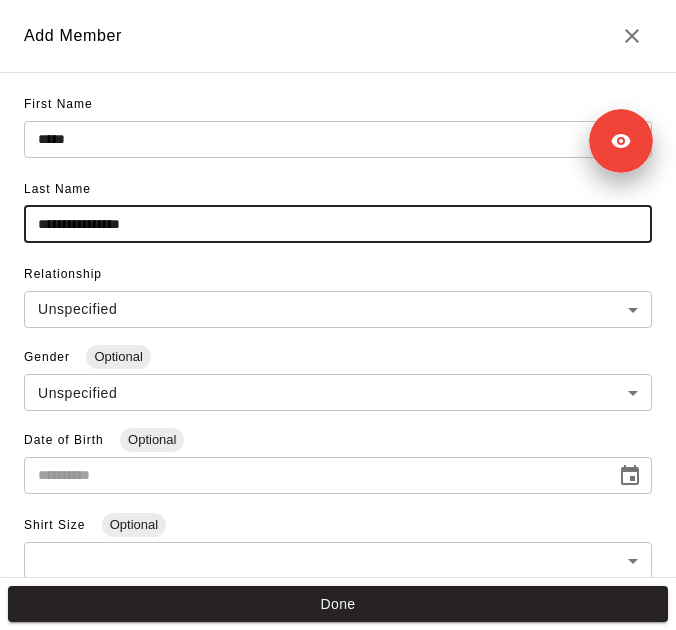 click on "**********" at bounding box center [338, 224] 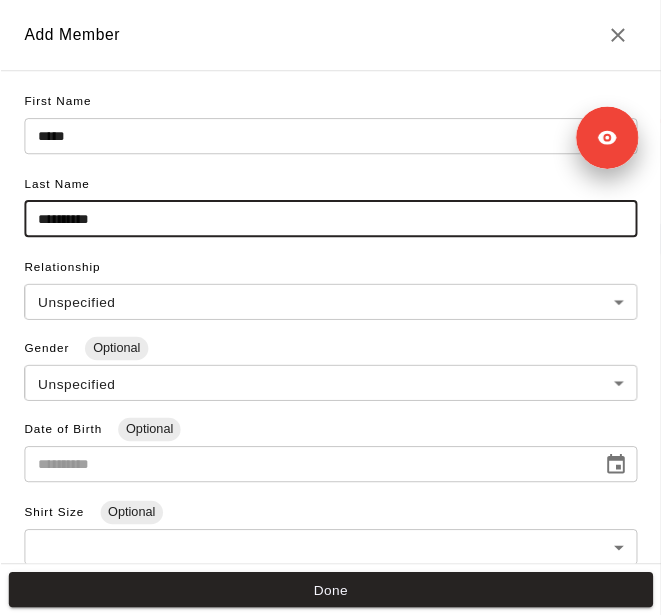 scroll, scrollTop: 238, scrollLeft: 0, axis: vertical 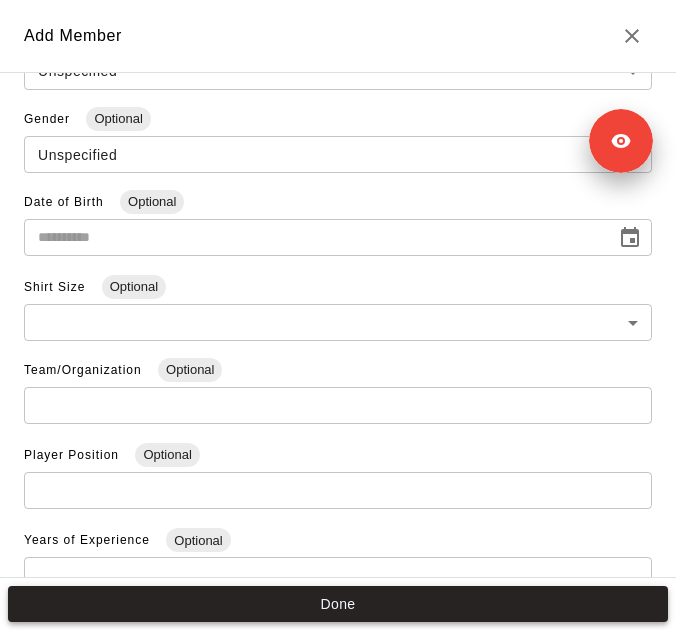type on "**********" 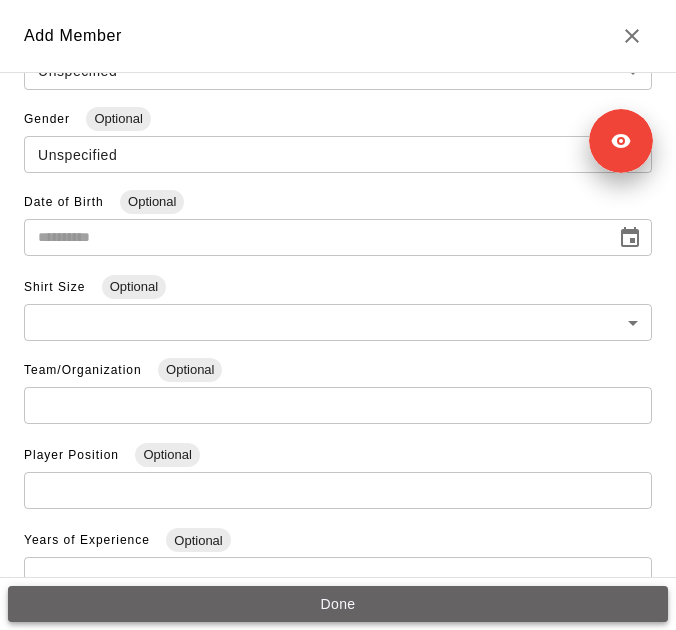 click on "Done" at bounding box center [338, 604] 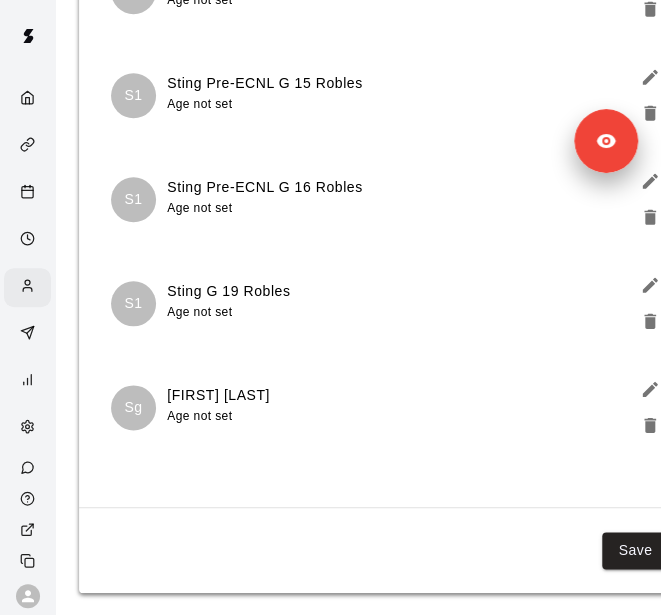 scroll, scrollTop: 423, scrollLeft: 0, axis: vertical 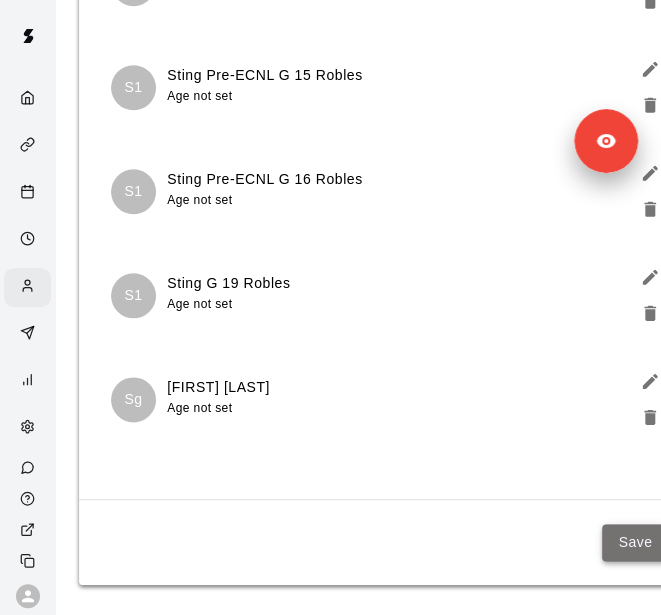 click on "Save" at bounding box center (635, 542) 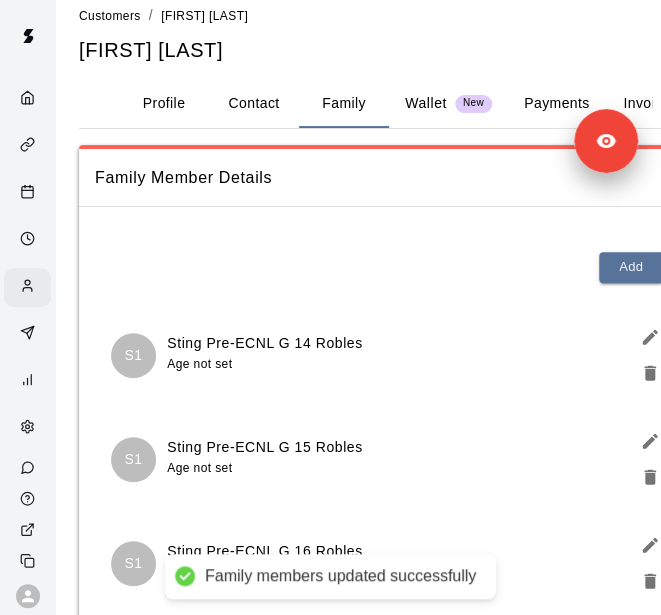 scroll, scrollTop: 47, scrollLeft: 0, axis: vertical 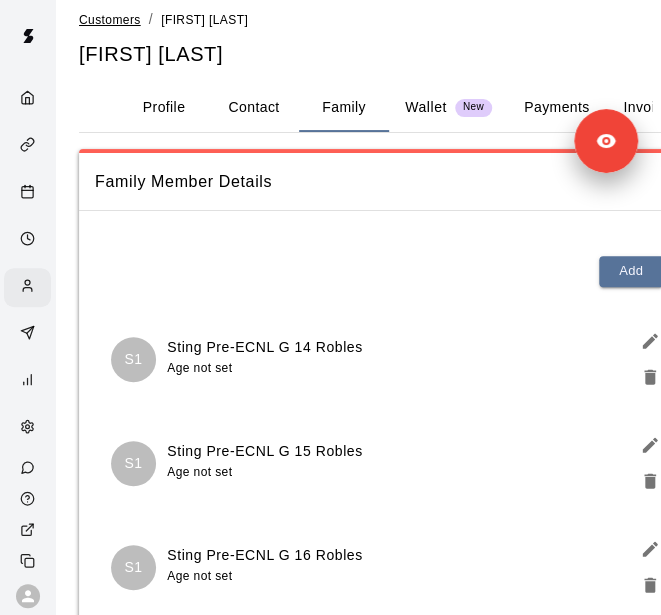click on "Customers" at bounding box center (110, 20) 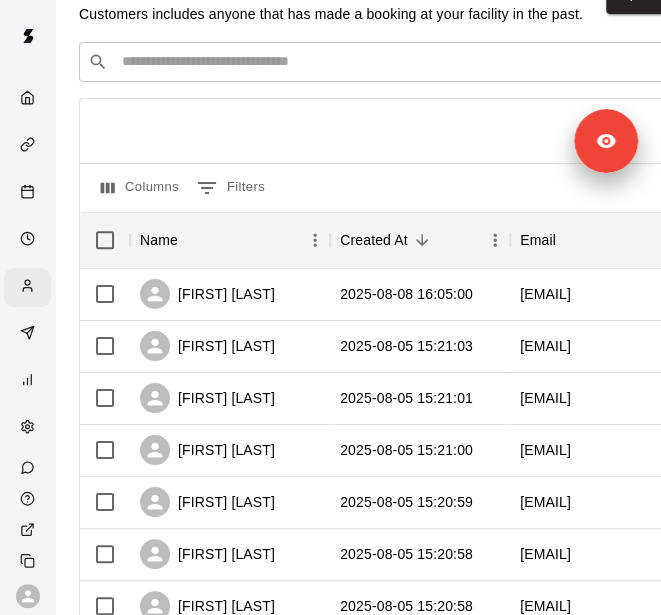 scroll, scrollTop: 0, scrollLeft: 0, axis: both 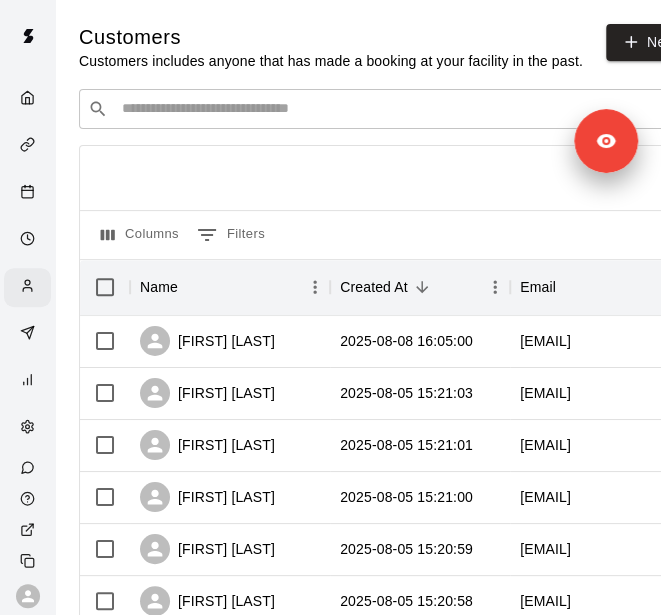 click on "​ ​" at bounding box center [379, 109] 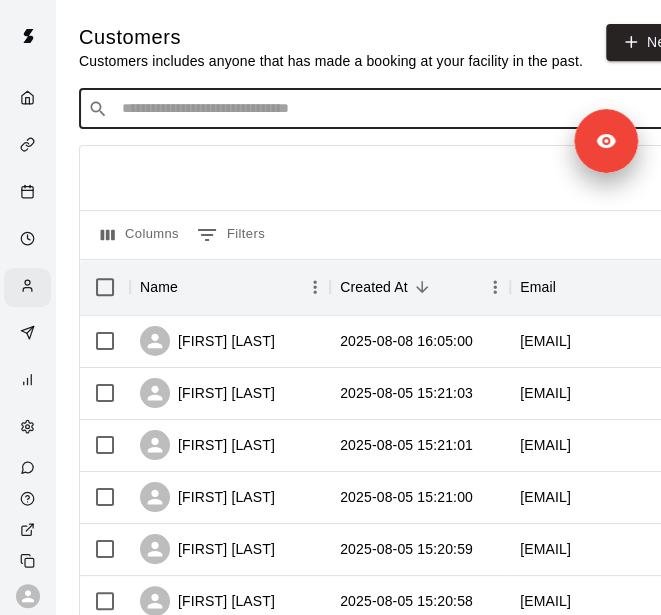 scroll, scrollTop: 0, scrollLeft: 9, axis: horizontal 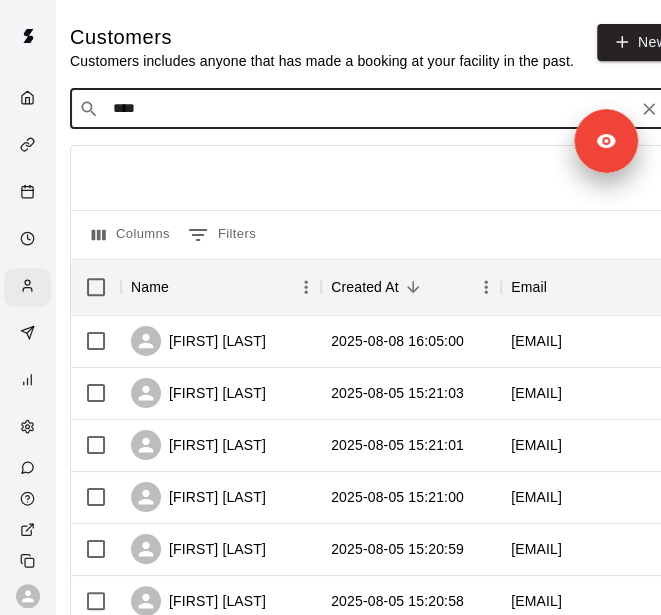 type on "*****" 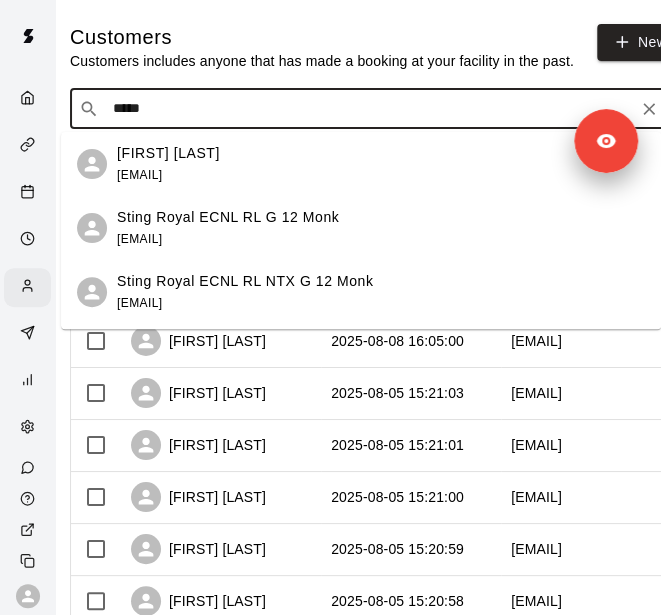 click on "[FIRST] [LAST] [EMAIL]" at bounding box center [381, 164] 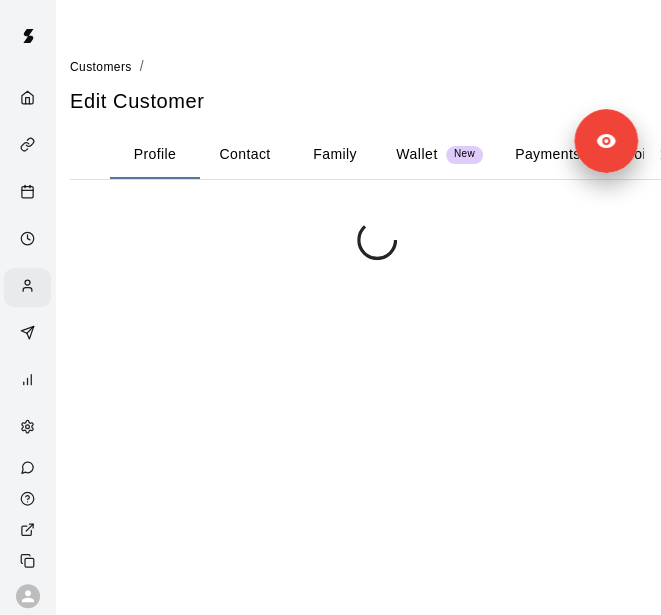 scroll, scrollTop: 0, scrollLeft: 0, axis: both 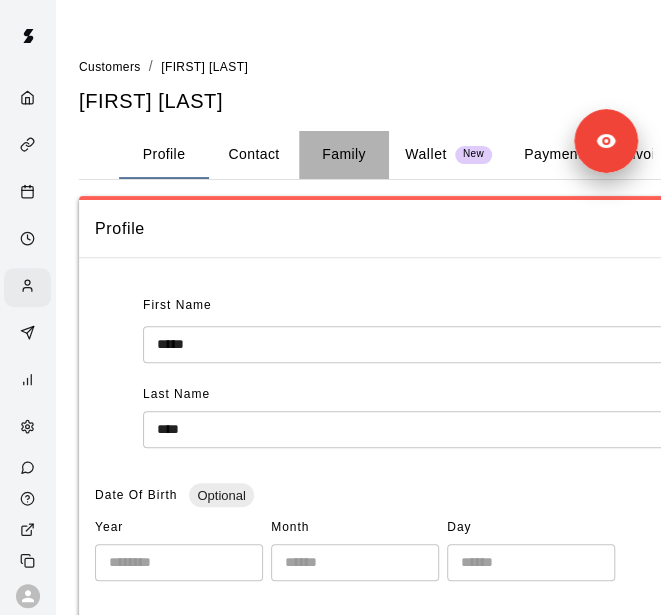 click on "Family" at bounding box center (344, 155) 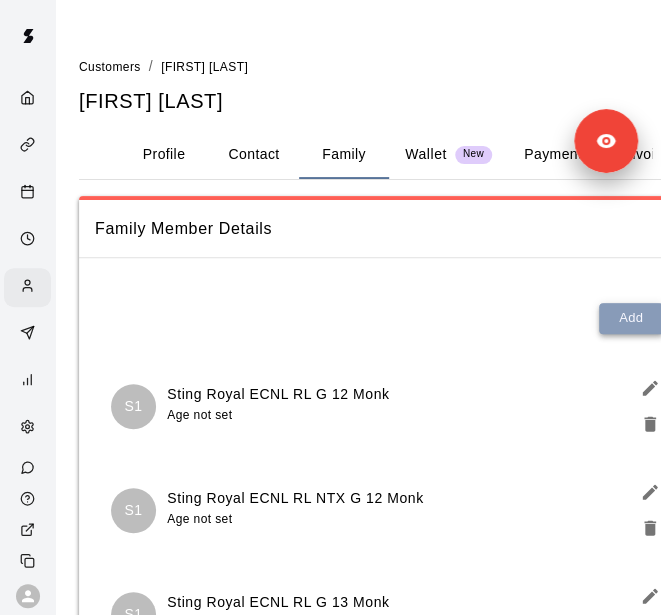 click on "Add" at bounding box center (631, 318) 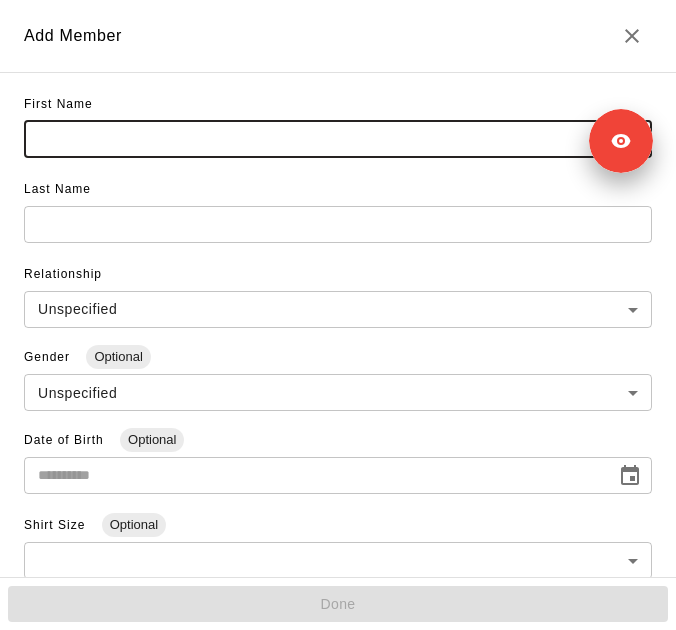 click at bounding box center (338, 139) 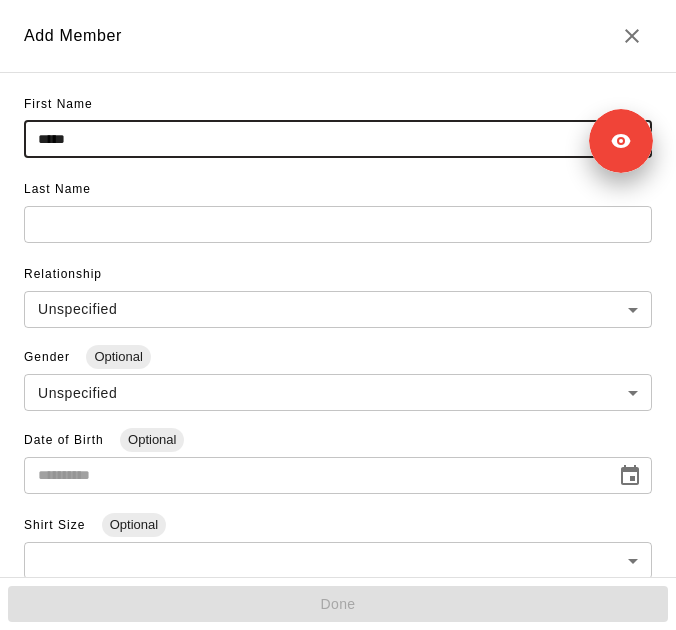 type on "*****" 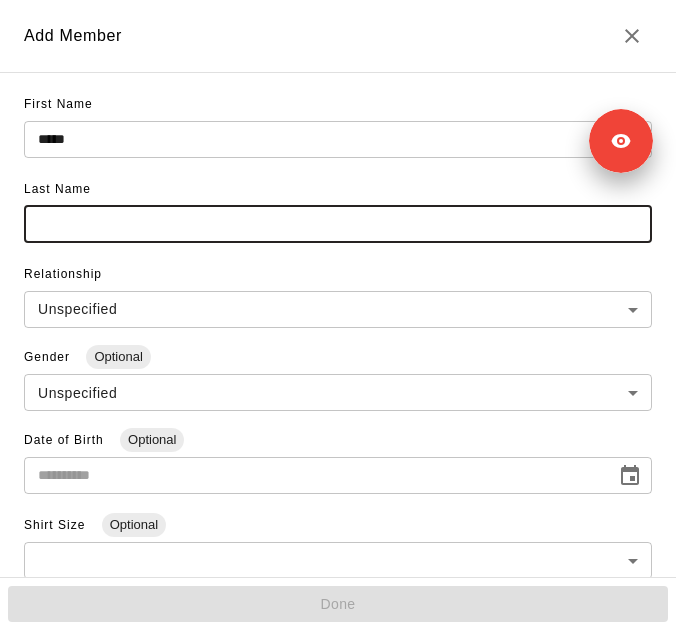 paste on "**********" 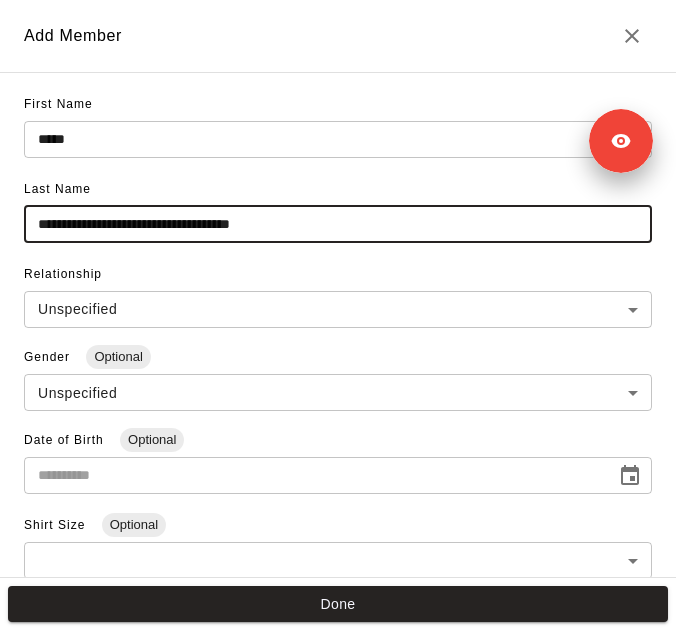 click on "**********" at bounding box center (338, 224) 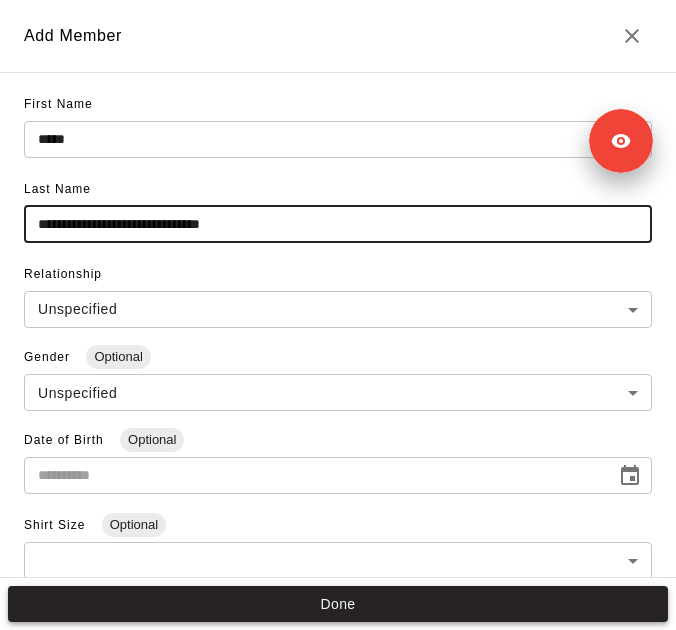 type on "**********" 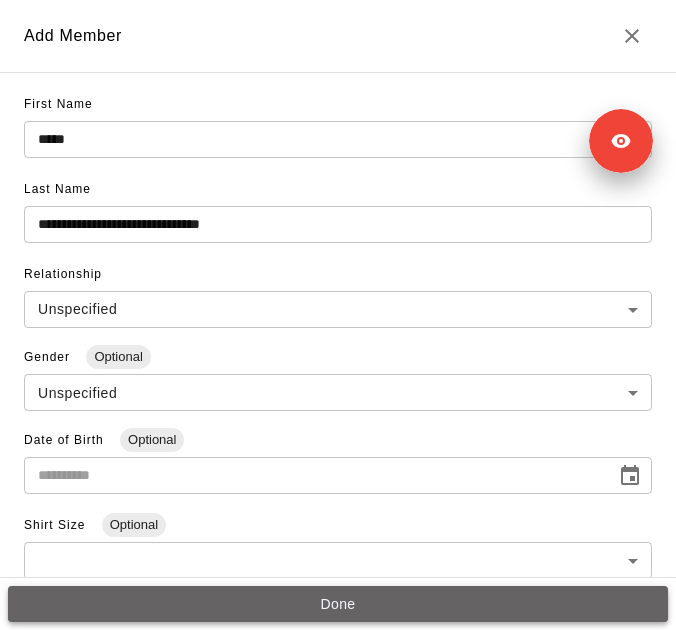 click on "Done" at bounding box center [338, 604] 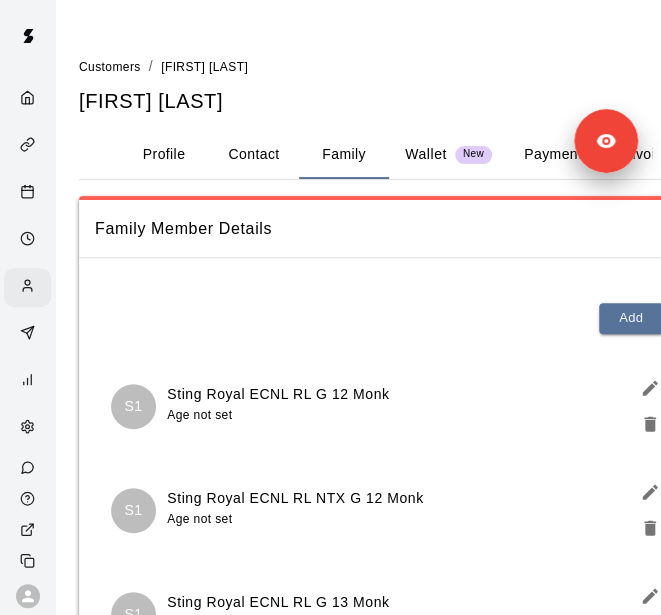 scroll, scrollTop: 328, scrollLeft: 0, axis: vertical 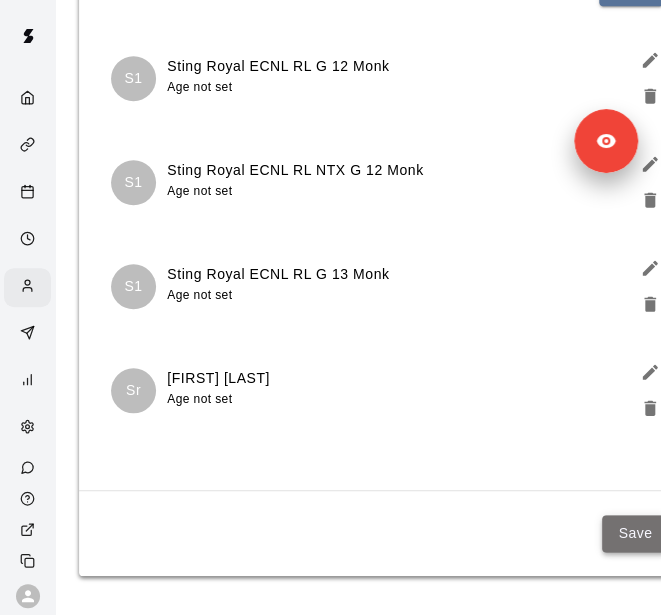 click on "Save" at bounding box center (635, 533) 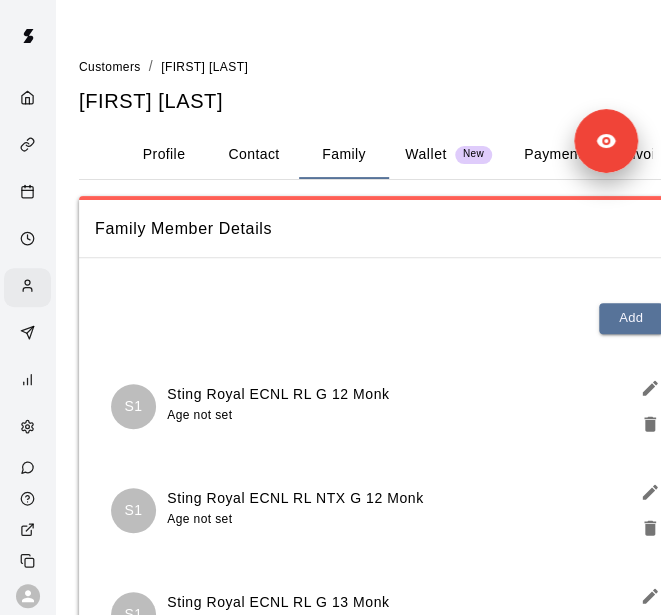 scroll, scrollTop: 328, scrollLeft: 0, axis: vertical 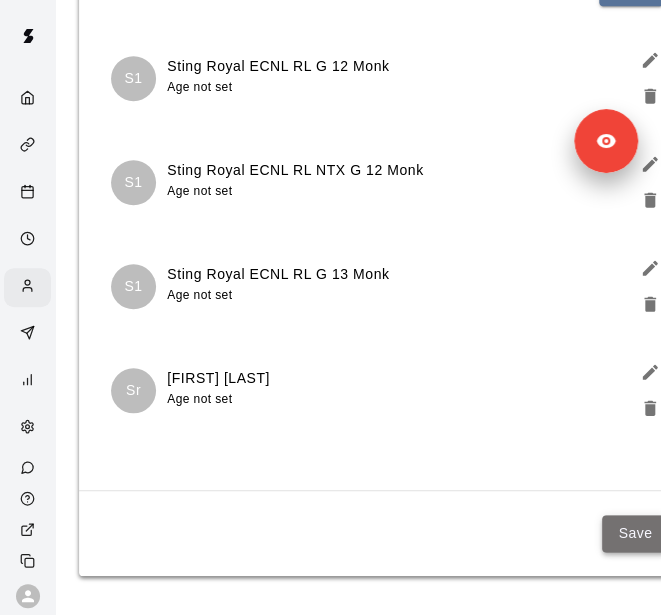 click on "Save" at bounding box center (635, 533) 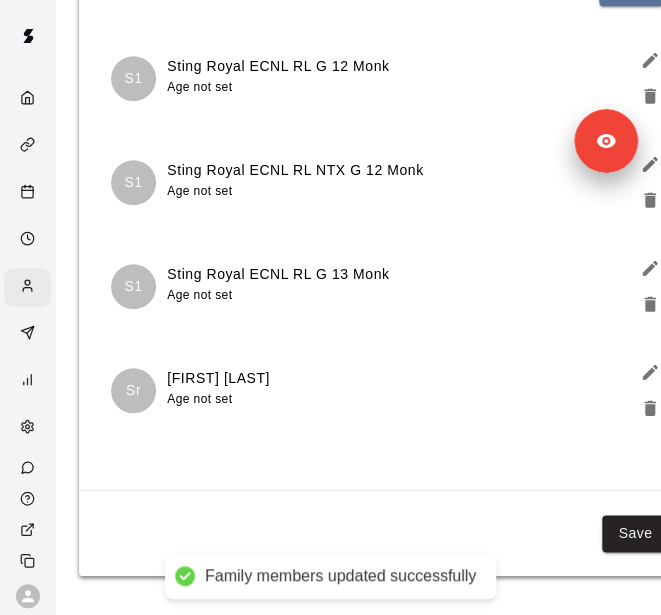 scroll, scrollTop: 0, scrollLeft: 0, axis: both 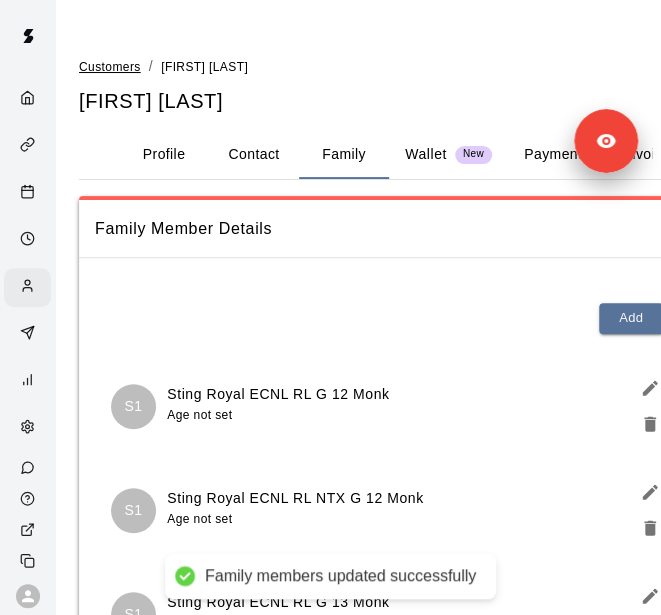click on "Customers" at bounding box center [110, 67] 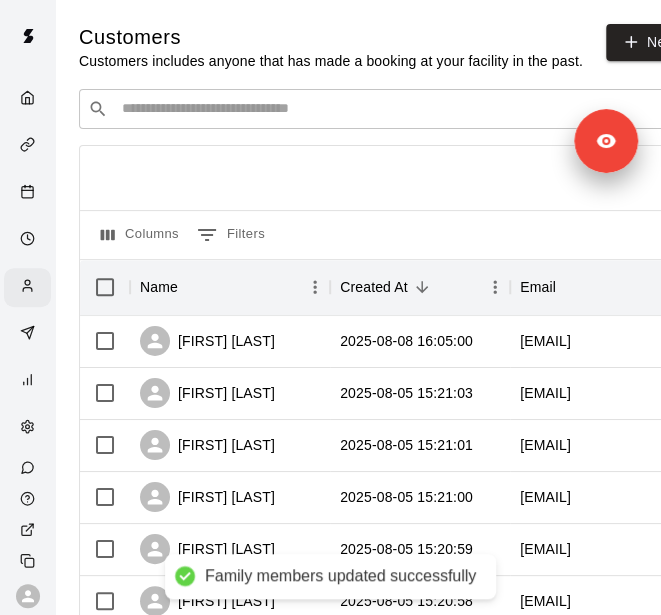 click on "​ ​" at bounding box center (379, 109) 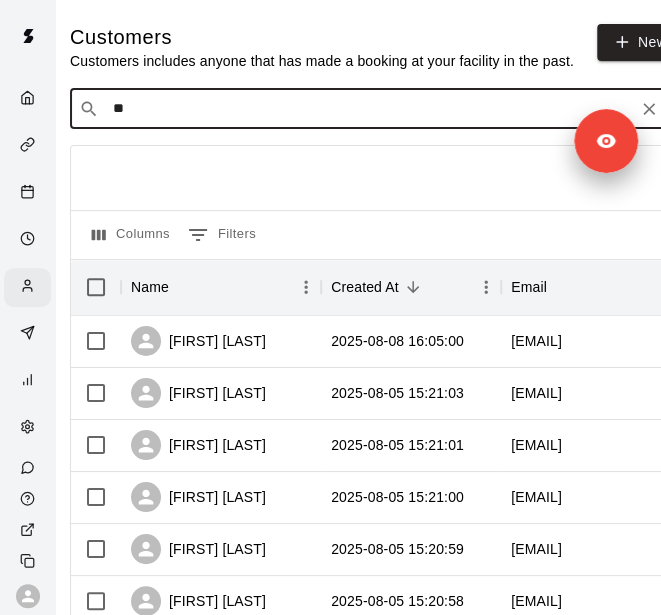 type on "***" 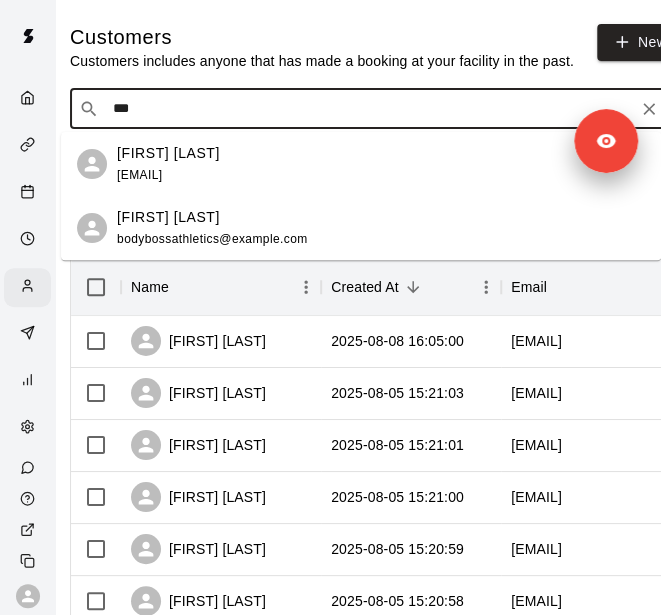 click on "[FIRST] [LAST] [EMAIL]" at bounding box center [381, 228] 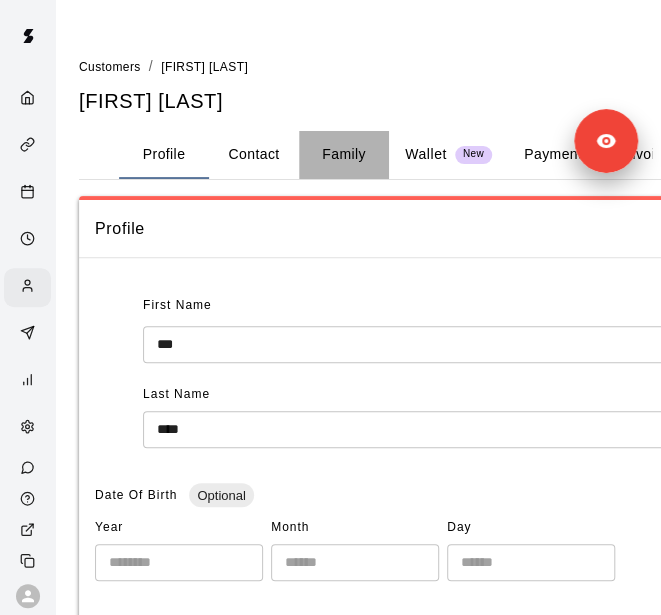 click on "Family" at bounding box center (344, 155) 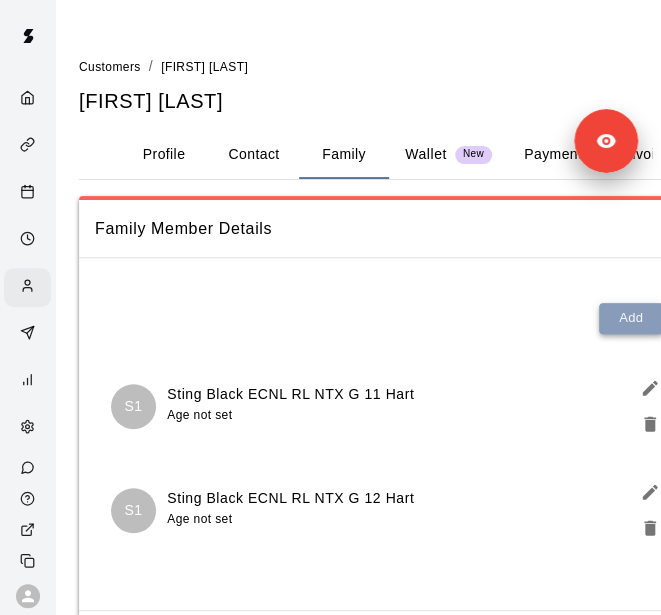 click on "Add" at bounding box center (631, 318) 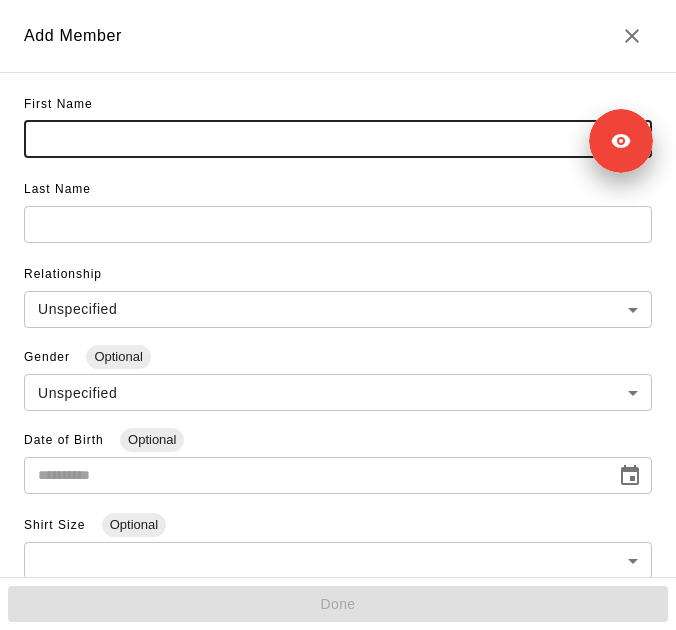 click at bounding box center (338, 139) 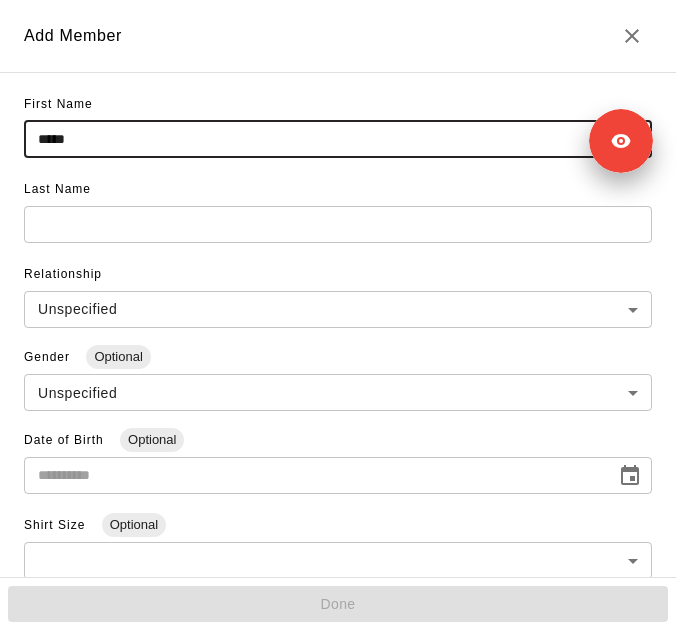 type on "*****" 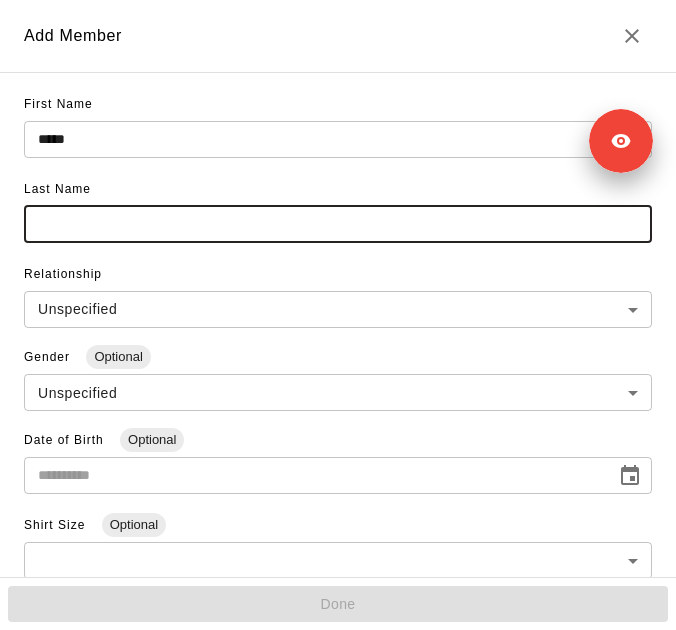 paste on "**********" 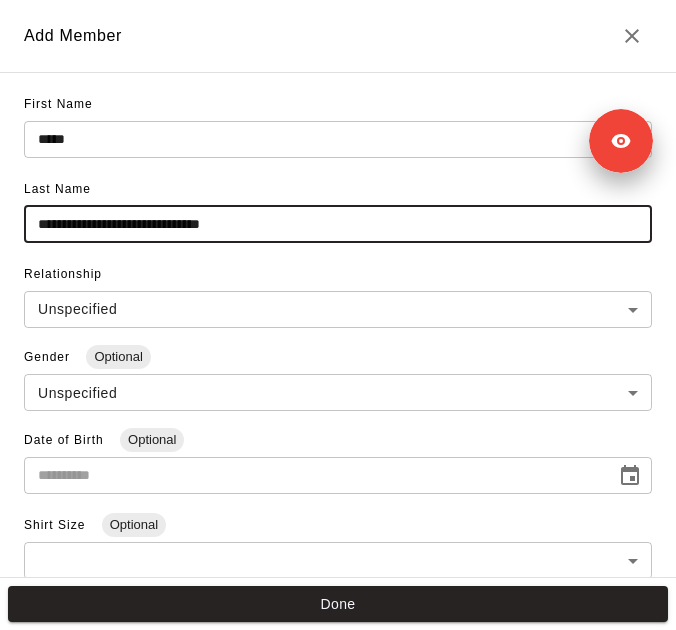 click on "**********" at bounding box center [338, 224] 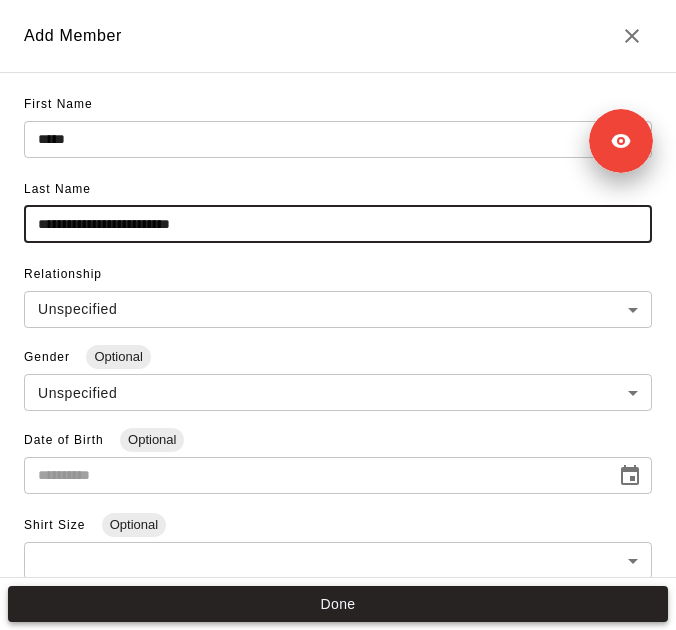 type on "**********" 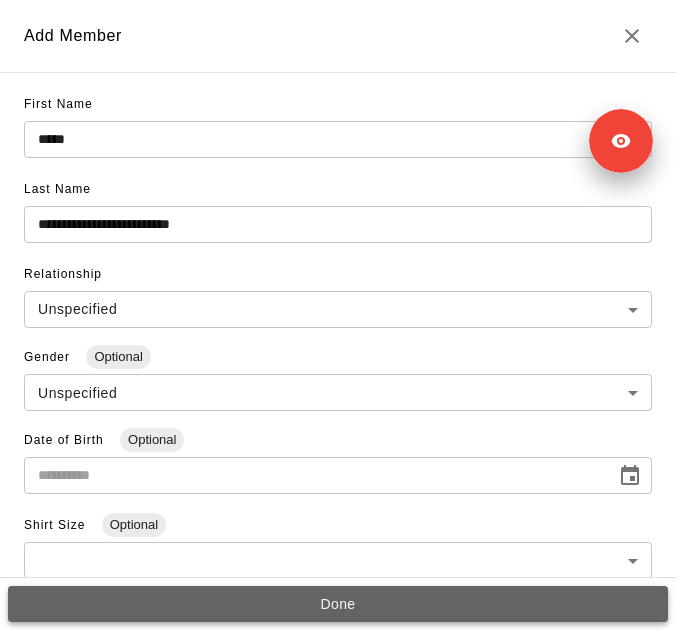 click on "Done" at bounding box center [338, 604] 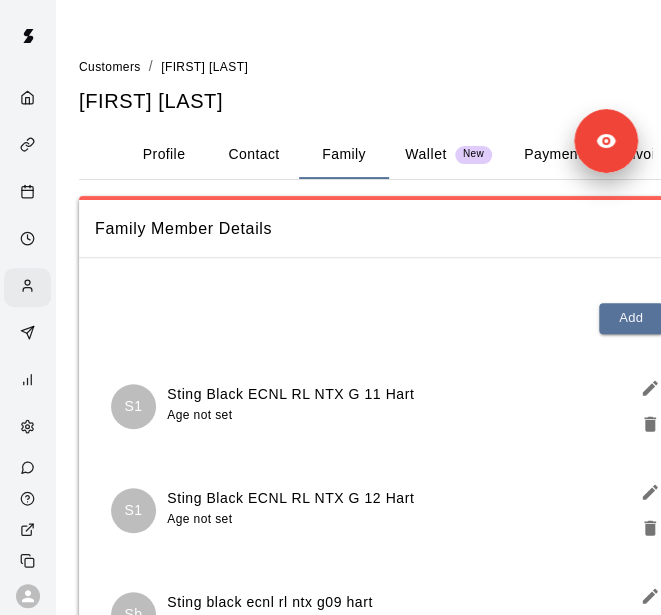 scroll, scrollTop: 224, scrollLeft: 0, axis: vertical 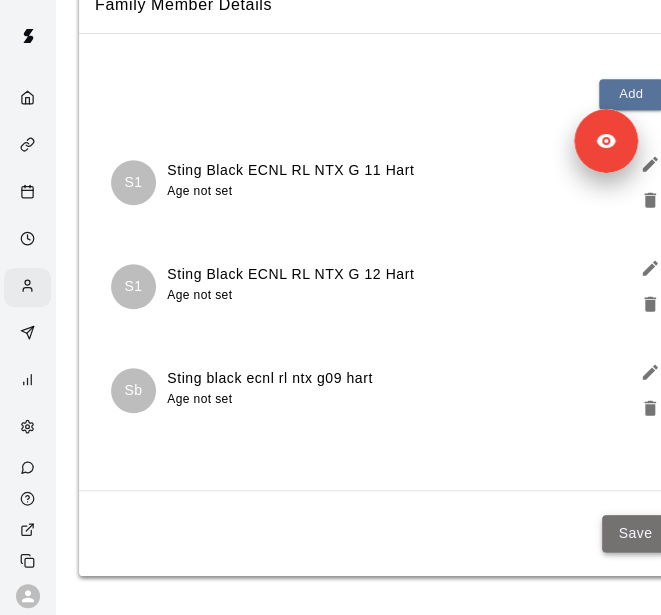 click on "Save" at bounding box center [635, 533] 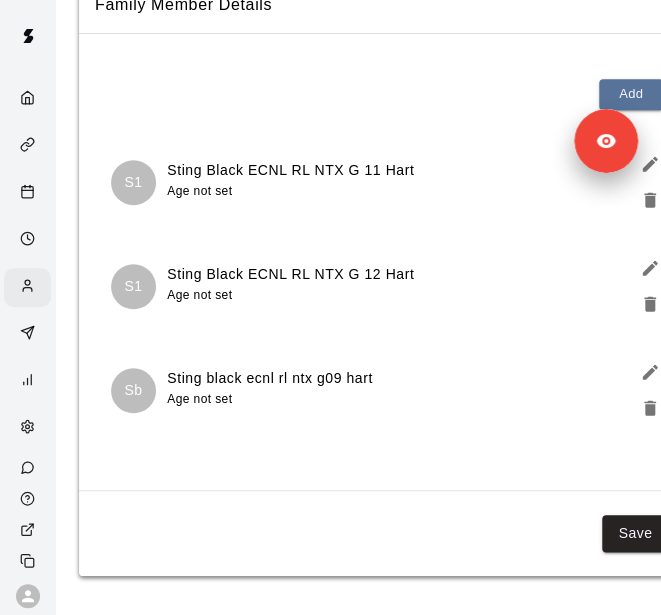 scroll, scrollTop: 0, scrollLeft: 0, axis: both 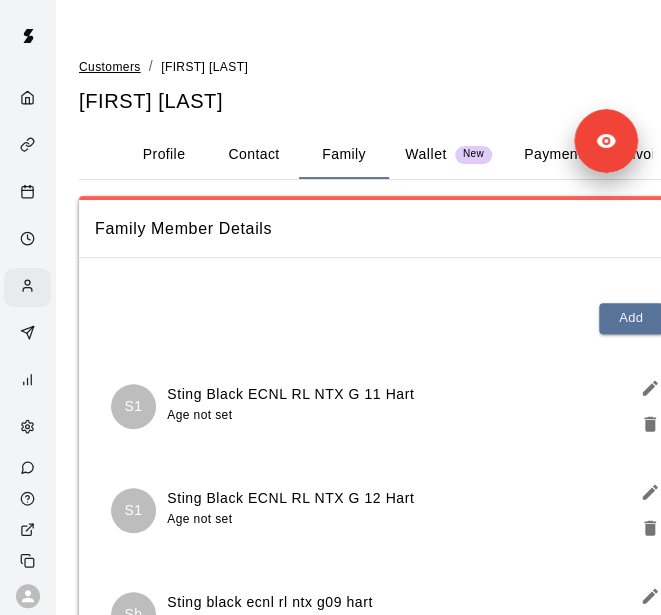 click on "Customers" at bounding box center [110, 67] 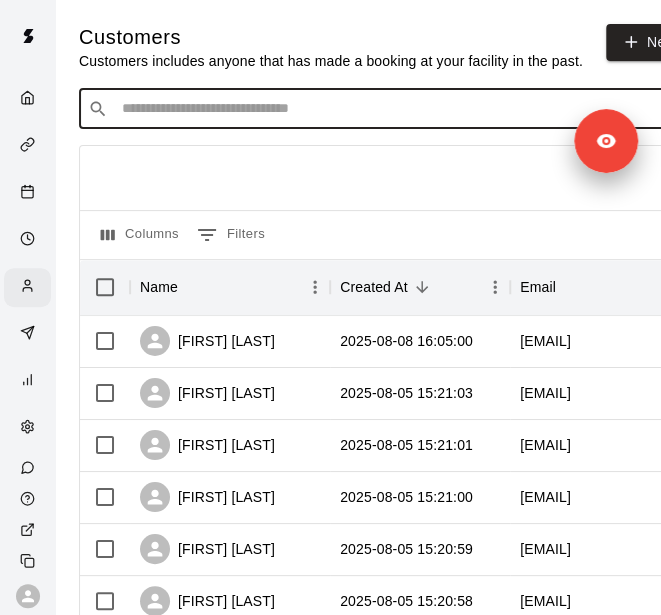 click at bounding box center [393, 109] 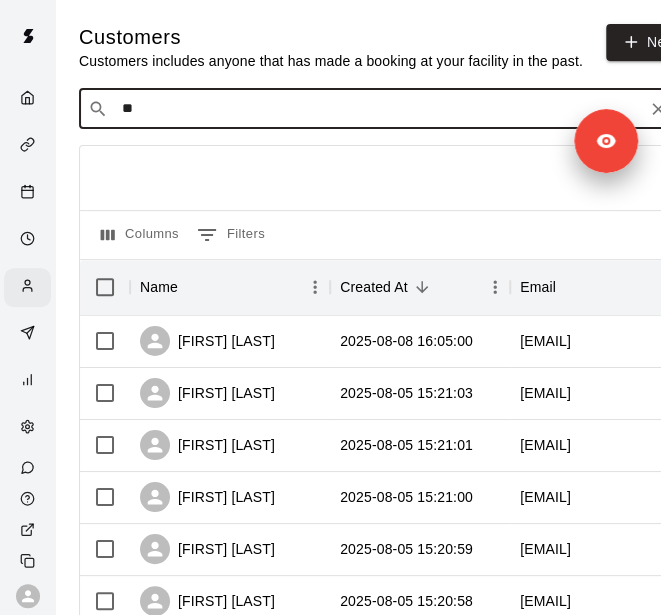 type on "***" 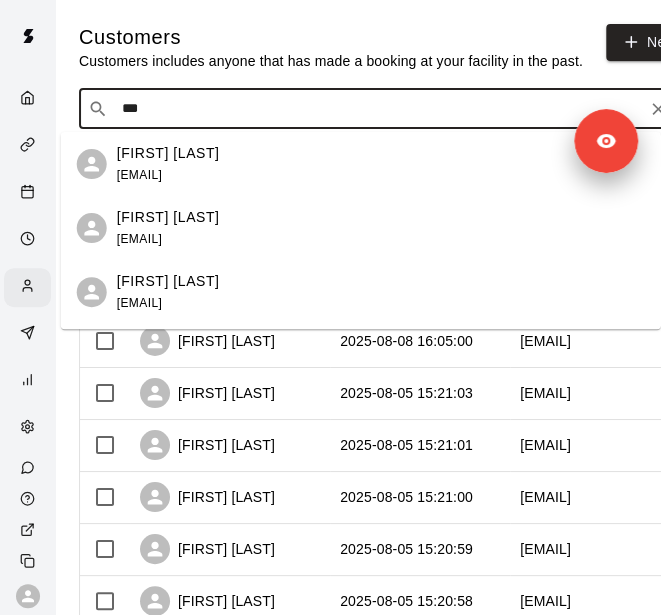 click on "[FIRST] [LAST] [EMAIL]" at bounding box center [381, 164] 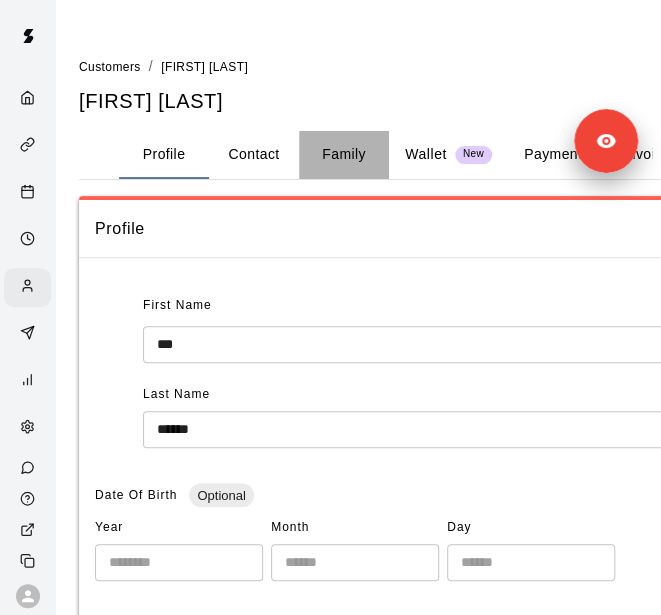 click on "Family" at bounding box center (344, 155) 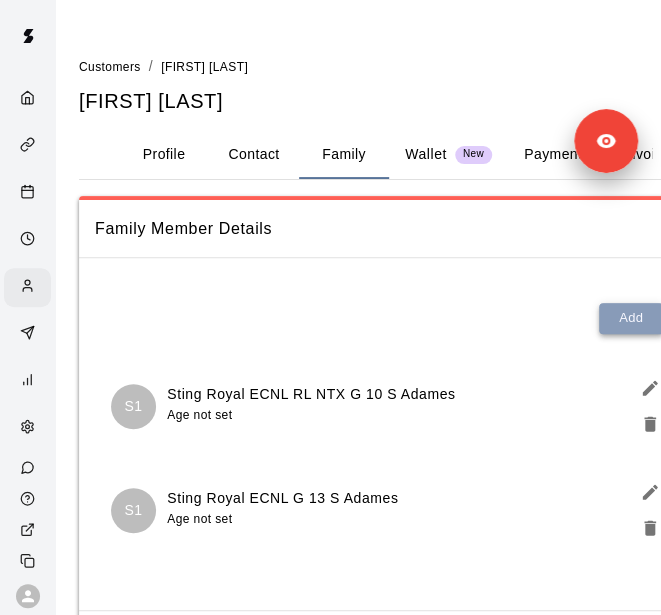 click on "Add" at bounding box center (631, 318) 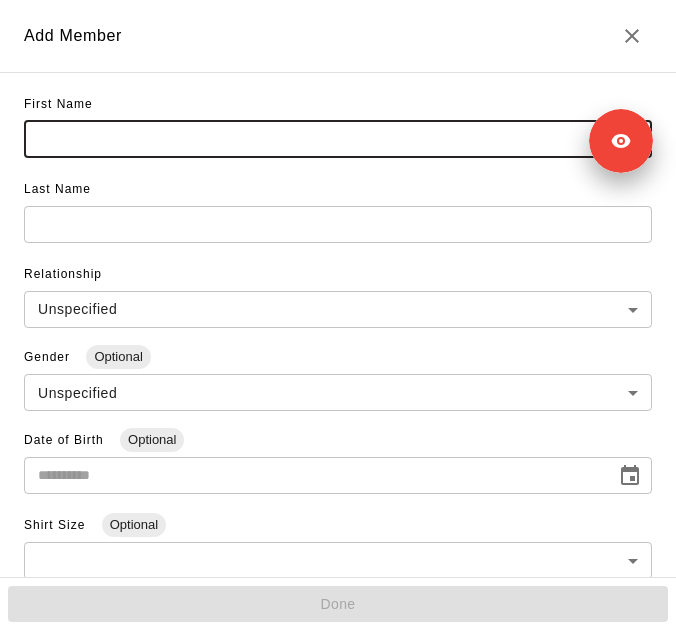 click at bounding box center [338, 139] 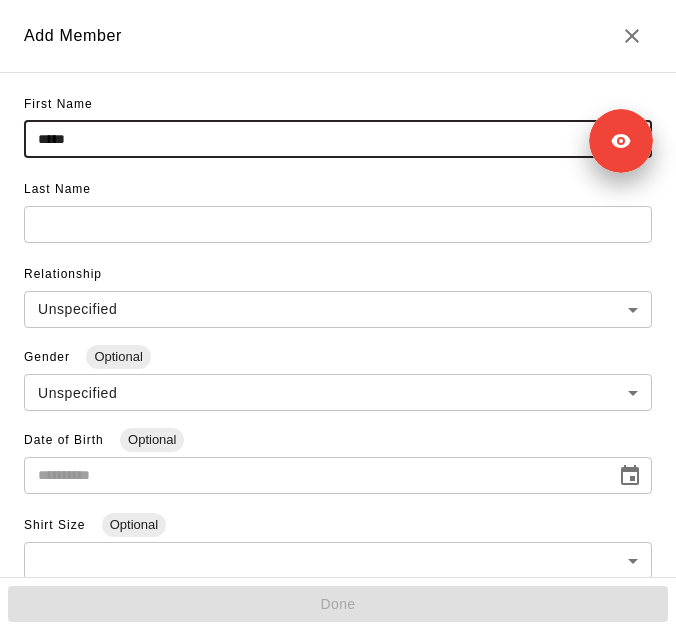 type on "*****" 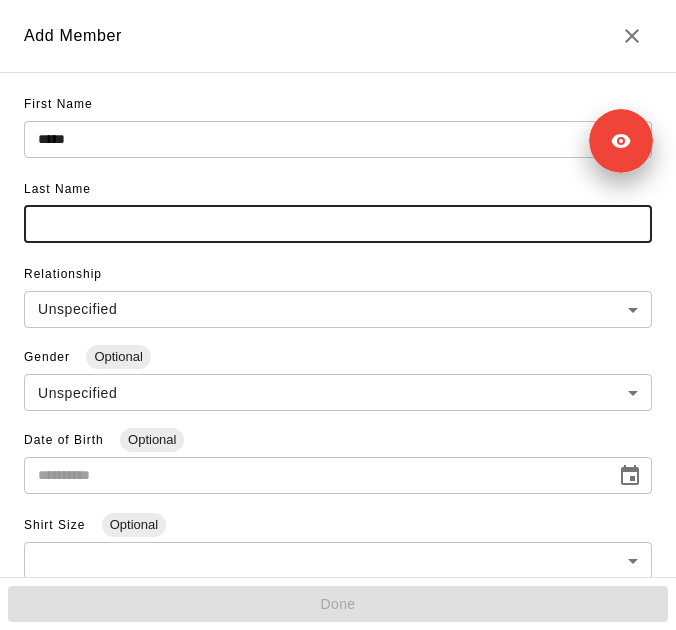paste on "**********" 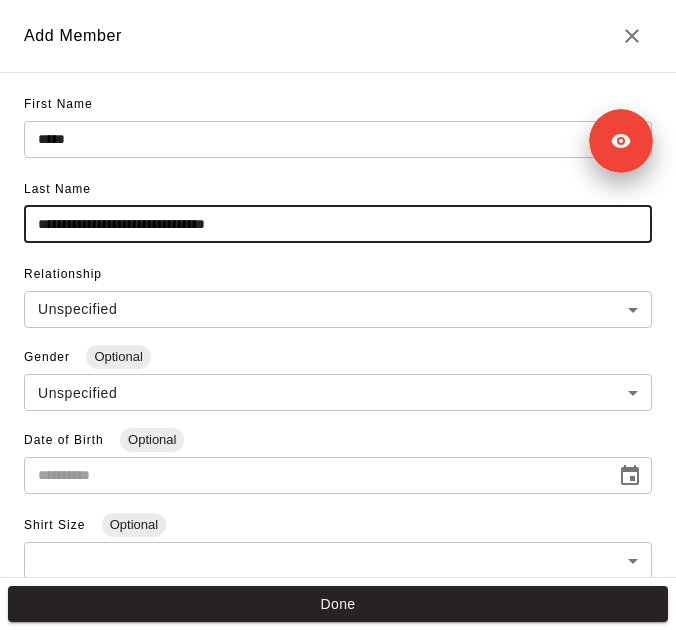 click on "**********" at bounding box center (338, 224) 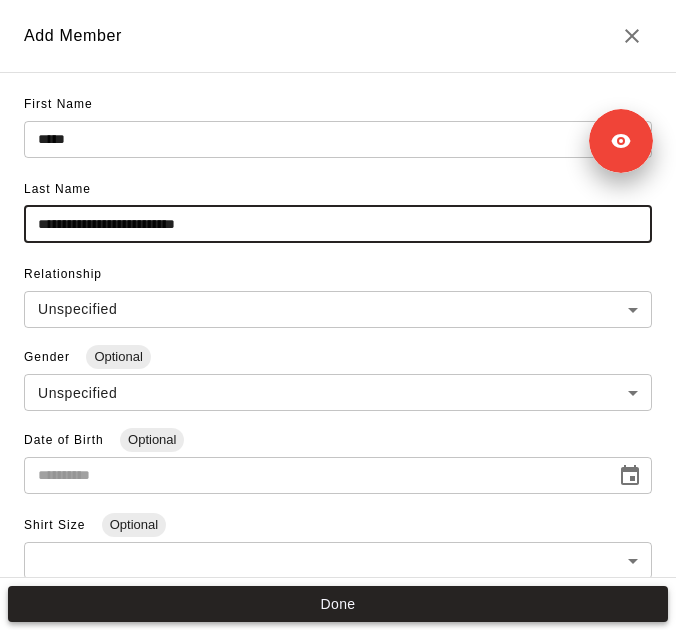 type on "**********" 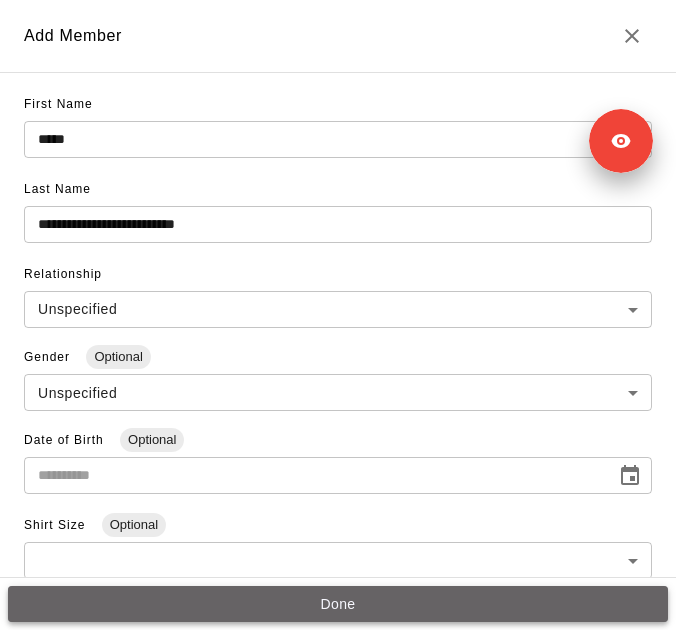 click on "Done" at bounding box center (338, 604) 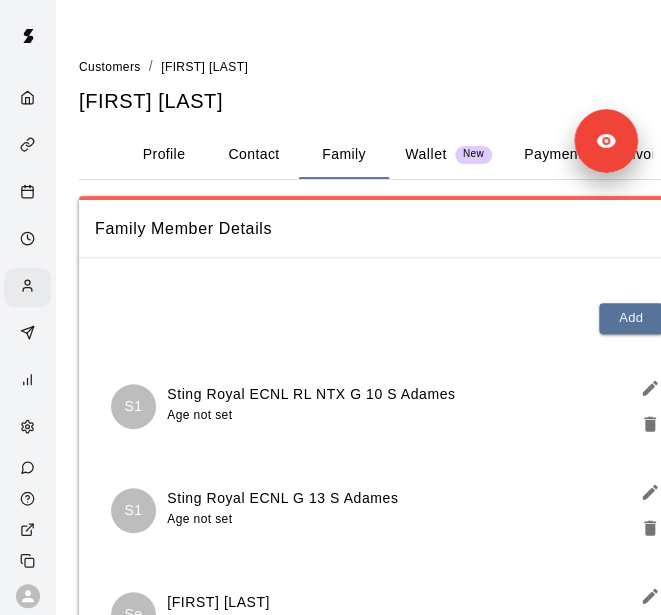 scroll, scrollTop: 224, scrollLeft: 0, axis: vertical 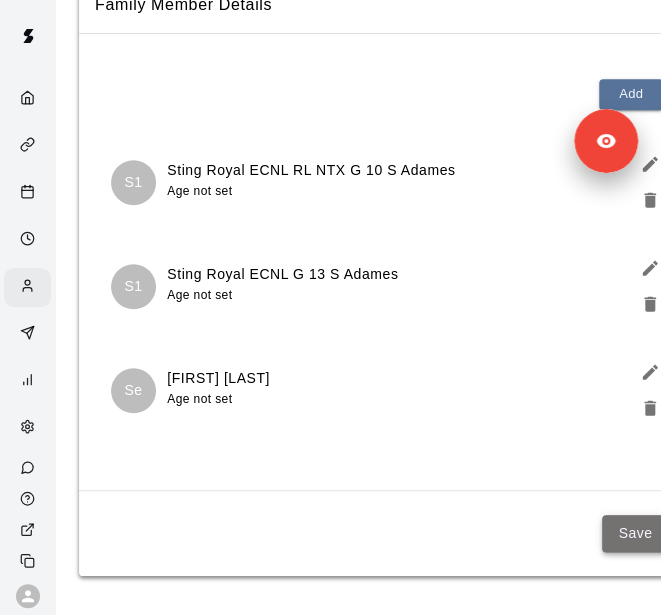 click on "Save" at bounding box center [635, 533] 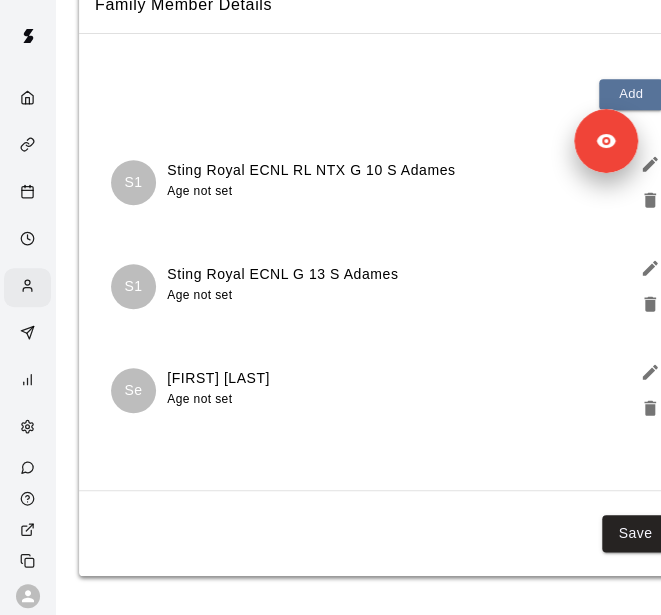 scroll, scrollTop: 0, scrollLeft: 0, axis: both 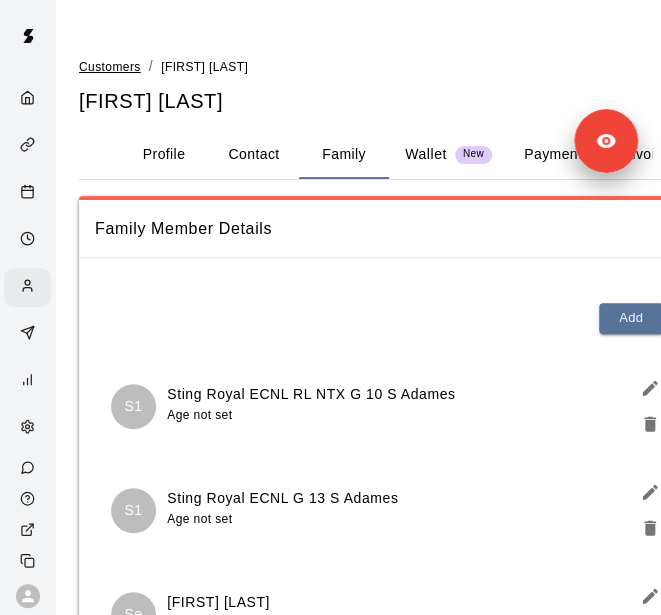 click on "Customers" at bounding box center [110, 67] 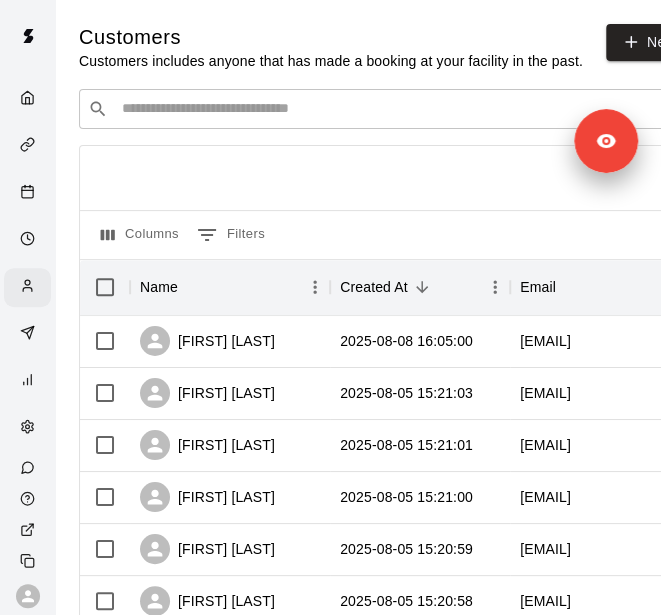click on "​ ​" at bounding box center [379, 109] 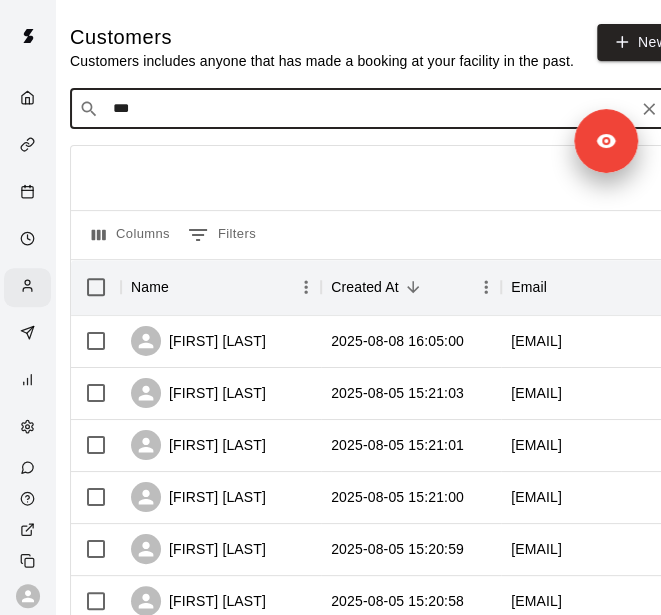 type on "****" 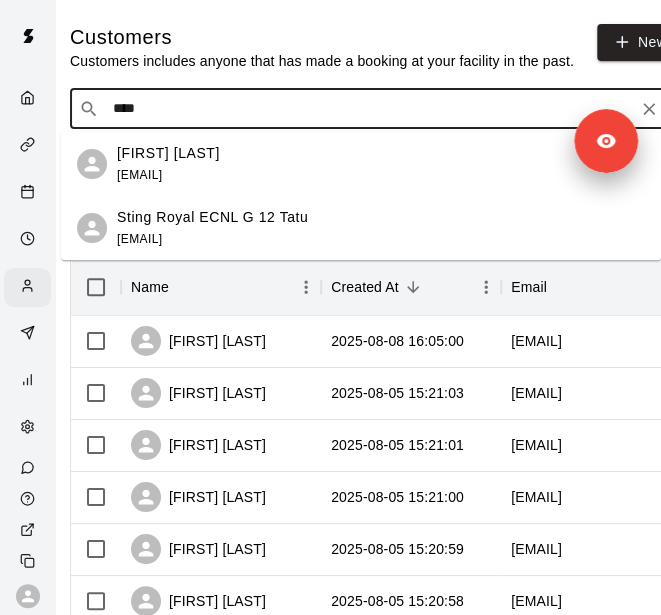 click on "[FIRST] [LAST] [EMAIL]" at bounding box center (381, 164) 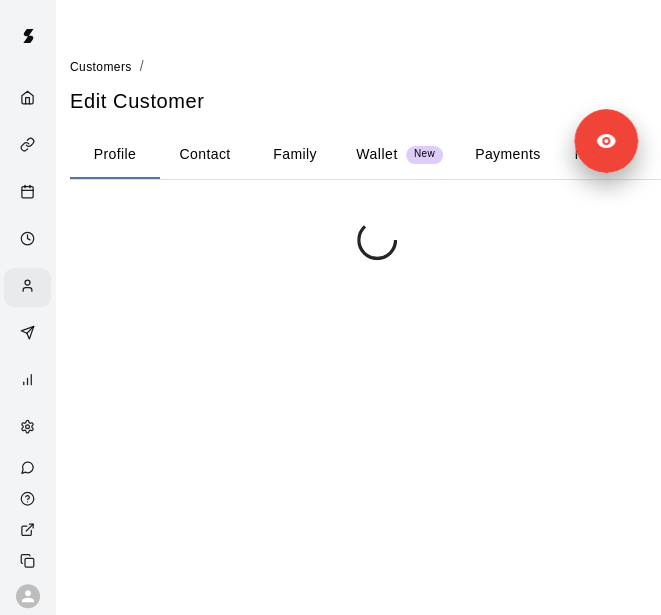 scroll, scrollTop: 0, scrollLeft: 0, axis: both 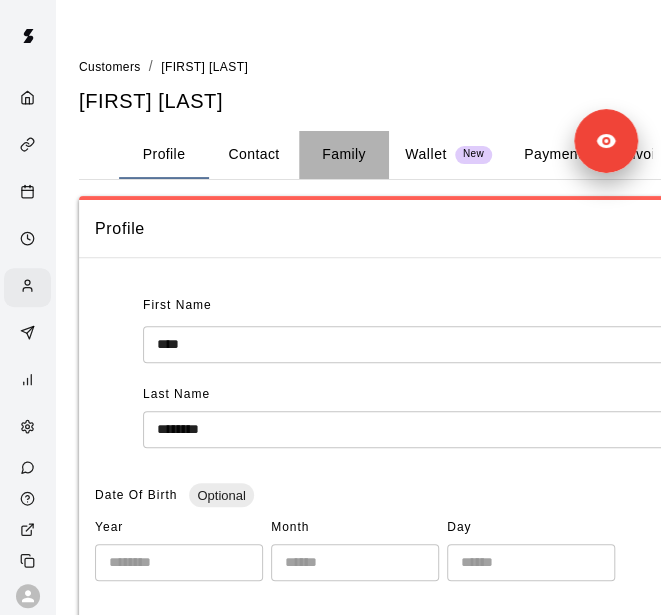 click on "Family" at bounding box center (344, 155) 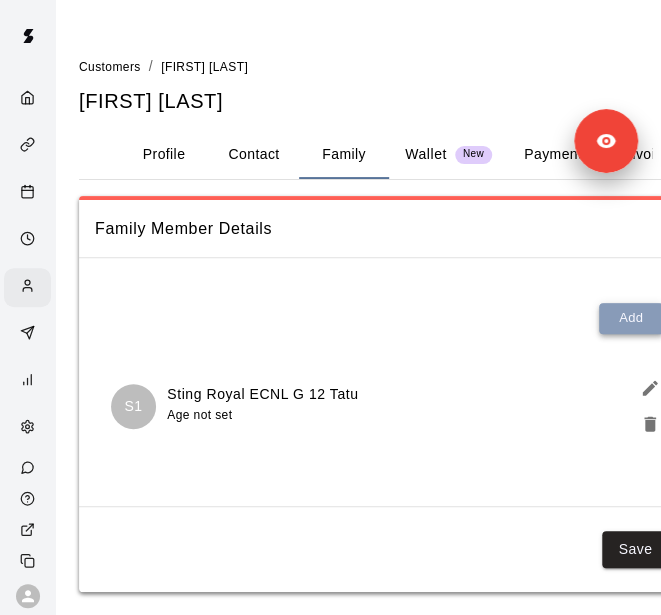 click on "Add" at bounding box center (631, 318) 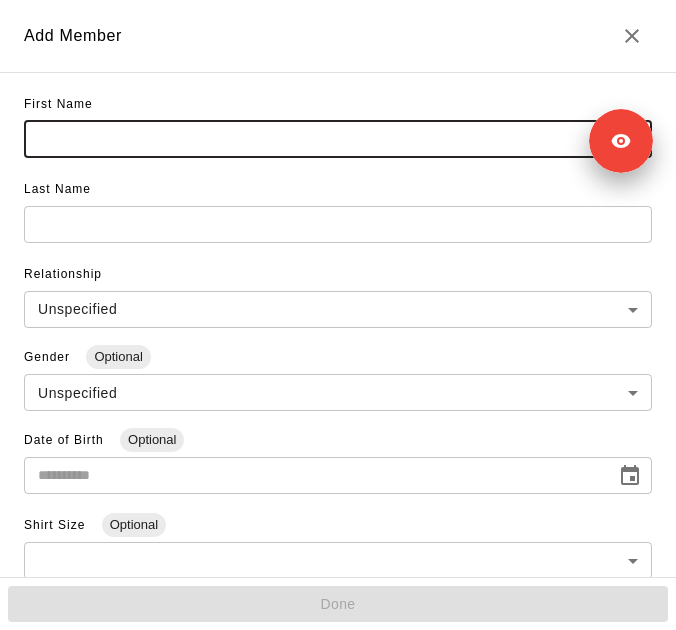 click at bounding box center (338, 139) 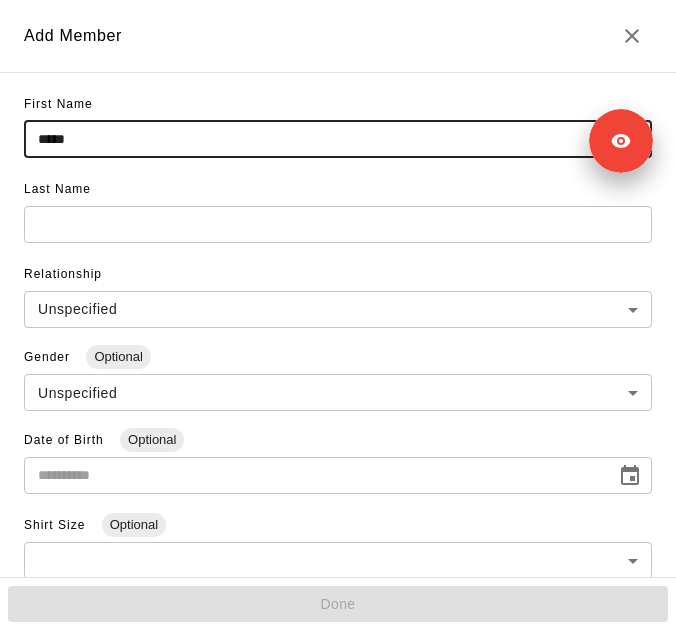type on "*****" 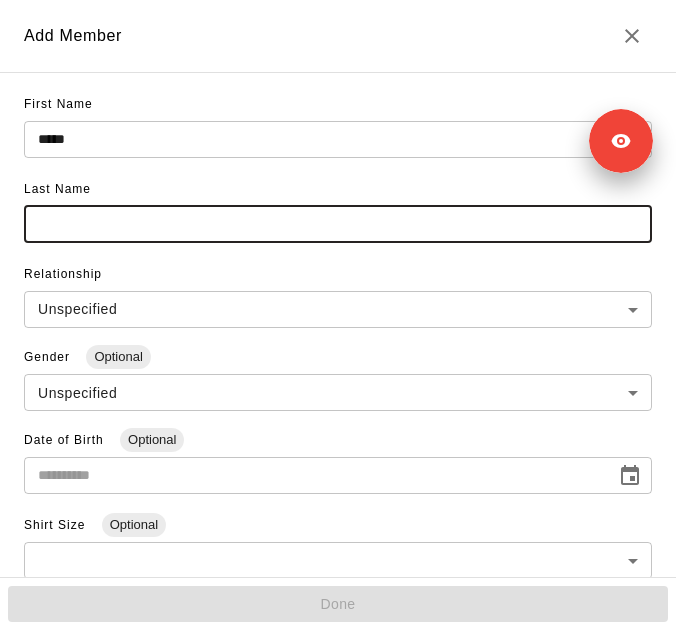 paste on "**********" 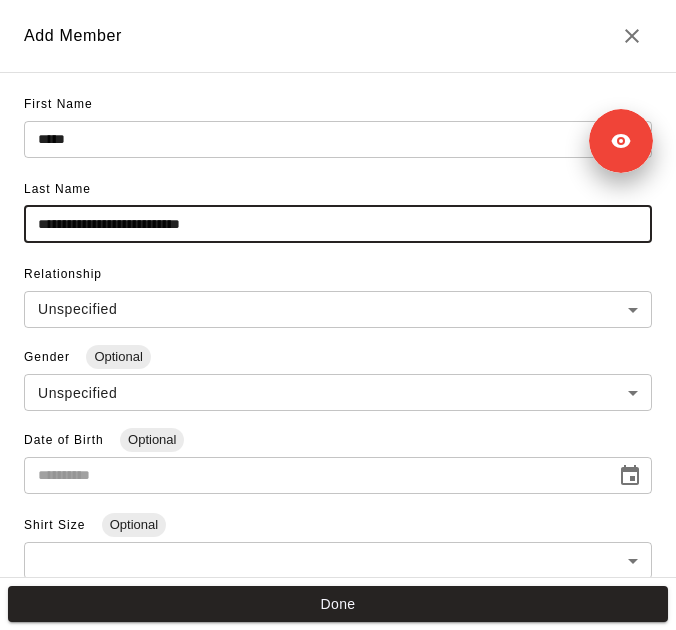 click on "**********" at bounding box center [338, 224] 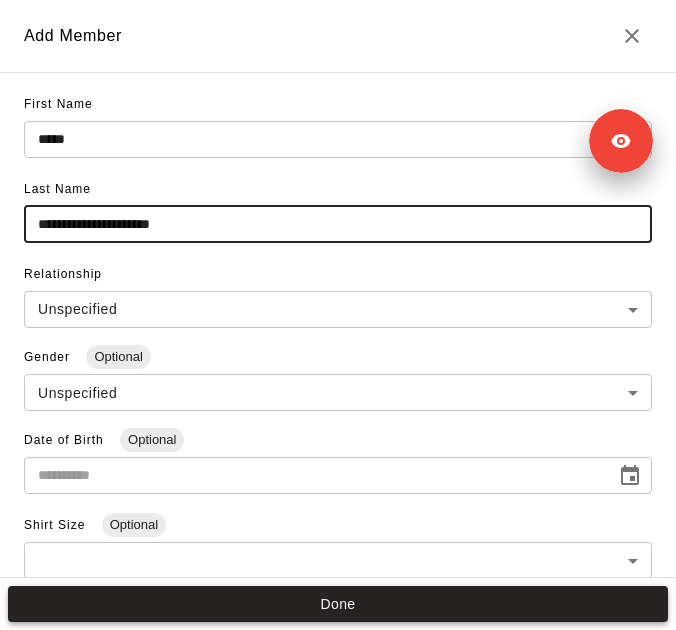 type on "**********" 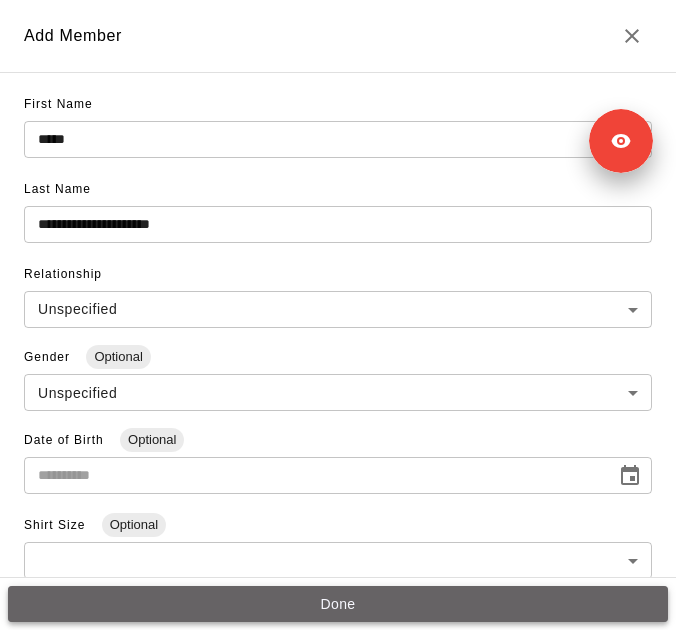 click on "Done" at bounding box center (338, 604) 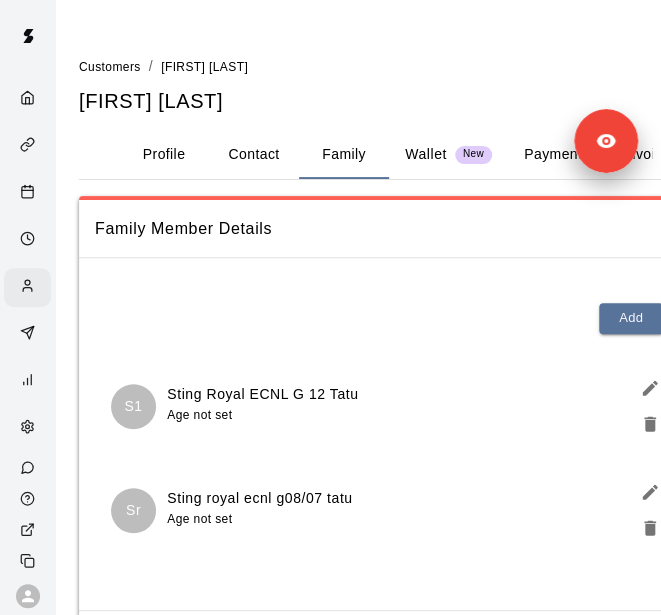 scroll, scrollTop: 120, scrollLeft: 0, axis: vertical 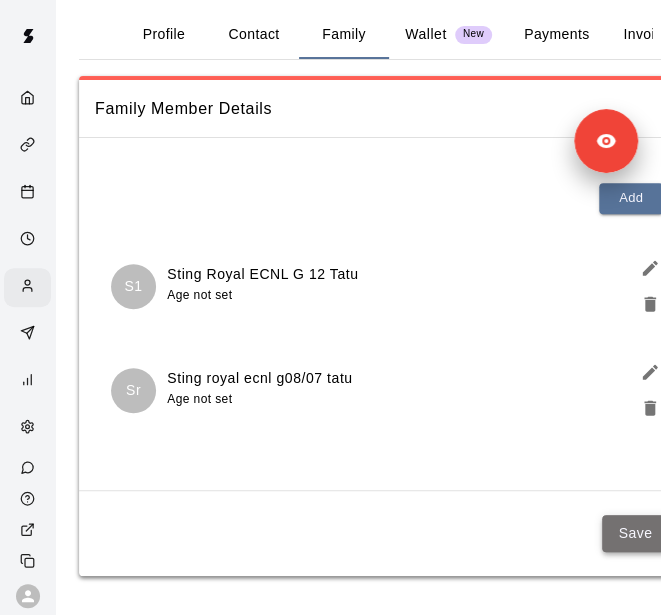 click on "Save" at bounding box center [635, 533] 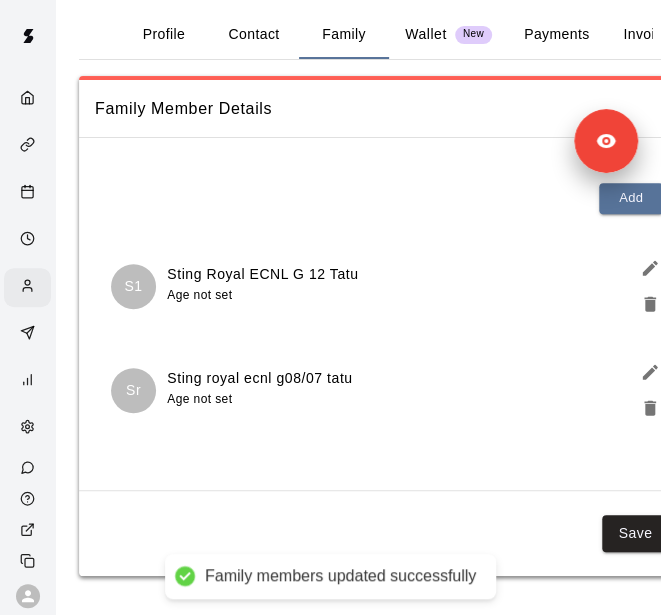 scroll, scrollTop: 0, scrollLeft: 0, axis: both 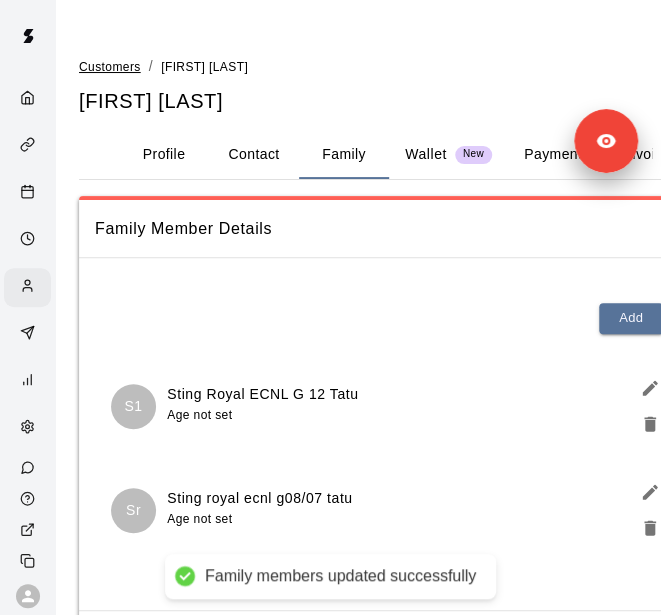 click on "Customers" at bounding box center [110, 67] 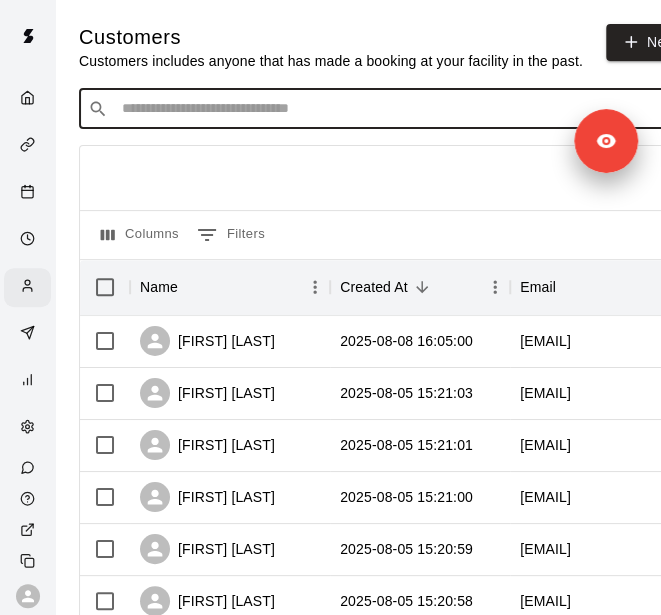 click at bounding box center [393, 109] 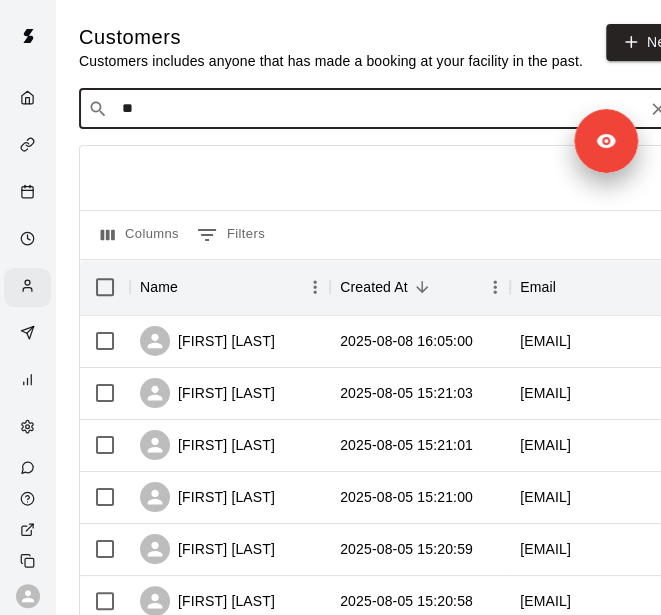 type on "***" 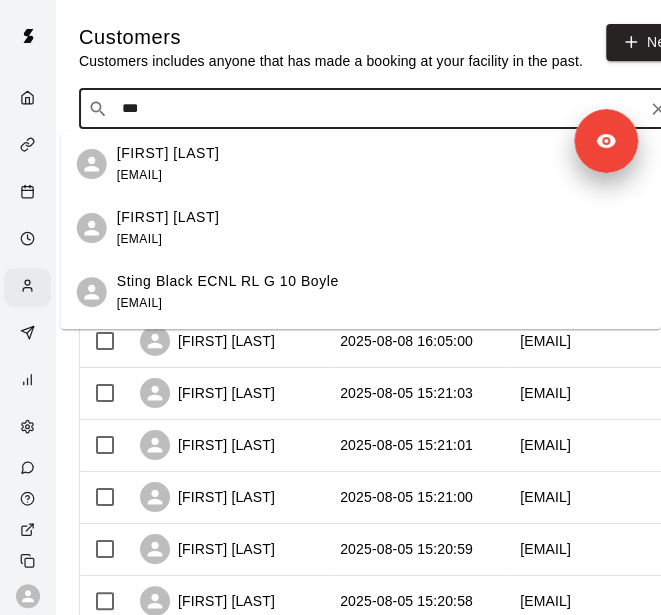 click on "[FIRST] [LAST]" at bounding box center (168, 153) 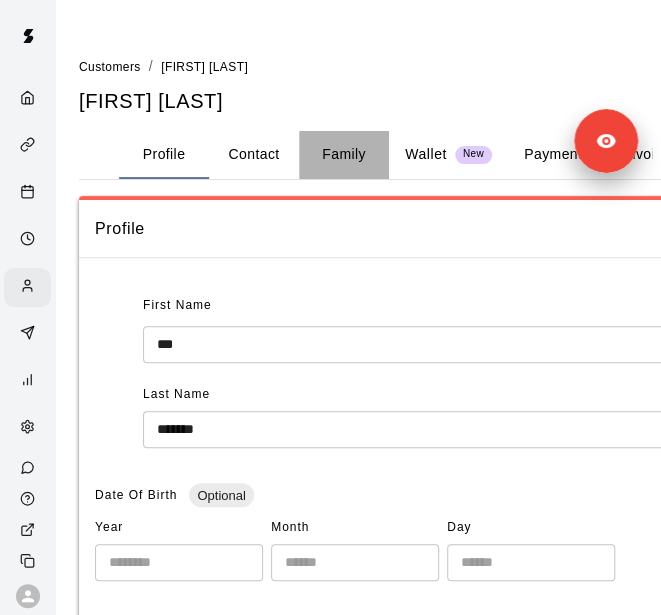 click on "Family" at bounding box center [344, 155] 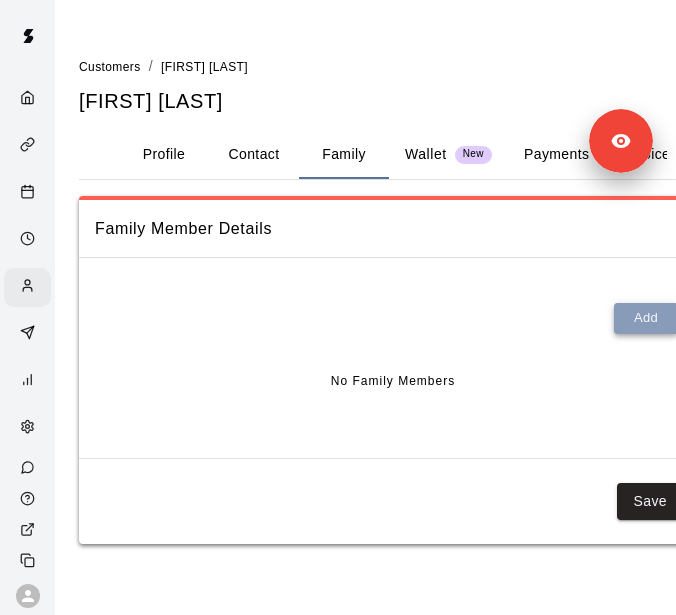 click on "Add" at bounding box center (646, 318) 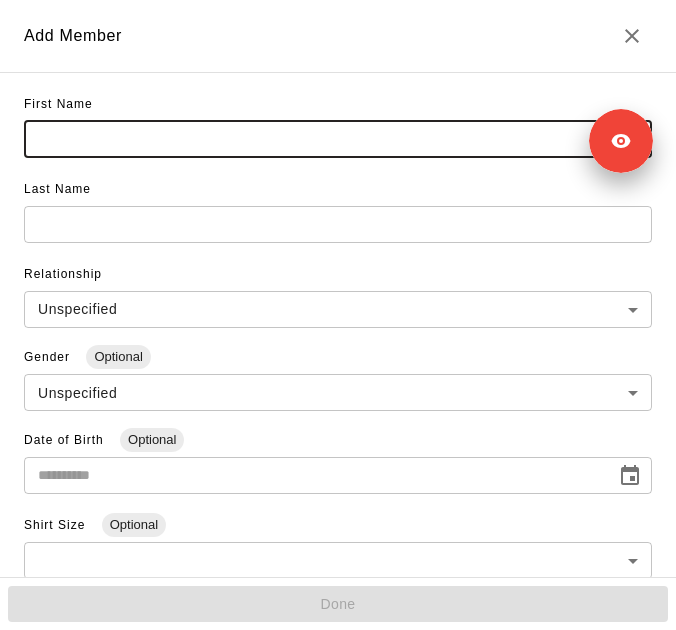 click at bounding box center (338, 139) 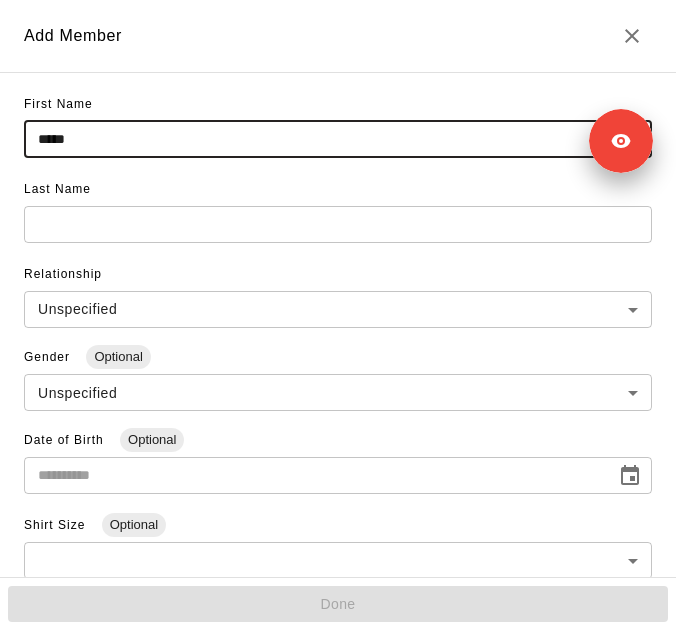 type on "*****" 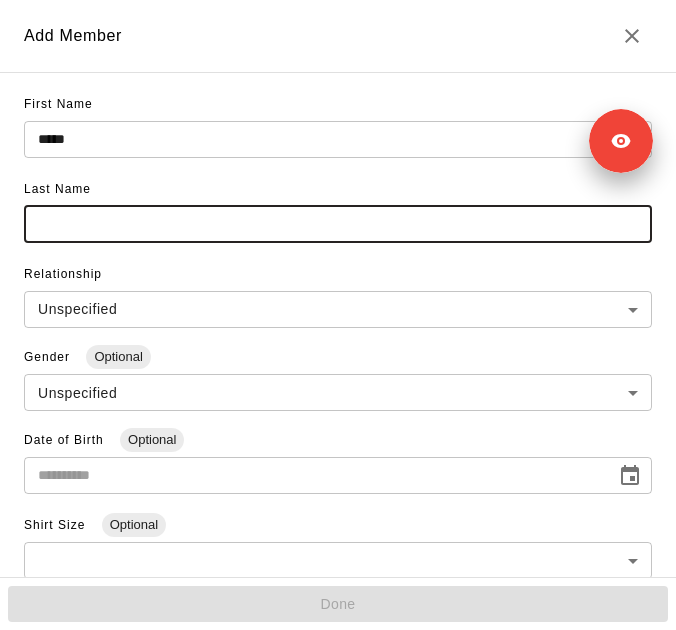 paste on "**********" 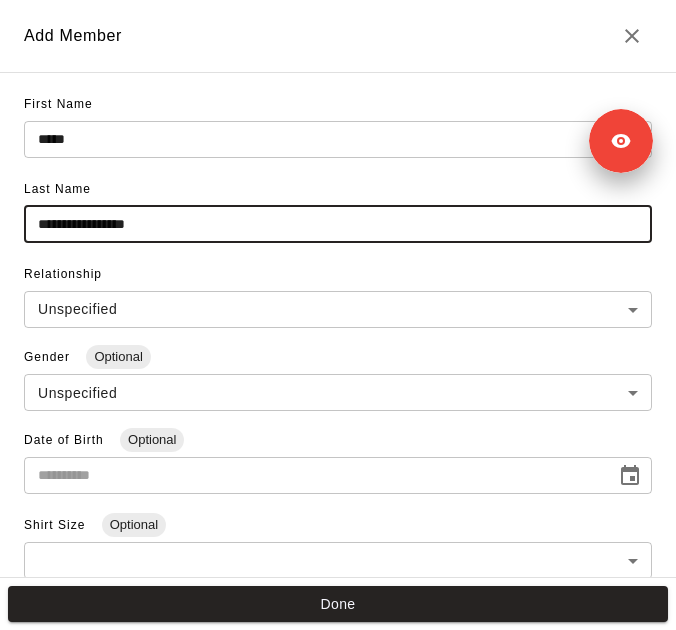 click on "**********" at bounding box center [338, 224] 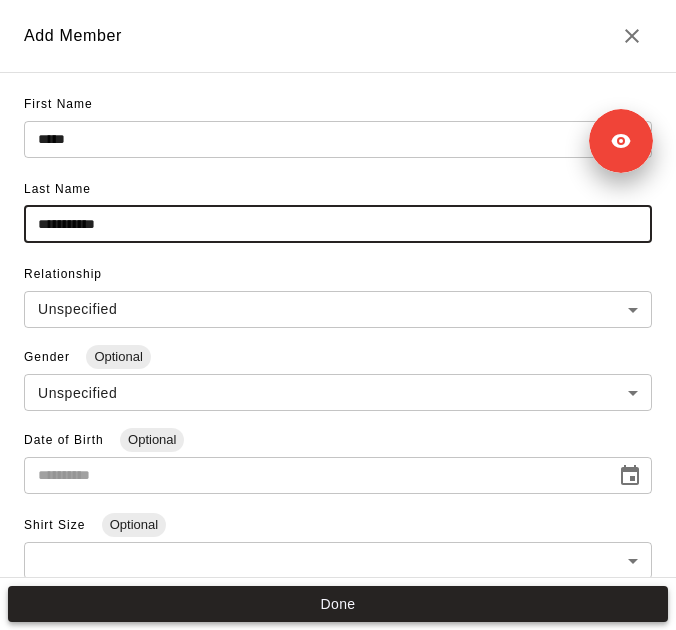 type on "**********" 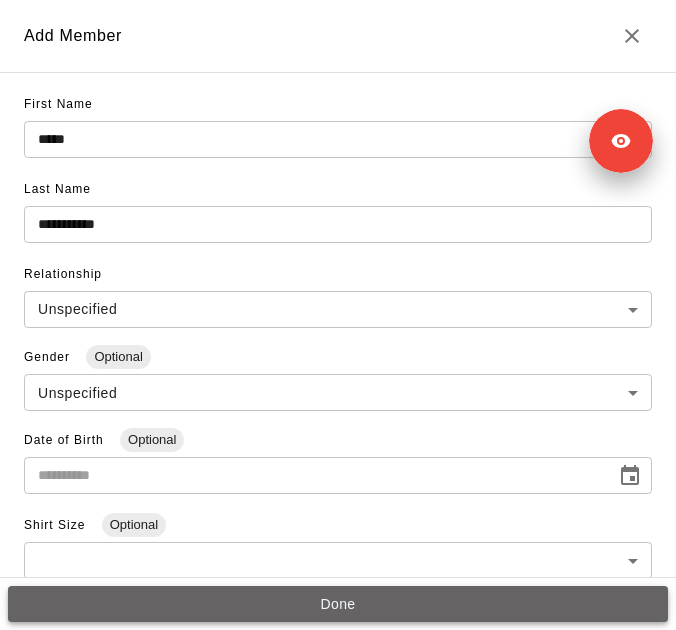 click on "Done" at bounding box center (338, 604) 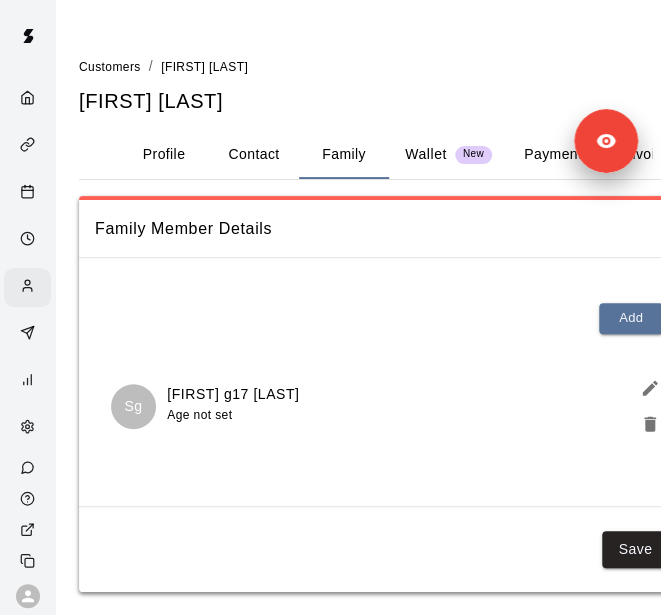 scroll, scrollTop: 16, scrollLeft: 0, axis: vertical 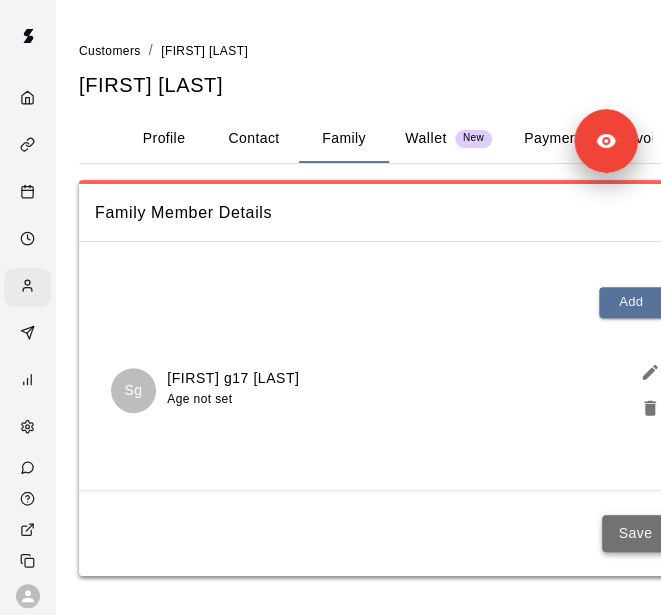 click on "Save" at bounding box center (635, 533) 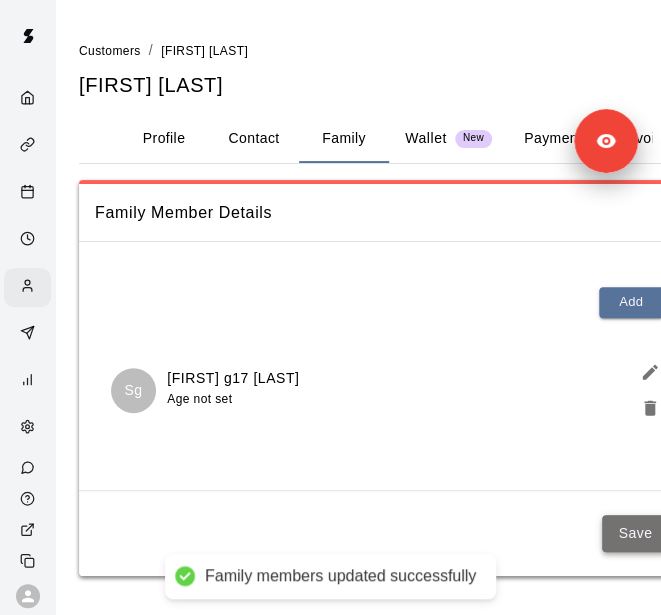 click on "Save" at bounding box center (635, 533) 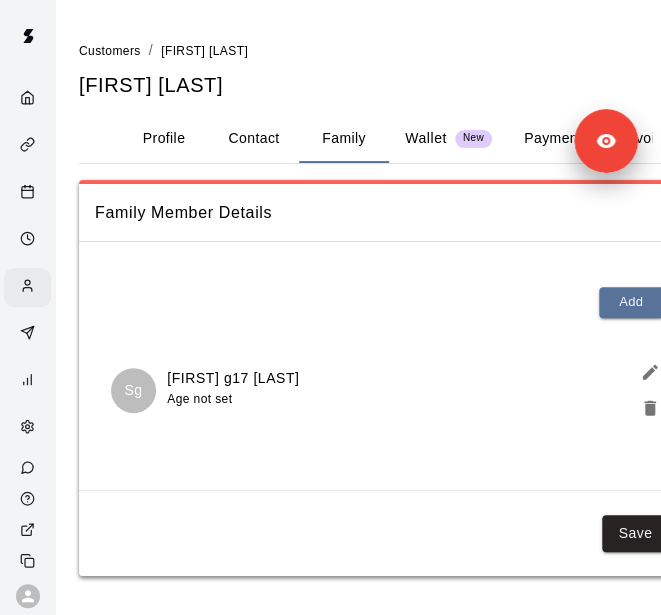 click on "Customers" at bounding box center (110, 50) 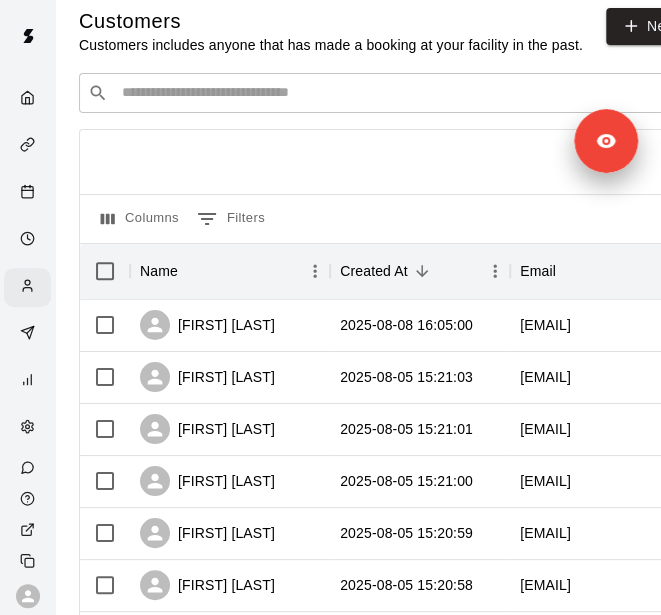 scroll, scrollTop: 0, scrollLeft: 0, axis: both 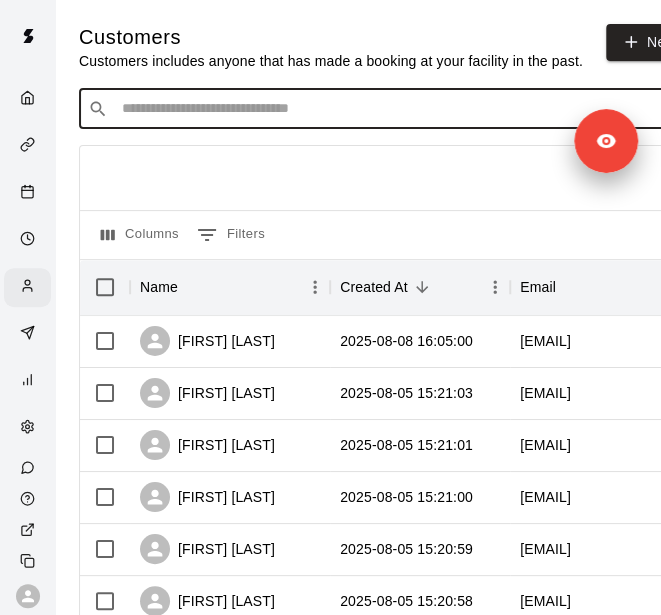 click at bounding box center (393, 109) 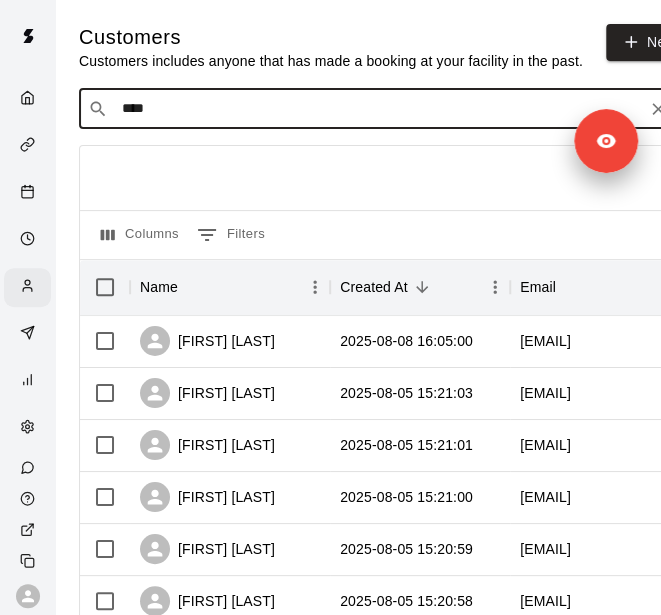 type on "*****" 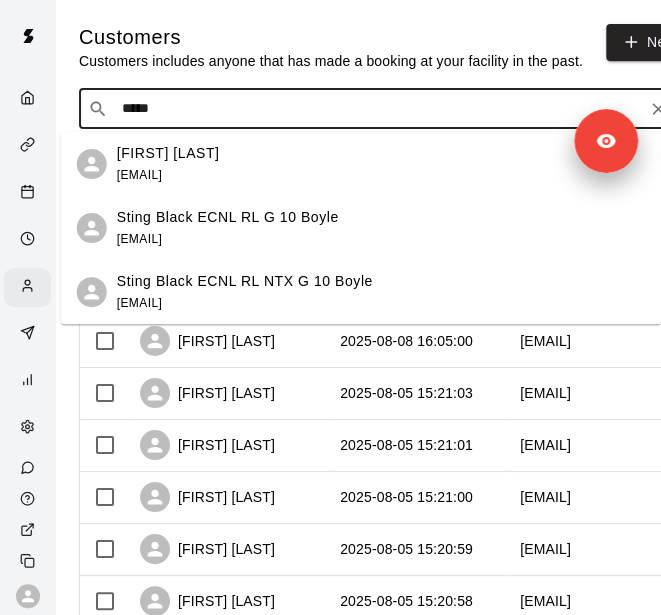 click on "[FIRST] [LAST] [EMAIL]" at bounding box center [381, 164] 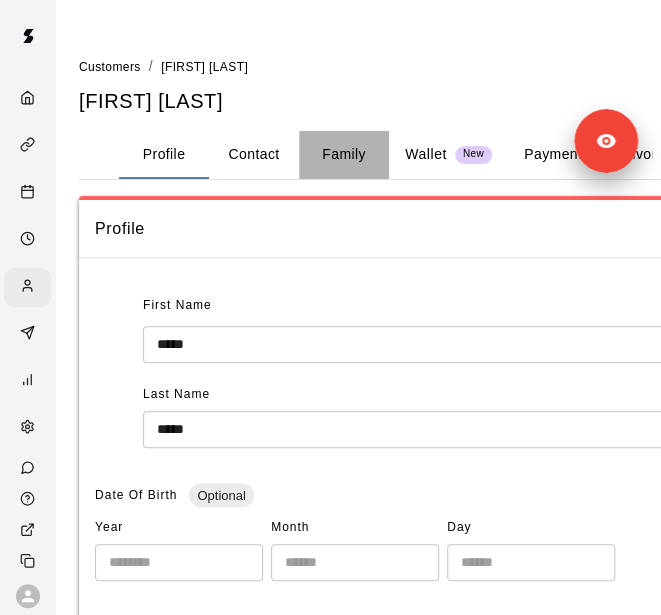 click on "Family" at bounding box center (344, 155) 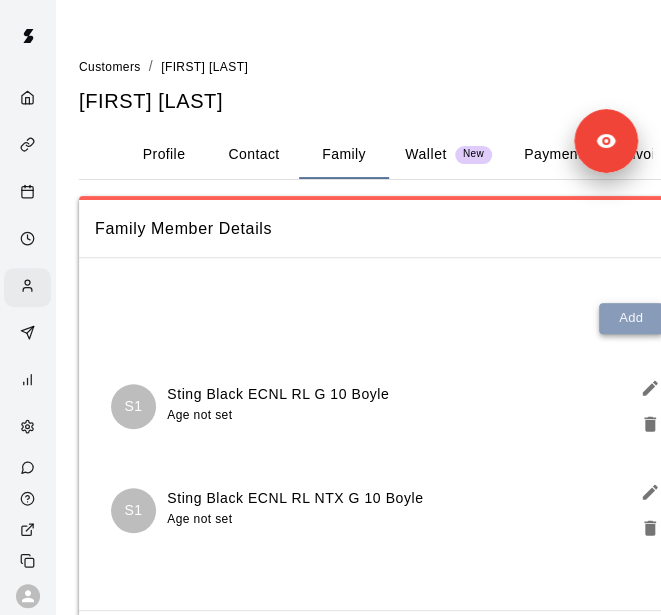 click on "Add" at bounding box center (631, 318) 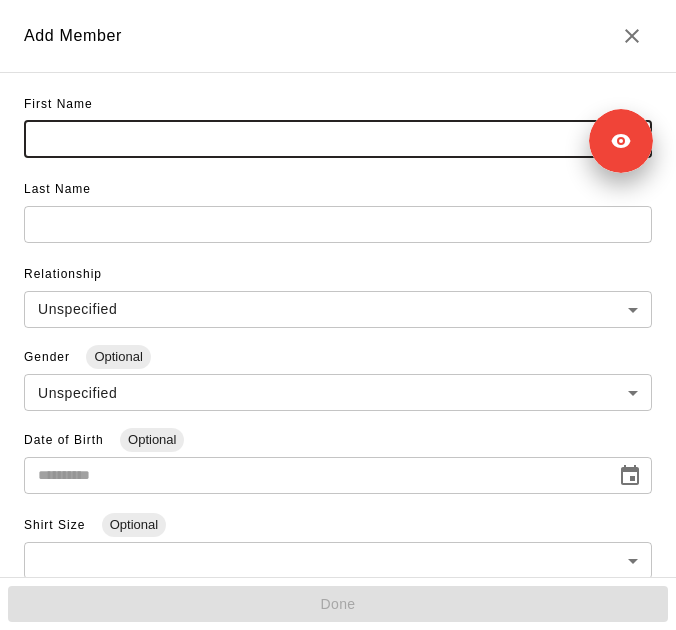 click at bounding box center (338, 139) 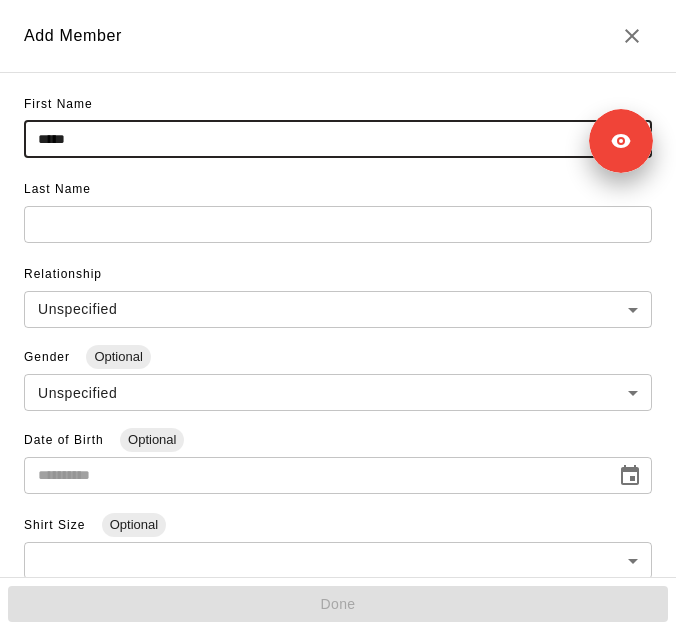 type on "*****" 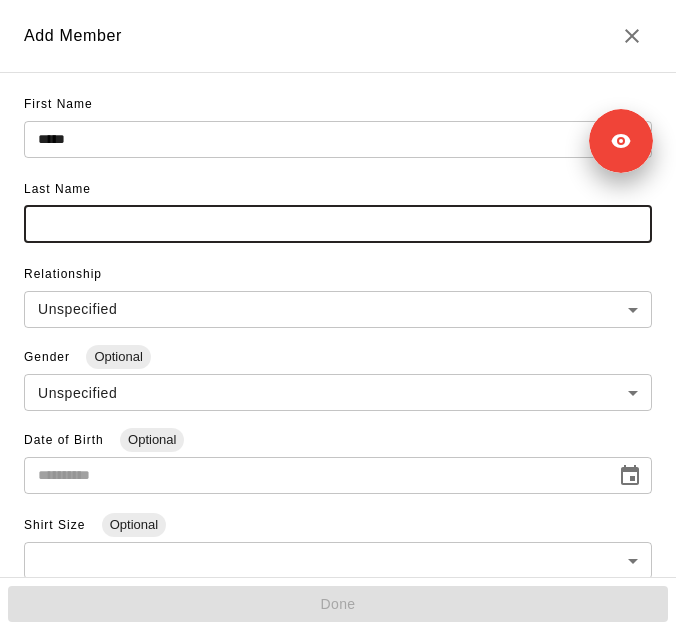 paste on "**********" 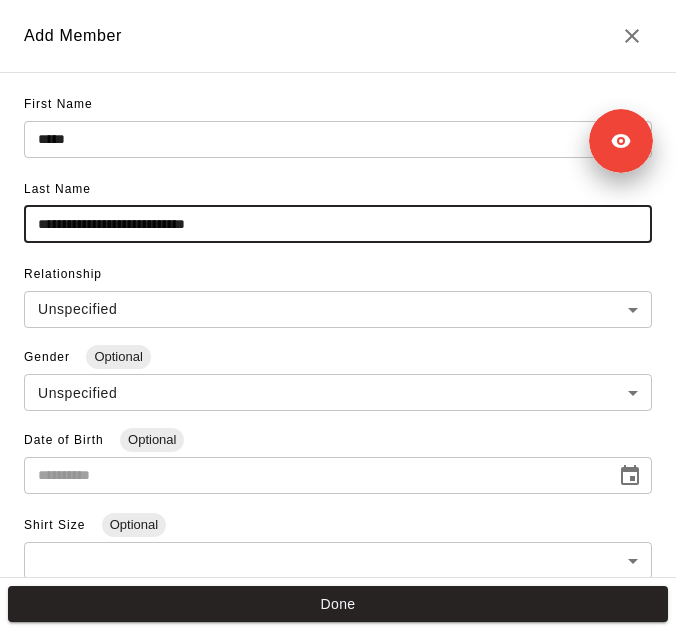 click on "**********" at bounding box center [338, 224] 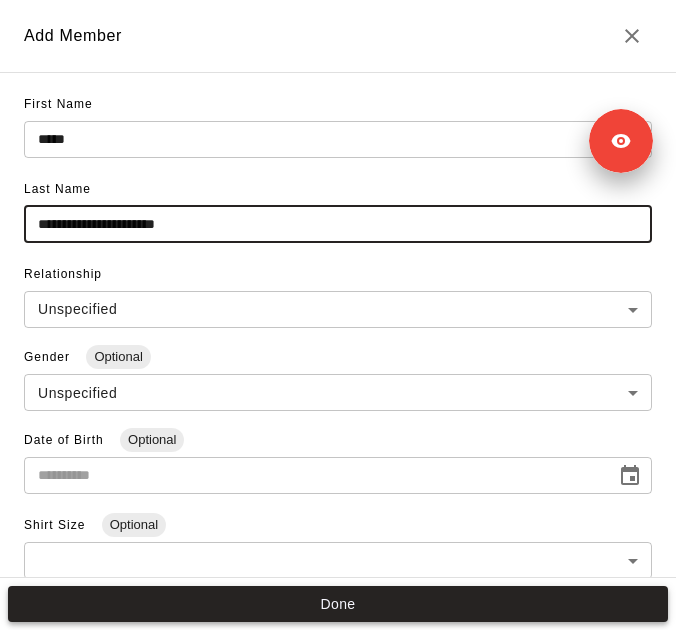 type on "**********" 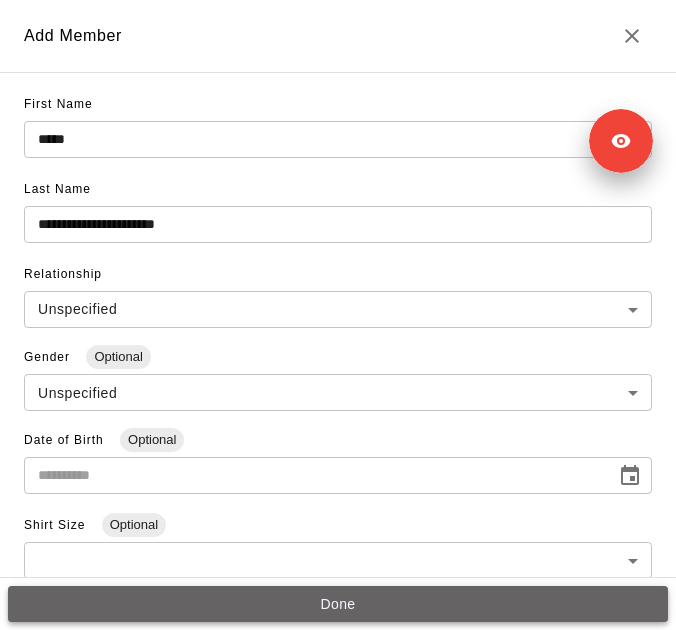 click on "Done" at bounding box center (338, 604) 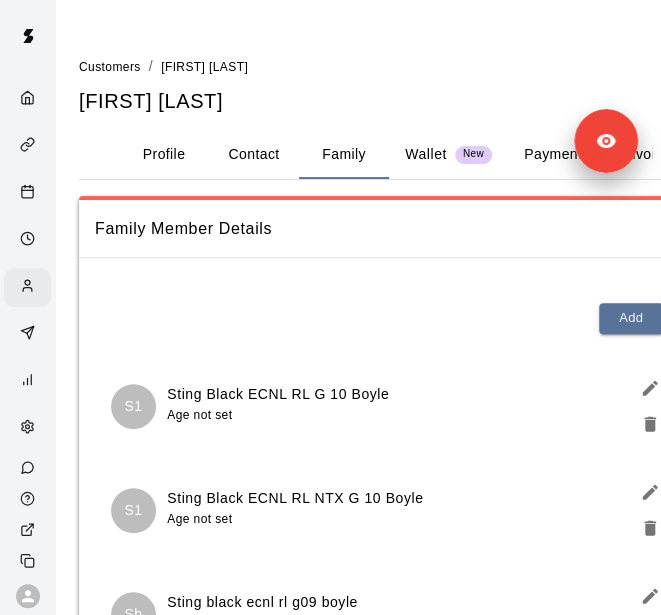 scroll, scrollTop: 224, scrollLeft: 0, axis: vertical 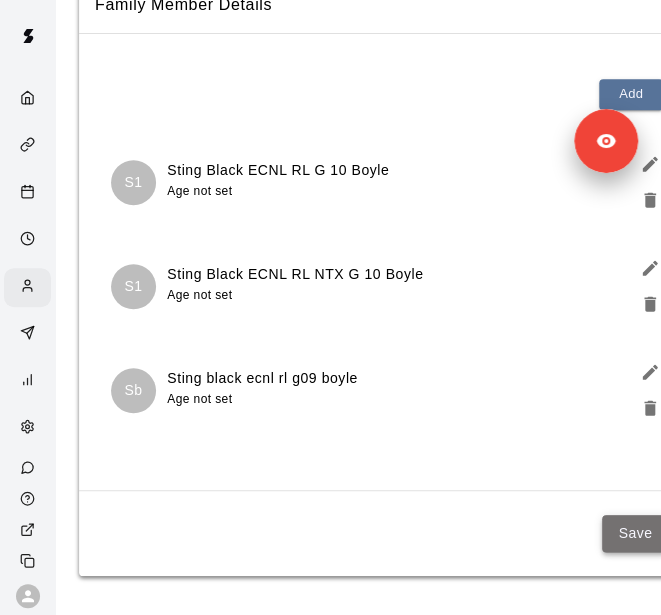 click on "Save" at bounding box center [635, 533] 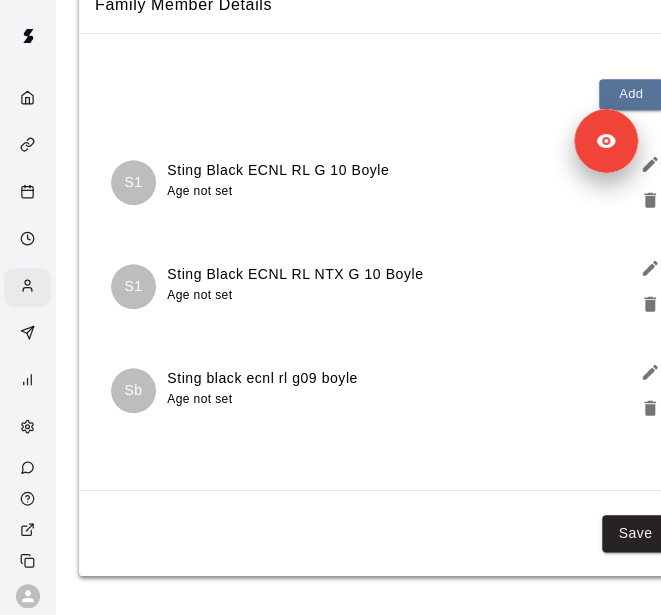 scroll, scrollTop: 0, scrollLeft: 0, axis: both 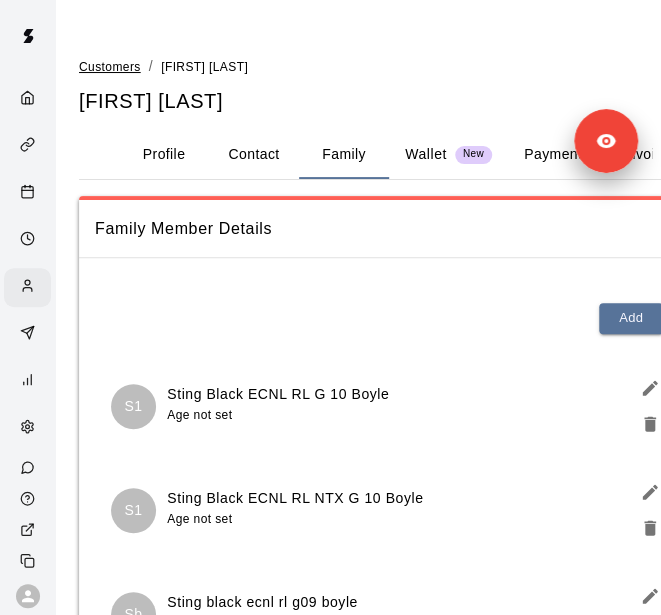 click on "Customers" at bounding box center [110, 67] 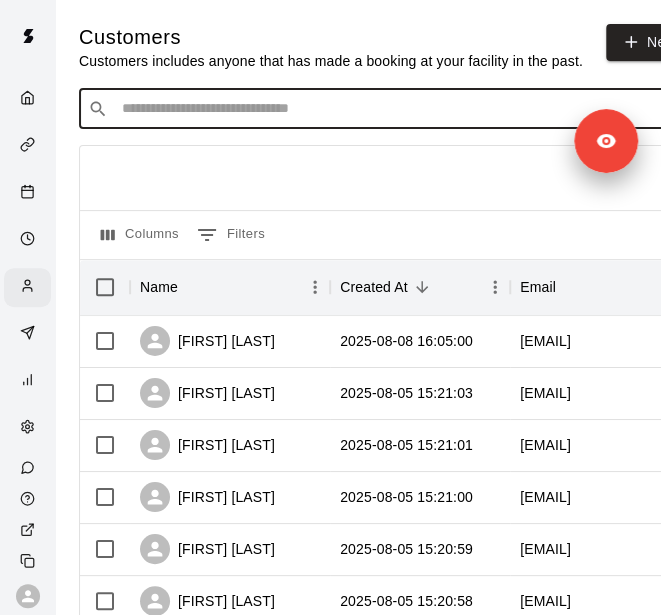 click at bounding box center (393, 109) 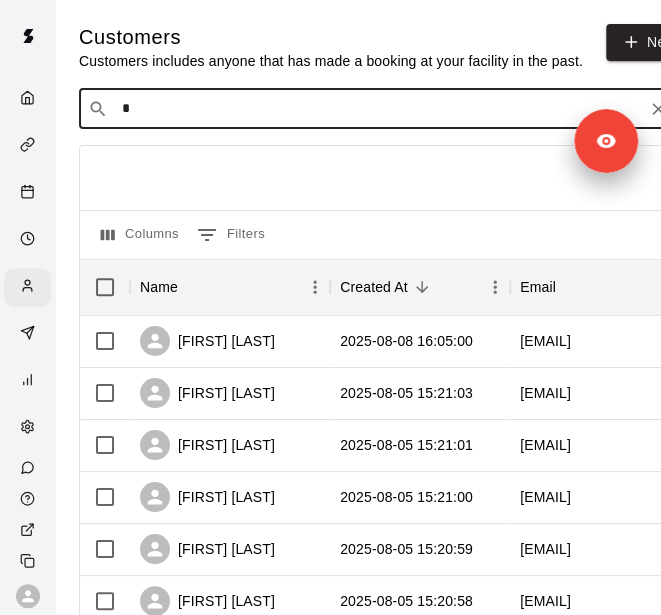type on "**" 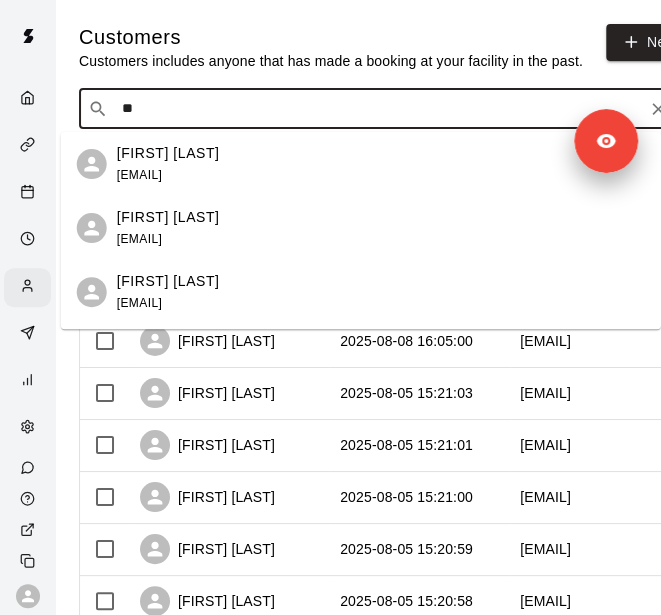 click on "[FIRST] [LAST] [EMAIL]" at bounding box center [381, 164] 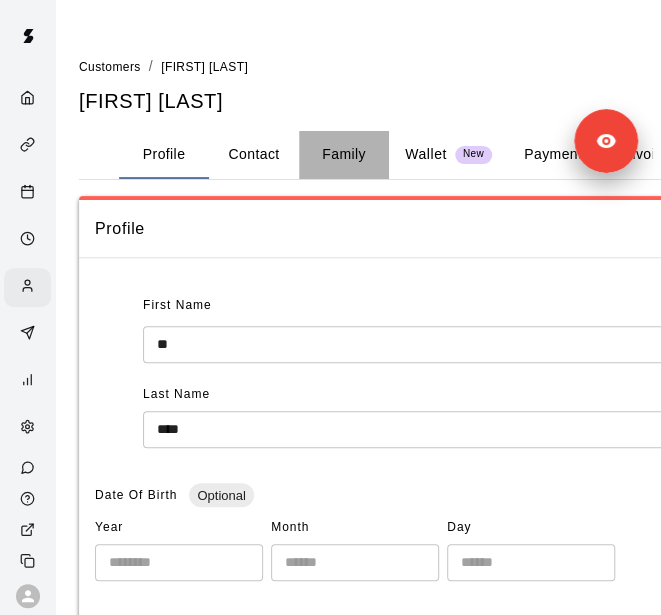 click on "Family" at bounding box center (344, 155) 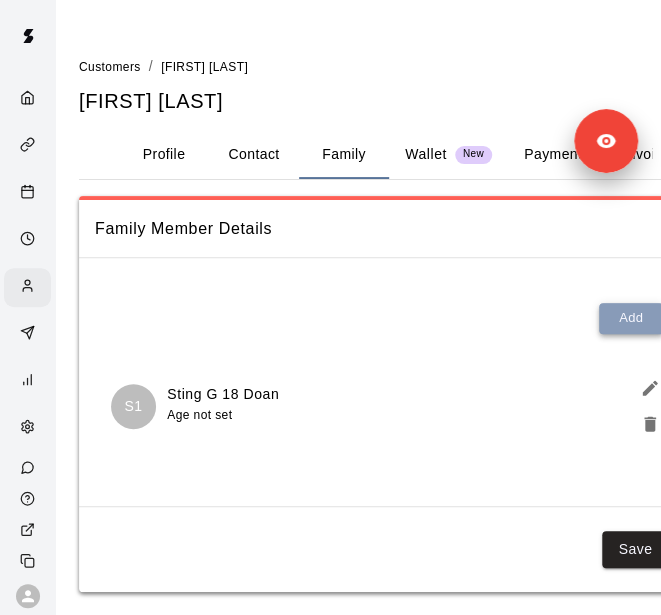 click on "Add" at bounding box center [631, 318] 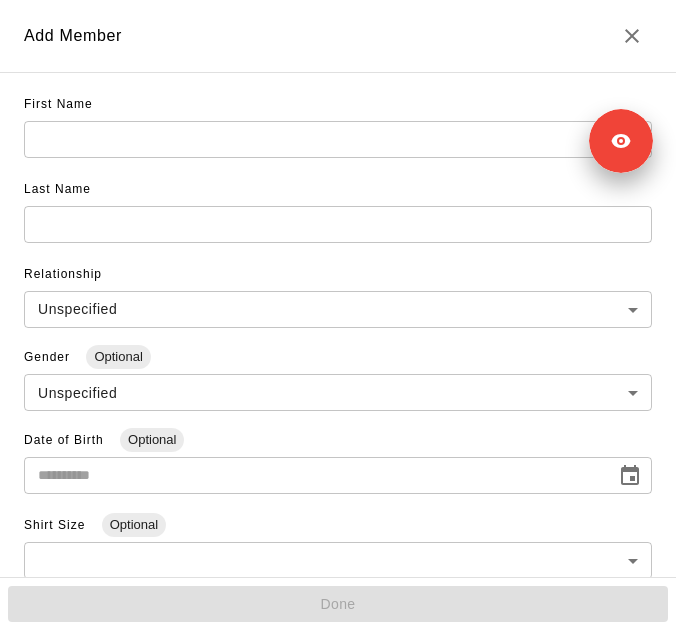 click at bounding box center [338, 139] 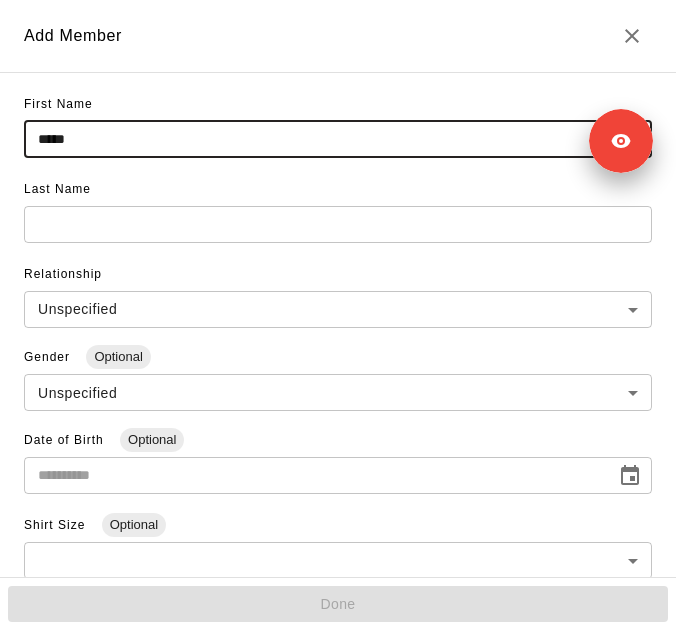 type on "*****" 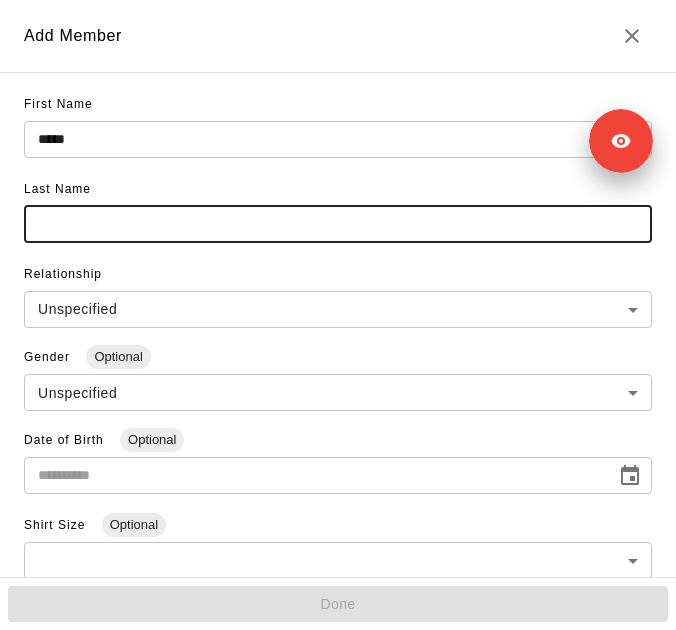 paste on "**********" 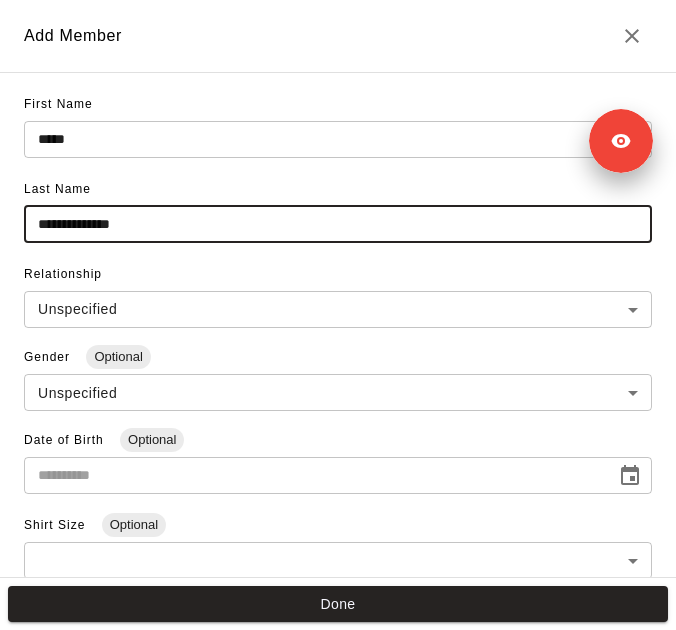 click on "**********" at bounding box center [338, 224] 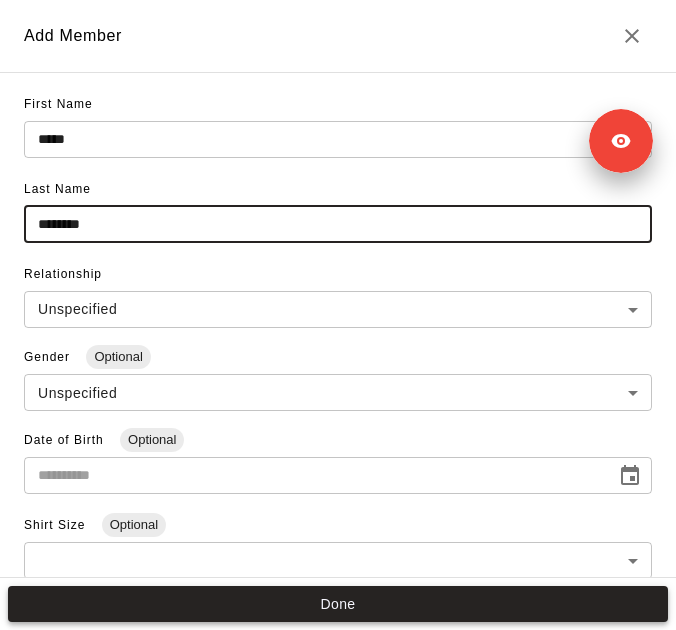 type on "********" 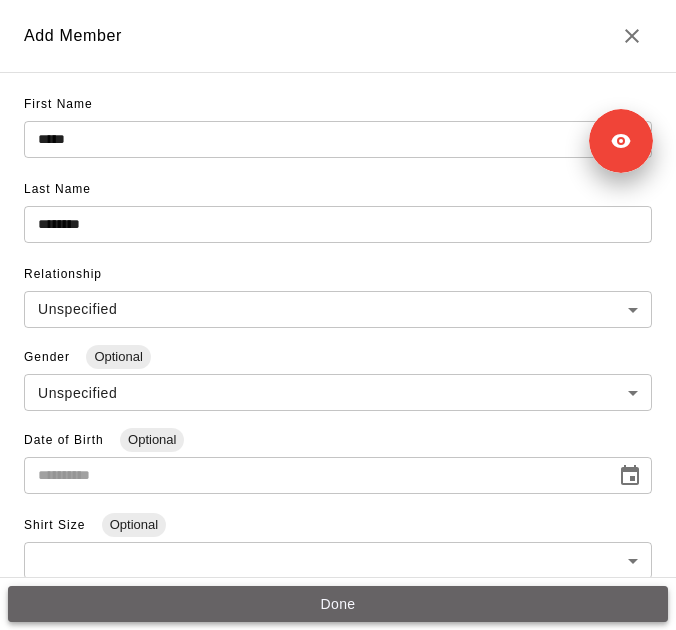 click on "Done" at bounding box center (338, 604) 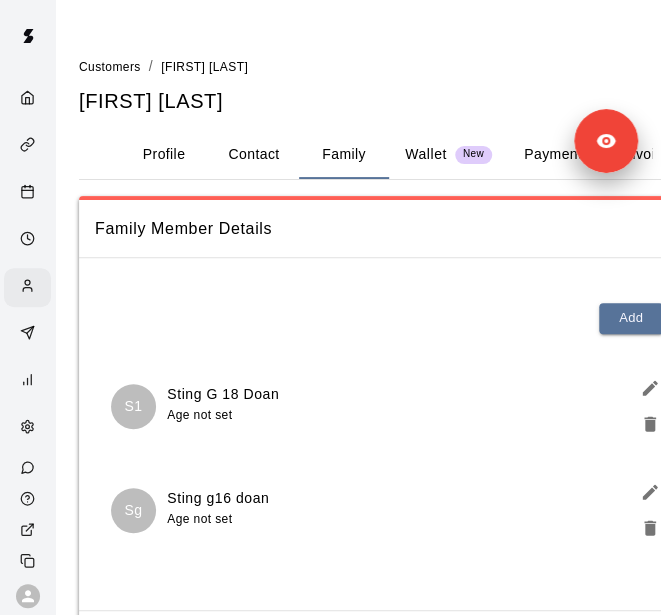 scroll, scrollTop: 120, scrollLeft: 0, axis: vertical 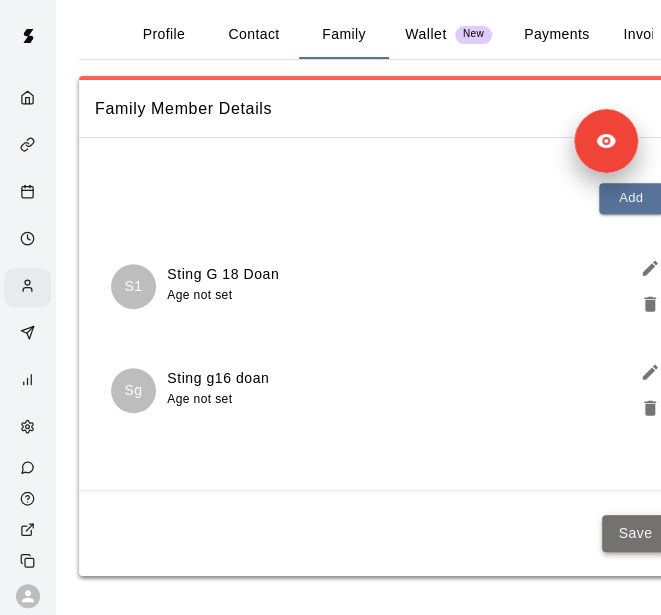 click on "Save" at bounding box center [635, 533] 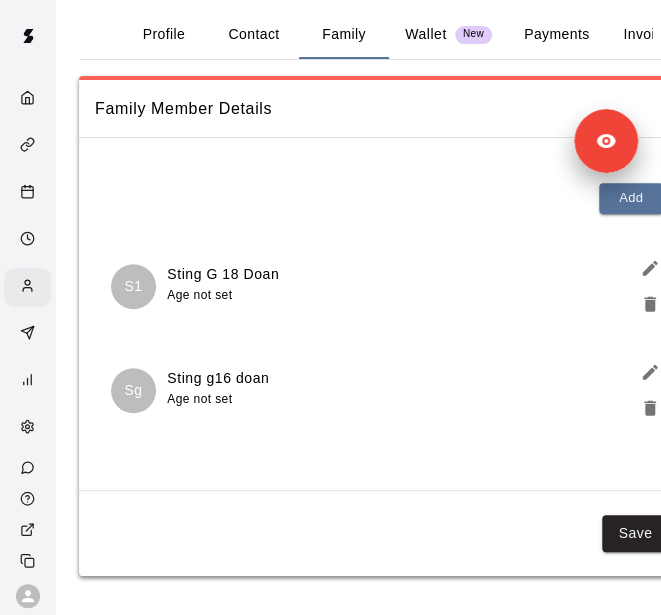 scroll, scrollTop: 0, scrollLeft: 0, axis: both 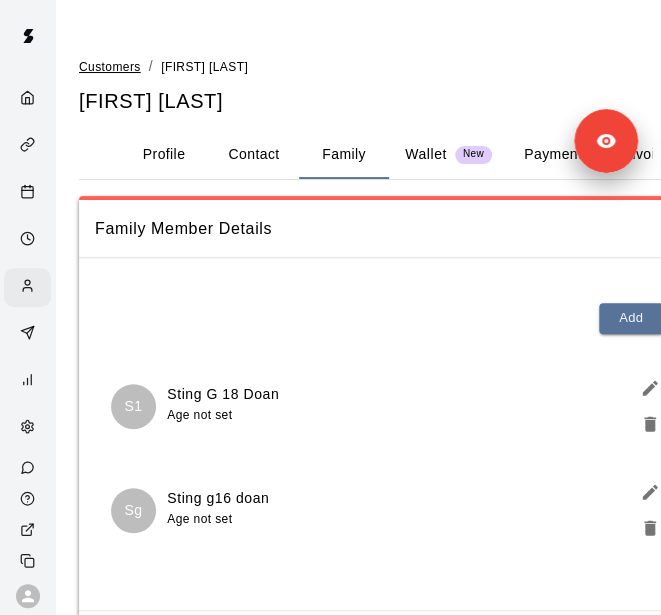 click on "Customers" at bounding box center (110, 67) 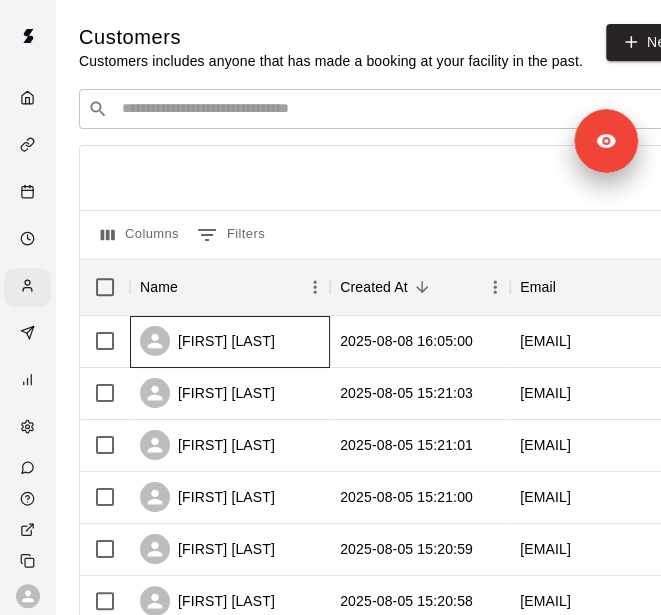 click on "[FIRST] [LAST]" at bounding box center (230, 342) 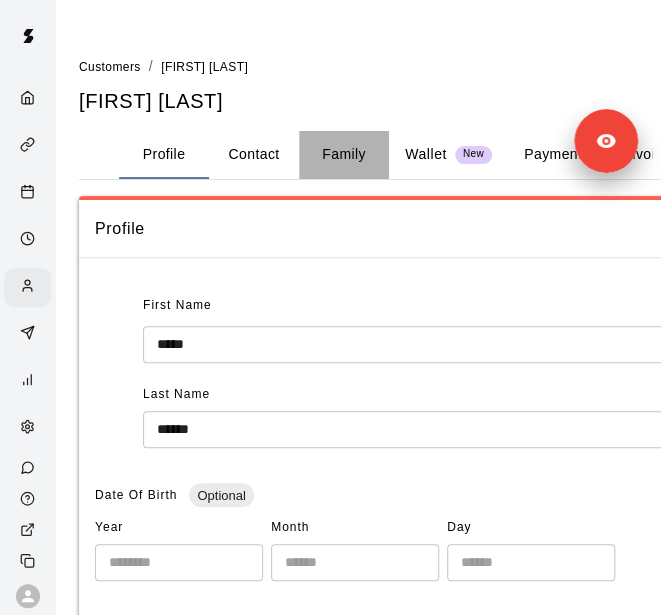 click on "Family" at bounding box center [344, 155] 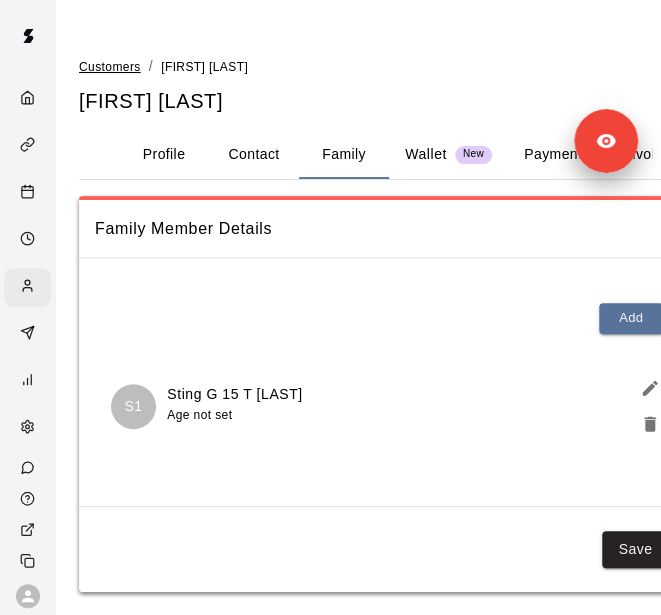 click on "Customers" at bounding box center [110, 67] 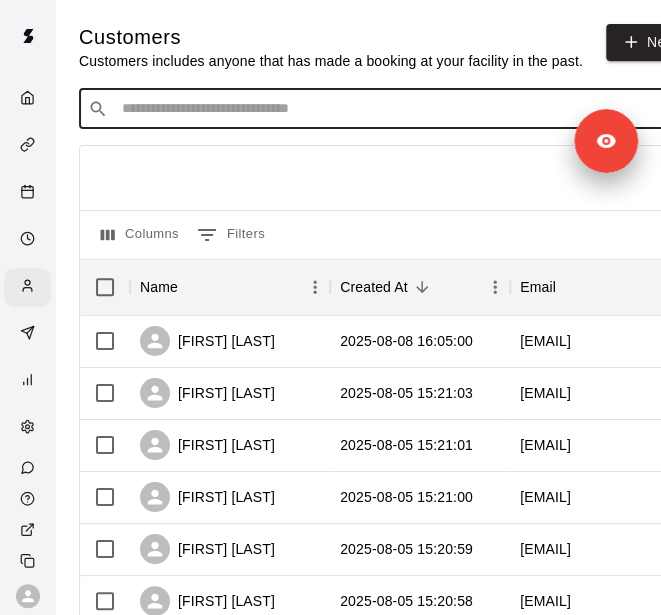 click at bounding box center [393, 109] 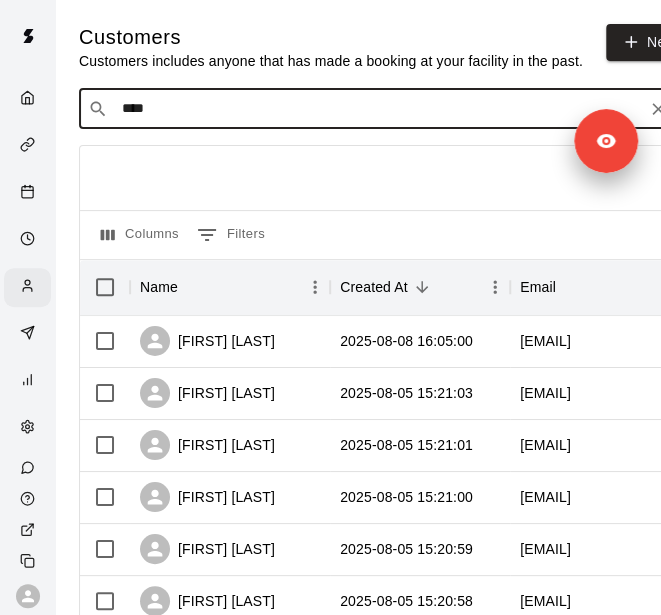 type on "*****" 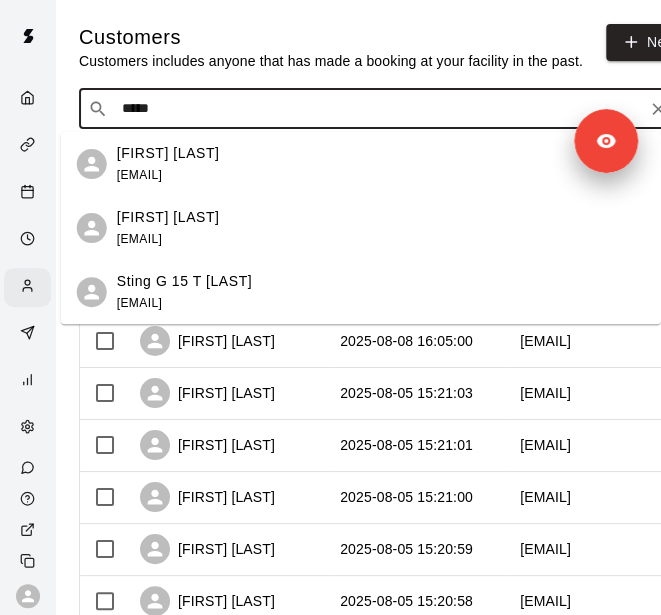click on "[FIRST] [LAST] [EMAIL]" at bounding box center [381, 228] 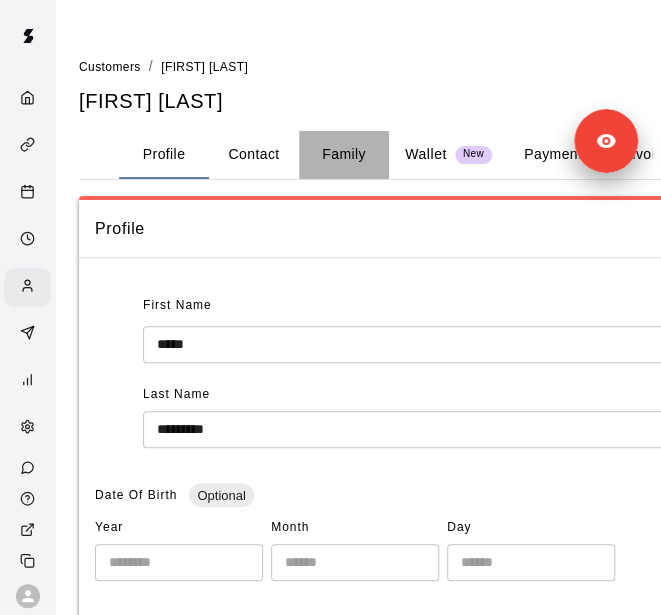 click on "Family" at bounding box center (344, 155) 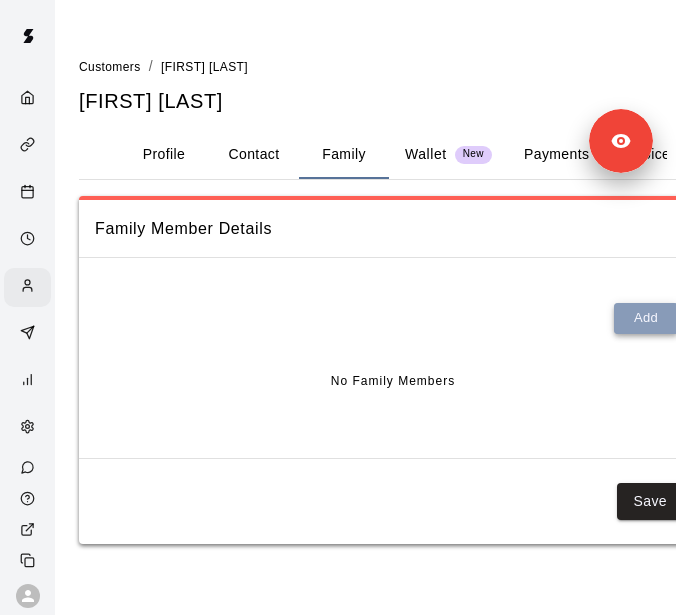 click on "Add" at bounding box center (646, 318) 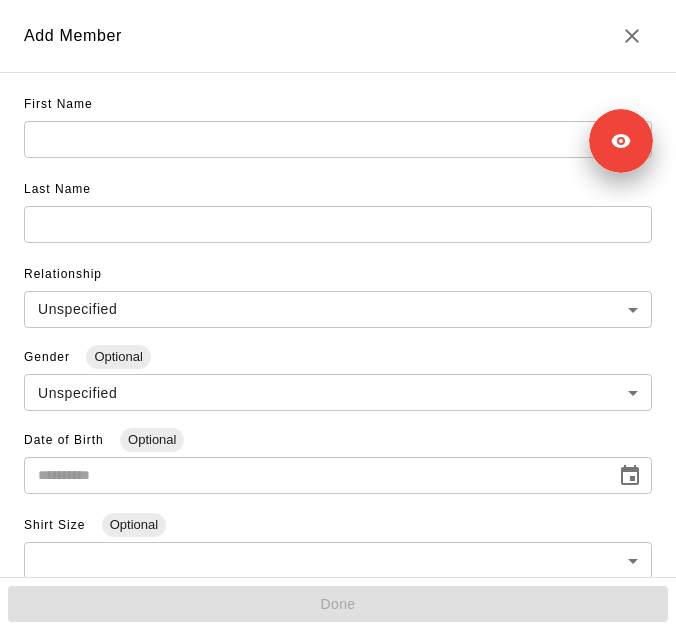 click at bounding box center [338, 139] 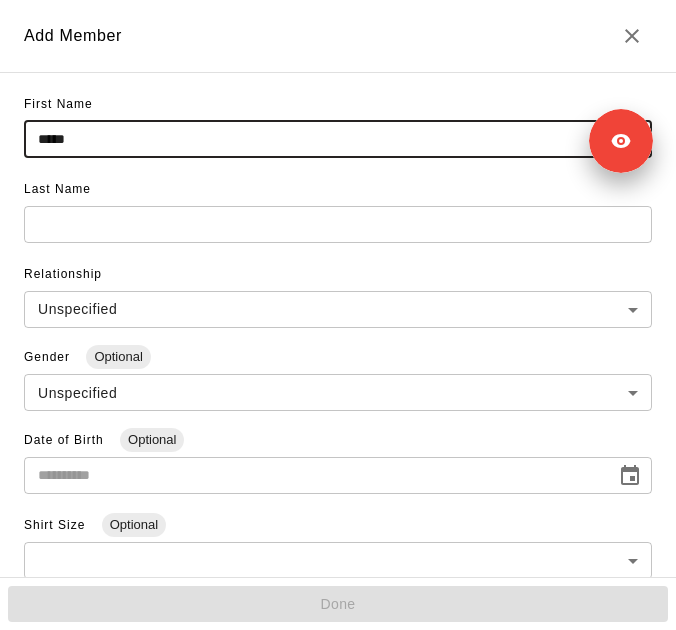 type on "*****" 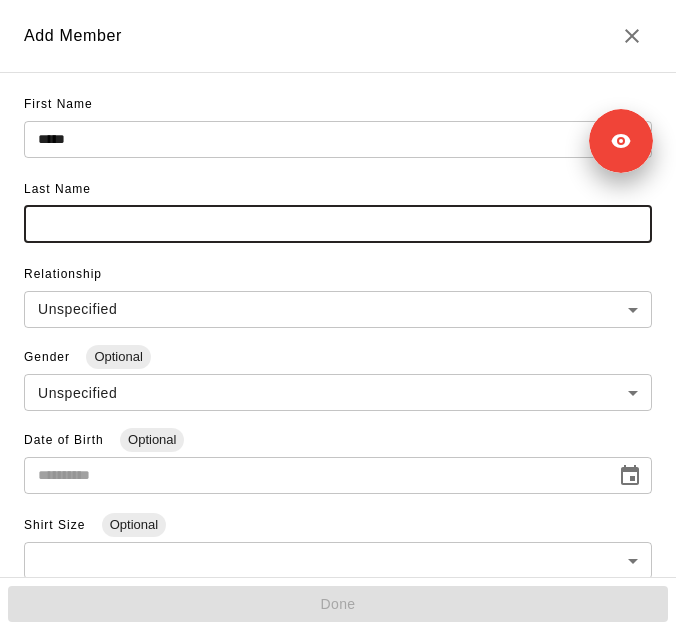 paste on "**********" 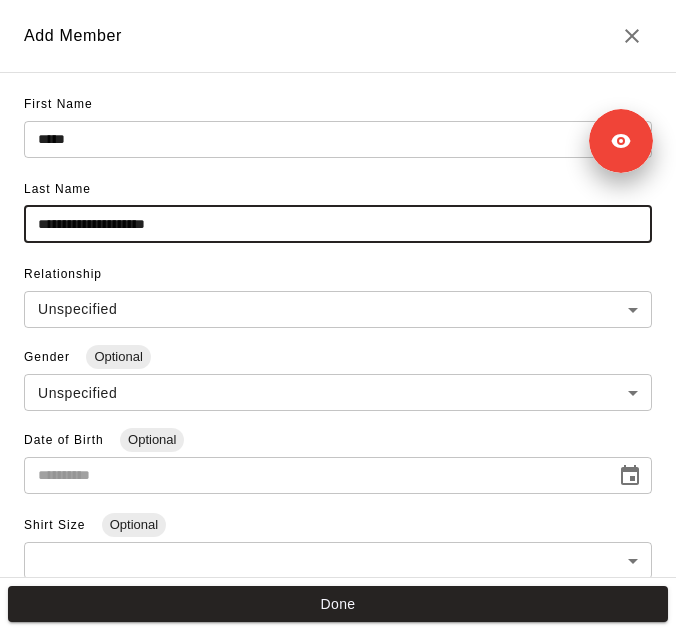 click on "**********" at bounding box center (338, 224) 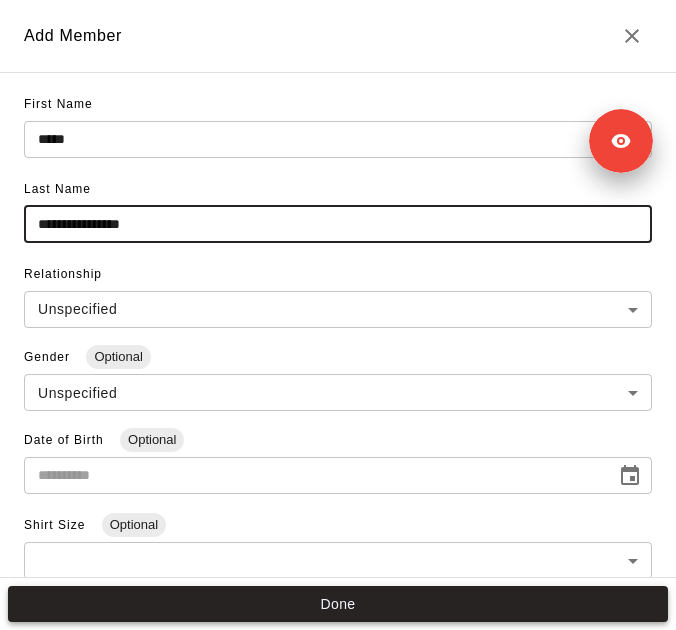 type on "**********" 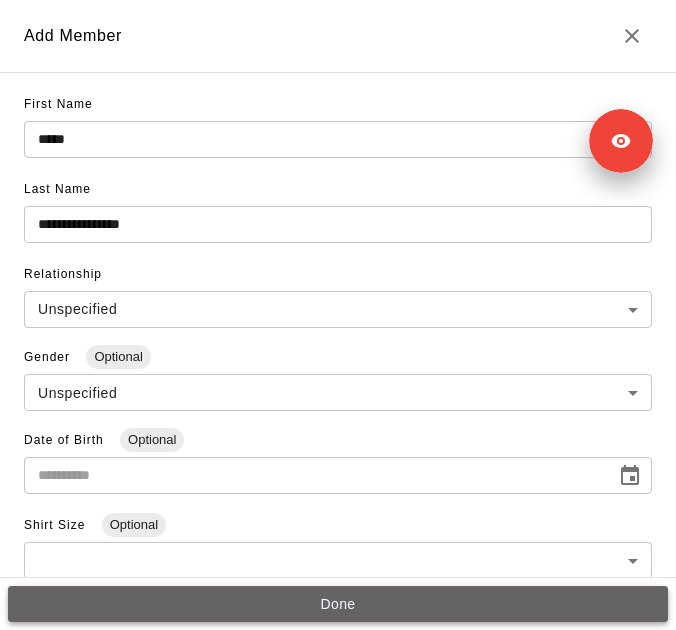click on "Done" at bounding box center [338, 604] 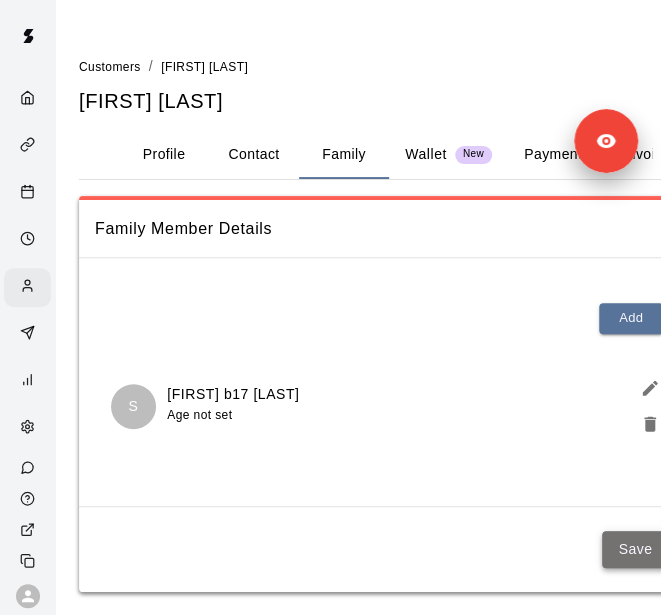 click on "Save" at bounding box center (635, 549) 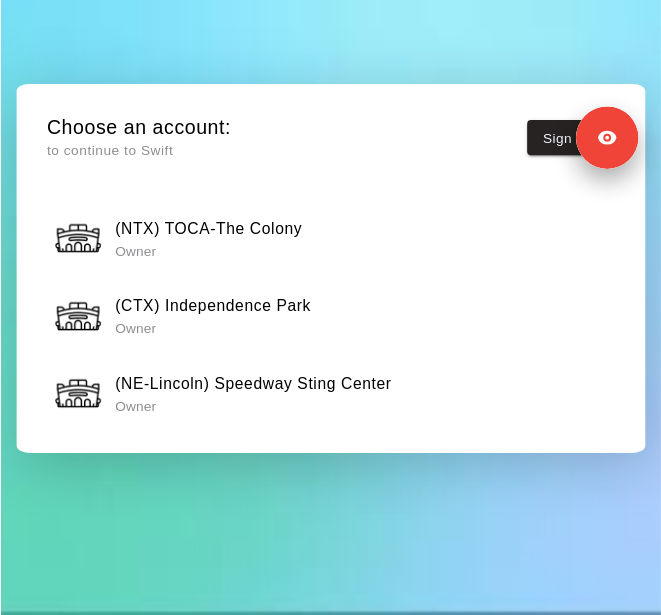 scroll, scrollTop: 0, scrollLeft: 0, axis: both 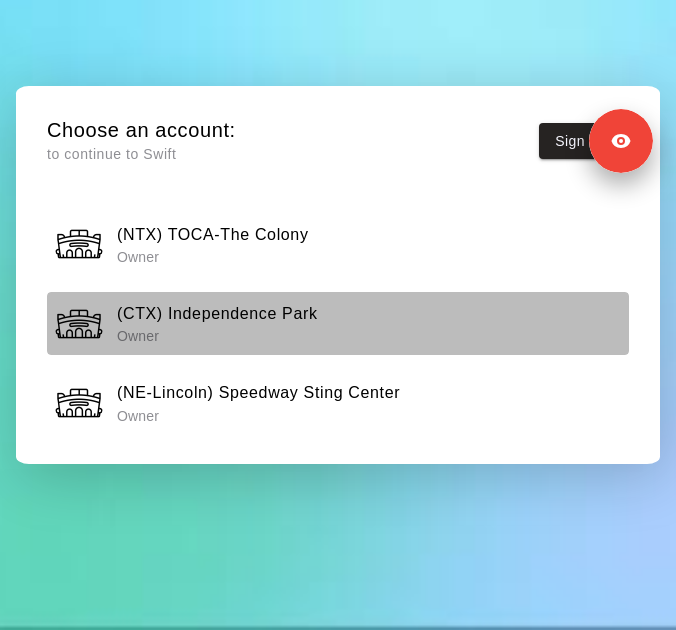 click on "(CTX) Independence Park Owner" at bounding box center (338, 324) 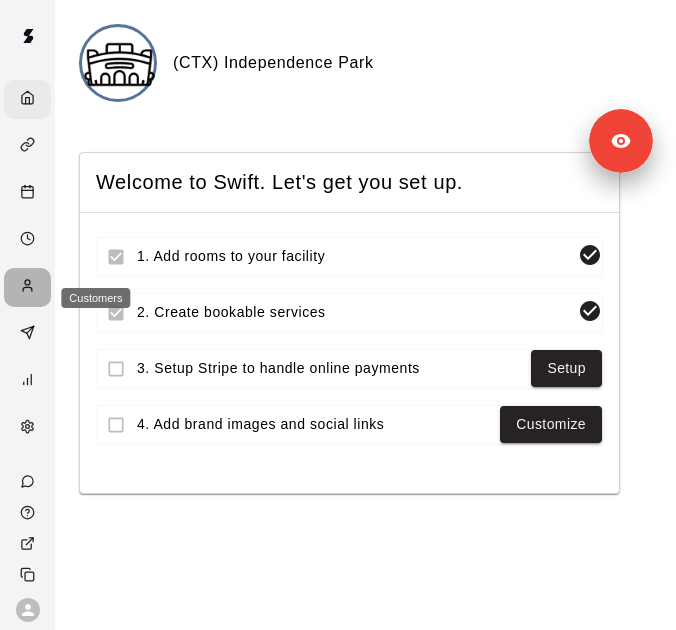 click 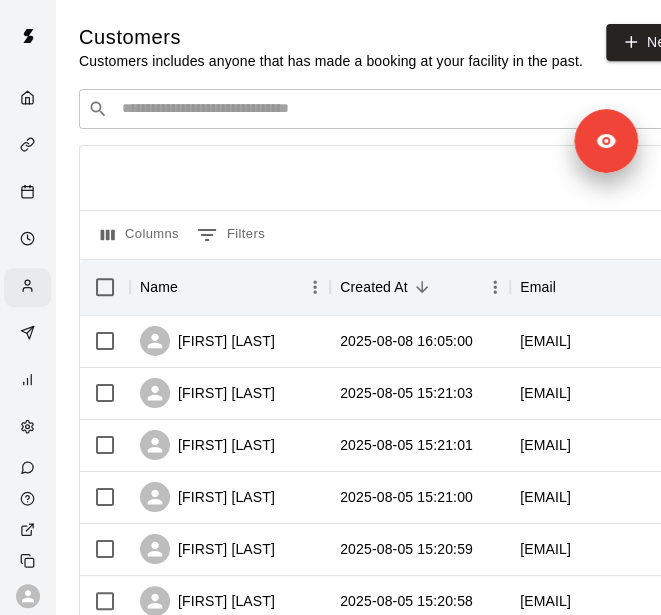 click at bounding box center [393, 109] 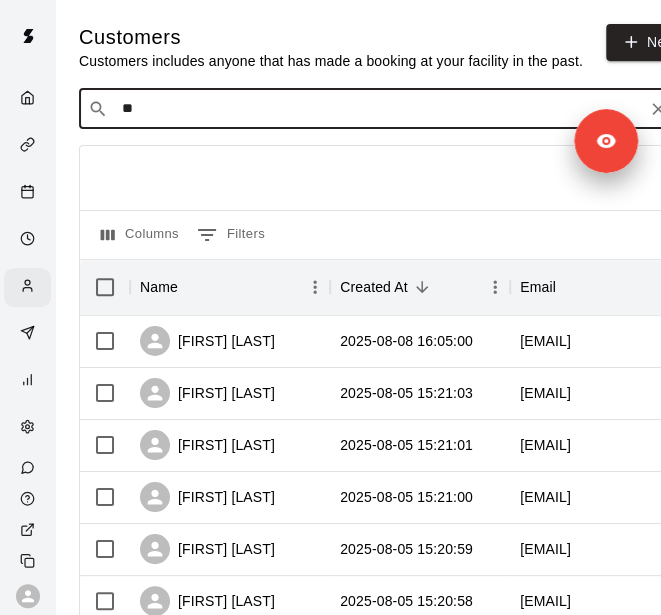 type on "***" 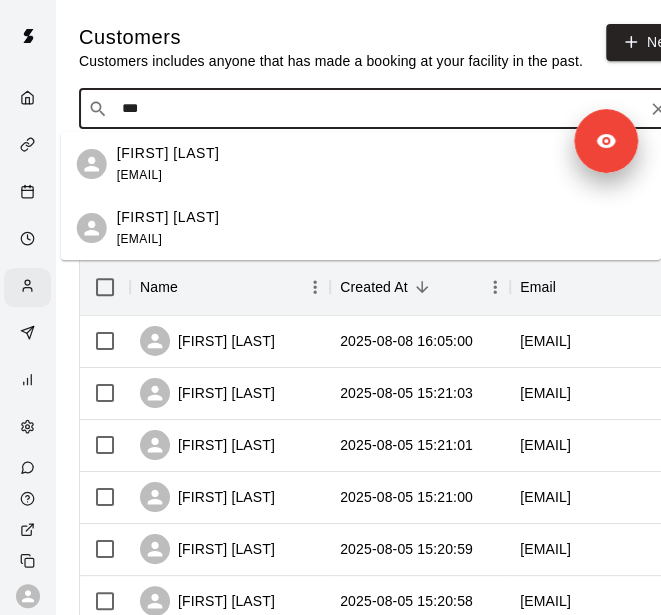 click on "[FIRST] [LAST] [EMAIL]" at bounding box center [381, 228] 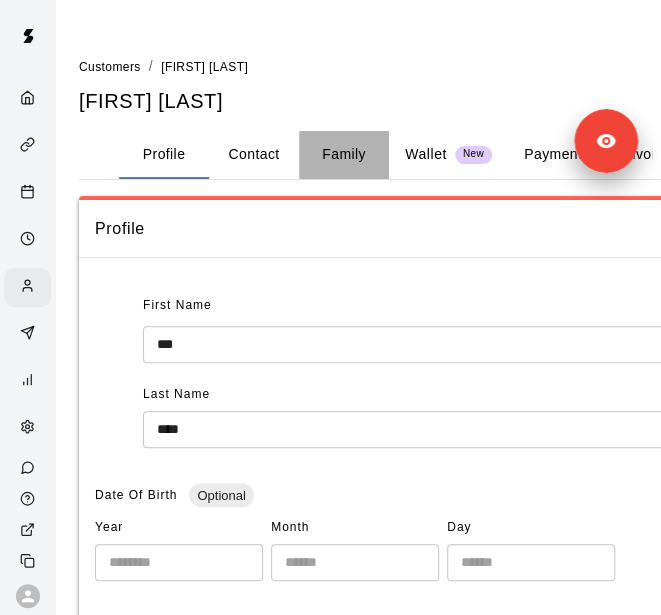 click on "Family" at bounding box center [344, 155] 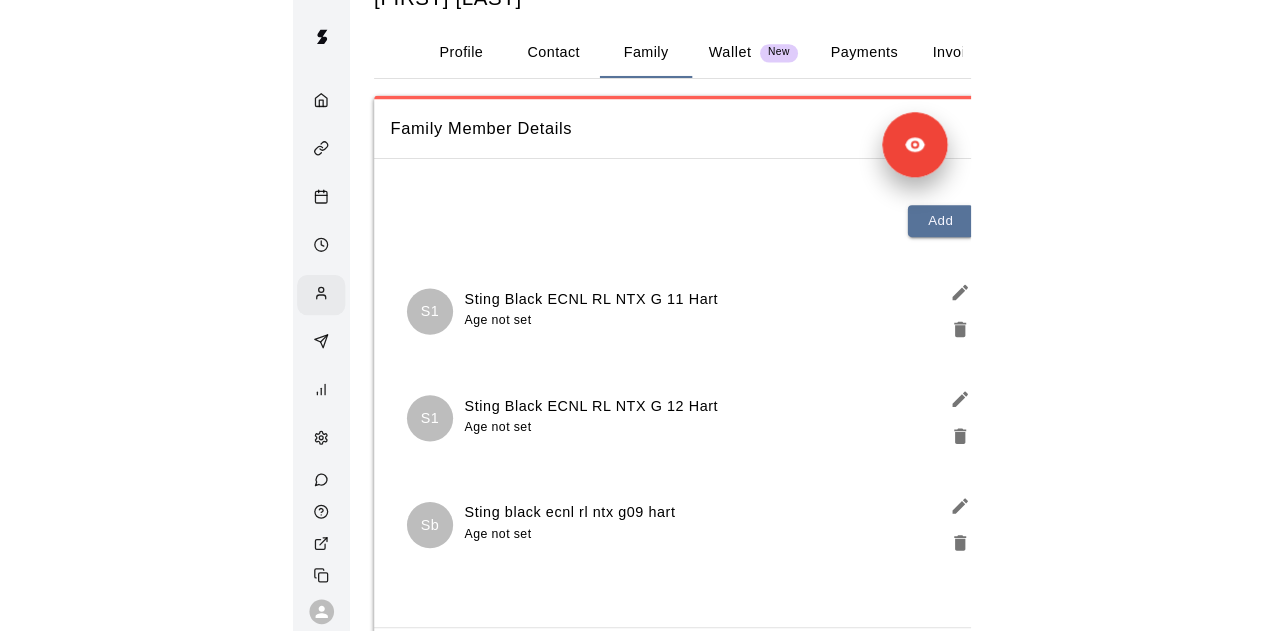 scroll, scrollTop: 0, scrollLeft: 0, axis: both 